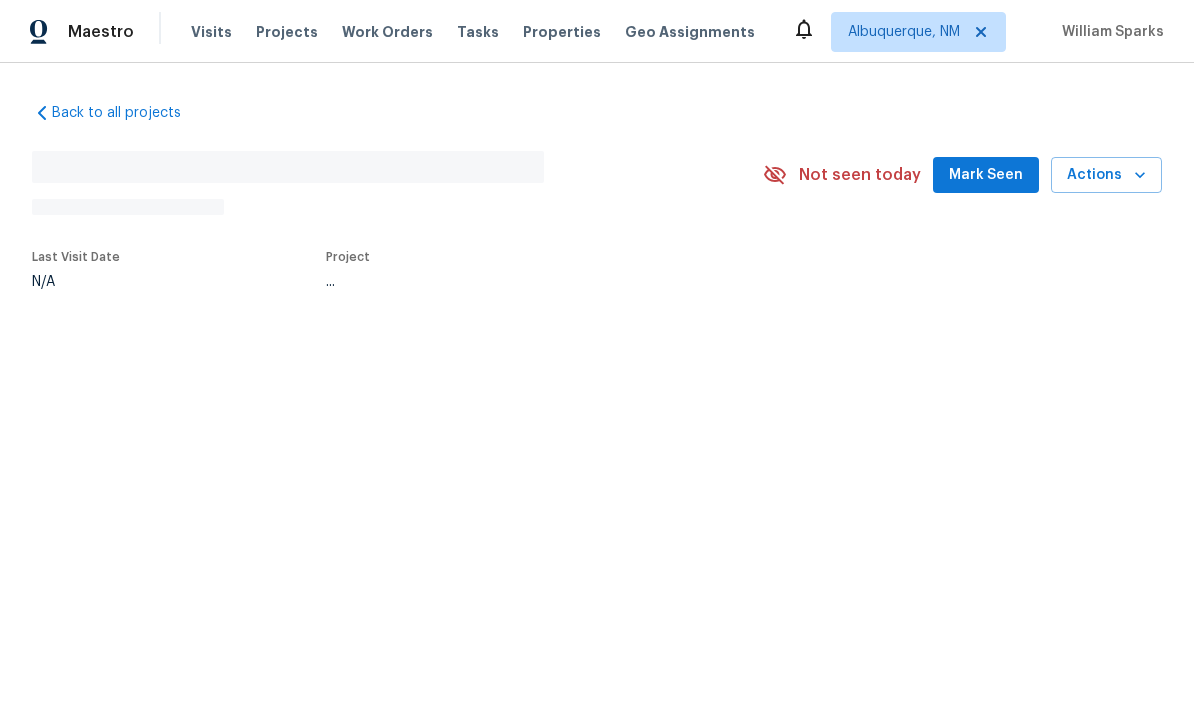 scroll, scrollTop: 0, scrollLeft: 0, axis: both 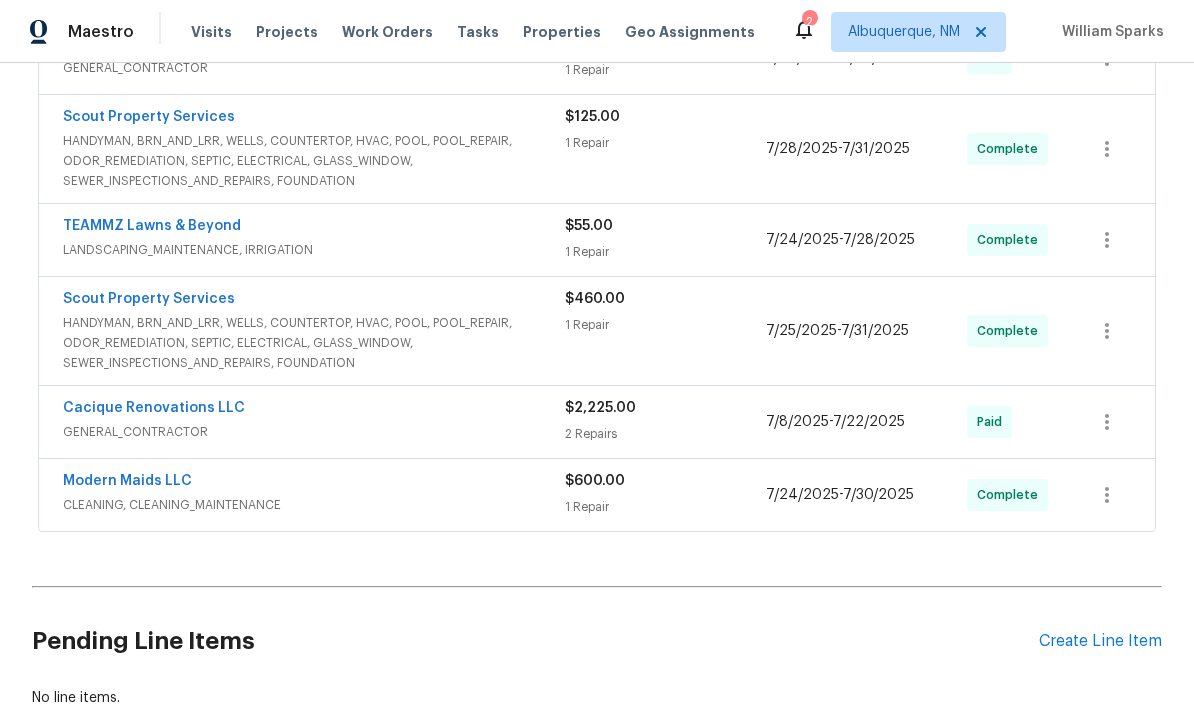 click on "Create Line Item" at bounding box center (1100, 641) 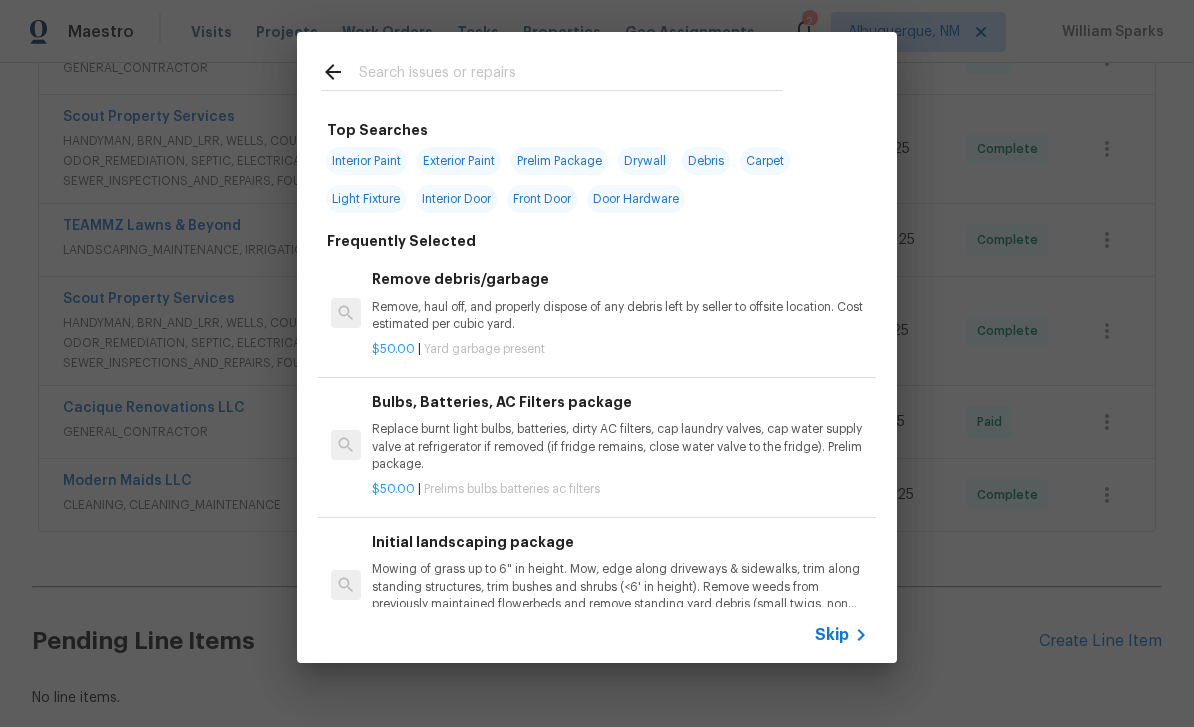 click at bounding box center (571, 75) 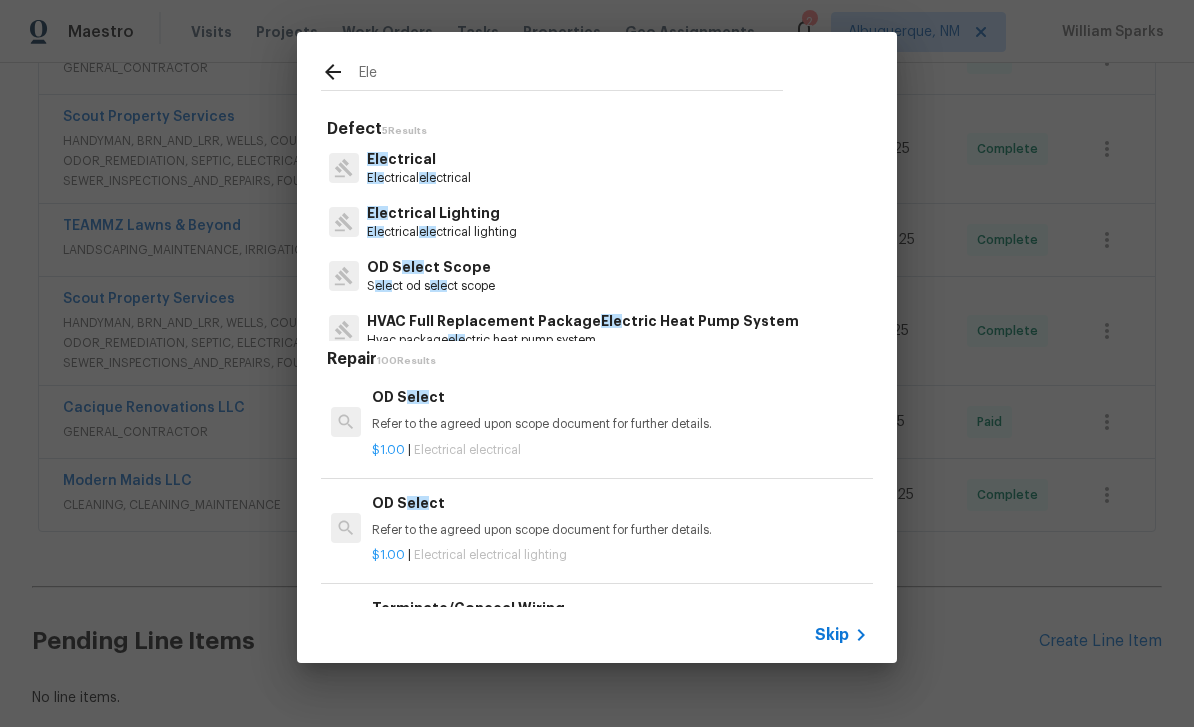 type on "Ele" 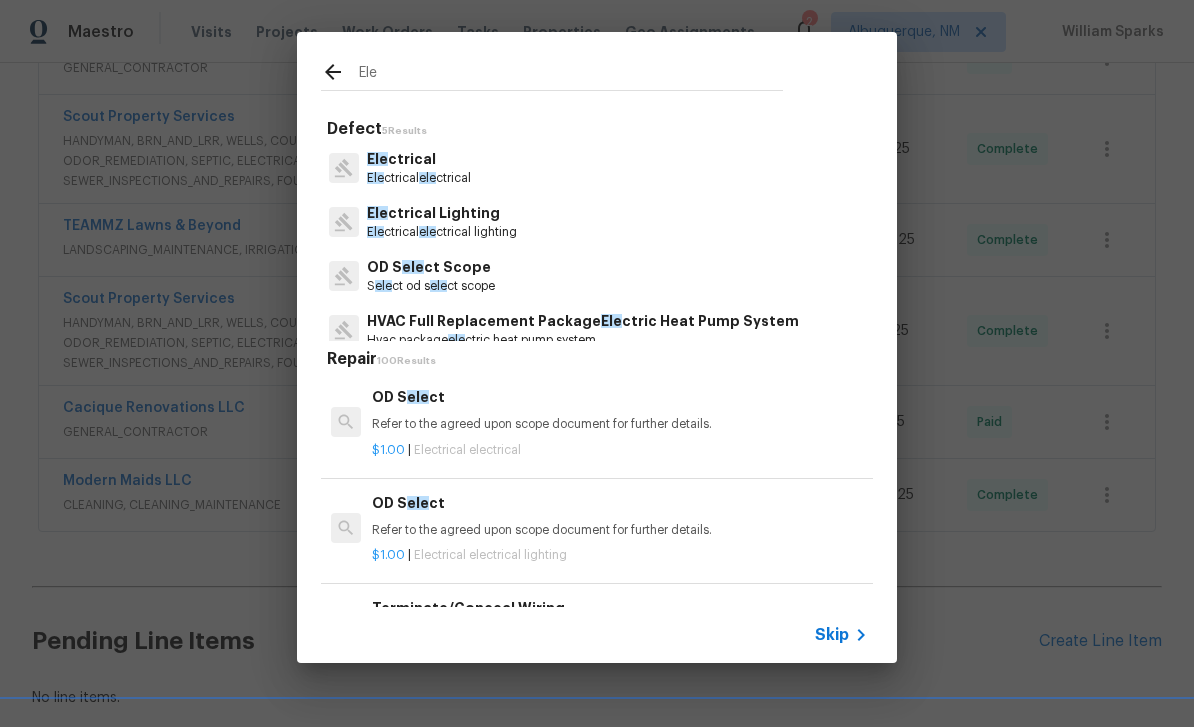 click on "Ele ctrical Ele ctrical  ele ctrical" at bounding box center [597, 168] 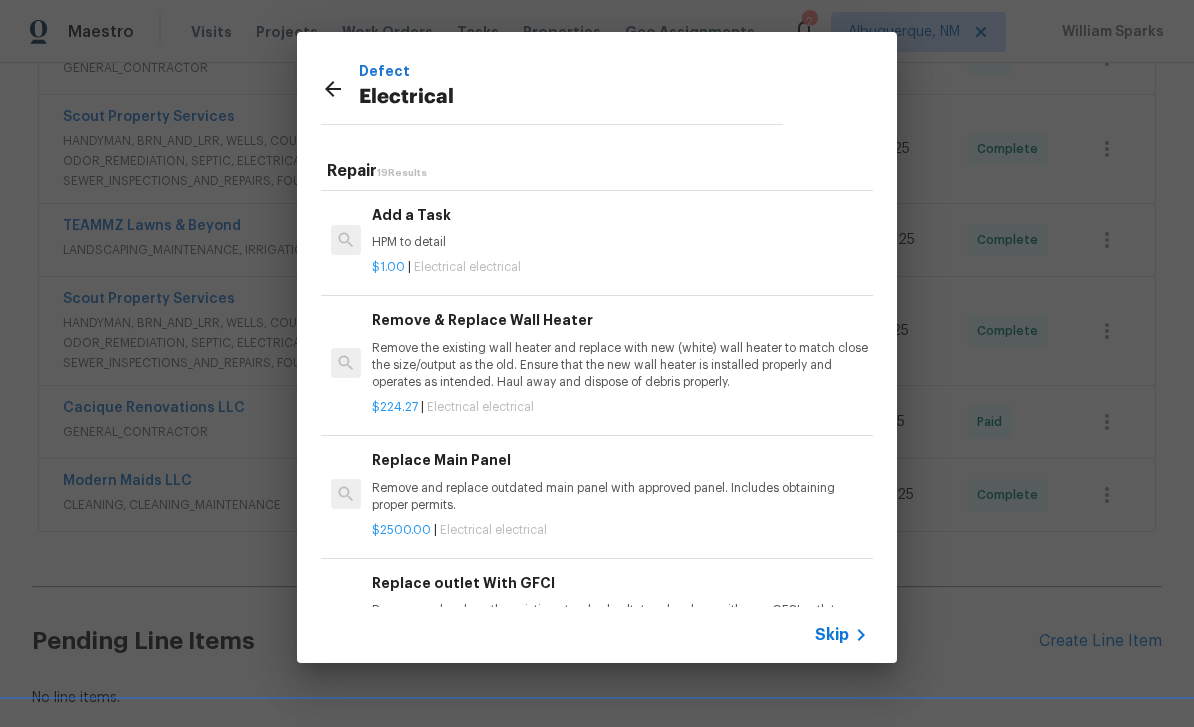 scroll, scrollTop: 1382, scrollLeft: 0, axis: vertical 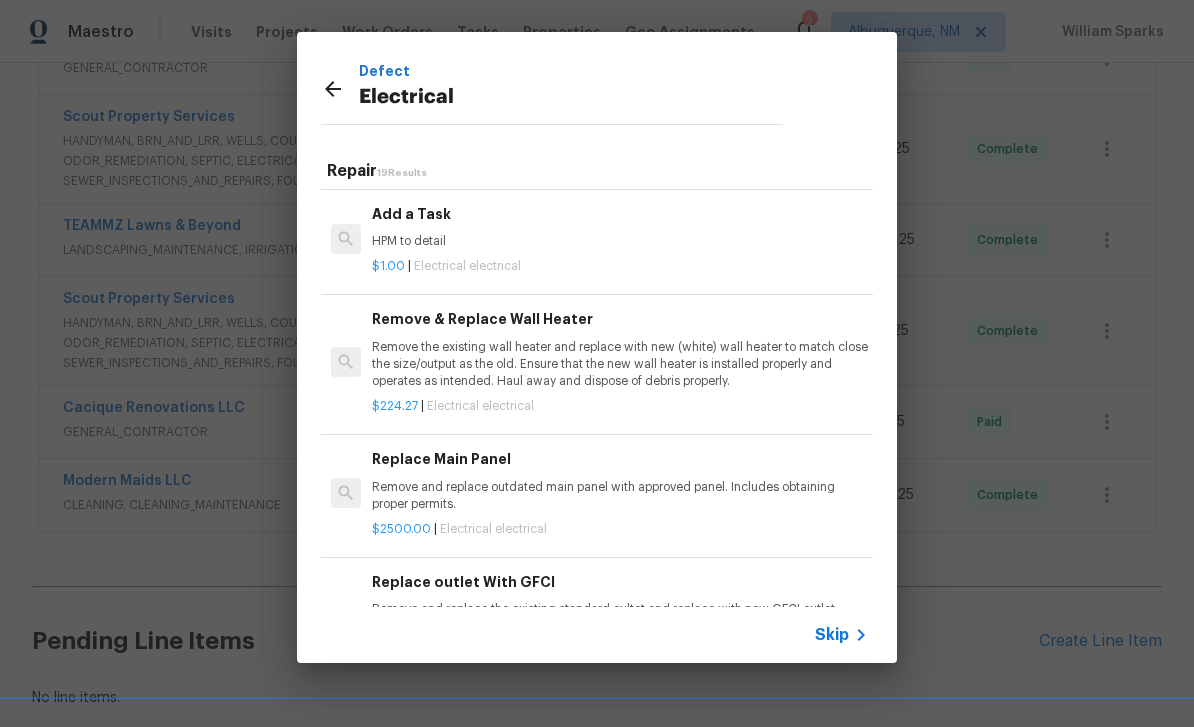 click on "HPM to detail" at bounding box center (620, 241) 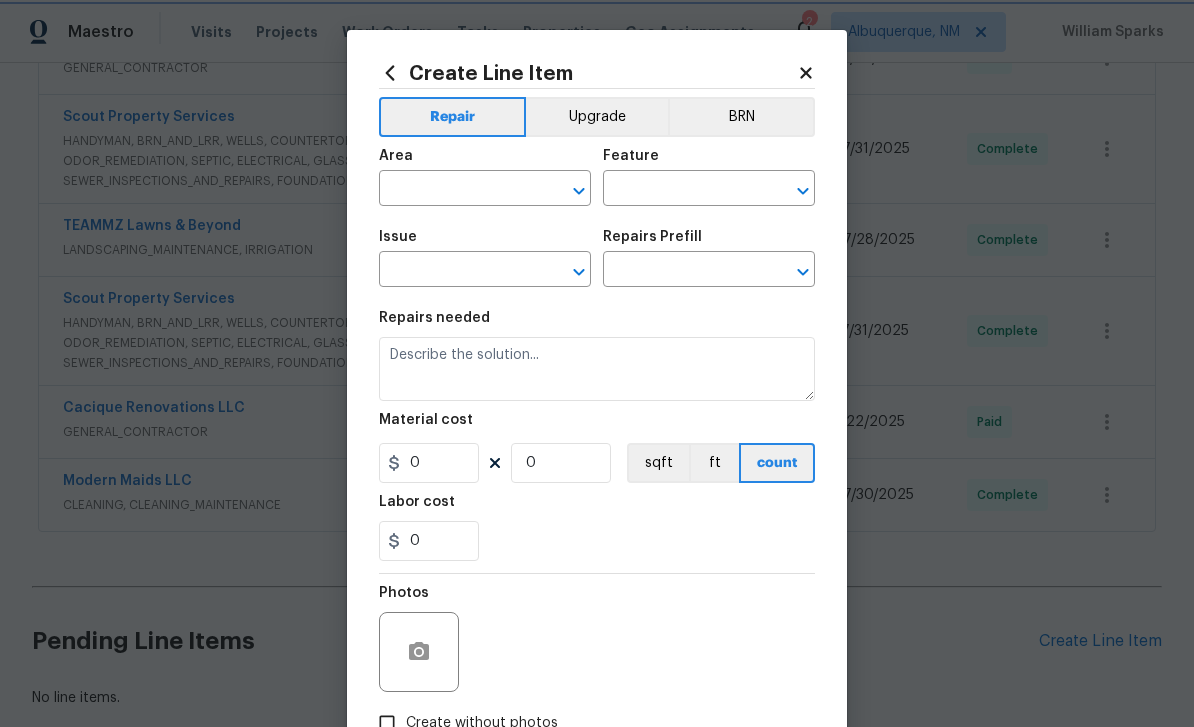 type on "Electrical" 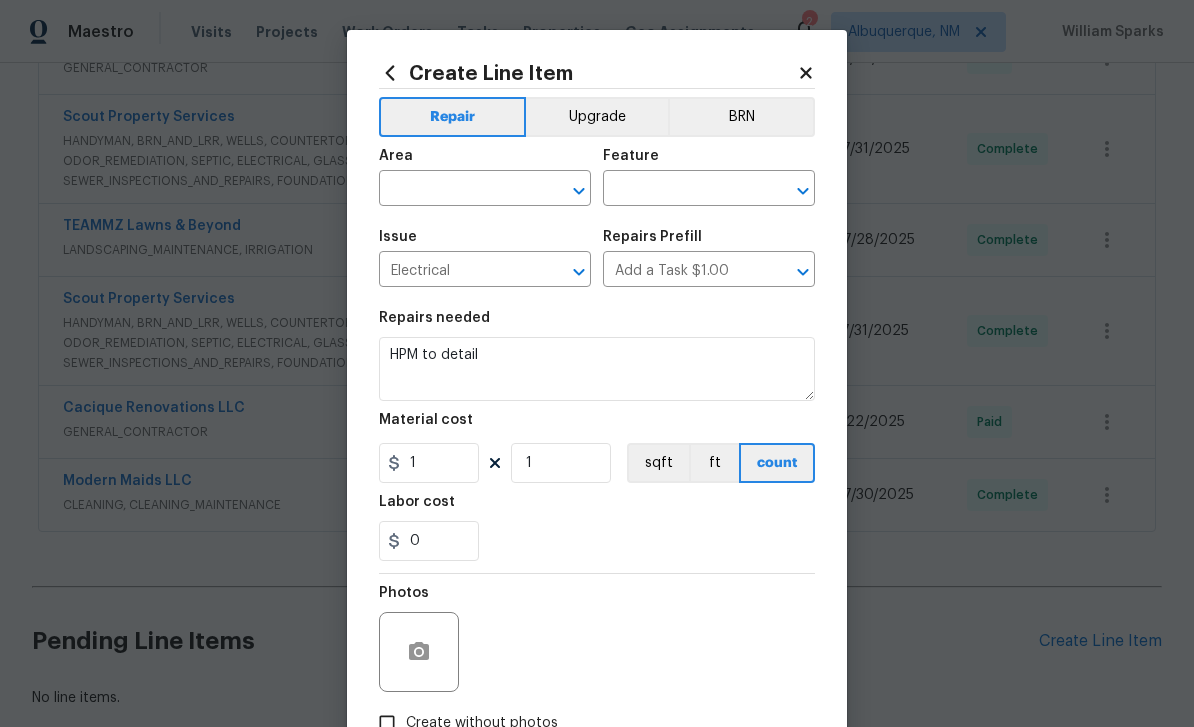 click at bounding box center (457, 190) 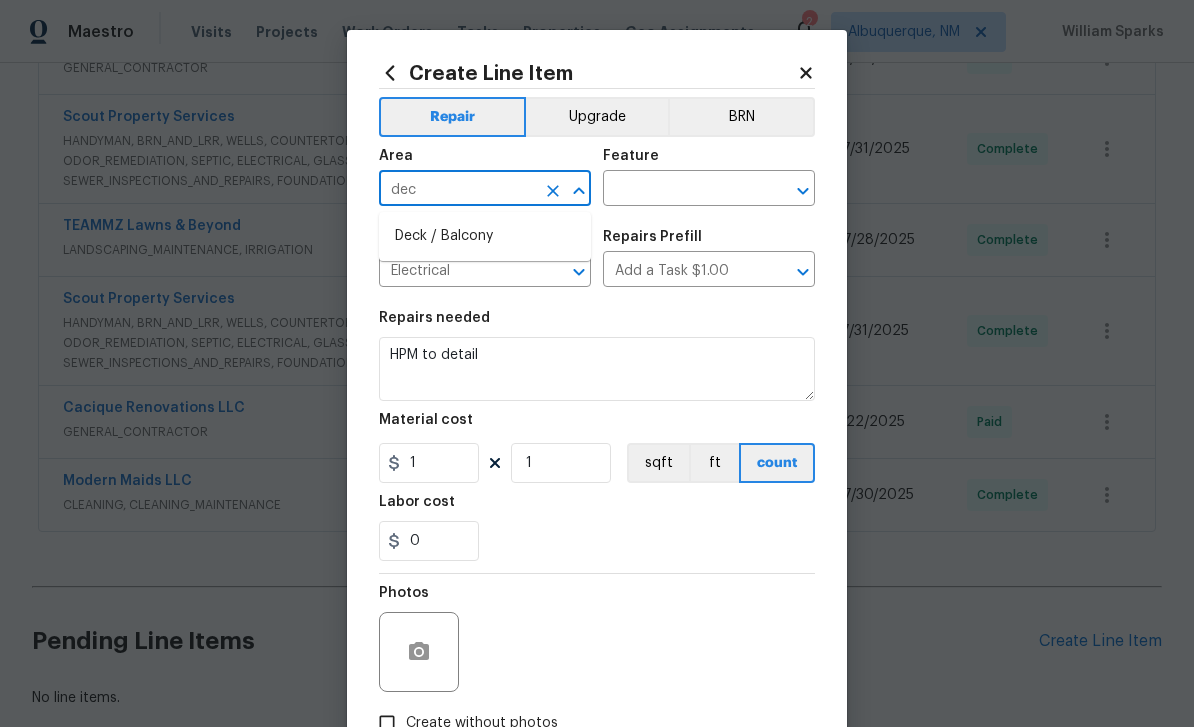 click on "Deck / Balcony" at bounding box center (485, 236) 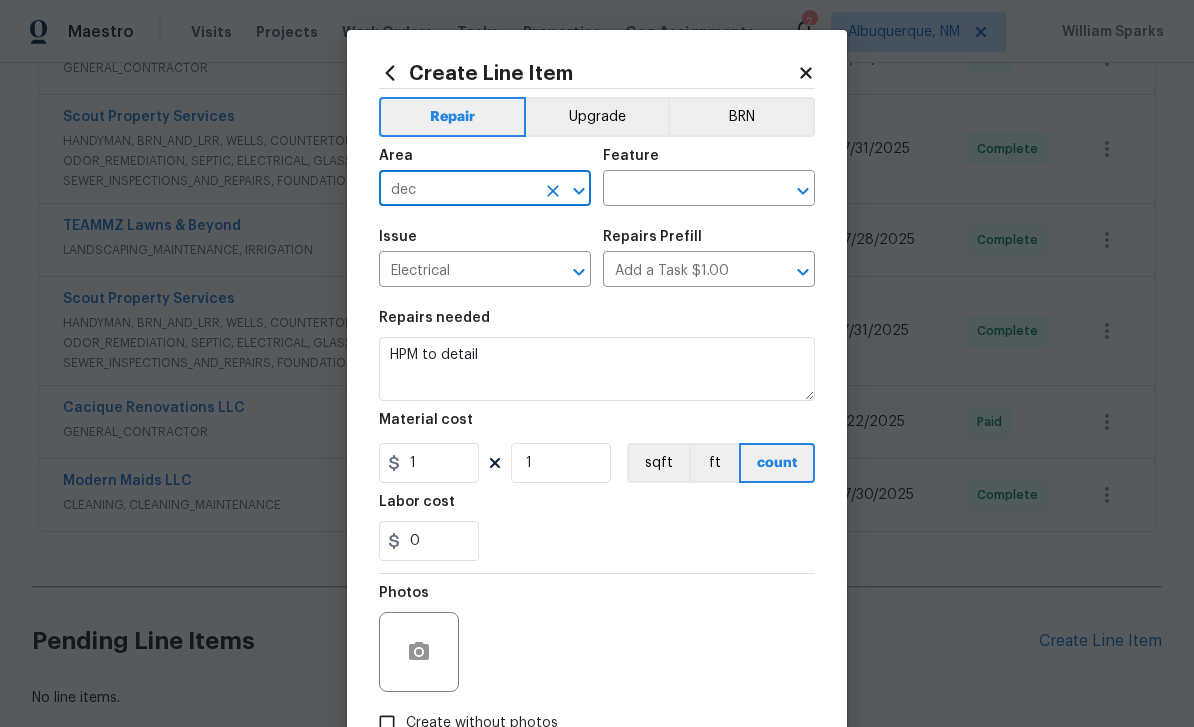 type on "Deck / Balcony" 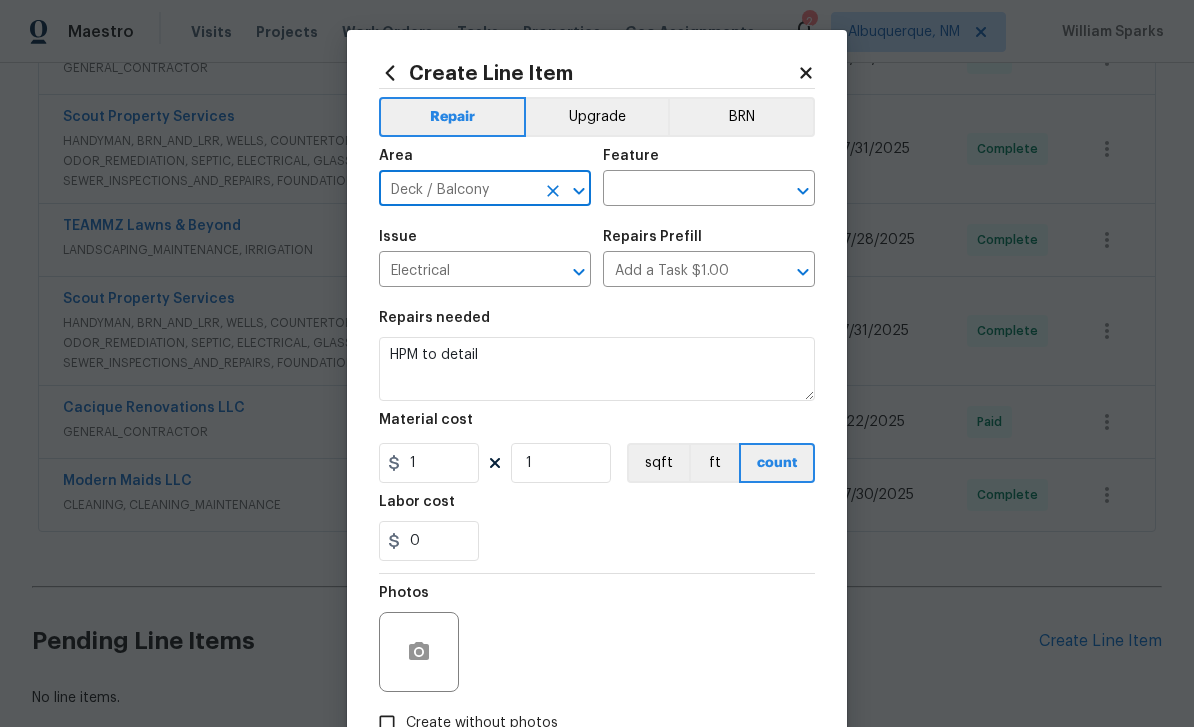 click at bounding box center [681, 190] 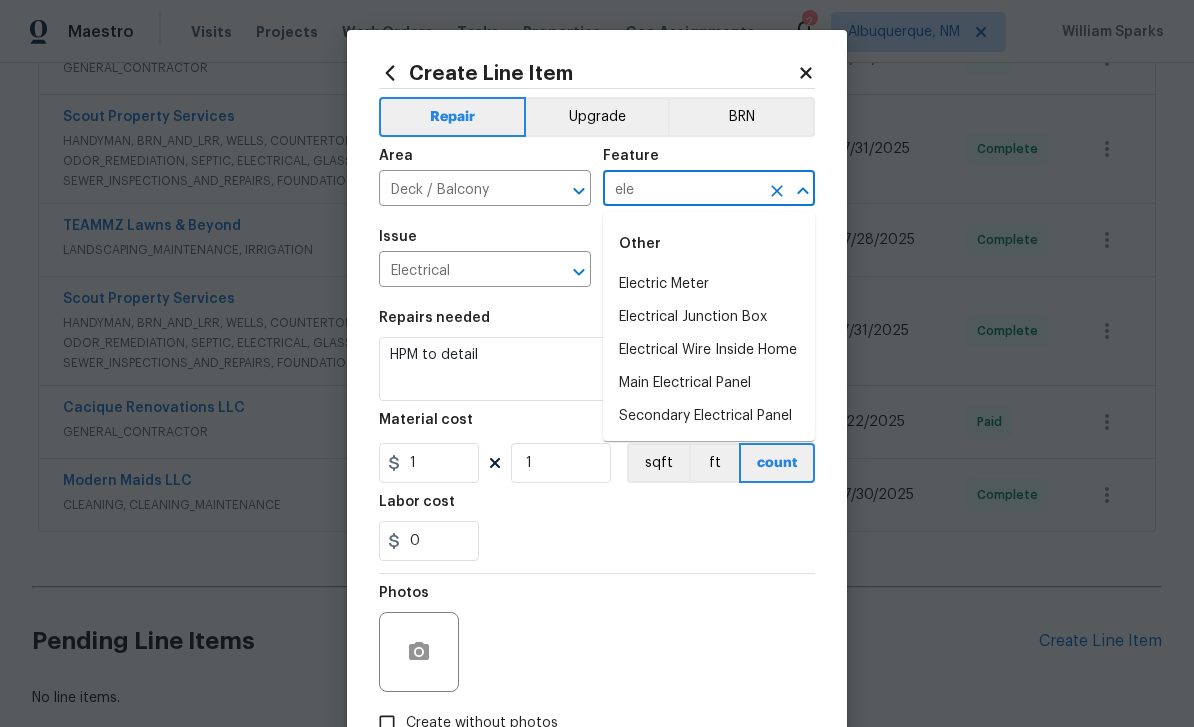 click on "Electric Meter" at bounding box center [709, 284] 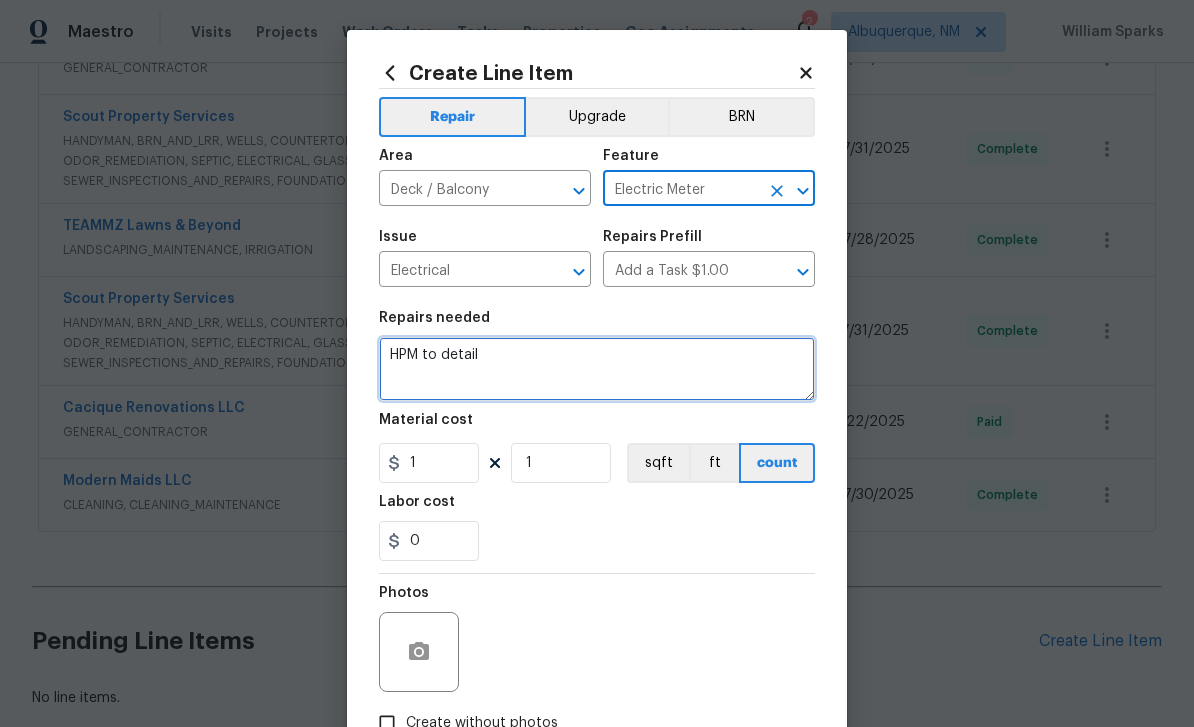 click on "HPM to detail" at bounding box center [597, 369] 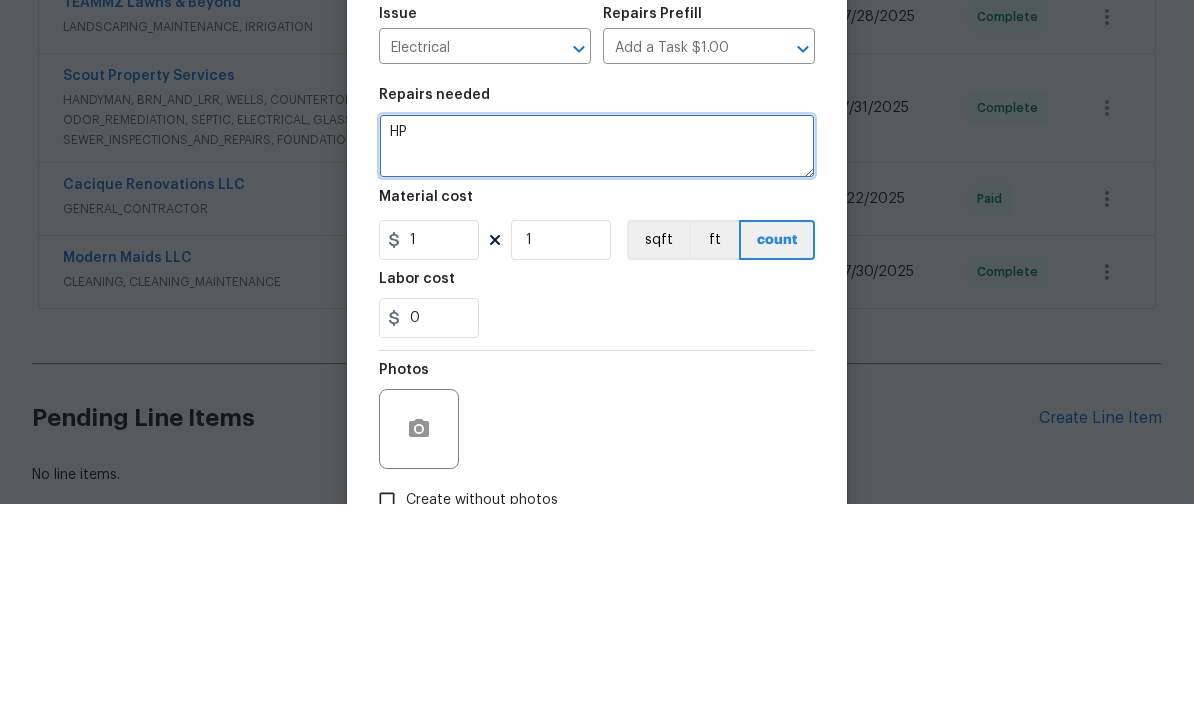 type on "H" 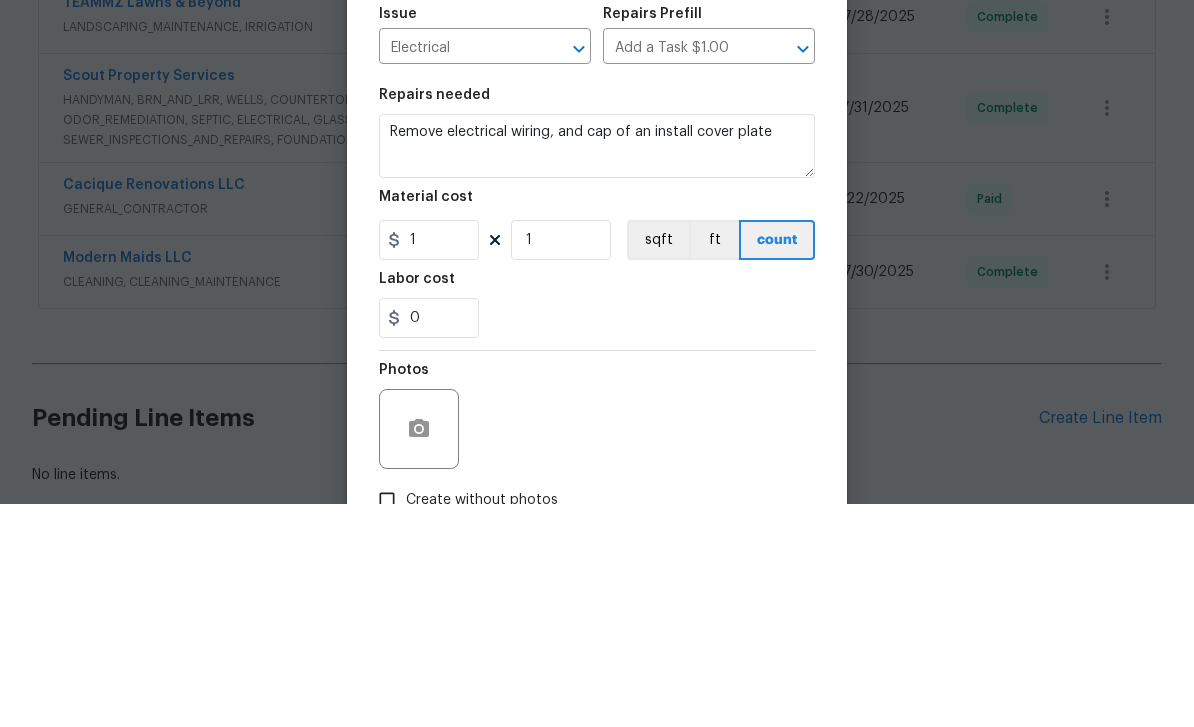 scroll, scrollTop: 64, scrollLeft: 0, axis: vertical 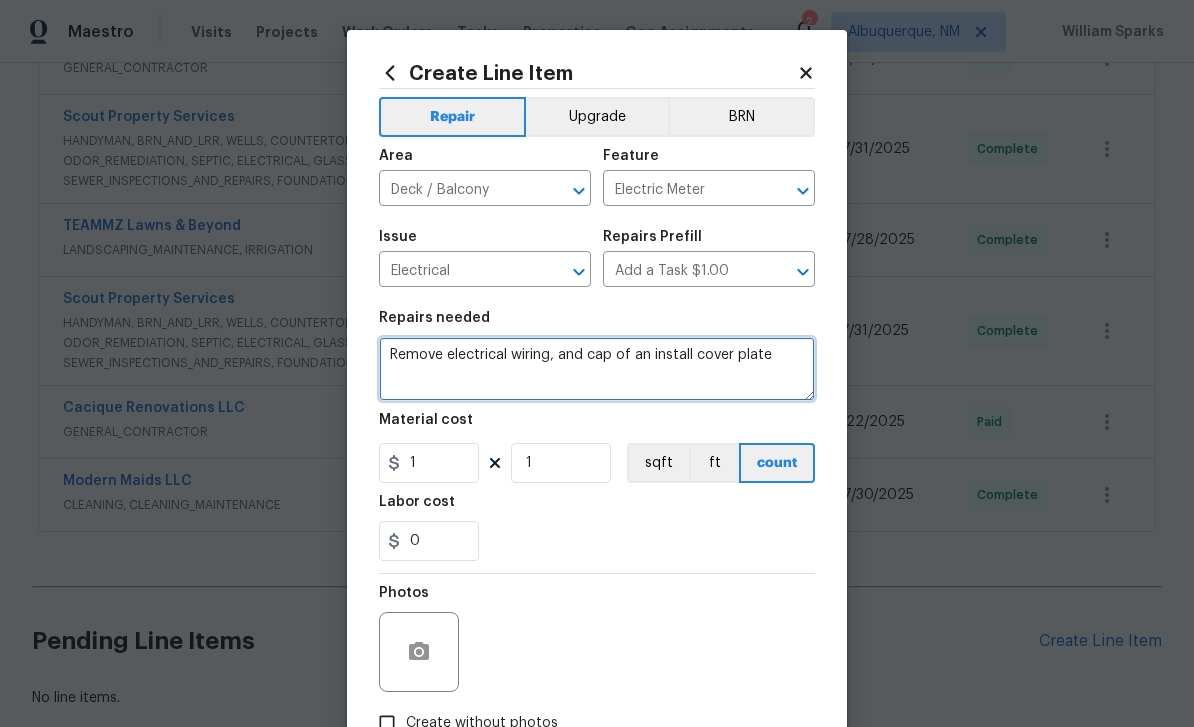 type on "Remove electrical wiring, and cap of an install cover plate" 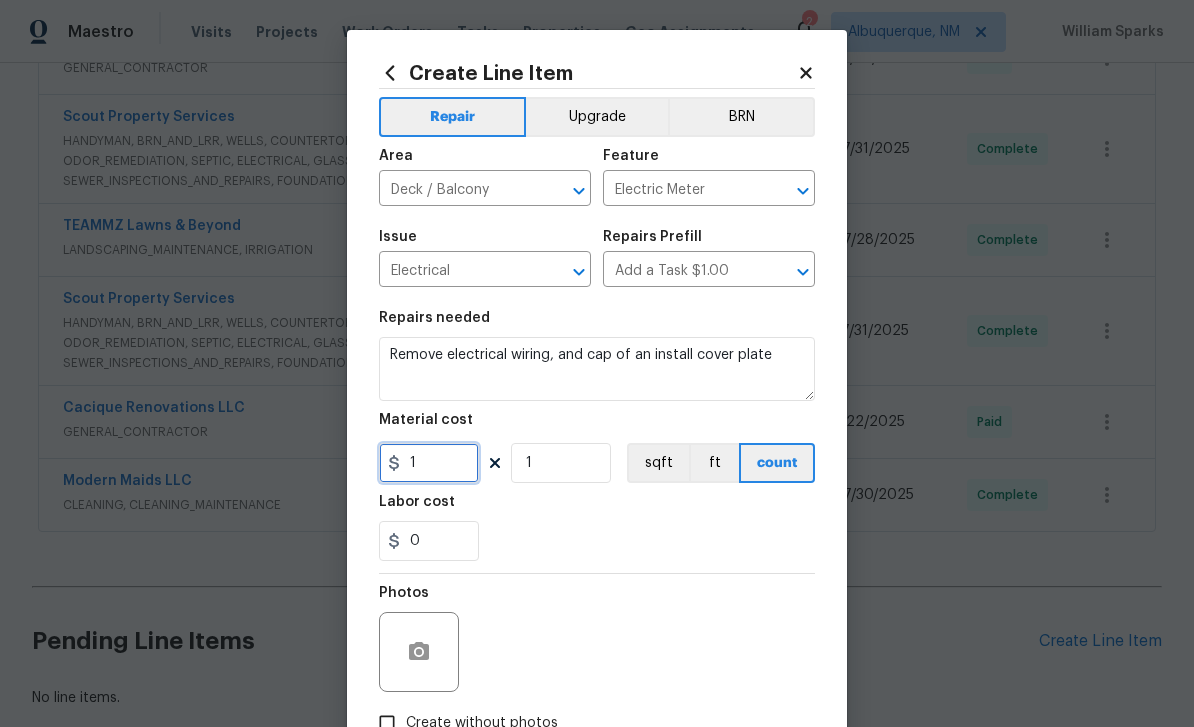 click on "1" at bounding box center (429, 463) 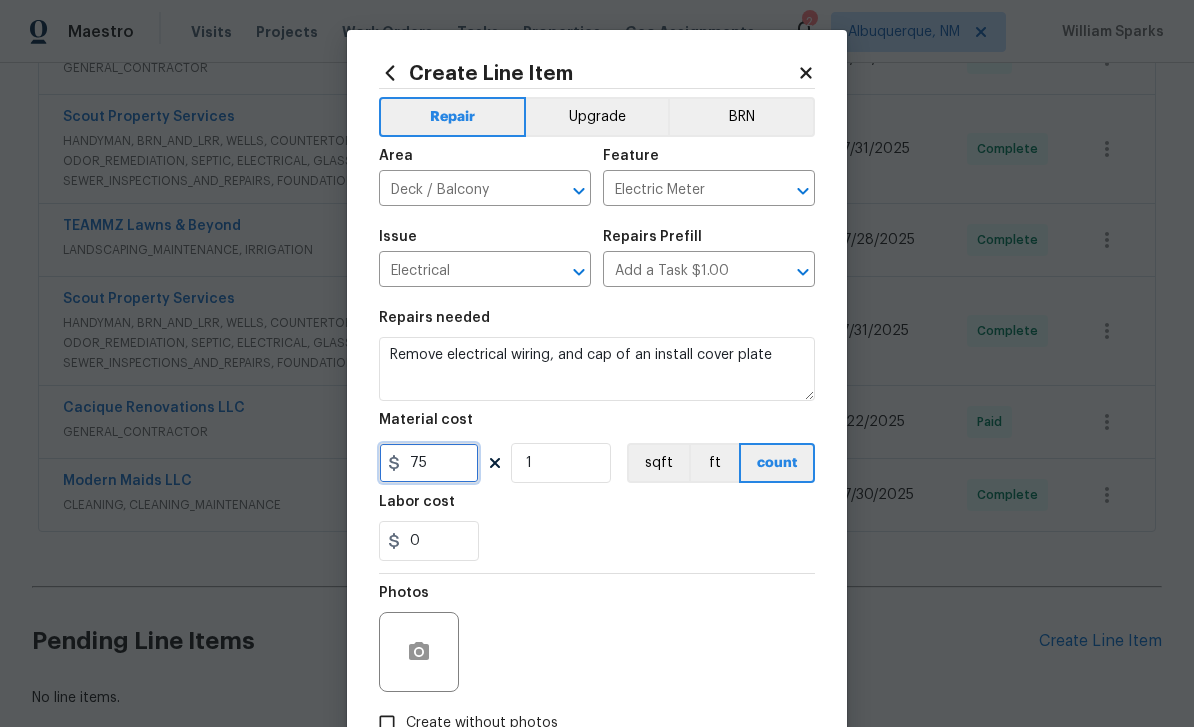 type on "75" 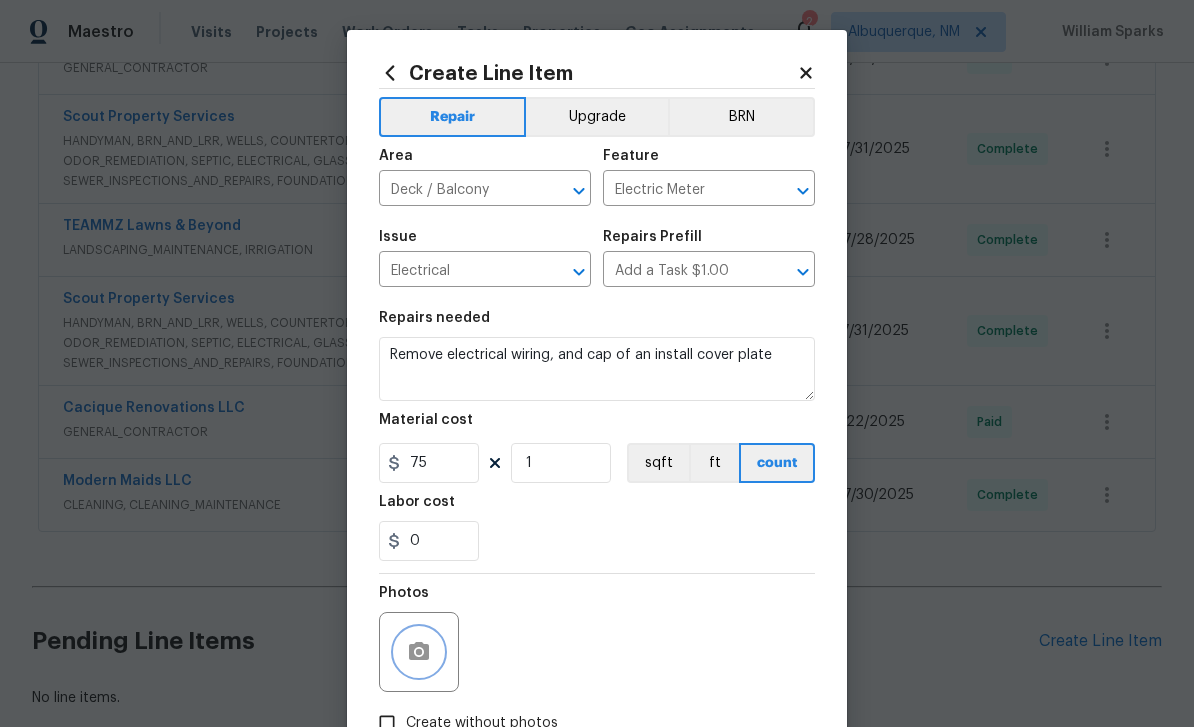 click 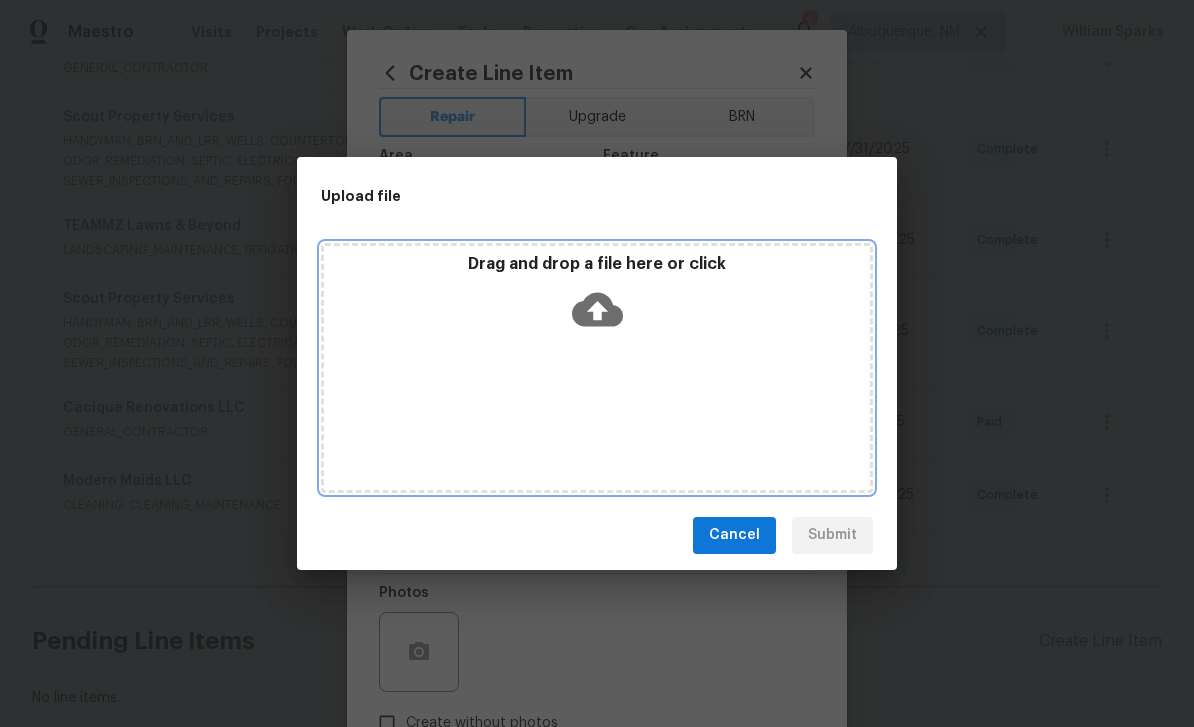 click 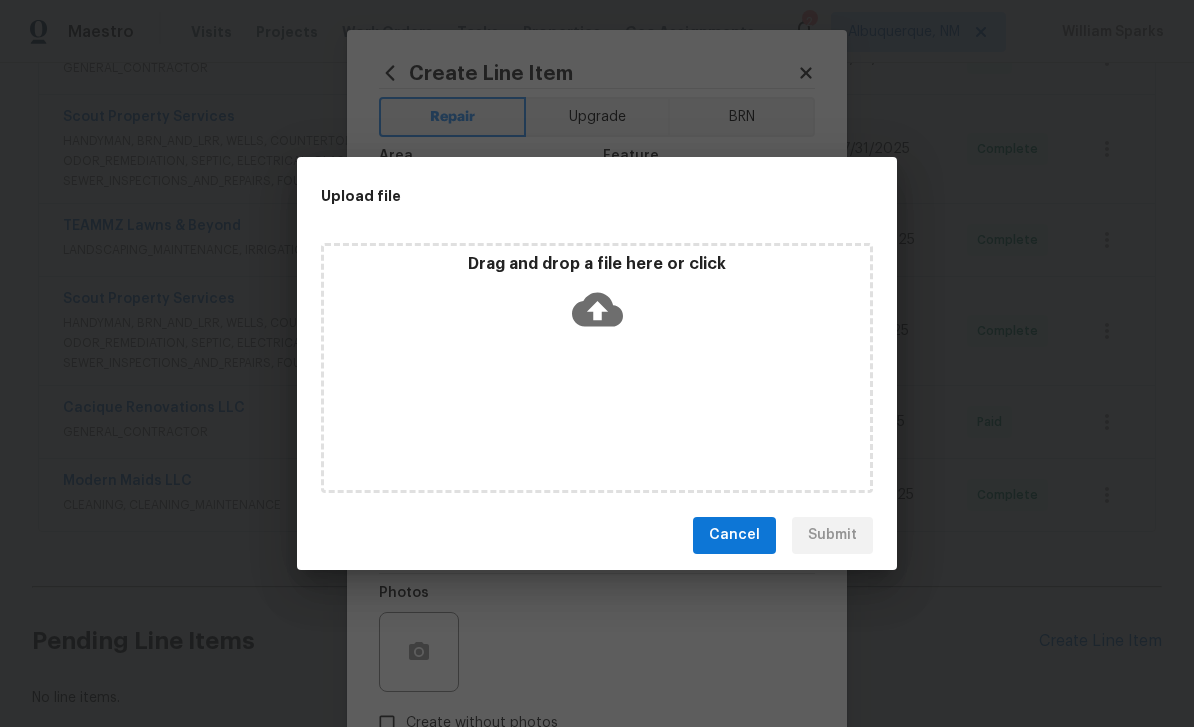 scroll, scrollTop: 644, scrollLeft: 0, axis: vertical 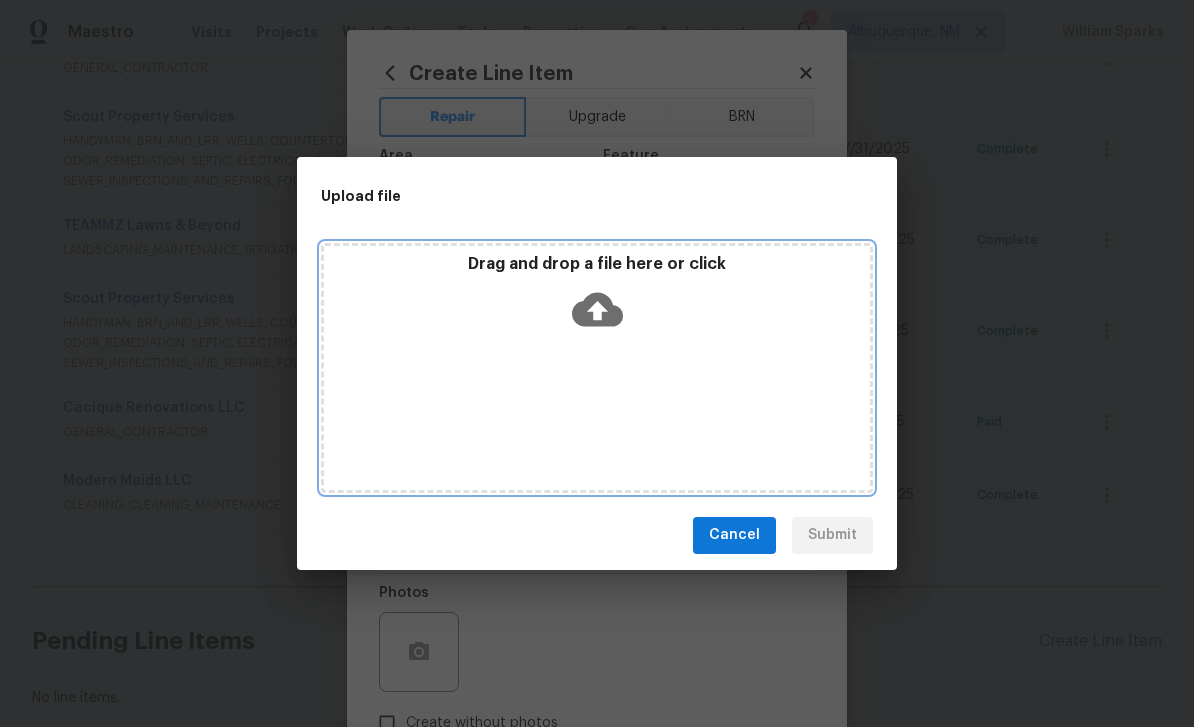 click 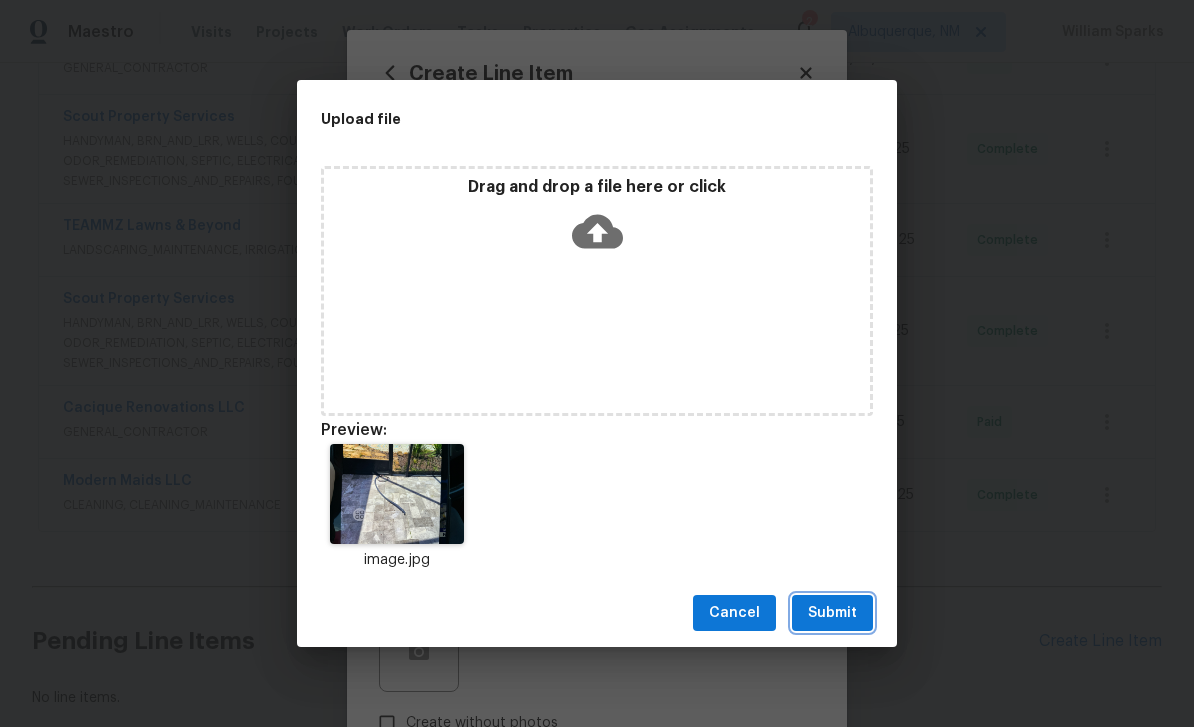 click on "Submit" at bounding box center (832, 613) 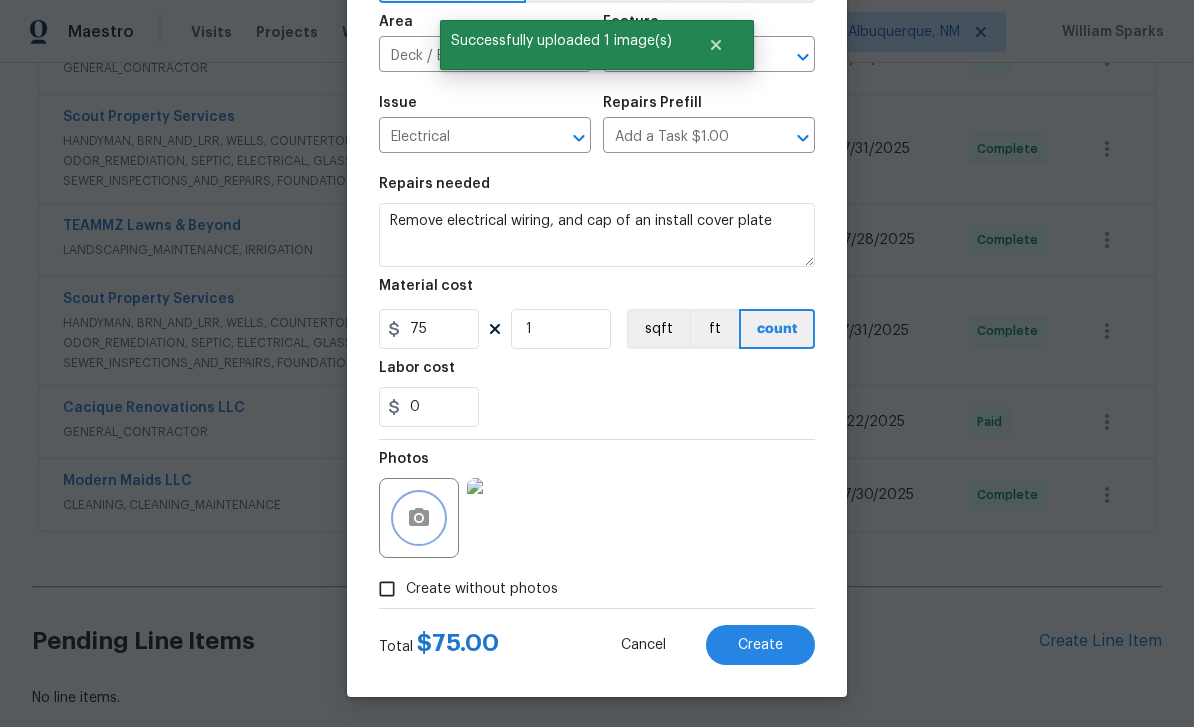 scroll, scrollTop: 138, scrollLeft: 0, axis: vertical 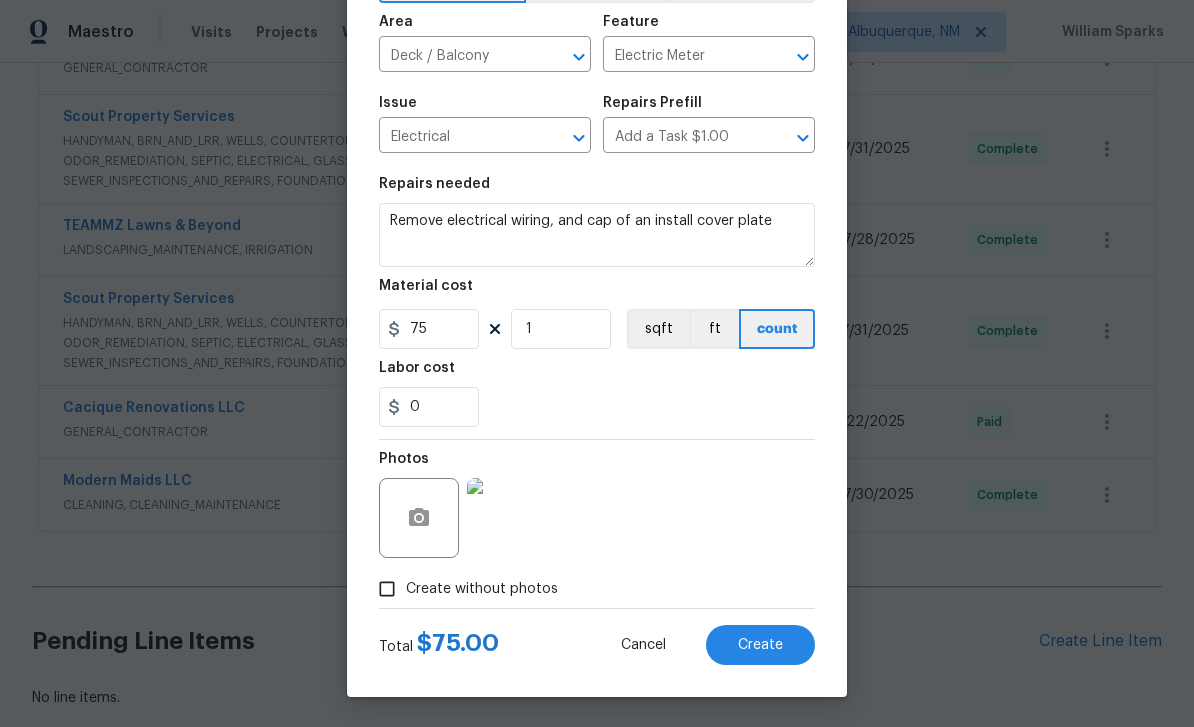 click on "Create" at bounding box center (760, 645) 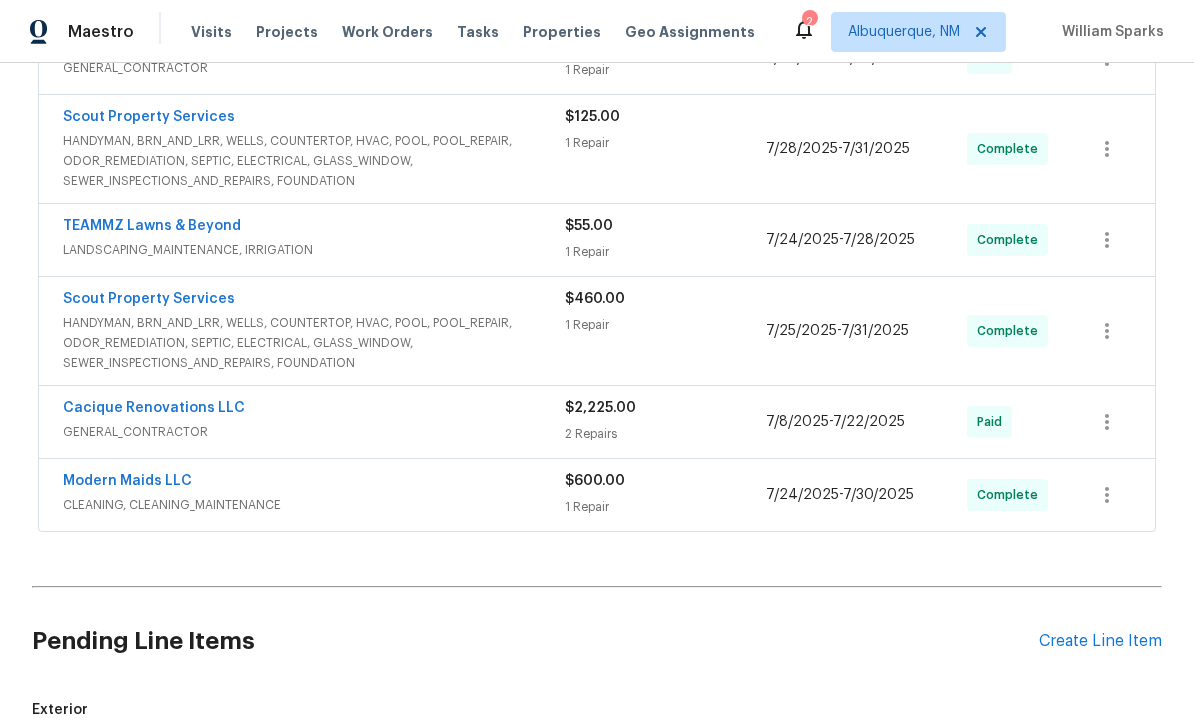 click on "Create Line Item" at bounding box center (1100, 641) 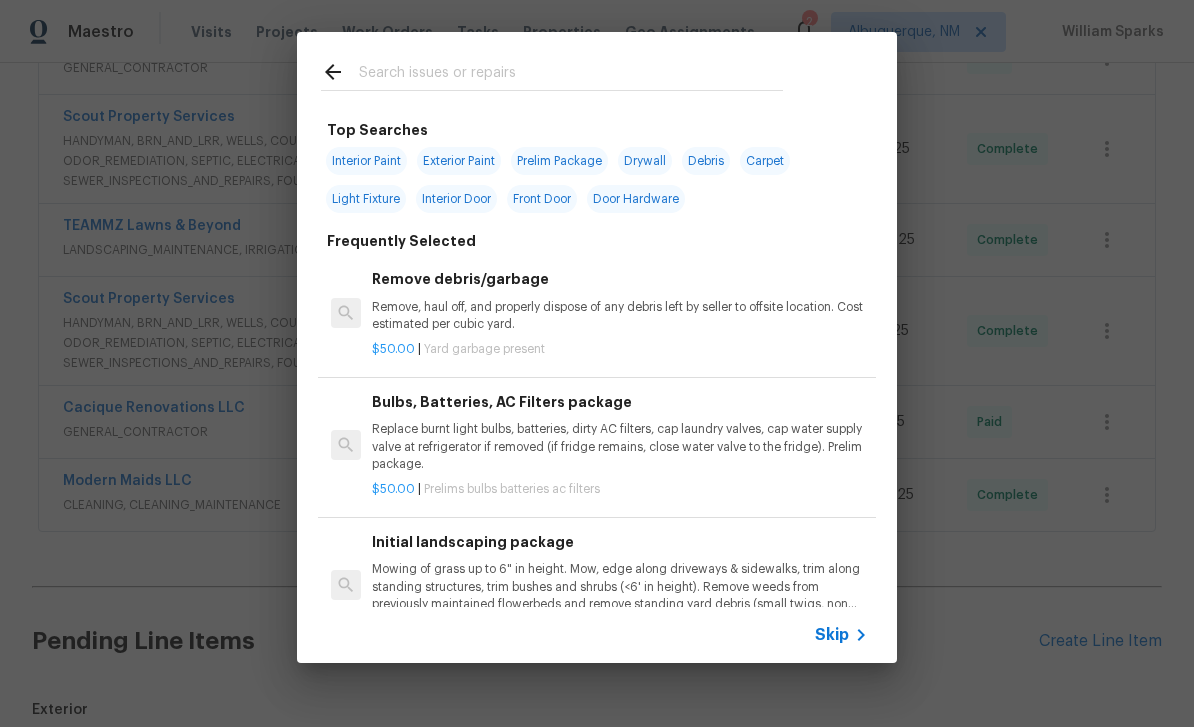 click at bounding box center [571, 75] 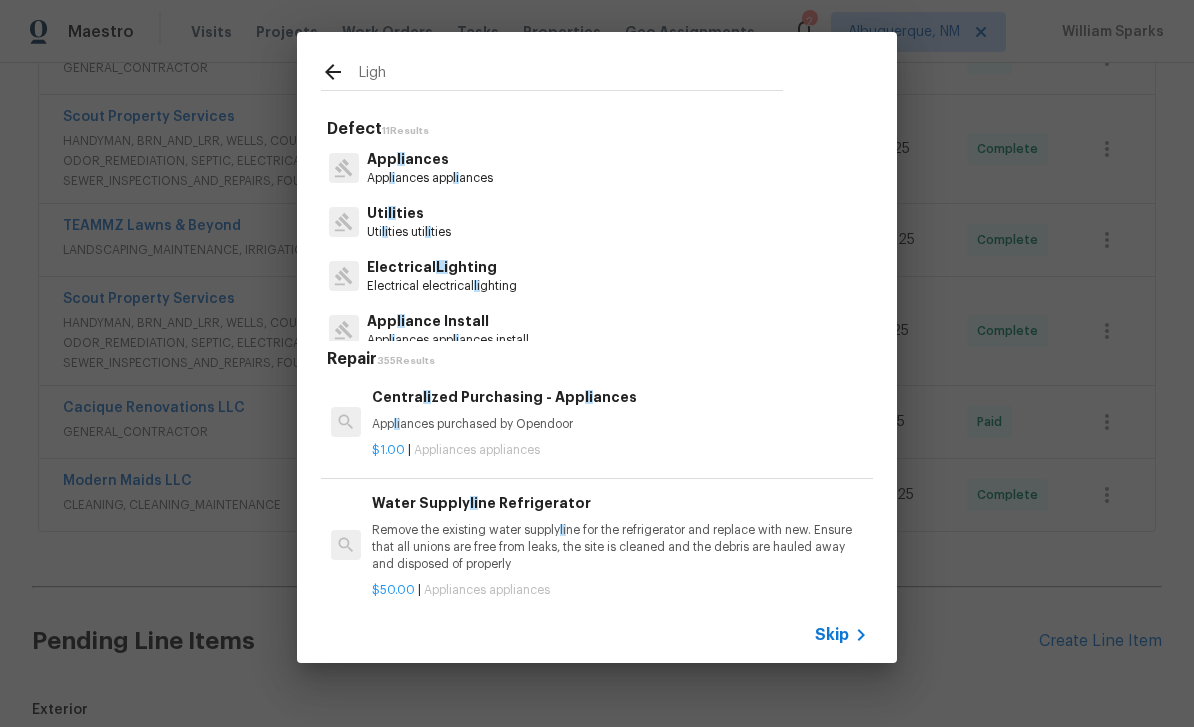type on "Light" 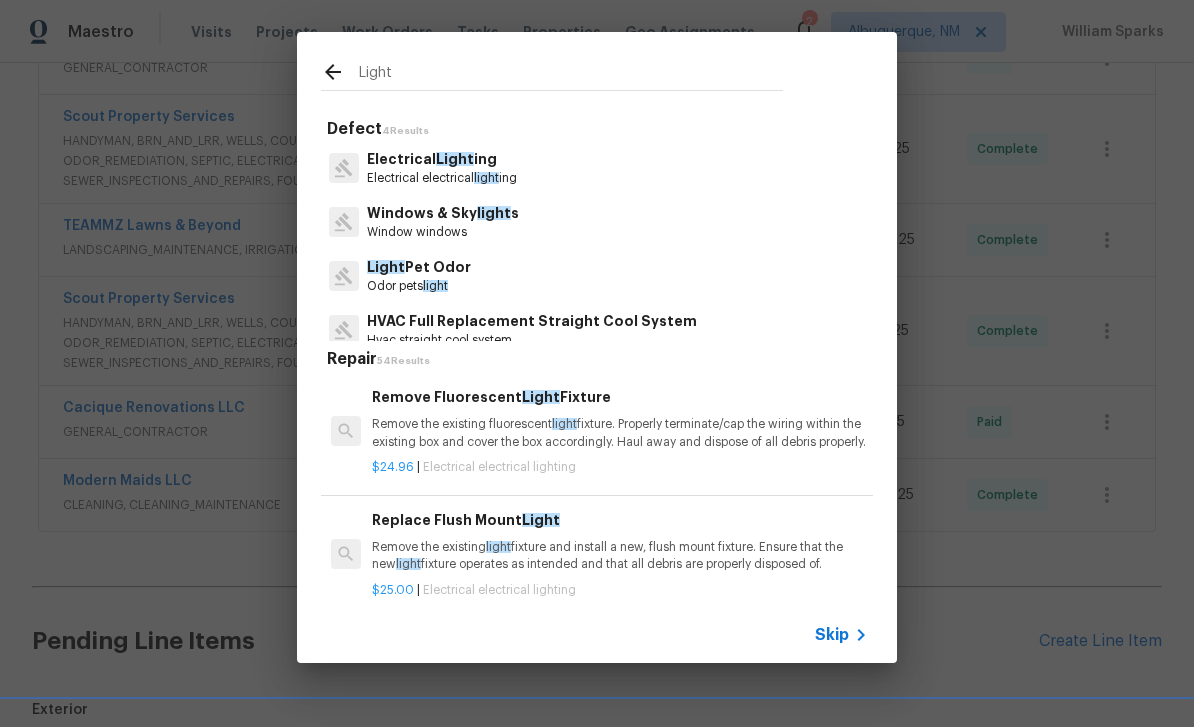 click on "Light" at bounding box center [455, 159] 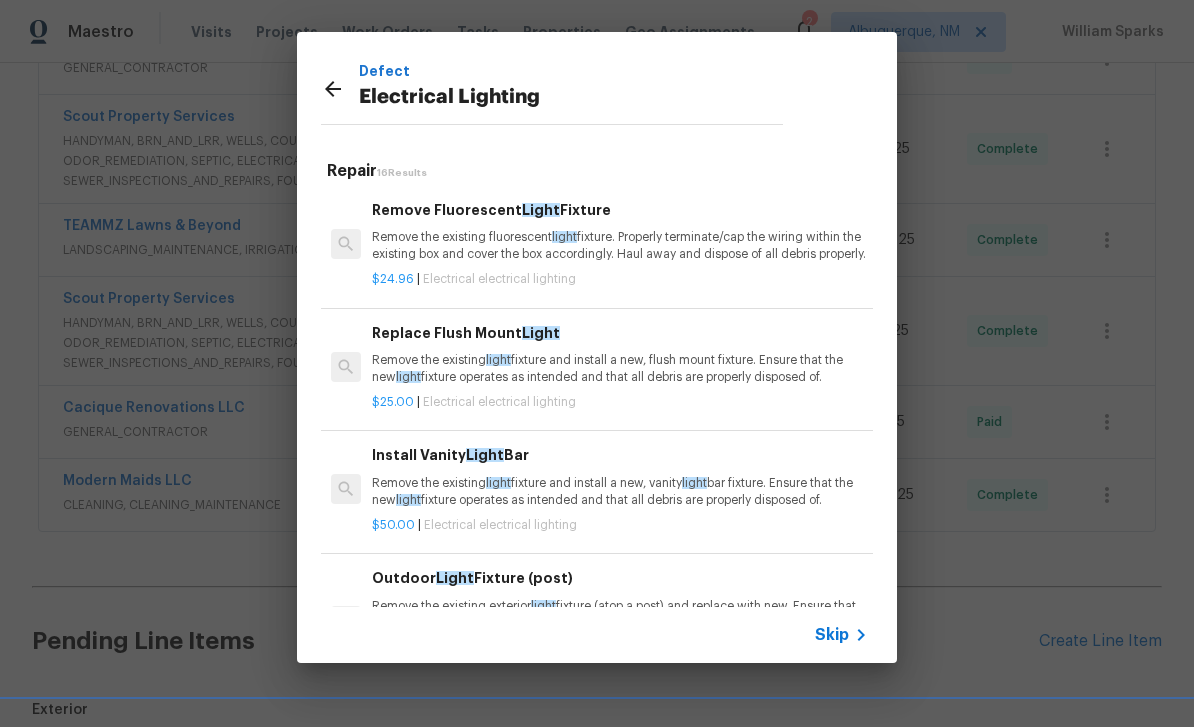 click on "Replace Flush Mount  Light" at bounding box center (620, 333) 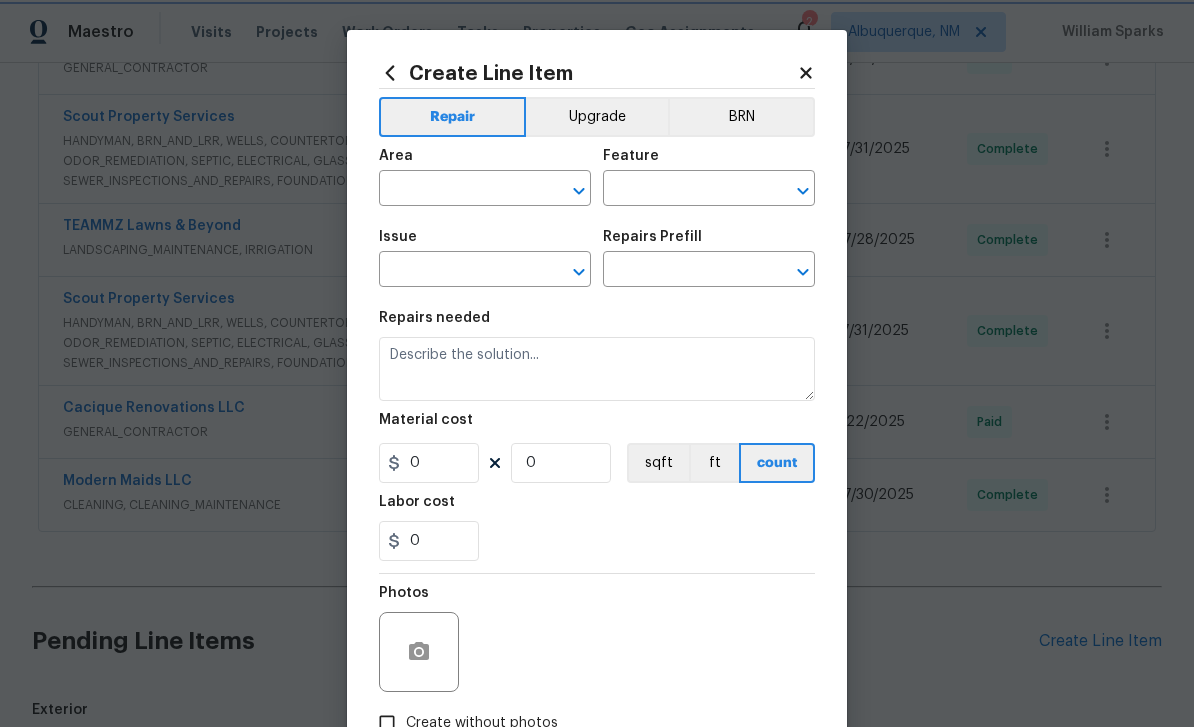 type on "Electrical Lighting" 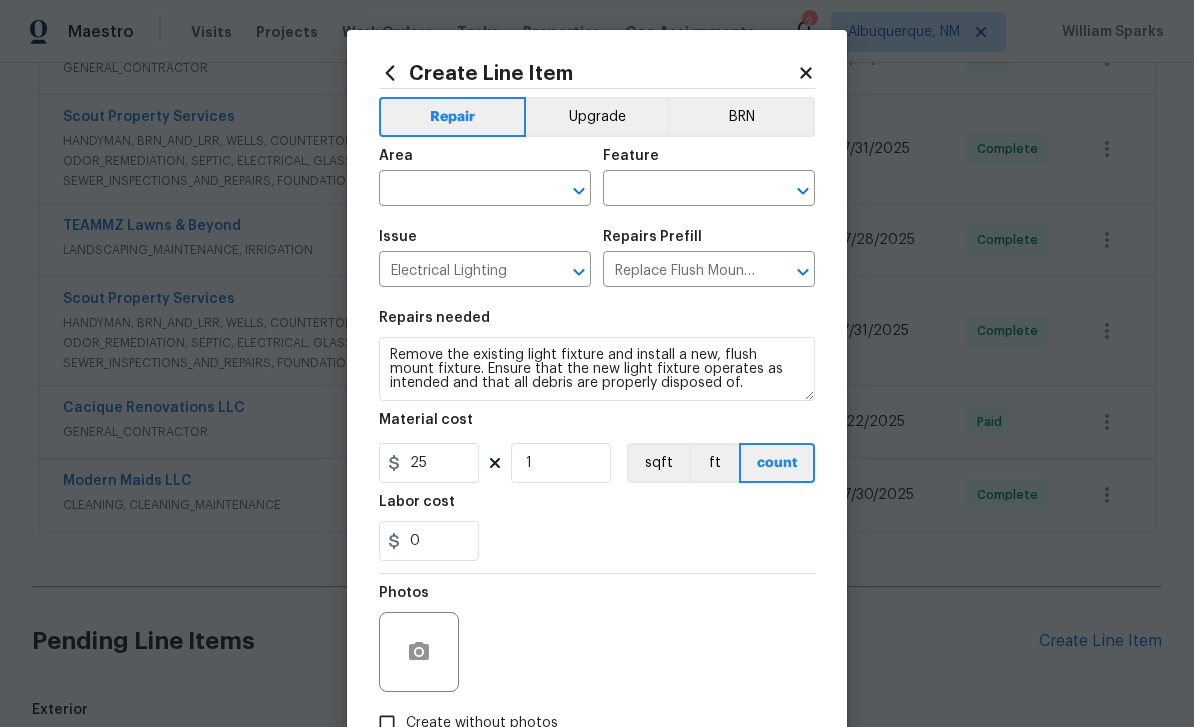 click at bounding box center [457, 190] 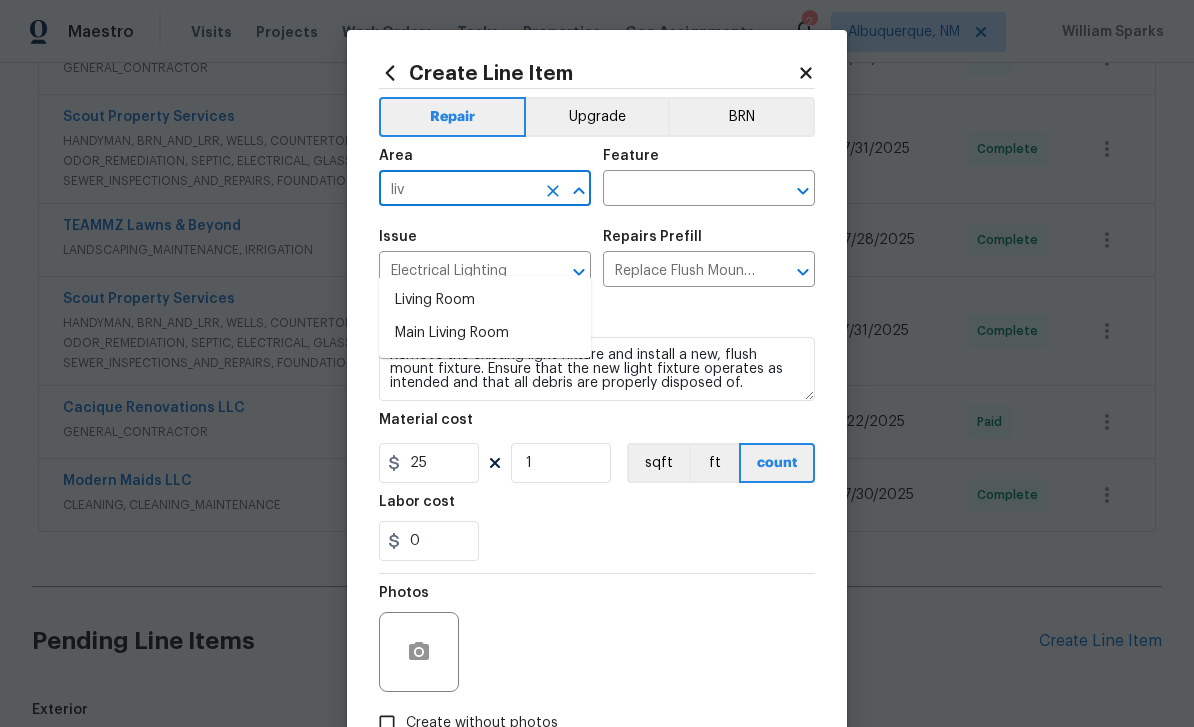 click on "Main Living Room" at bounding box center (485, 333) 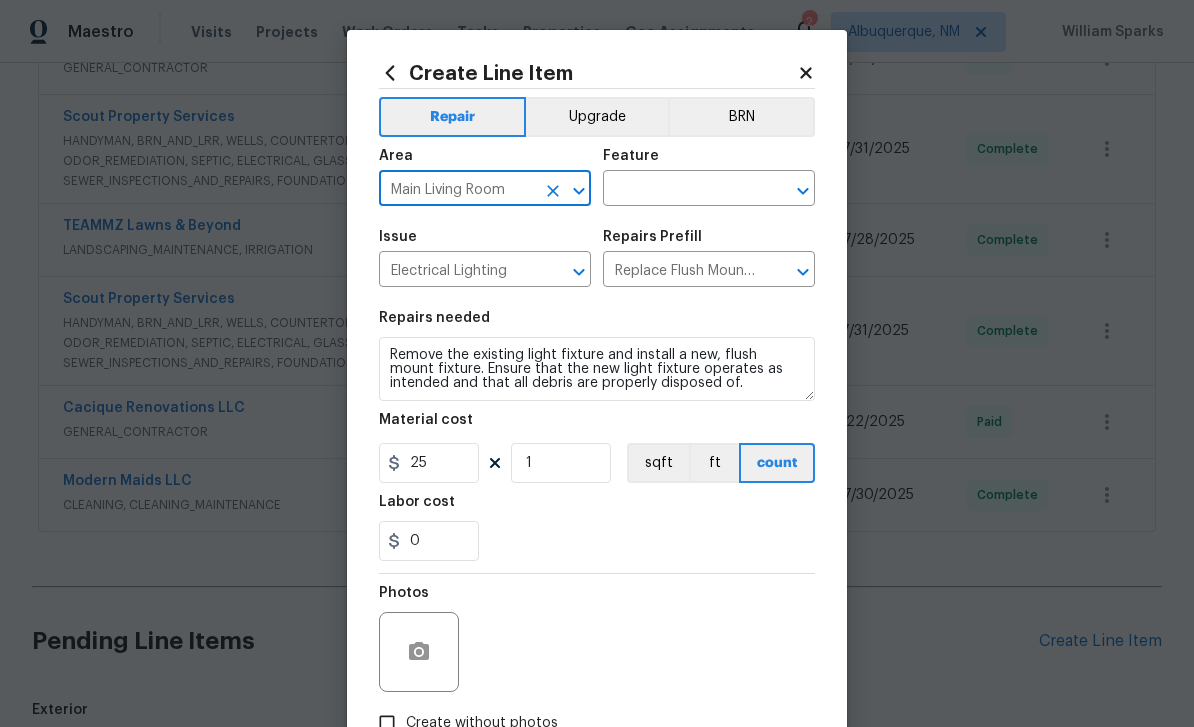 click at bounding box center [681, 190] 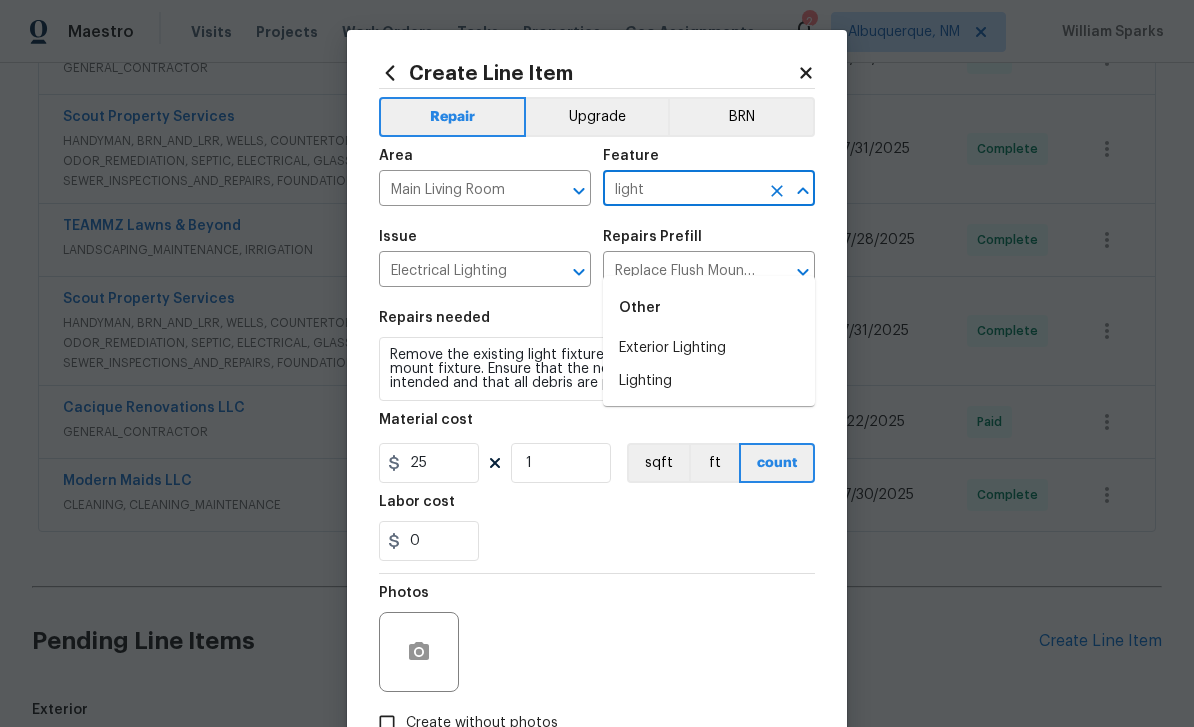 click on "Lighting" at bounding box center [709, 381] 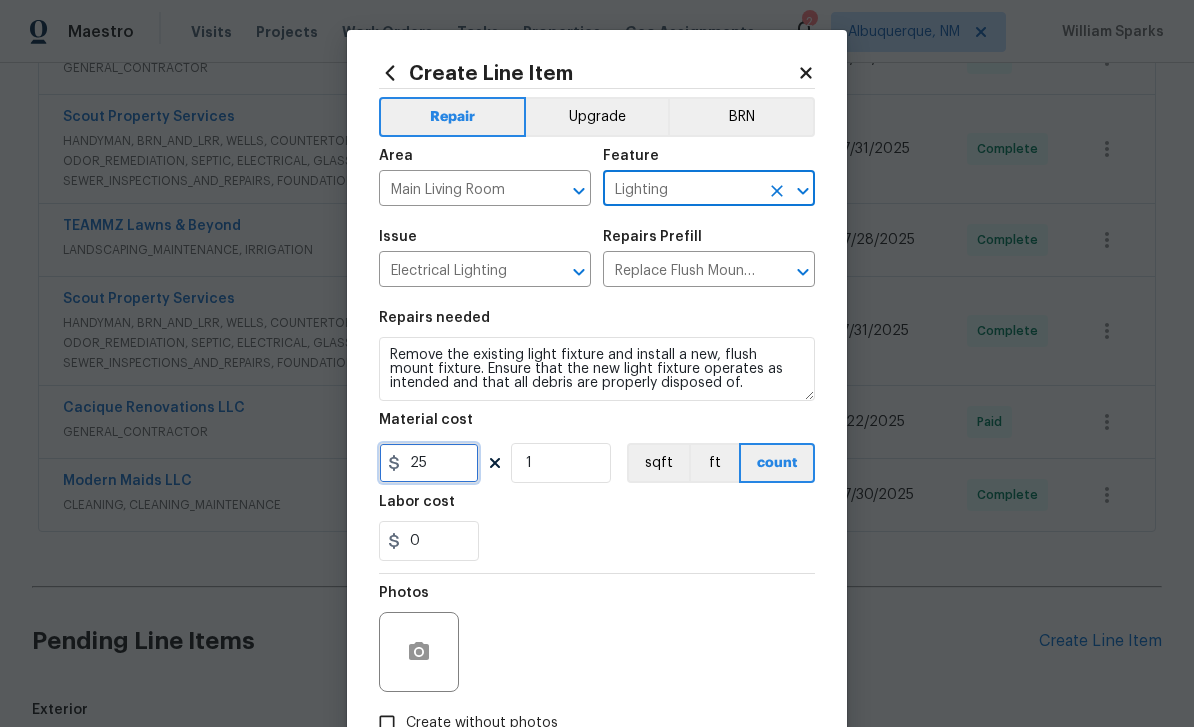 click on "25" at bounding box center [429, 463] 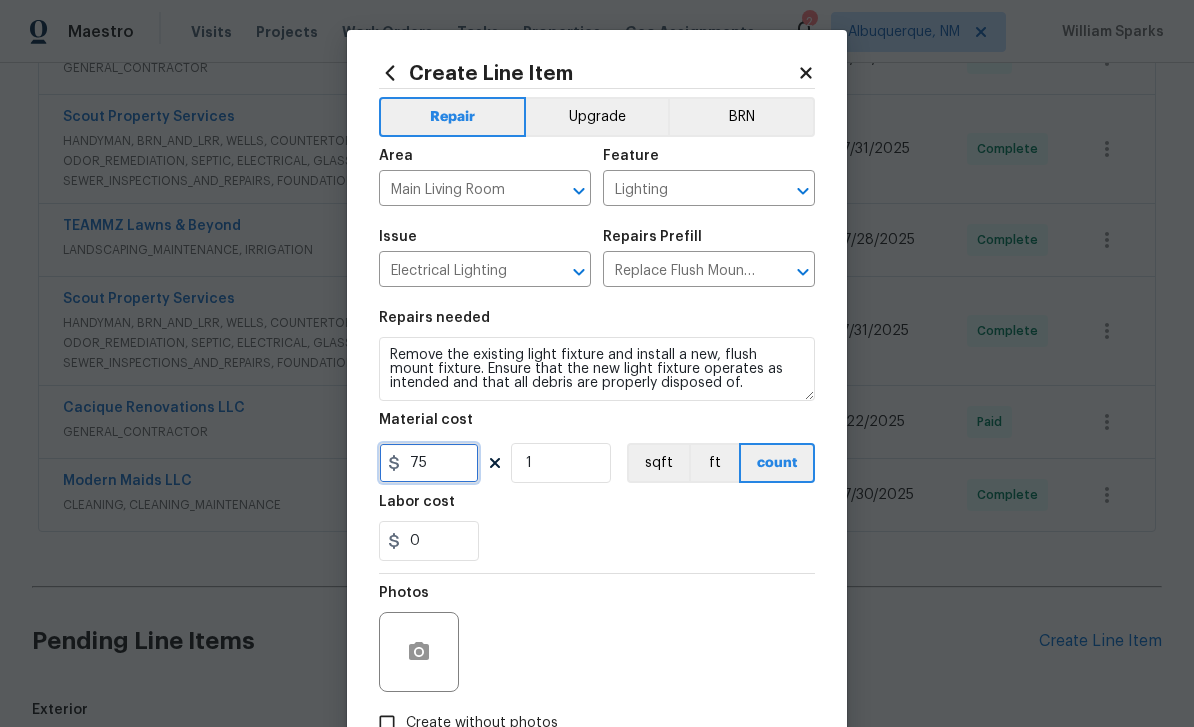 type on "75" 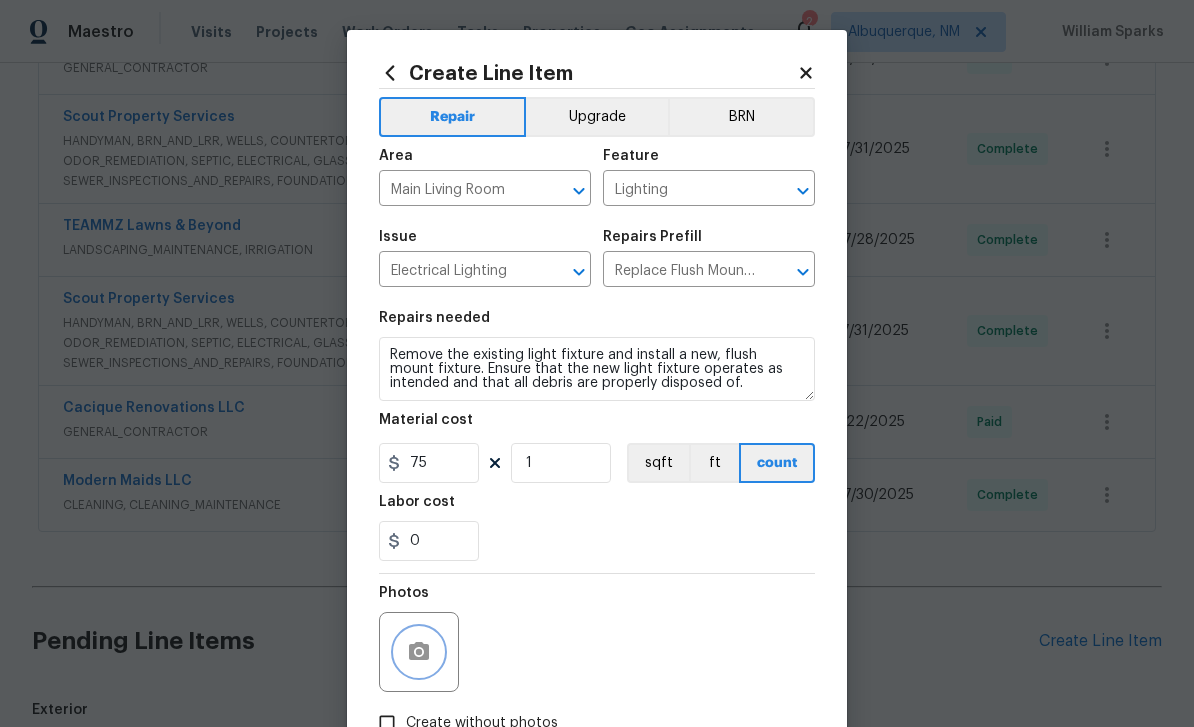 click 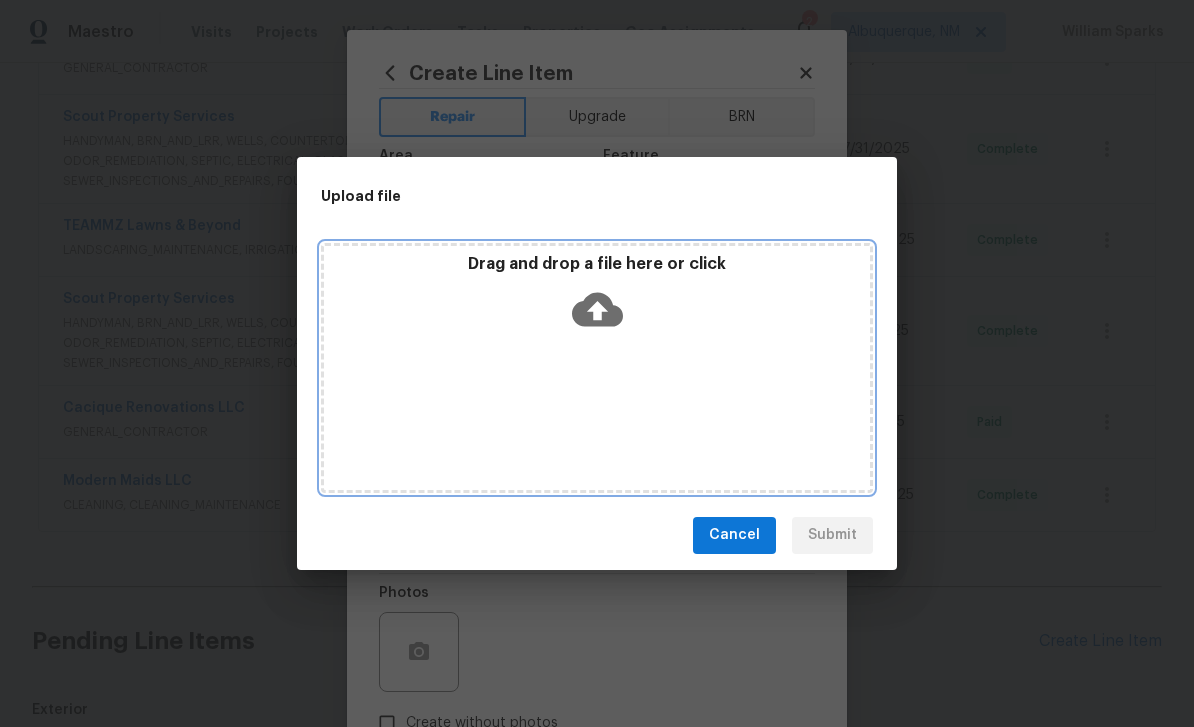 click 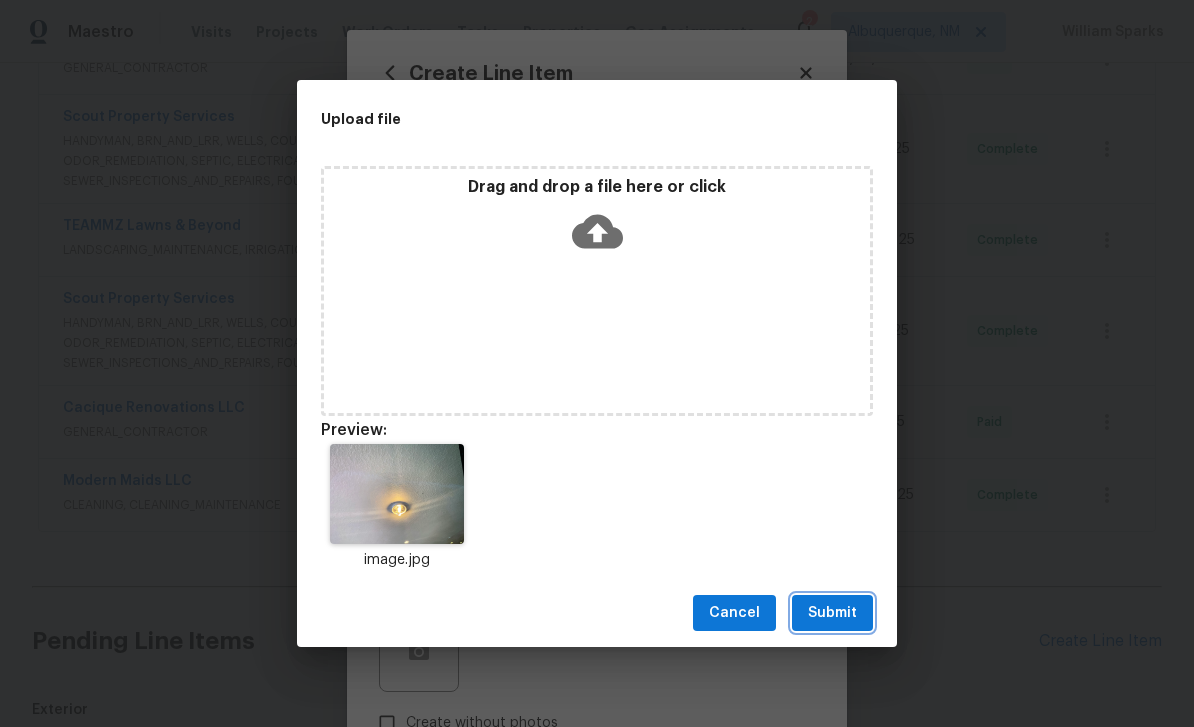 click on "Submit" at bounding box center (832, 613) 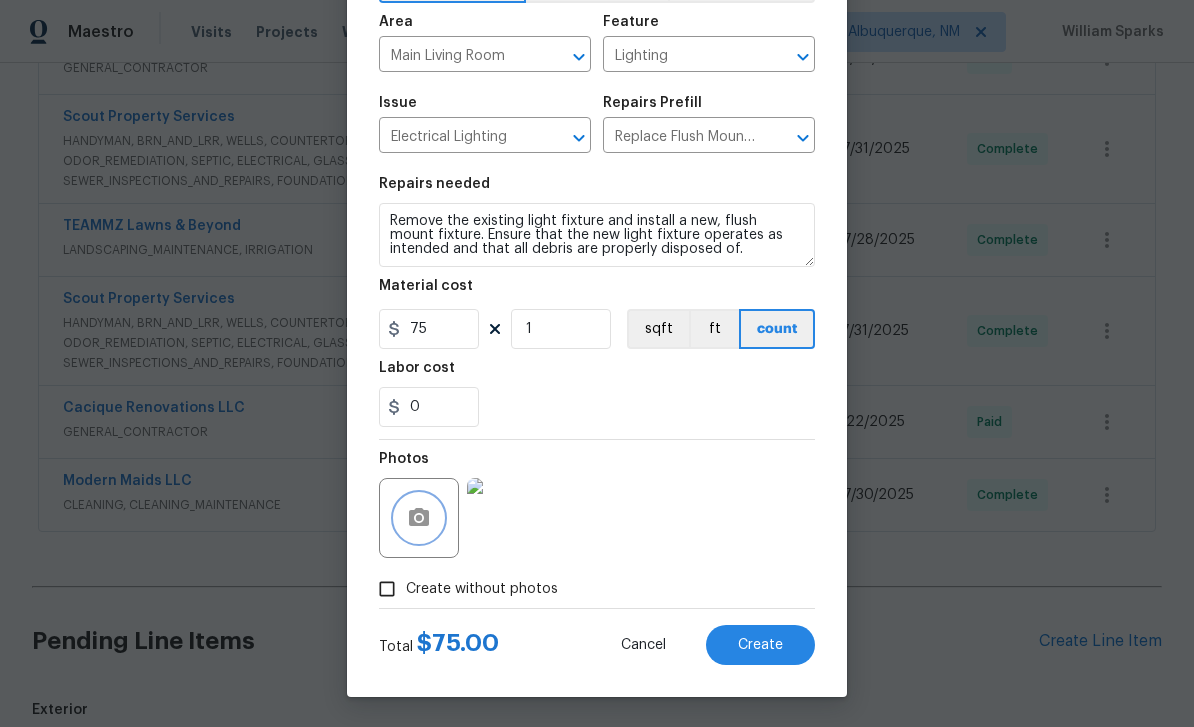 scroll, scrollTop: 138, scrollLeft: 0, axis: vertical 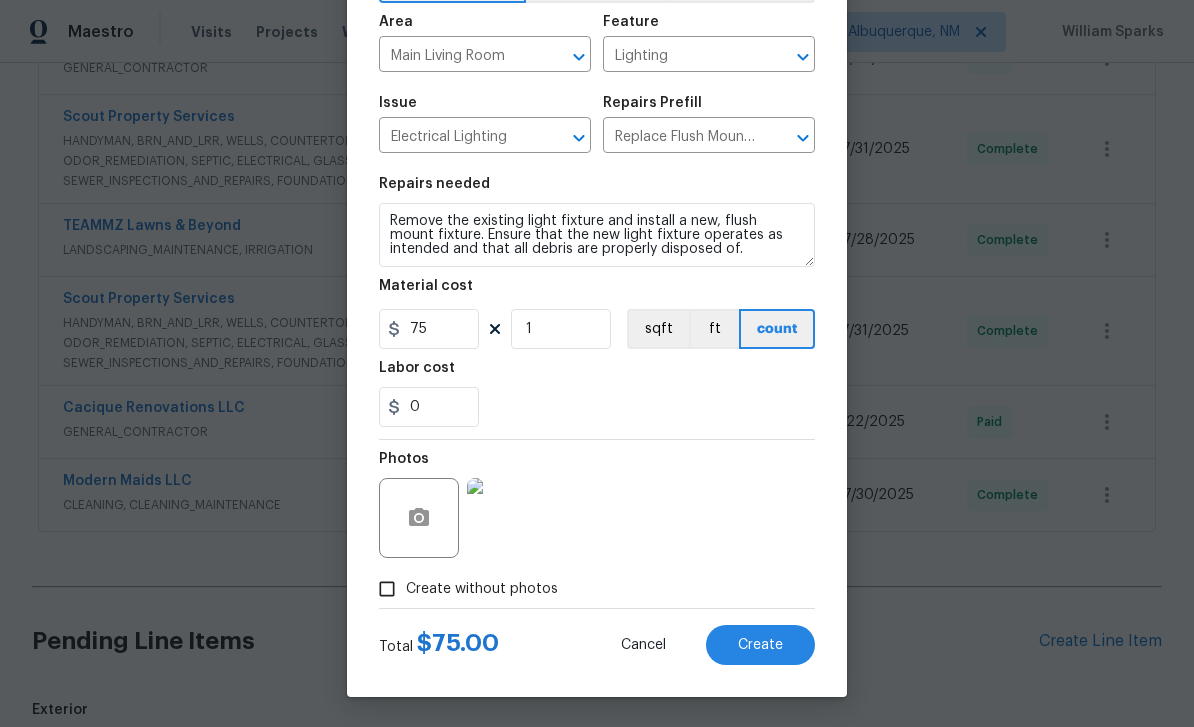 click on "Create" at bounding box center [760, 645] 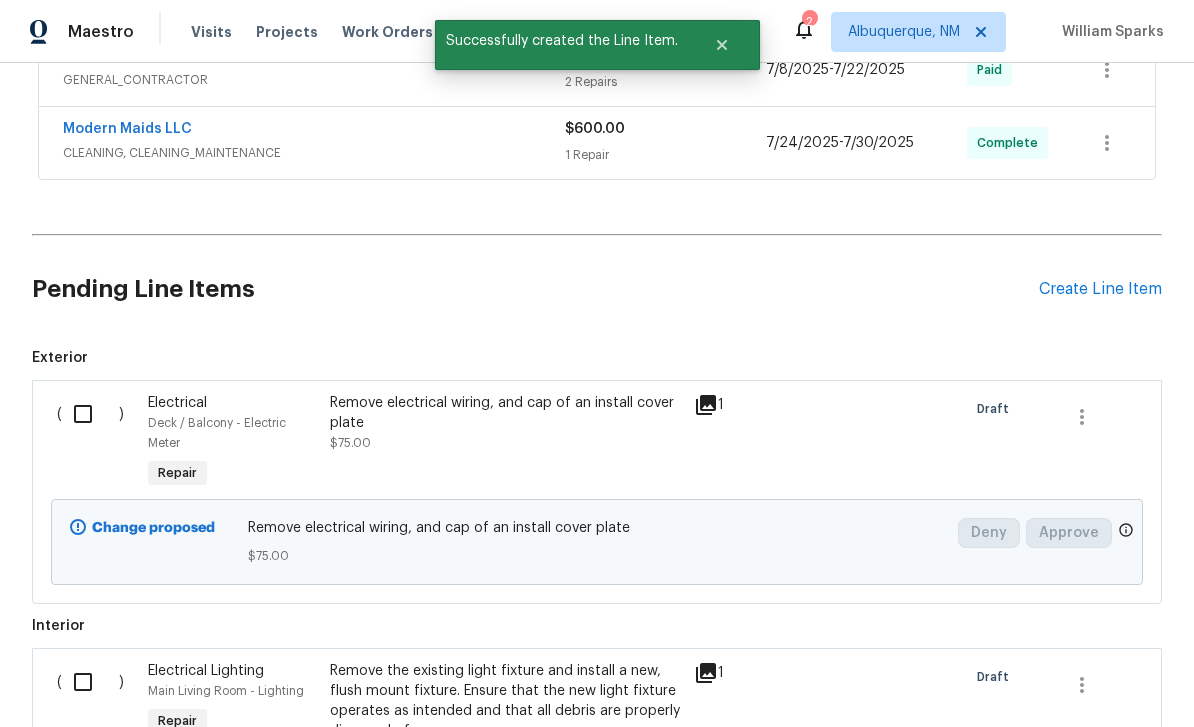 scroll, scrollTop: 1090, scrollLeft: 0, axis: vertical 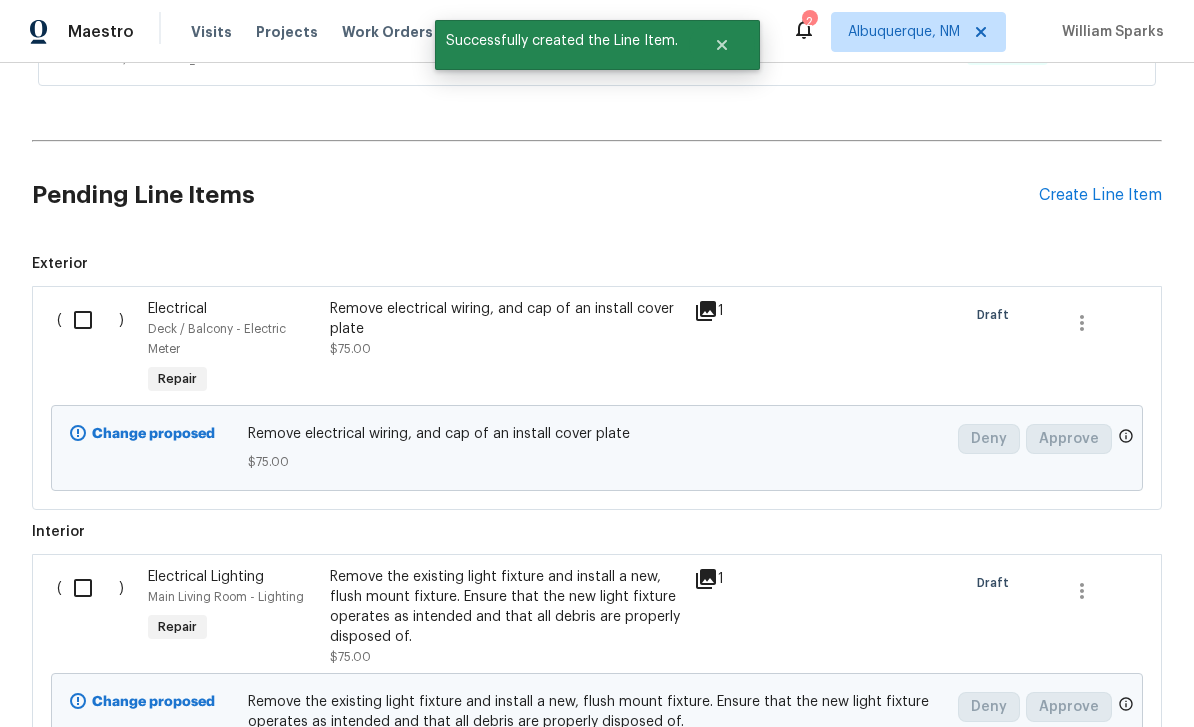 click at bounding box center (90, 320) 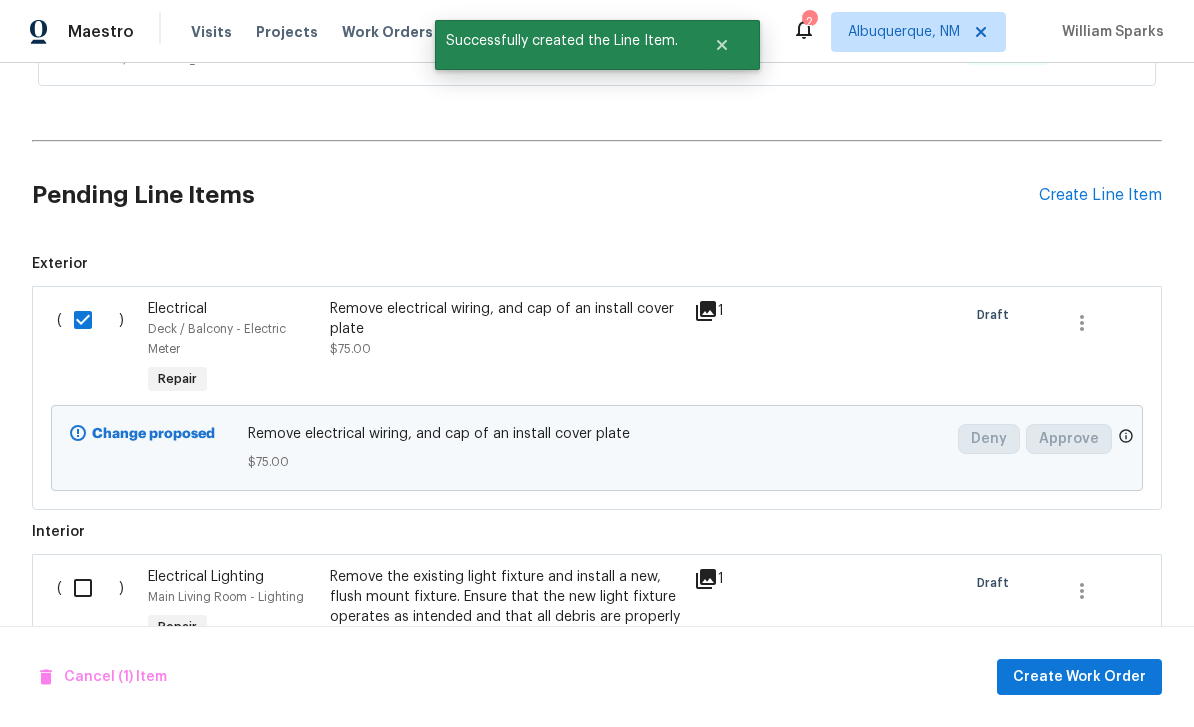 click at bounding box center [90, 588] 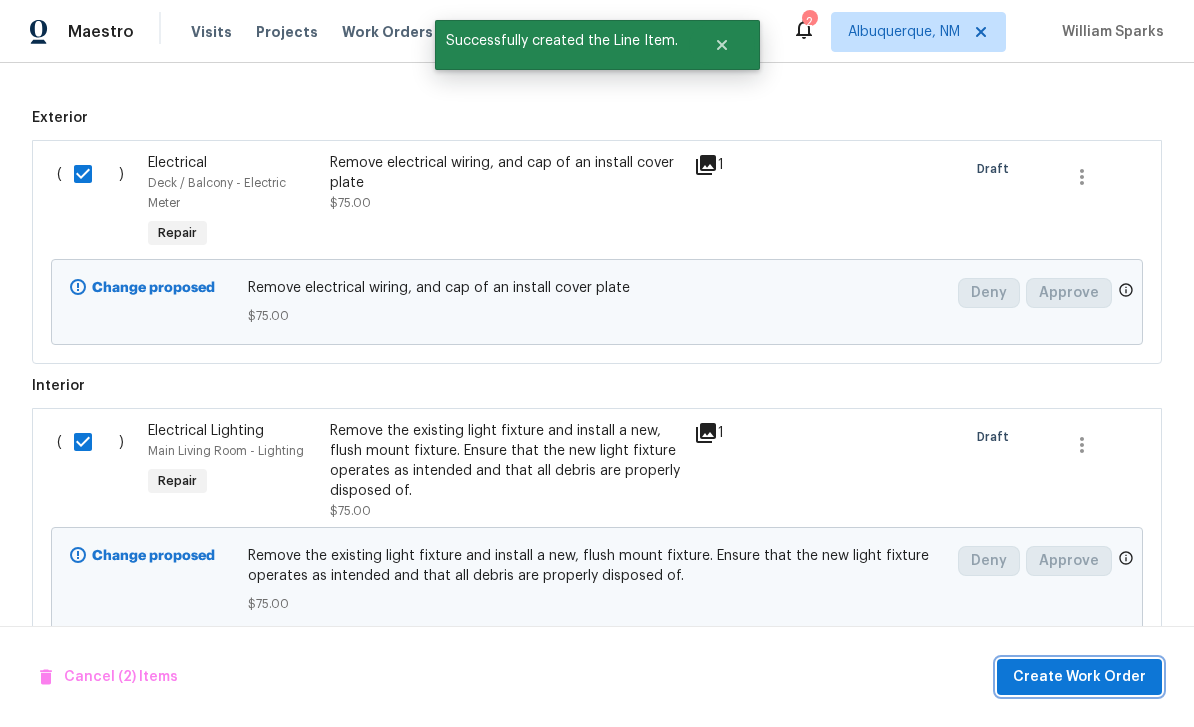 click on "Create Work Order" at bounding box center (1079, 677) 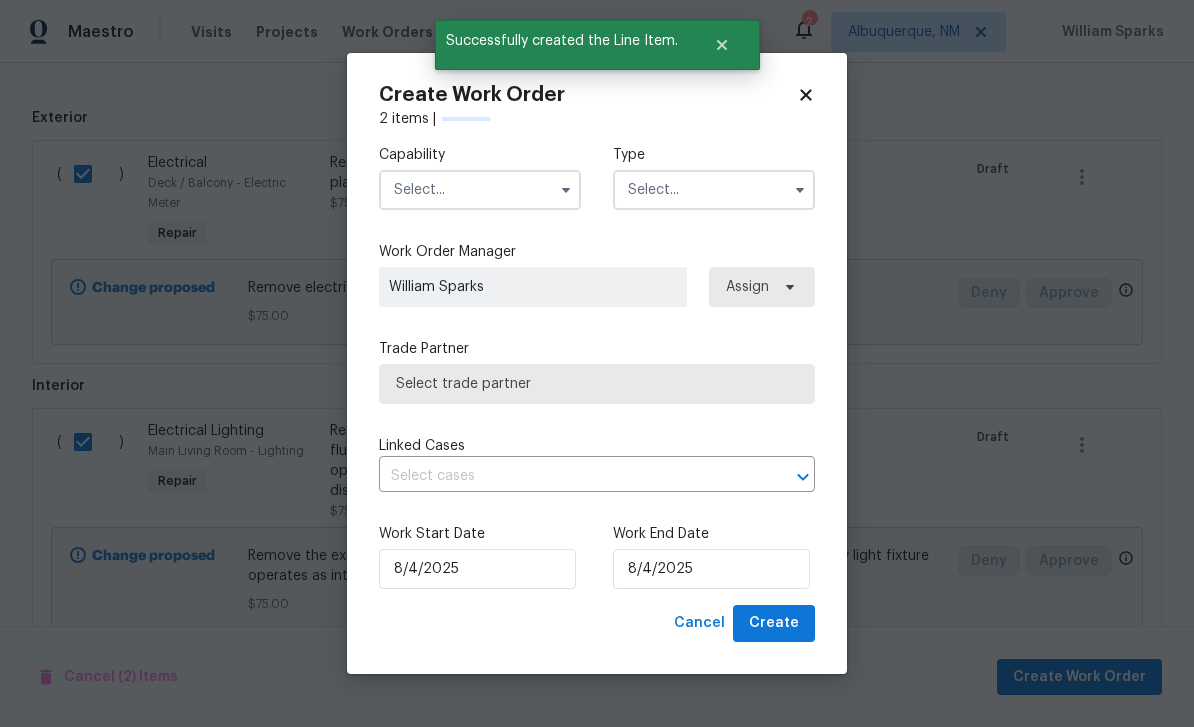 scroll, scrollTop: 1235, scrollLeft: 0, axis: vertical 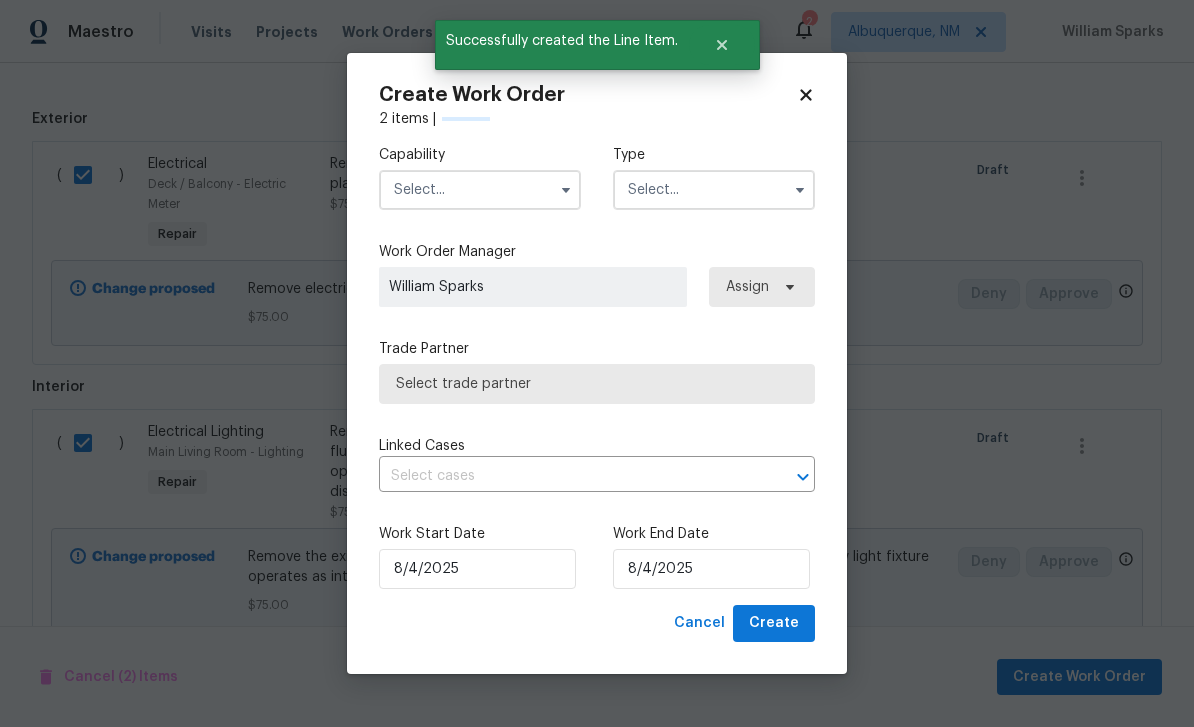 checkbox on "false" 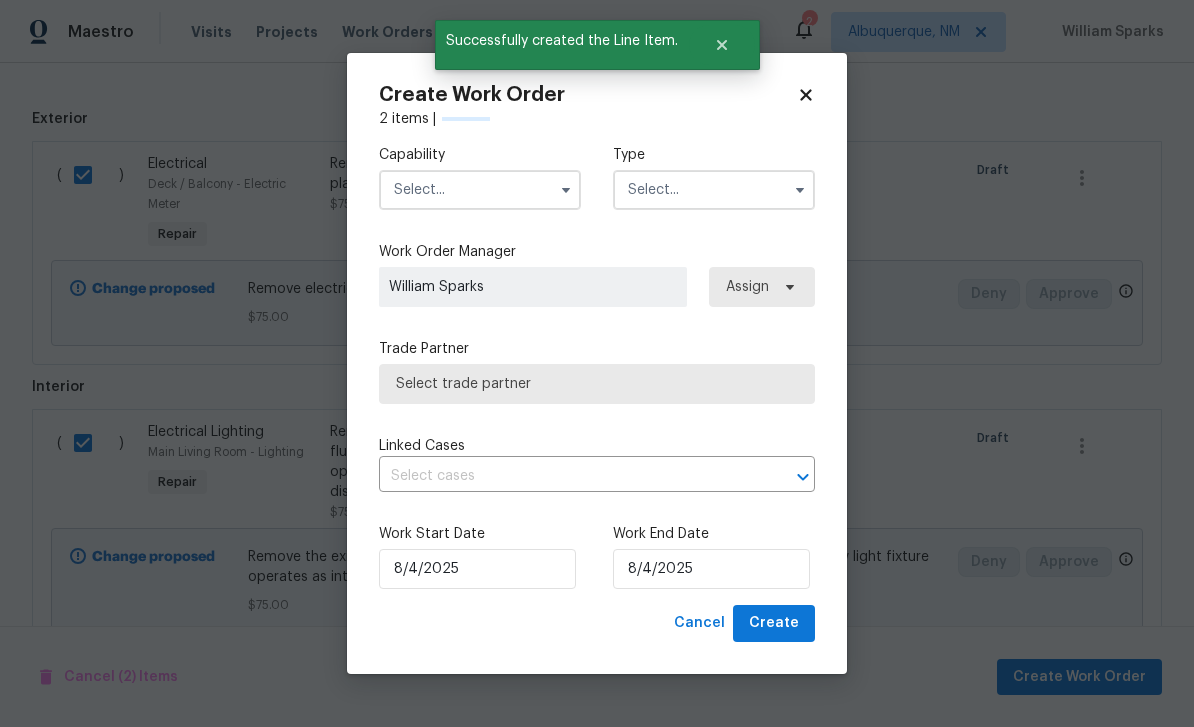 checkbox on "false" 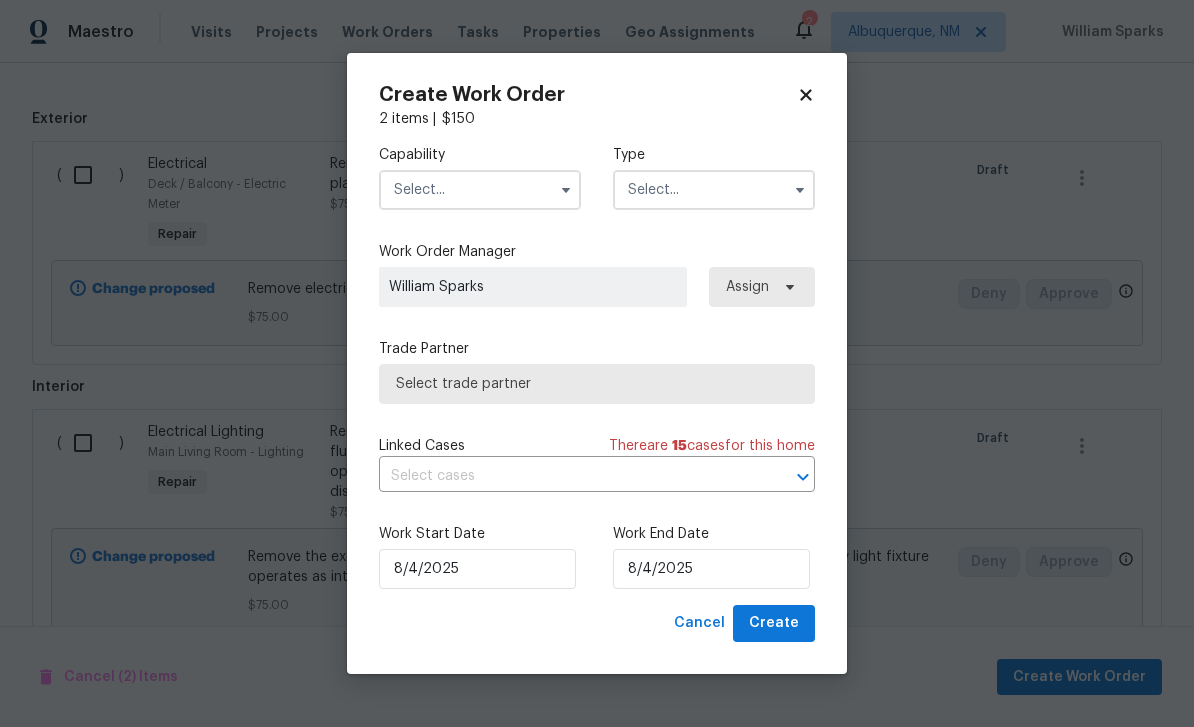 click at bounding box center (480, 190) 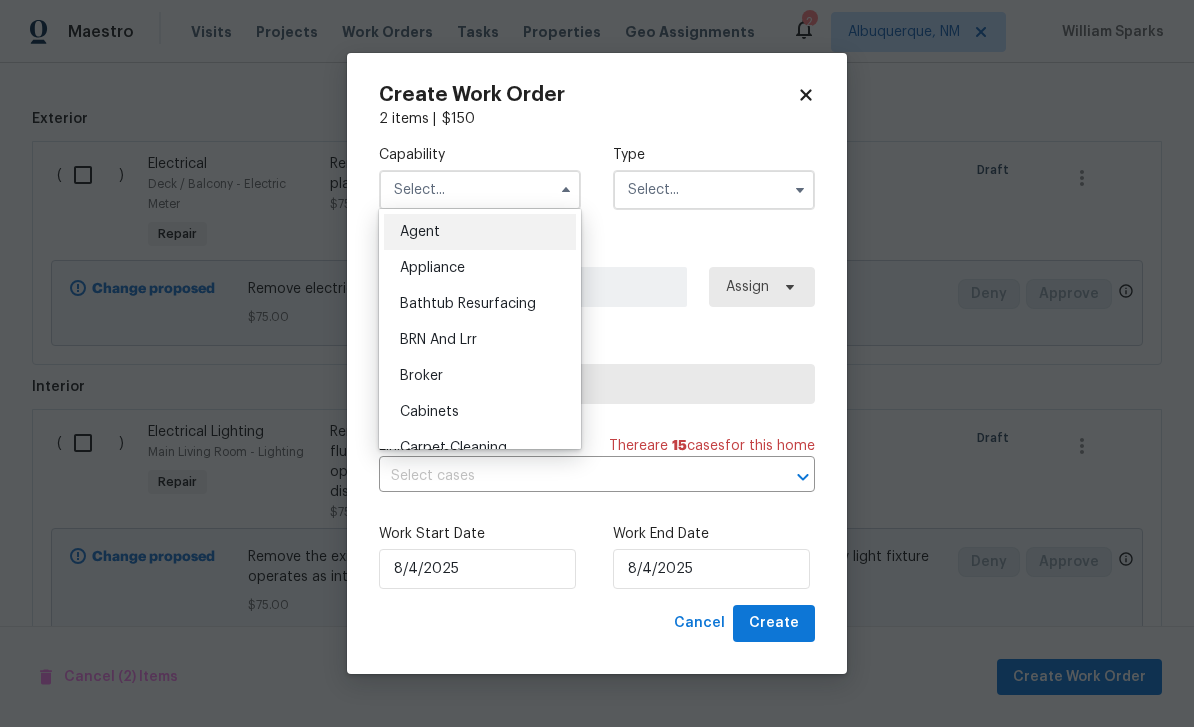 click 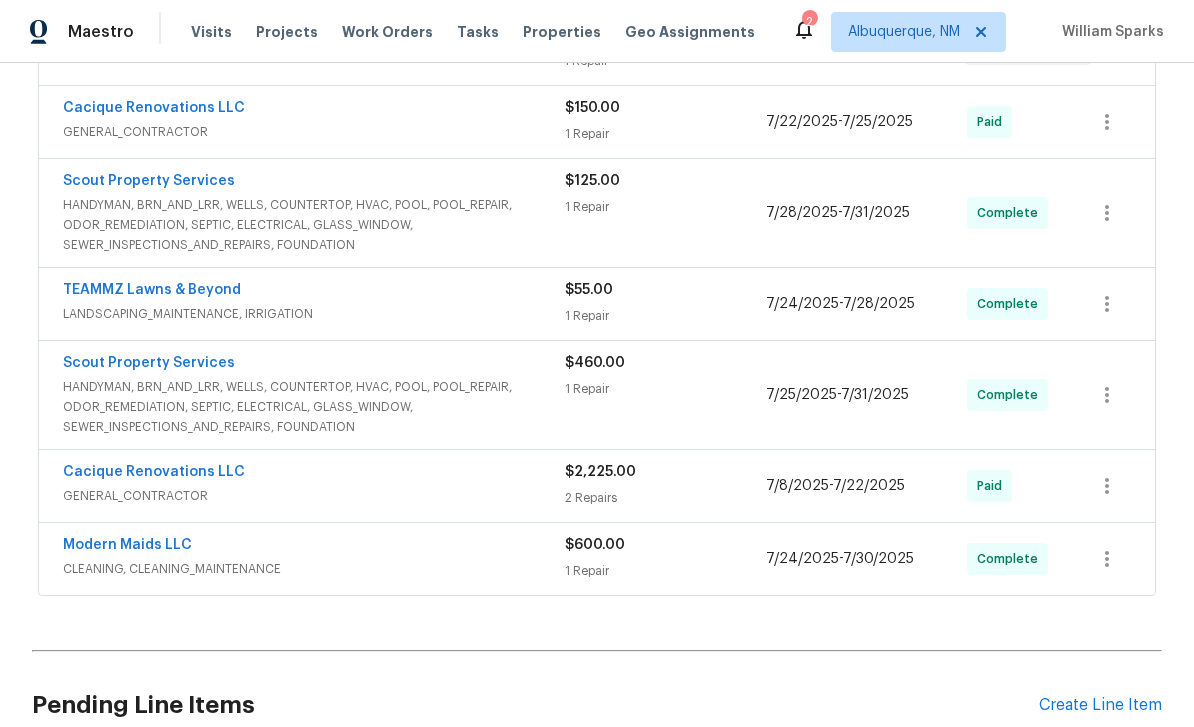 scroll, scrollTop: 492, scrollLeft: 0, axis: vertical 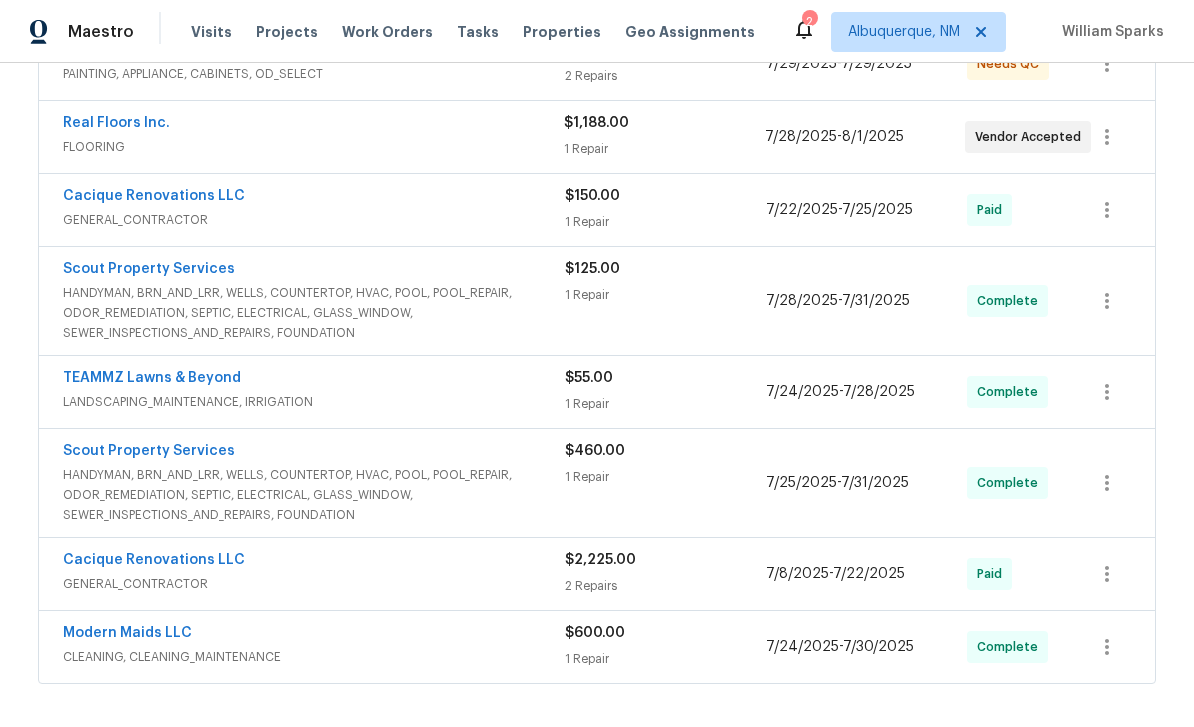 click on "Cacique Renovations LLC GENERAL_CONTRACTOR $150.00 1 Repair 7/22/2025  -  7/25/2025 Paid" at bounding box center [597, 210] 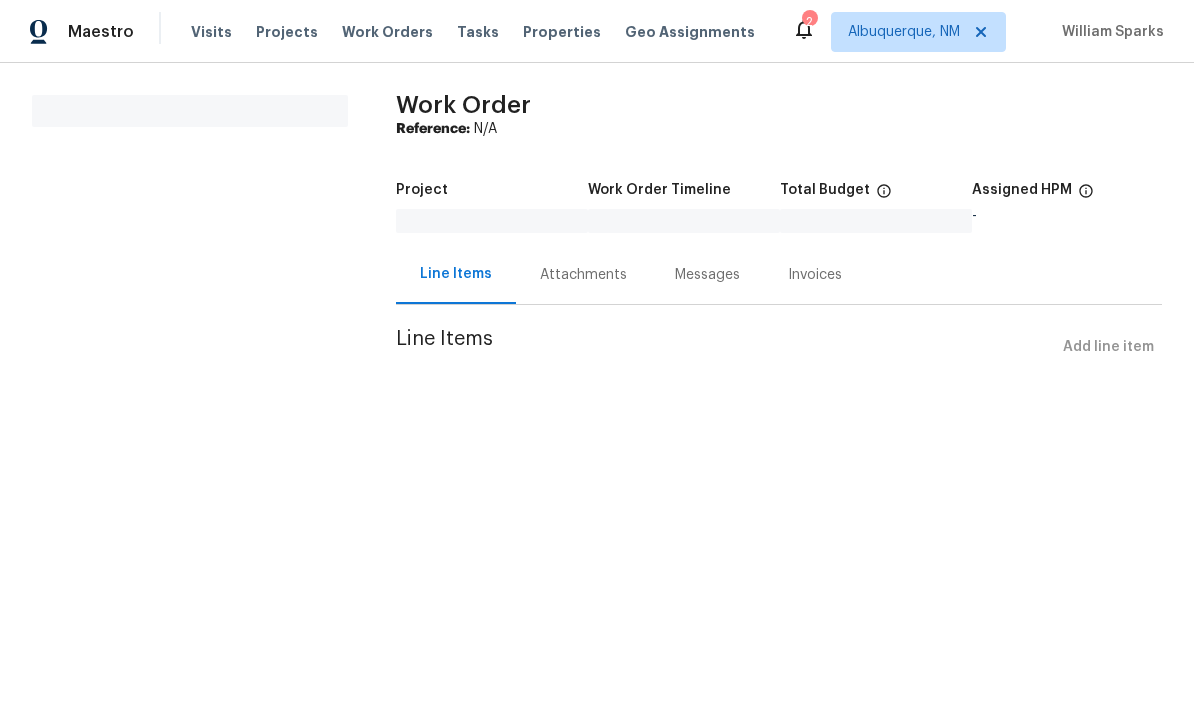 scroll, scrollTop: 0, scrollLeft: 0, axis: both 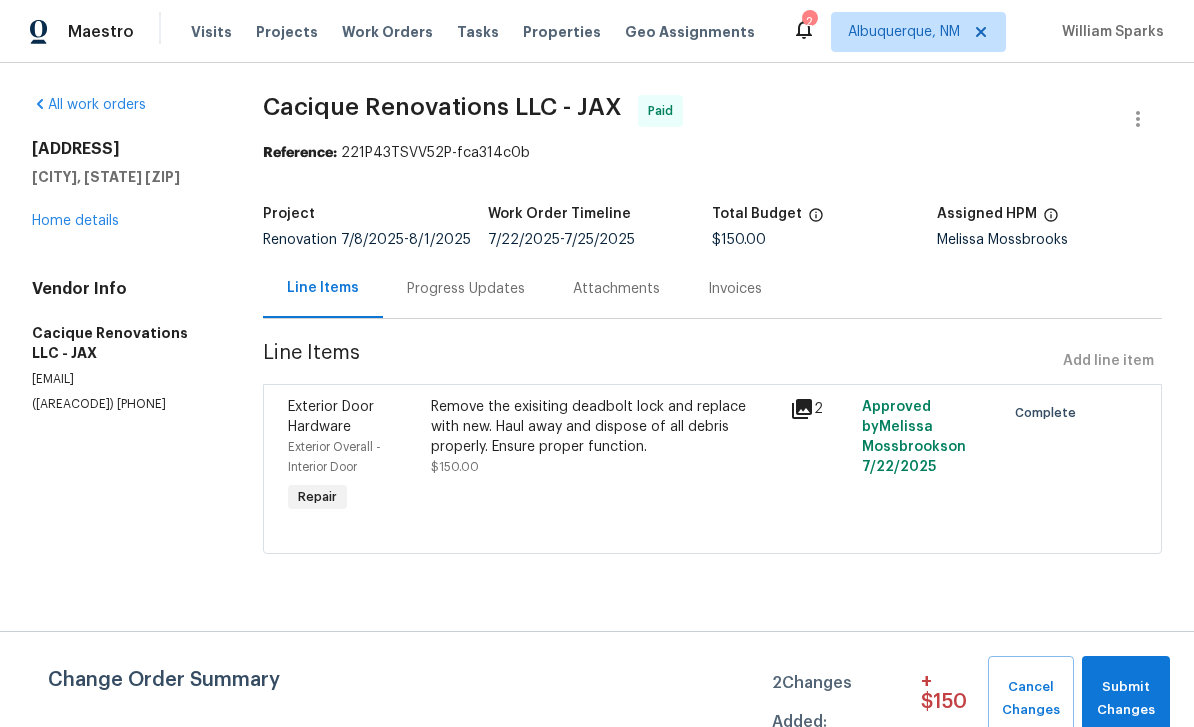 click on "Home details" at bounding box center (75, 221) 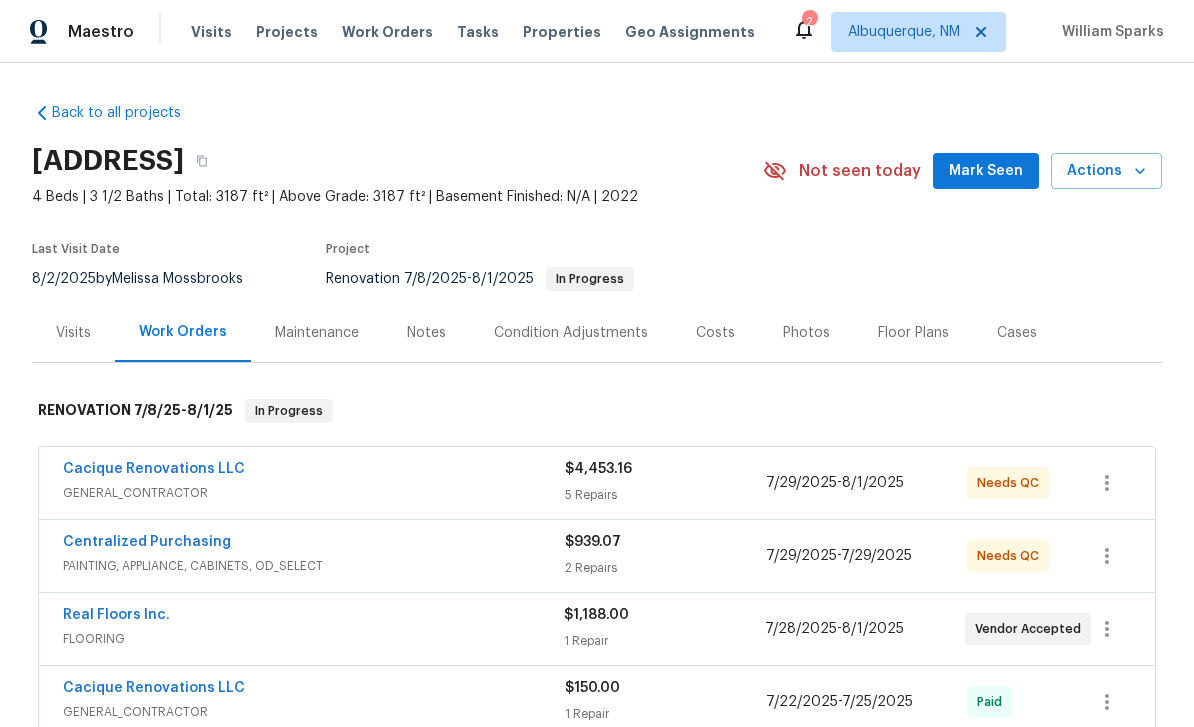 click on "Cacique Renovations LLC" at bounding box center (154, 469) 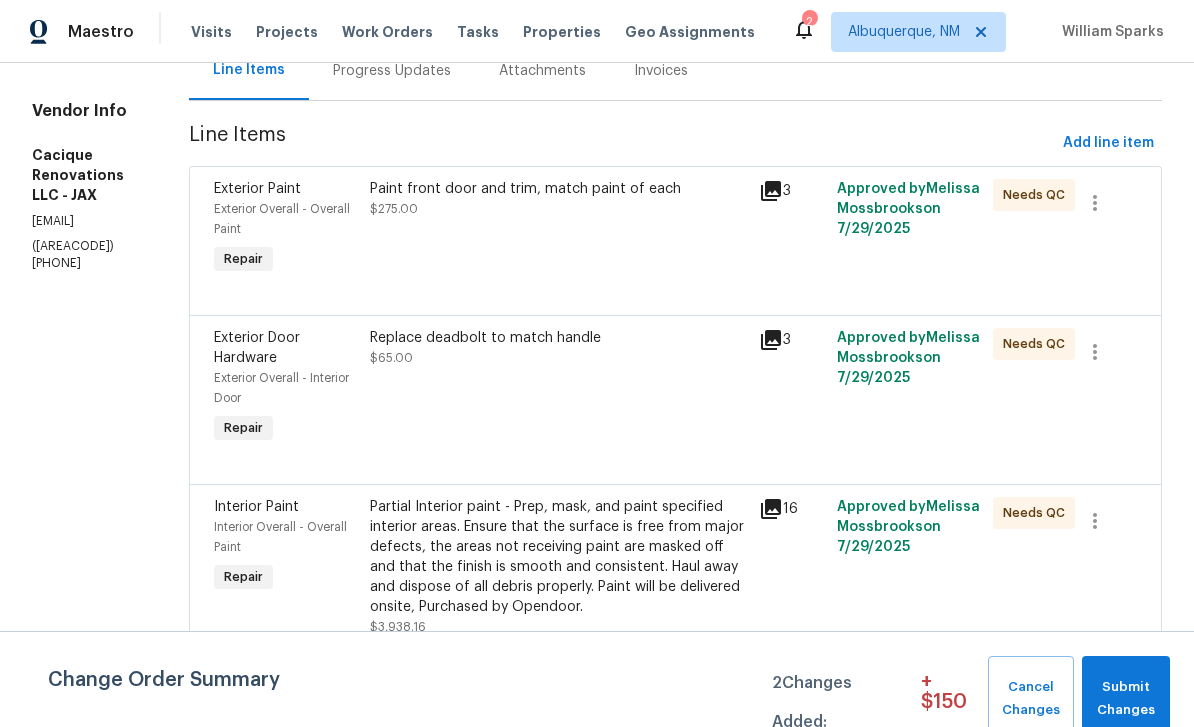 scroll, scrollTop: 317, scrollLeft: 0, axis: vertical 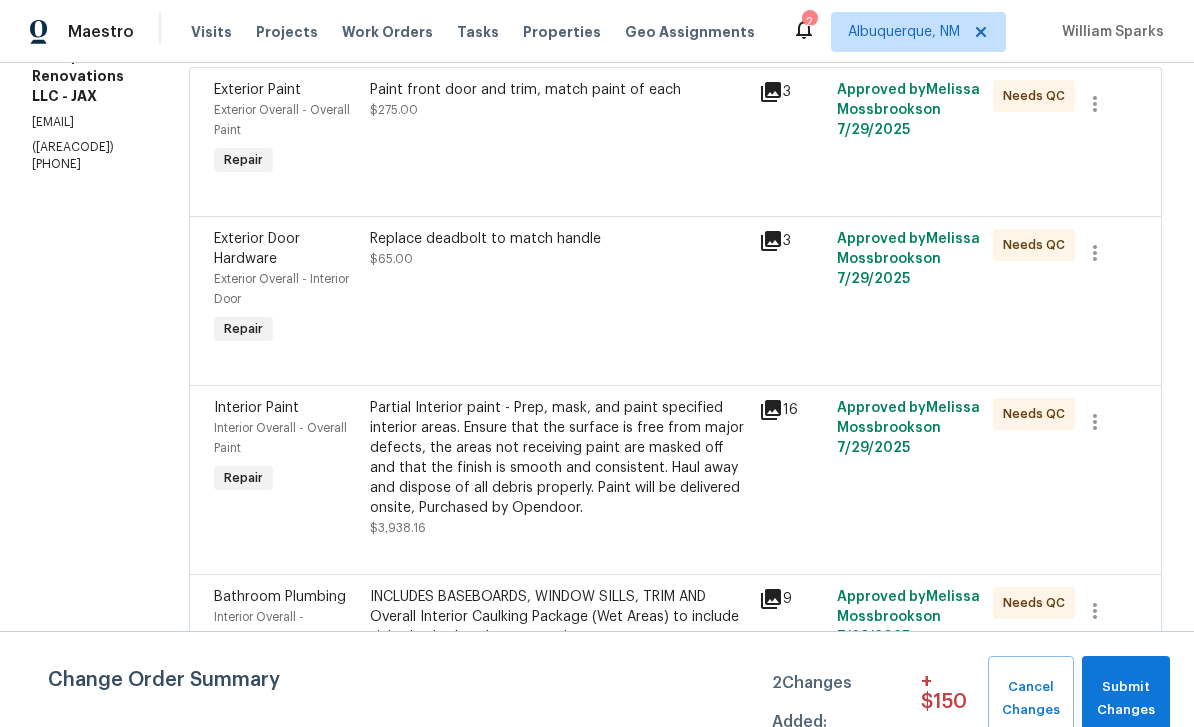 click on "Interior Overall - Overall Paint" at bounding box center (280, 438) 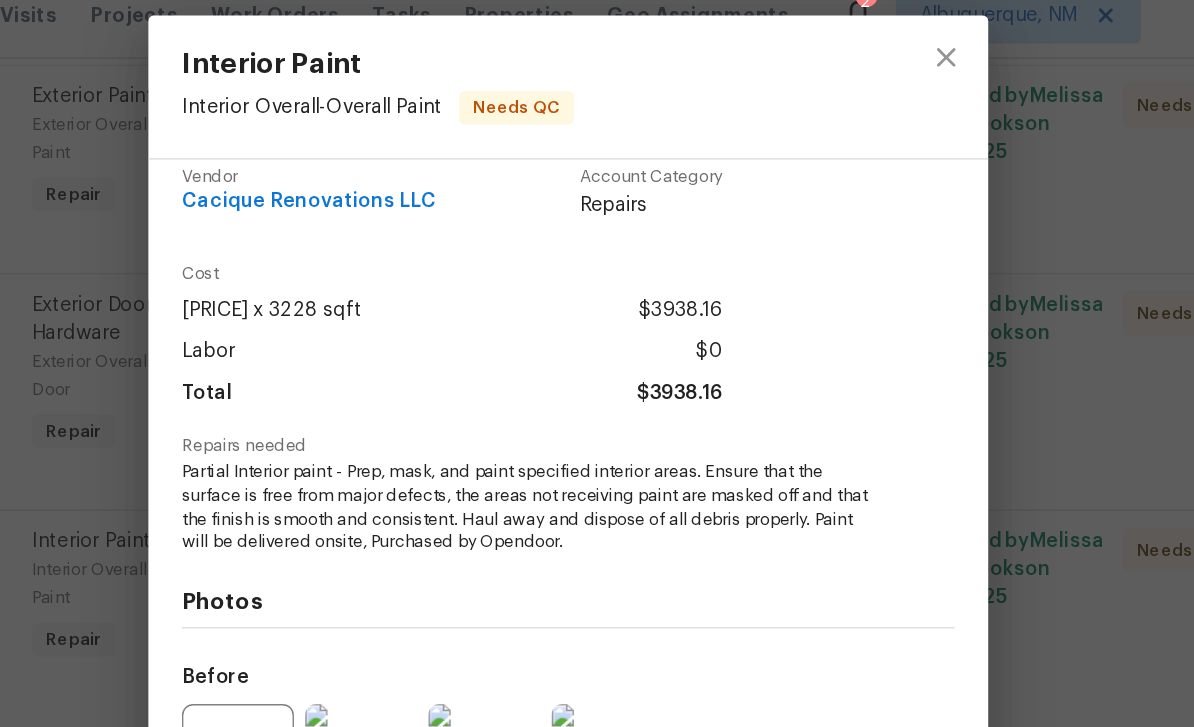 scroll, scrollTop: 17, scrollLeft: 0, axis: vertical 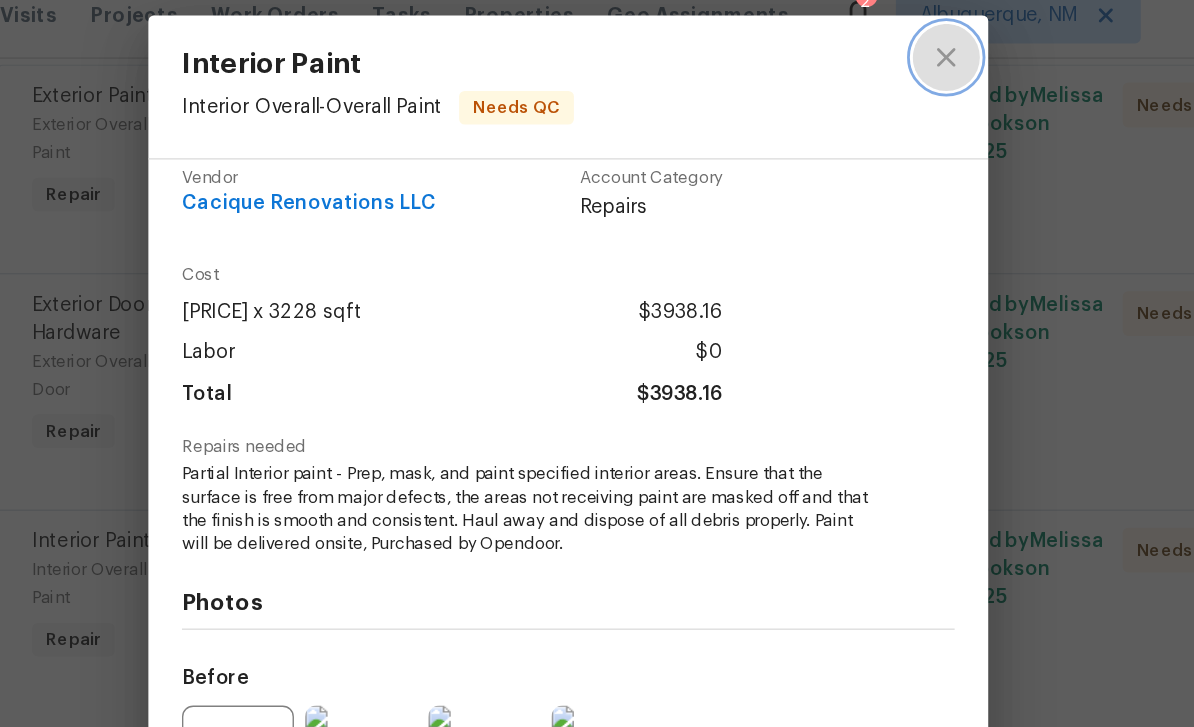 click 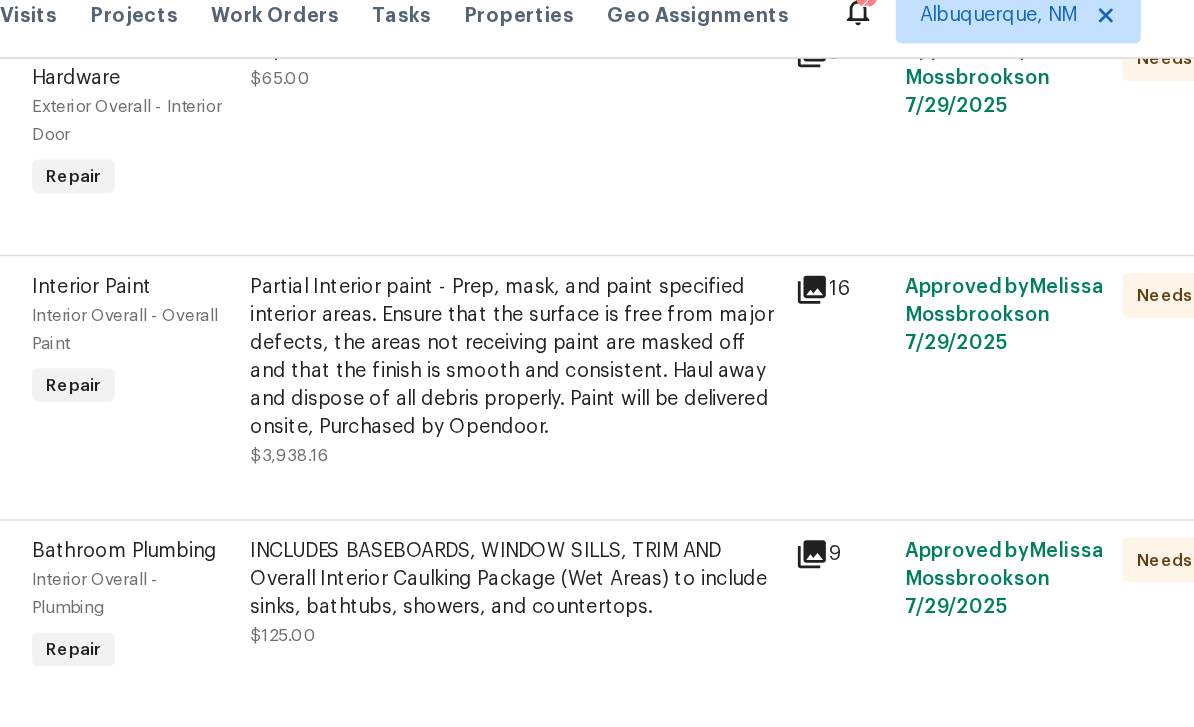 scroll, scrollTop: 524, scrollLeft: 0, axis: vertical 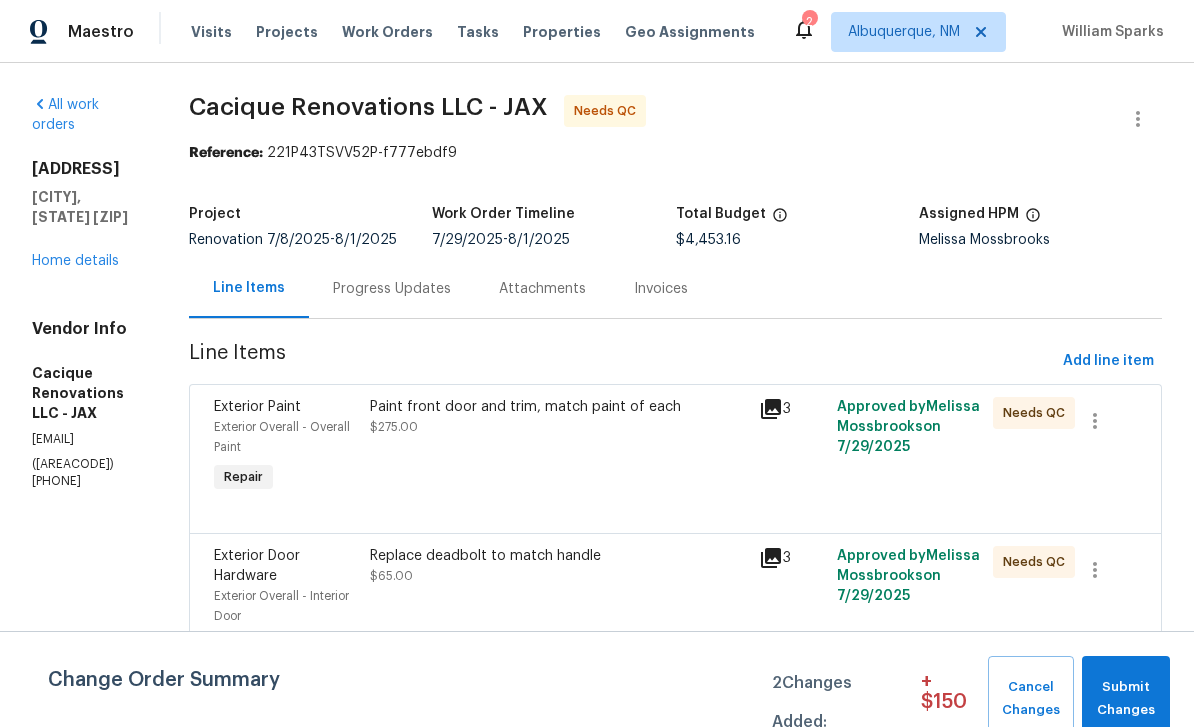 click on "Home details" at bounding box center (75, 261) 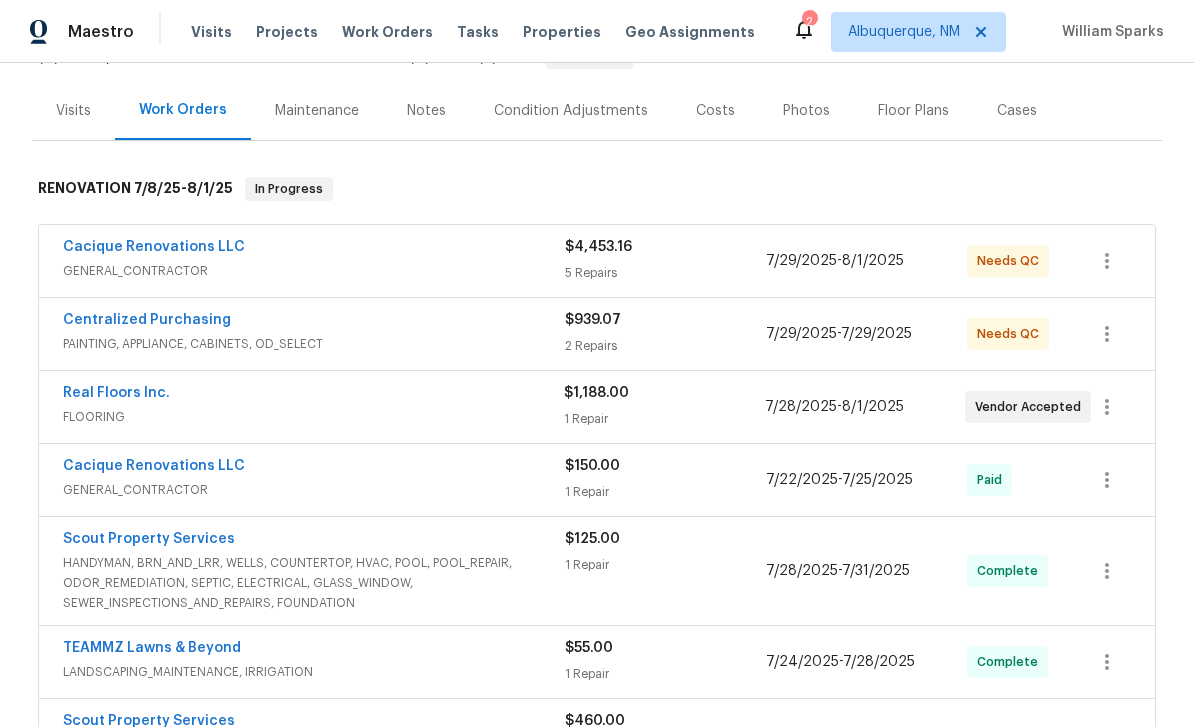 scroll, scrollTop: 238, scrollLeft: 0, axis: vertical 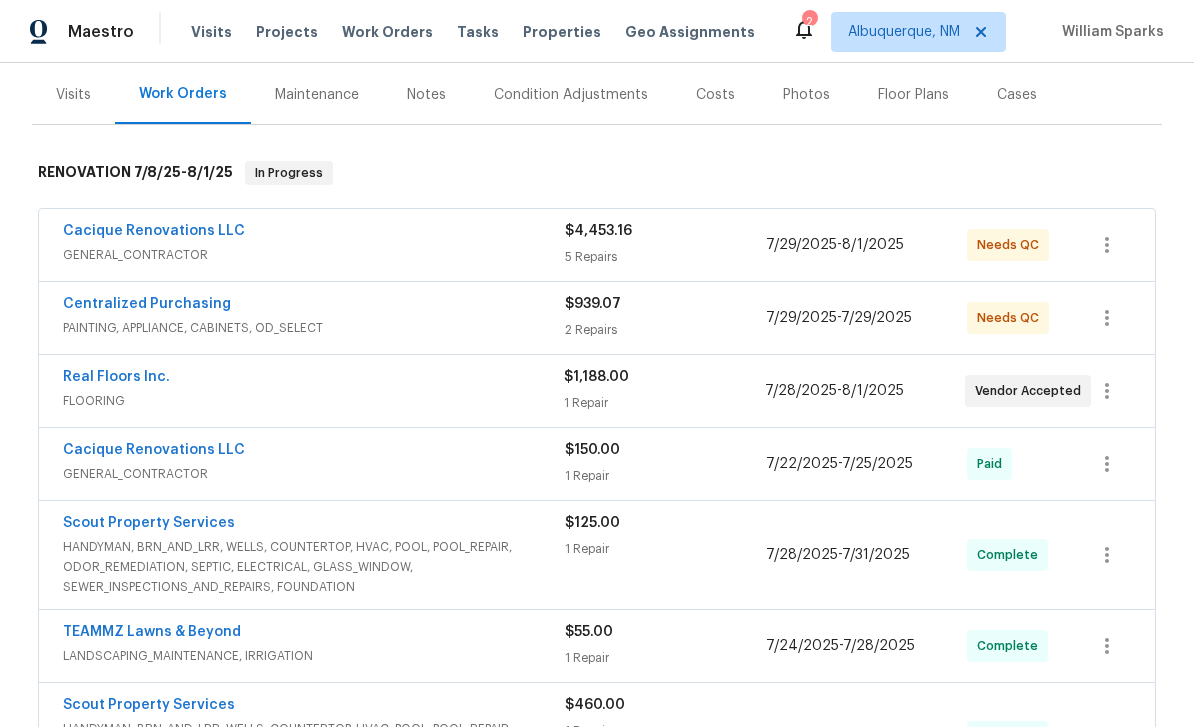 click on "Centralized Purchasing" at bounding box center [147, 304] 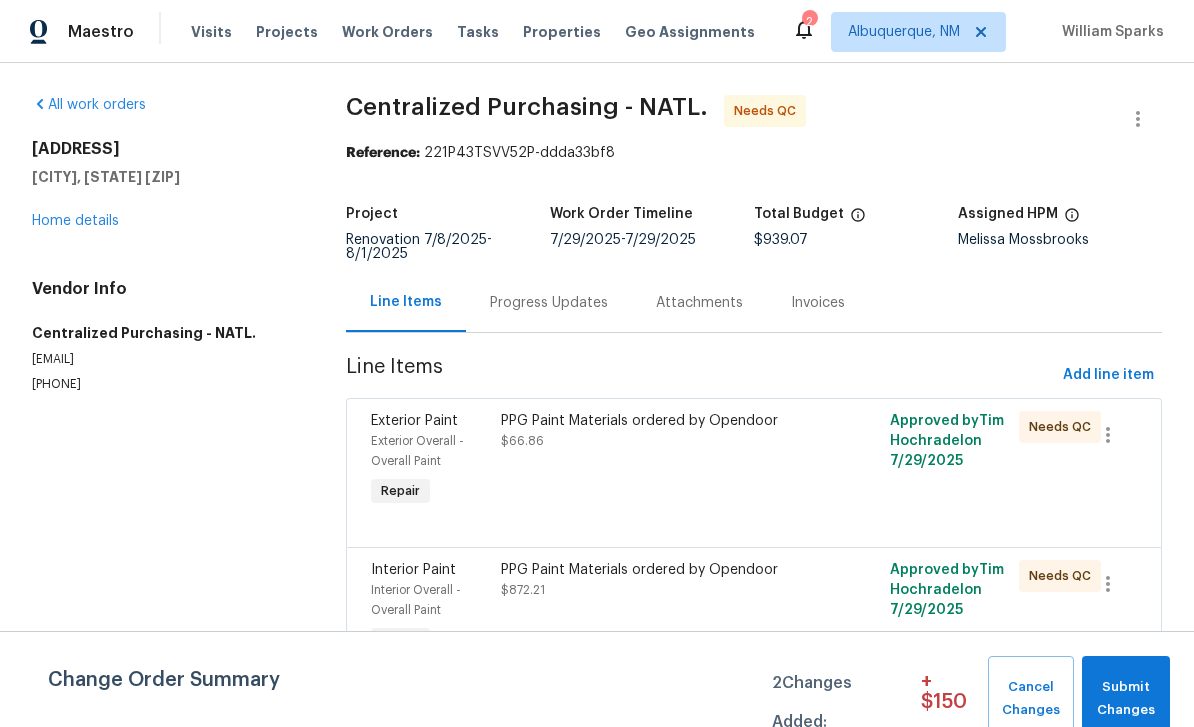 scroll, scrollTop: 30, scrollLeft: 0, axis: vertical 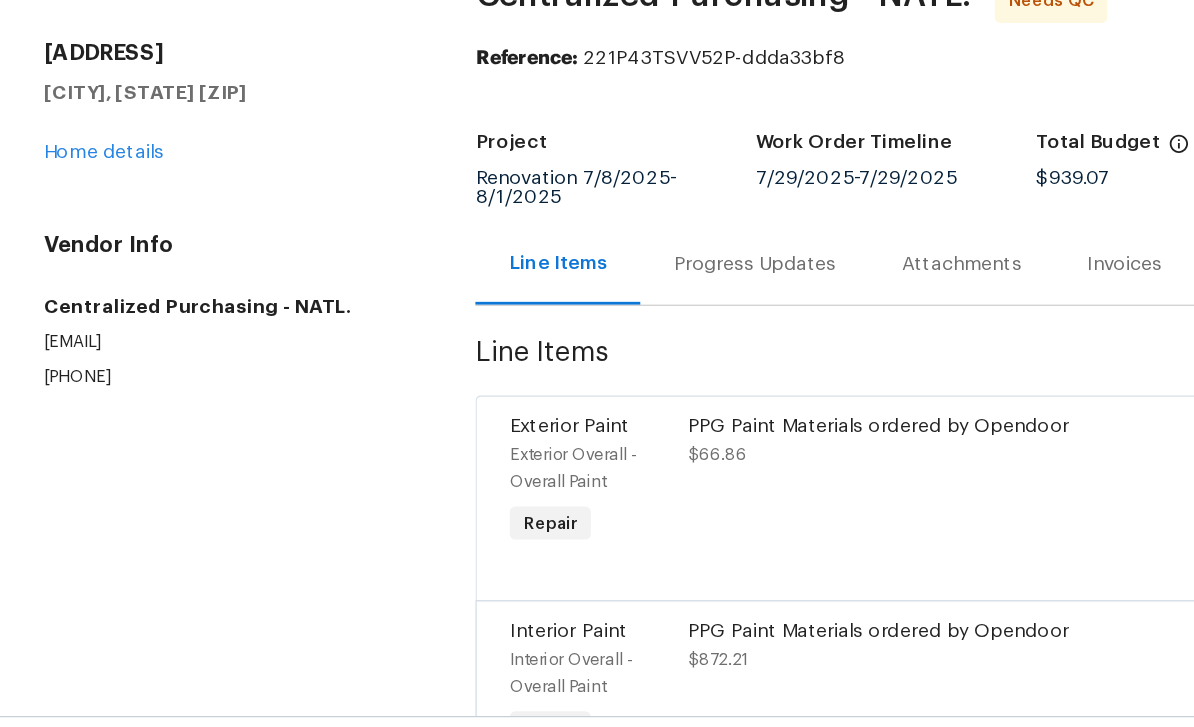 click on "Home details" at bounding box center [75, 221] 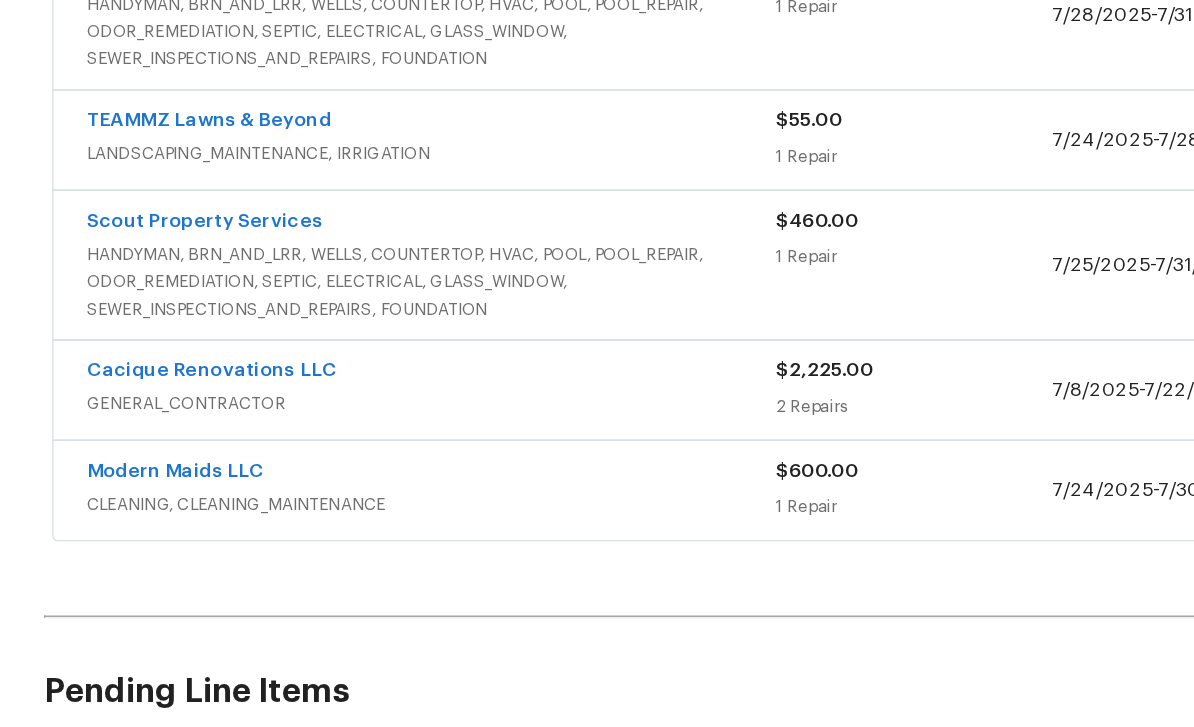 scroll, scrollTop: 677, scrollLeft: 0, axis: vertical 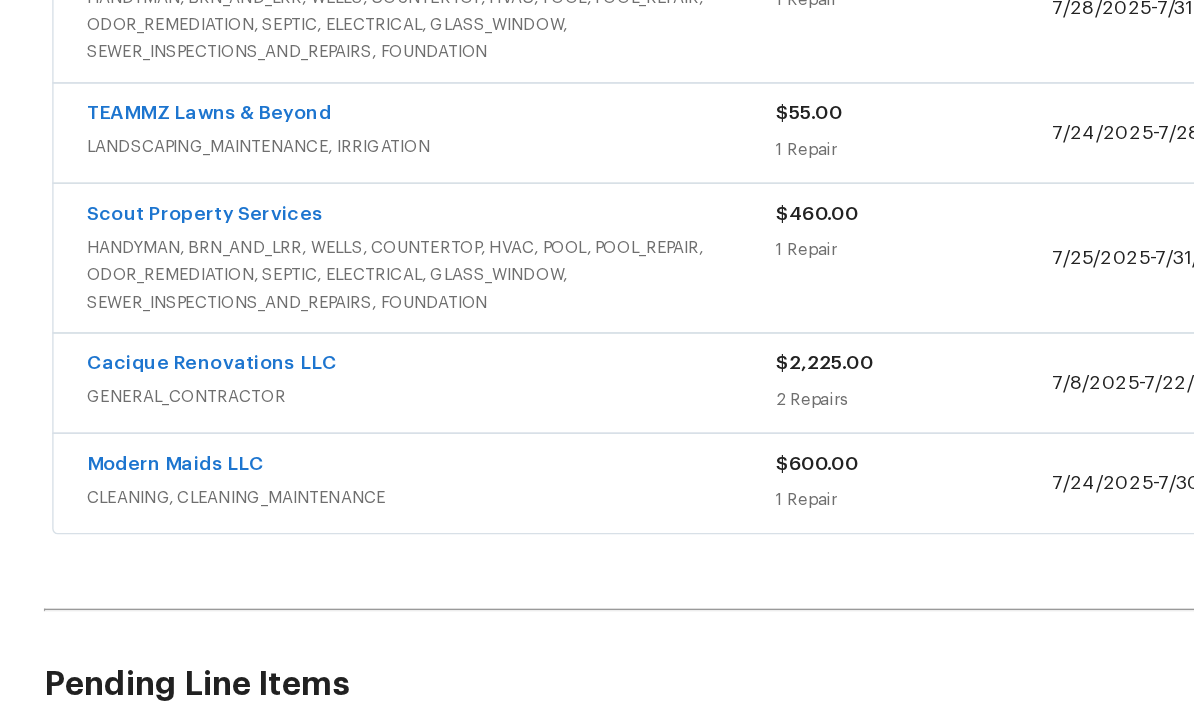 click on "Cacique Renovations LLC" at bounding box center [154, 375] 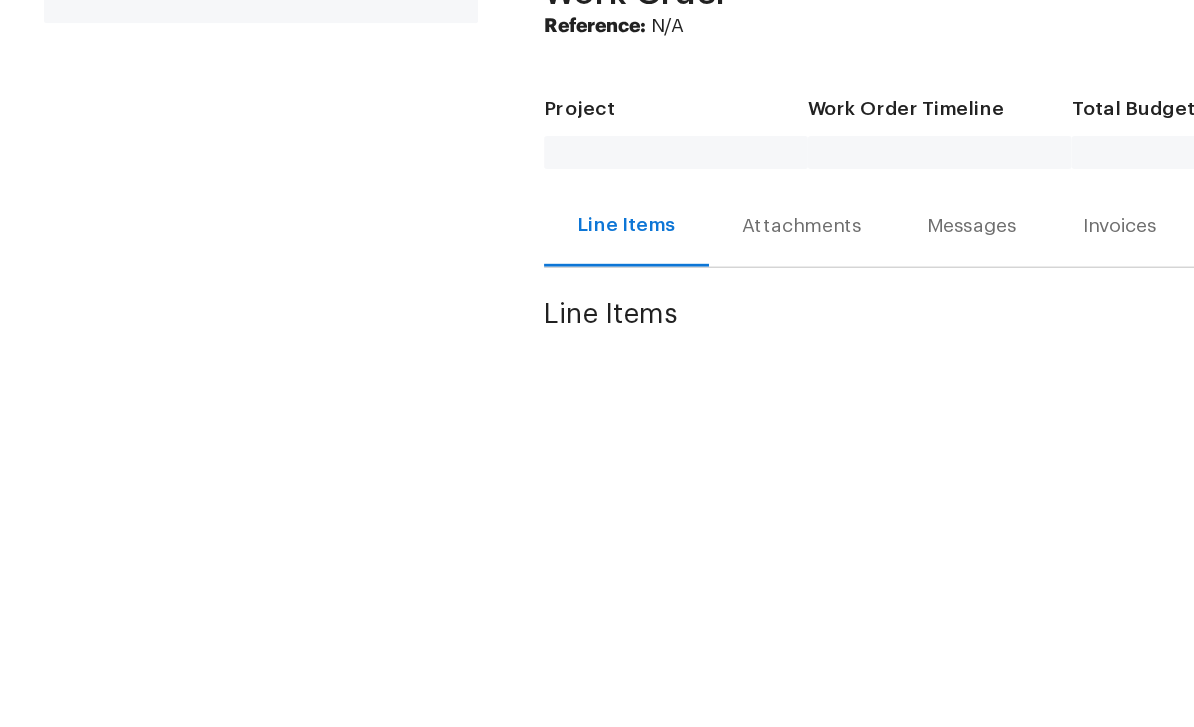 scroll, scrollTop: 0, scrollLeft: 0, axis: both 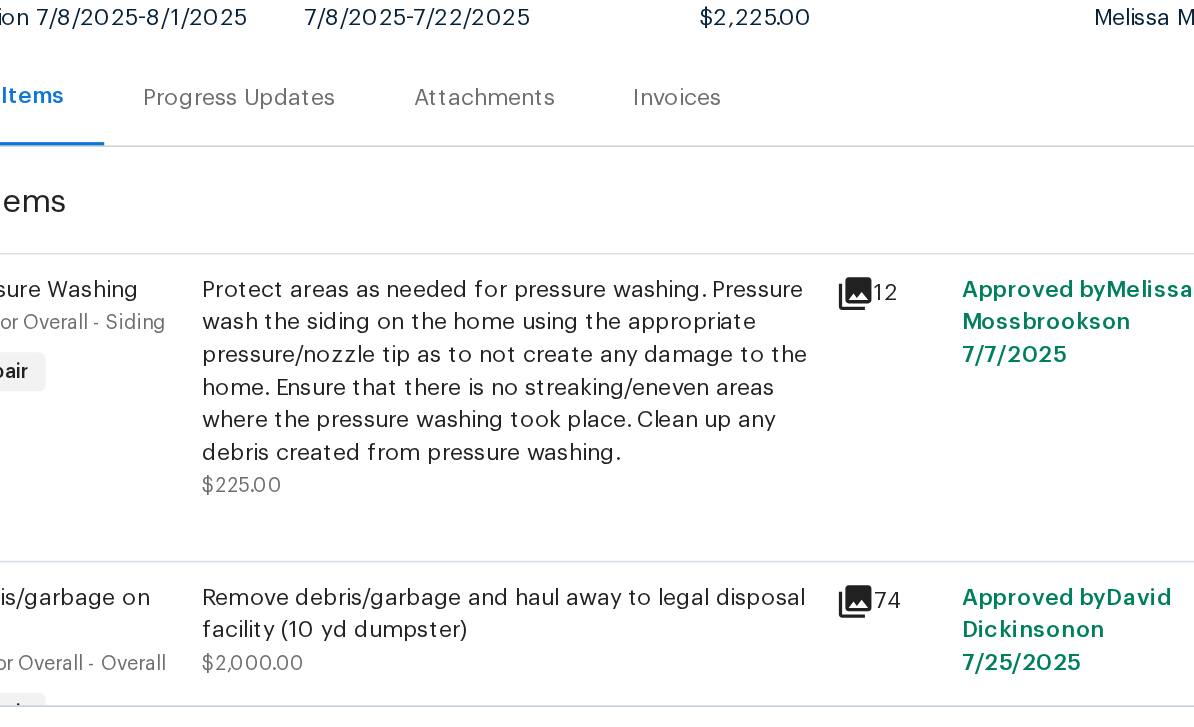 click on "Debris/garbage on site" at bounding box center [278, 575] 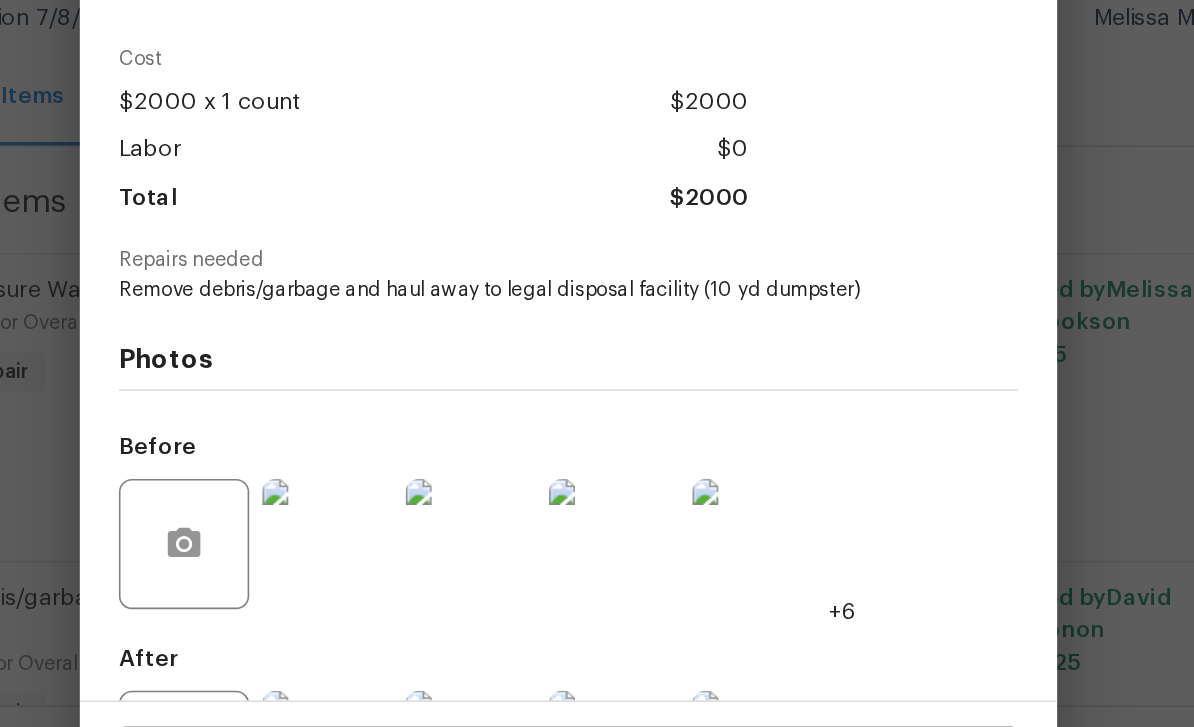scroll, scrollTop: 0, scrollLeft: 0, axis: both 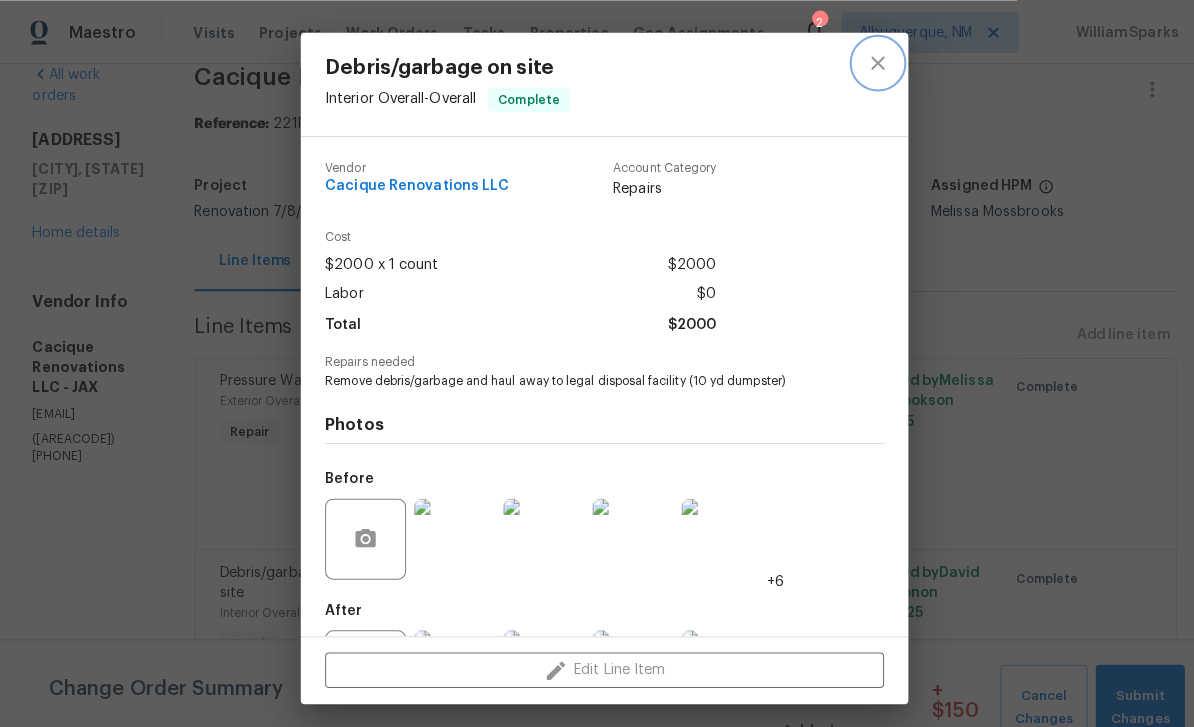 click 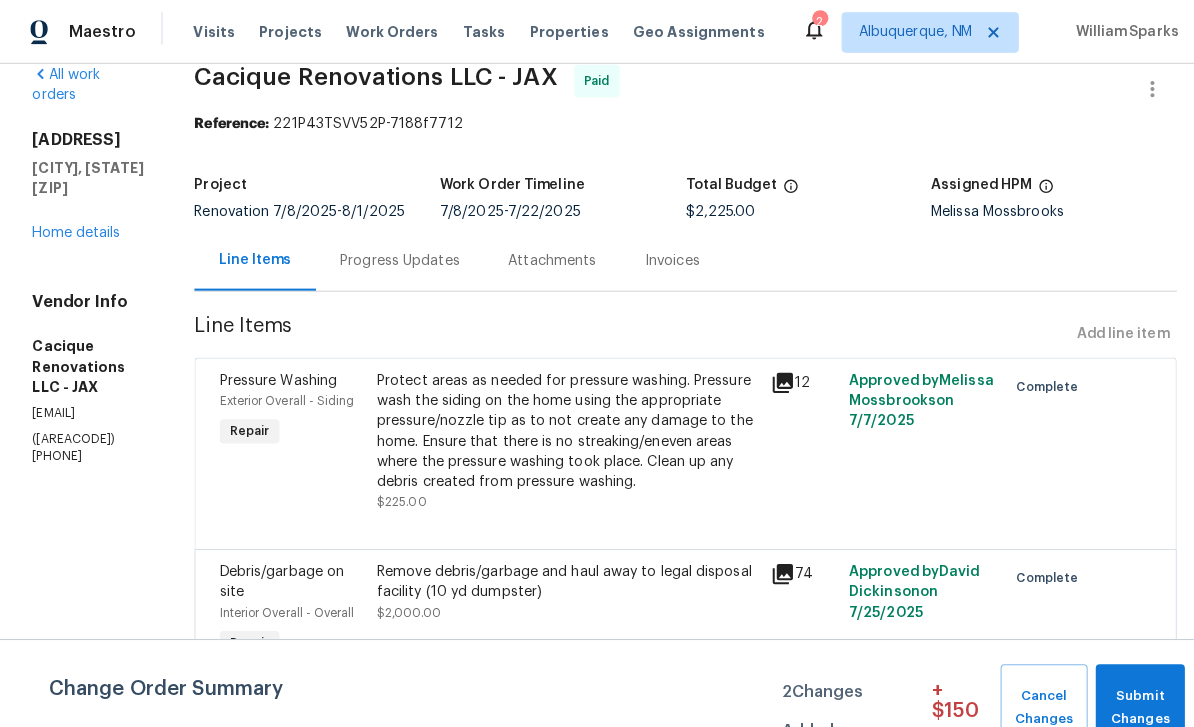 click on "Home details" at bounding box center [75, 230] 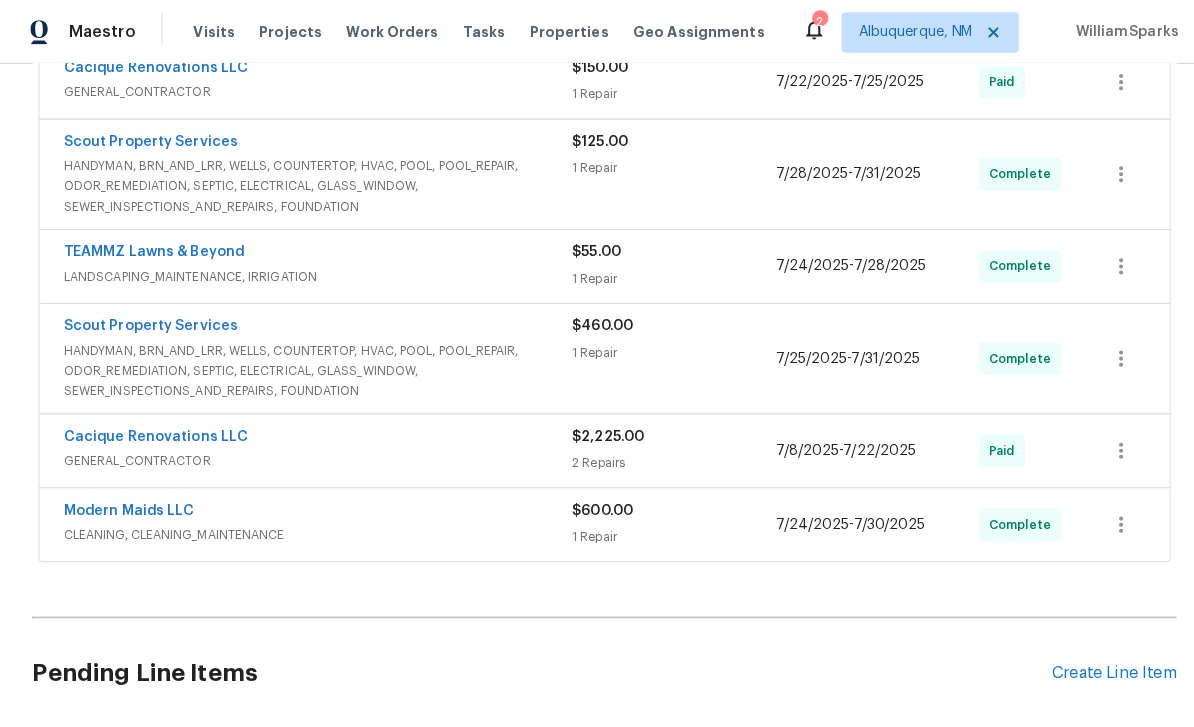 scroll, scrollTop: 623, scrollLeft: 0, axis: vertical 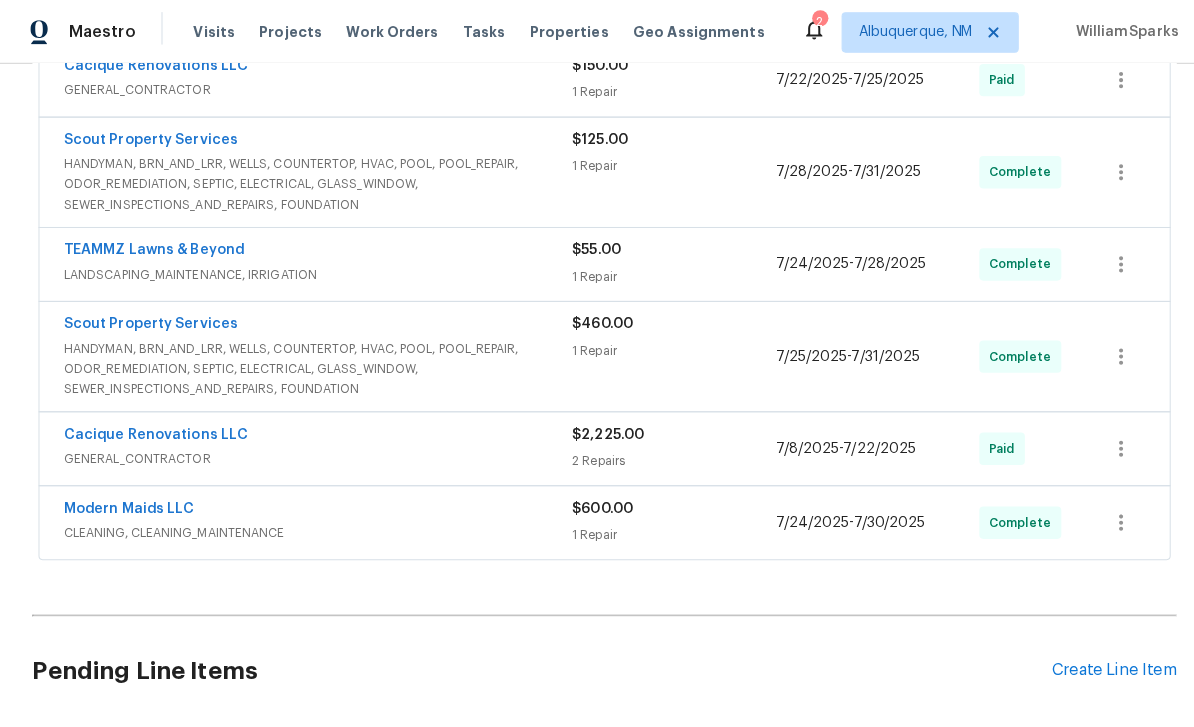 click on "HANDYMAN, BRN_AND_LRR, WELLS, COUNTERTOP, HVAC, POOL, POOL_REPAIR, ODOR_REMEDIATION, SEPTIC, ELECTRICAL, GLASS_WINDOW, SEWER_INSPECTIONS_AND_REPAIRS, FOUNDATION" at bounding box center (314, 364) 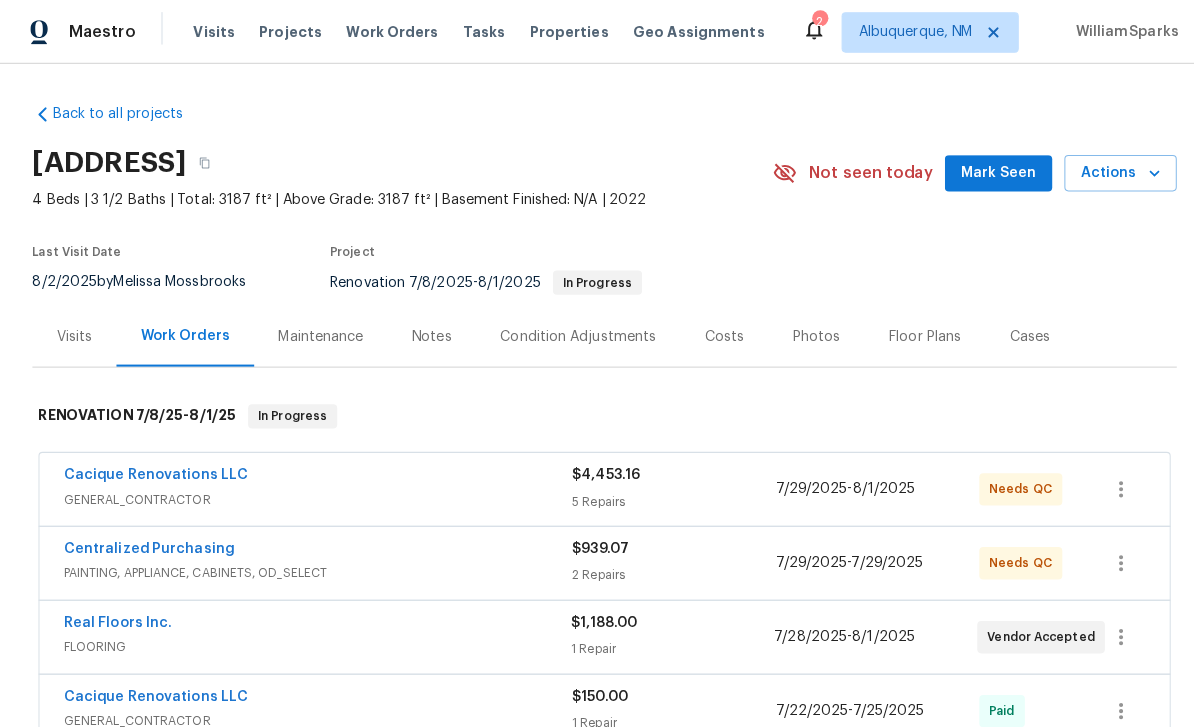 scroll, scrollTop: 0, scrollLeft: 0, axis: both 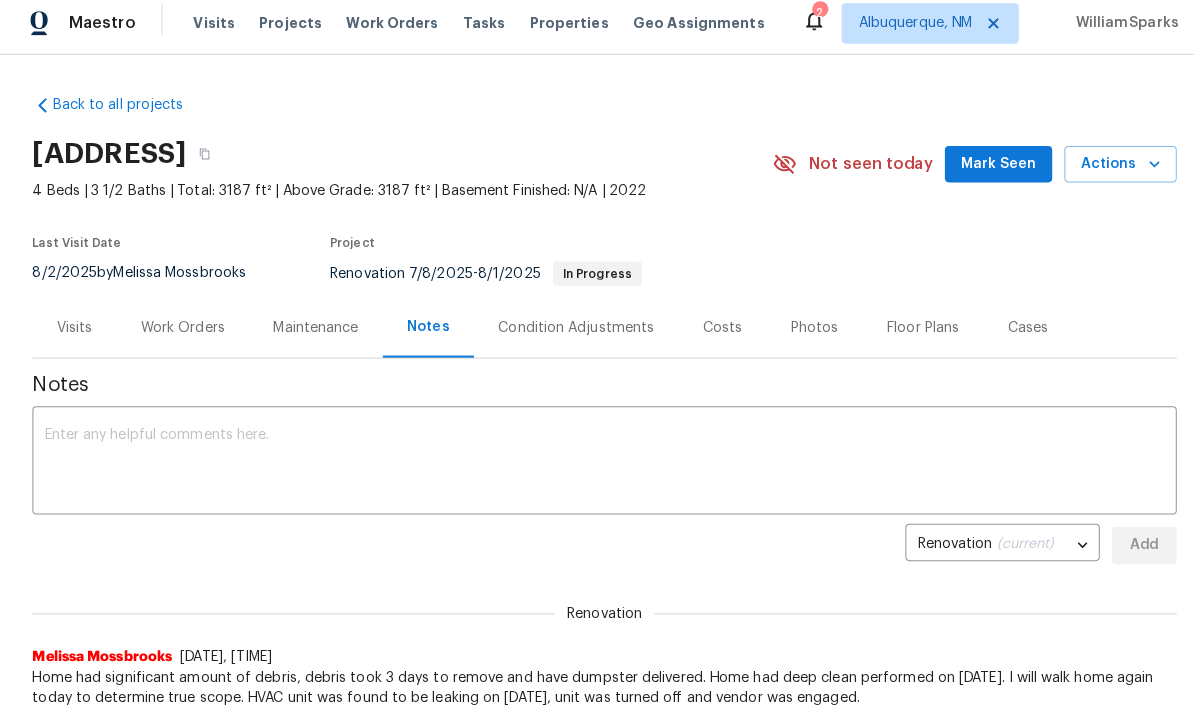 click on "Work Orders" at bounding box center [180, 333] 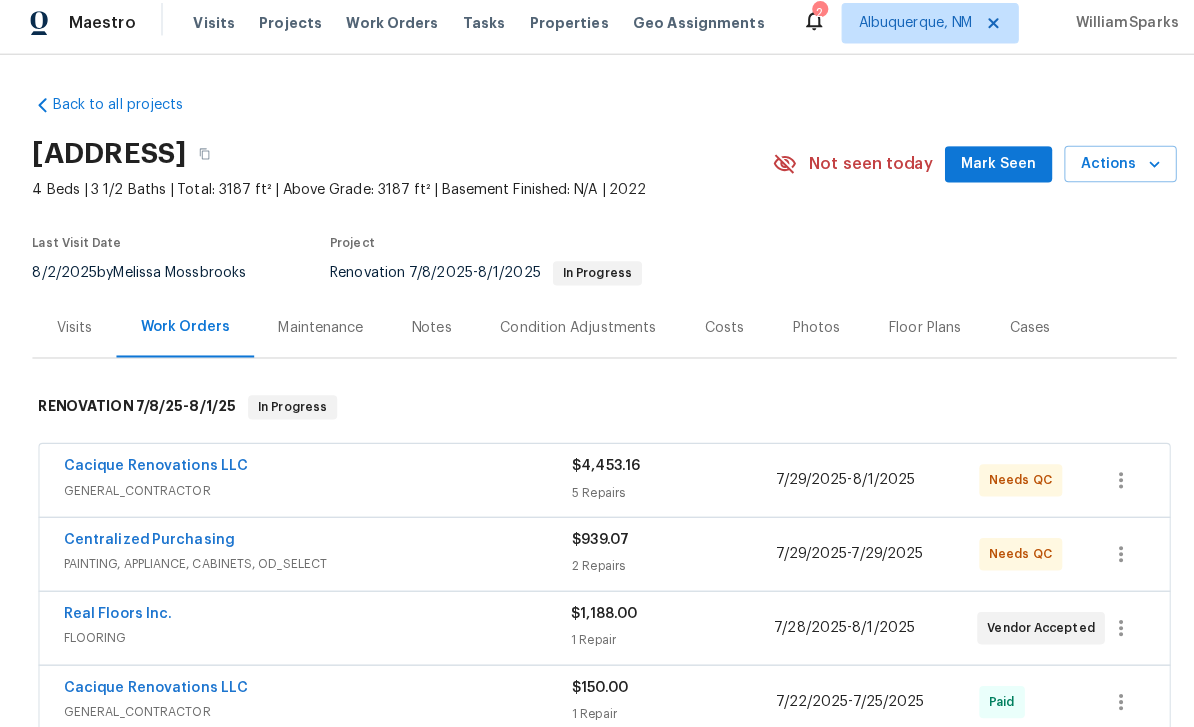click on "Work Orders" at bounding box center (183, 332) 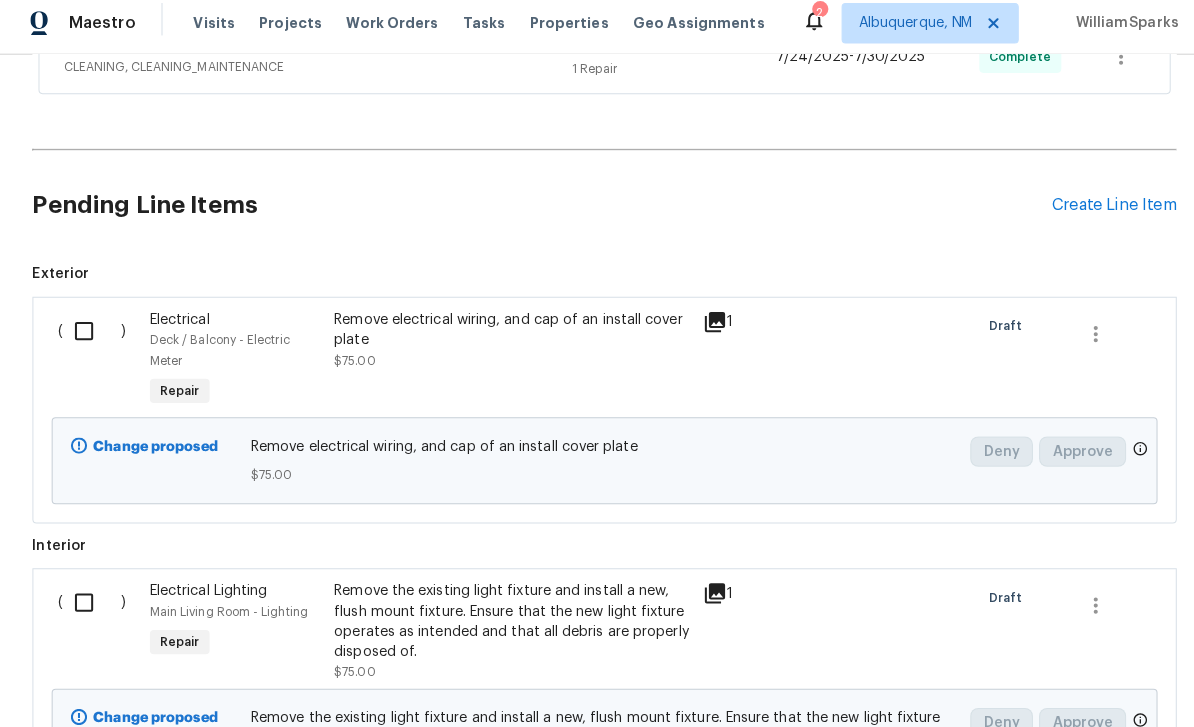 scroll, scrollTop: 1132, scrollLeft: 0, axis: vertical 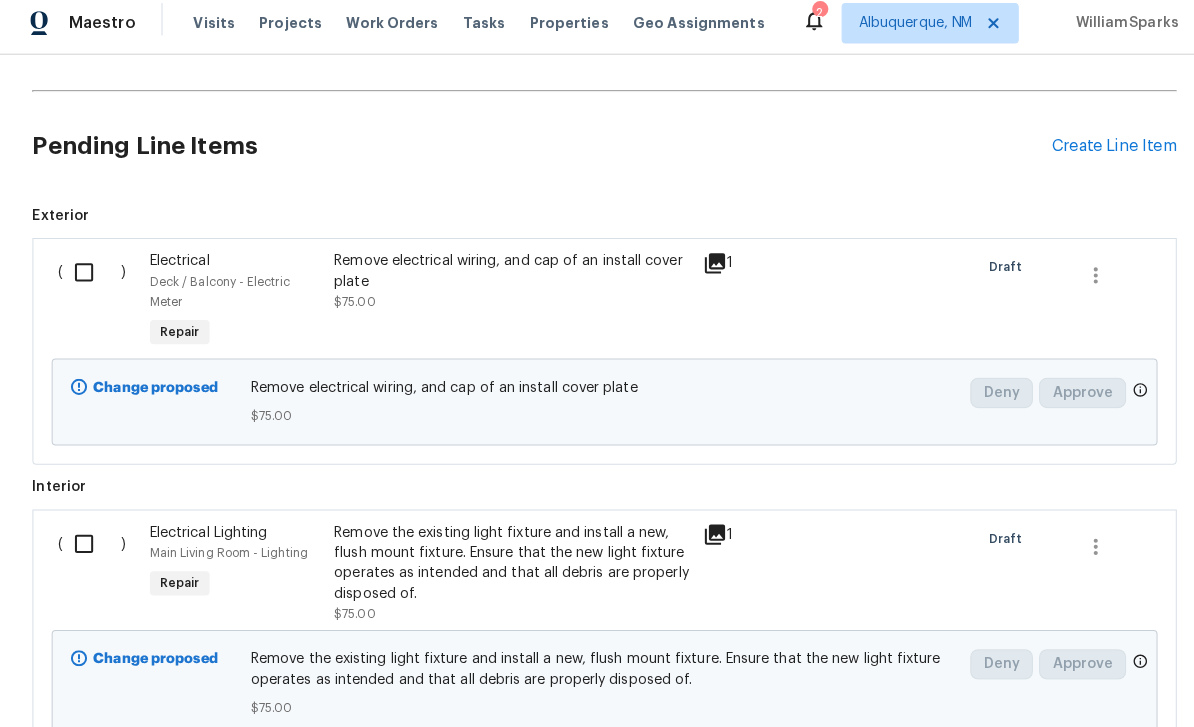 click at bounding box center [90, 278] 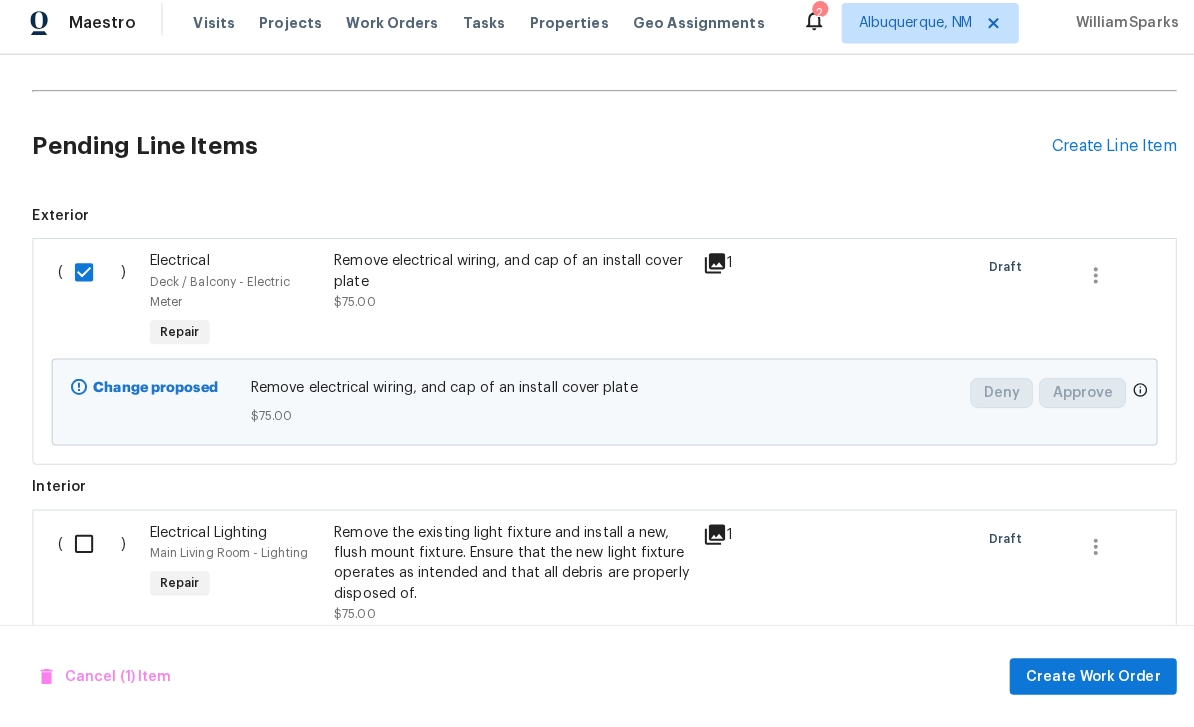 click at bounding box center [90, 546] 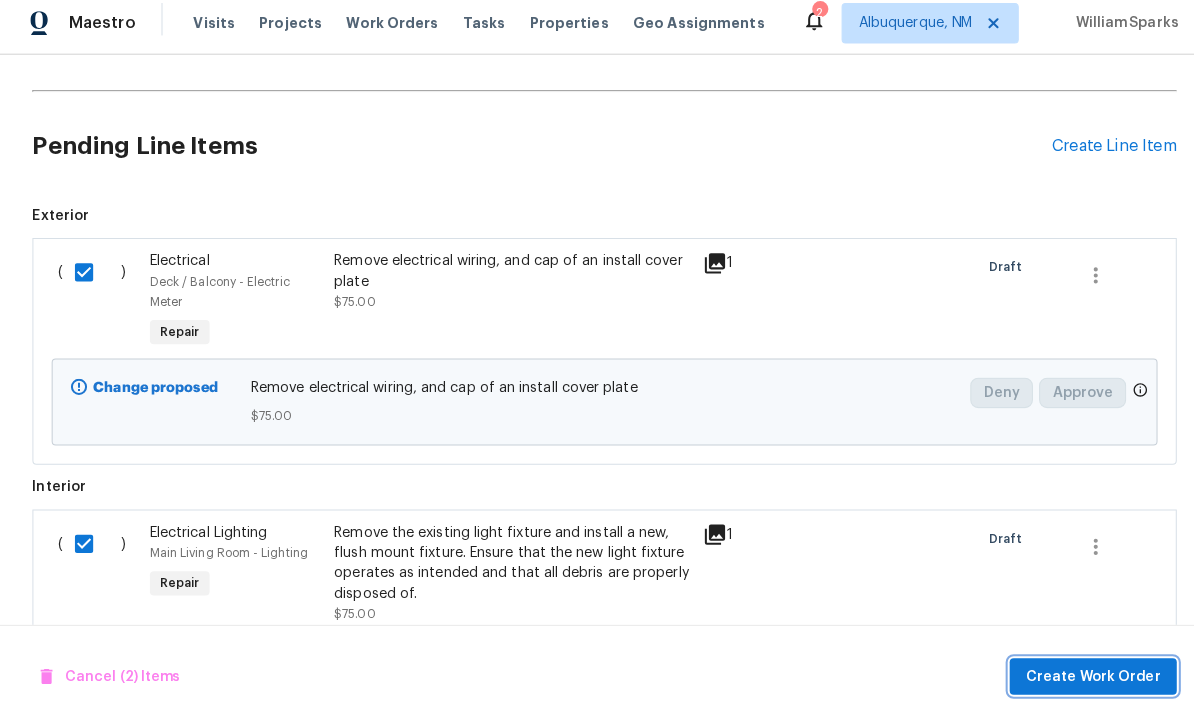 click on "Create Work Order" at bounding box center [1079, 677] 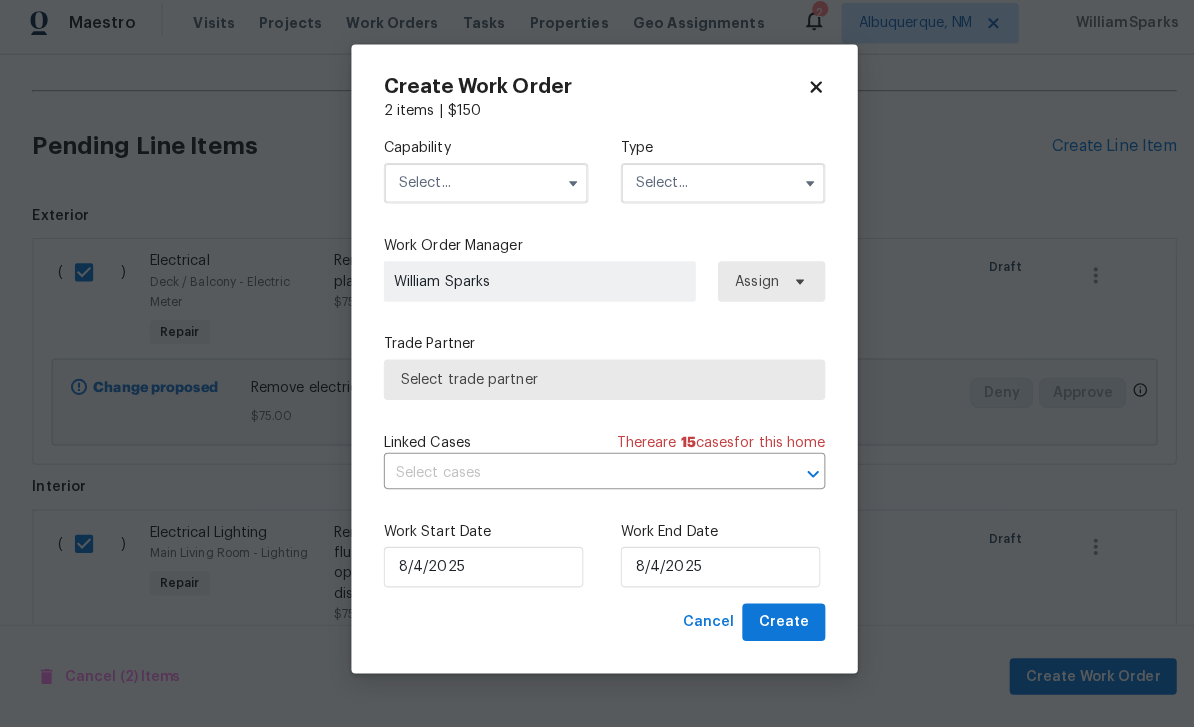 click at bounding box center (480, 190) 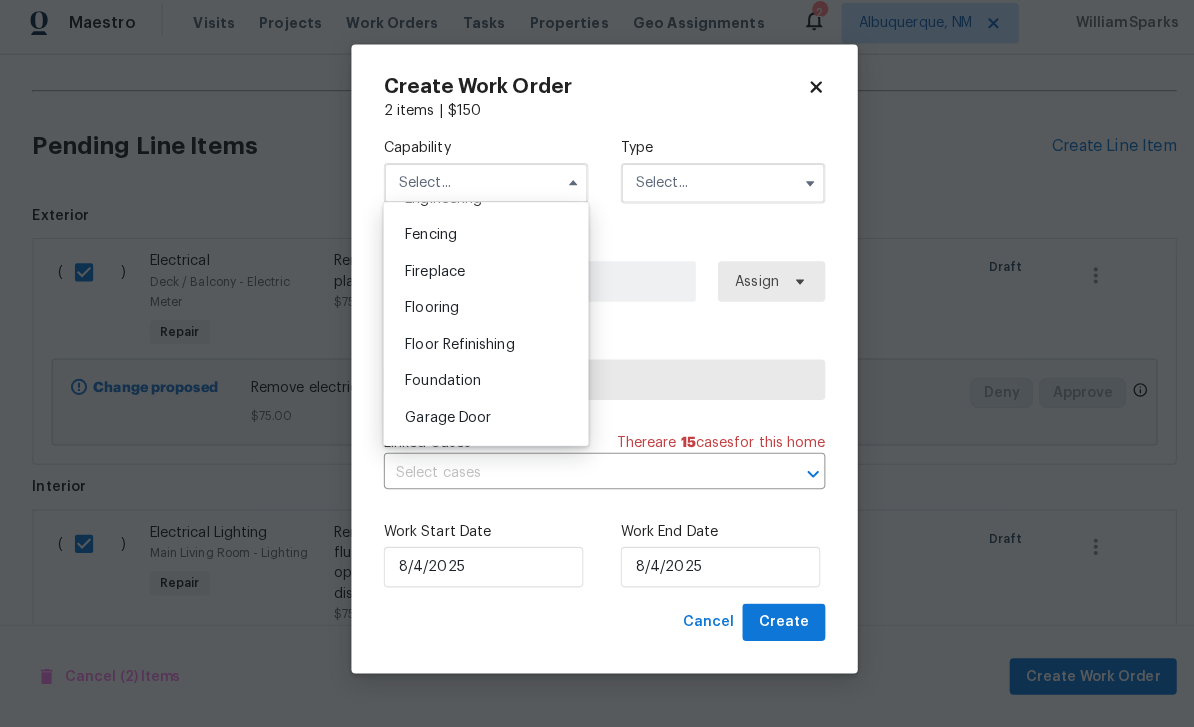 scroll, scrollTop: 824, scrollLeft: 0, axis: vertical 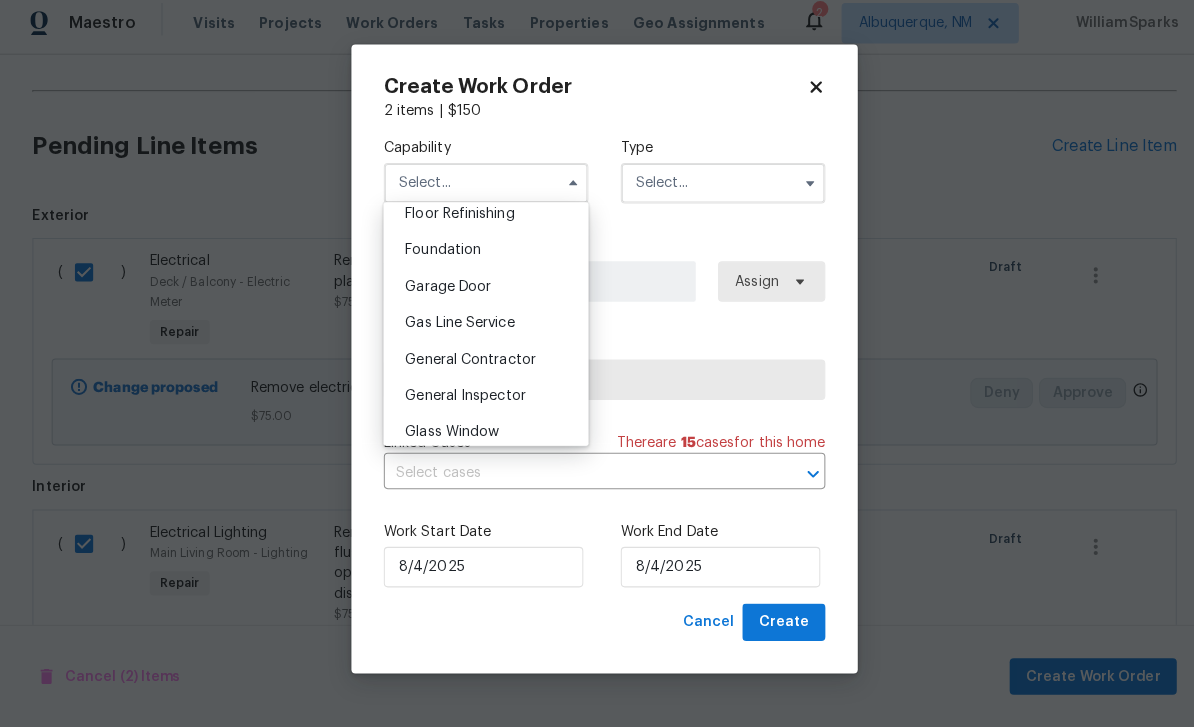 click on "General Contractor" at bounding box center [464, 364] 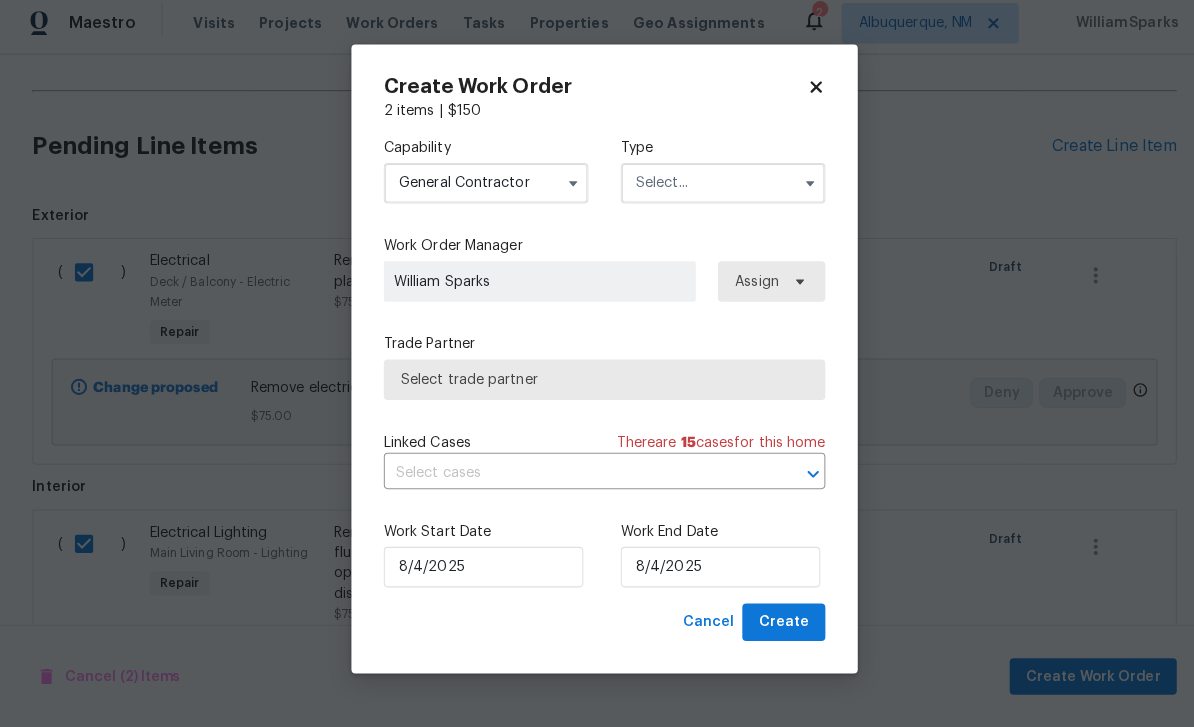 click at bounding box center [714, 190] 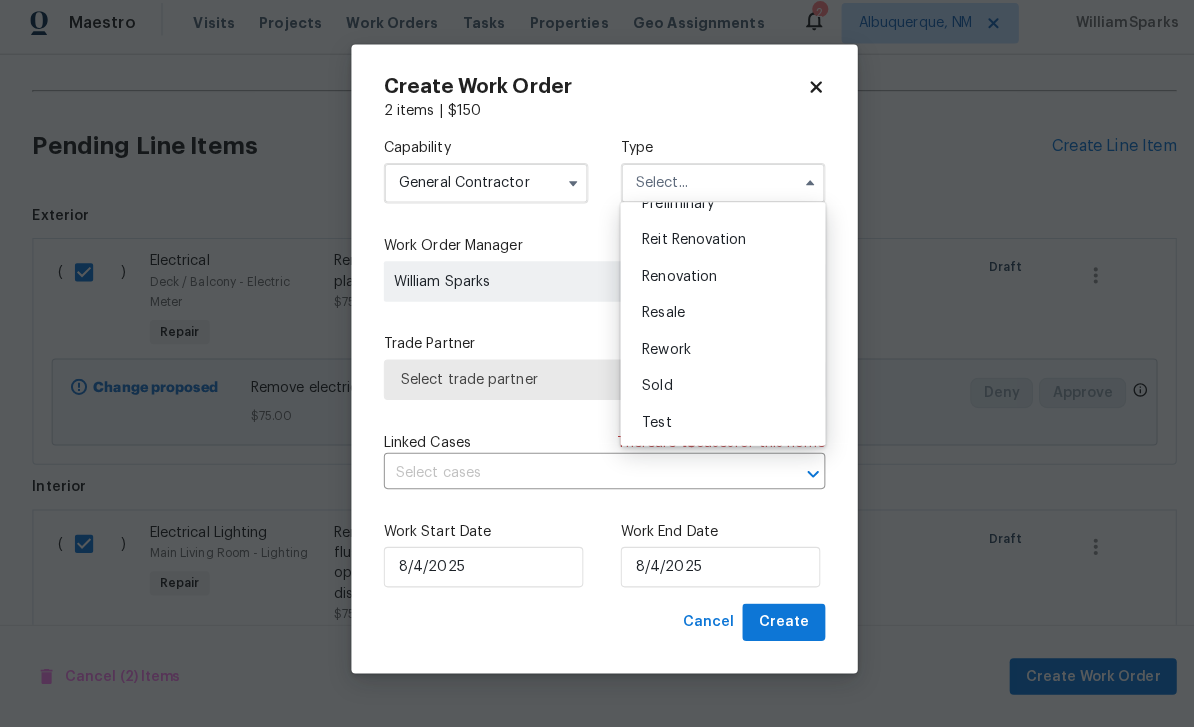 scroll, scrollTop: 454, scrollLeft: 0, axis: vertical 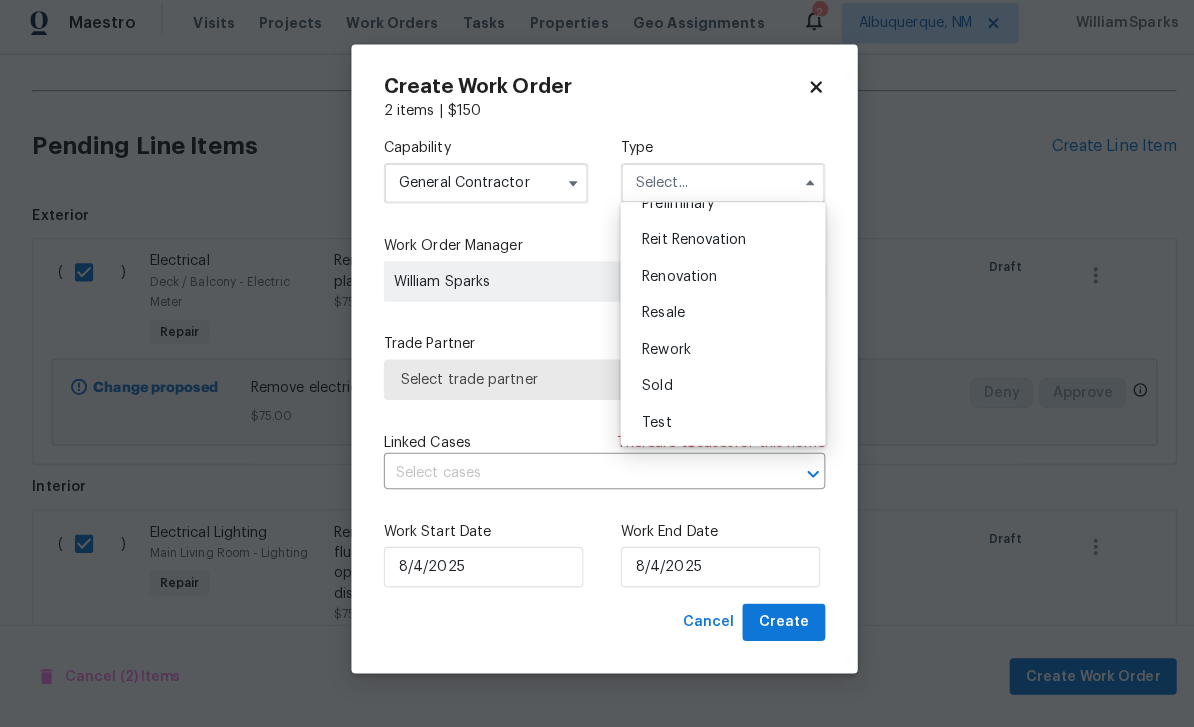 click on "Renovation" at bounding box center [671, 282] 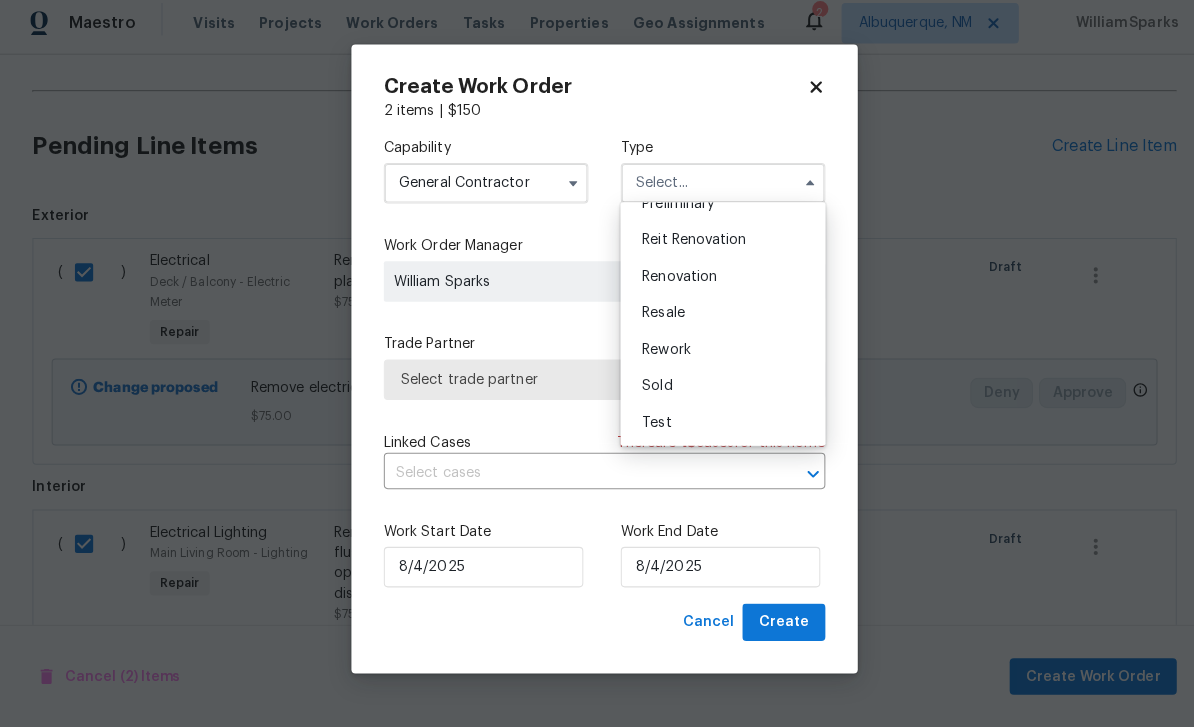 type on "Renovation" 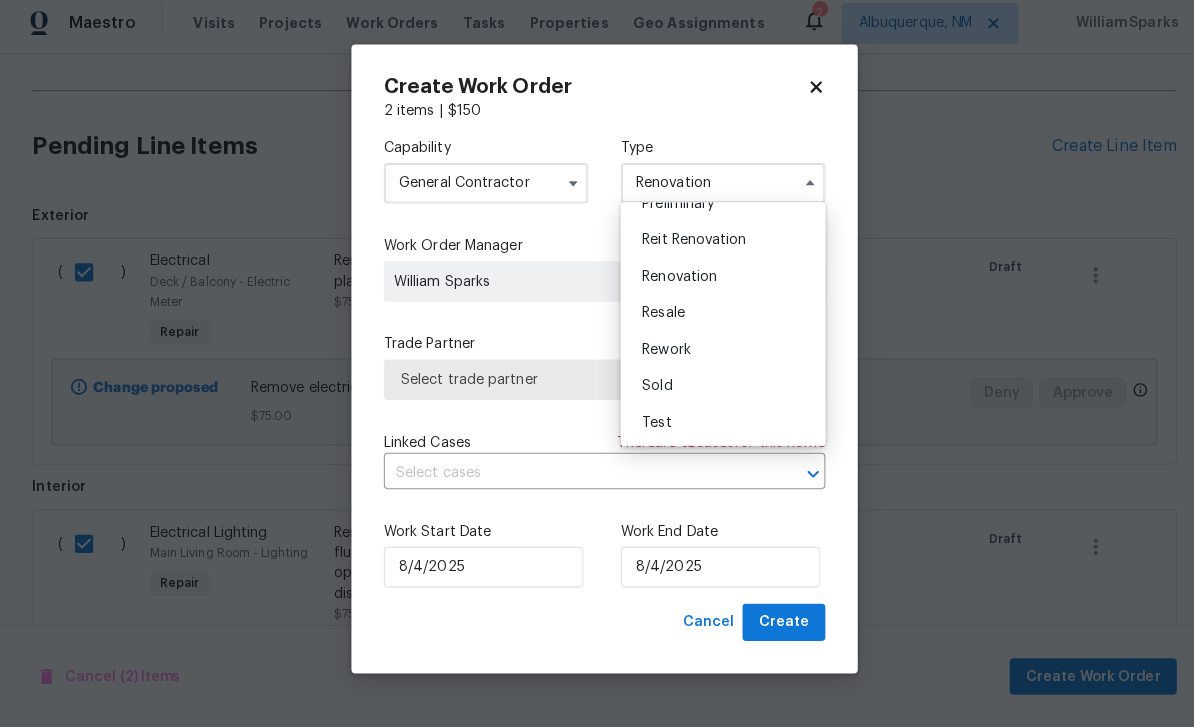 scroll, scrollTop: 0, scrollLeft: 0, axis: both 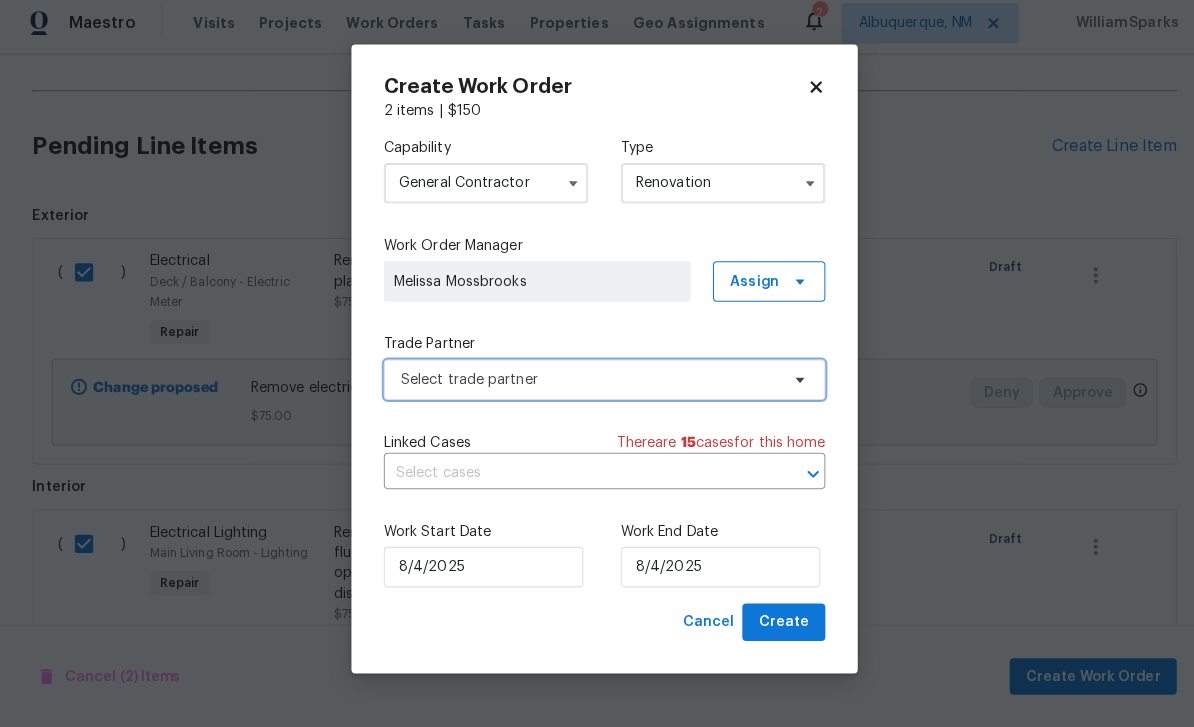 click on "Select trade partner" at bounding box center (582, 384) 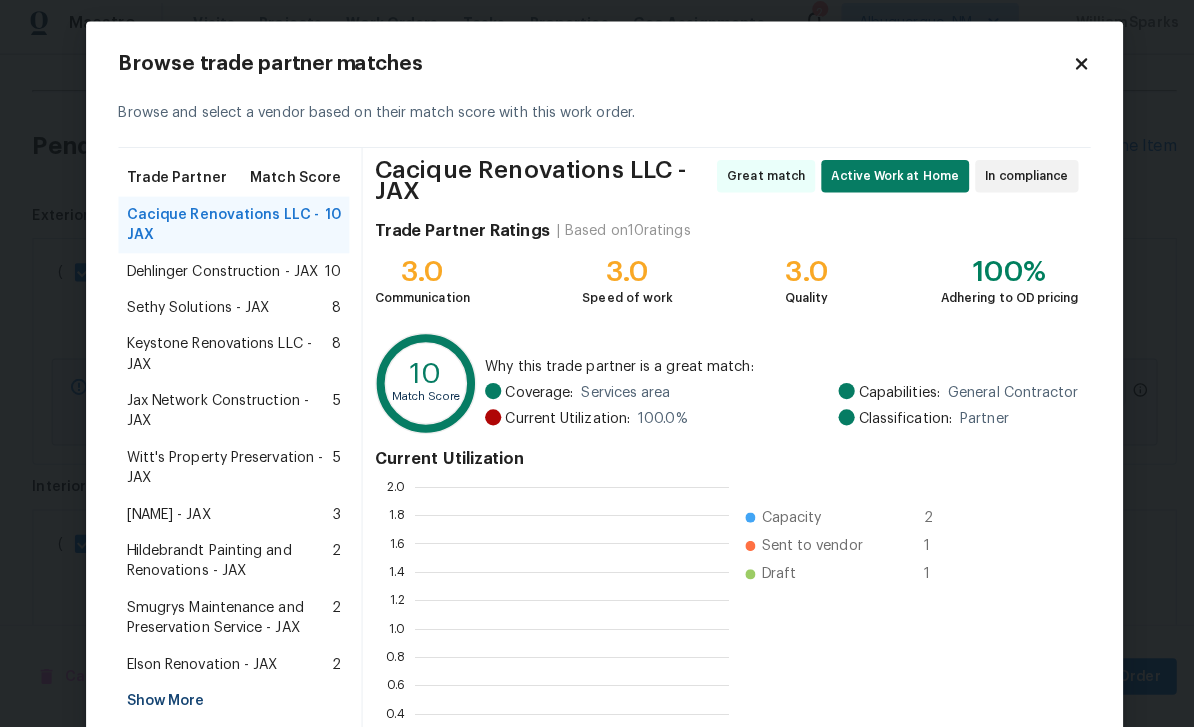 scroll, scrollTop: 280, scrollLeft: 310, axis: both 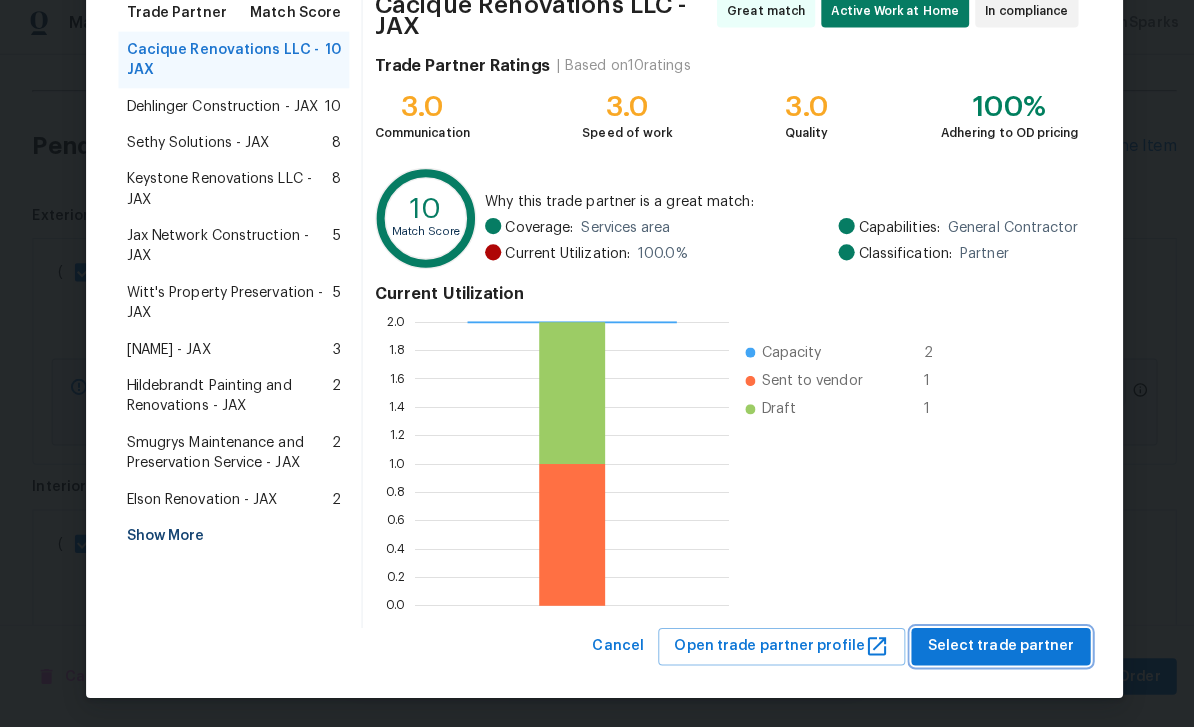 click on "Select trade partner" at bounding box center (988, 647) 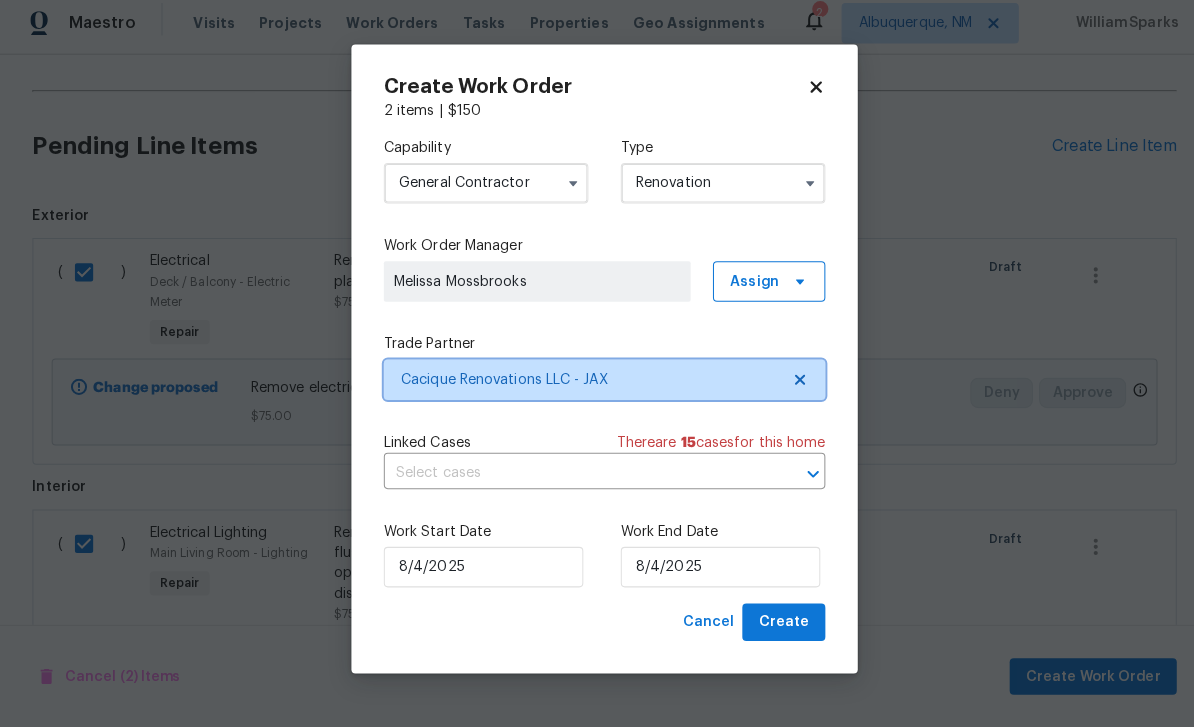 scroll, scrollTop: 0, scrollLeft: 0, axis: both 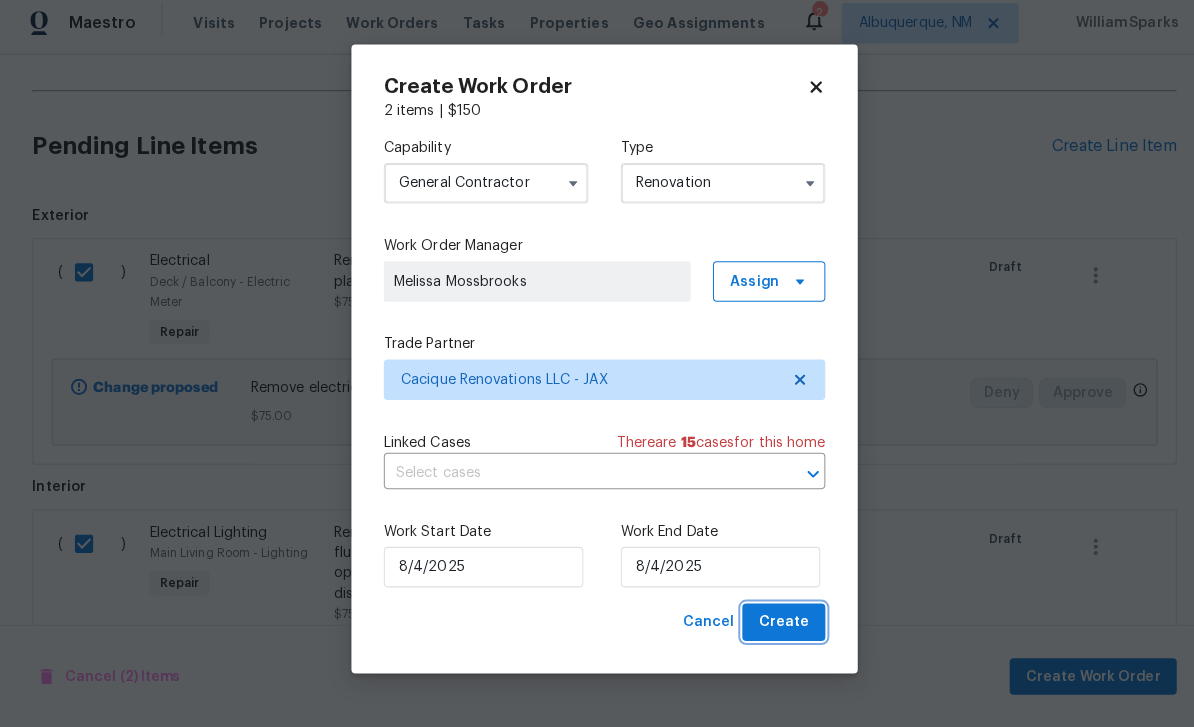 click on "Create" at bounding box center (774, 623) 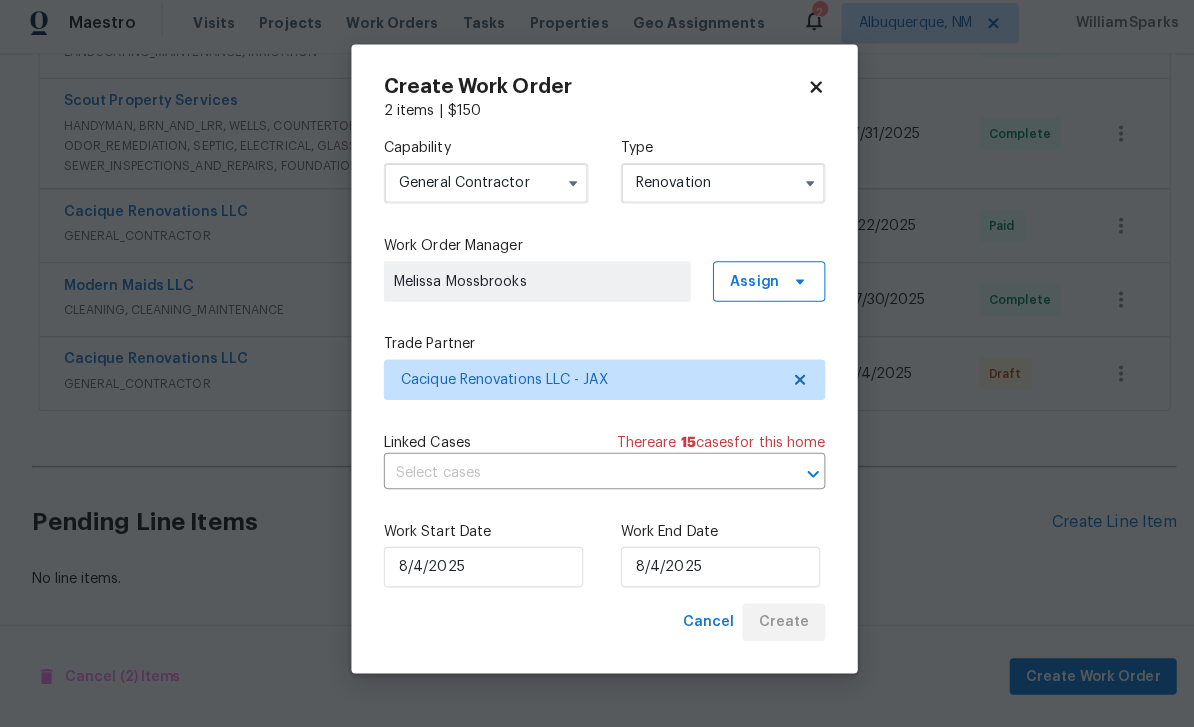 scroll, scrollTop: 769, scrollLeft: 0, axis: vertical 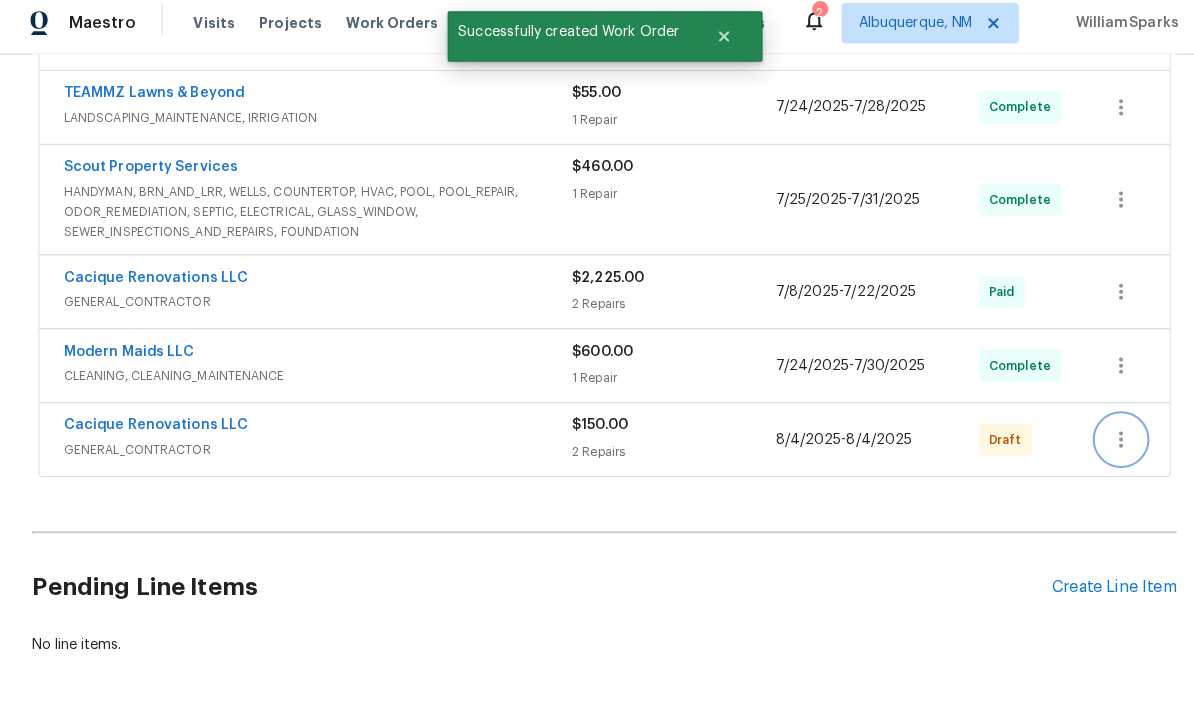 click at bounding box center [1107, 443] 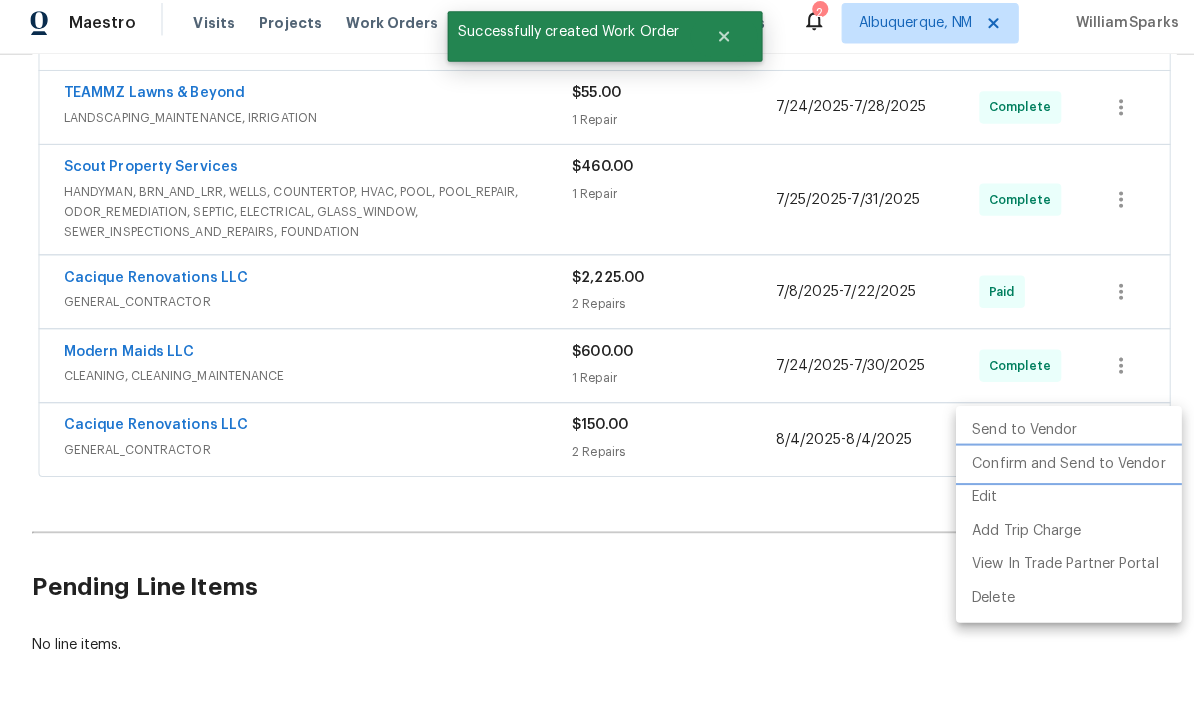 click on "Confirm and Send to Vendor" at bounding box center [1055, 467] 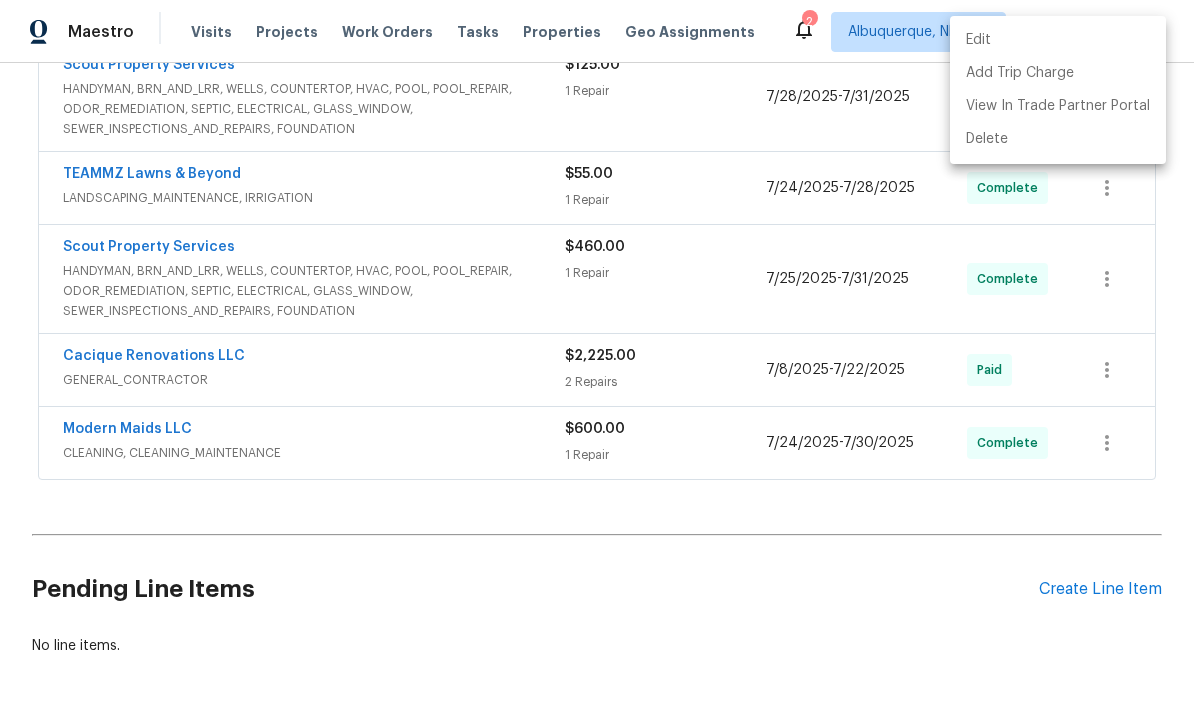 click at bounding box center [597, 363] 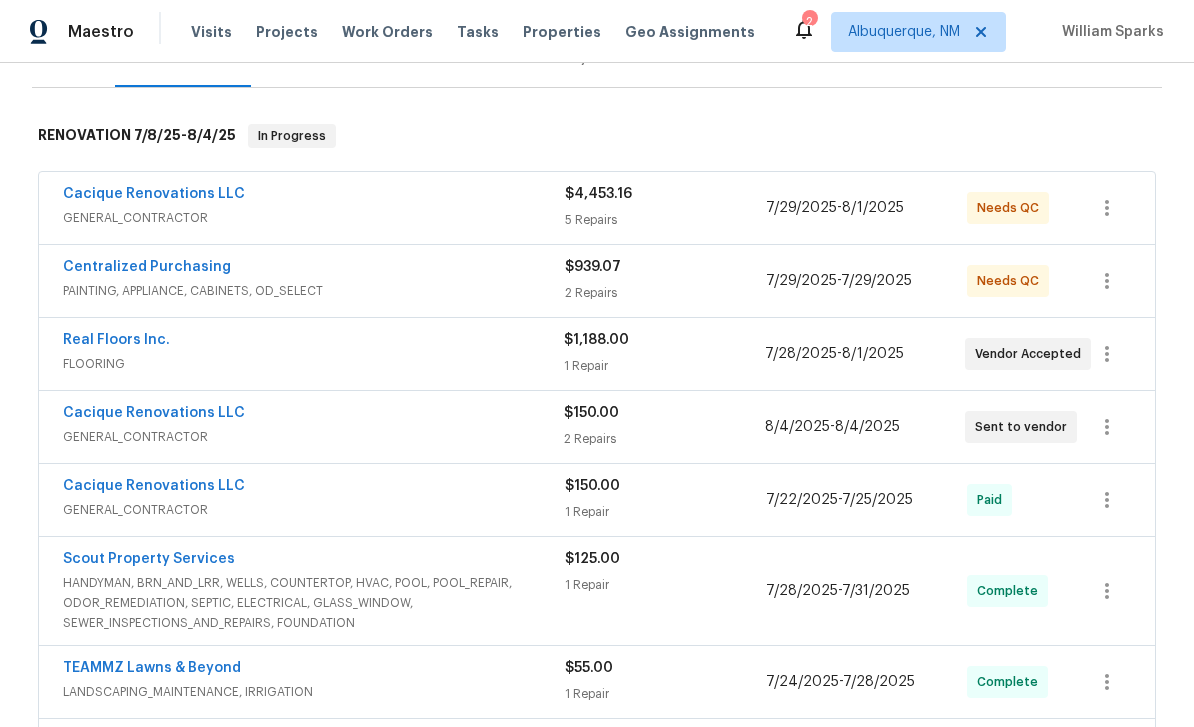 click on "Cacique Renovations LLC" at bounding box center (154, 194) 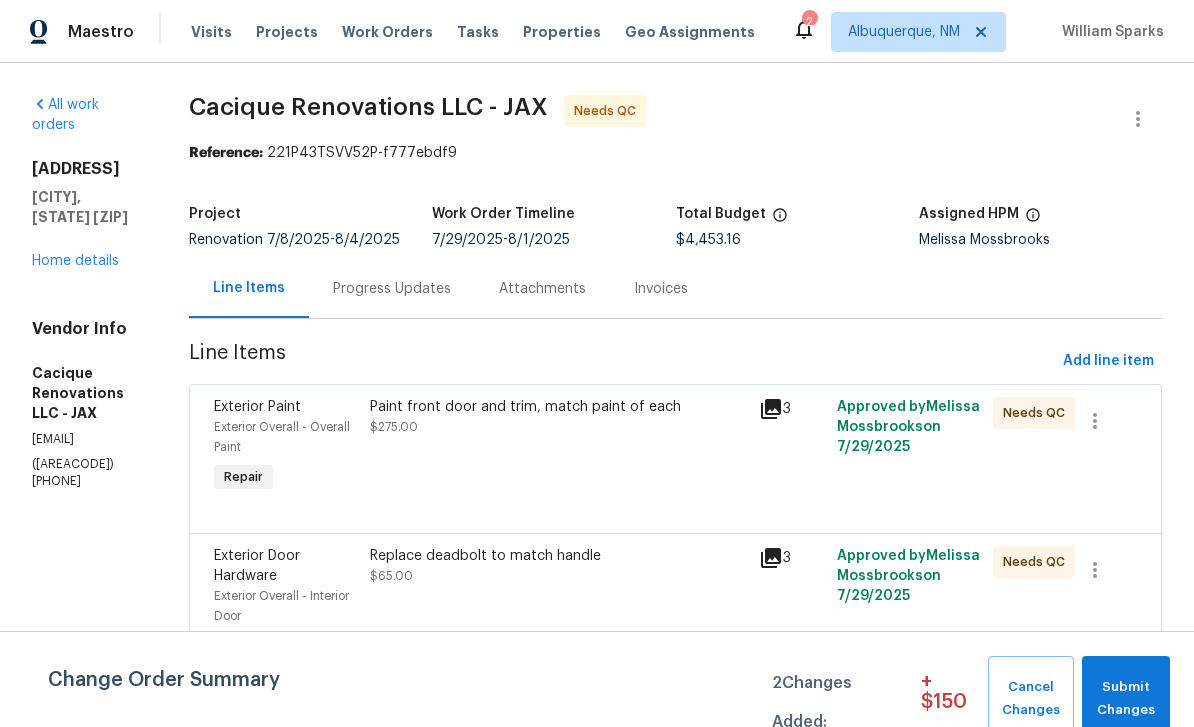 click on "Exterior Paint" at bounding box center [286, 407] 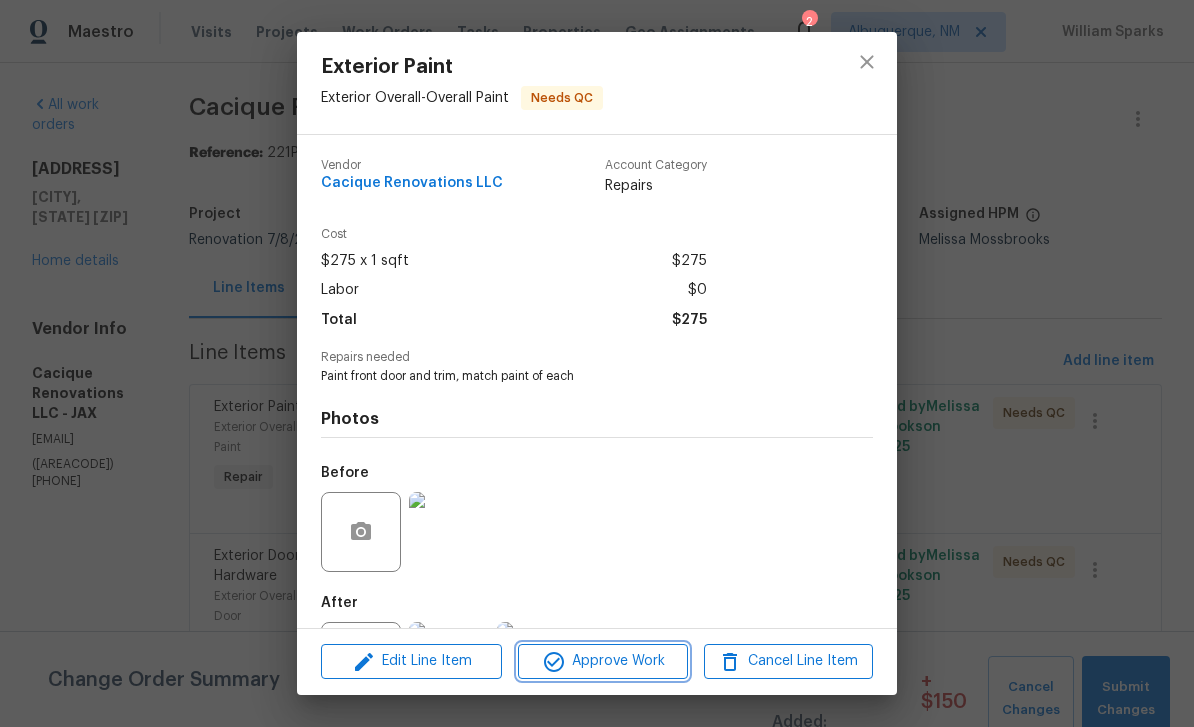 click on "Approve Work" at bounding box center (602, 661) 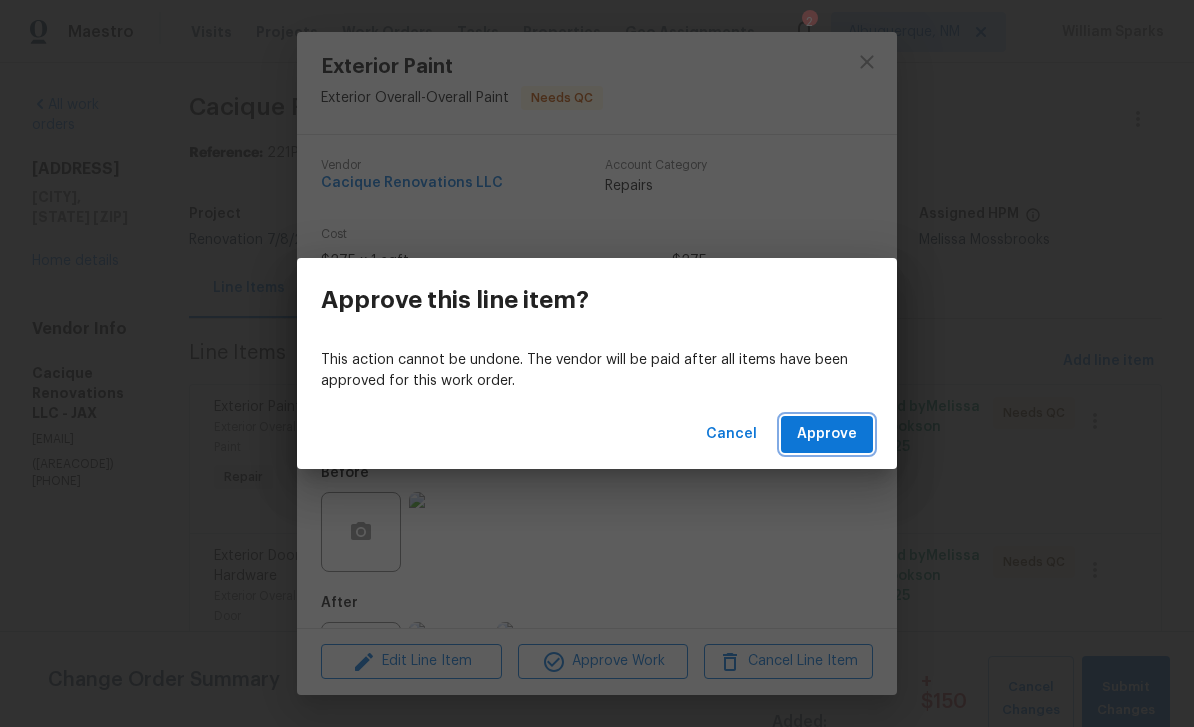 click on "Approve" at bounding box center (827, 434) 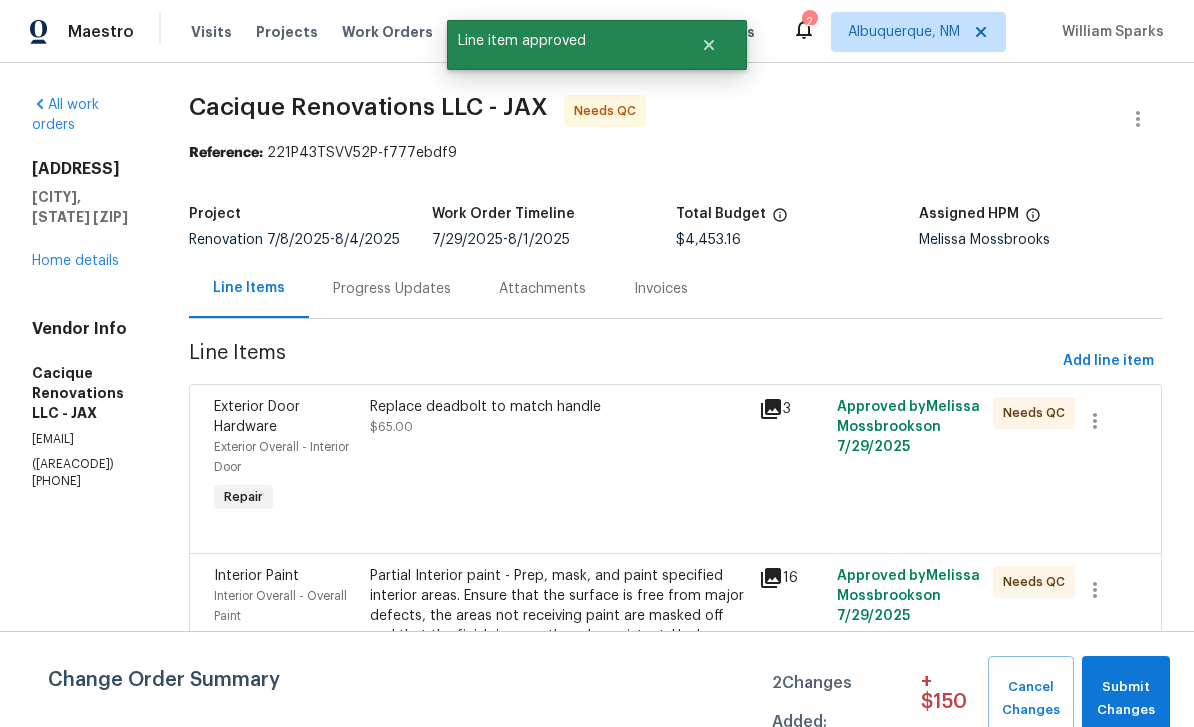 click on "Exterior Door Hardware" at bounding box center (257, 417) 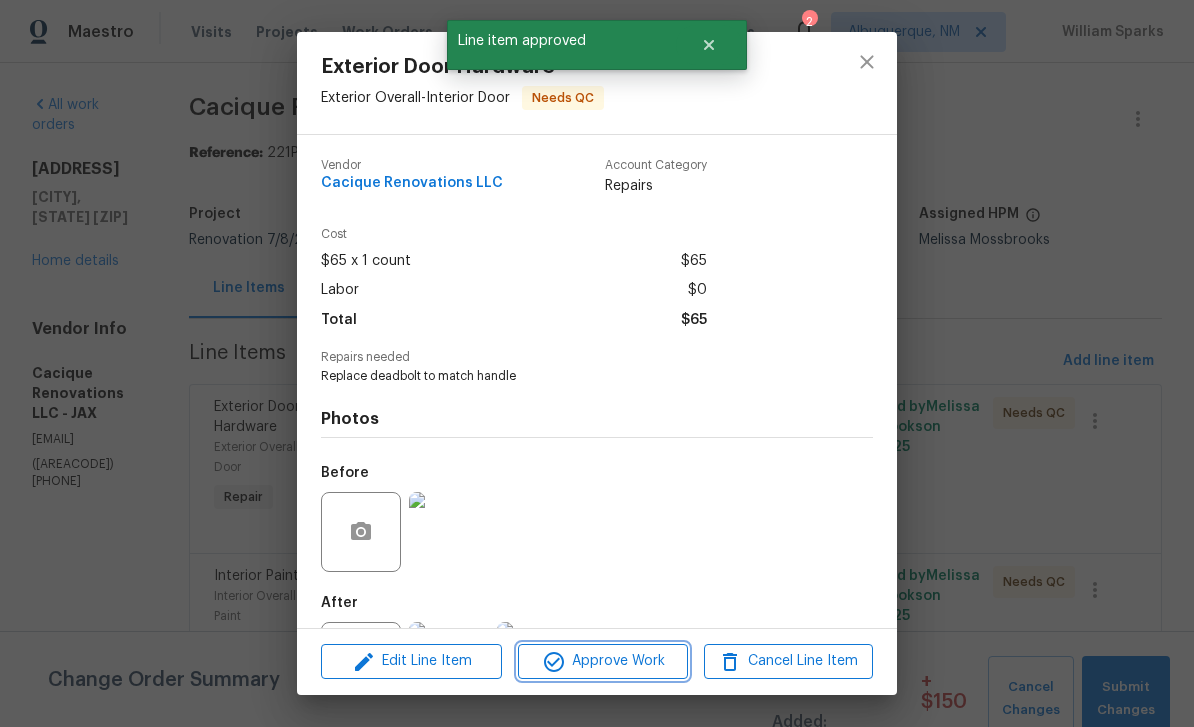 click on "Approve Work" at bounding box center [602, 661] 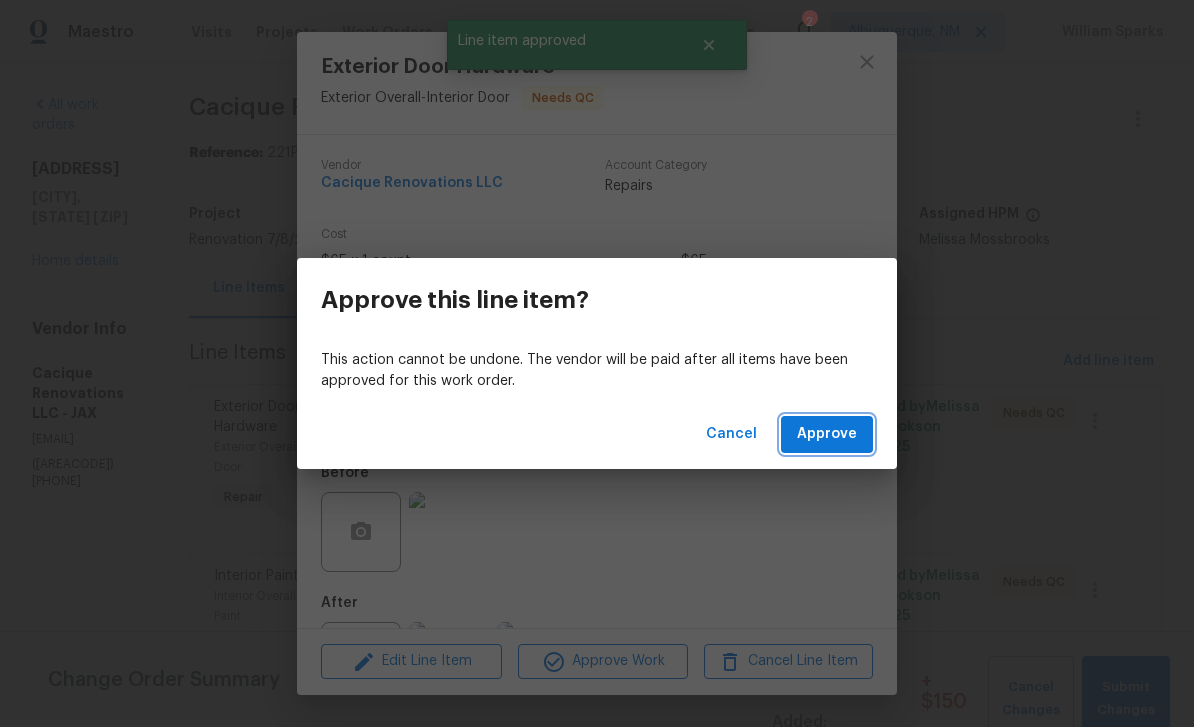click on "Approve" at bounding box center [827, 434] 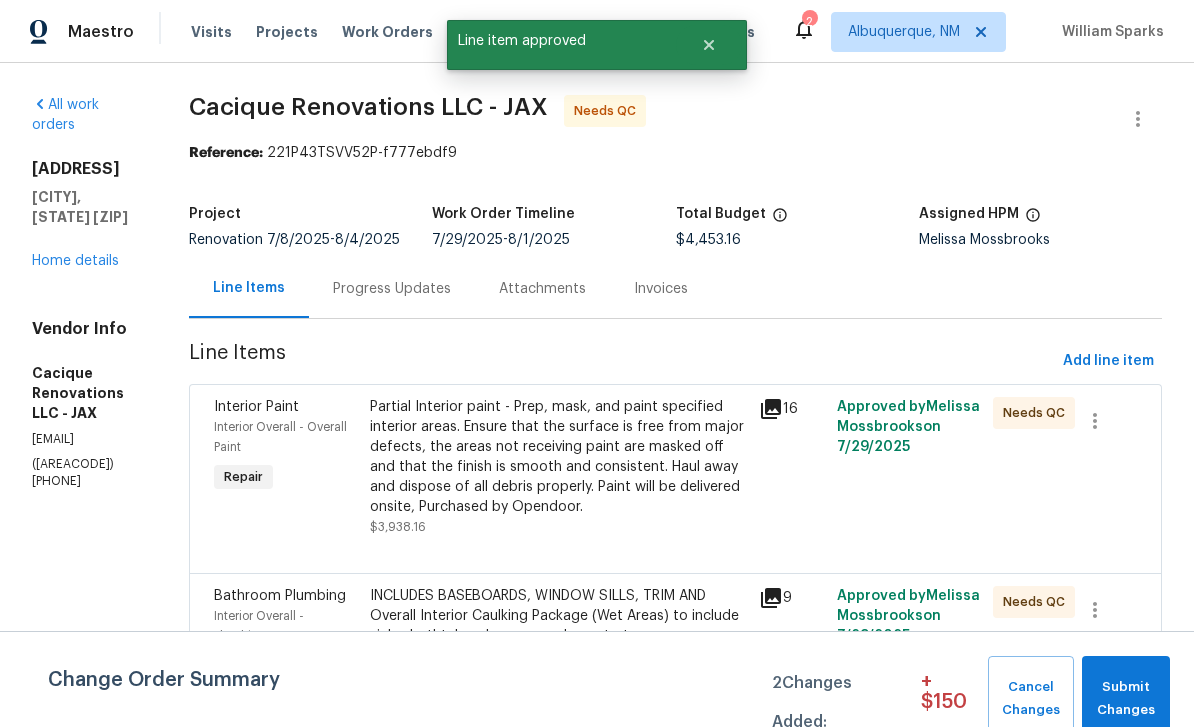 click on "Interior Paint" at bounding box center [286, 407] 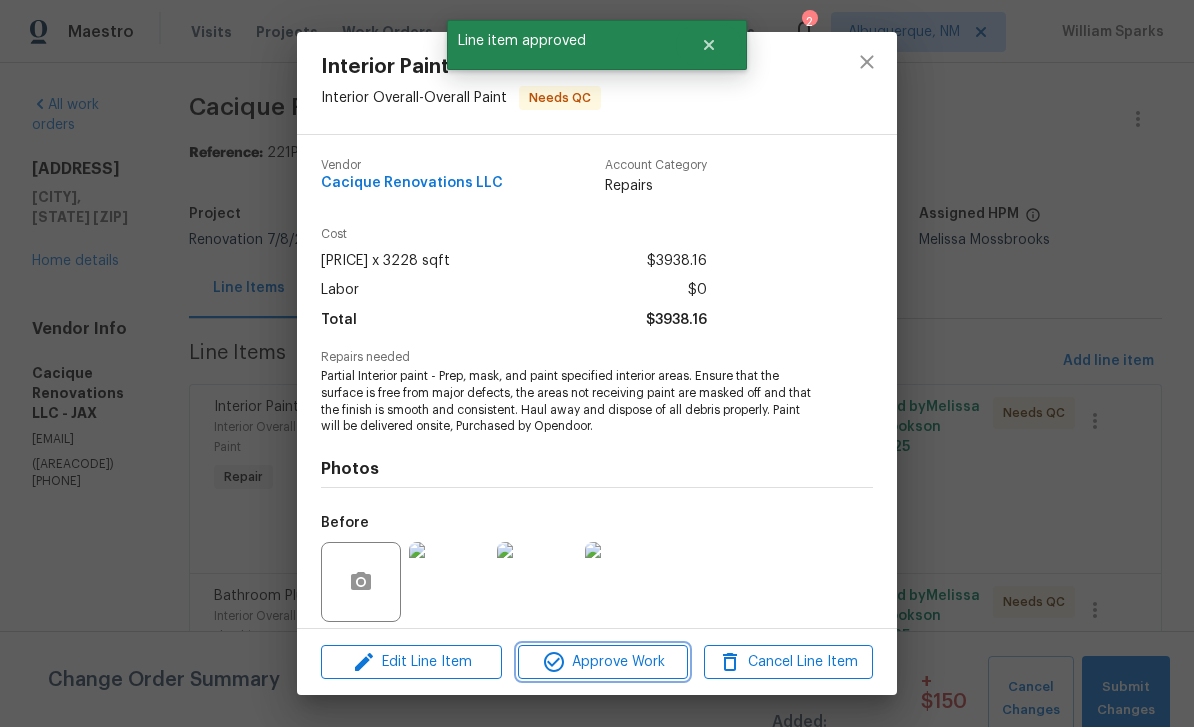 click on "Approve Work" at bounding box center [602, 662] 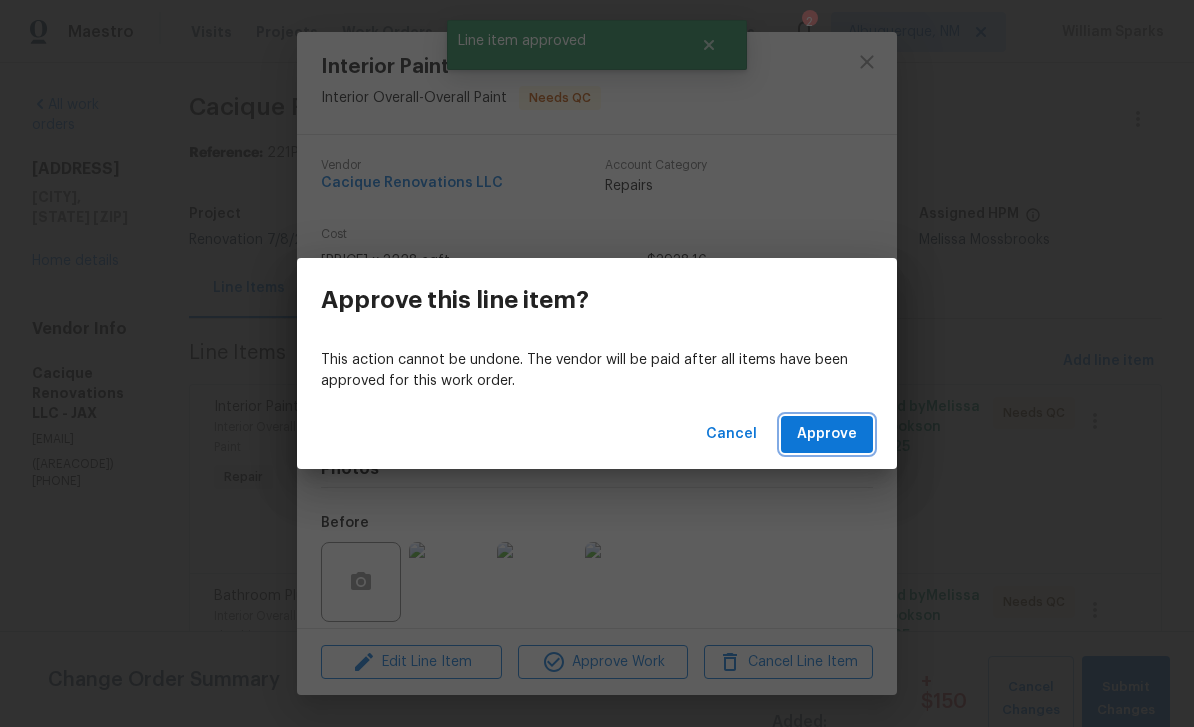 click on "Approve" at bounding box center (827, 434) 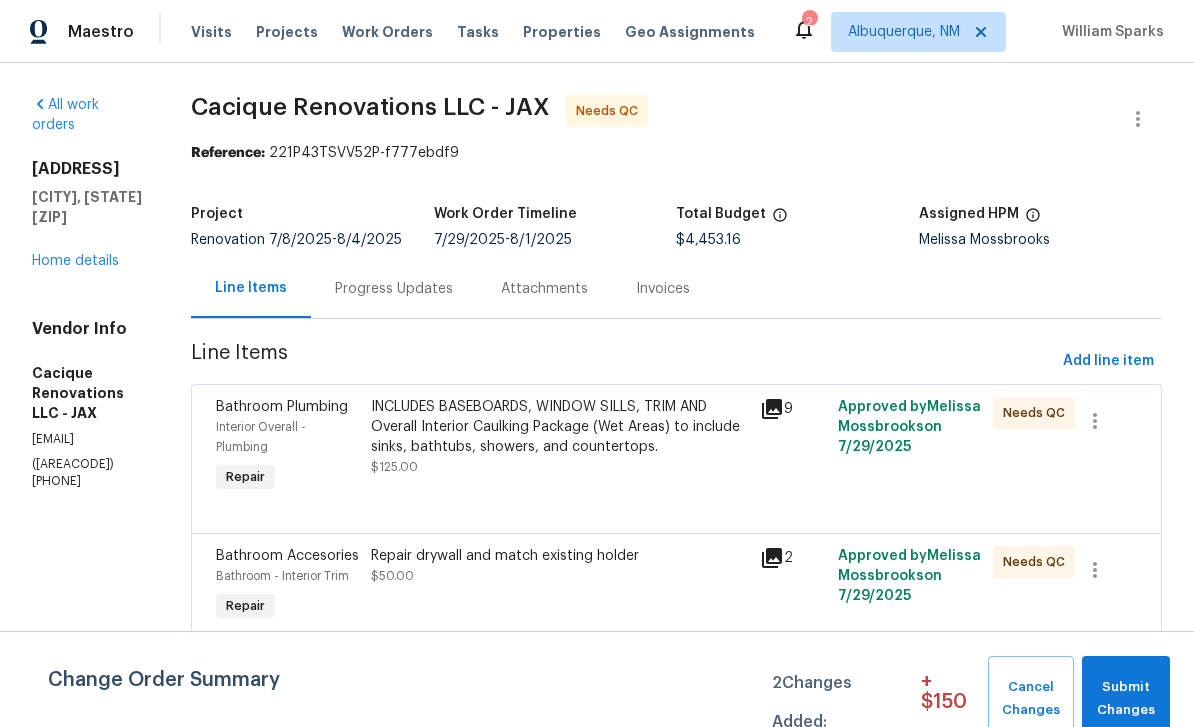 click on "Bathroom Plumbing" at bounding box center [282, 407] 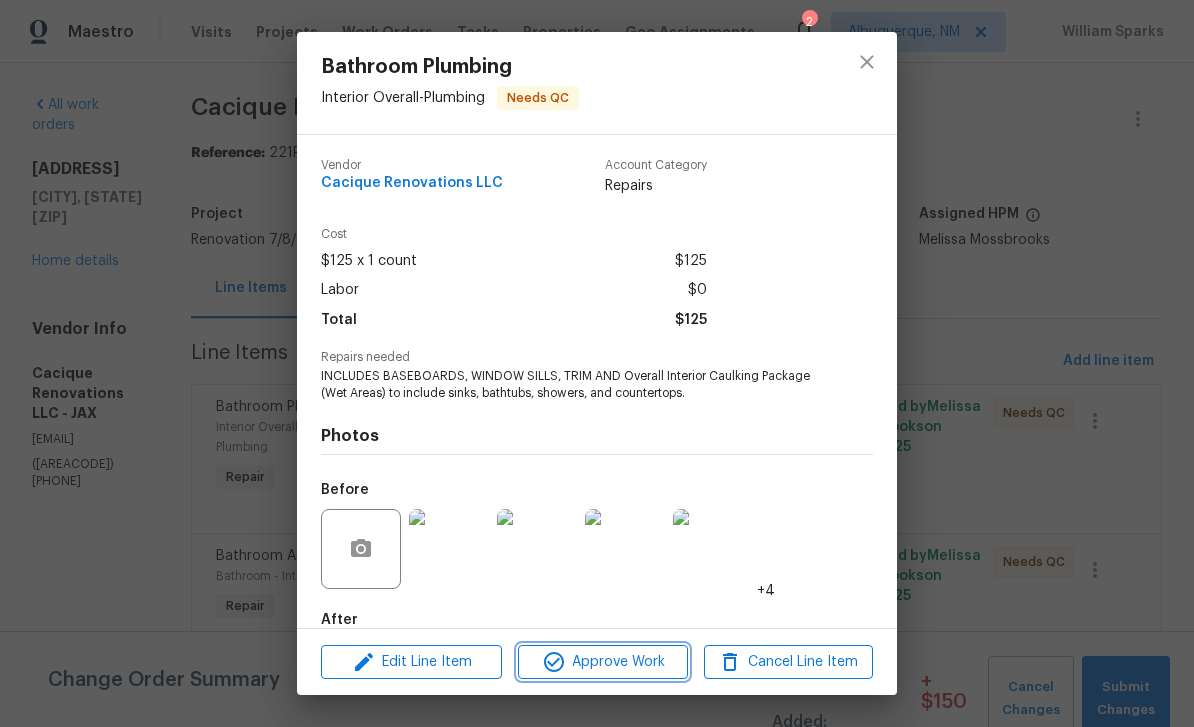 click on "Approve Work" at bounding box center [602, 662] 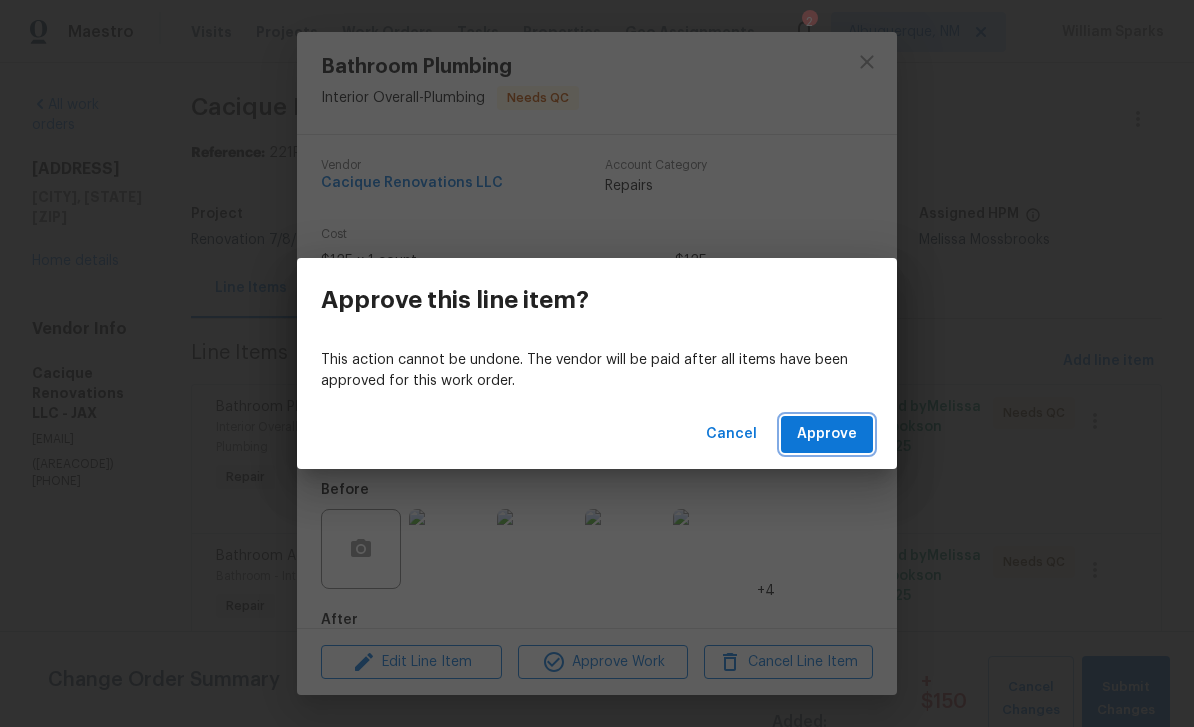 click on "Approve" at bounding box center [827, 434] 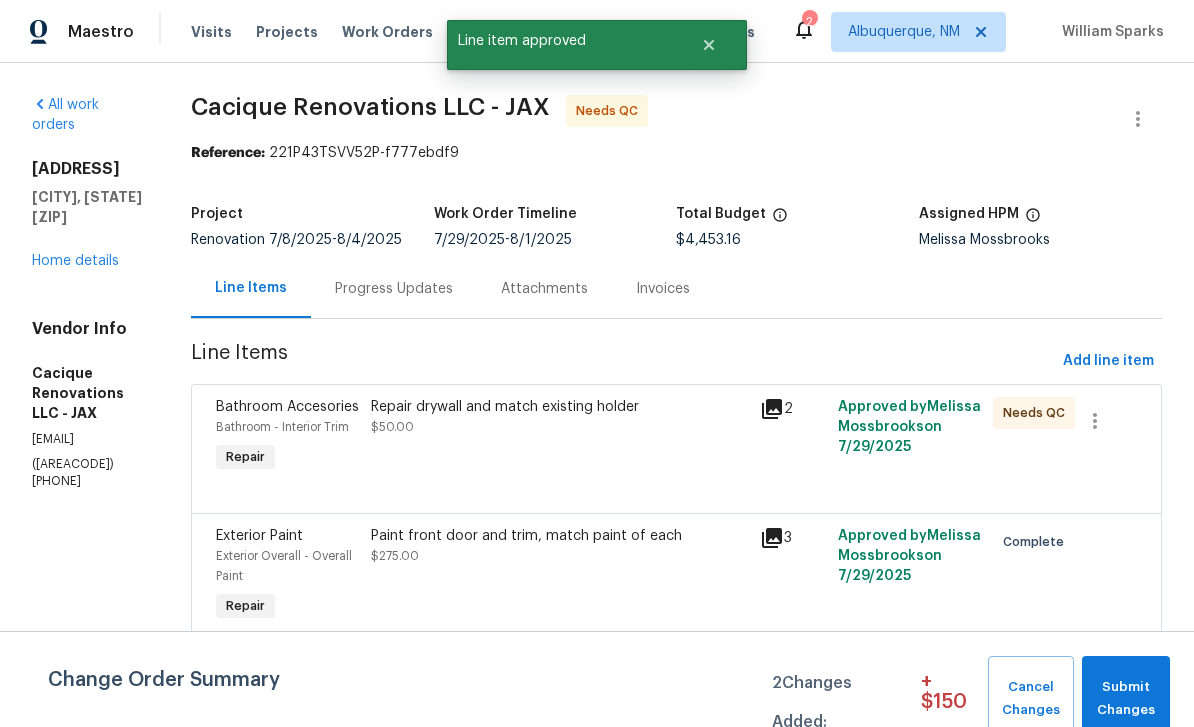 click on "Bathroom Accesories" at bounding box center [287, 407] 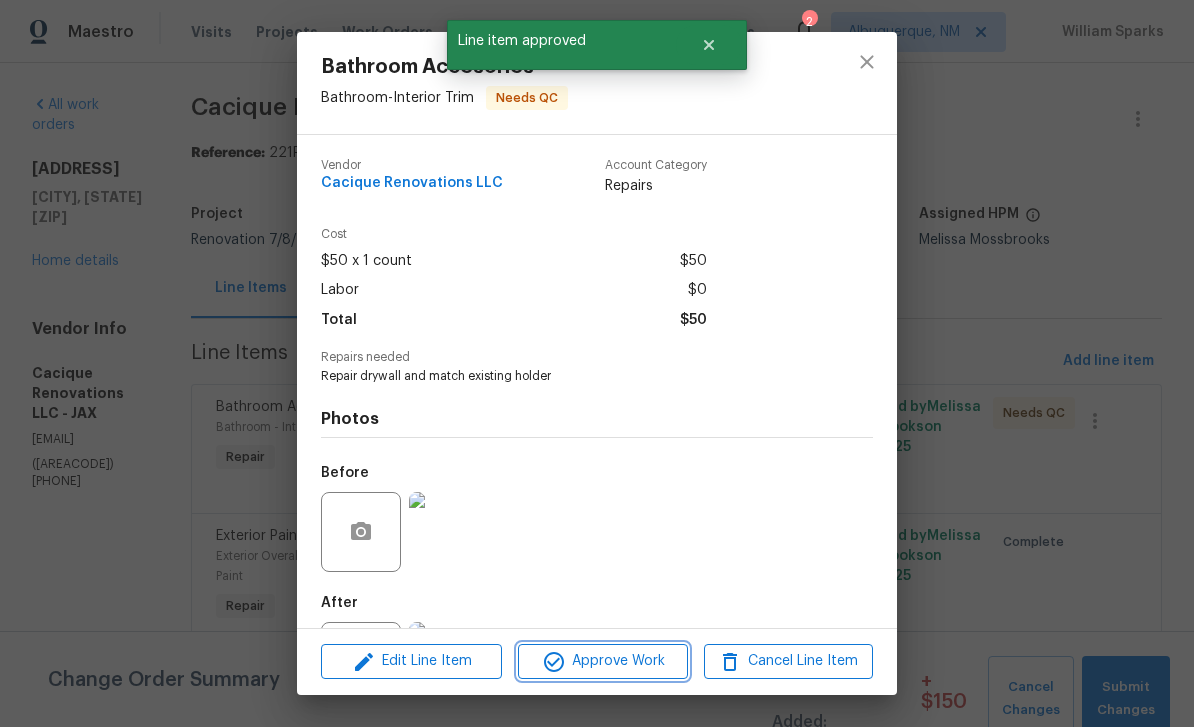 click on "Approve Work" at bounding box center [602, 661] 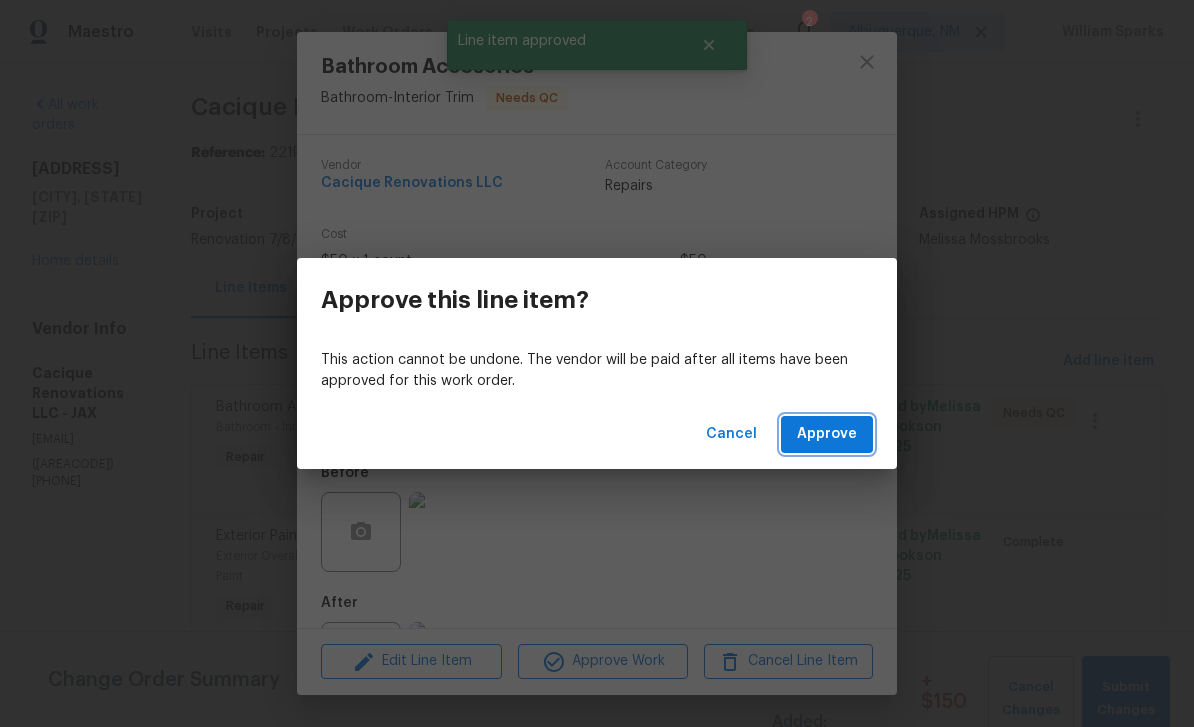 click on "Approve" at bounding box center [827, 434] 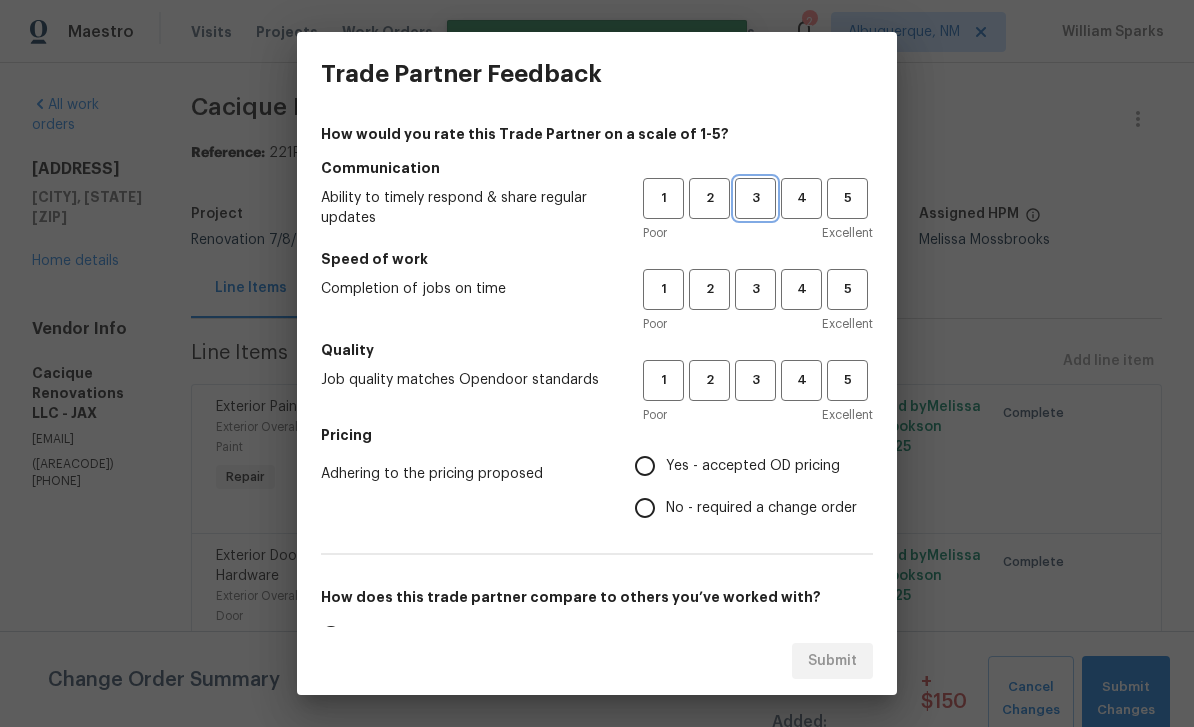 click on "3" at bounding box center (755, 198) 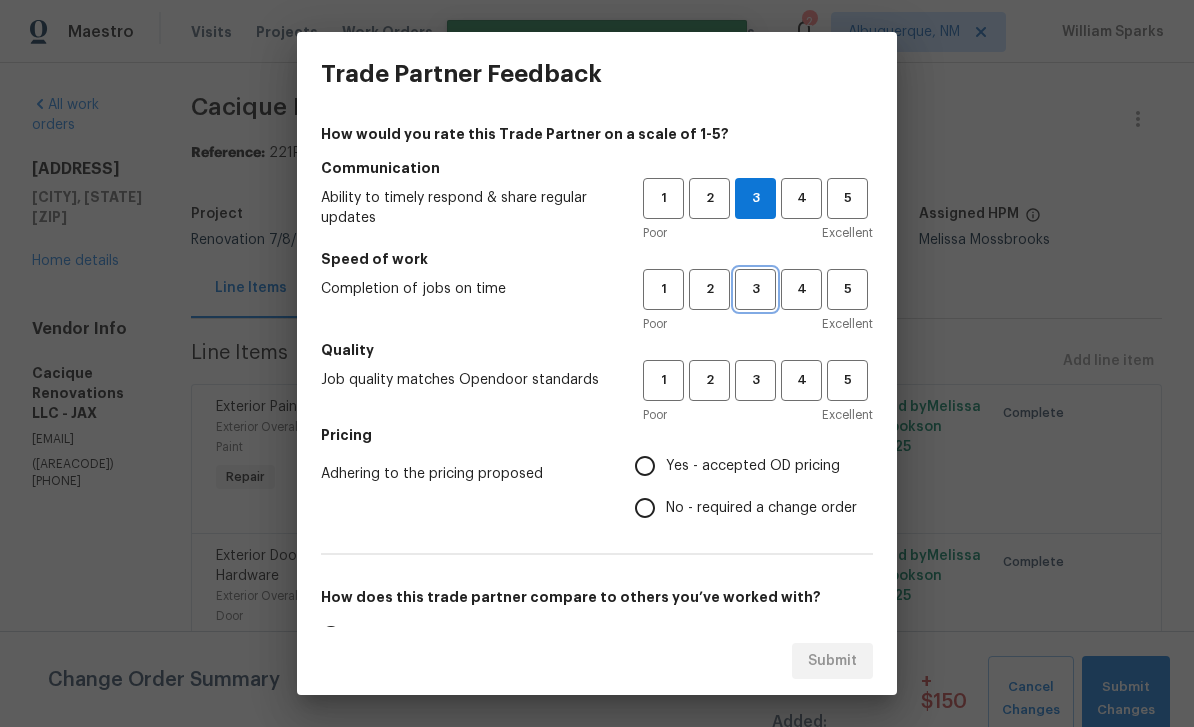 click on "3" at bounding box center [755, 289] 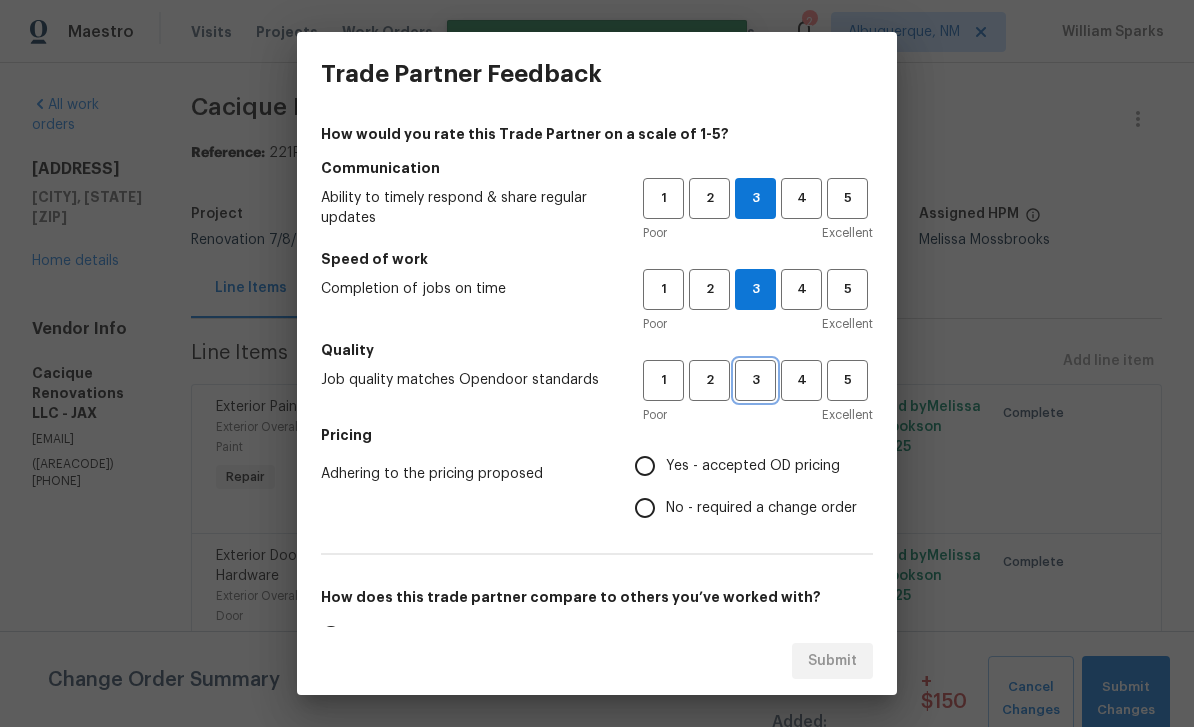 click on "3" at bounding box center (755, 380) 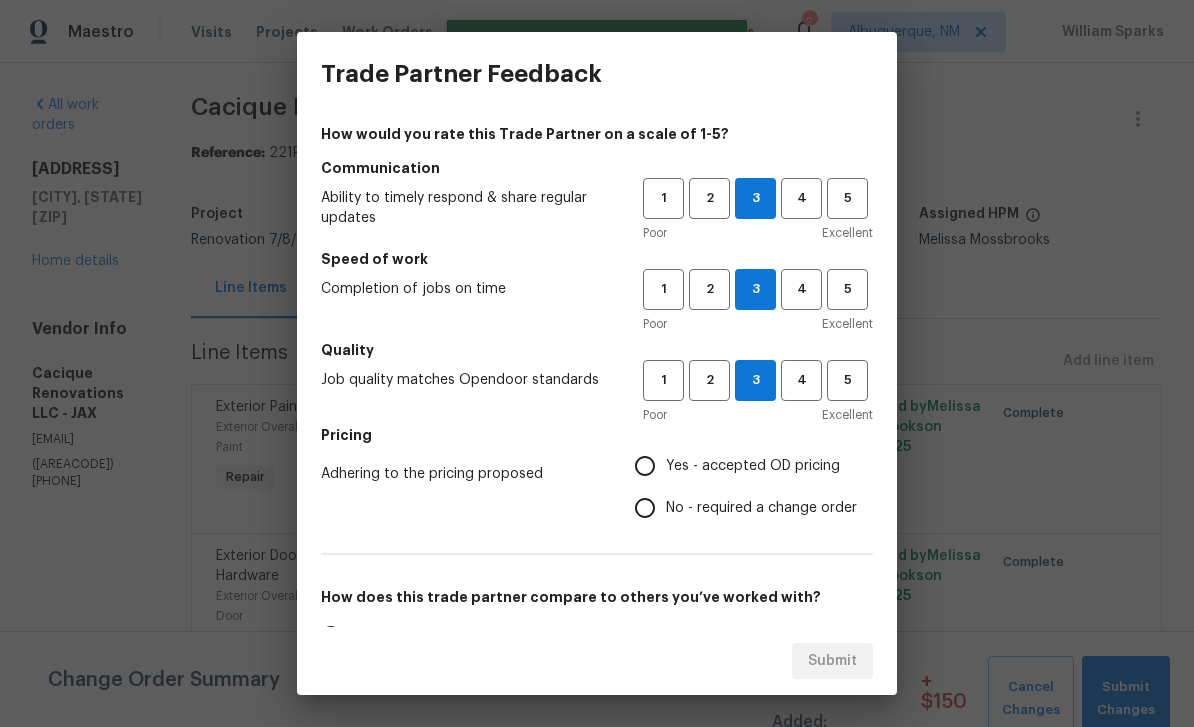 click on "Yes - accepted OD pricing" at bounding box center [753, 466] 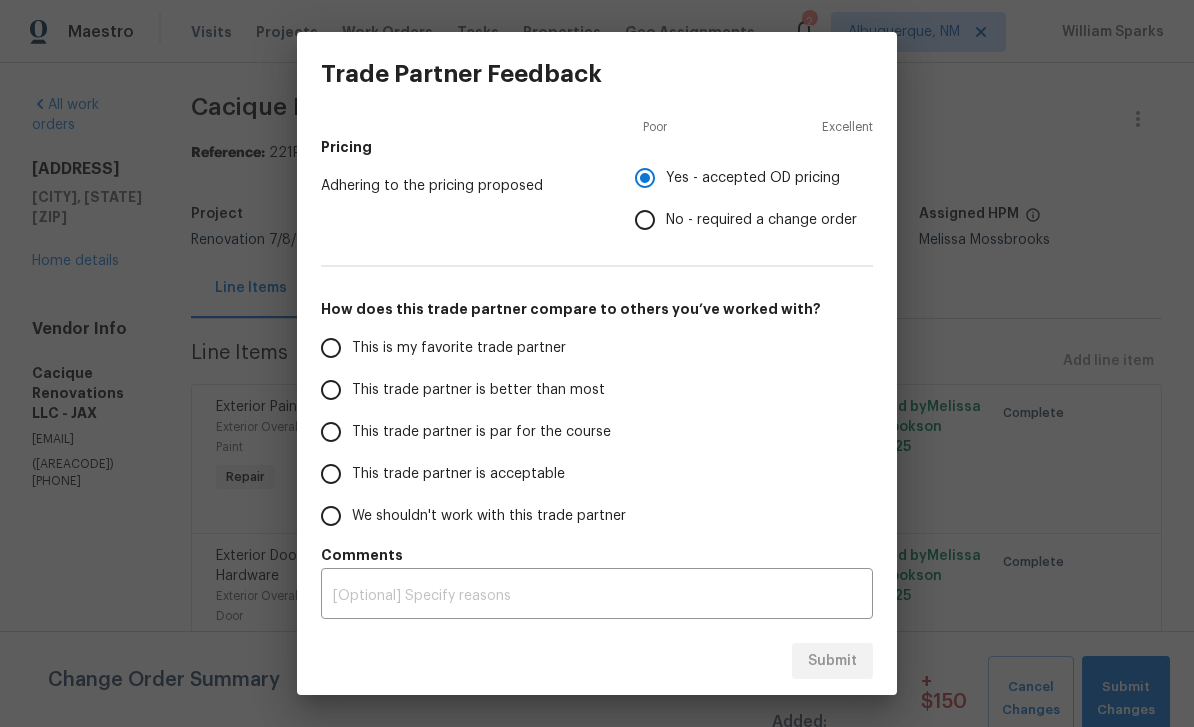 scroll, scrollTop: 288, scrollLeft: 0, axis: vertical 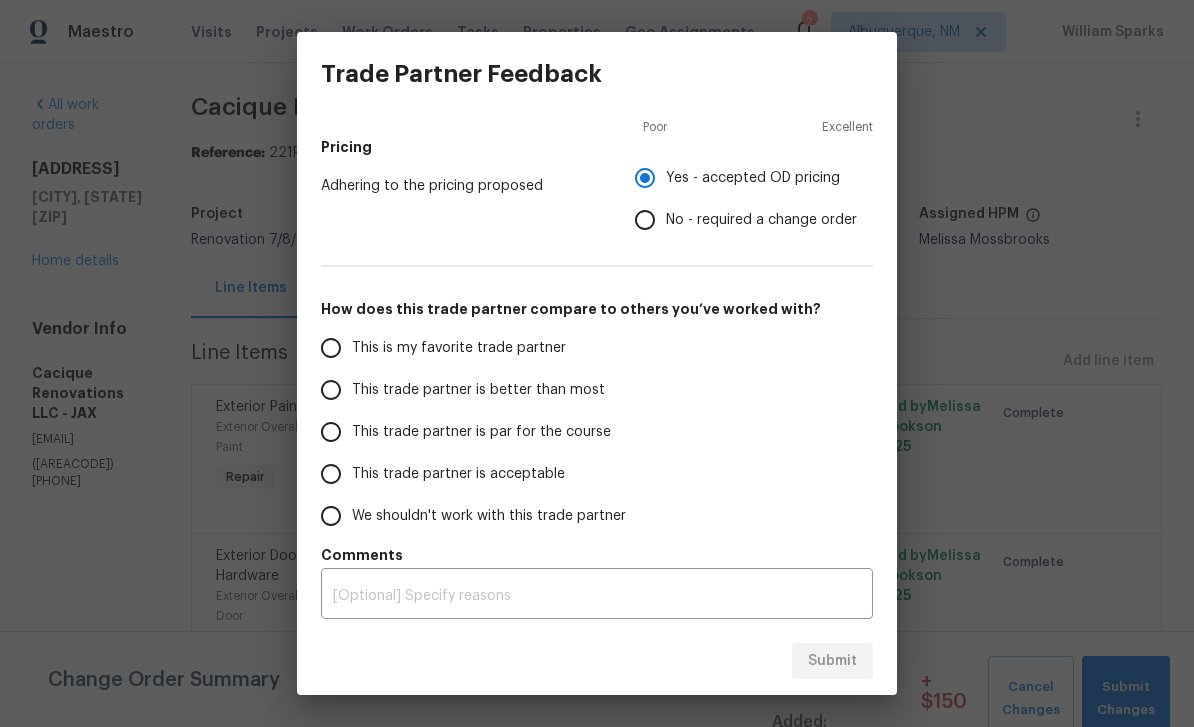 click on "This is my favorite trade partner" at bounding box center (468, 348) 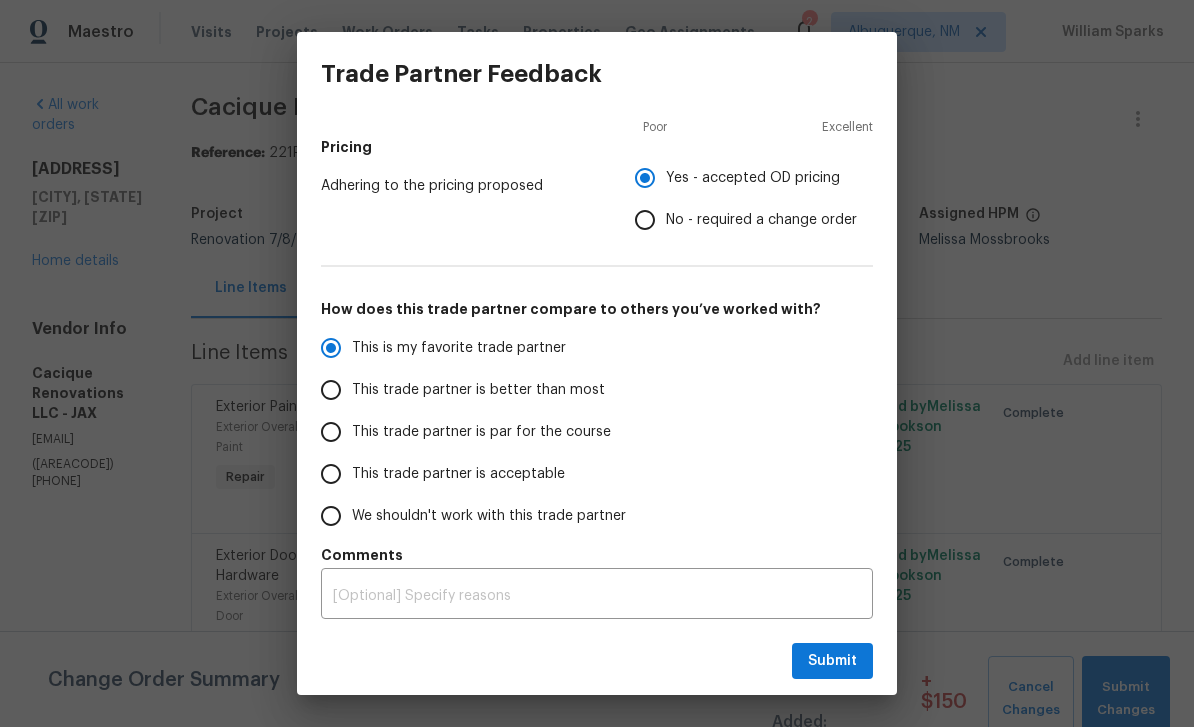 click on "Submit" at bounding box center (597, 661) 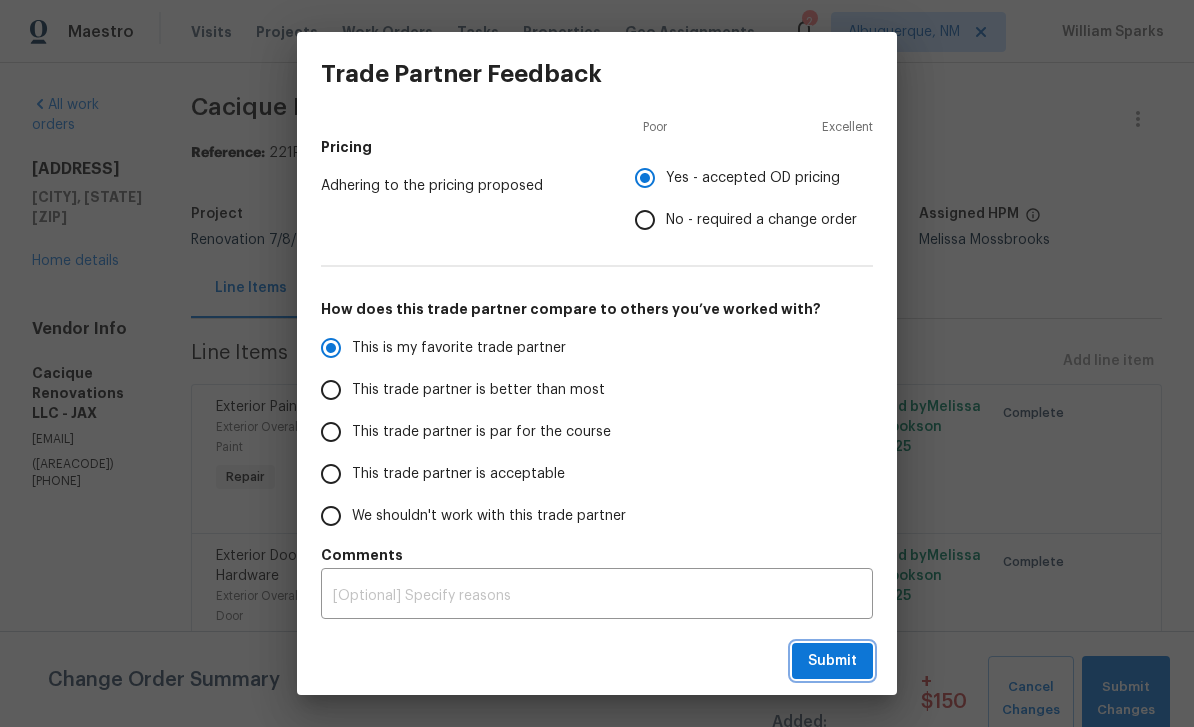 click on "Submit" at bounding box center (832, 661) 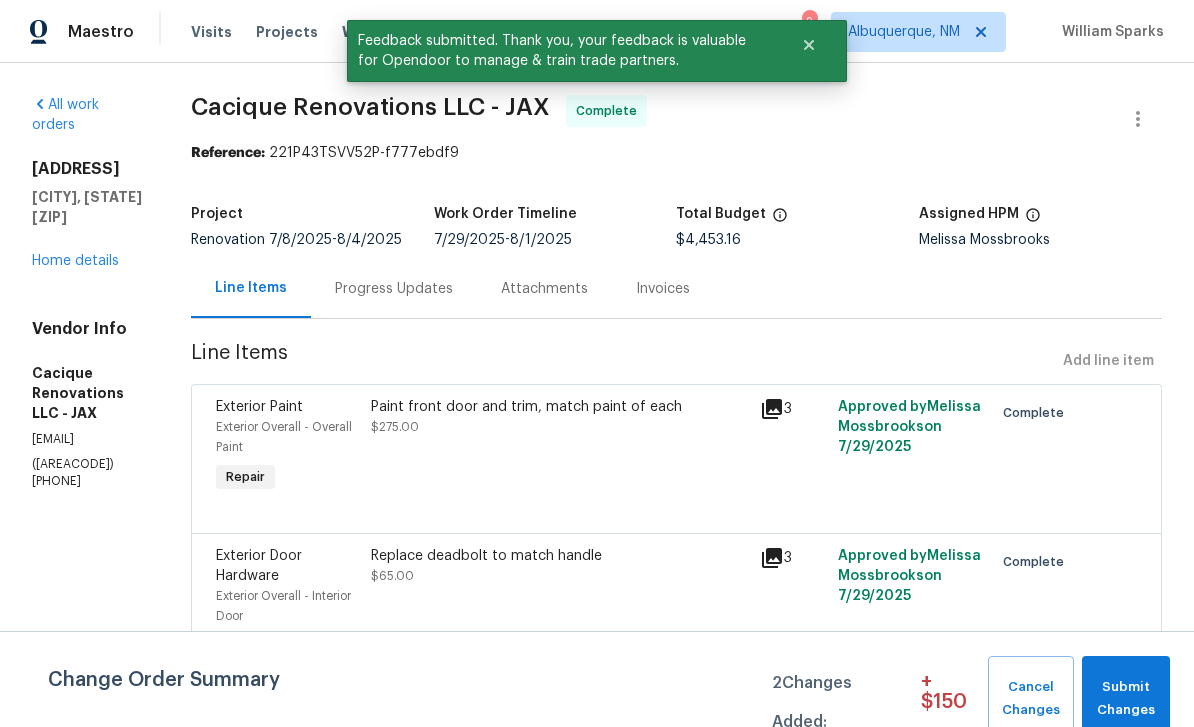 click on "Home details" at bounding box center (75, 261) 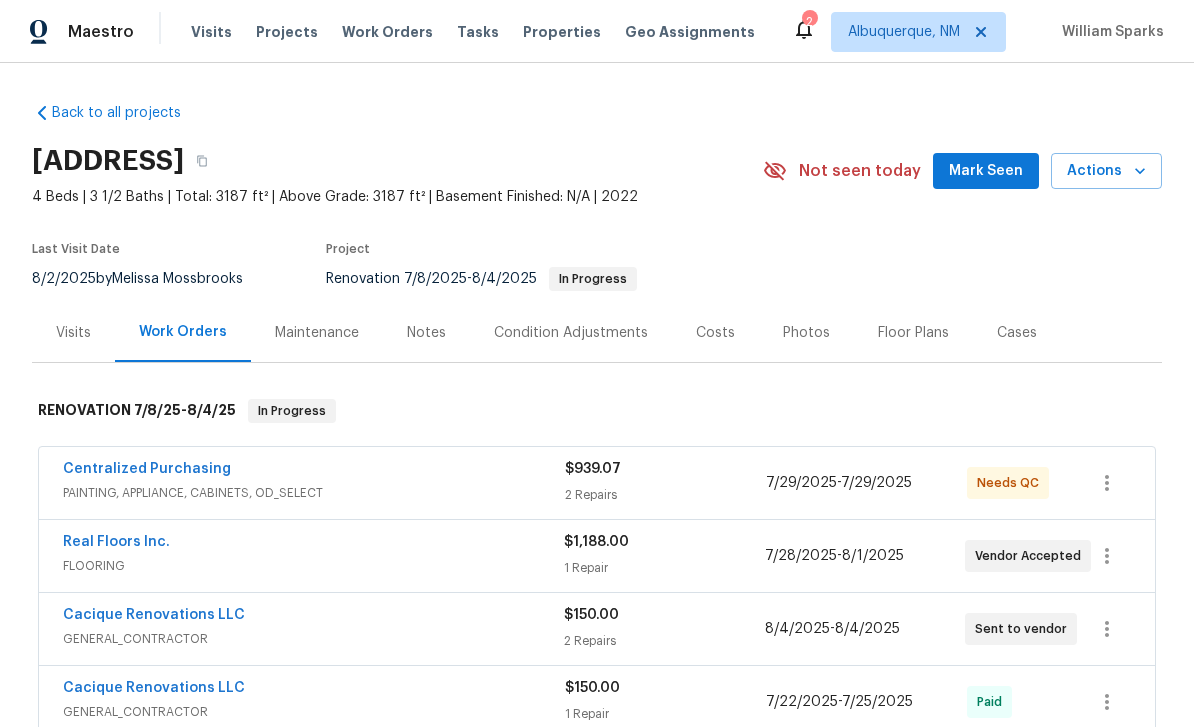 click on "PAINTING, APPLIANCE, CABINETS, OD_SELECT" at bounding box center (314, 493) 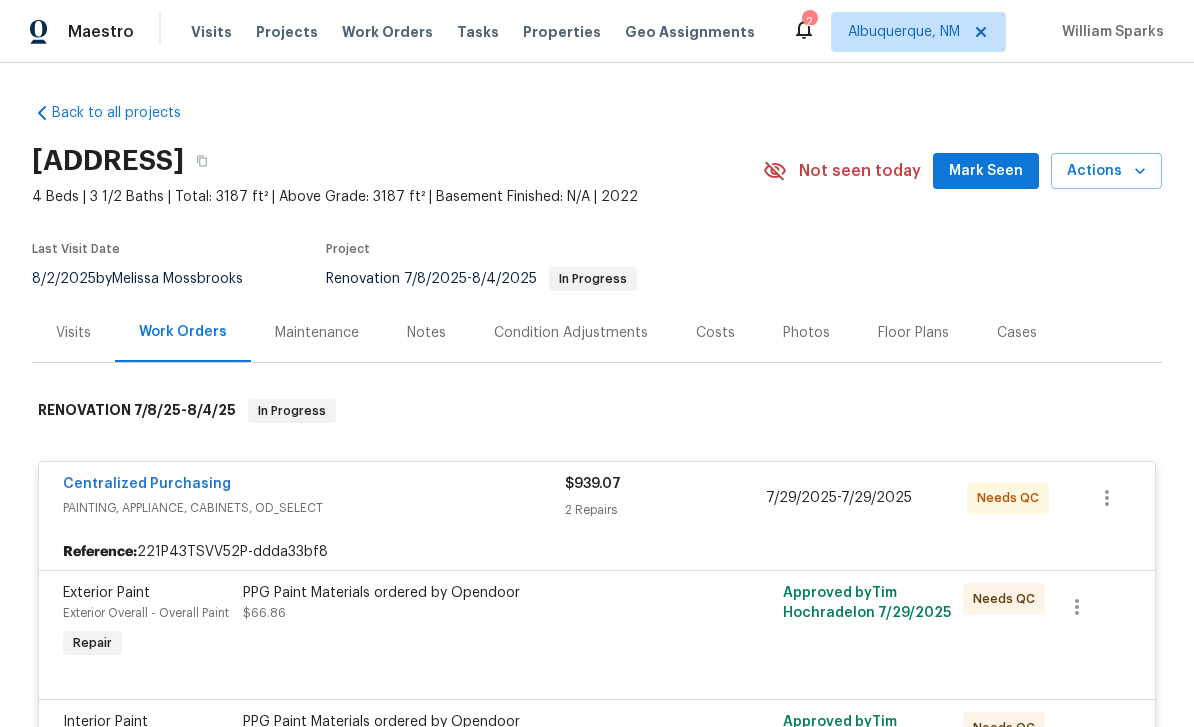 click on "Centralized Purchasing" at bounding box center (147, 484) 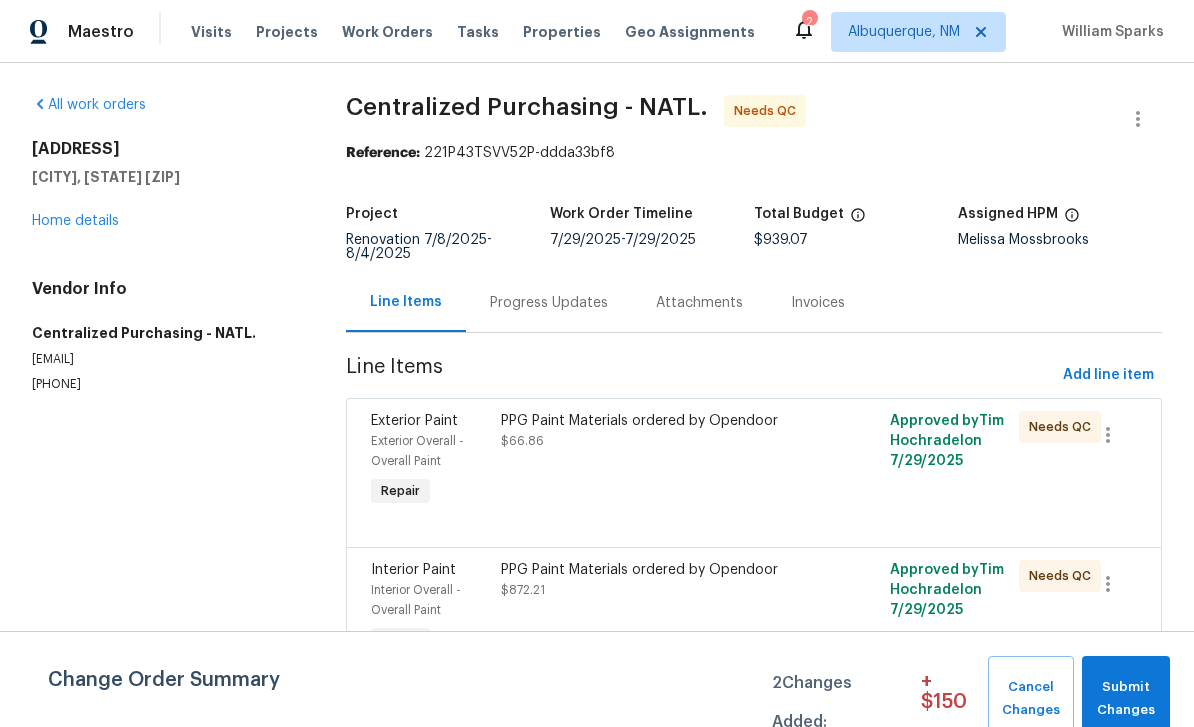 click on "Exterior Overall - Overall Paint" at bounding box center (430, 451) 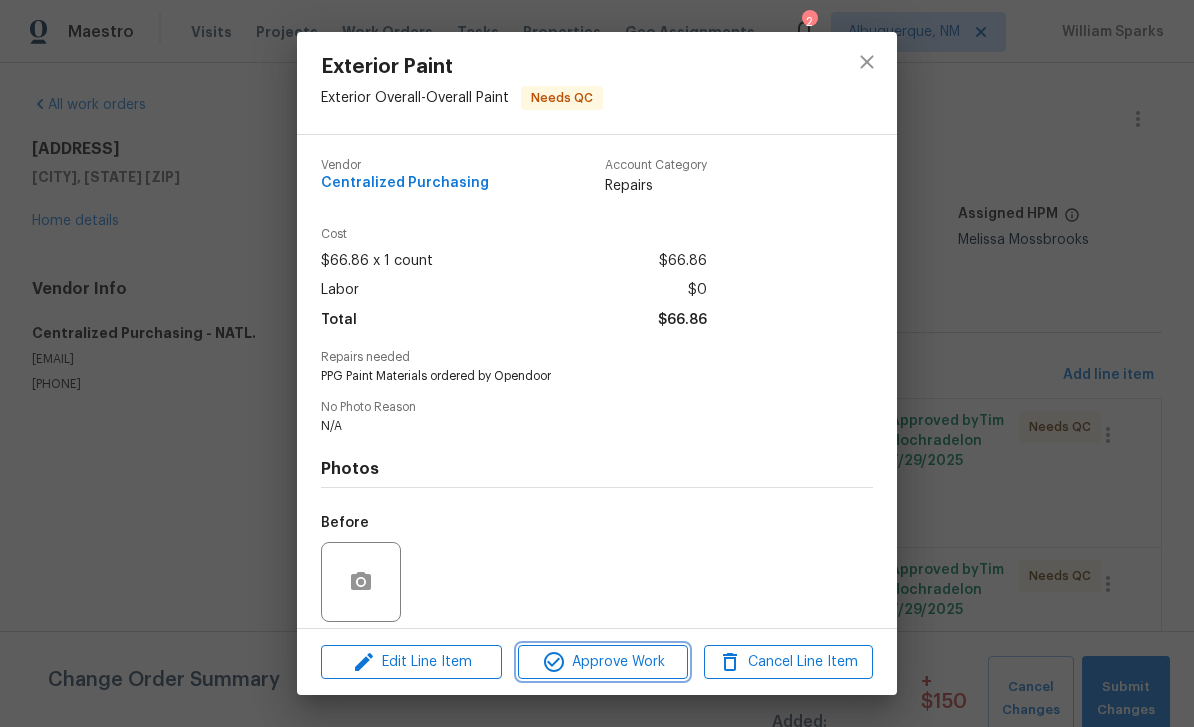 click on "Approve Work" at bounding box center (602, 662) 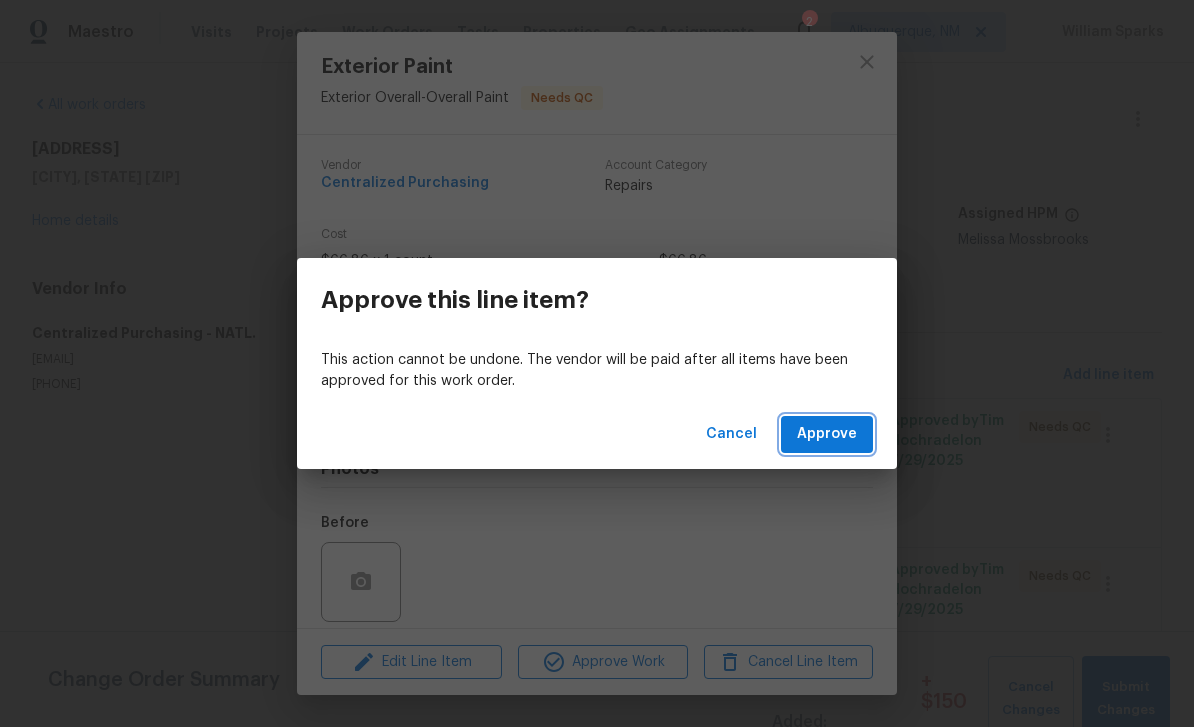 click on "Approve" at bounding box center (827, 434) 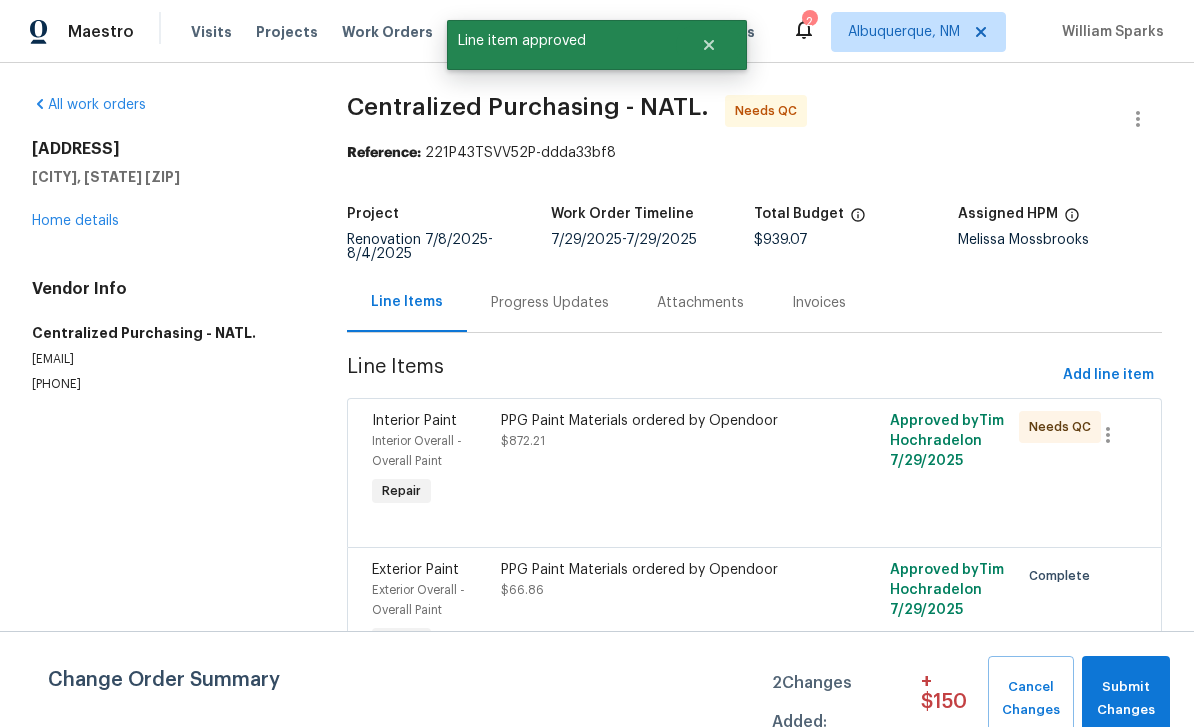 click on "Interior Paint" at bounding box center (414, 421) 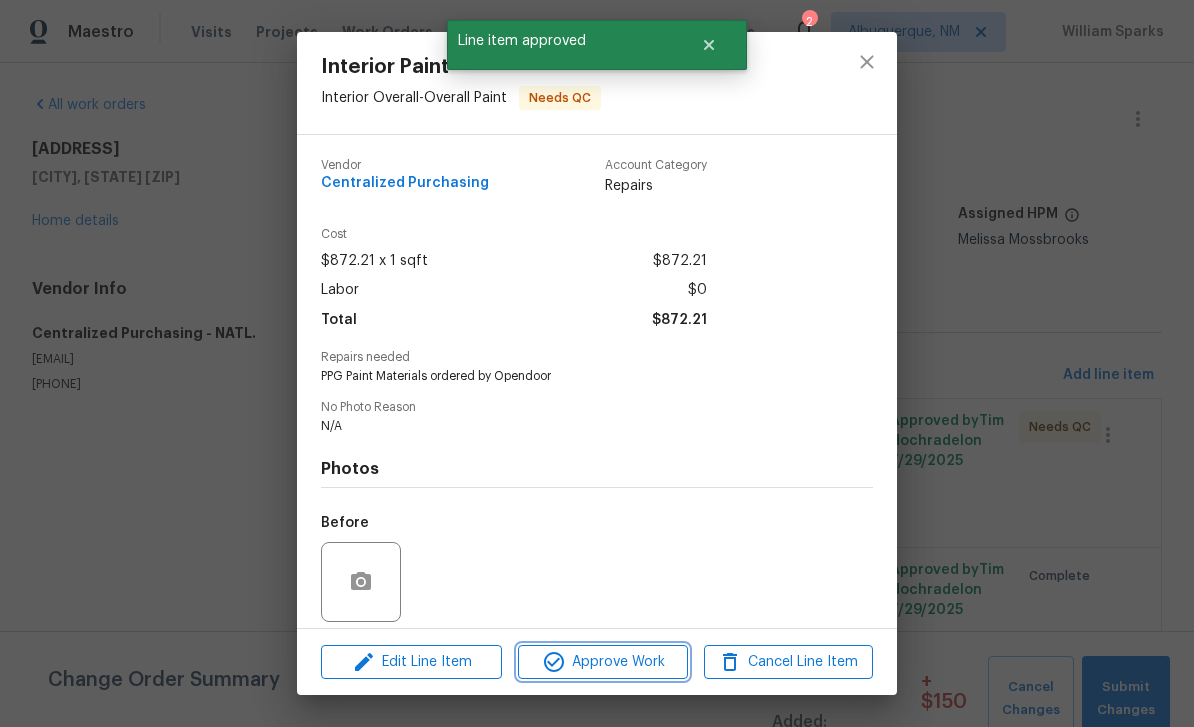 click on "Approve Work" at bounding box center (602, 662) 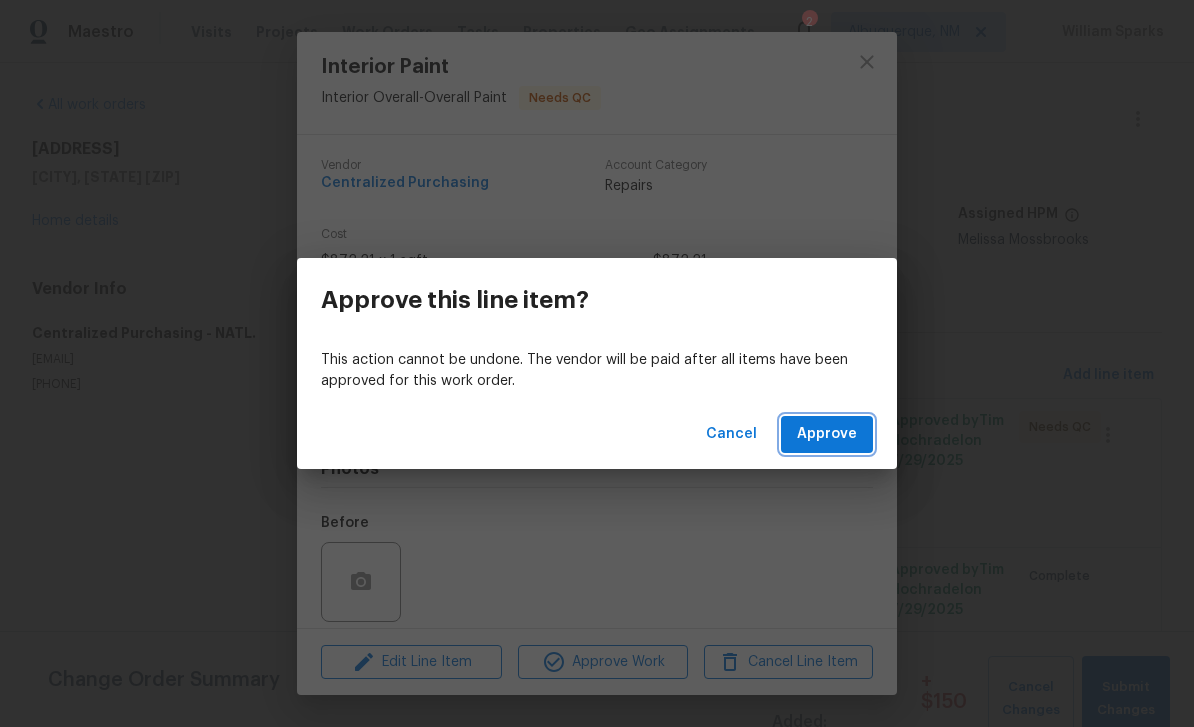click on "Approve" at bounding box center (827, 434) 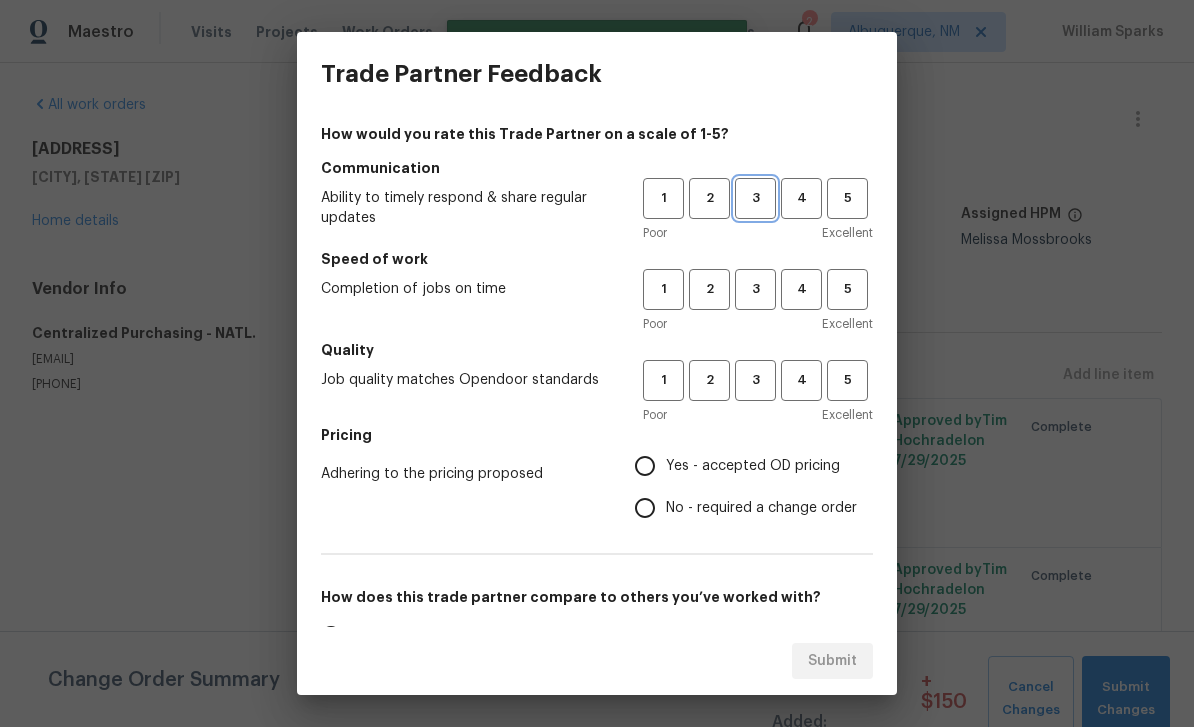 click on "3" at bounding box center [755, 198] 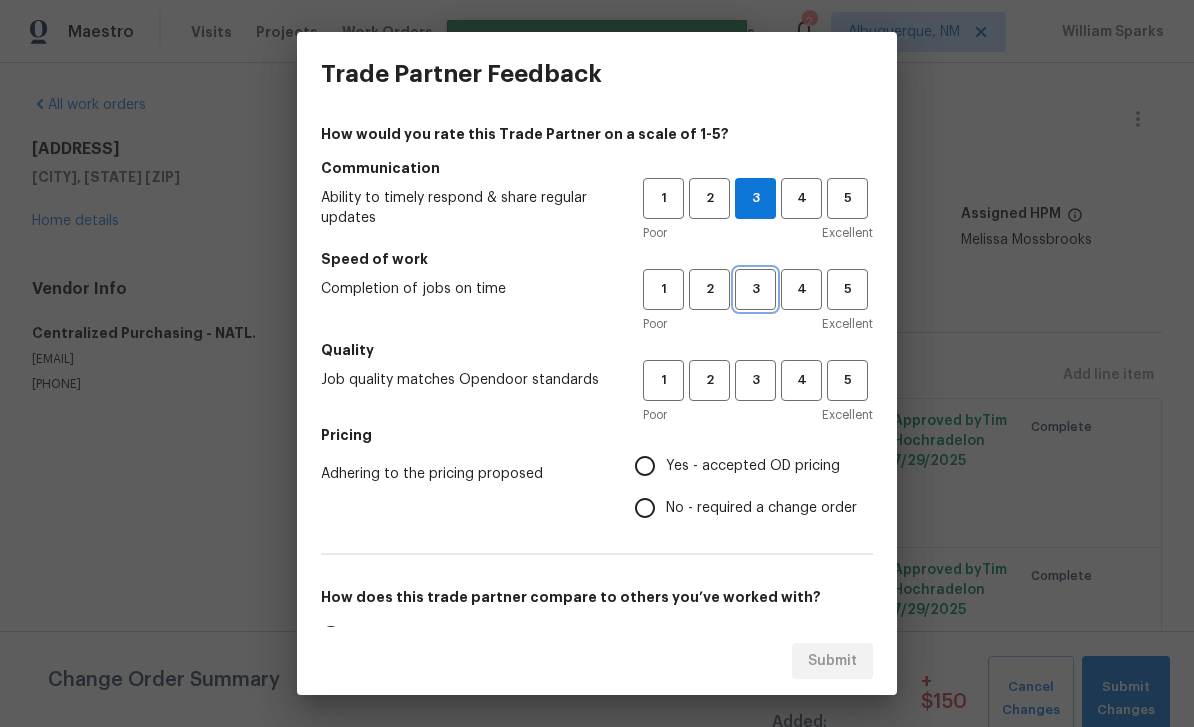 click on "3" at bounding box center [755, 289] 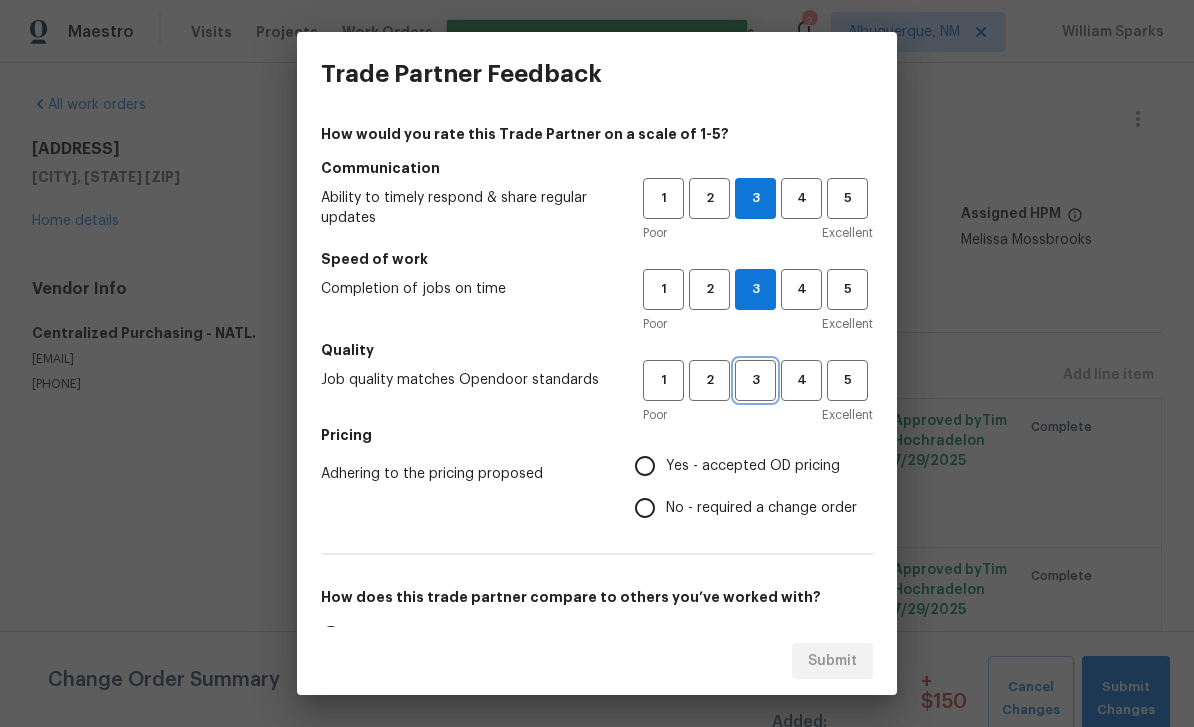 click on "3" at bounding box center [755, 380] 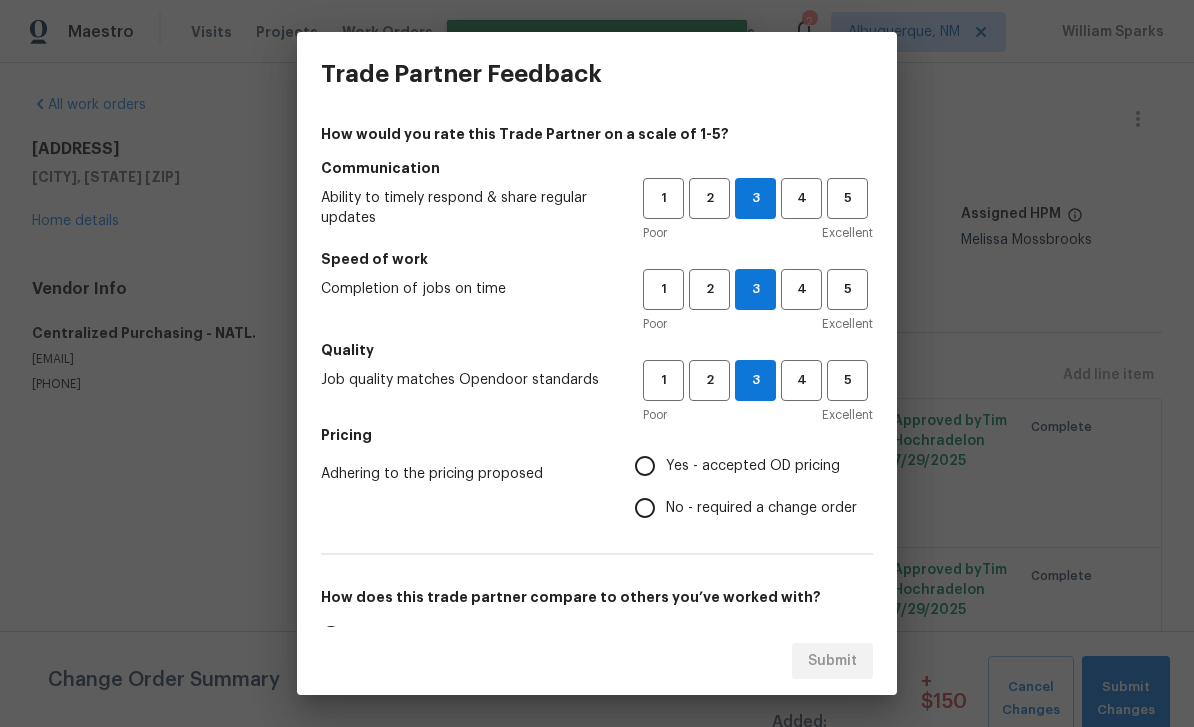click on "Yes - accepted OD pricing" at bounding box center [753, 466] 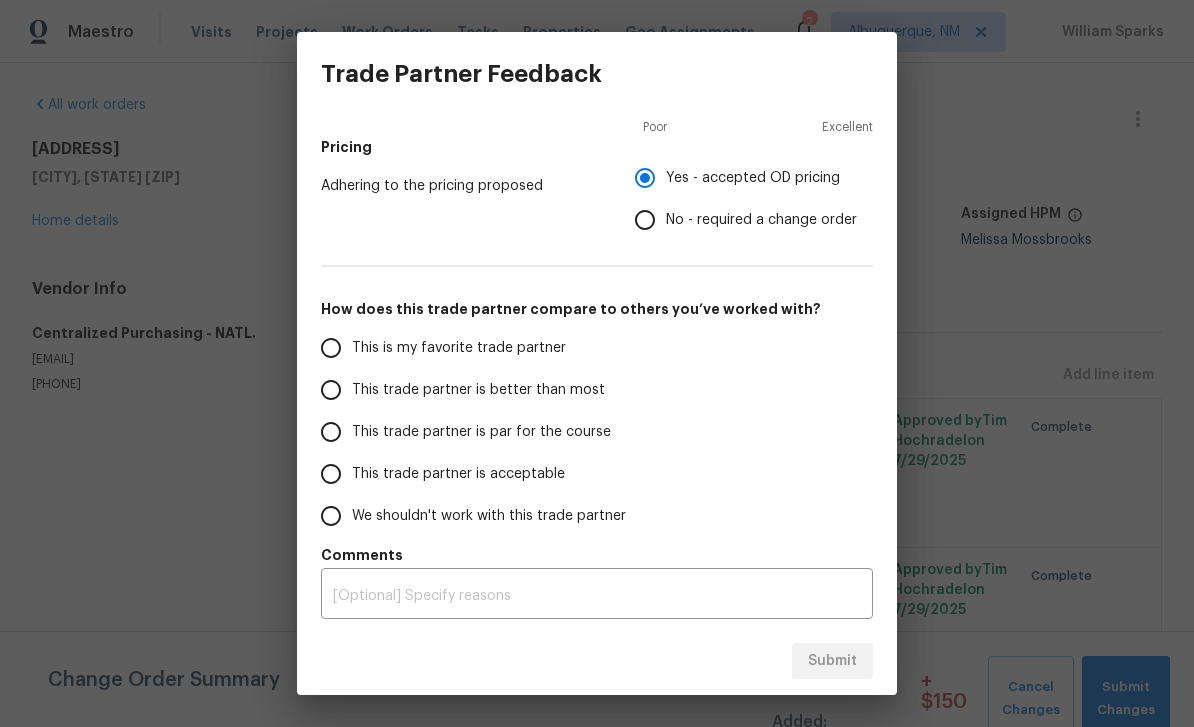 scroll, scrollTop: 288, scrollLeft: 0, axis: vertical 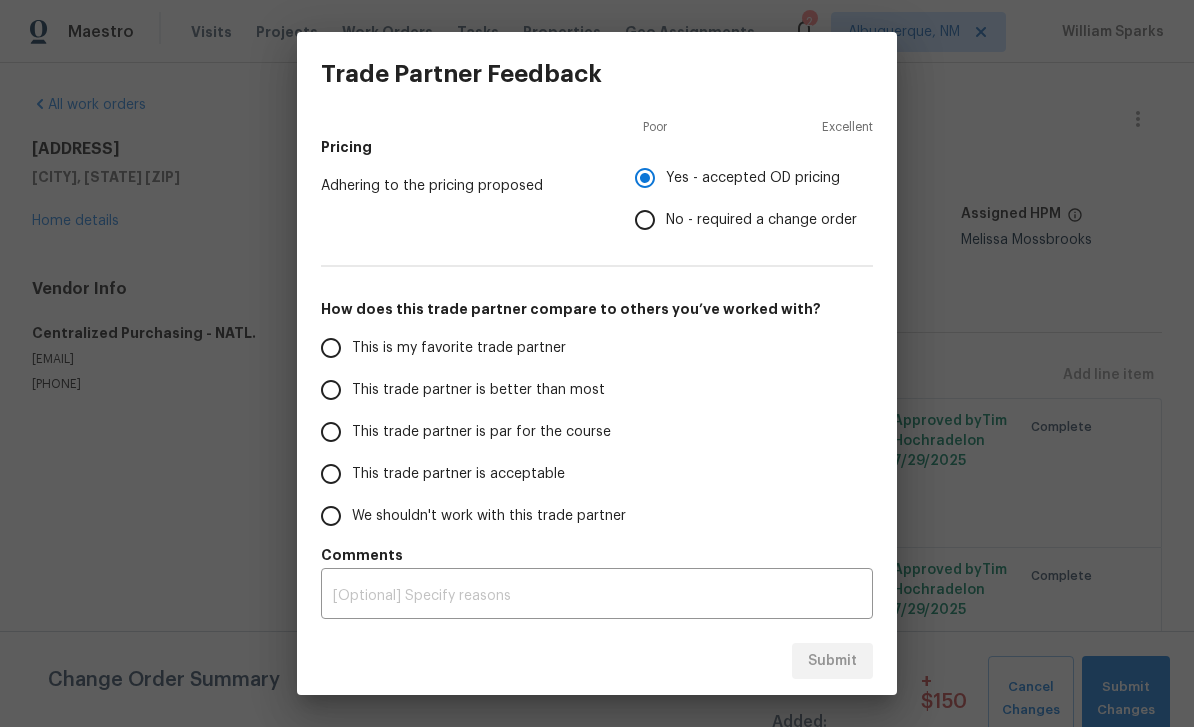 click on "This is my favorite trade partner" at bounding box center [459, 348] 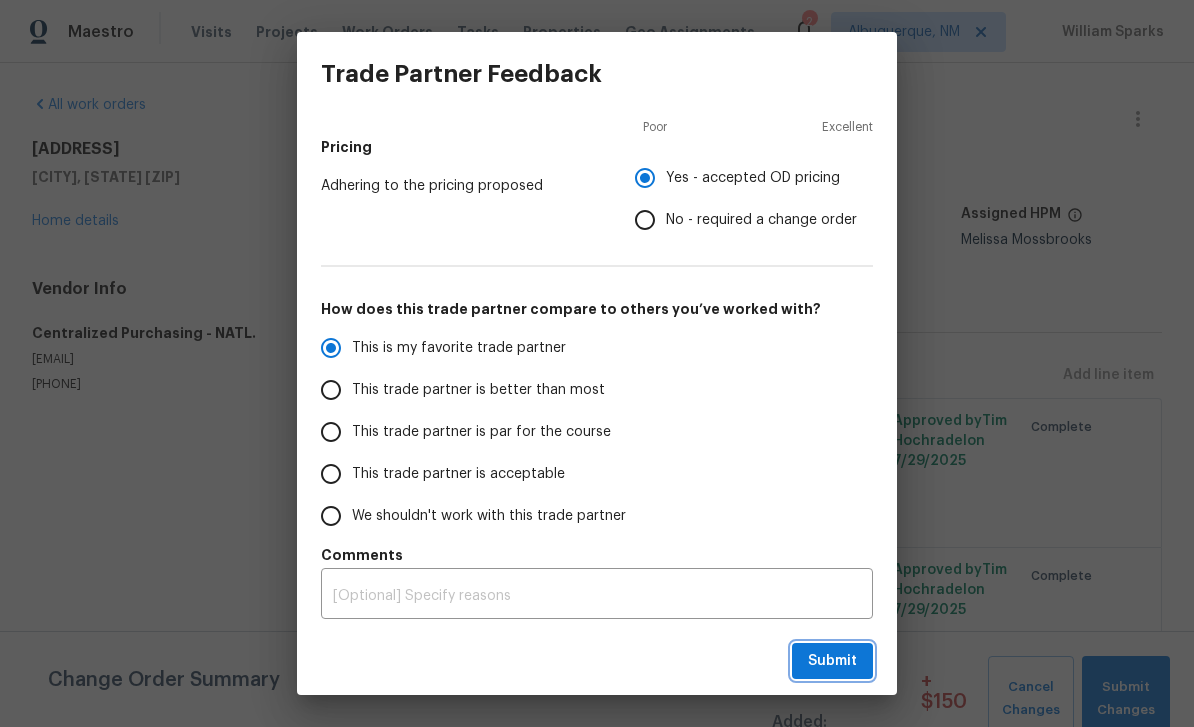 click on "Submit" at bounding box center [832, 661] 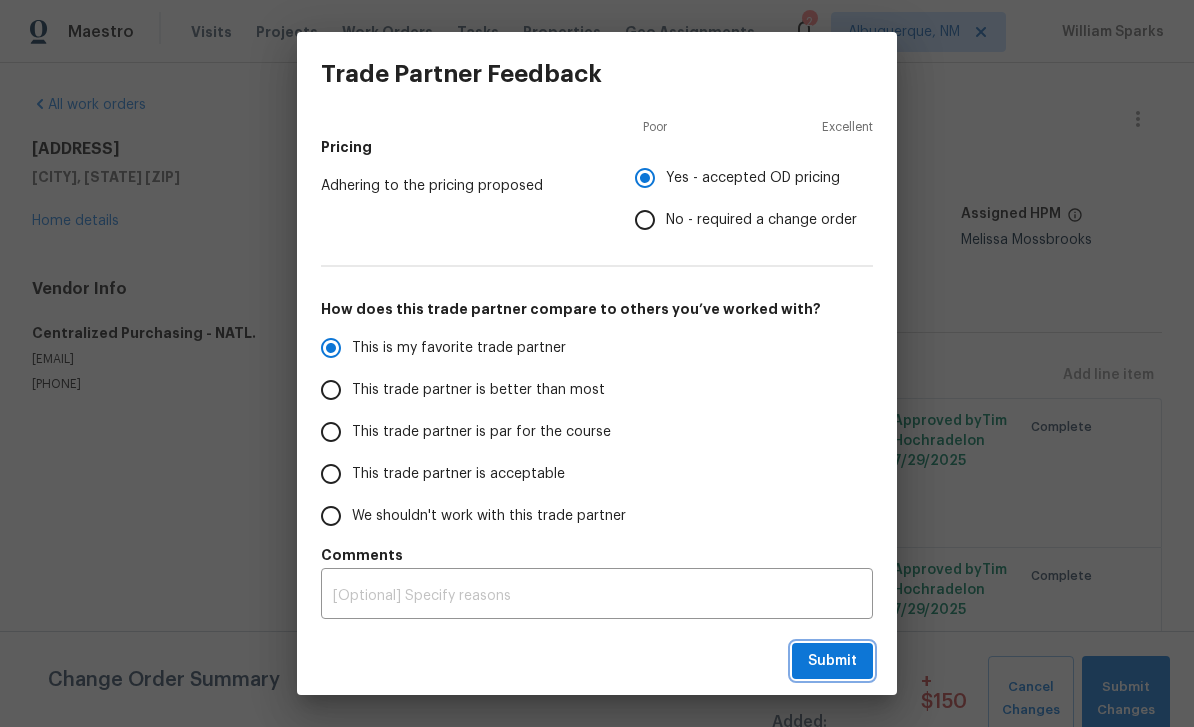 radio on "true" 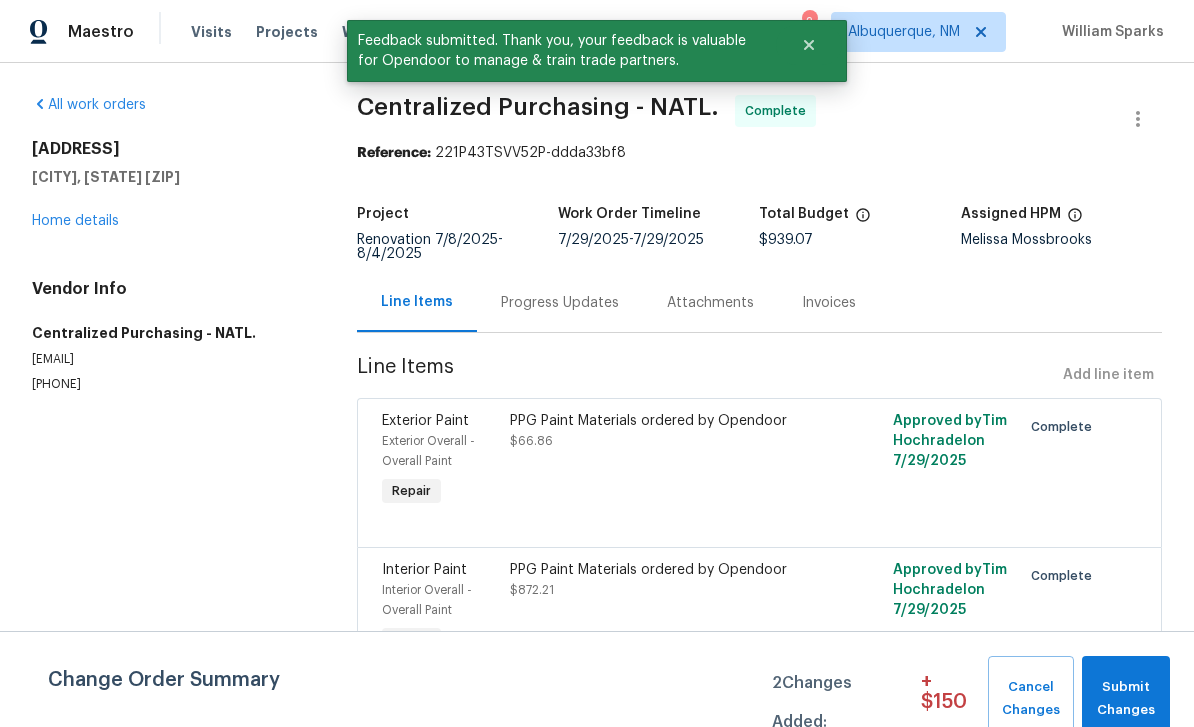 click on "Home details" at bounding box center (75, 221) 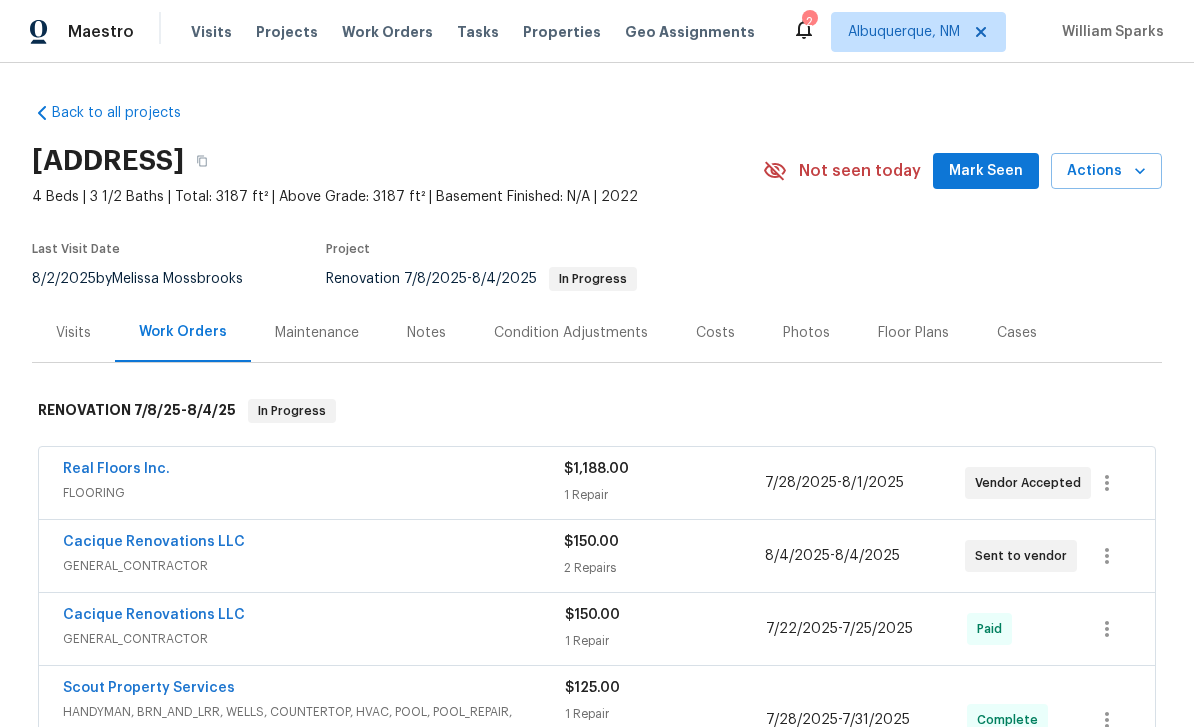 scroll, scrollTop: 0, scrollLeft: 0, axis: both 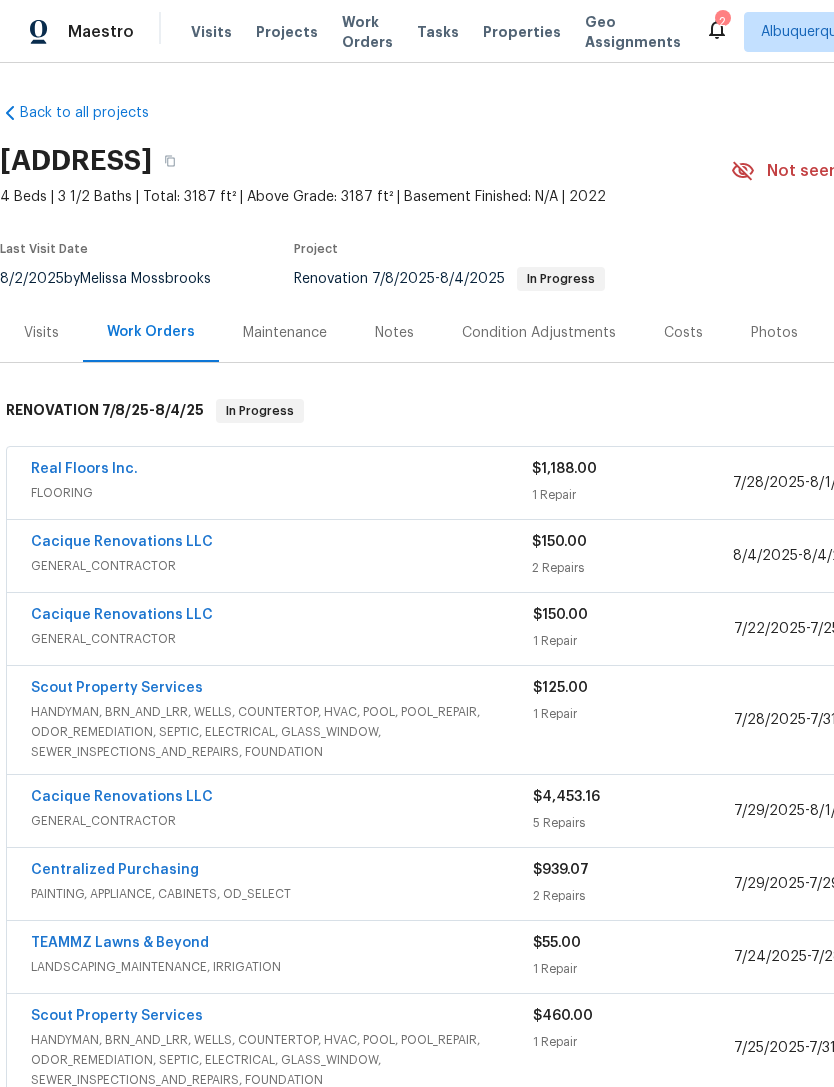 click on "GENERAL_CONTRACTOR" at bounding box center [282, 639] 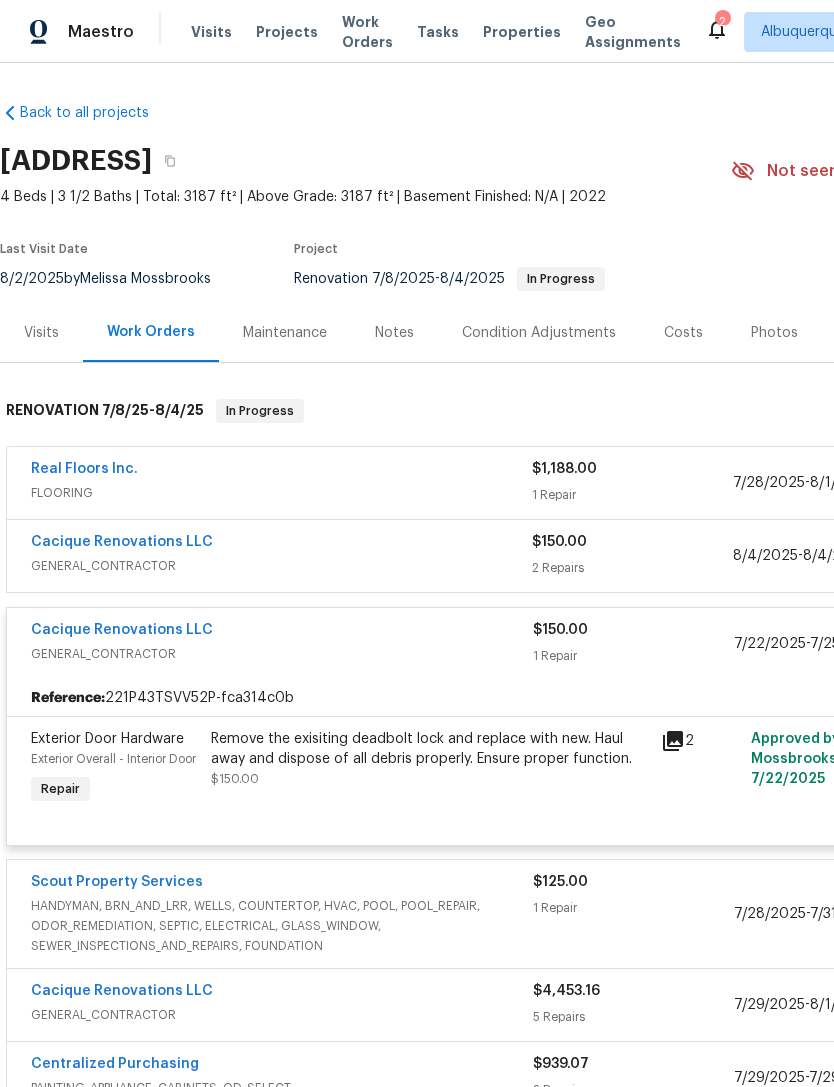 click on "Last Visit Date" at bounding box center (117, 255) 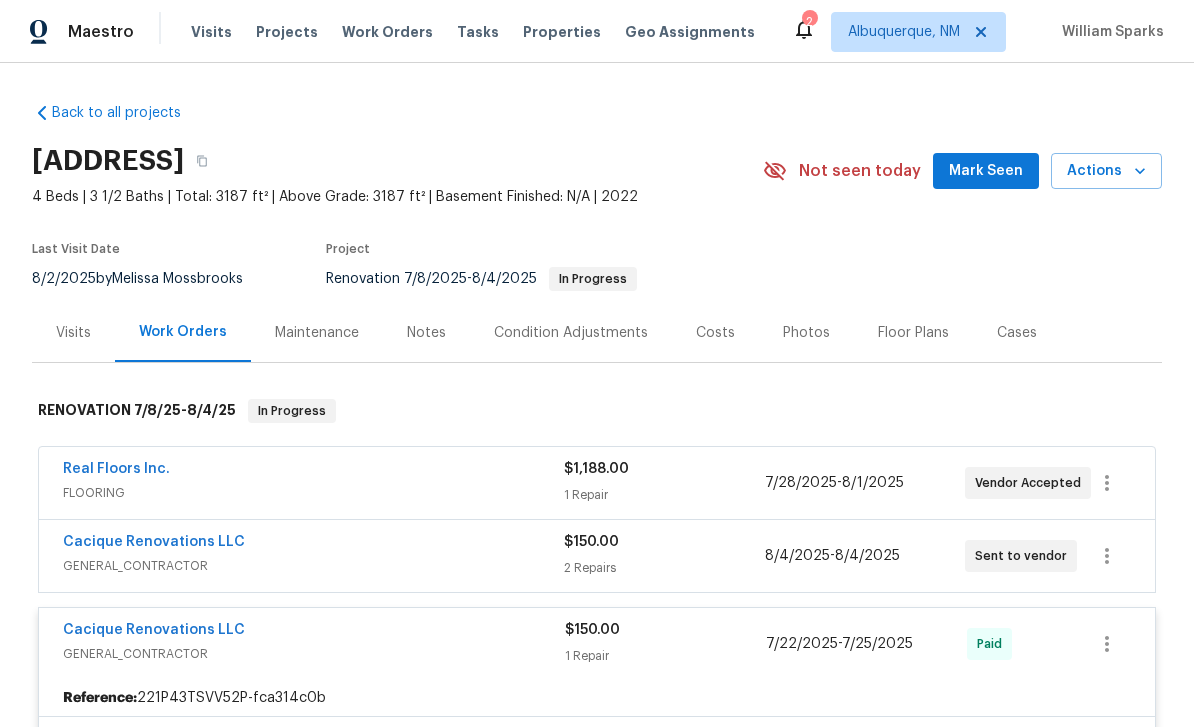 click on "Mark Seen" at bounding box center [986, 171] 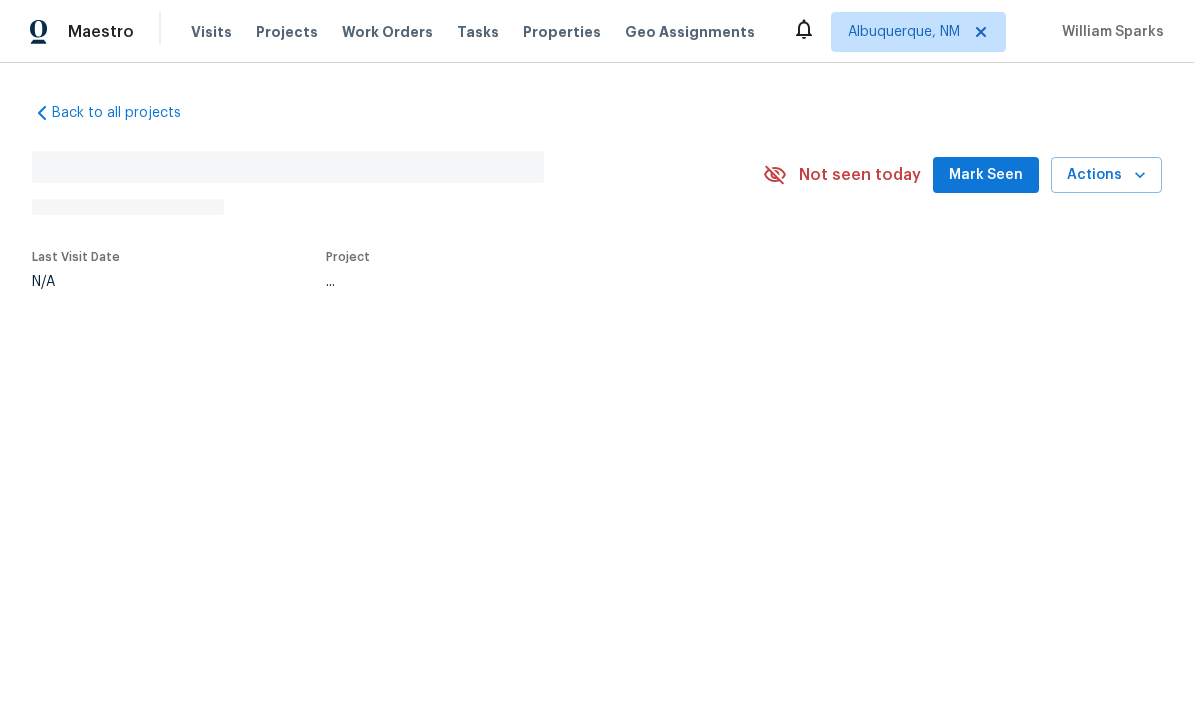 scroll, scrollTop: 0, scrollLeft: 0, axis: both 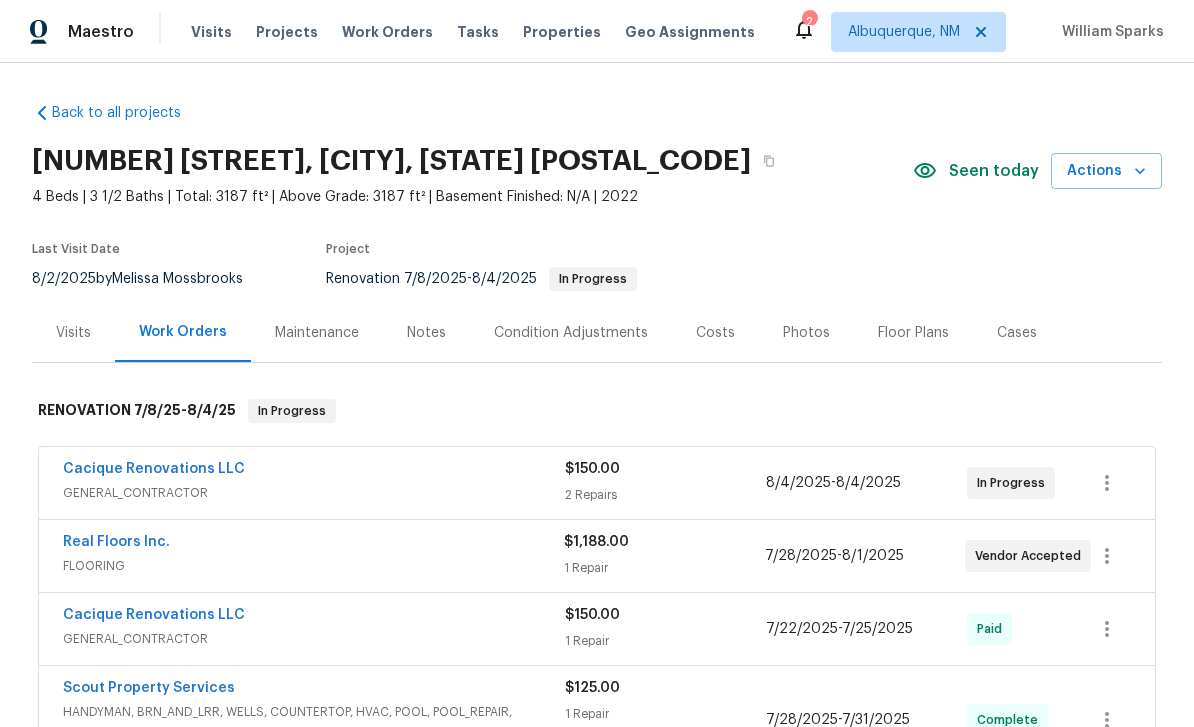 click on "Real Floors Inc." at bounding box center [116, 542] 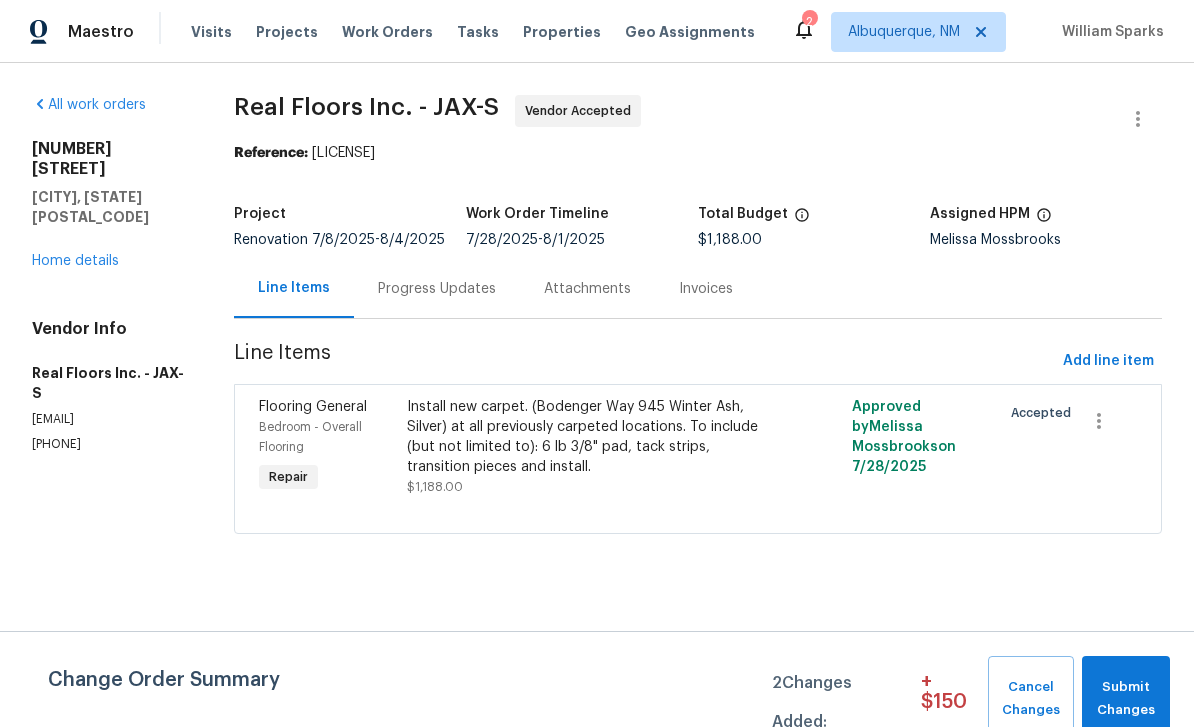 click on "Flooring General" at bounding box center (313, 407) 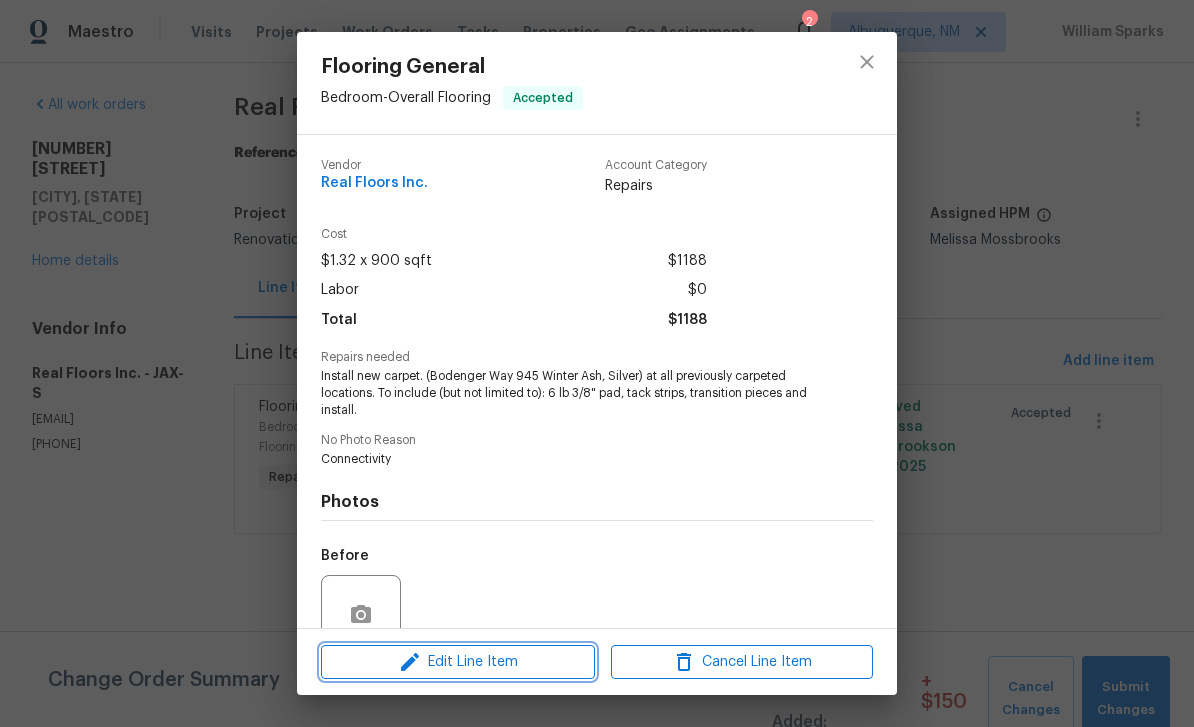 click on "Edit Line Item" at bounding box center (458, 662) 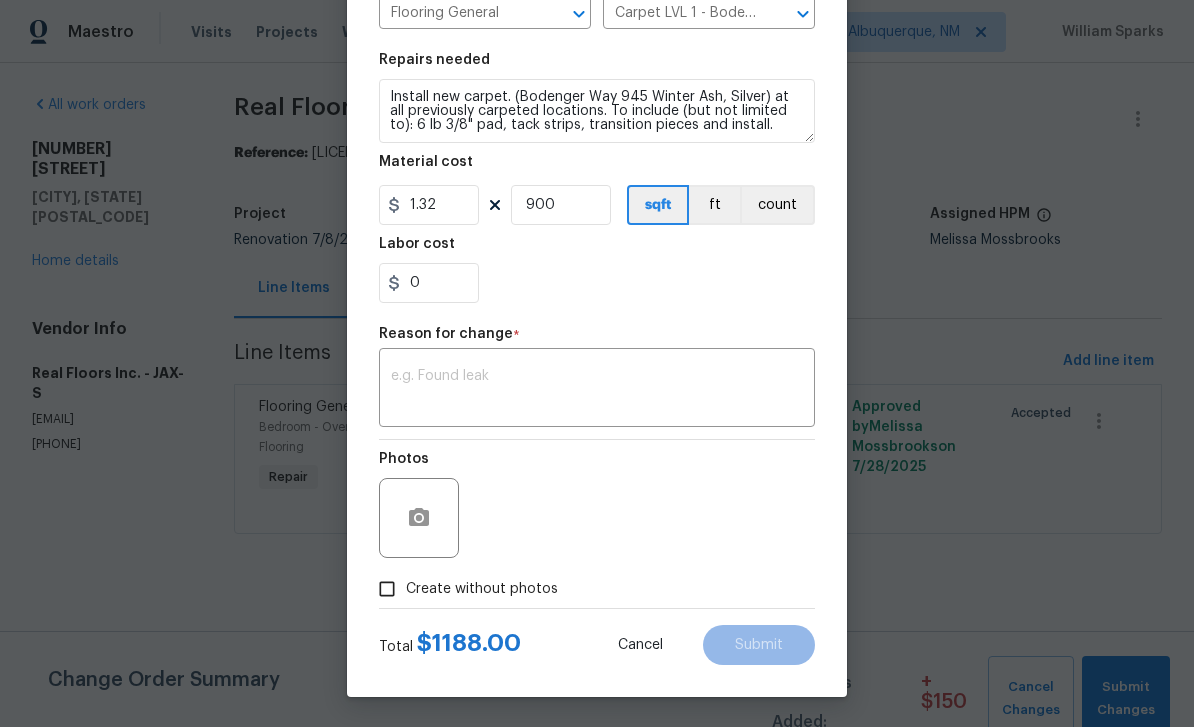 scroll, scrollTop: 262, scrollLeft: 0, axis: vertical 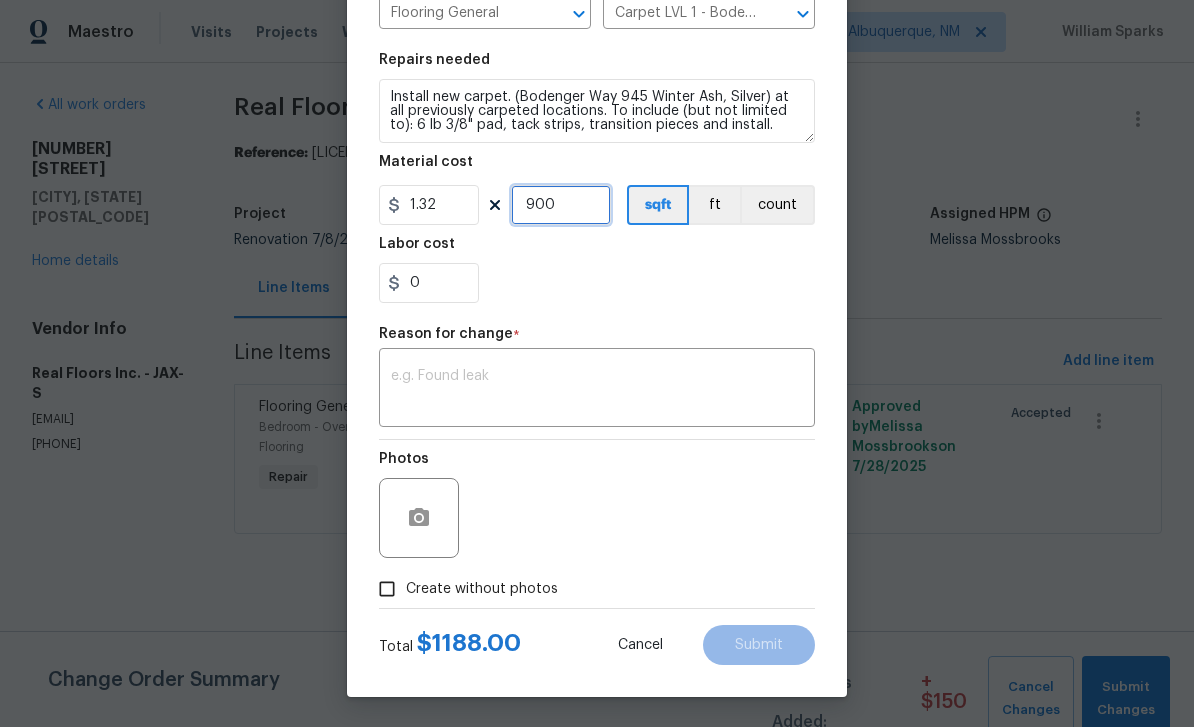 click on "900" at bounding box center (561, 205) 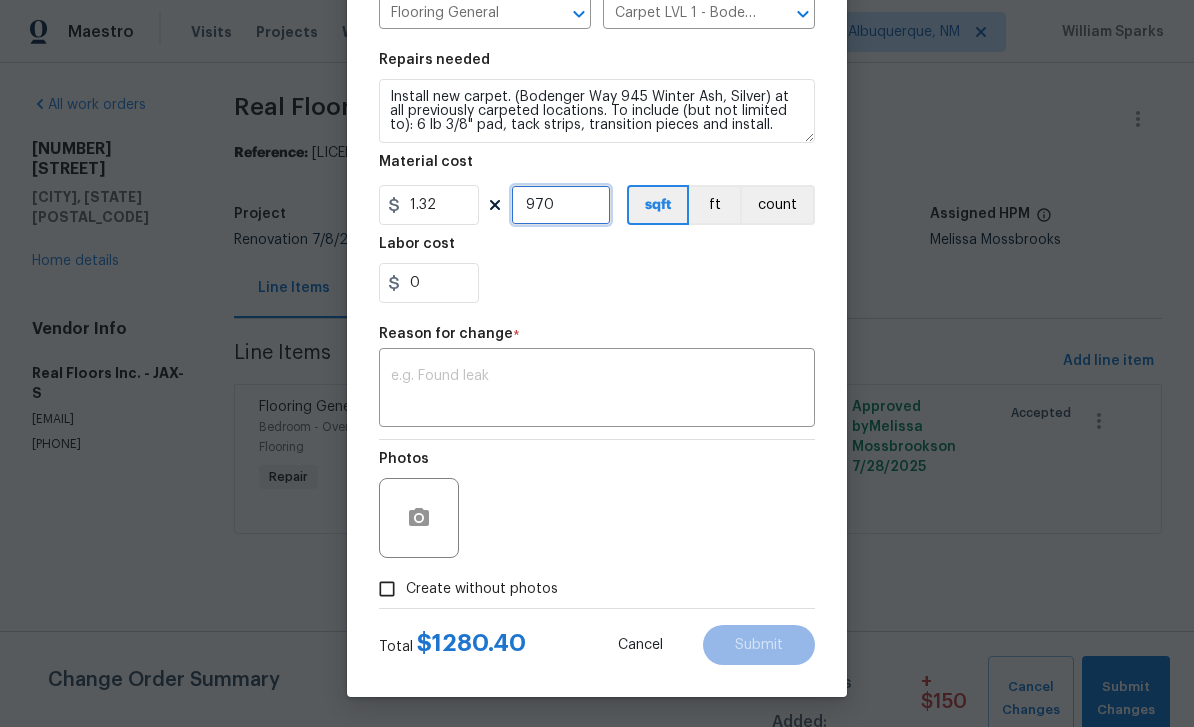 click on "970" at bounding box center [561, 205] 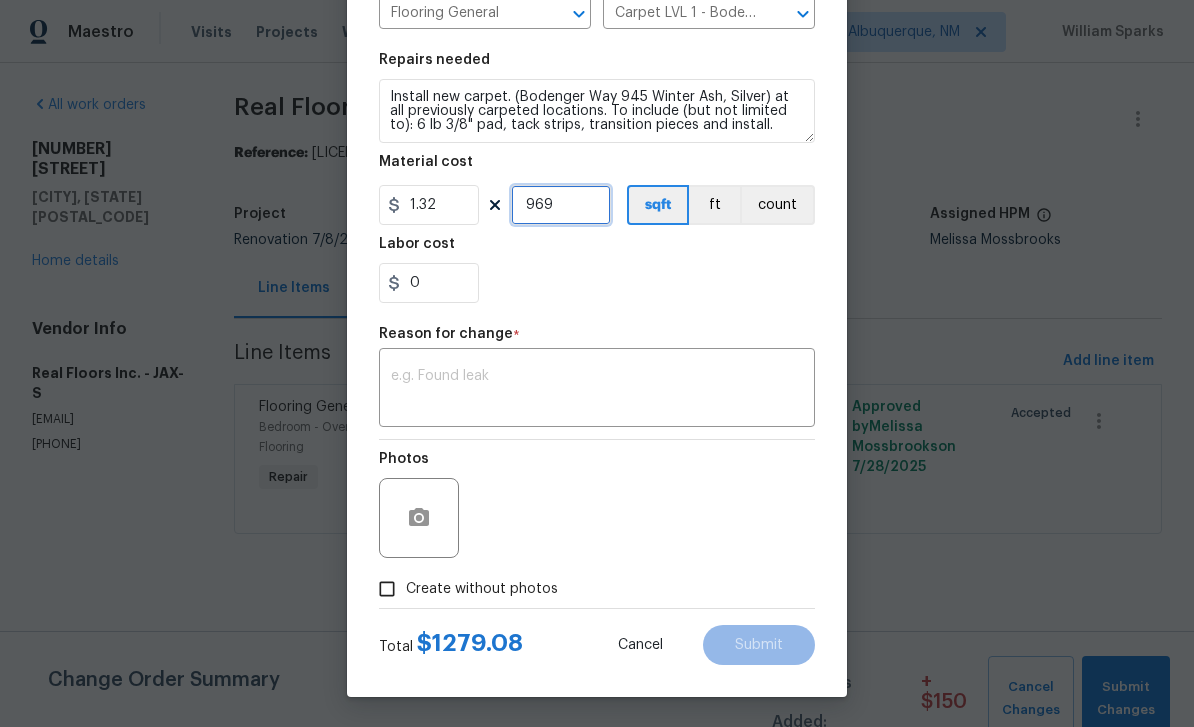 type on "969" 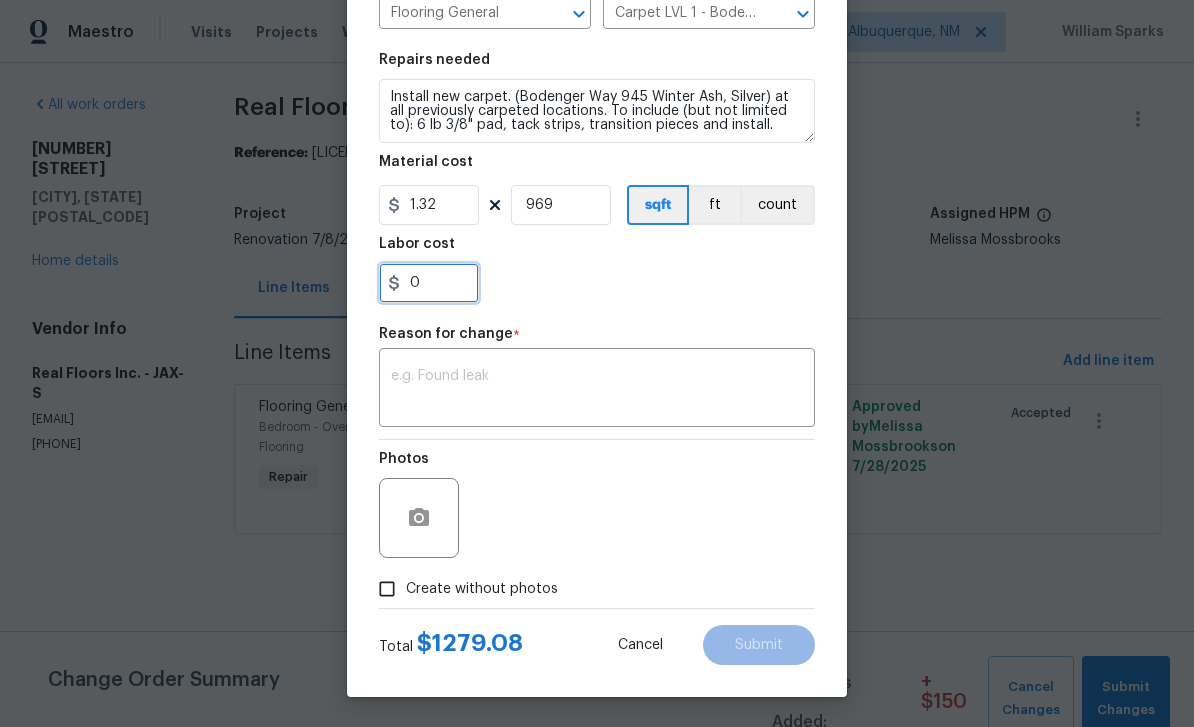 click on "0" at bounding box center (429, 283) 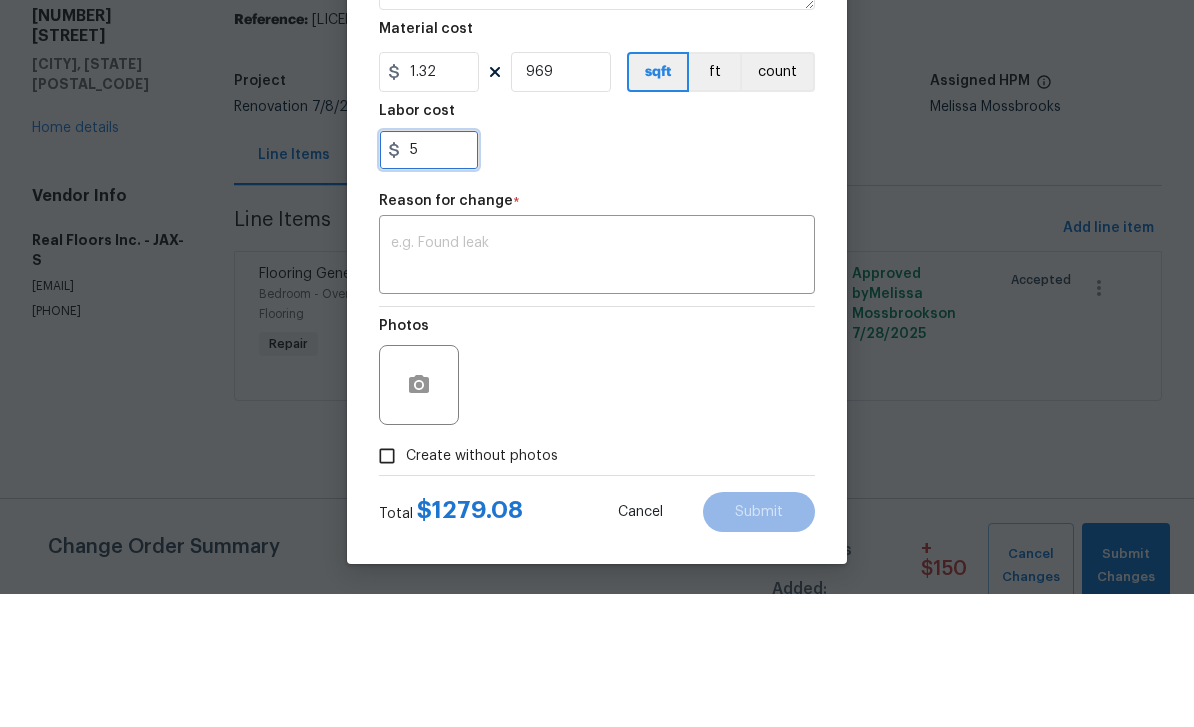 type on "5" 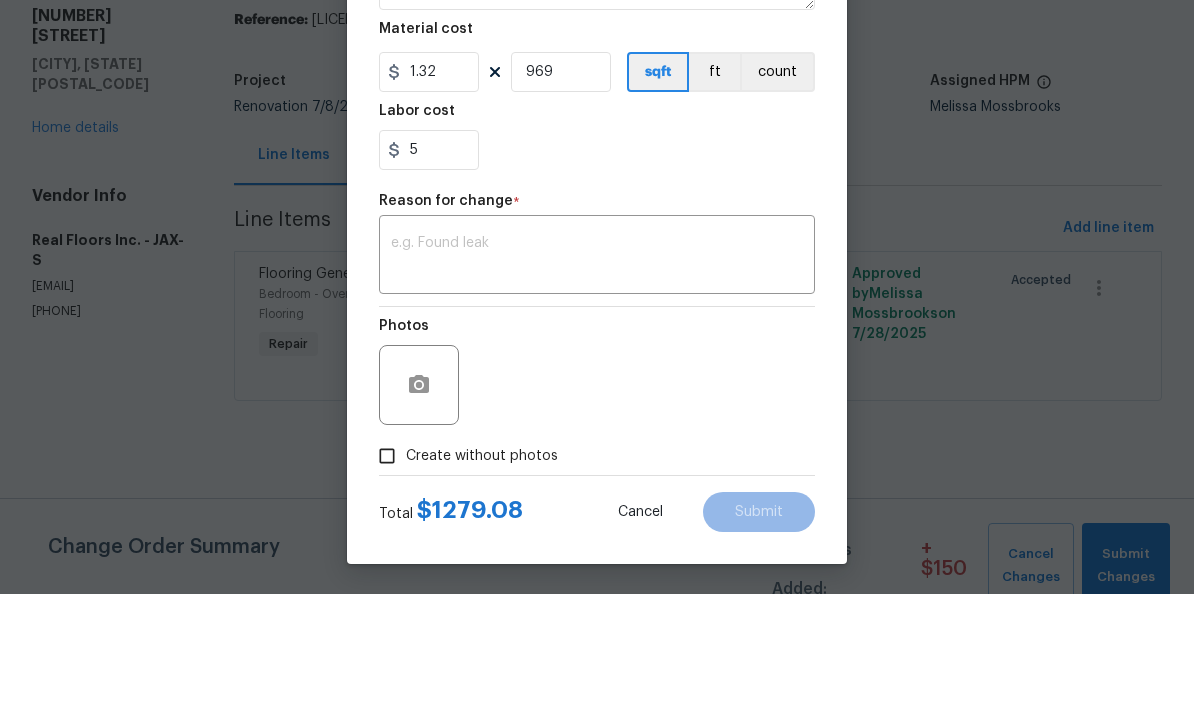 click on "5" at bounding box center (597, 283) 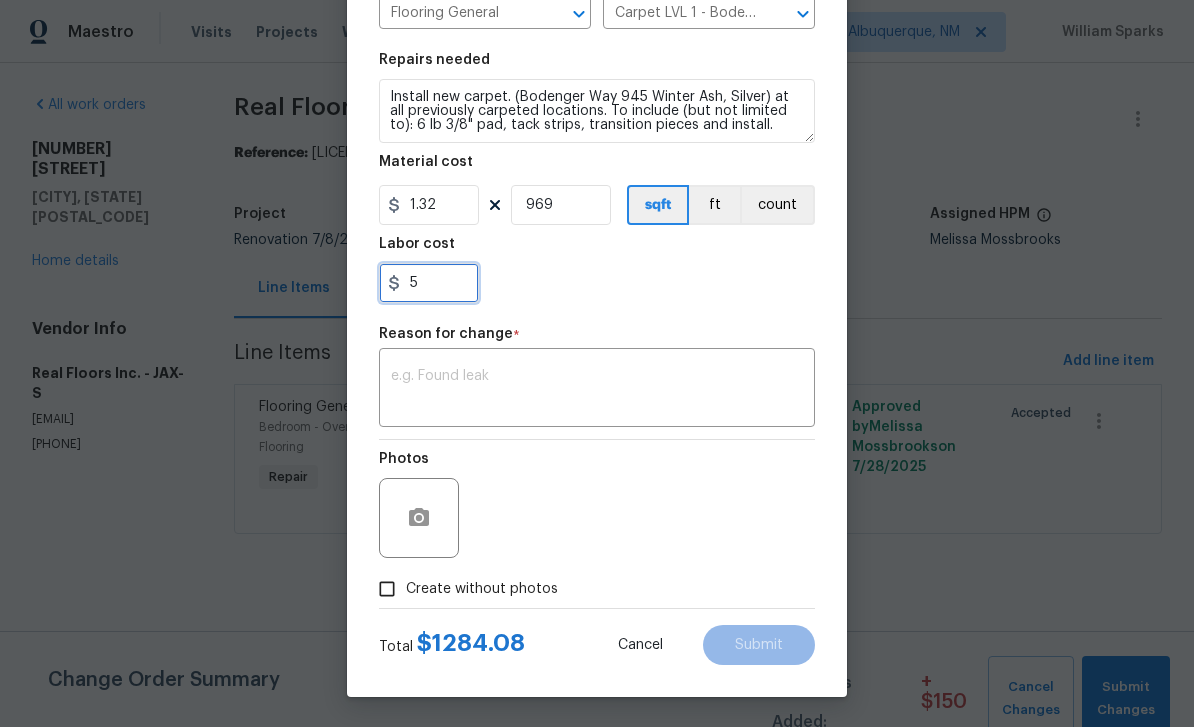 click on "5" at bounding box center [429, 283] 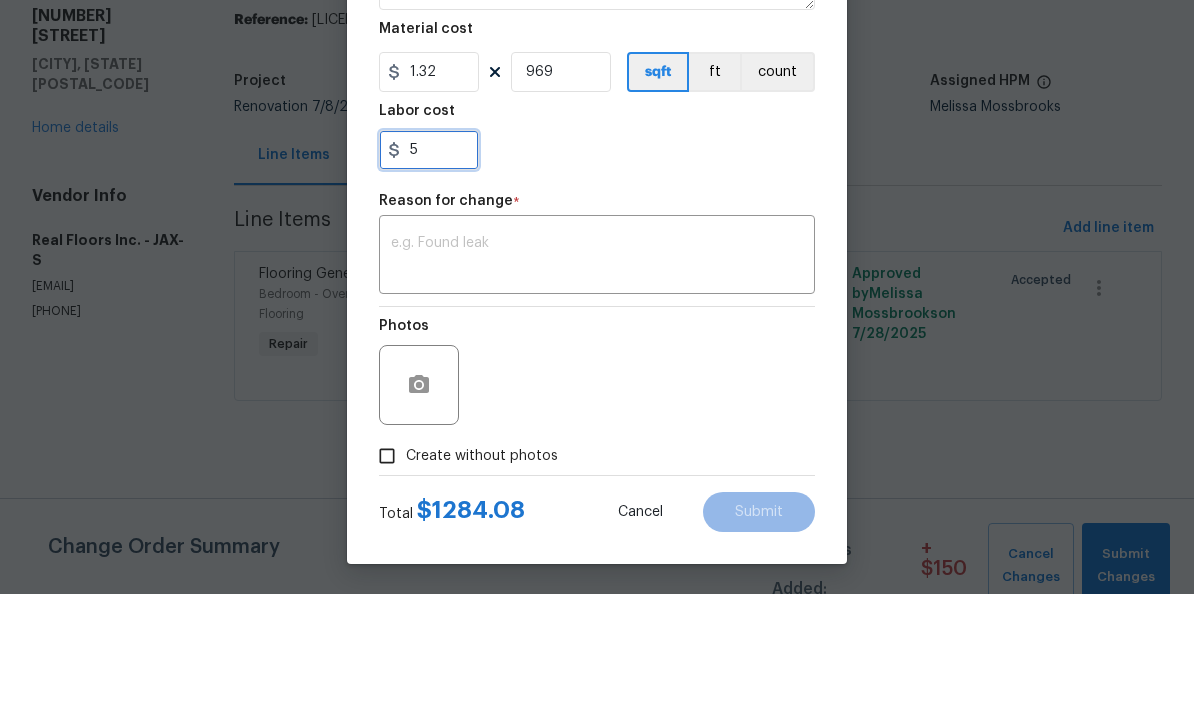 type on "5" 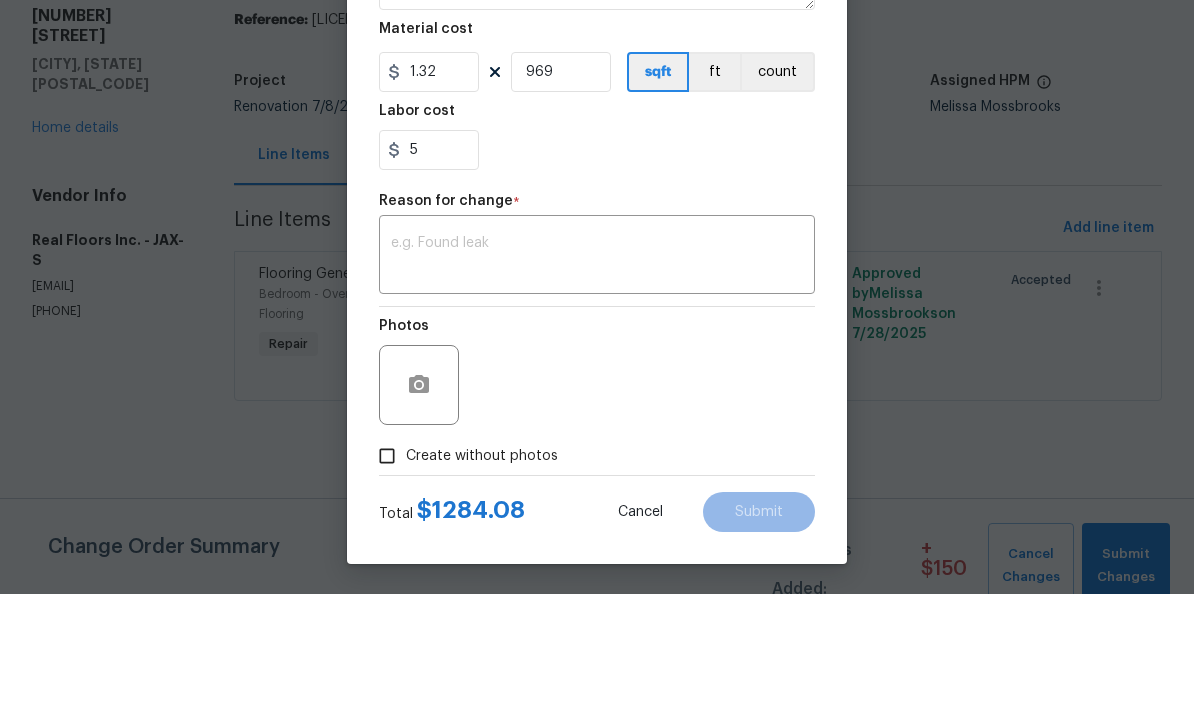 click on "5" at bounding box center (597, 283) 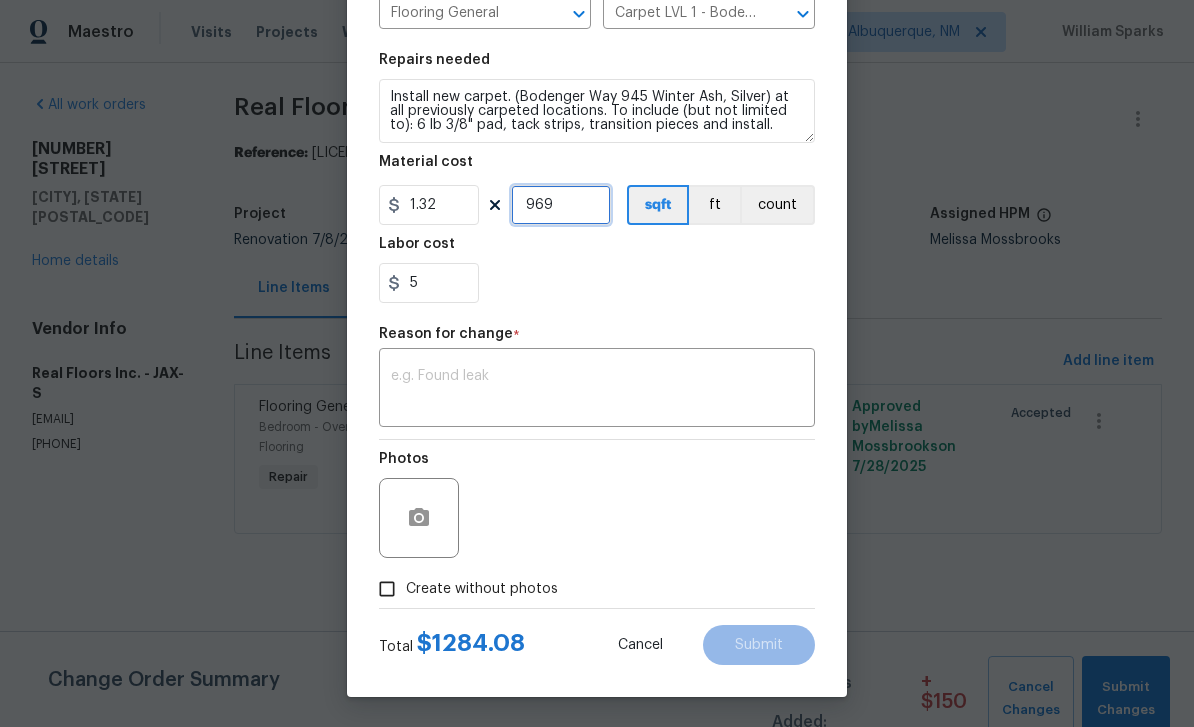 click on "969" at bounding box center [561, 205] 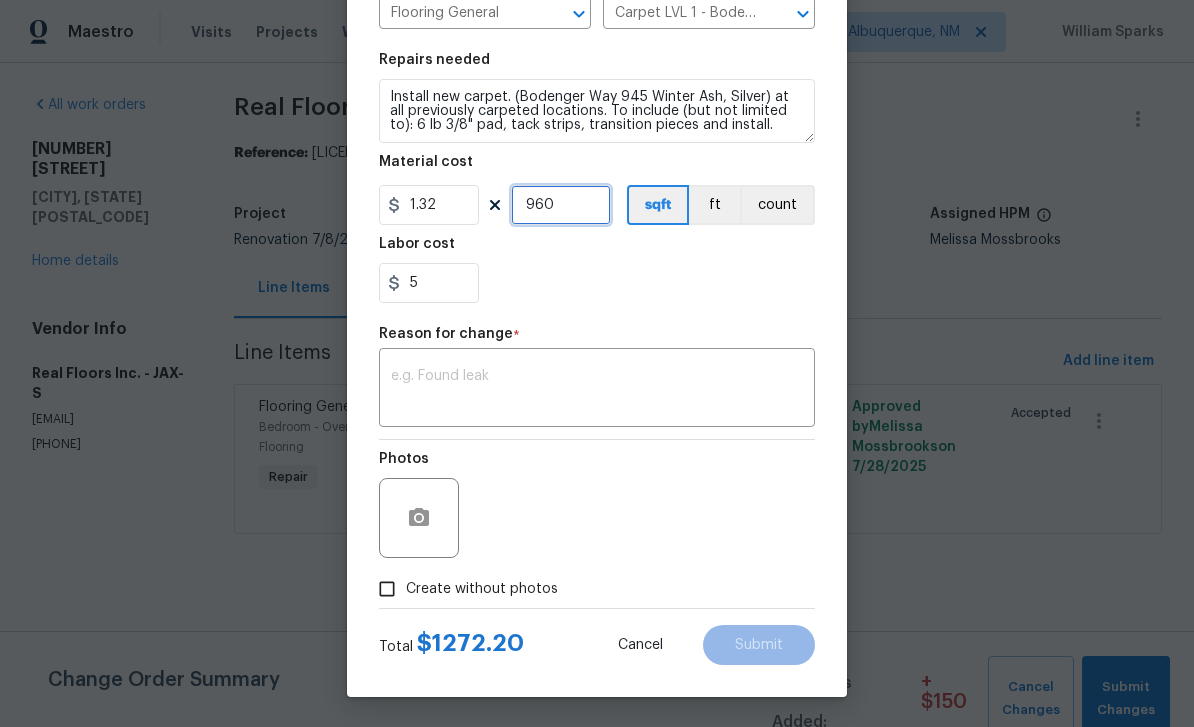 type on "960" 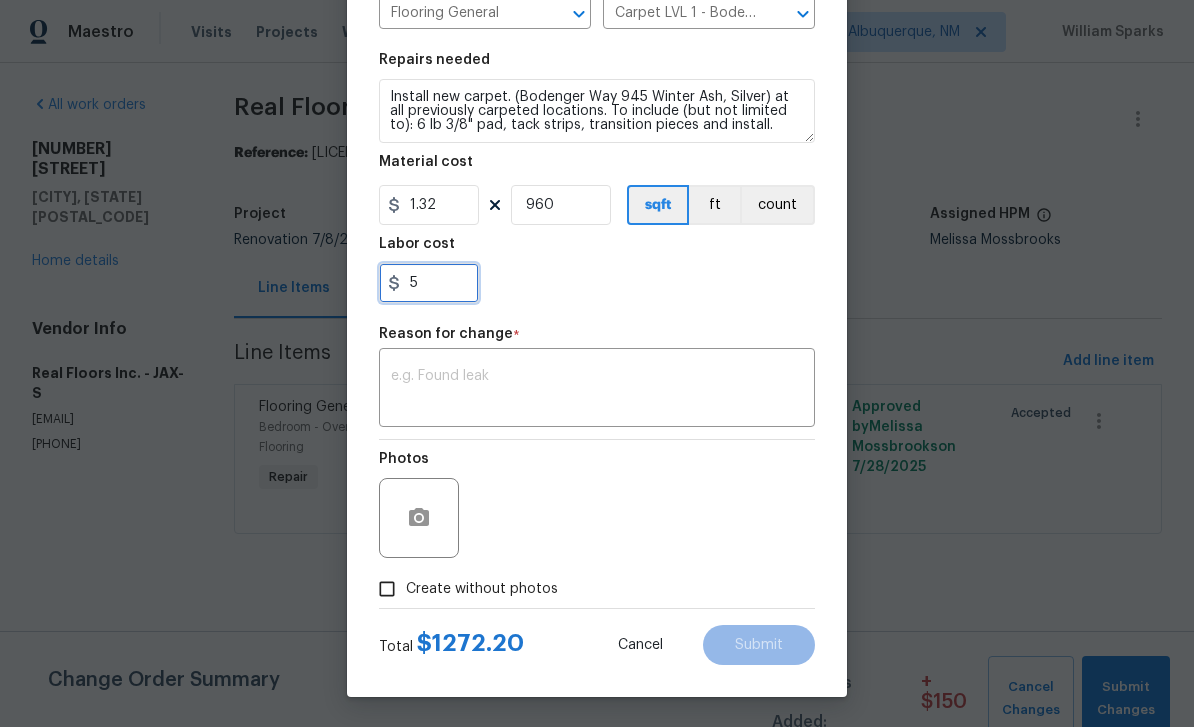click on "5" at bounding box center [429, 283] 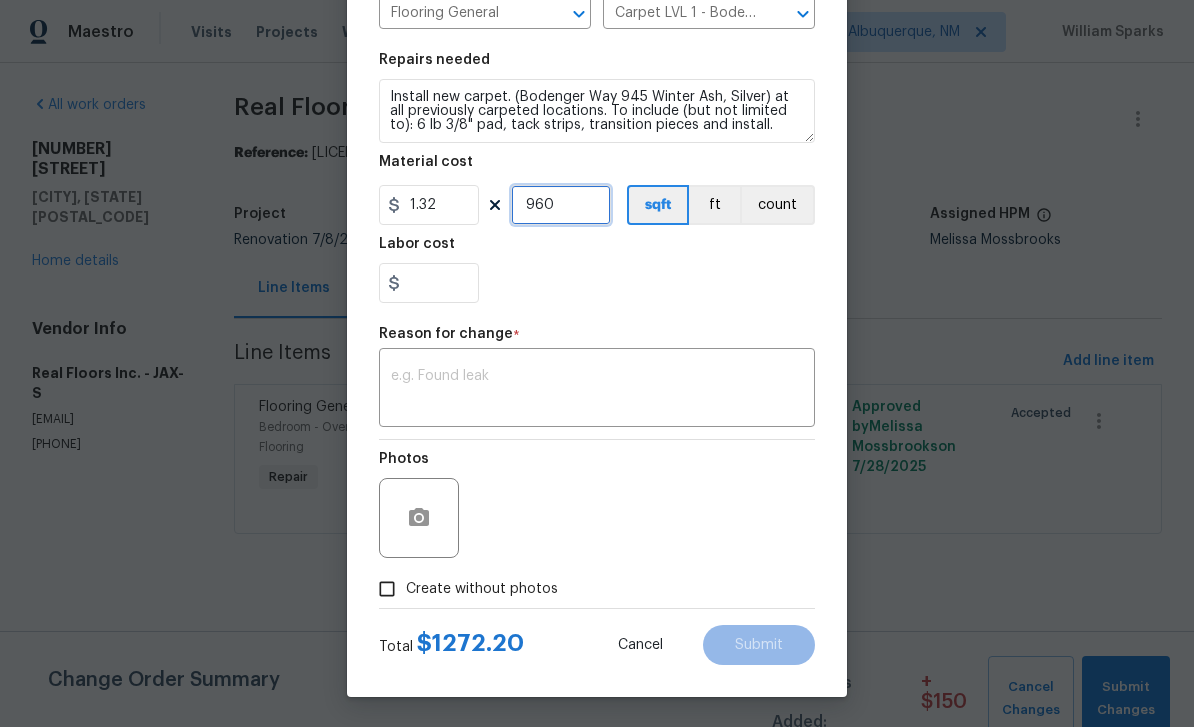 click on "960" at bounding box center (561, 205) 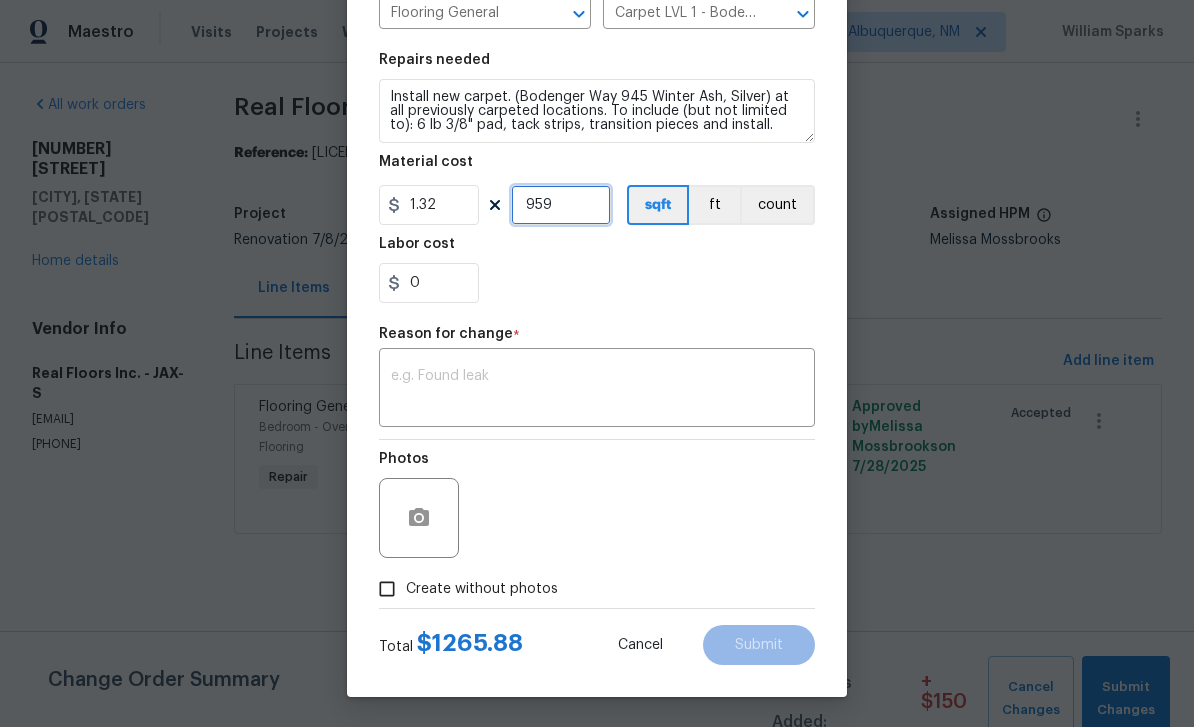 type on "959" 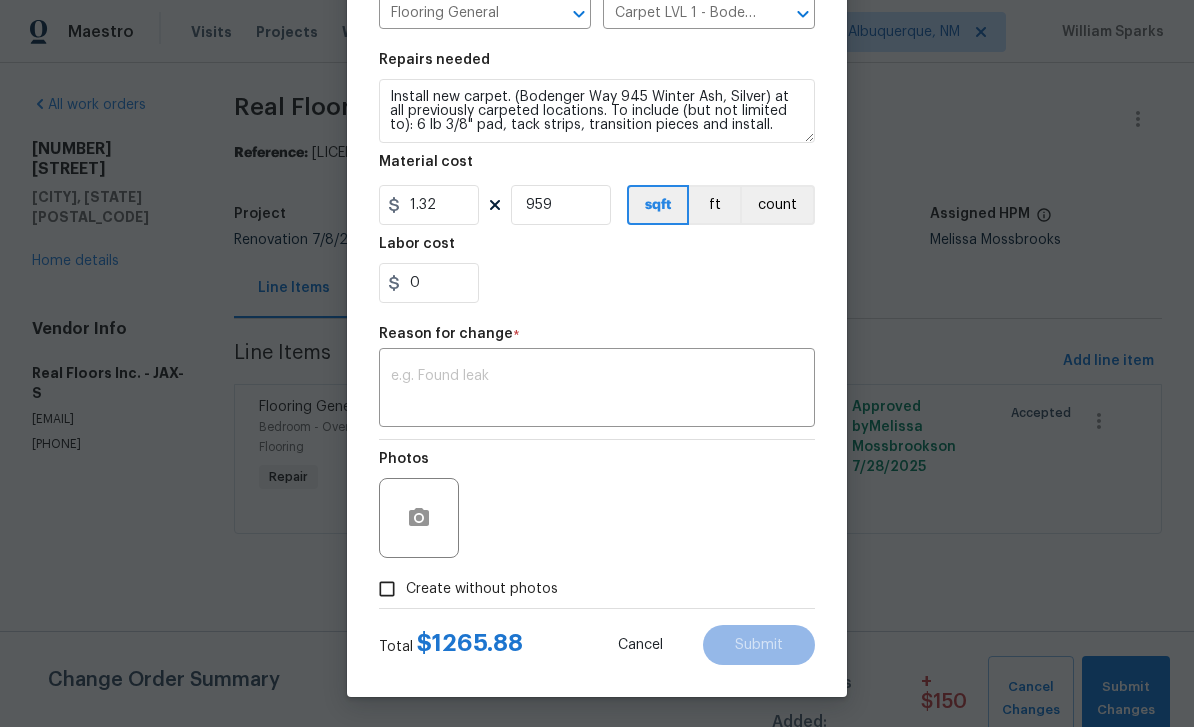 click on "Labor cost" at bounding box center (597, 250) 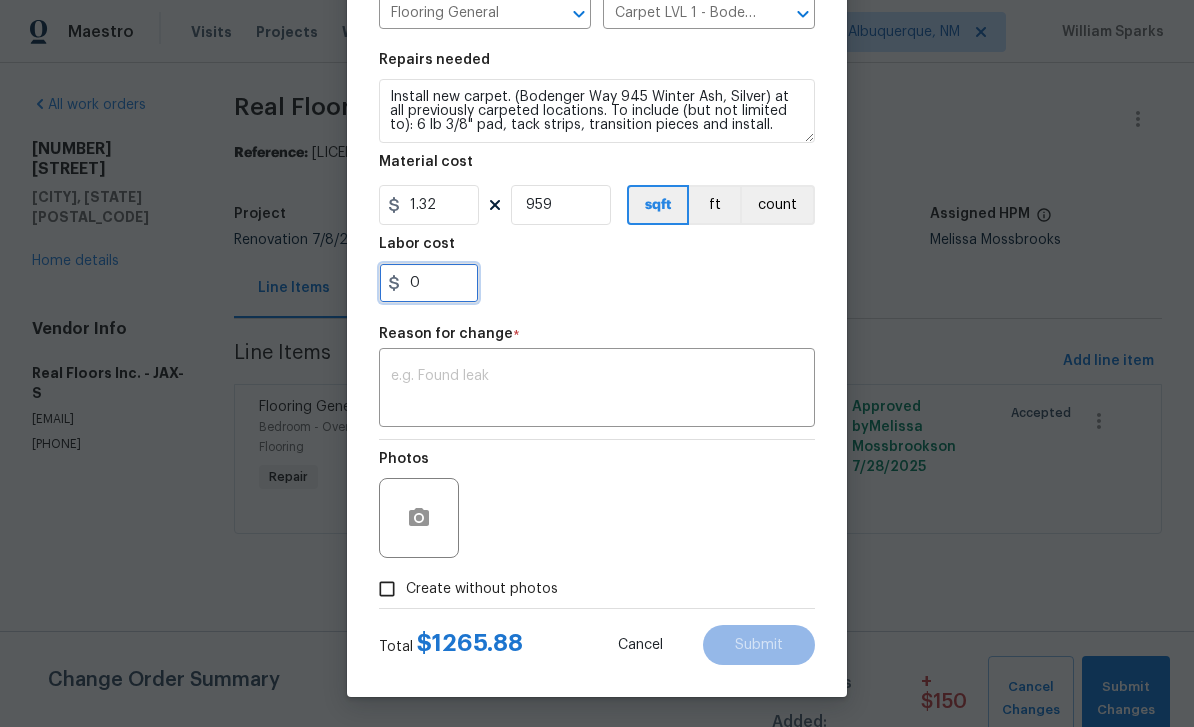 click on "0" at bounding box center [429, 283] 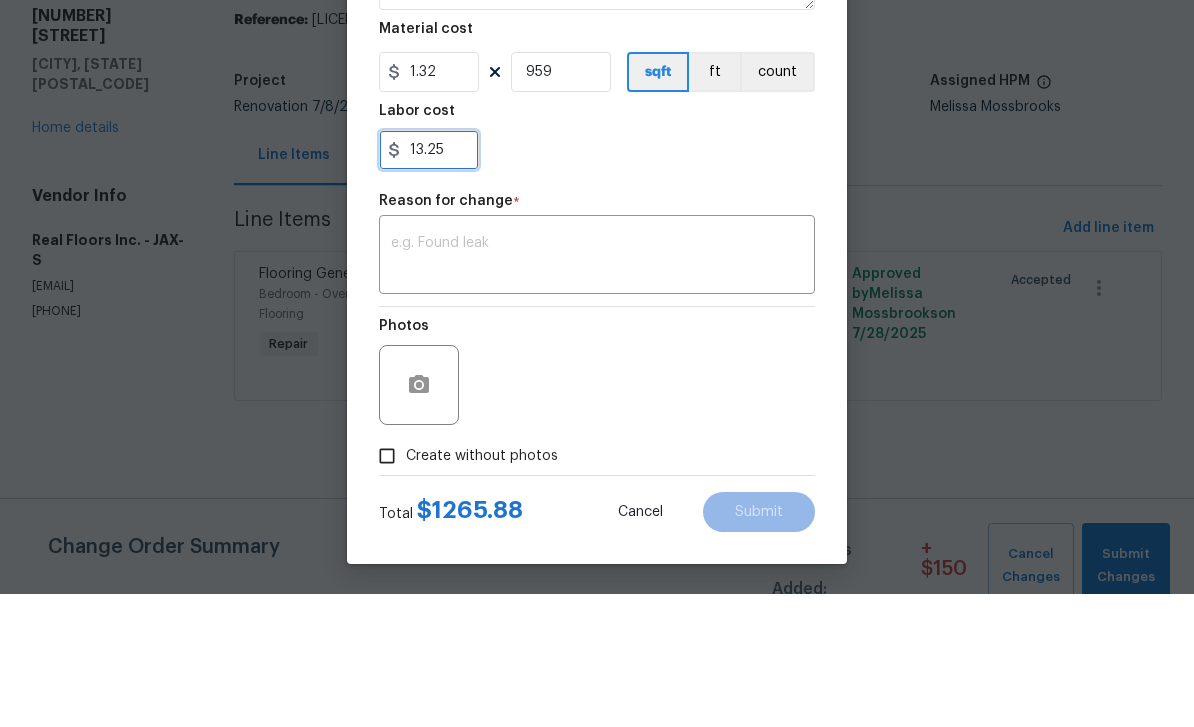 type on "13.25" 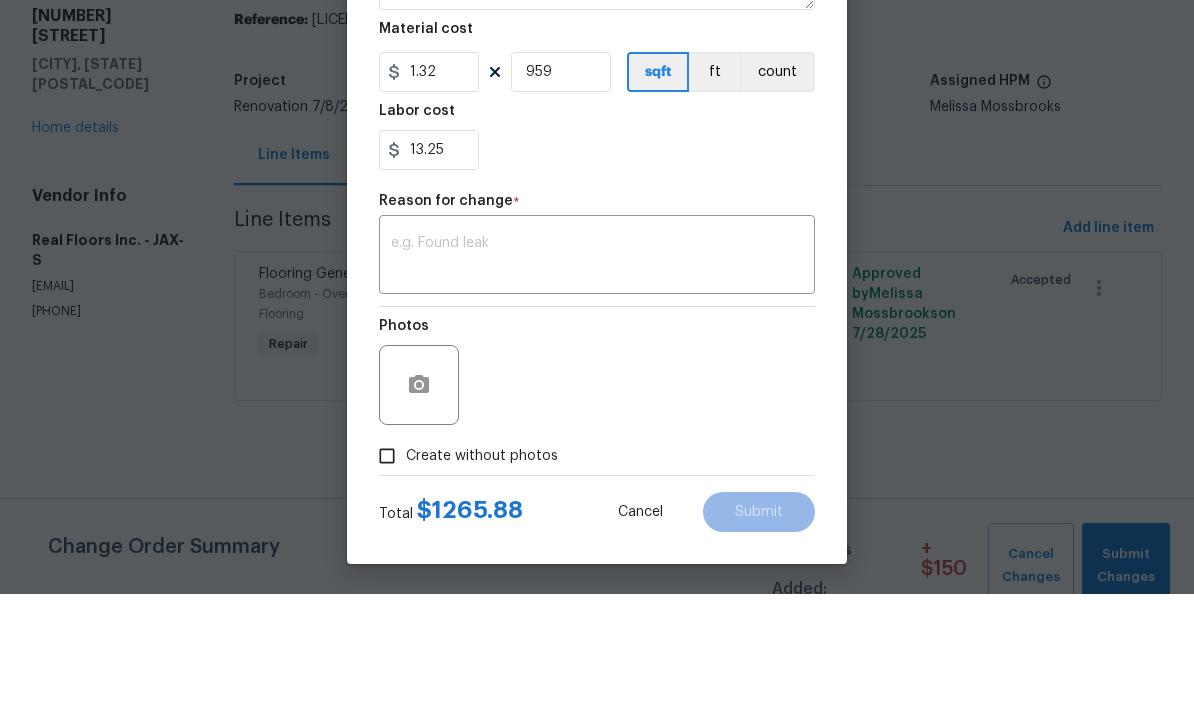 click on "13.25" at bounding box center (597, 283) 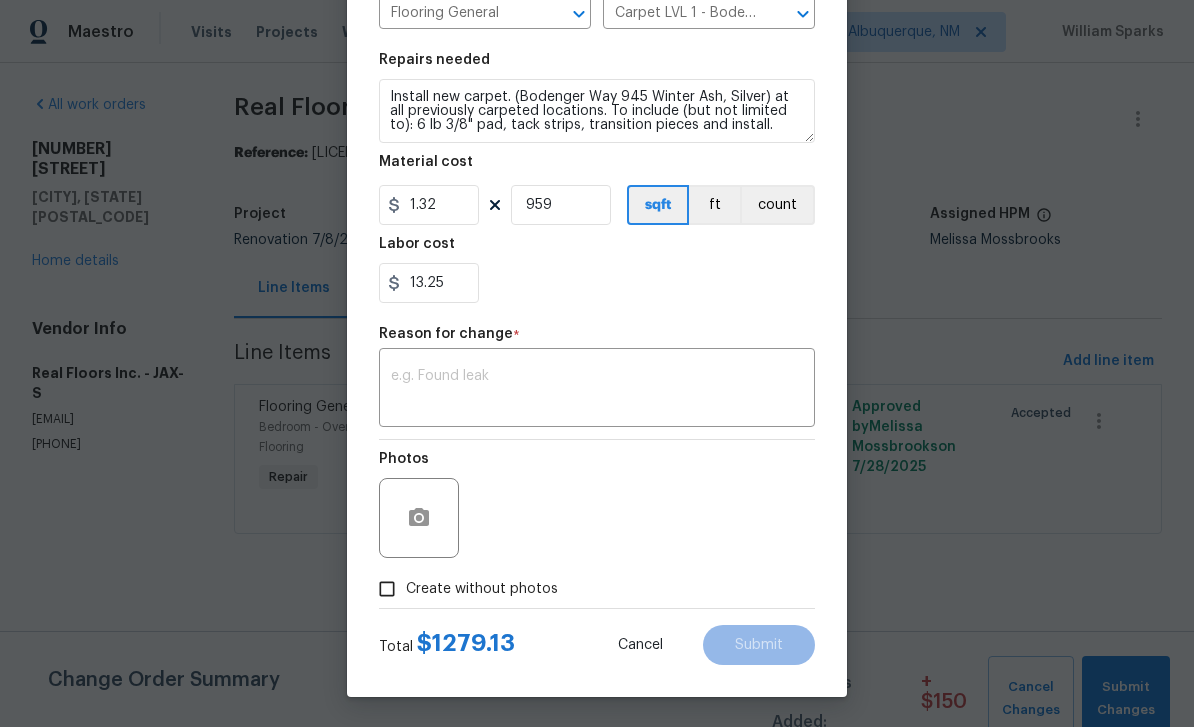 click at bounding box center [597, 390] 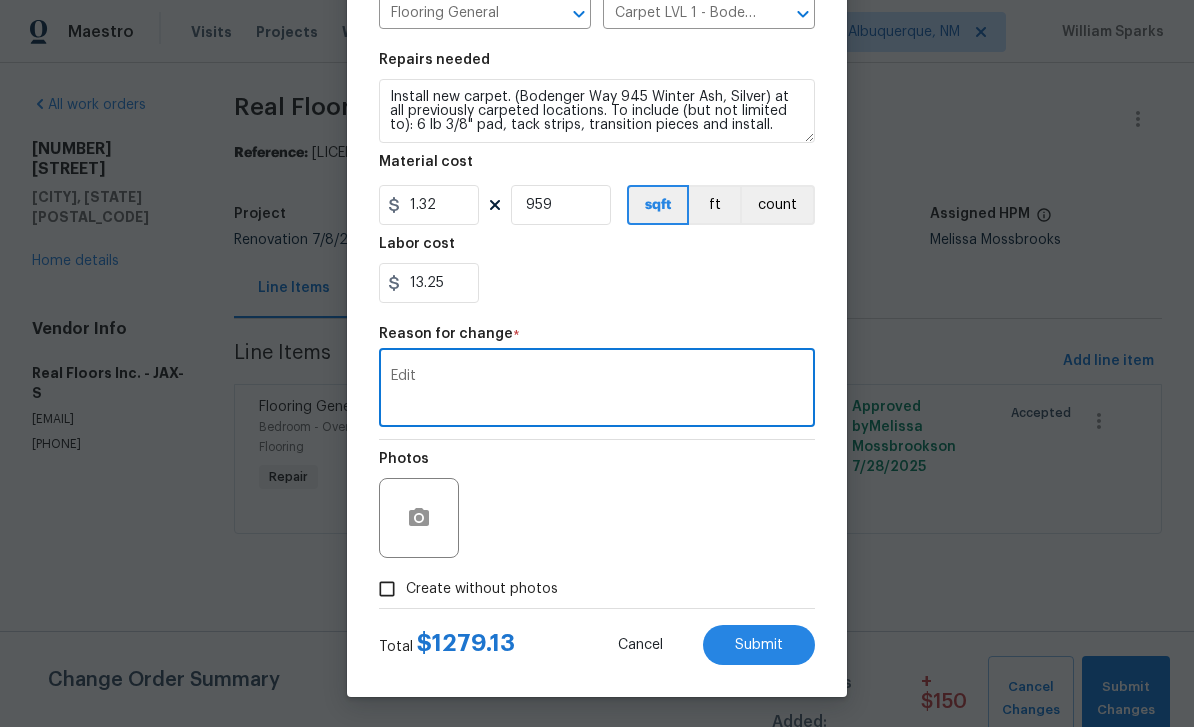 type on "Edit" 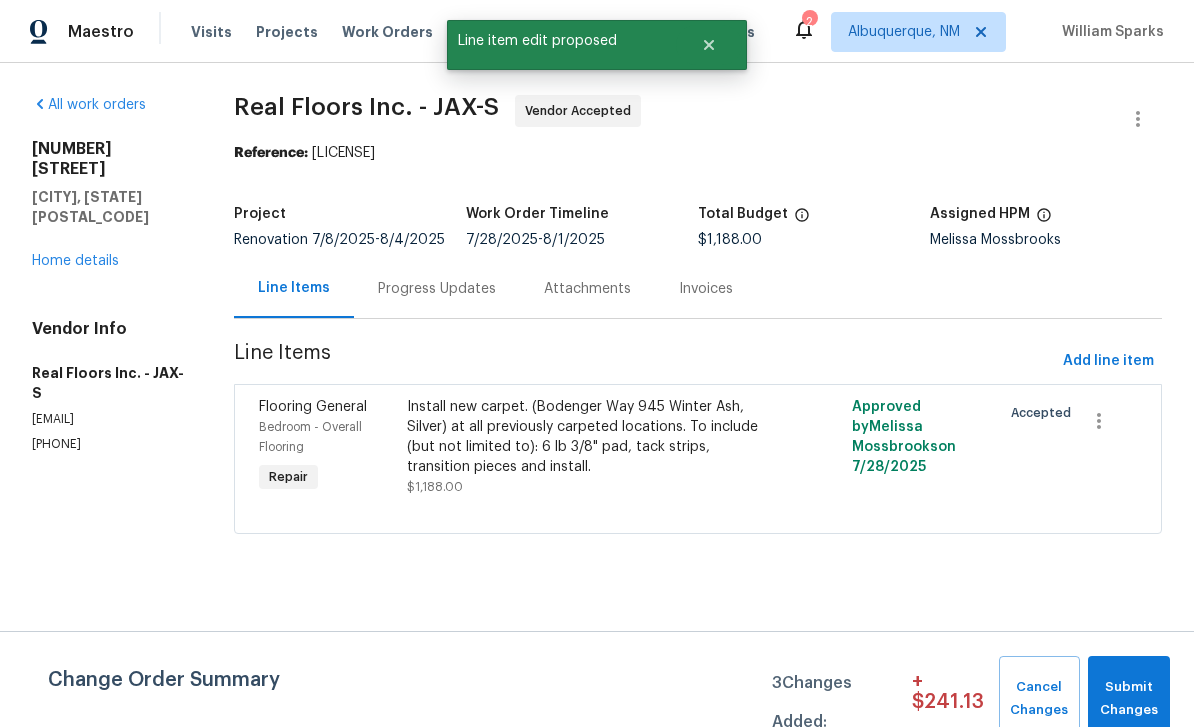 scroll, scrollTop: 0, scrollLeft: 0, axis: both 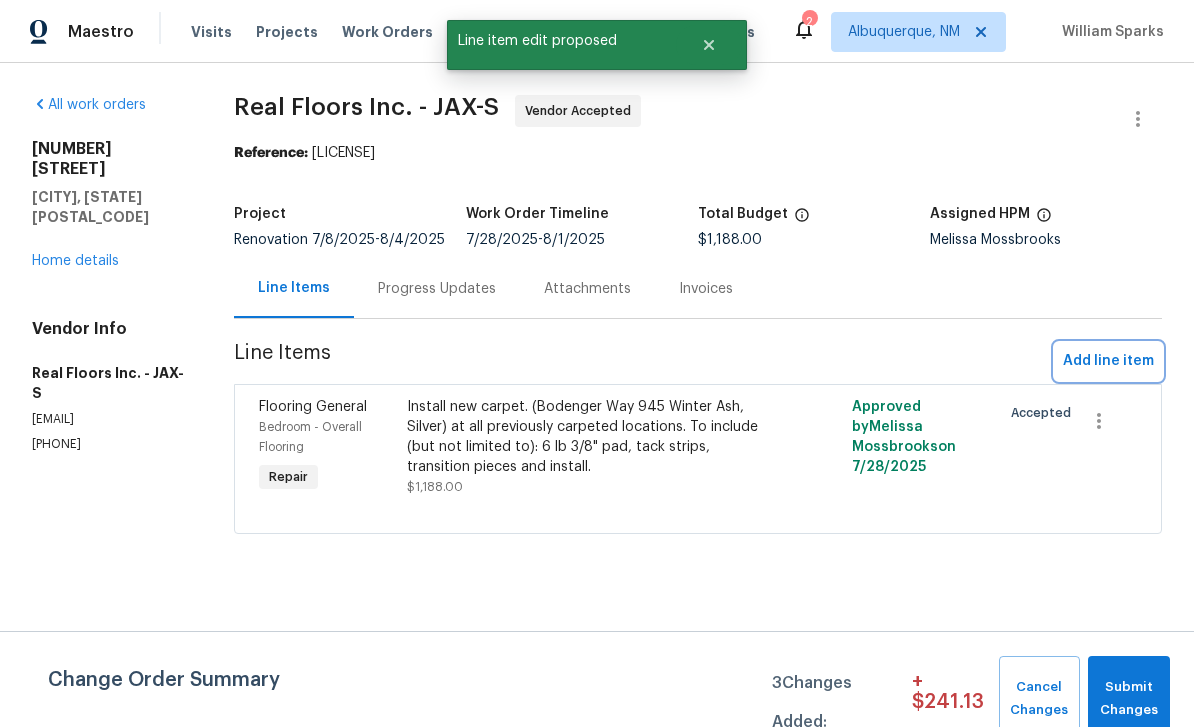 click on "Add line item" at bounding box center (1108, 361) 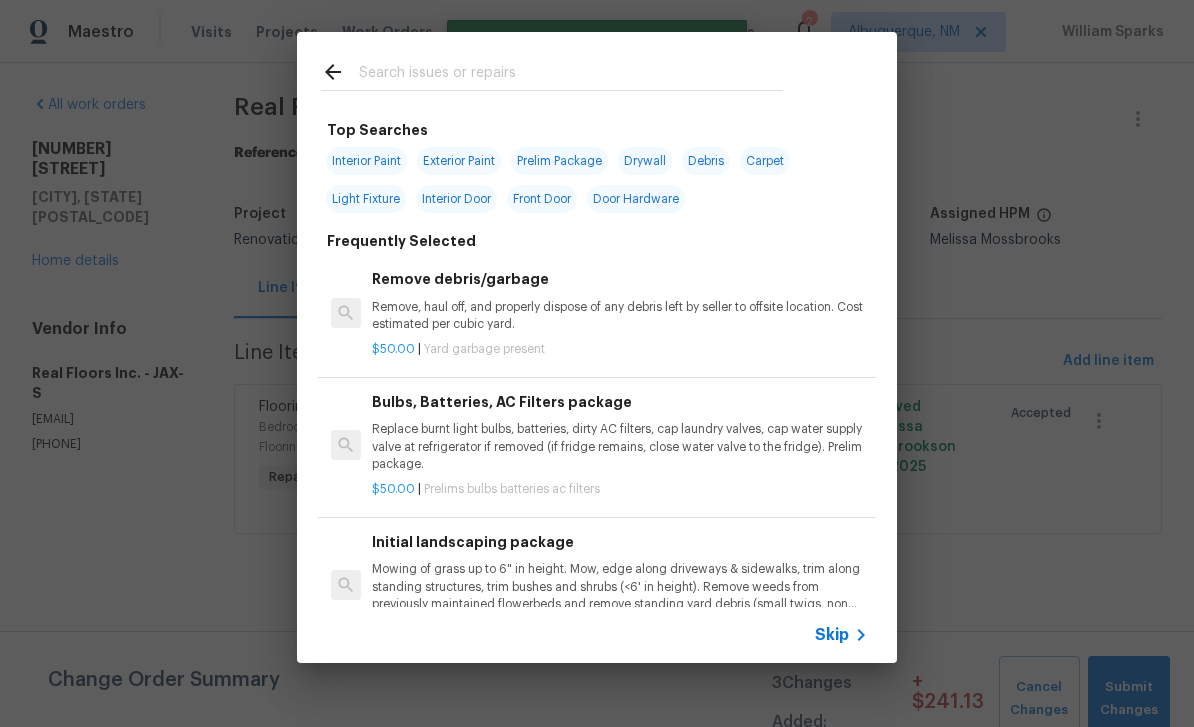 click at bounding box center (571, 75) 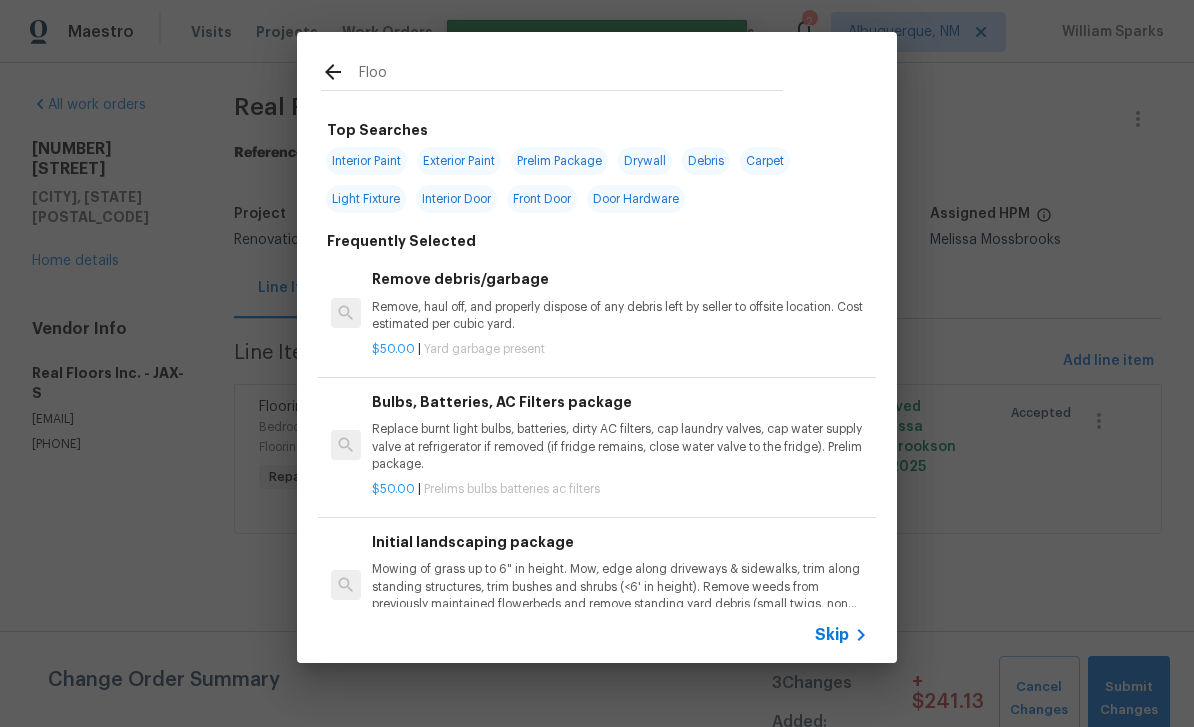 type on "Floor" 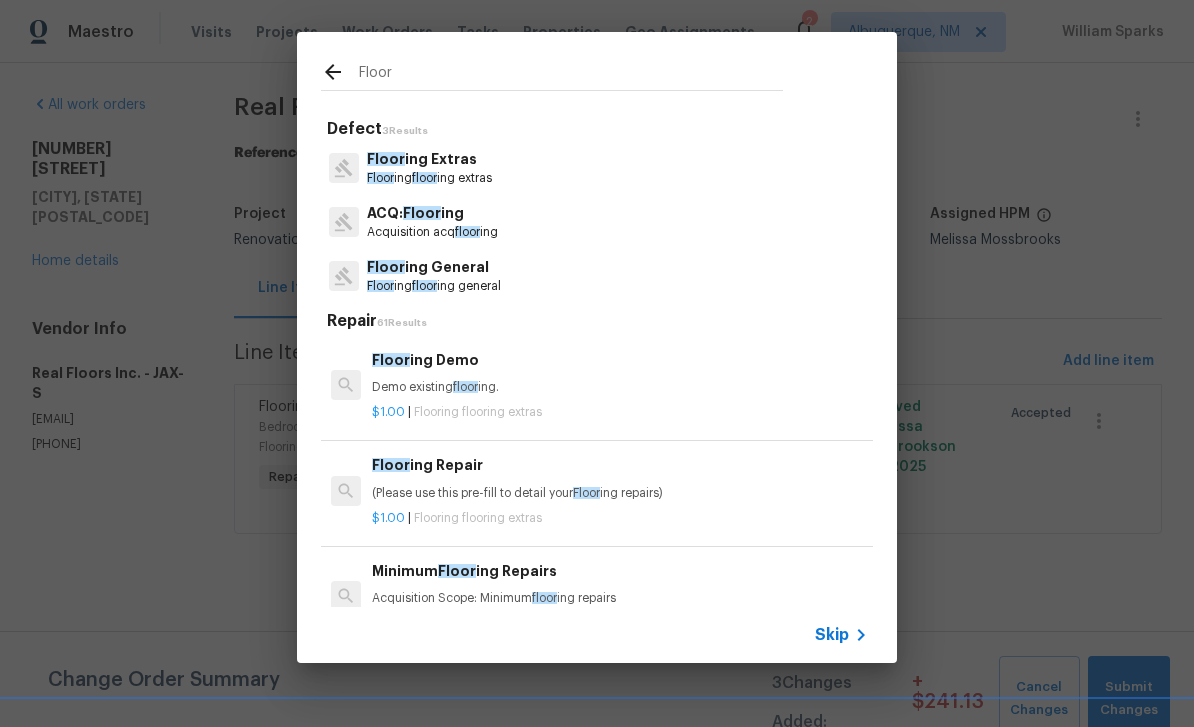 click on "Floor ing General" at bounding box center (434, 267) 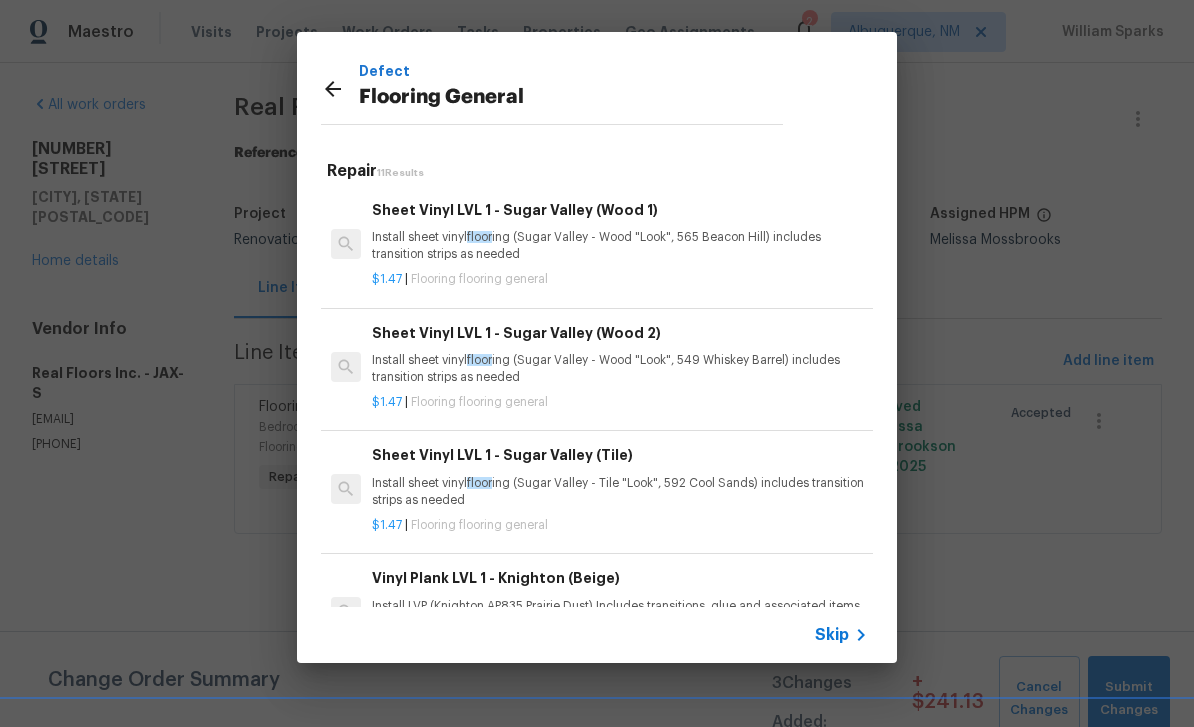 click on "Install sheet vinyl  floor ing (Sugar Valley - Wood "Look", 565 Beacon Hill) includes transition strips as needed" at bounding box center (620, 246) 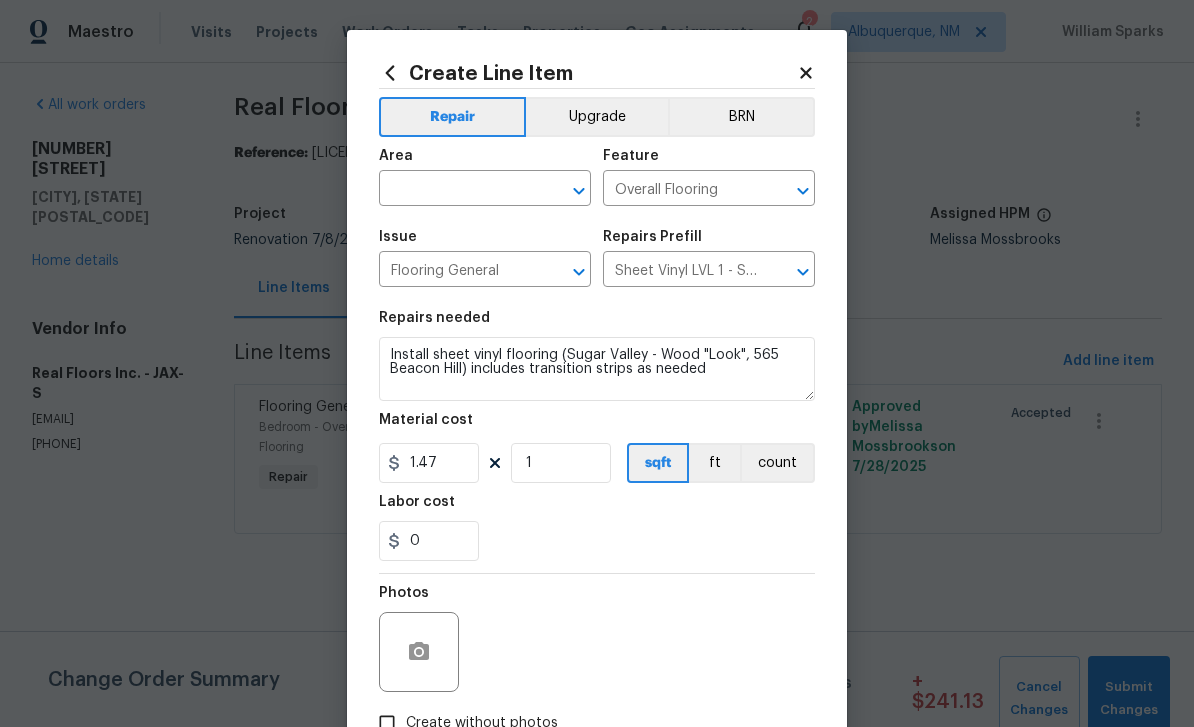click on "Area" at bounding box center [485, 162] 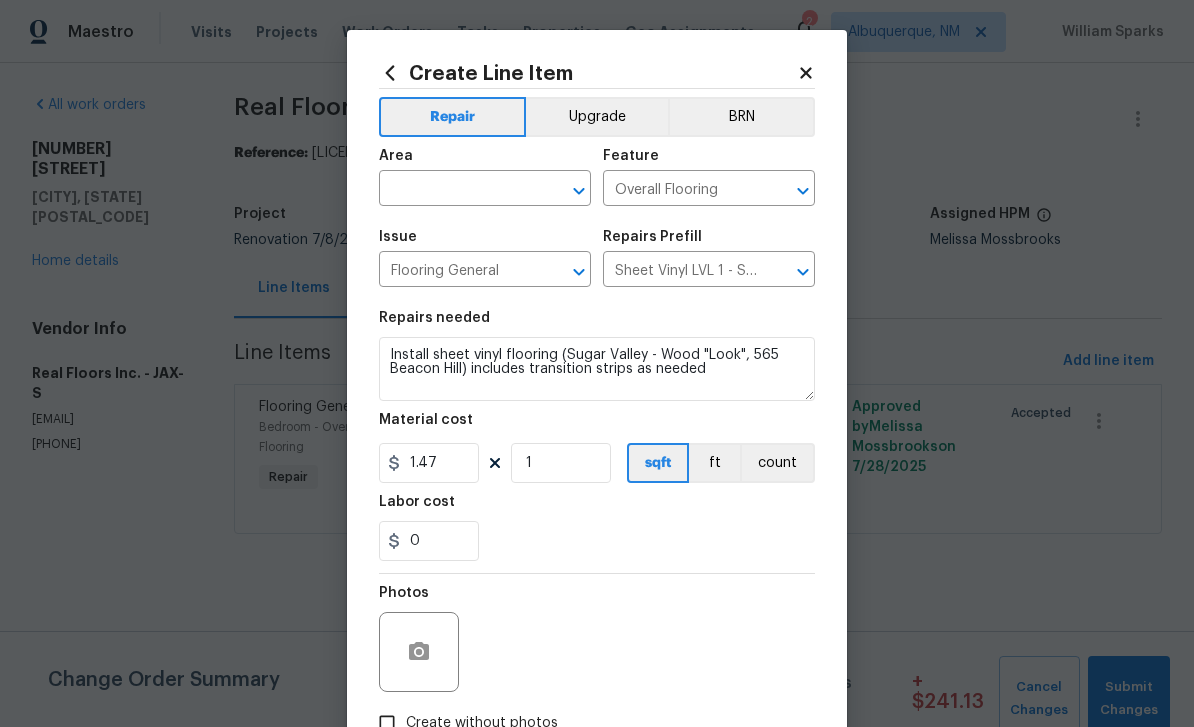 click at bounding box center [457, 190] 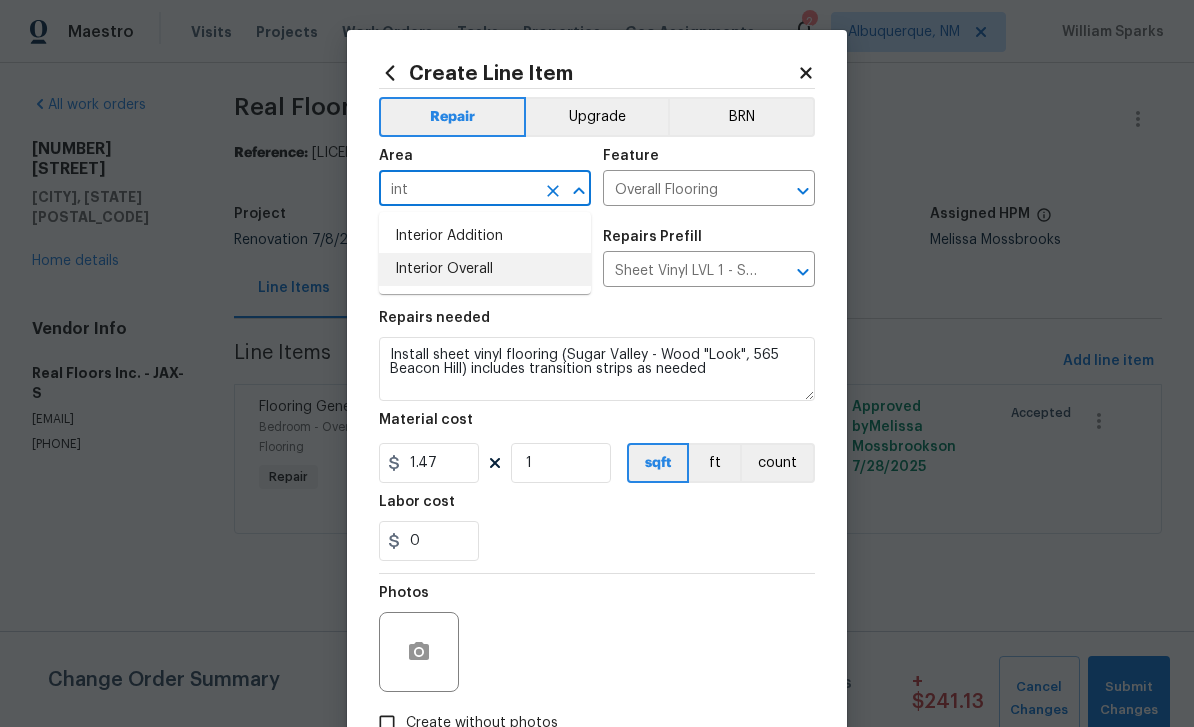 click on "Interior Overall" at bounding box center [485, 269] 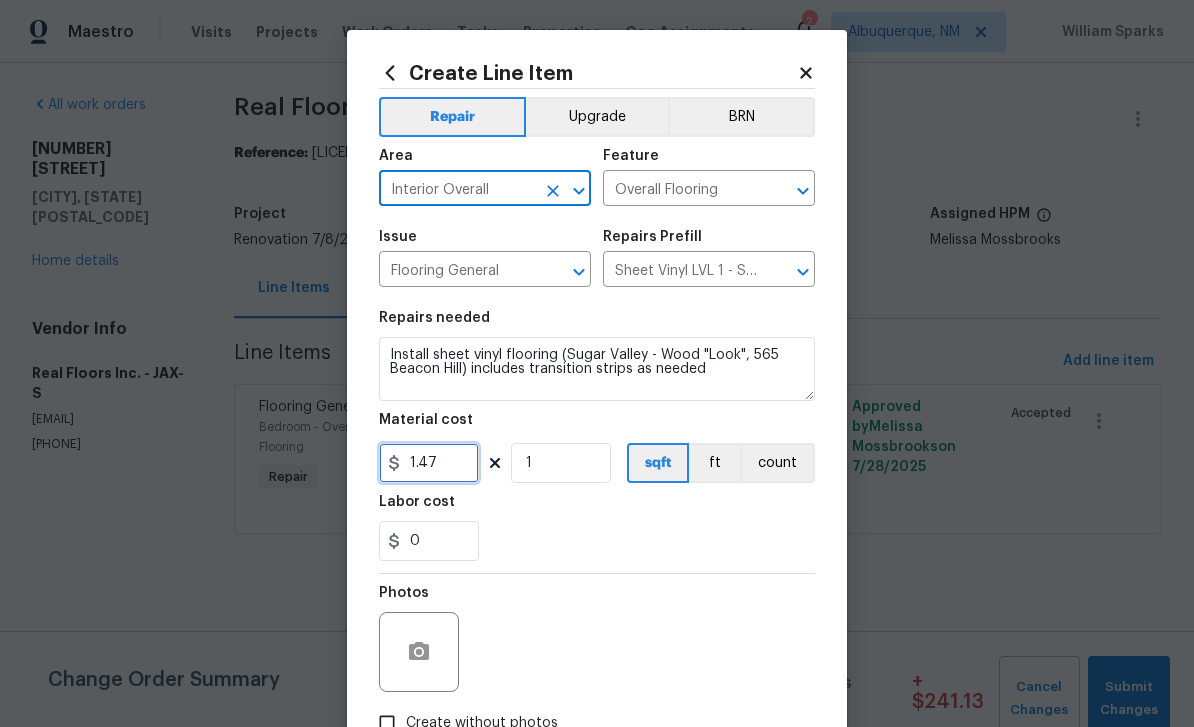 click on "1.47" at bounding box center (429, 463) 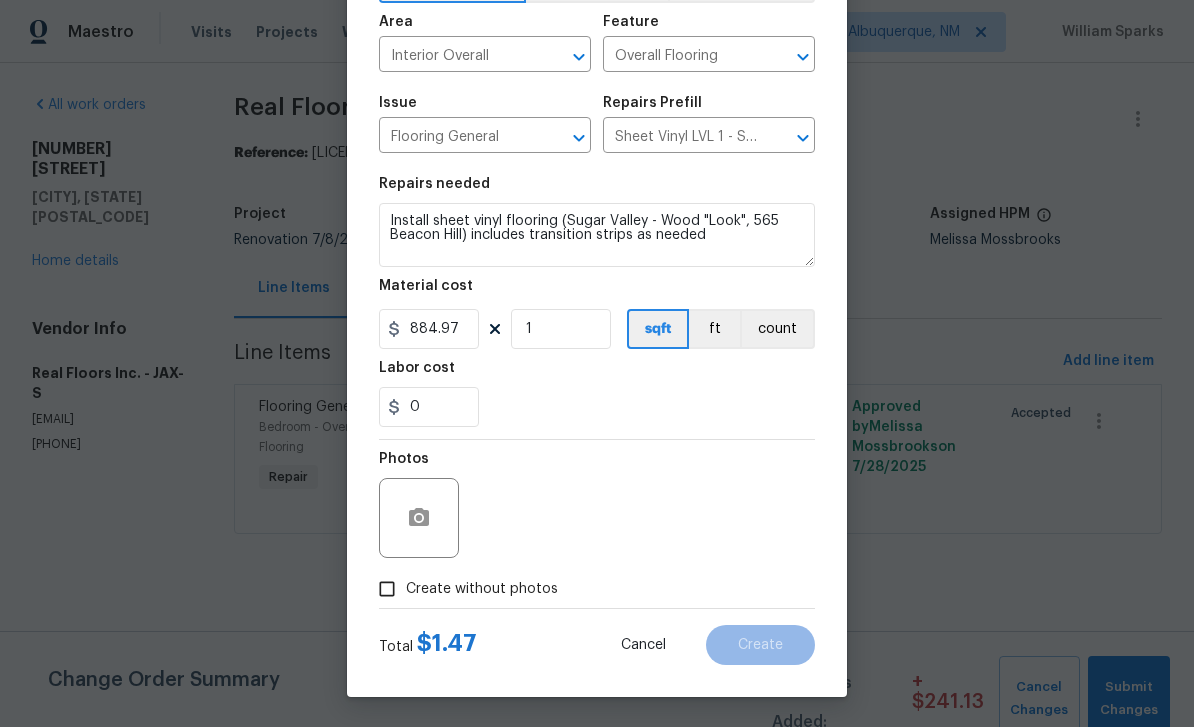 scroll, scrollTop: 138, scrollLeft: 0, axis: vertical 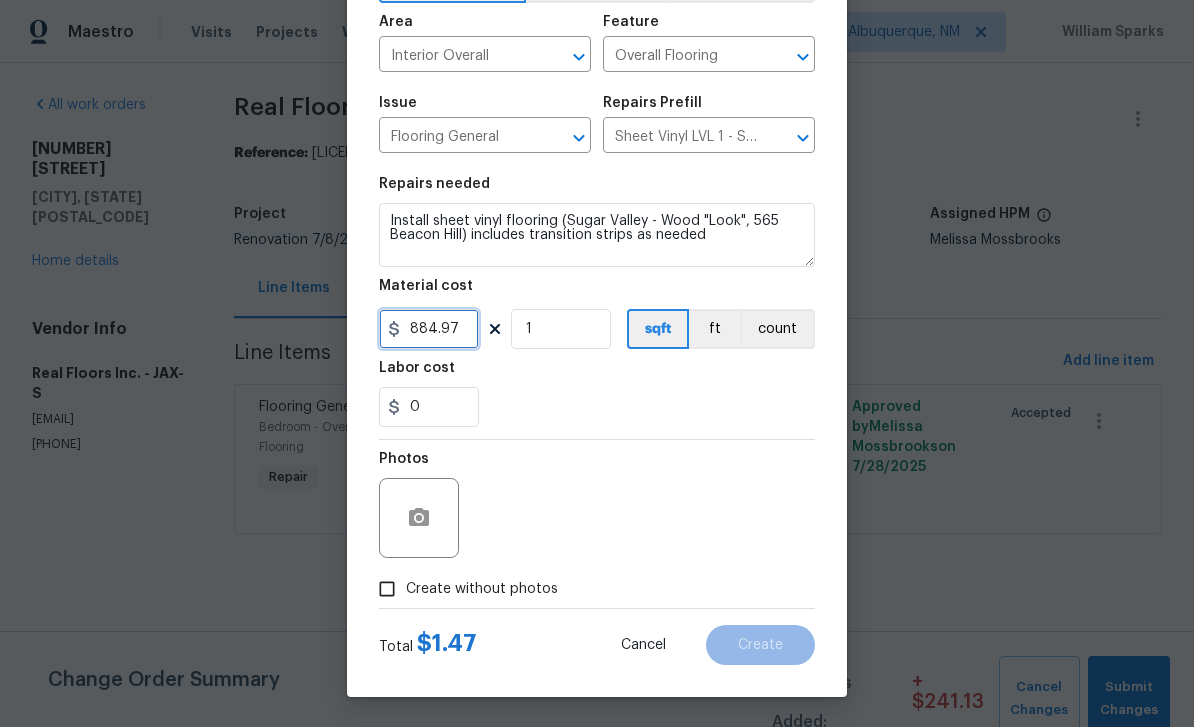 type on "884.97" 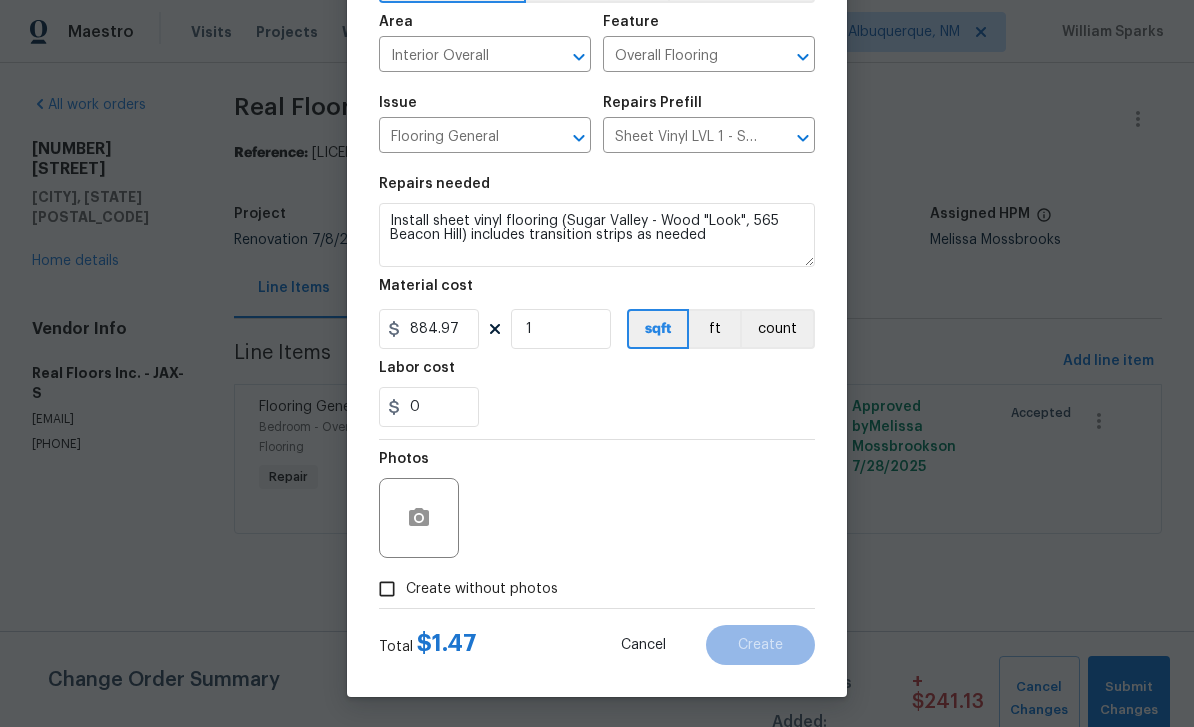 click on "0" at bounding box center (597, 407) 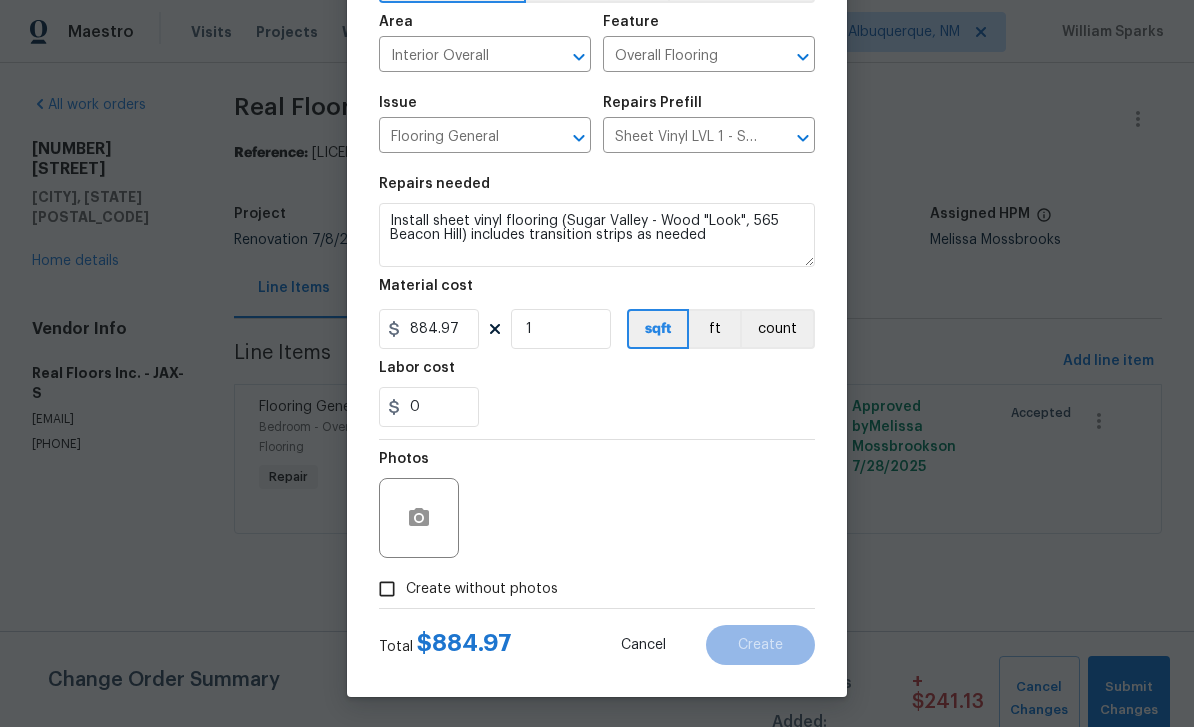 click on "Create without photos" at bounding box center [387, 589] 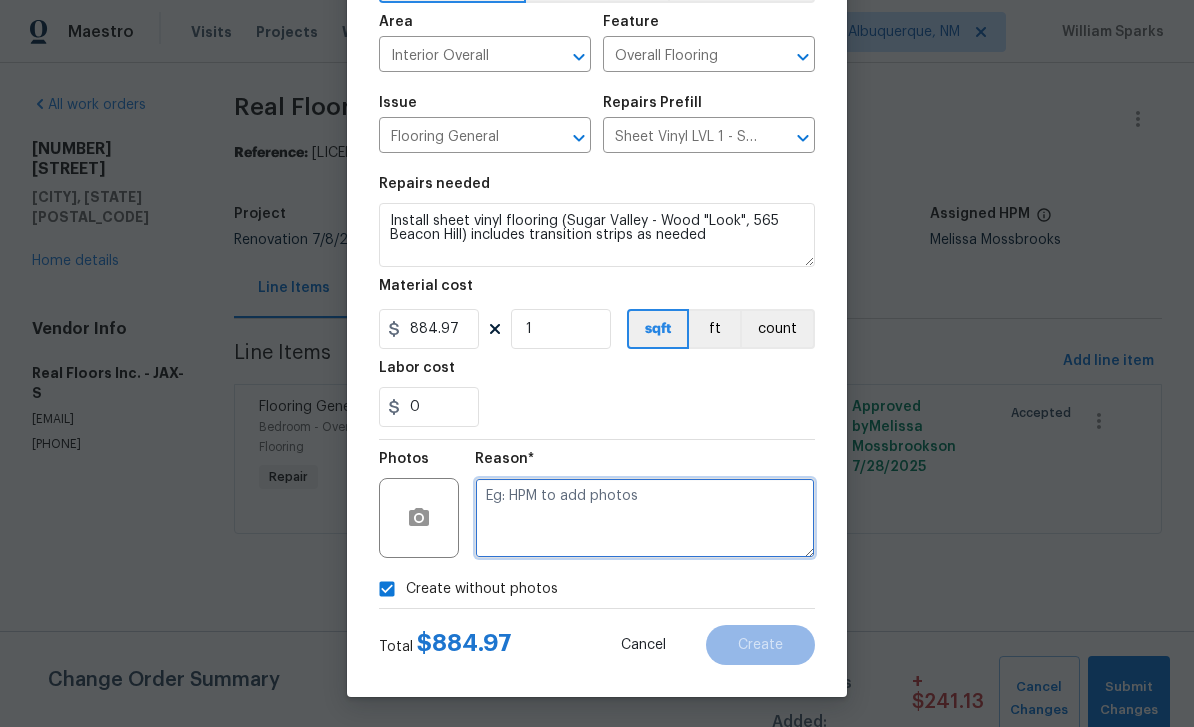 click at bounding box center (645, 518) 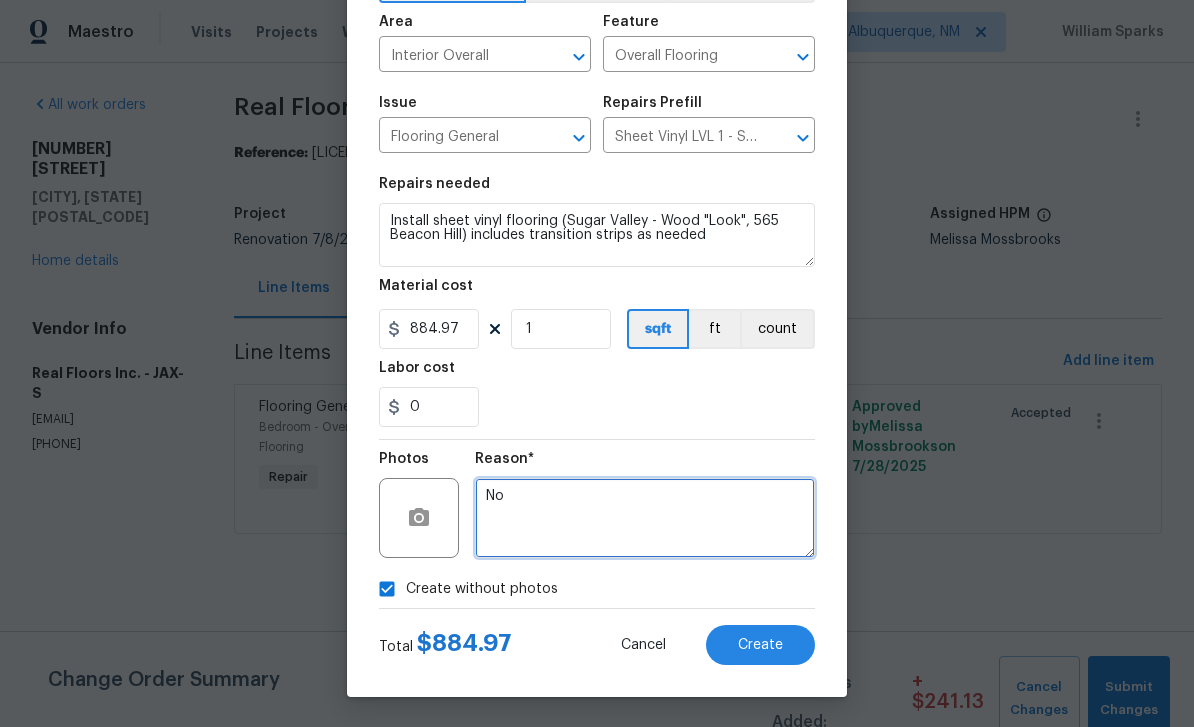 type on "No" 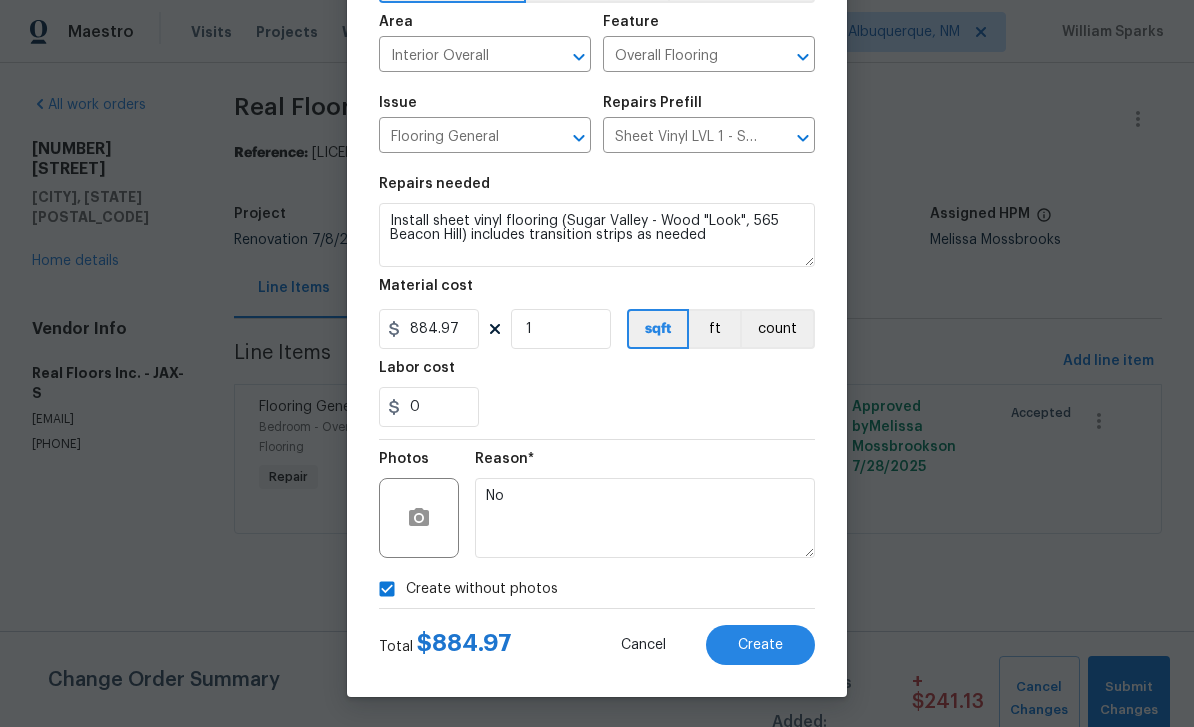 click on "Create" at bounding box center (760, 645) 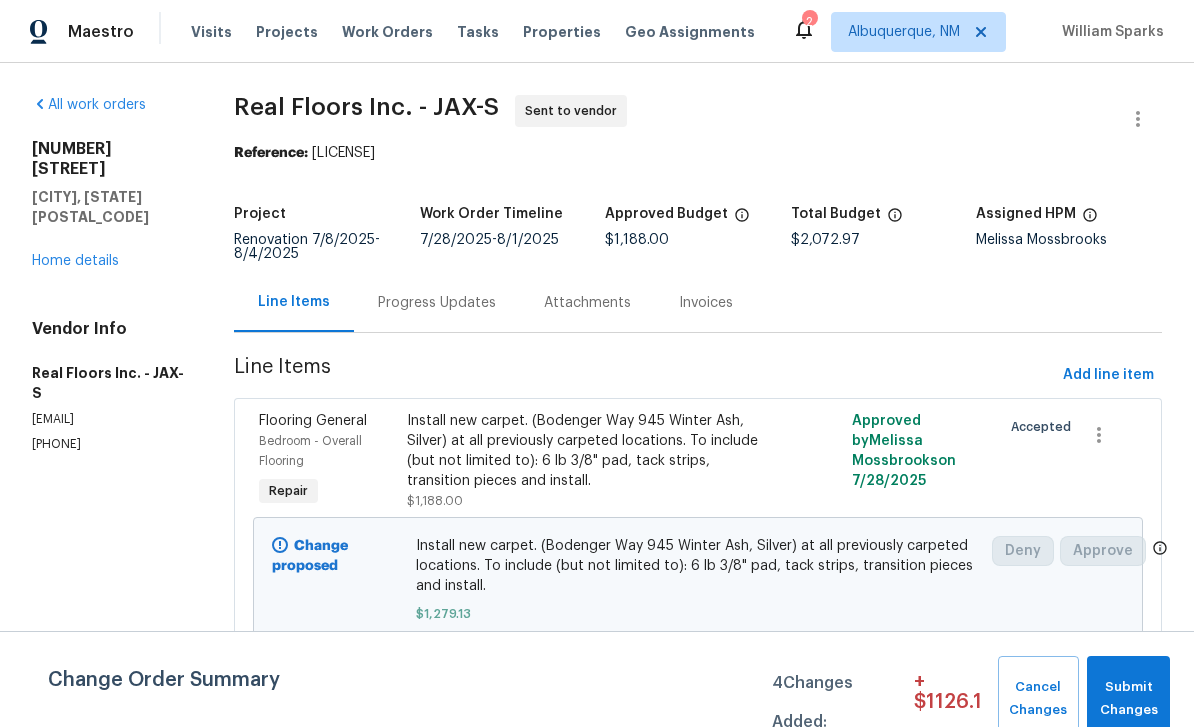 click on "Home details" at bounding box center (75, 261) 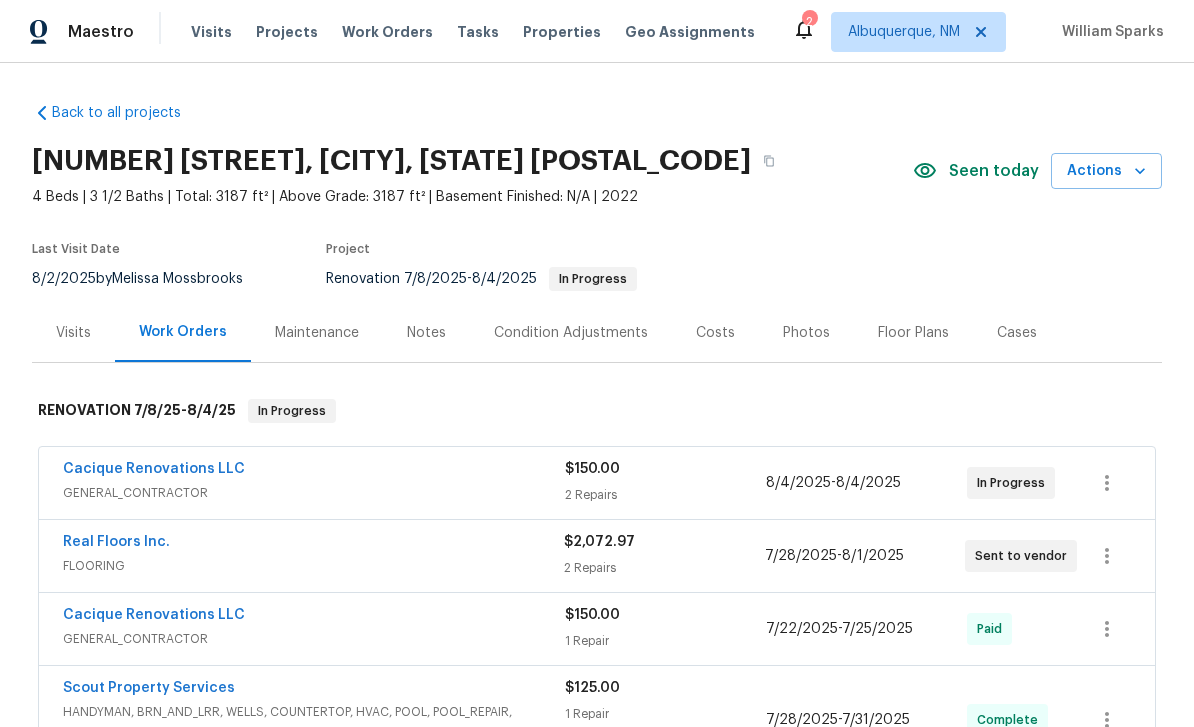 click on "FLOORING" at bounding box center (313, 566) 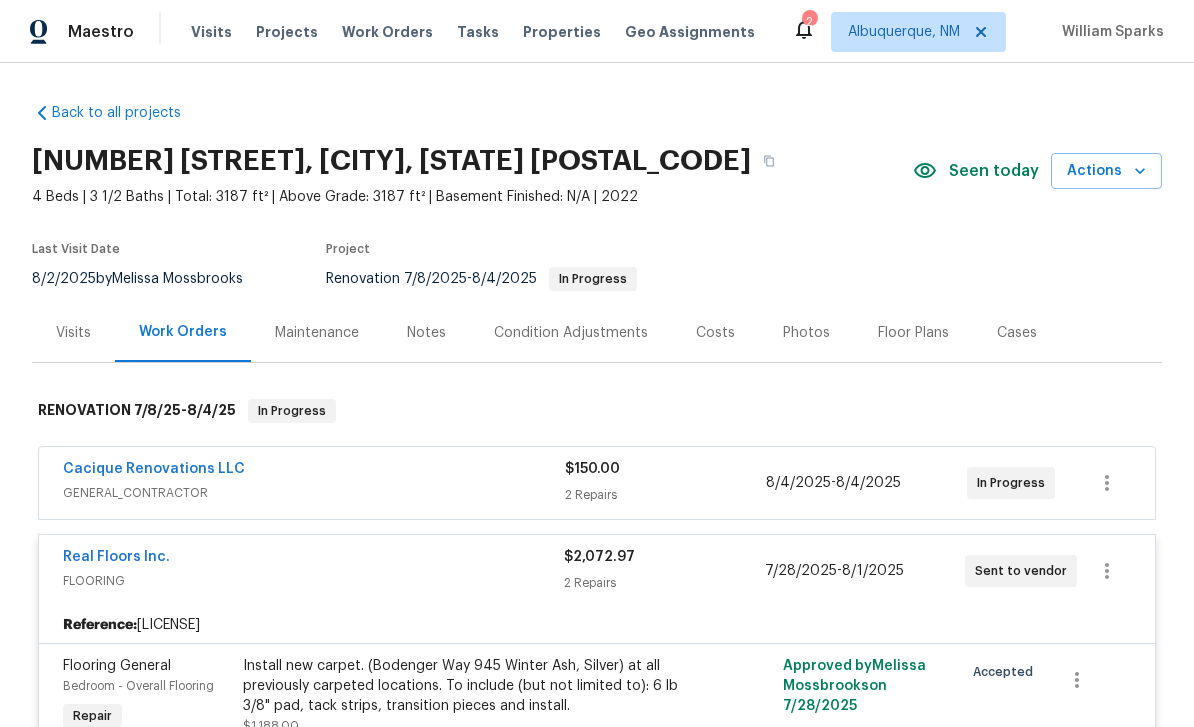 scroll, scrollTop: 0, scrollLeft: 0, axis: both 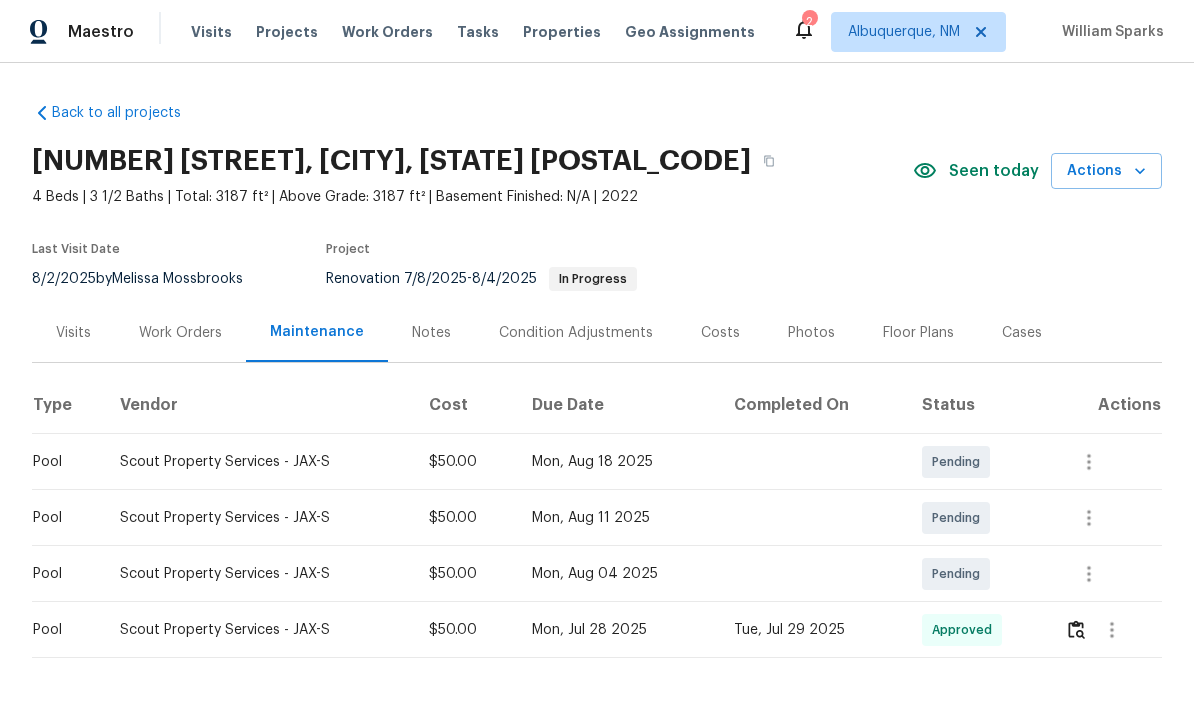click on "Work Orders" at bounding box center (180, 333) 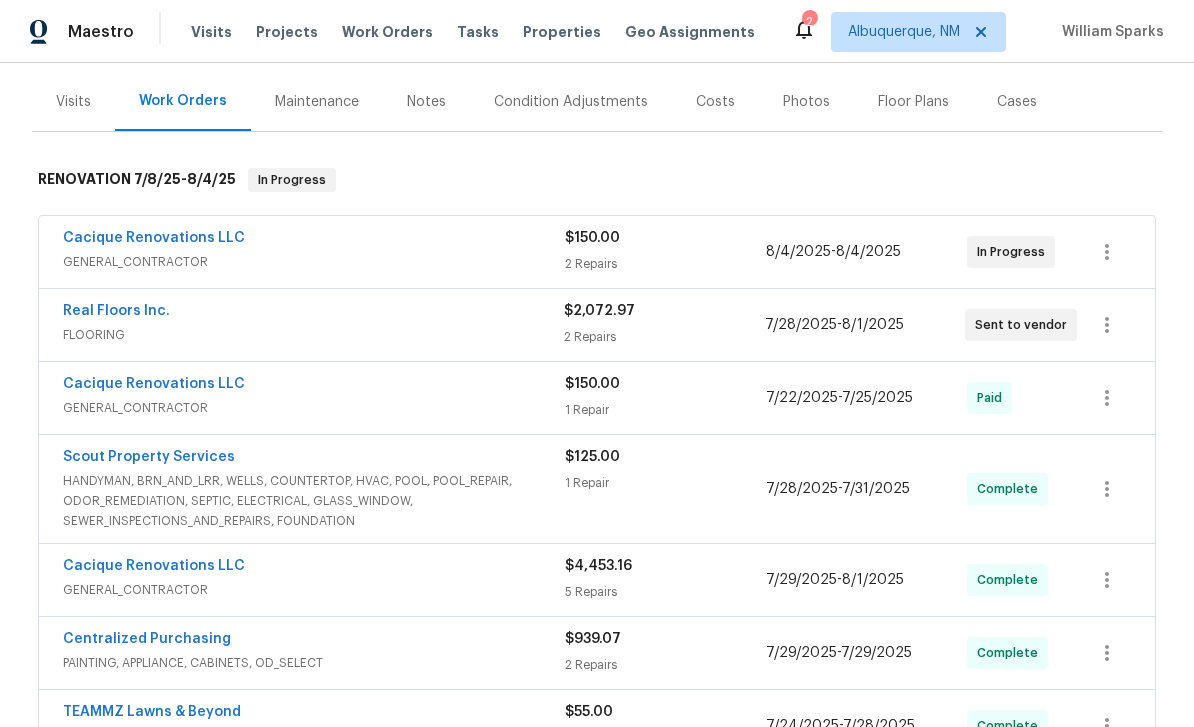 scroll, scrollTop: 222, scrollLeft: 0, axis: vertical 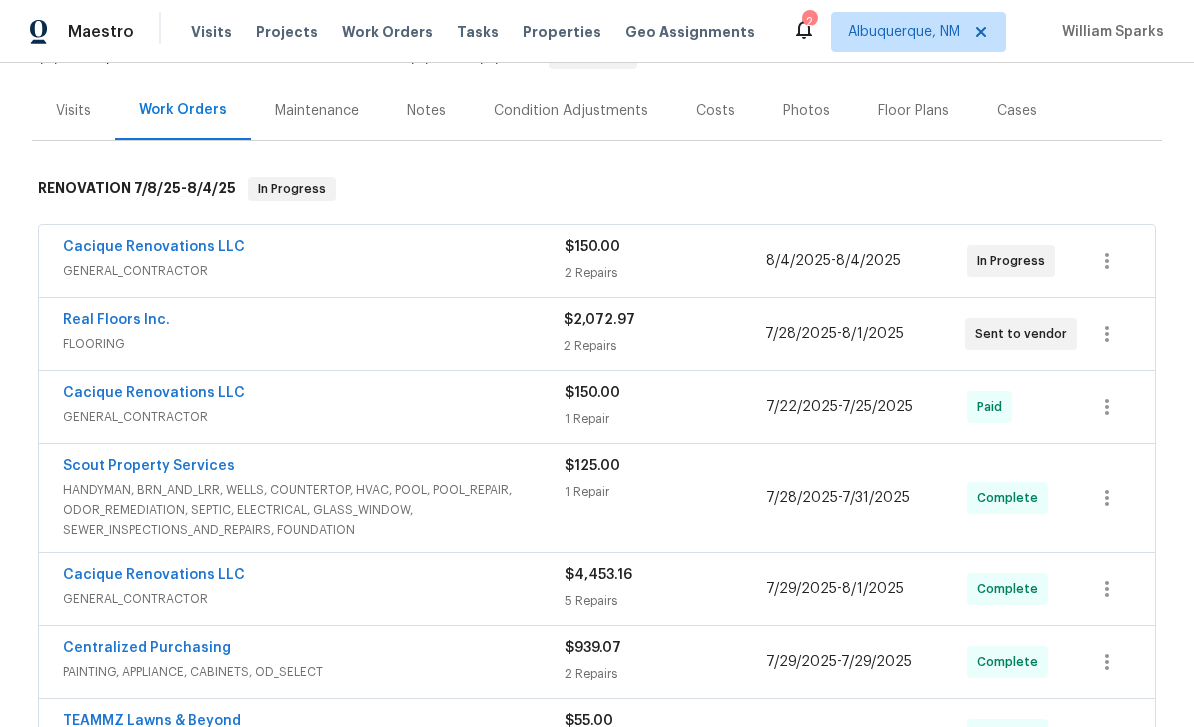 click on "Photos" at bounding box center (806, 111) 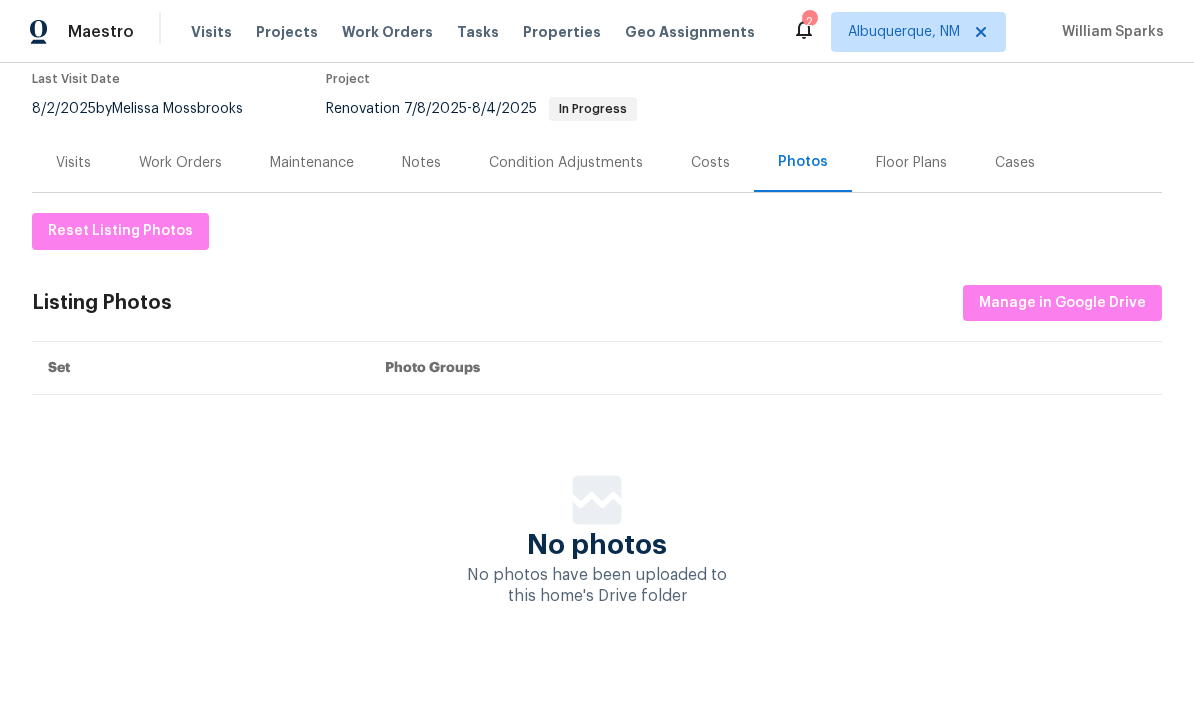 scroll, scrollTop: 55, scrollLeft: 0, axis: vertical 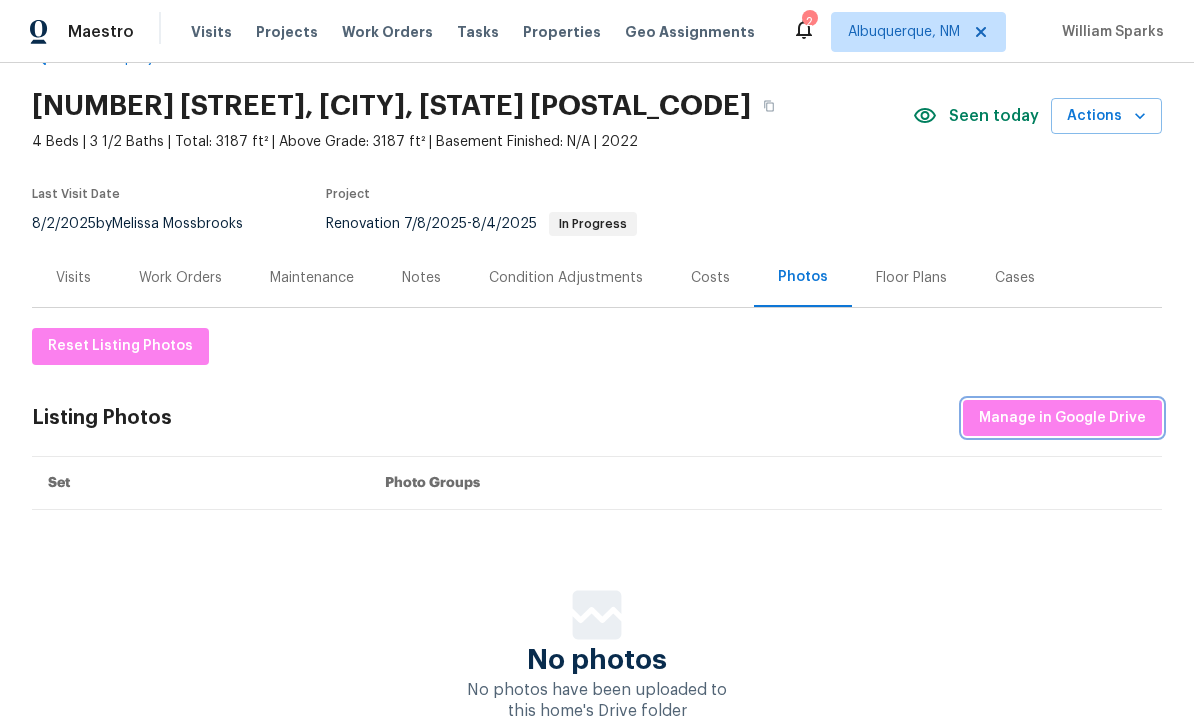 click on "Manage in Google Drive" at bounding box center (1062, 418) 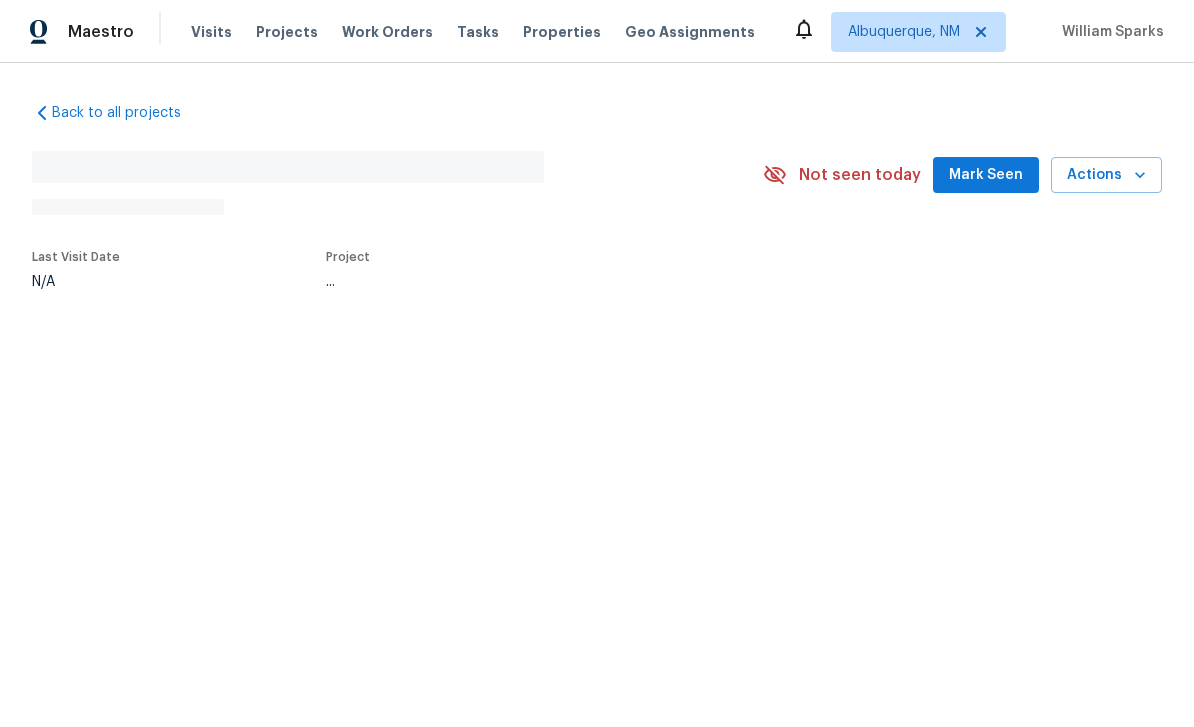 scroll, scrollTop: 0, scrollLeft: 0, axis: both 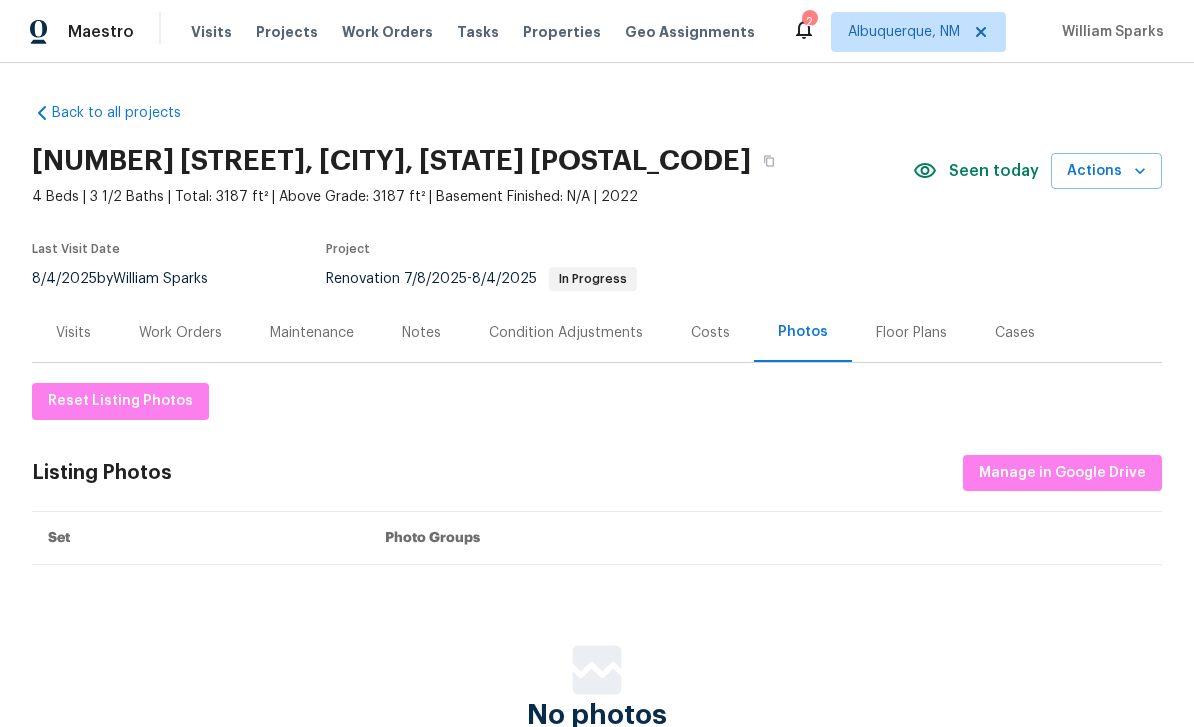 click on "Actions" at bounding box center [1106, 171] 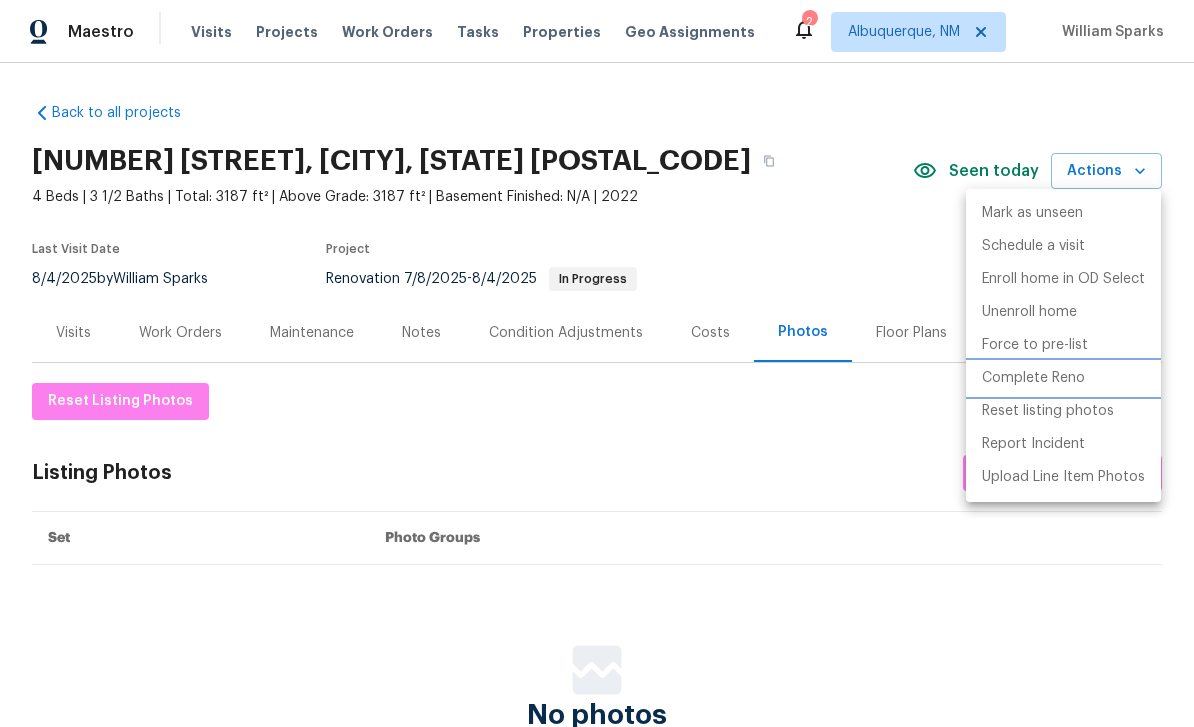 click on "Complete Reno" at bounding box center (1033, 378) 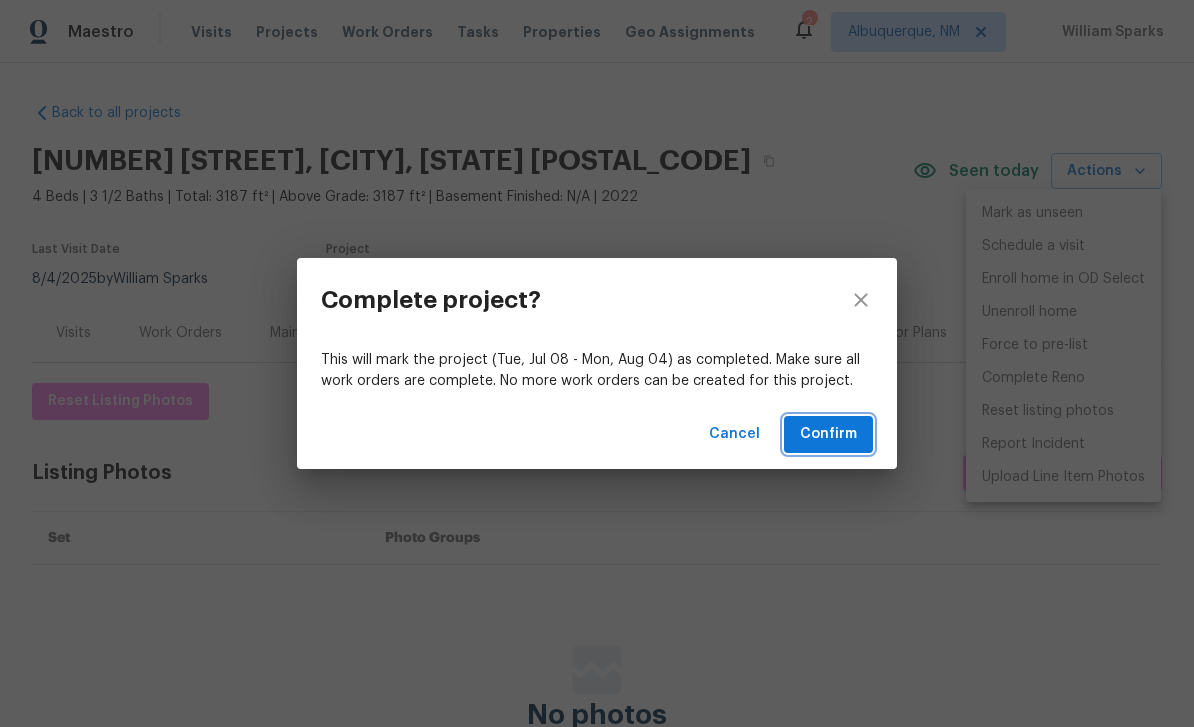 click on "Confirm" at bounding box center (828, 434) 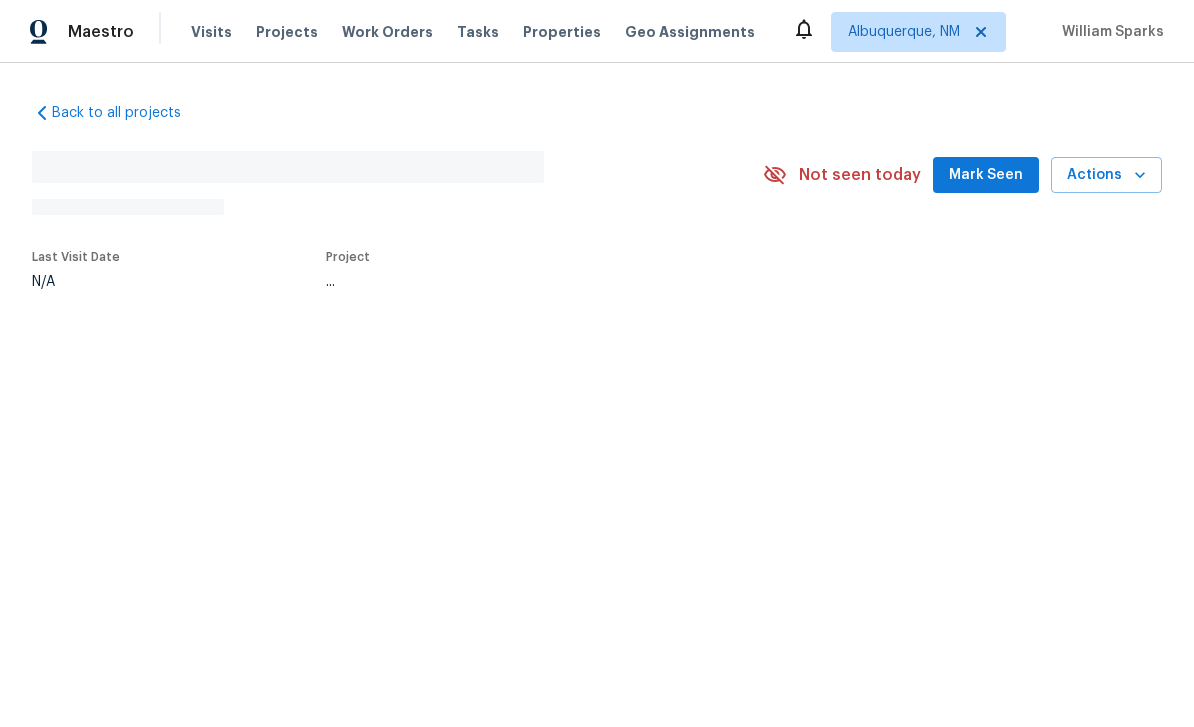 scroll, scrollTop: 0, scrollLeft: 0, axis: both 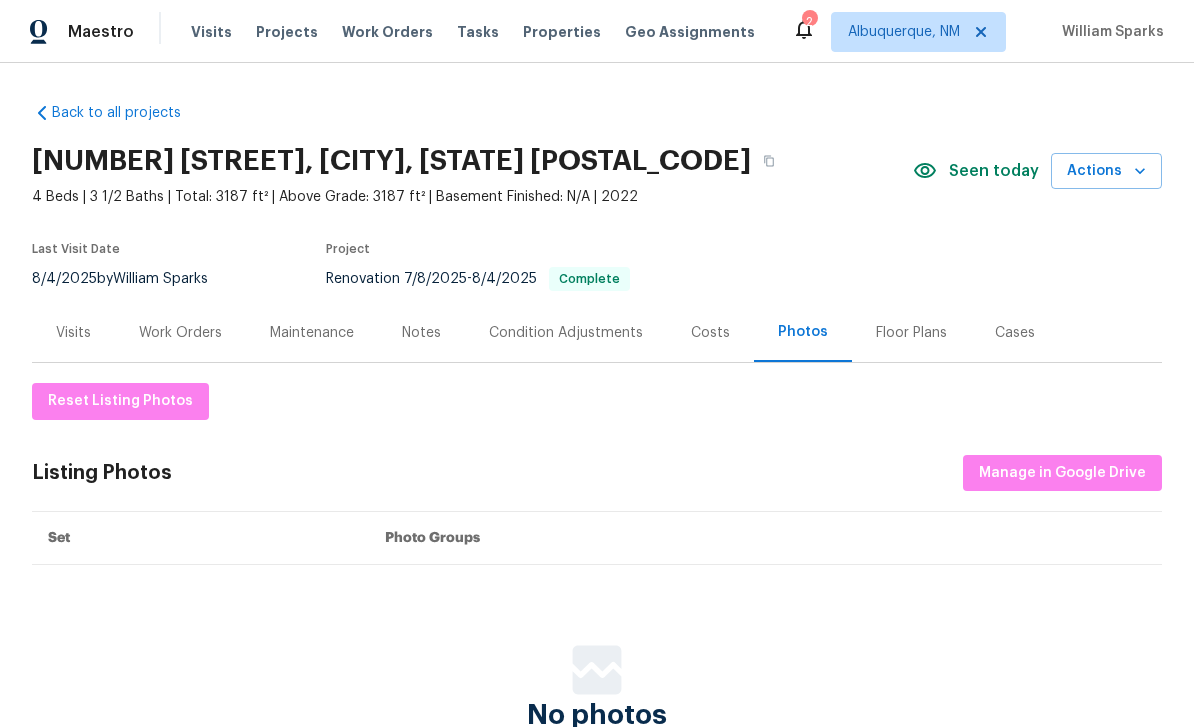 click on "Visits" at bounding box center (73, 333) 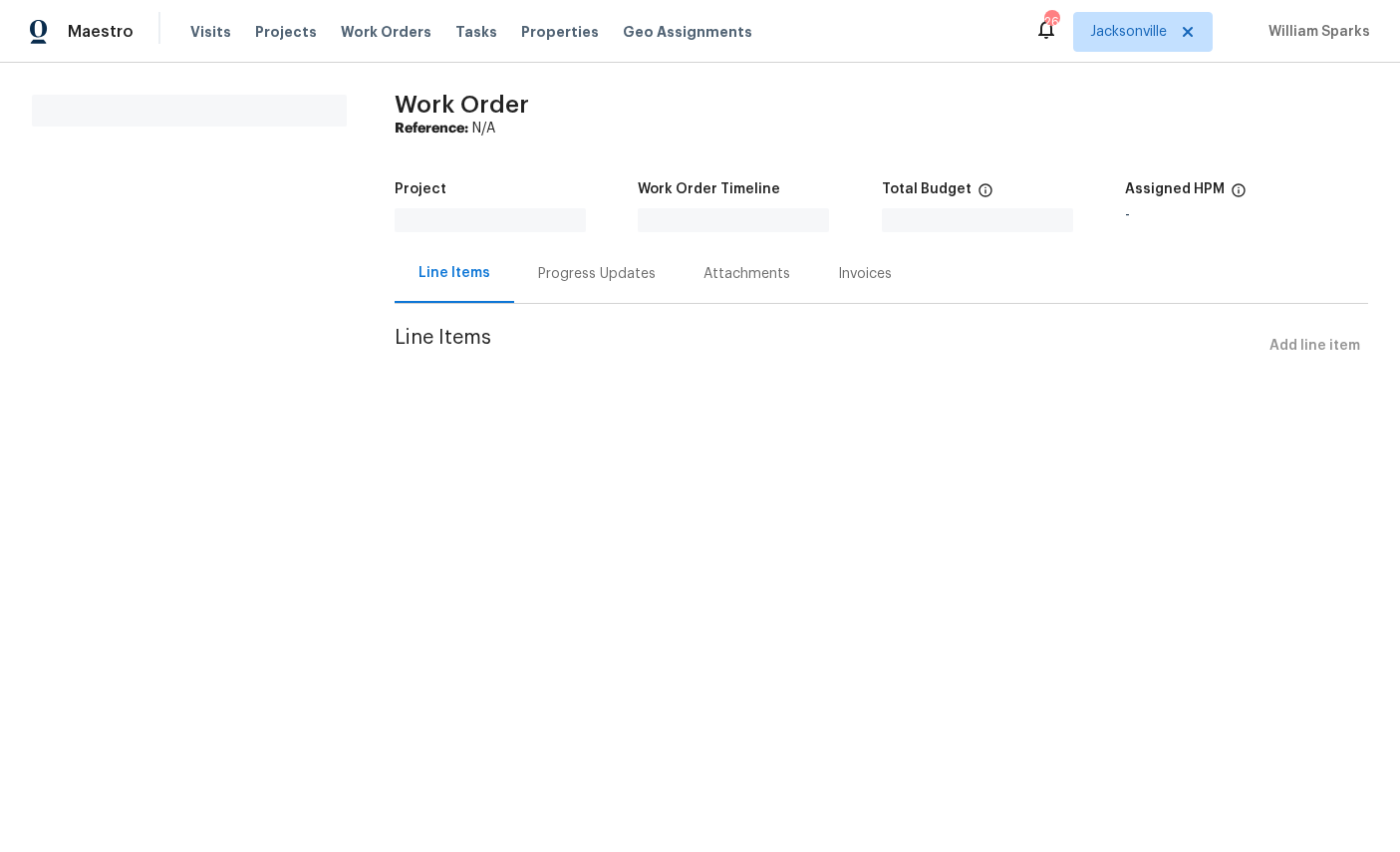 scroll, scrollTop: 0, scrollLeft: 0, axis: both 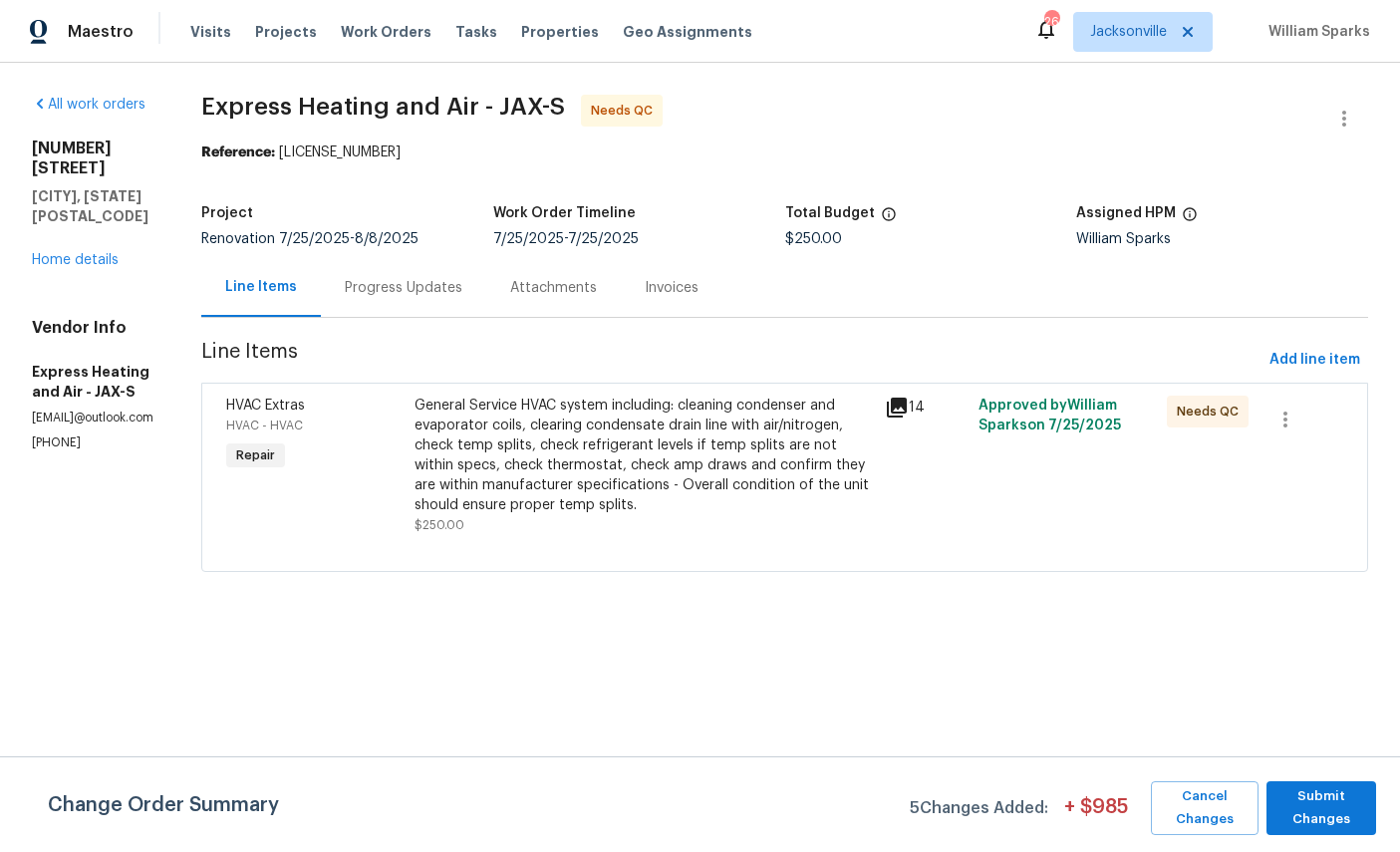 click on "HVAC Extras" at bounding box center (265, 406) 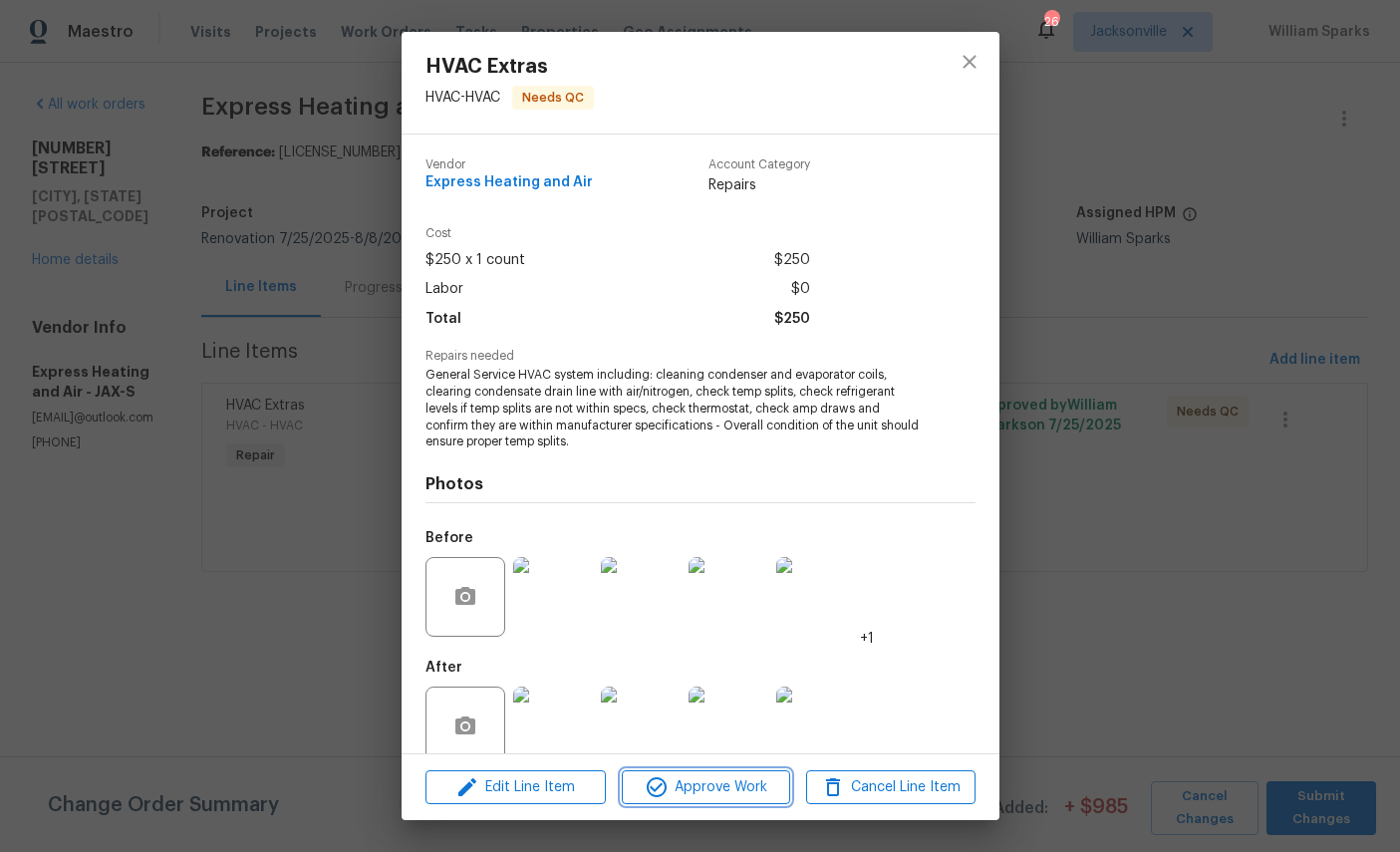 click on "Approve Work" at bounding box center (705, 787) 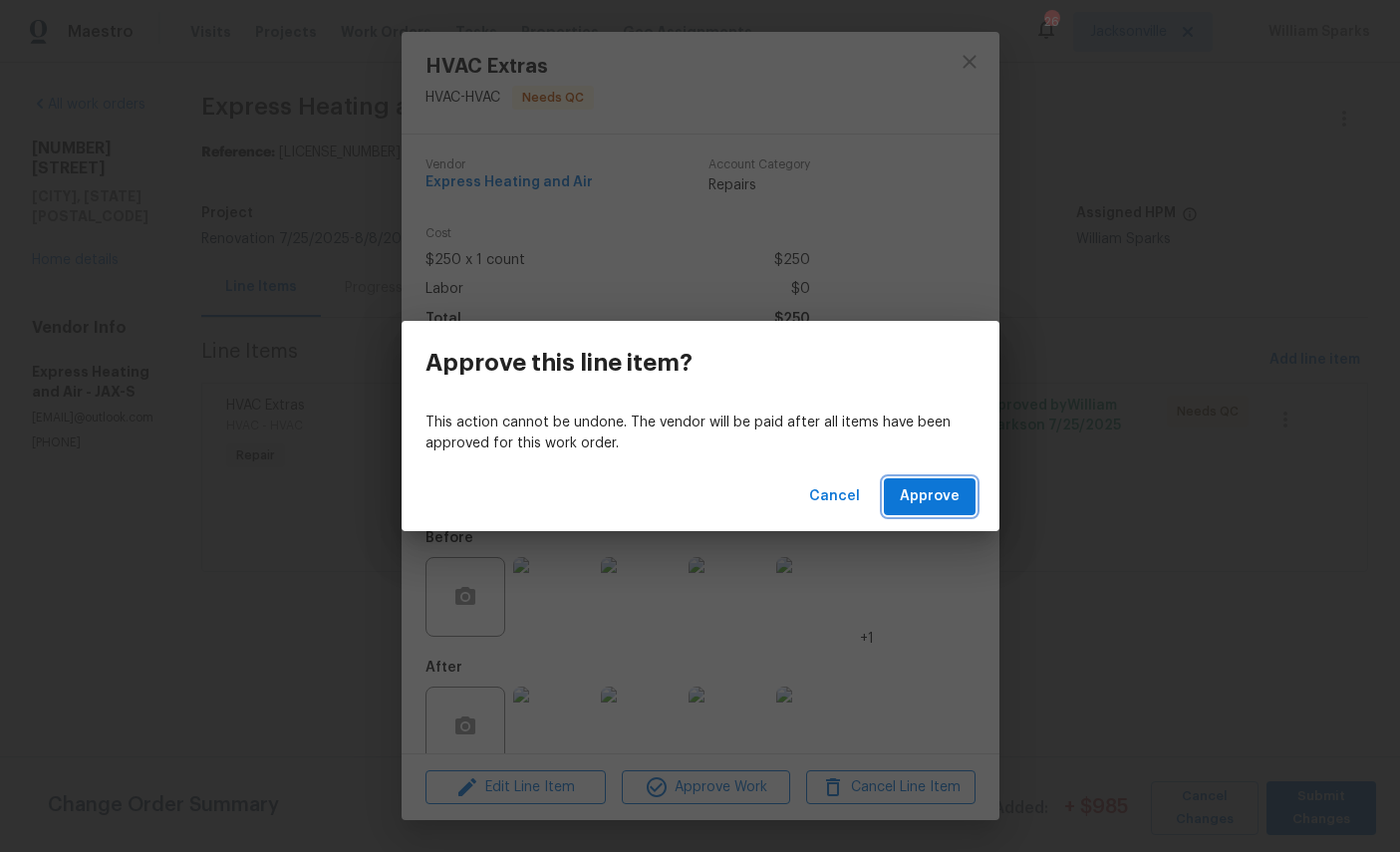 click on "Approve" at bounding box center [930, 496] 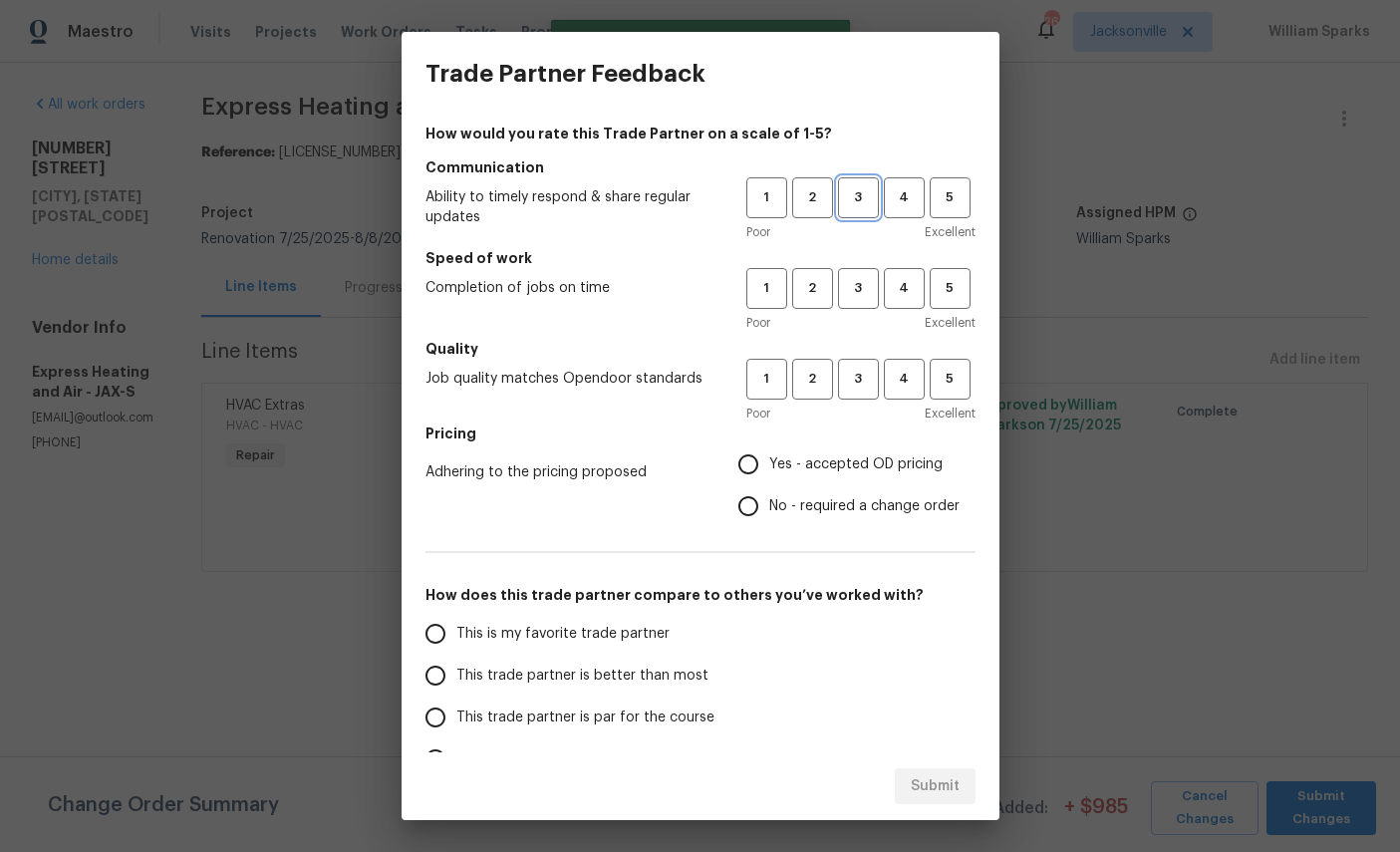 click on "3" at bounding box center (858, 197) 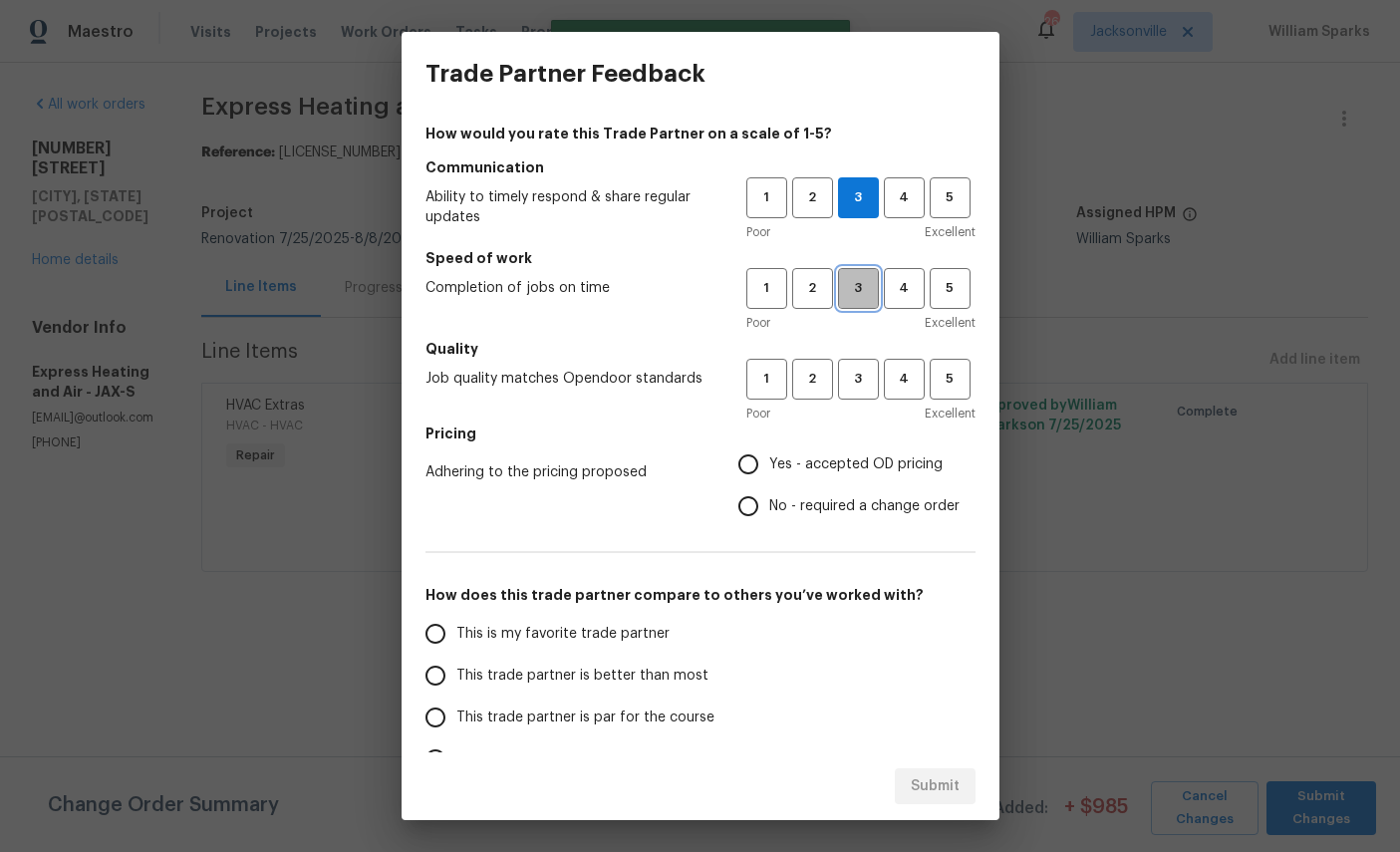 click on "3" at bounding box center (858, 288) 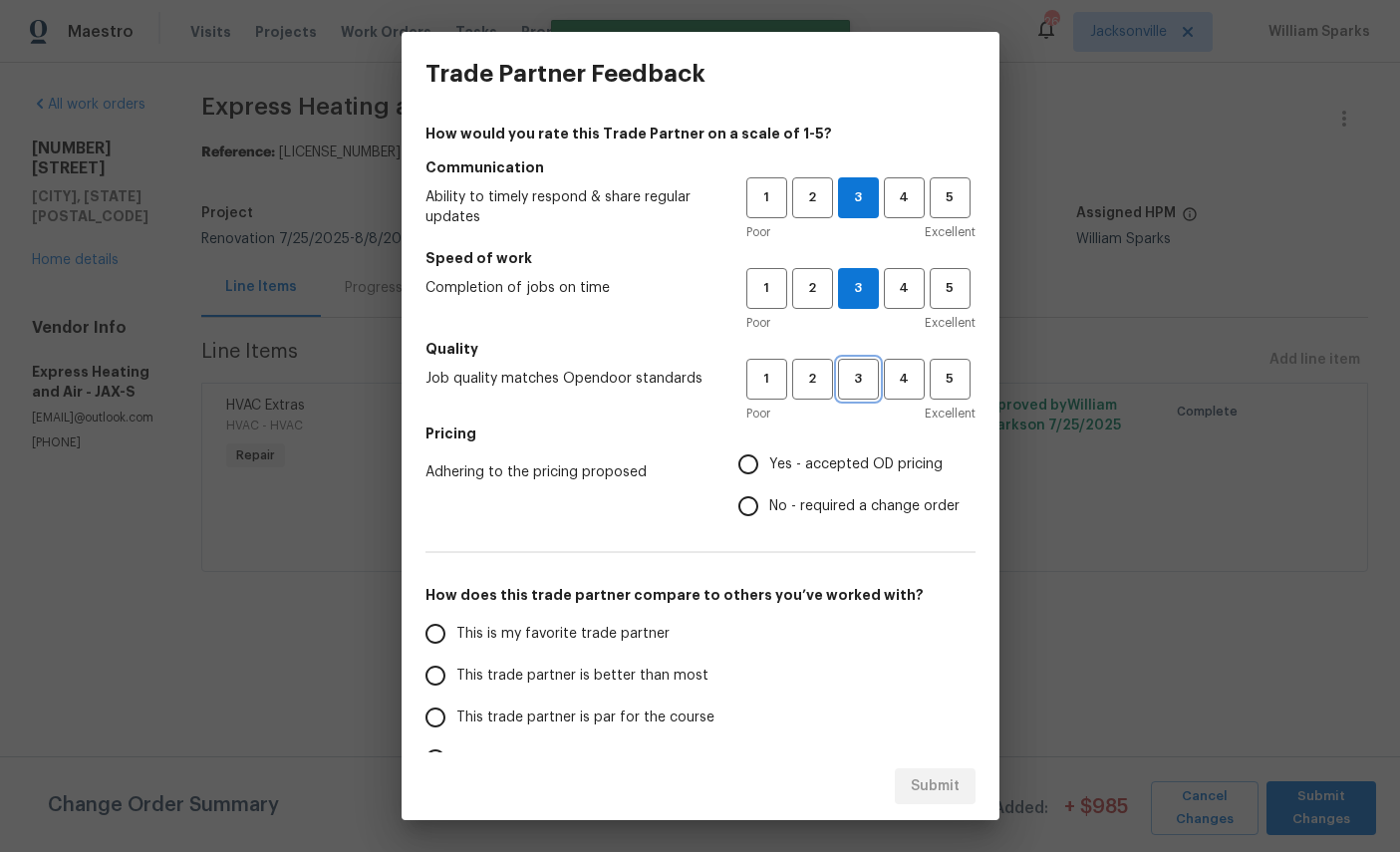 click on "3" at bounding box center [858, 379] 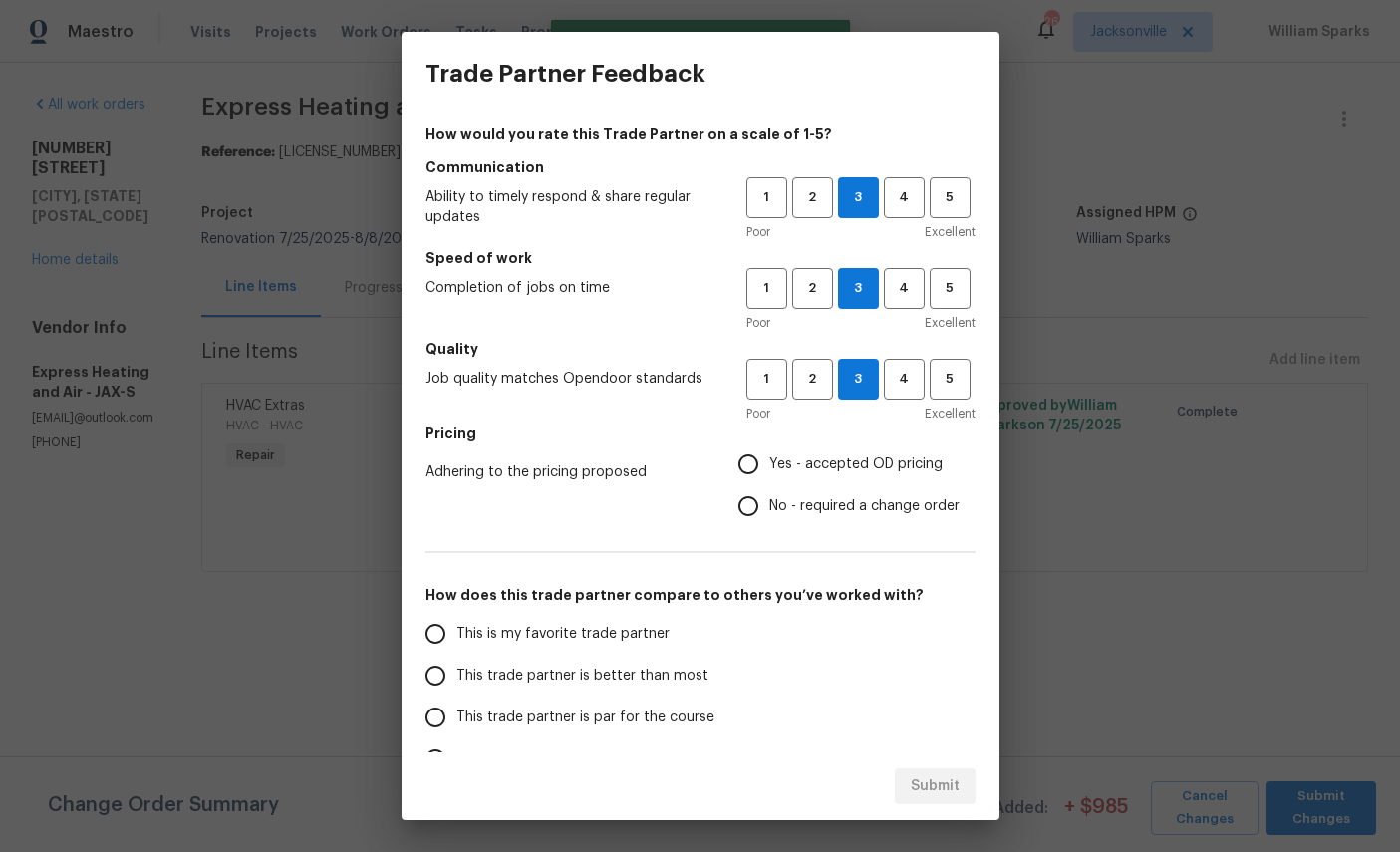 click on "Yes - accepted OD pricing" at bounding box center [856, 464] 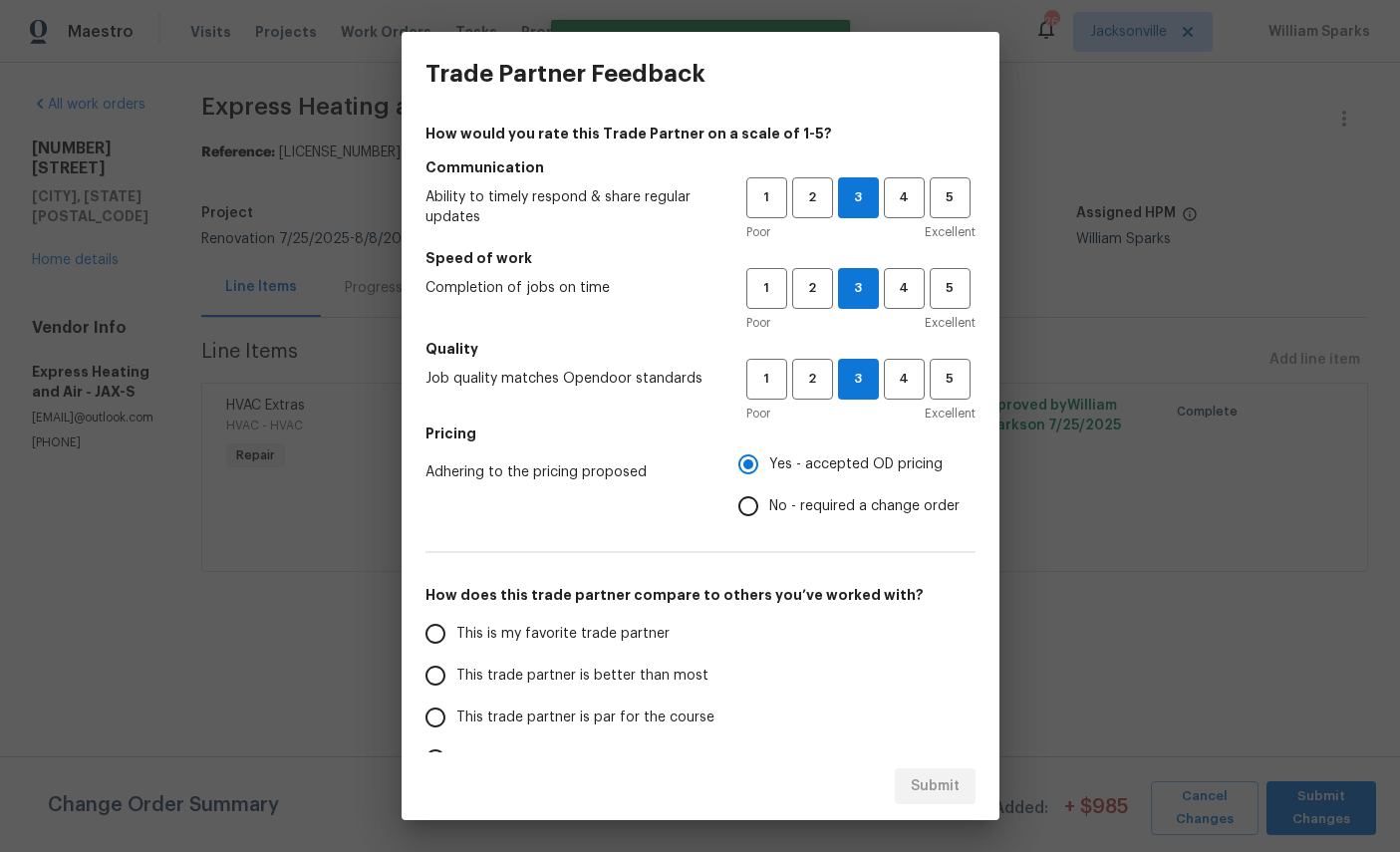 click on "This is my favorite trade partner" at bounding box center [563, 634] 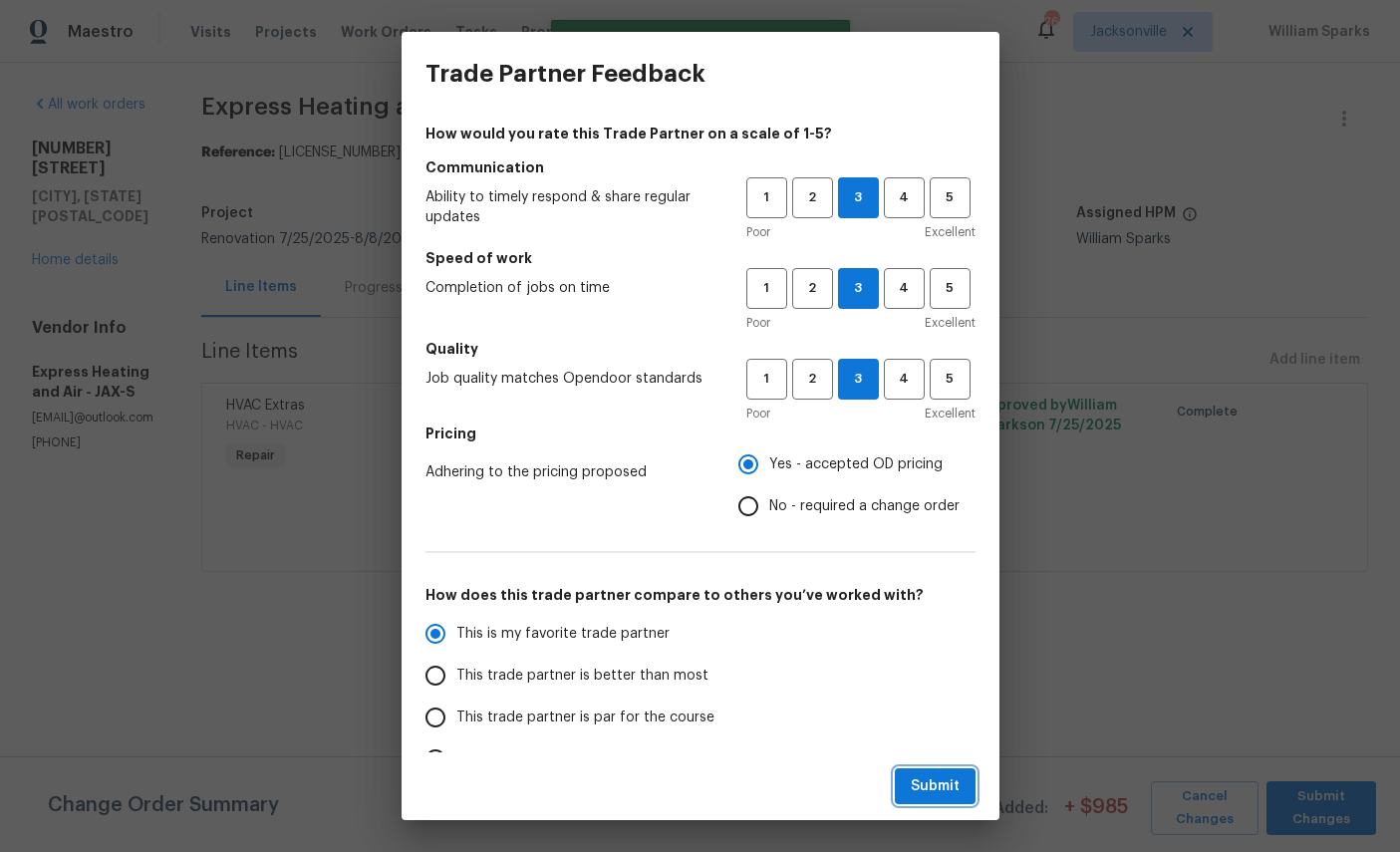 click on "Submit" at bounding box center (935, 786) 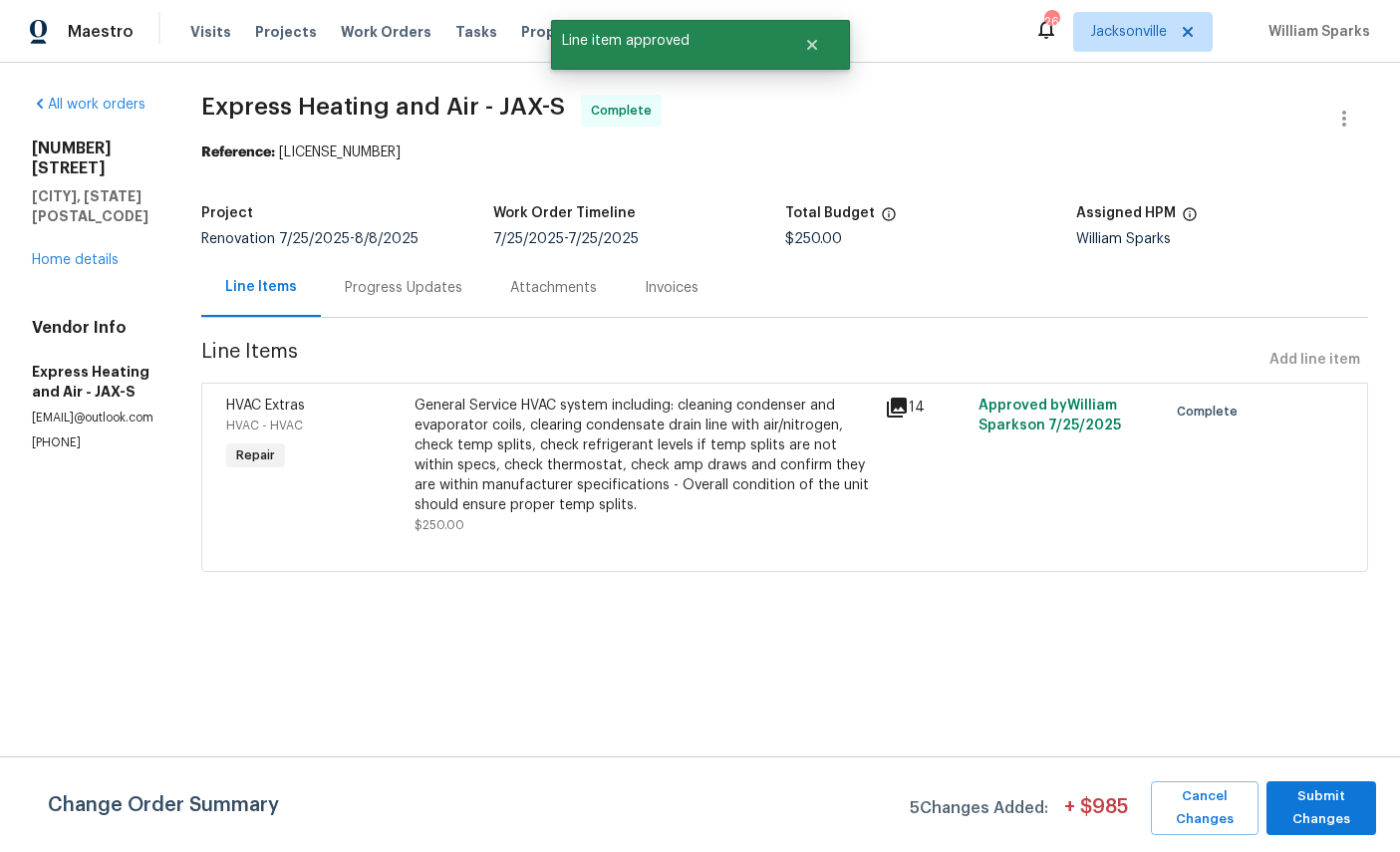 radio on "true" 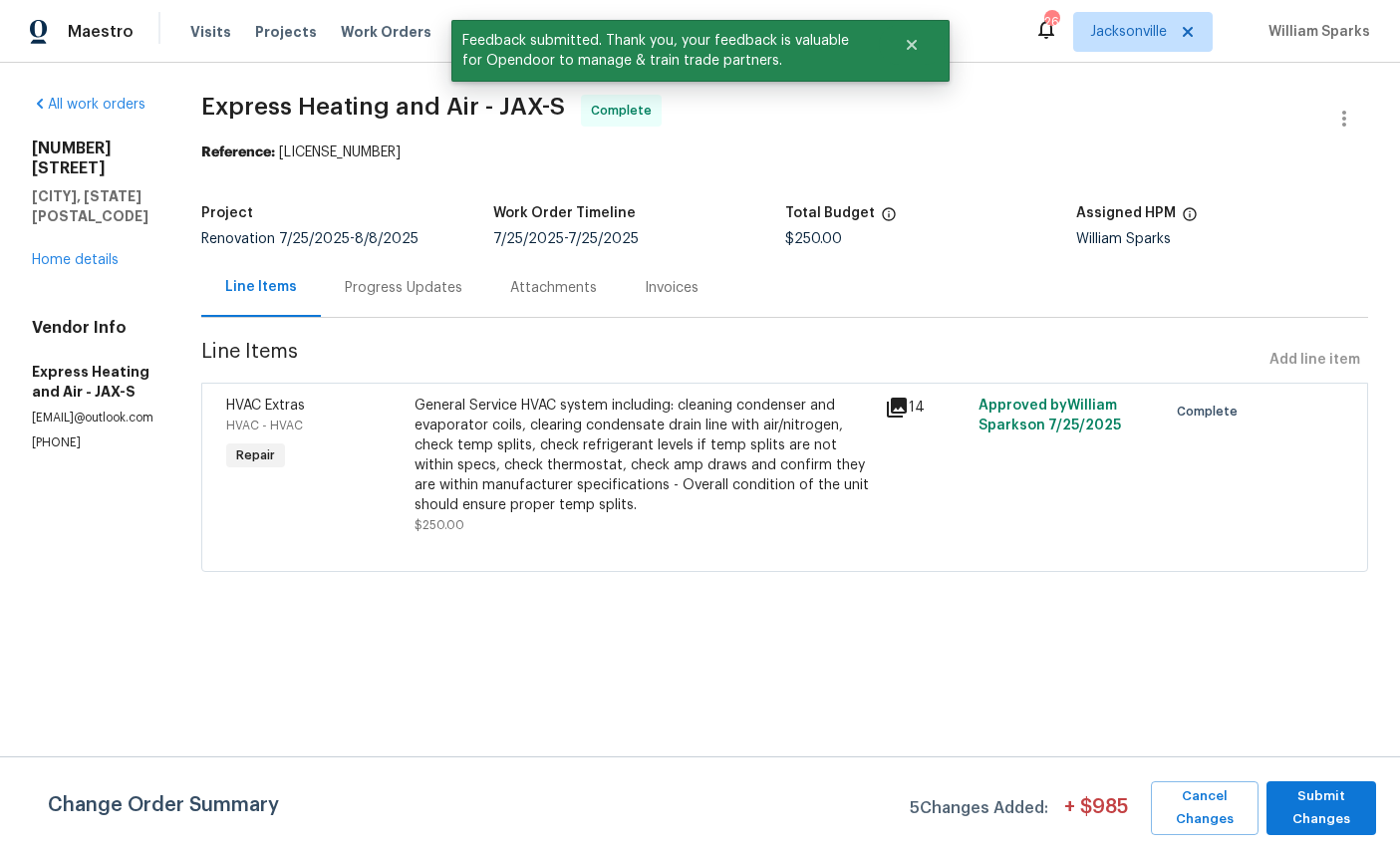 click on "Home details" at bounding box center (75, 260) 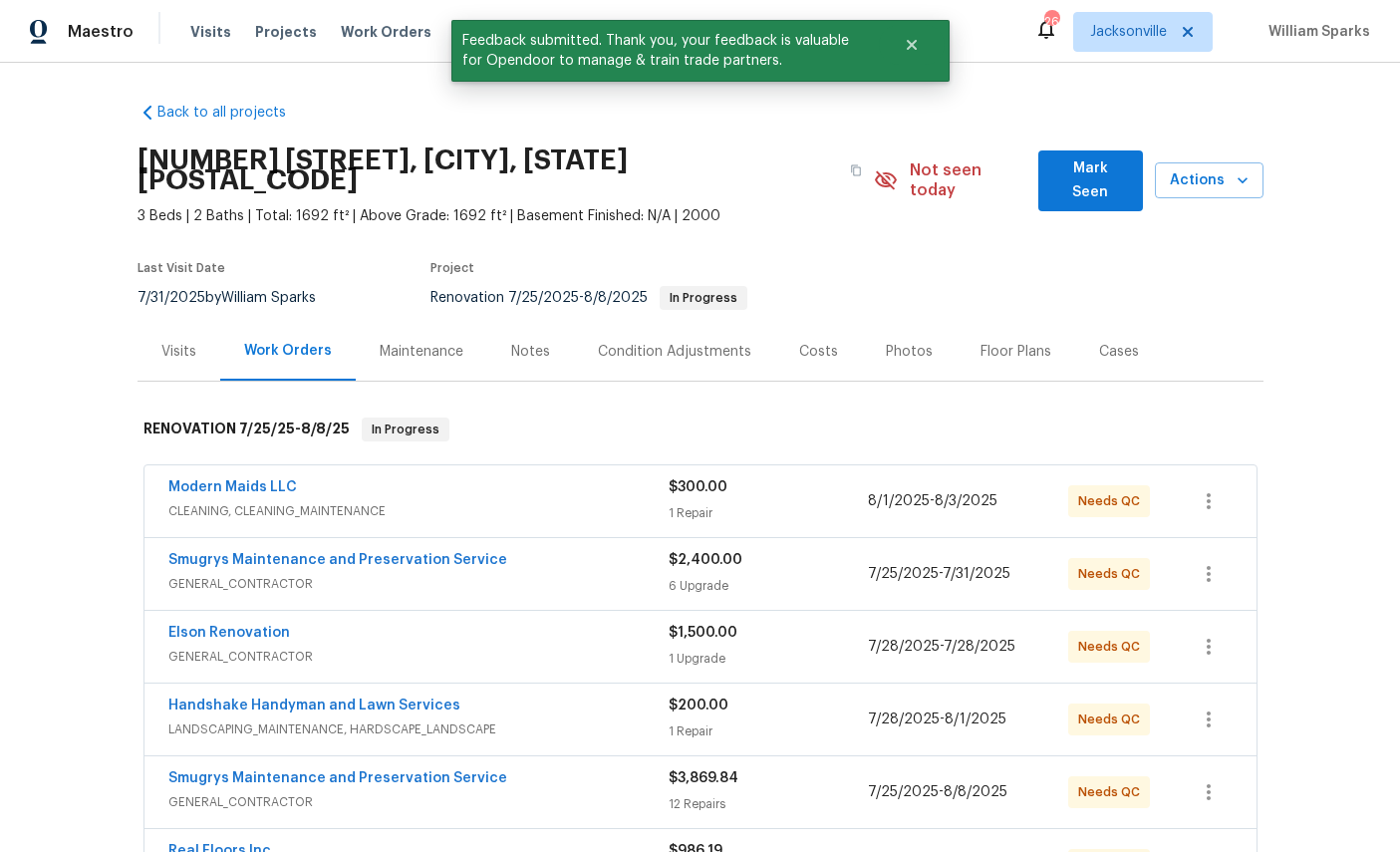 click on "Modern Maids LLC" at bounding box center [232, 487] 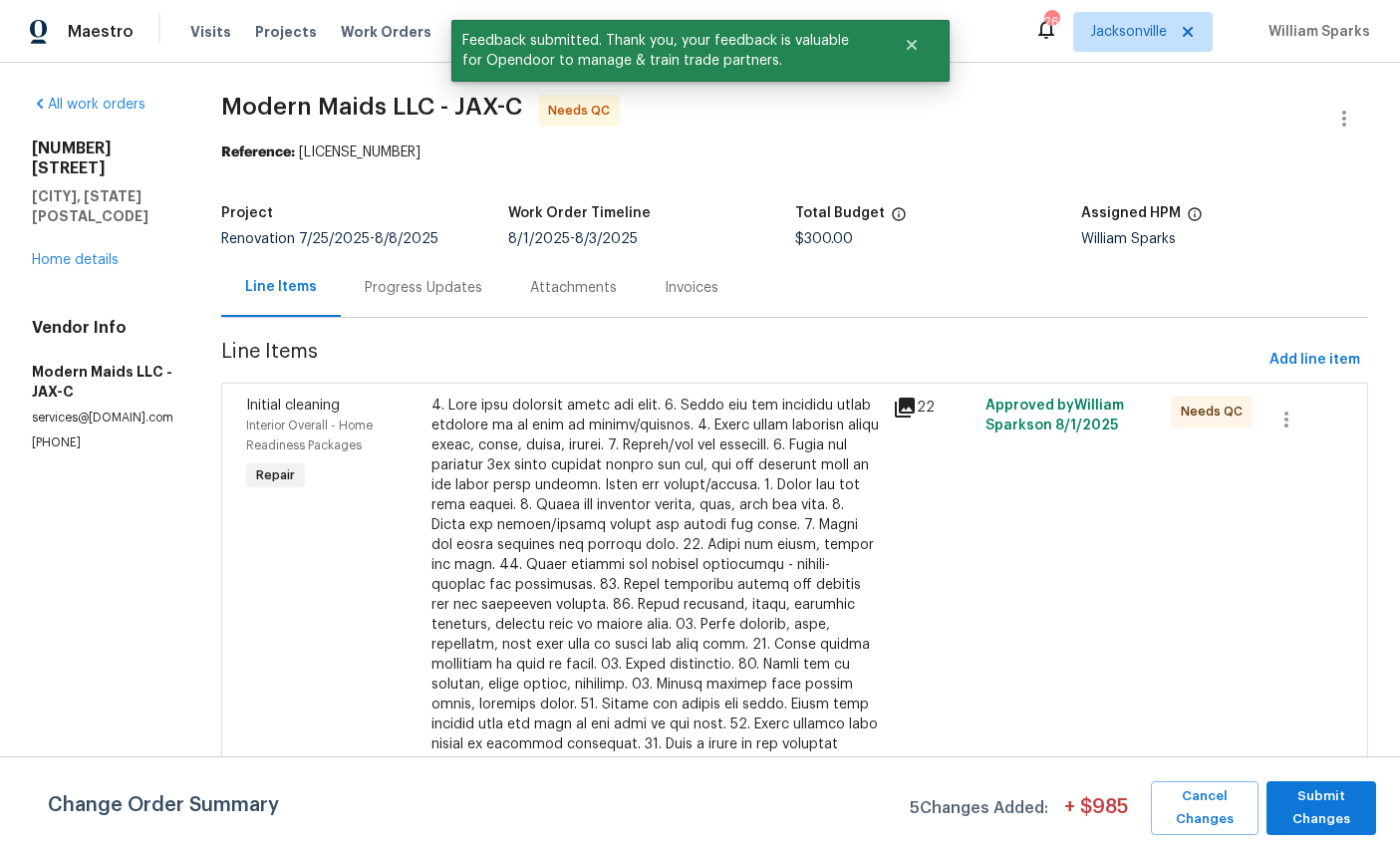 click on "Interior Overall - Home Readiness Packages" at bounding box center (309, 435) 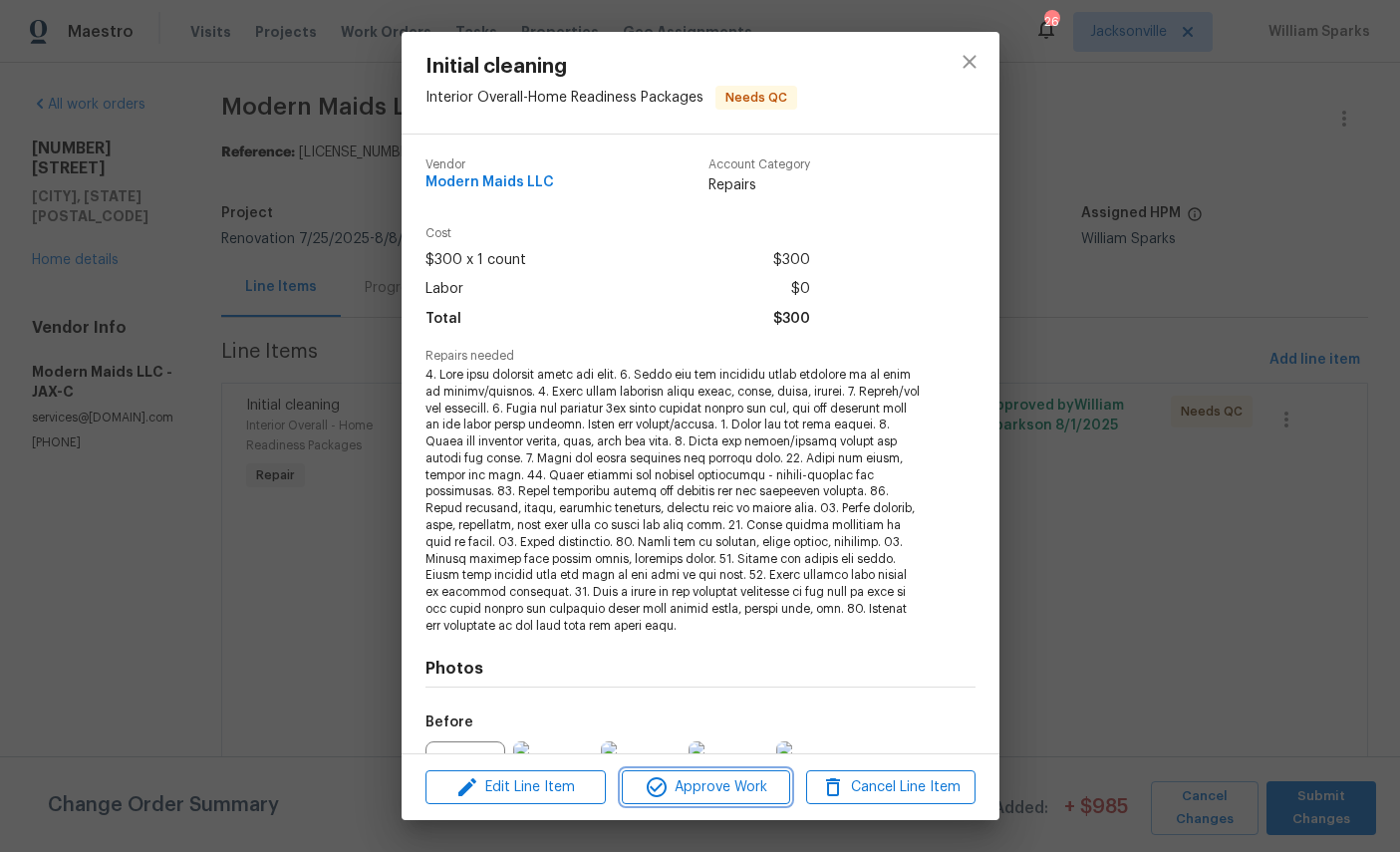 click on "Approve Work" at bounding box center [705, 787] 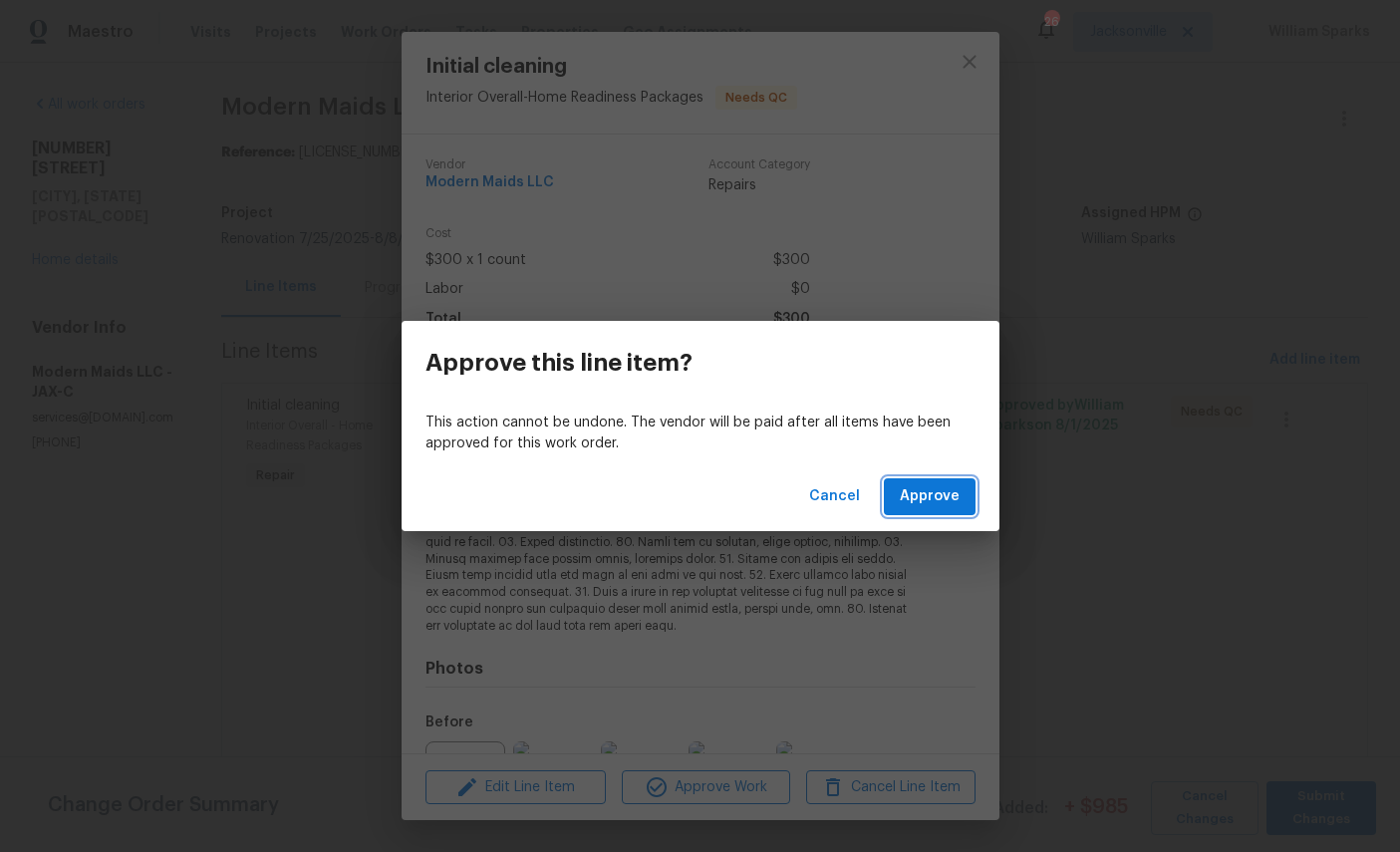 click on "Approve" at bounding box center (930, 496) 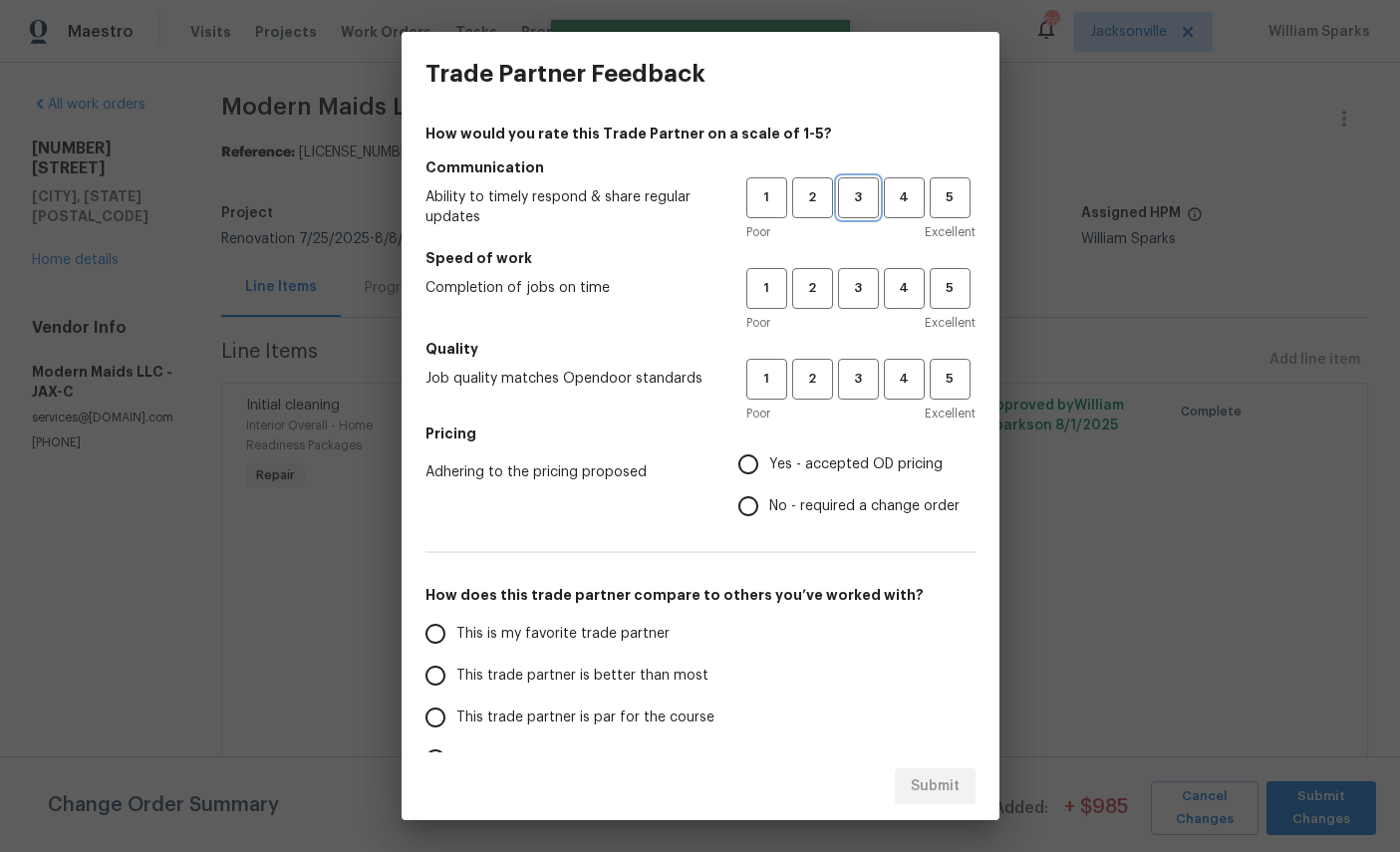 click on "3" at bounding box center (858, 197) 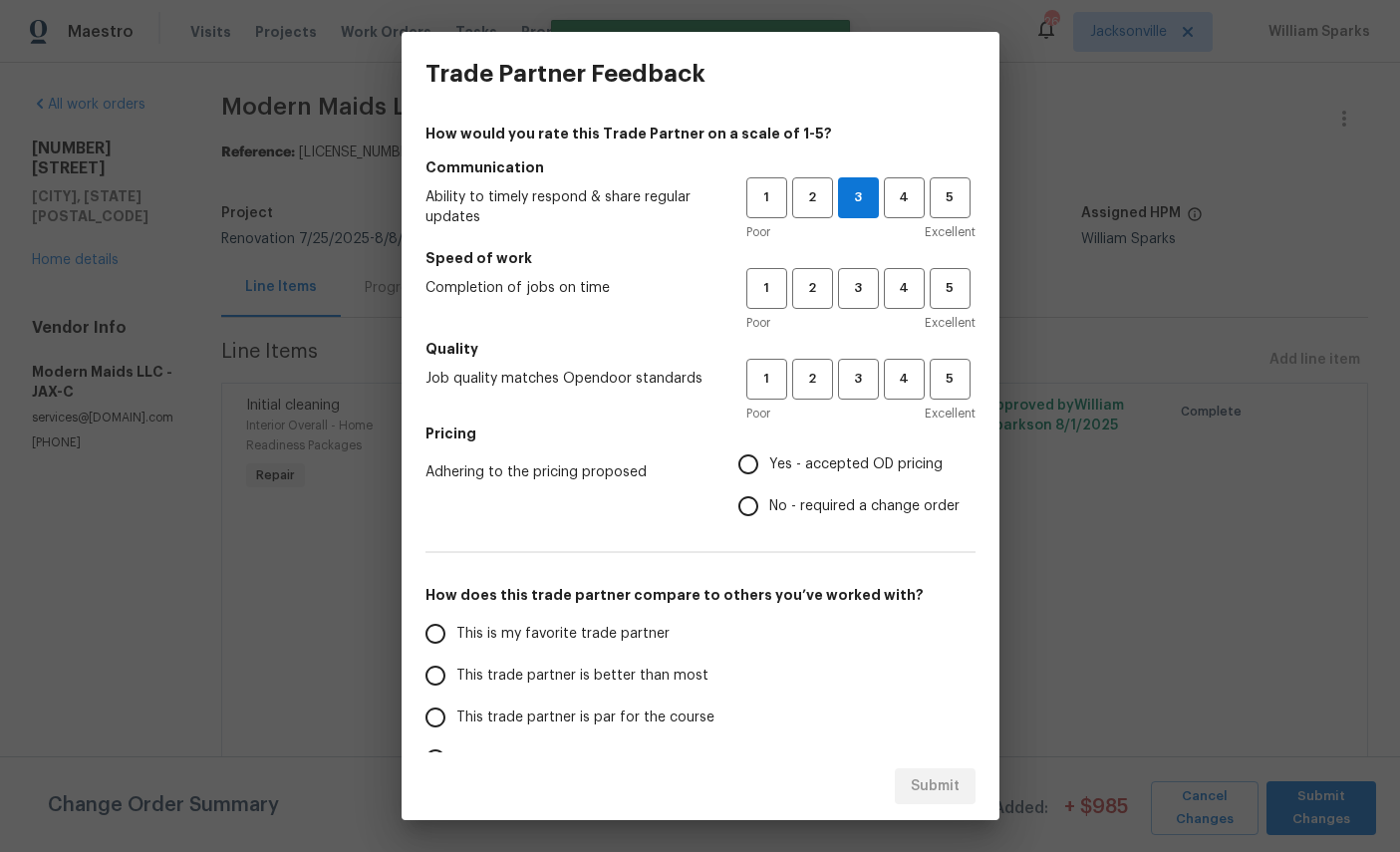 click on "3" at bounding box center (858, 288) 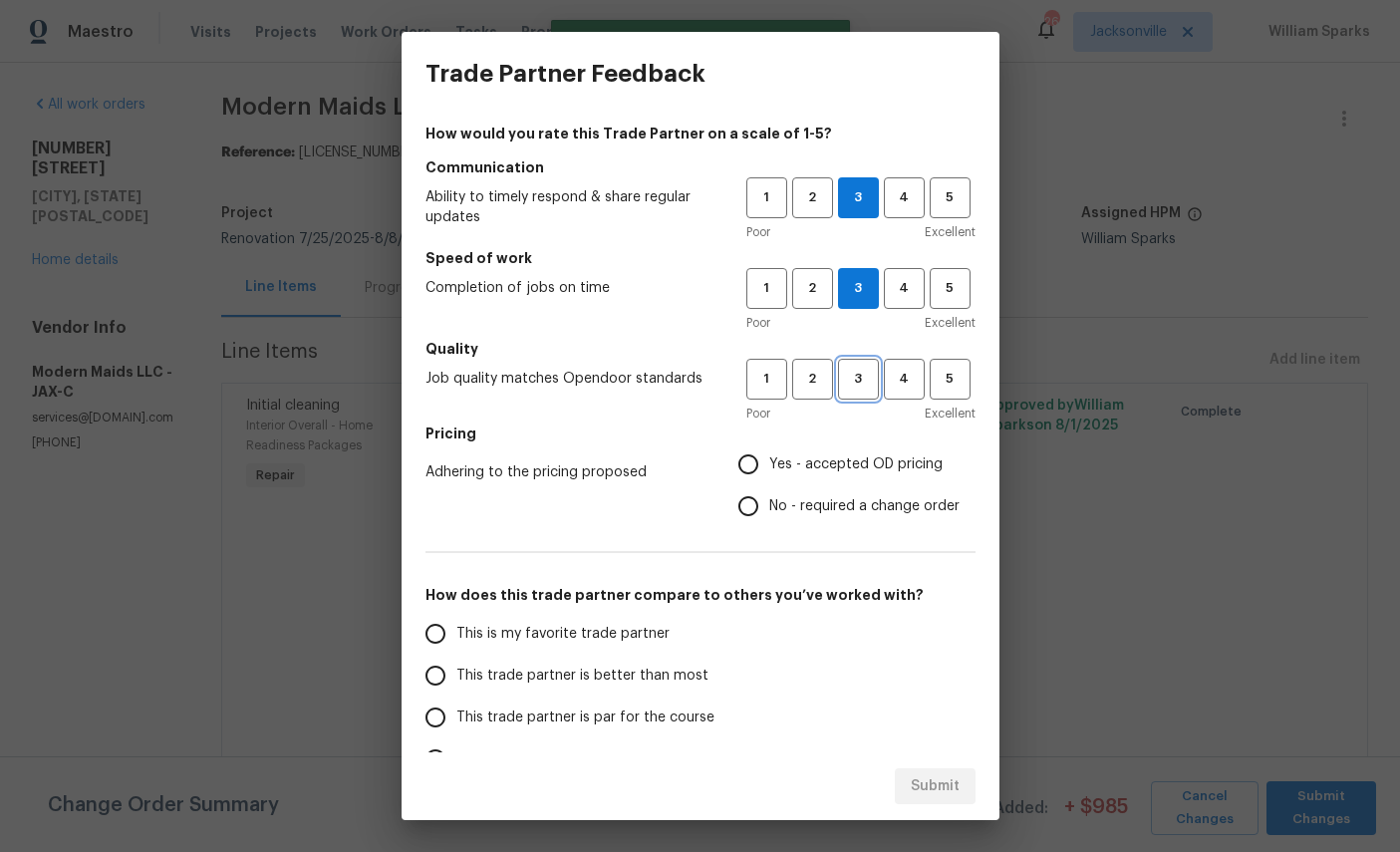click on "3" at bounding box center [858, 379] 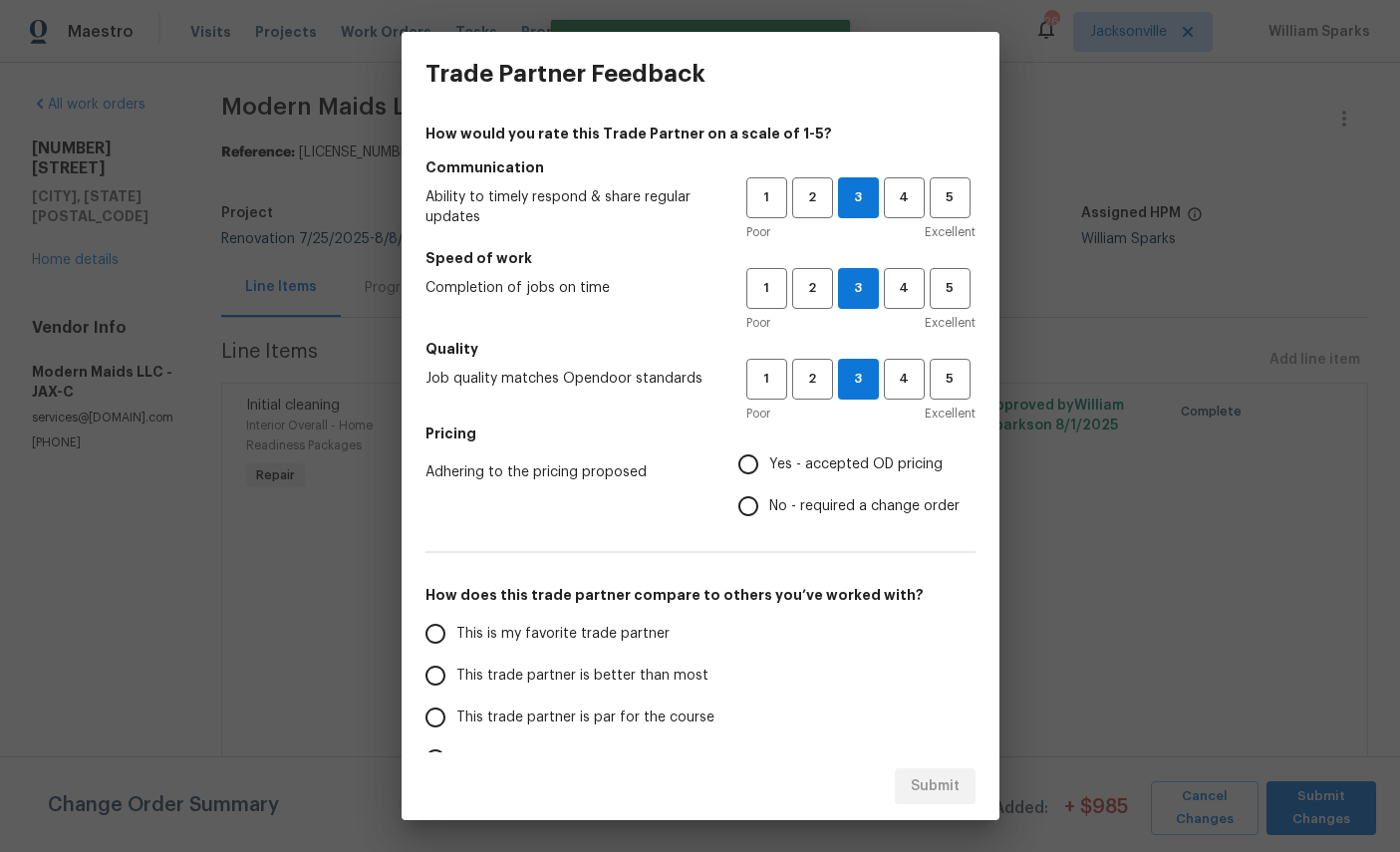click on "Yes - accepted OD pricing" at bounding box center [856, 464] 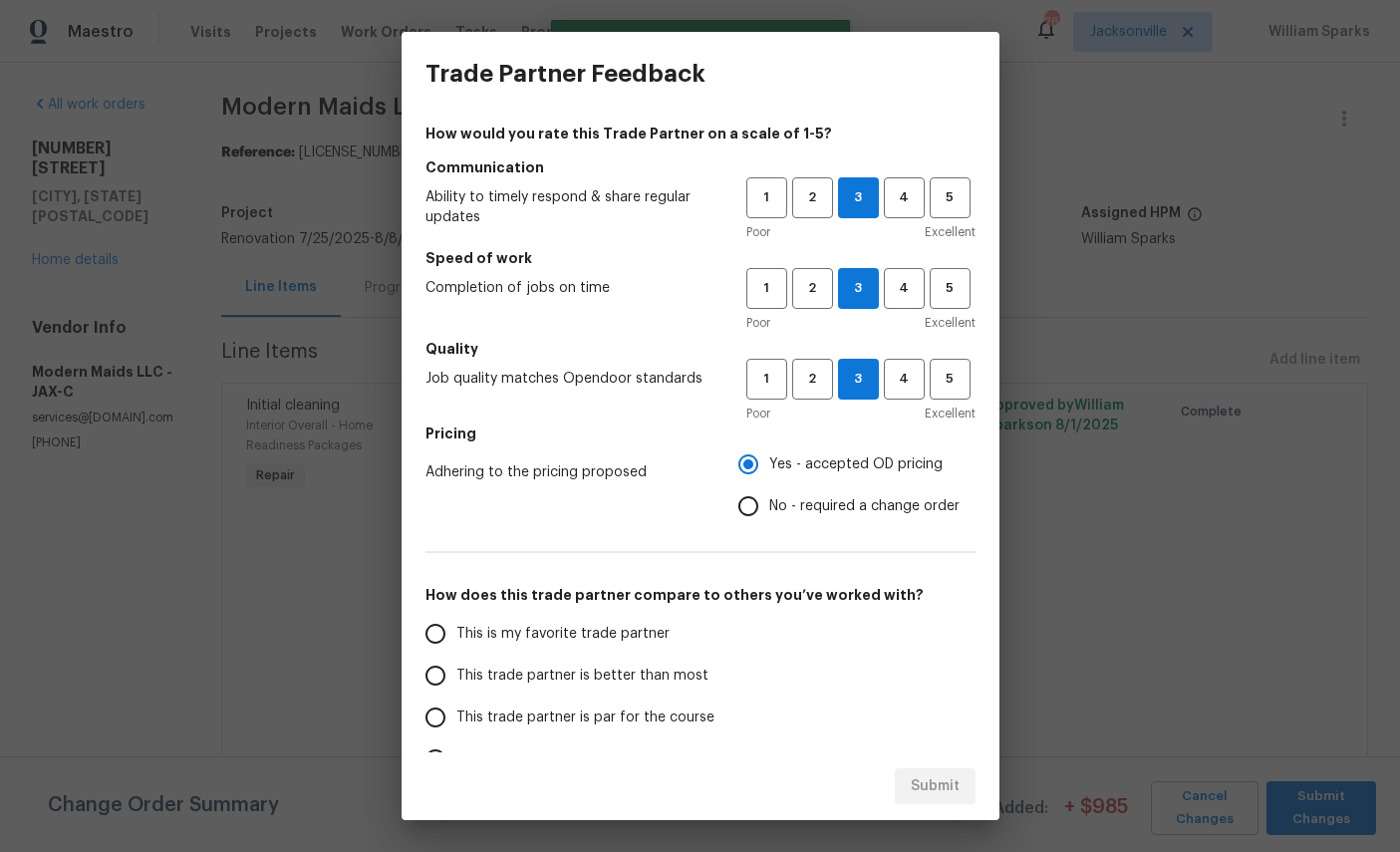 click on "This is my favorite trade partner" at bounding box center (563, 634) 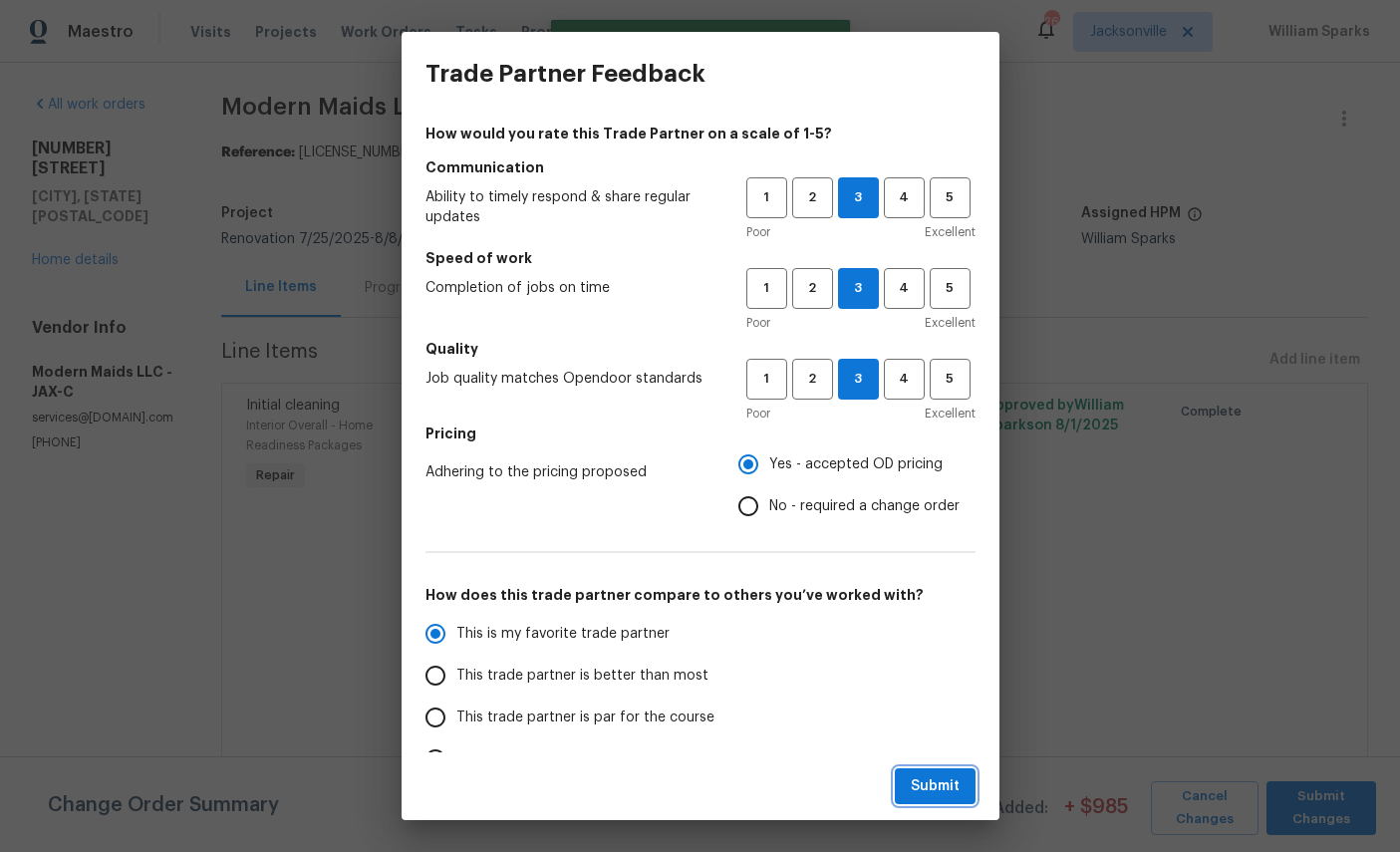 click on "Submit" at bounding box center [935, 786] 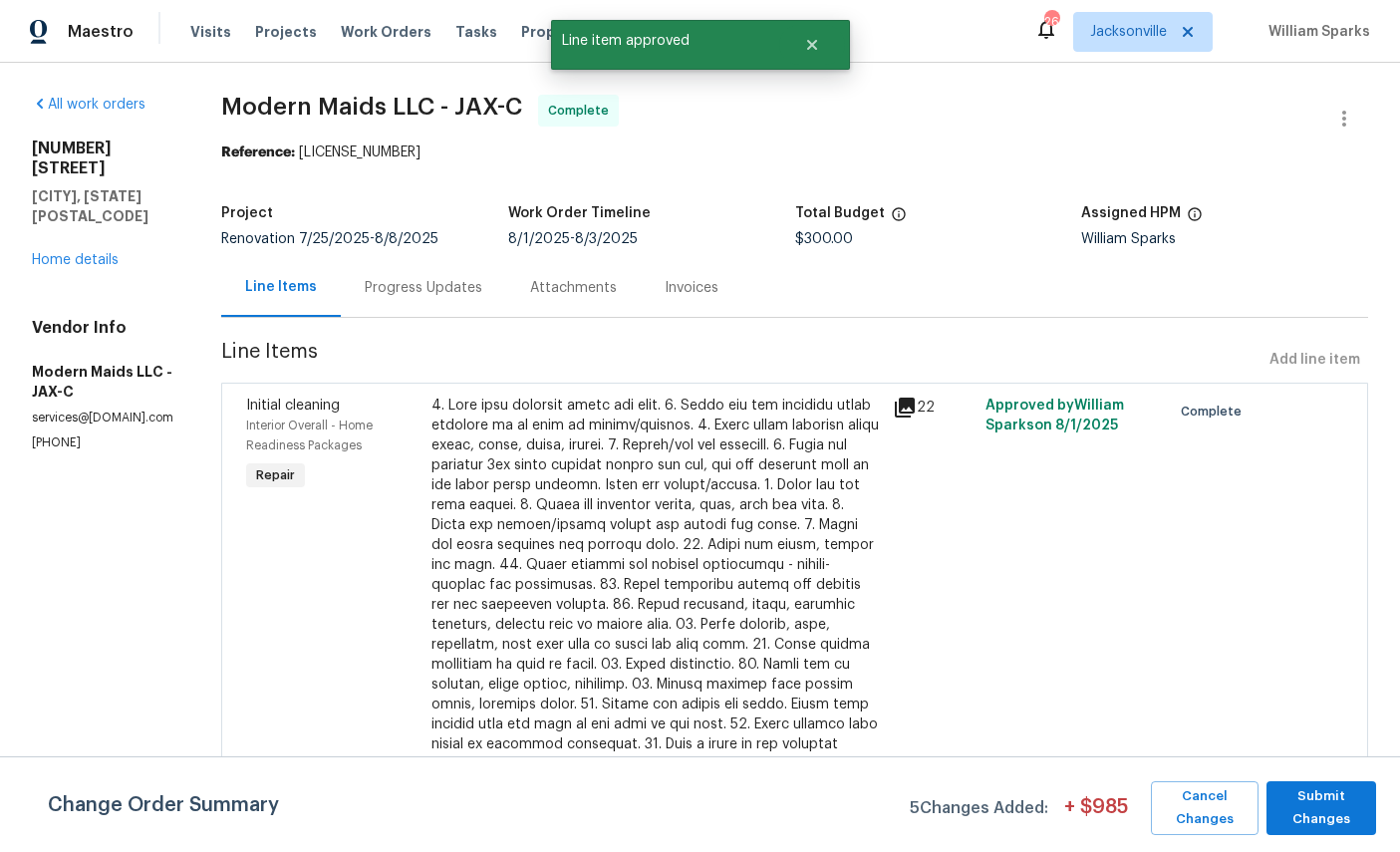 radio on "false" 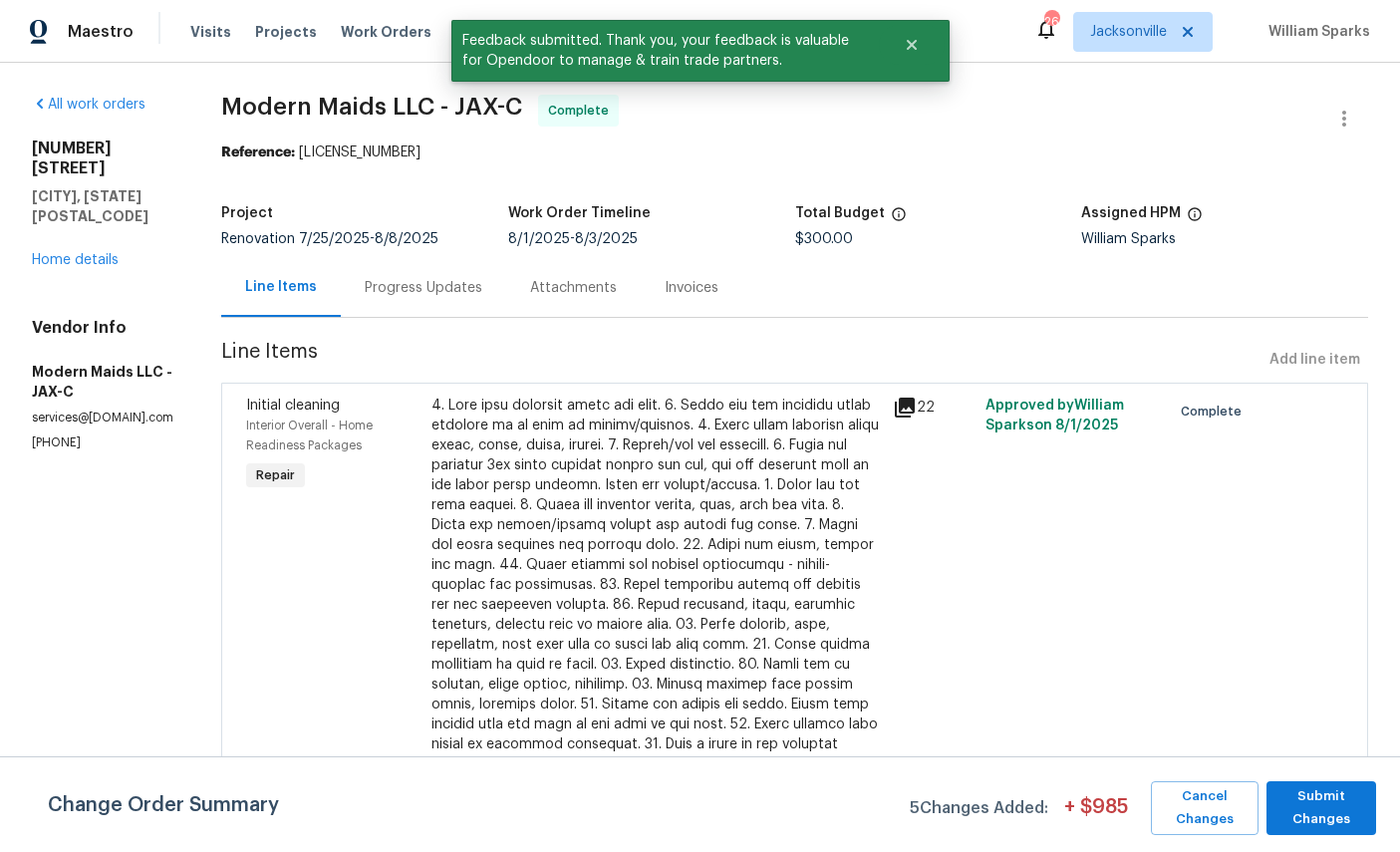 click on "Home details" at bounding box center [75, 260] 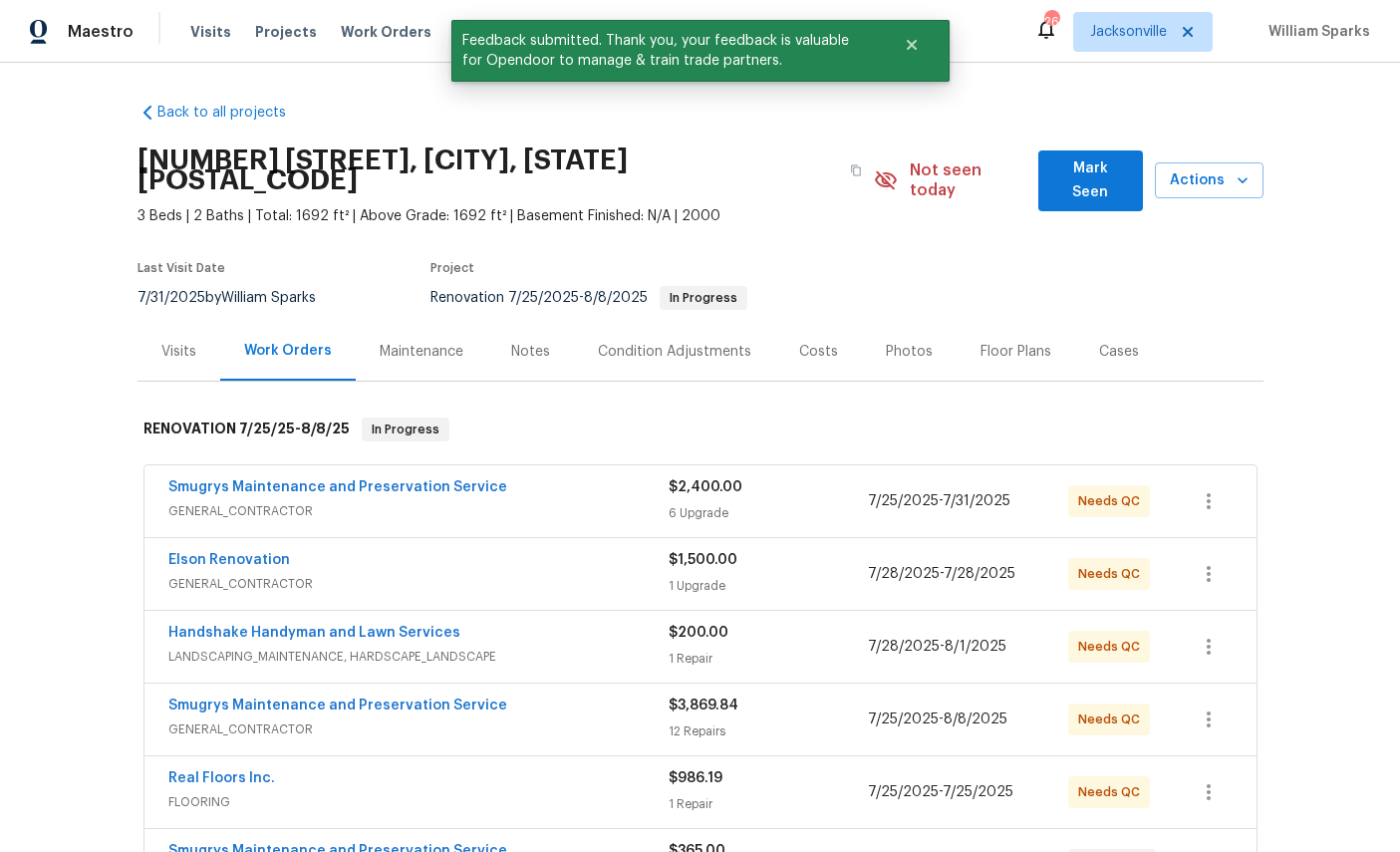 click on "Smugrys Maintenance and Preservation Service" at bounding box center (338, 487) 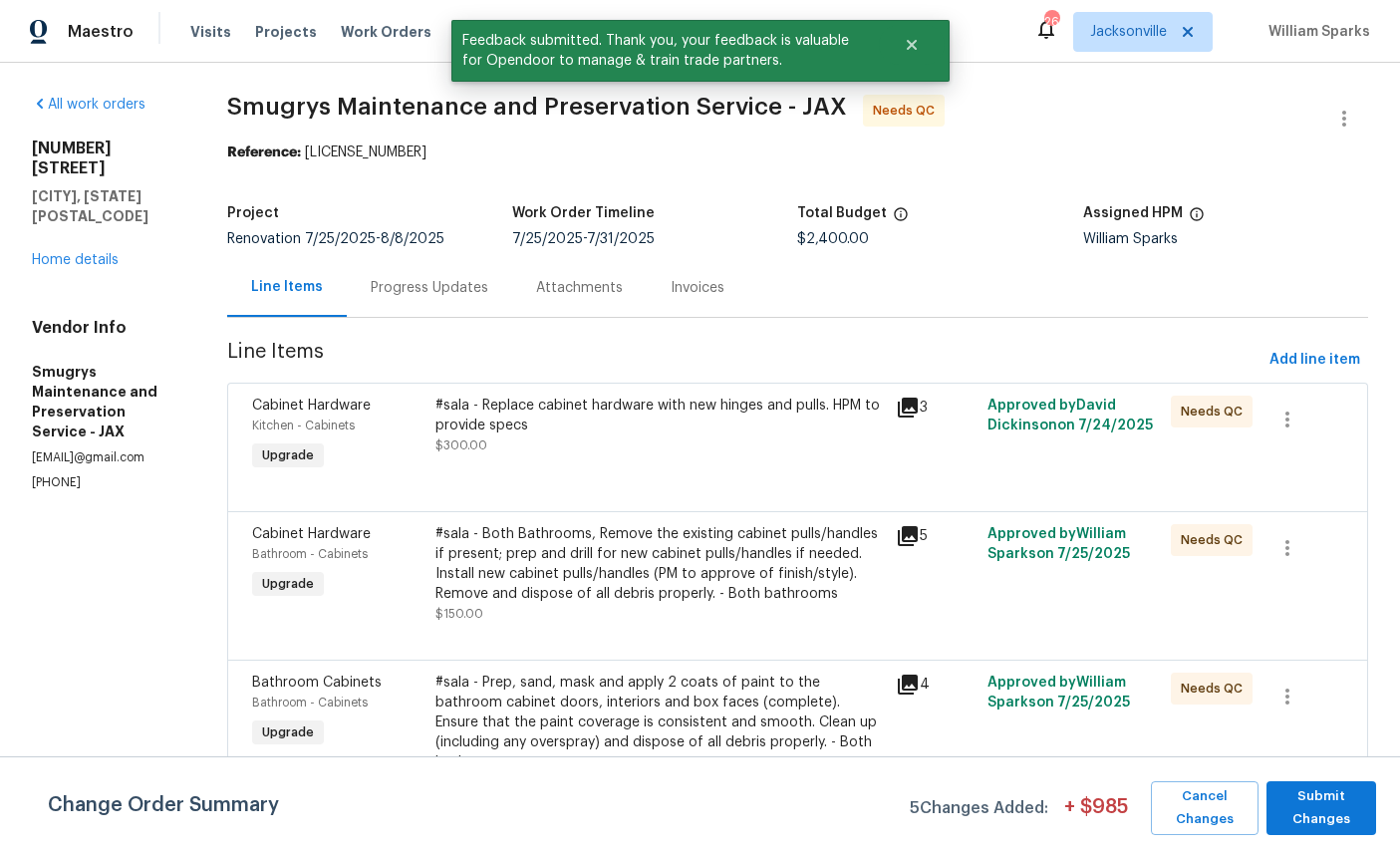 click on "Kitchen - Cabinets" at bounding box center [303, 426] 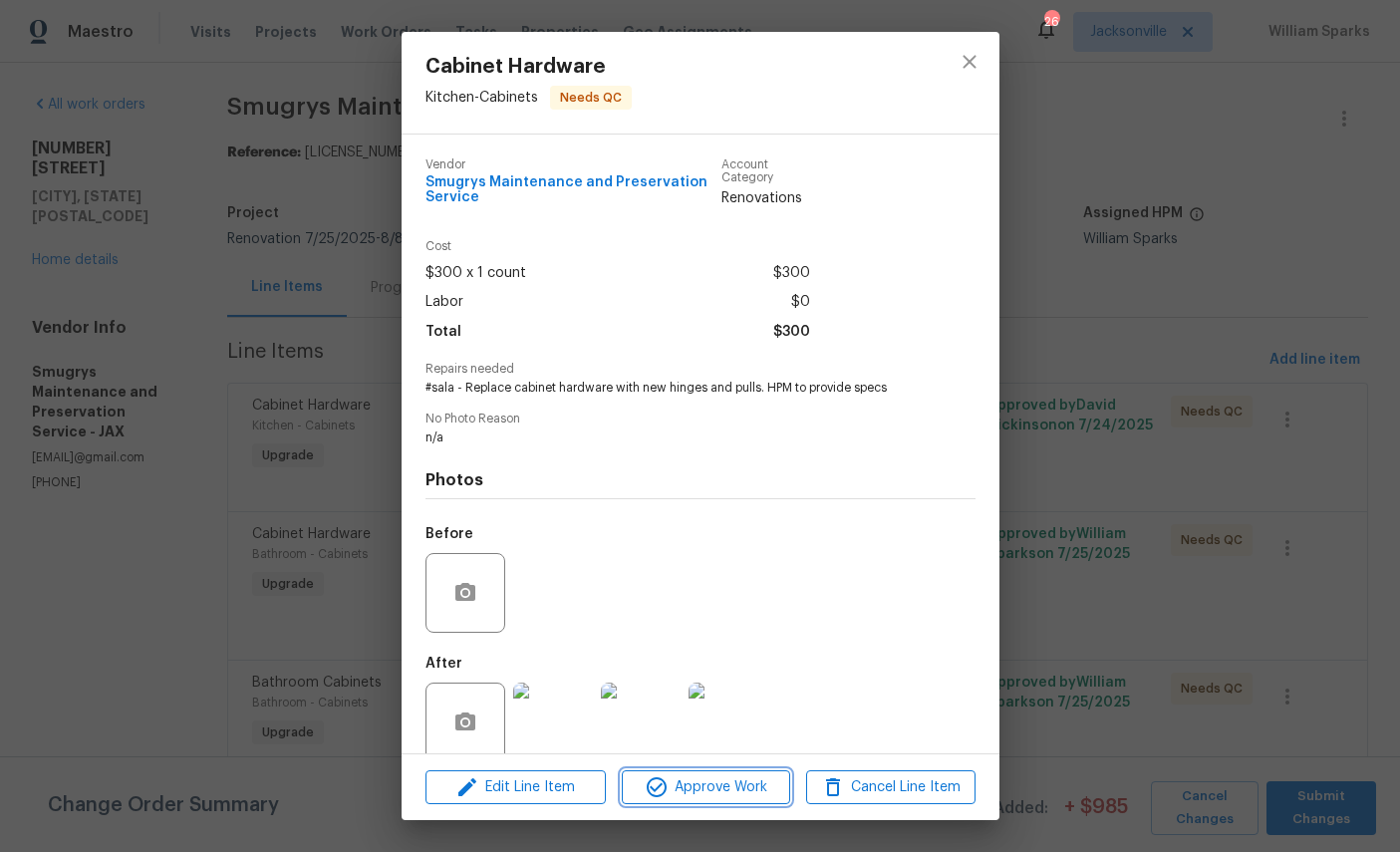 click on "Approve Work" at bounding box center [705, 787] 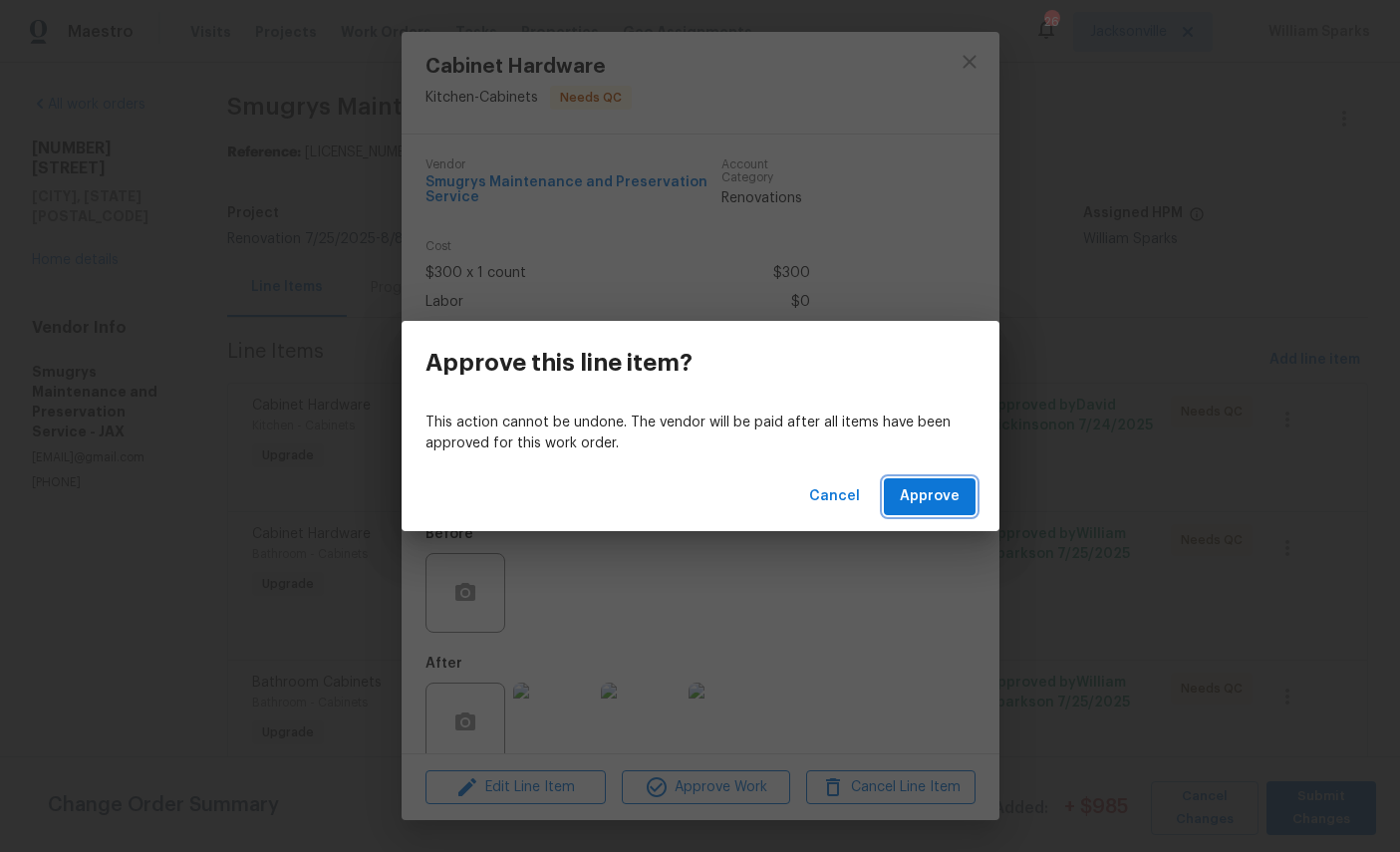 click on "Approve" at bounding box center (930, 496) 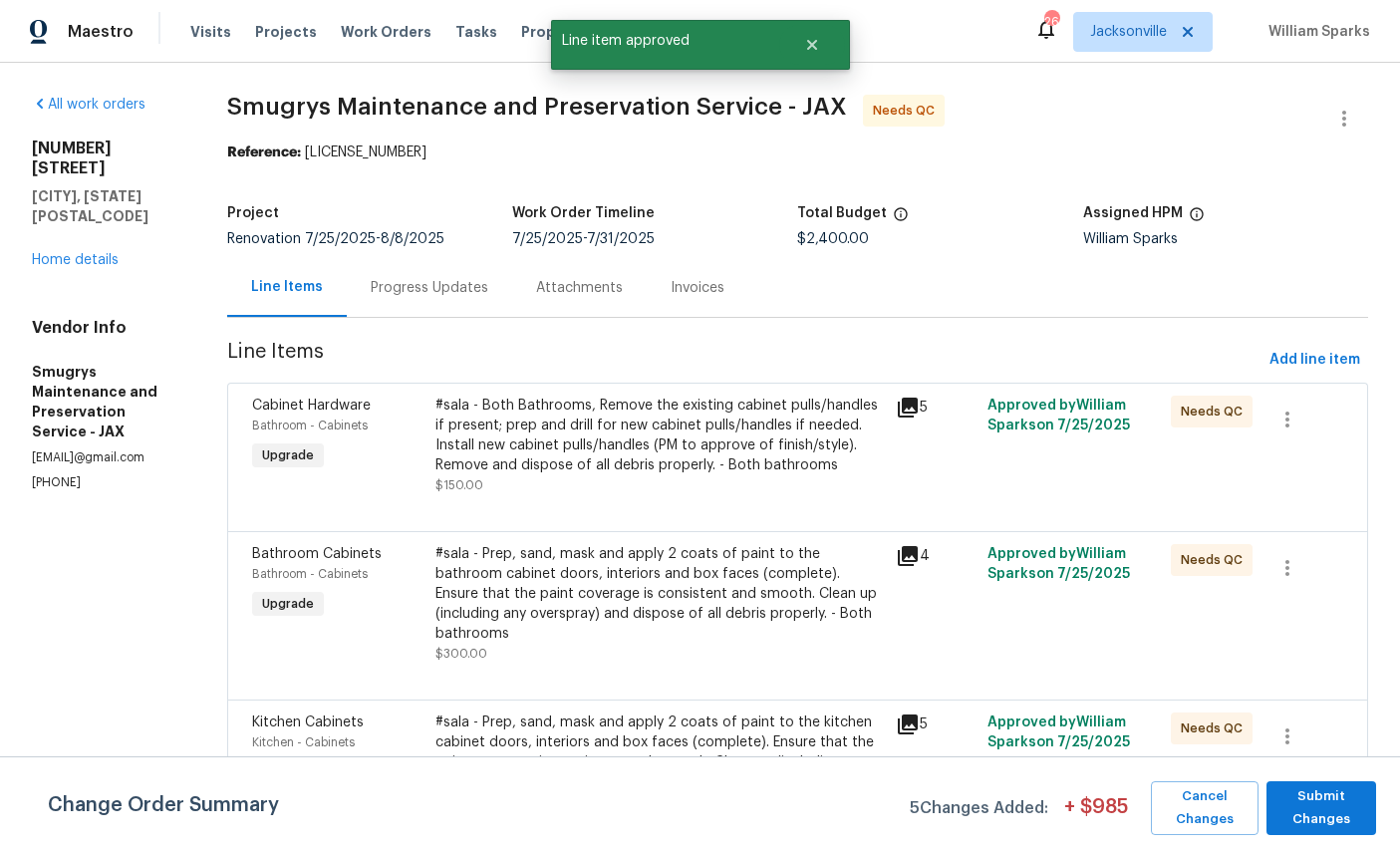click on "Cabinet Hardware" at bounding box center [338, 406] 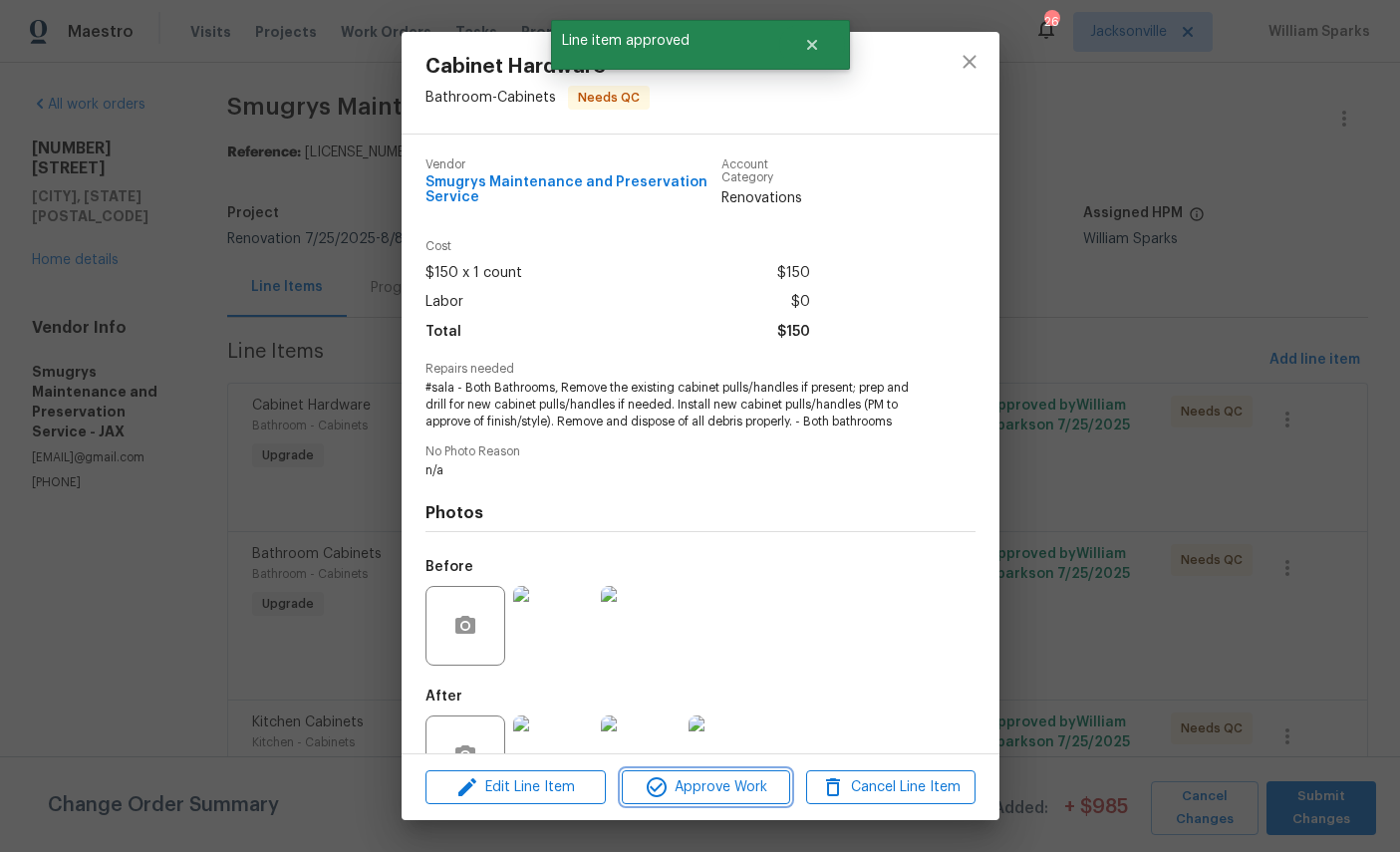 click on "Approve Work" at bounding box center [705, 787] 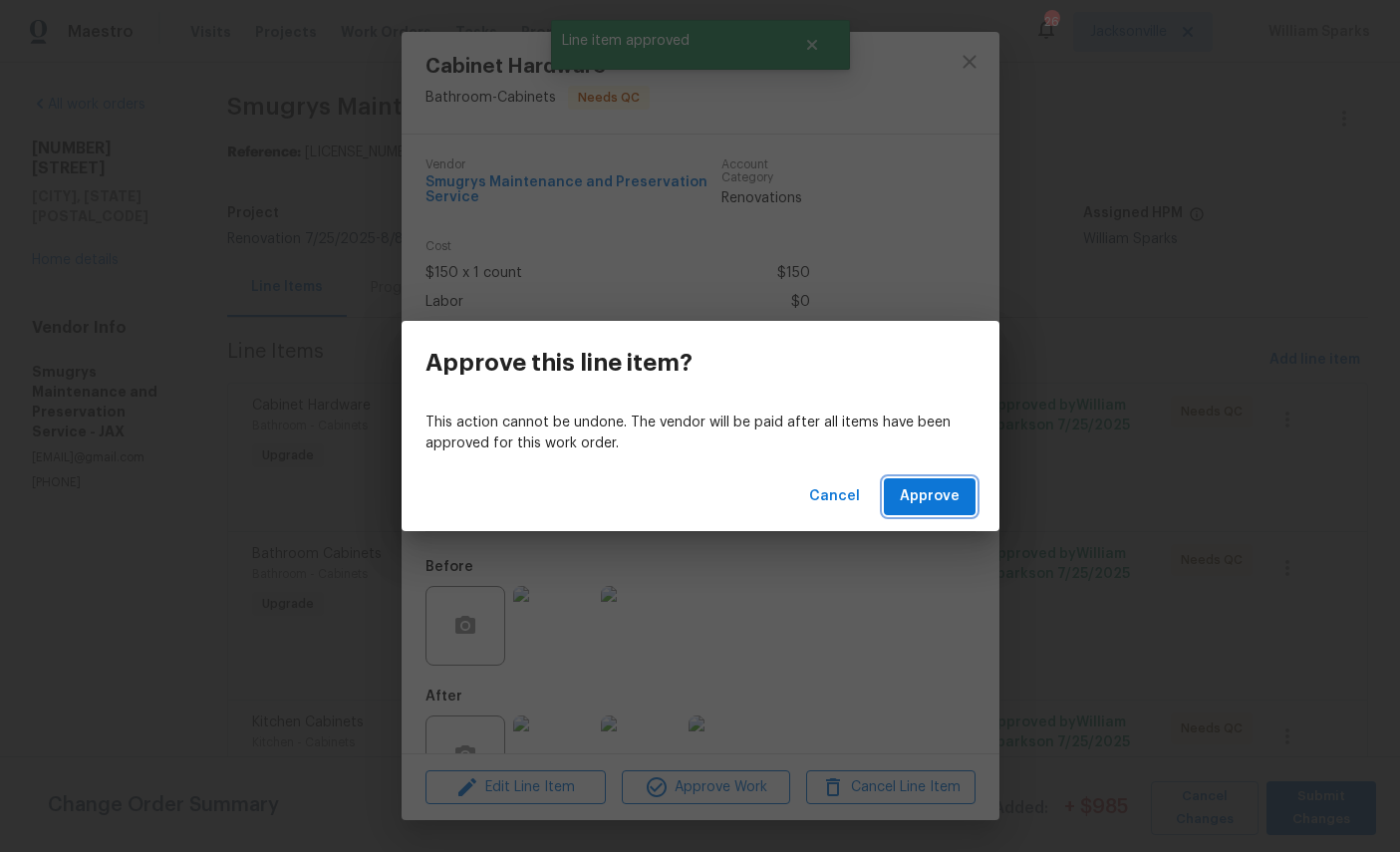 click on "Approve" at bounding box center (930, 496) 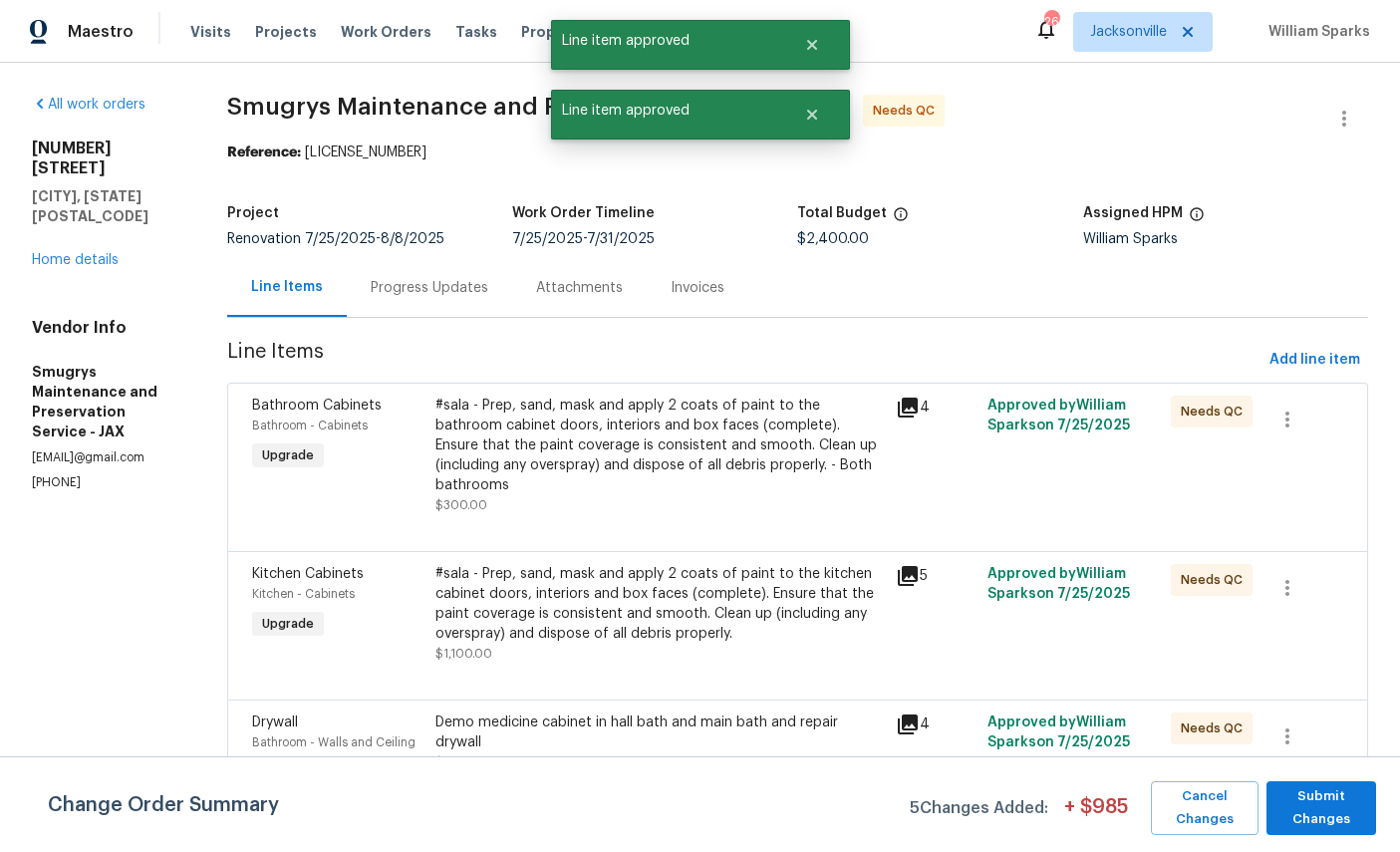 click on "Bathroom - Cabinets" at bounding box center [310, 426] 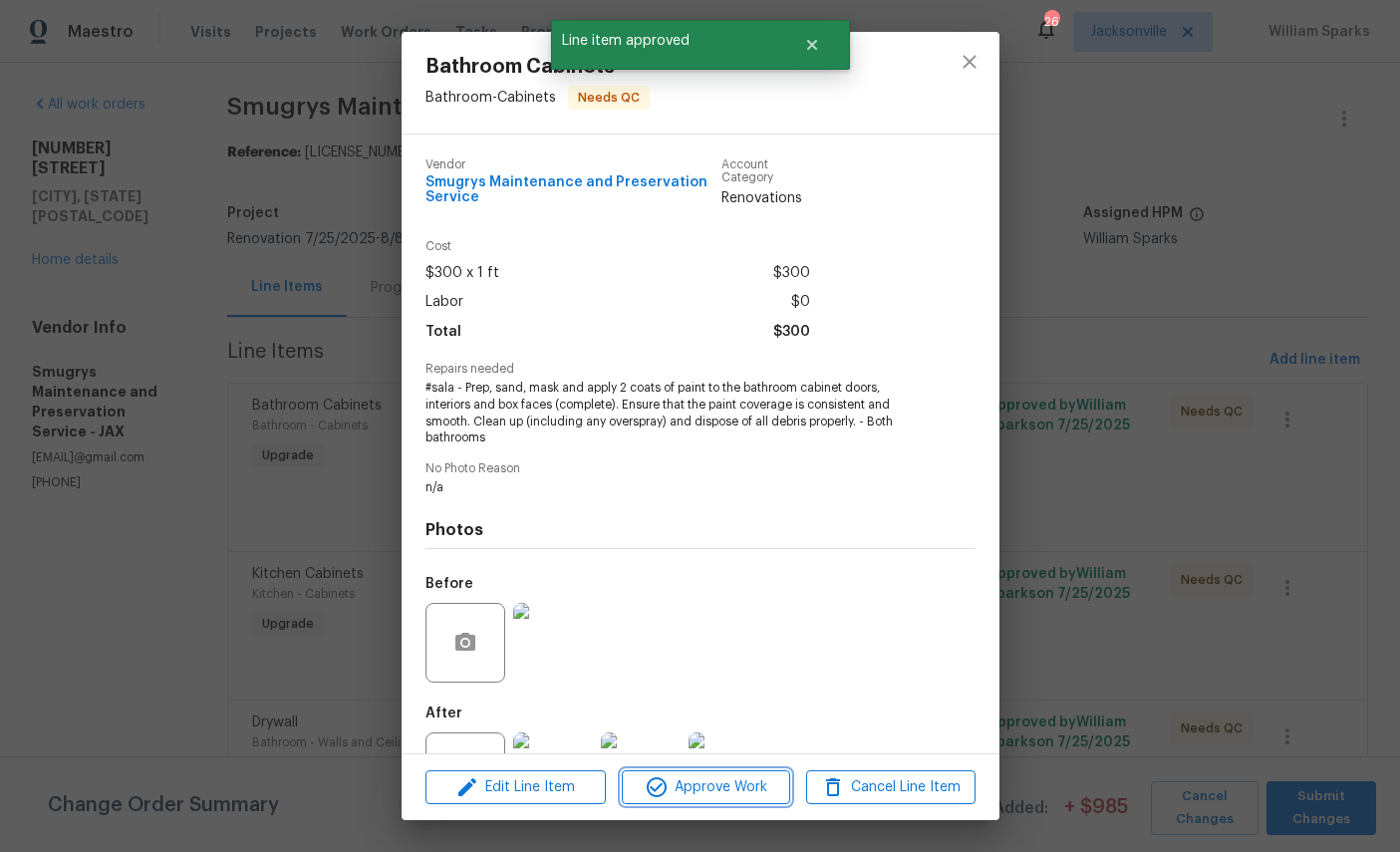 click on "Approve Work" at bounding box center (705, 787) 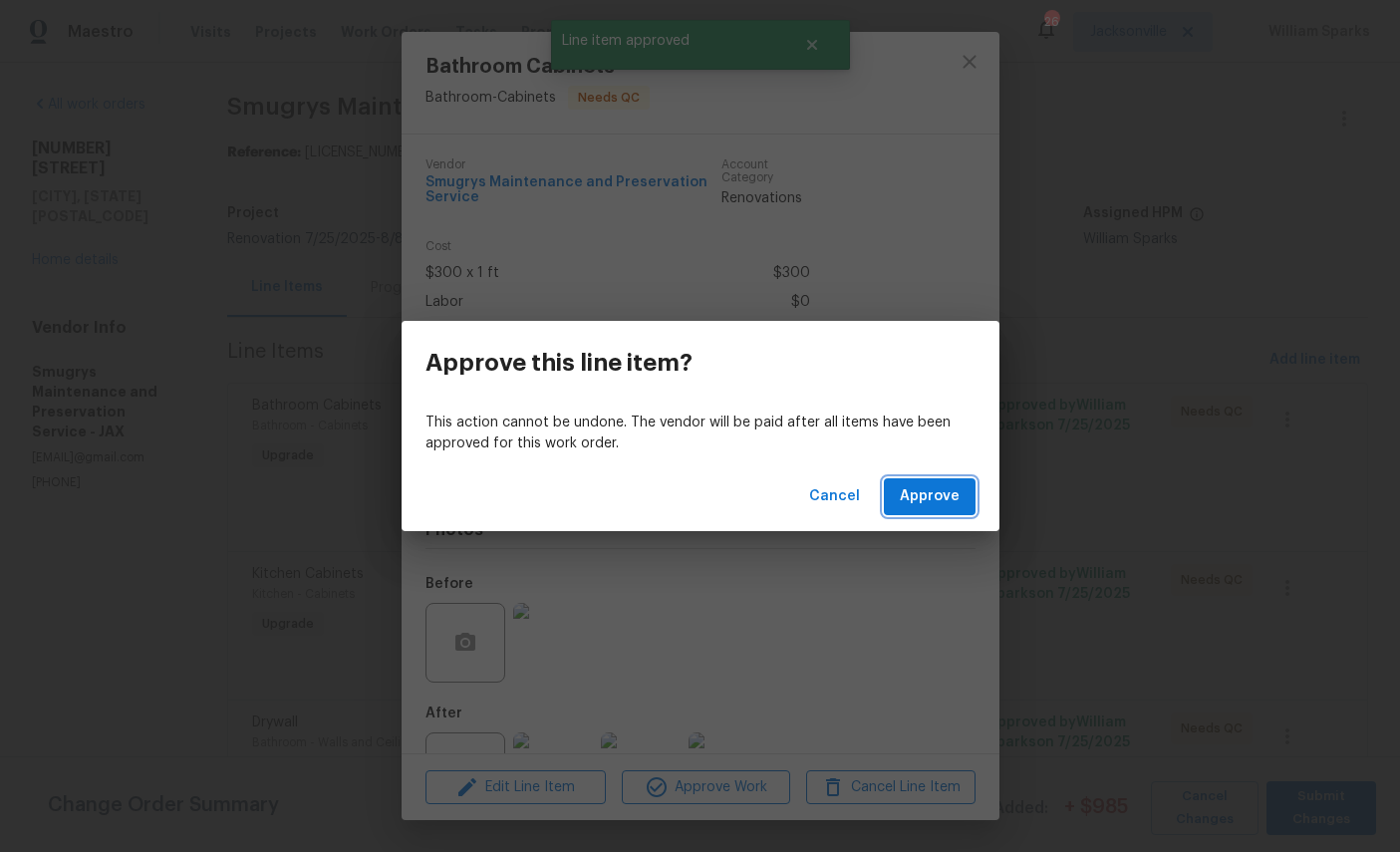 click on "Approve" at bounding box center [930, 496] 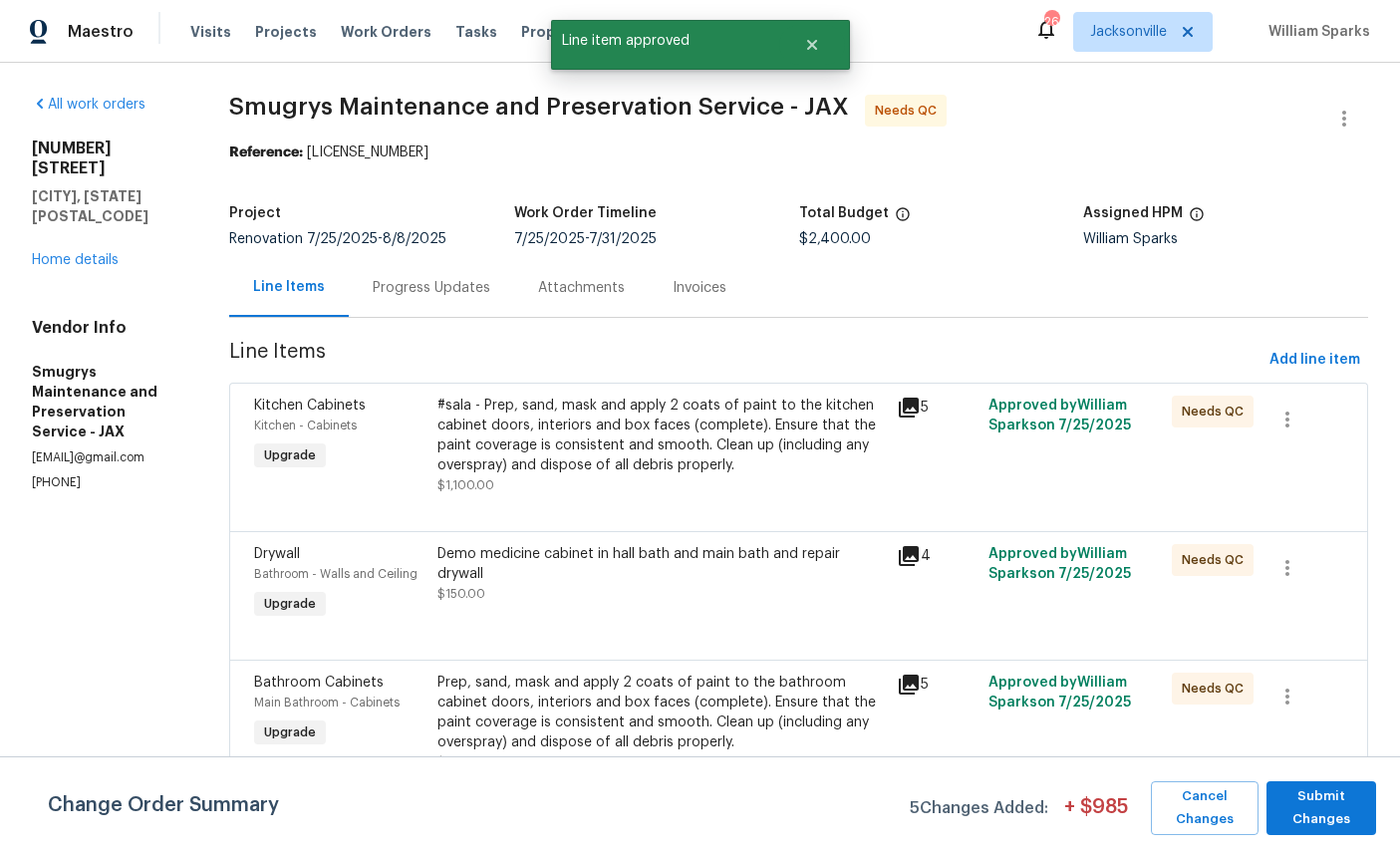click on "Kitchen Cabinets" at bounding box center [340, 406] 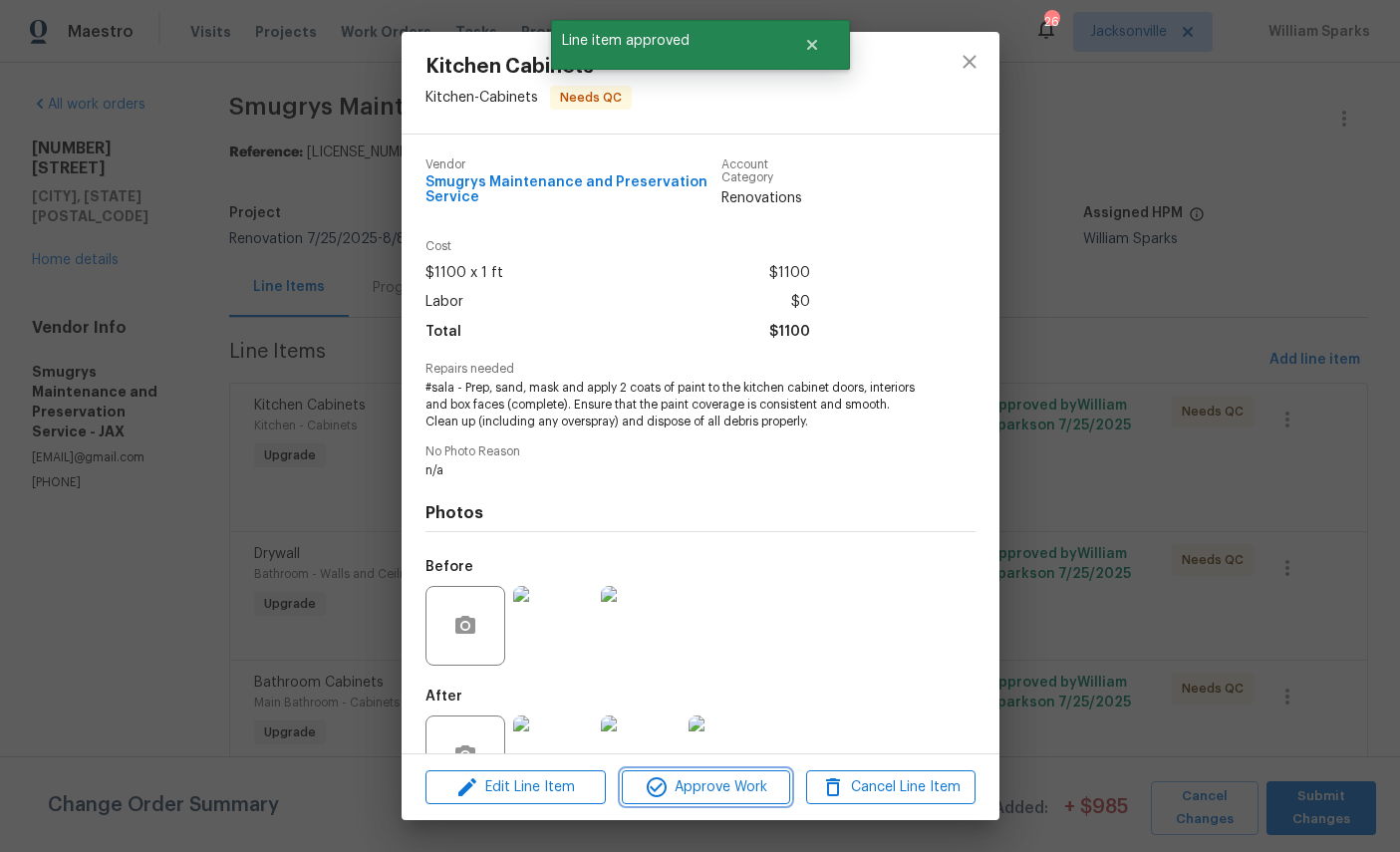 click on "Approve Work" at bounding box center (705, 787) 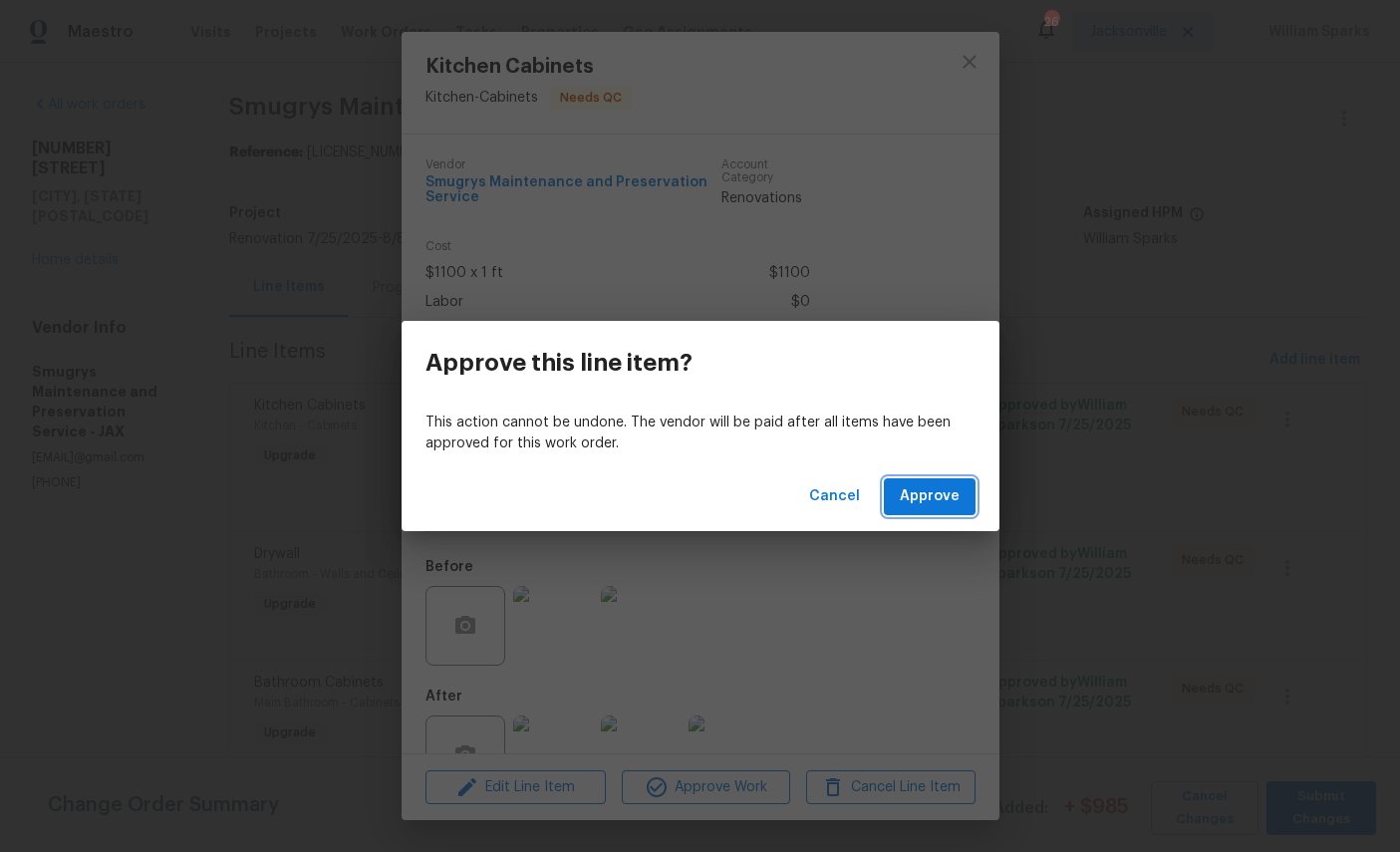 click on "Approve" at bounding box center (930, 496) 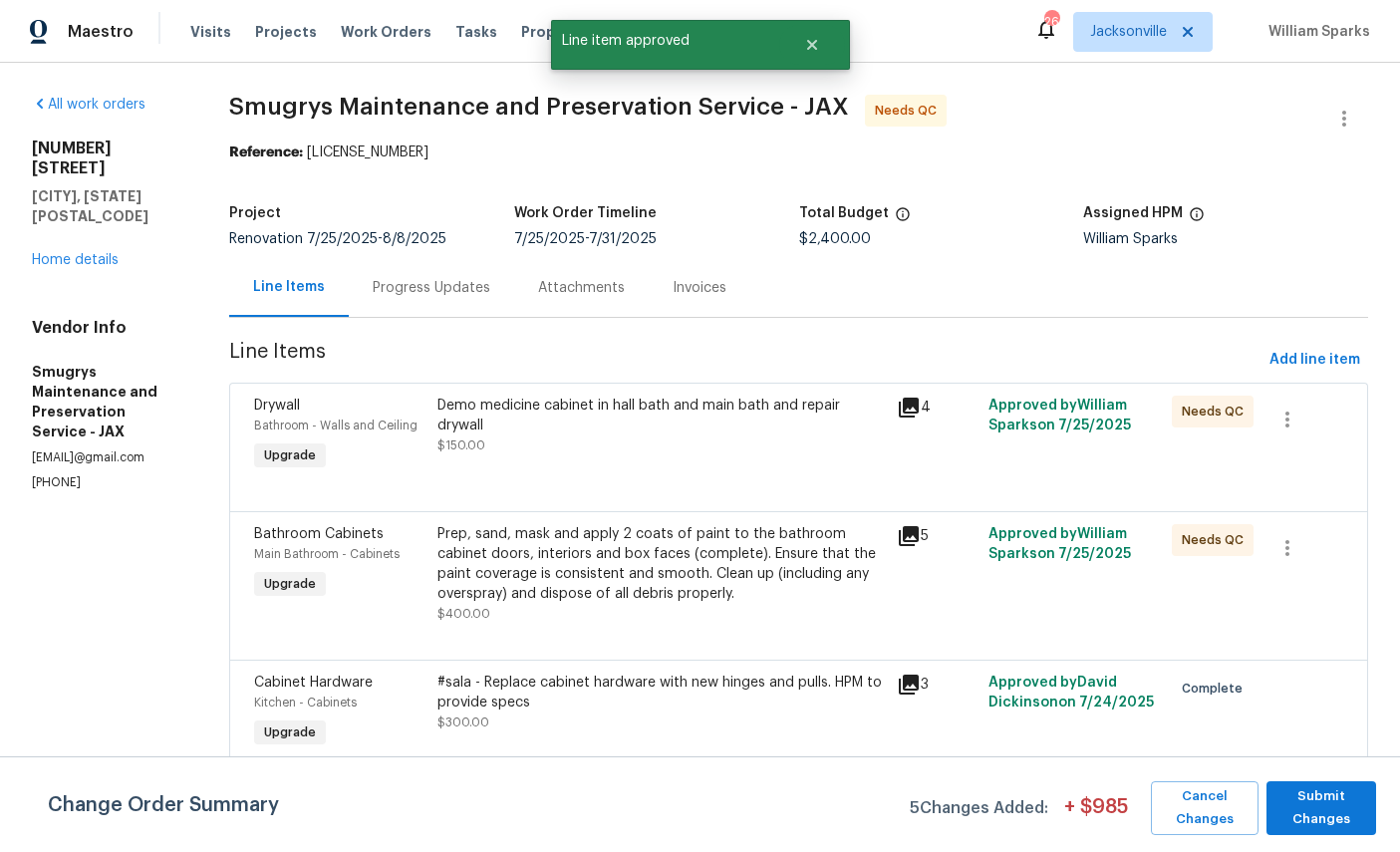 click on "Bathroom - Walls and Ceiling" at bounding box center (336, 426) 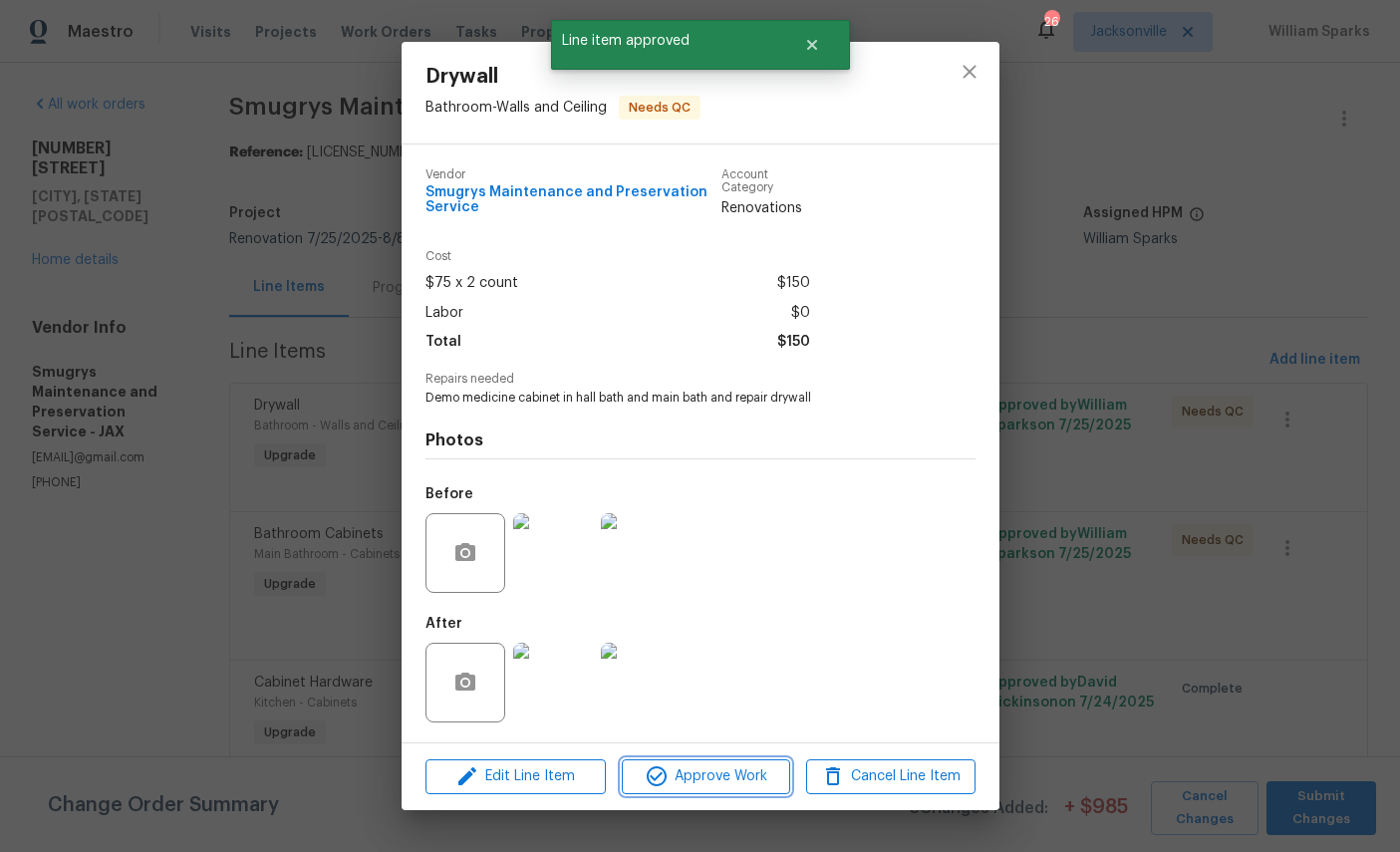 click on "Approve Work" at bounding box center [705, 776] 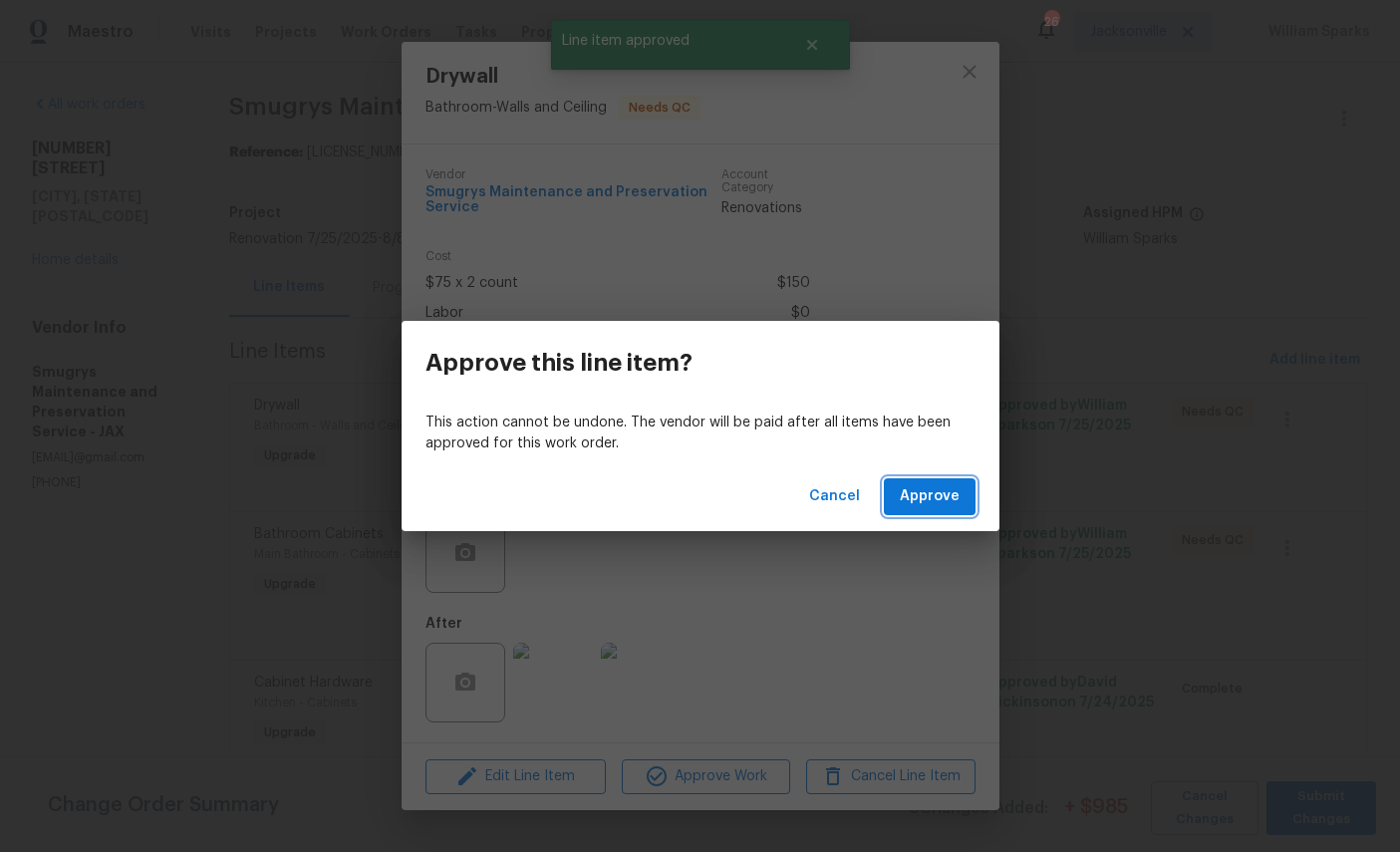 click on "Approve" at bounding box center [930, 496] 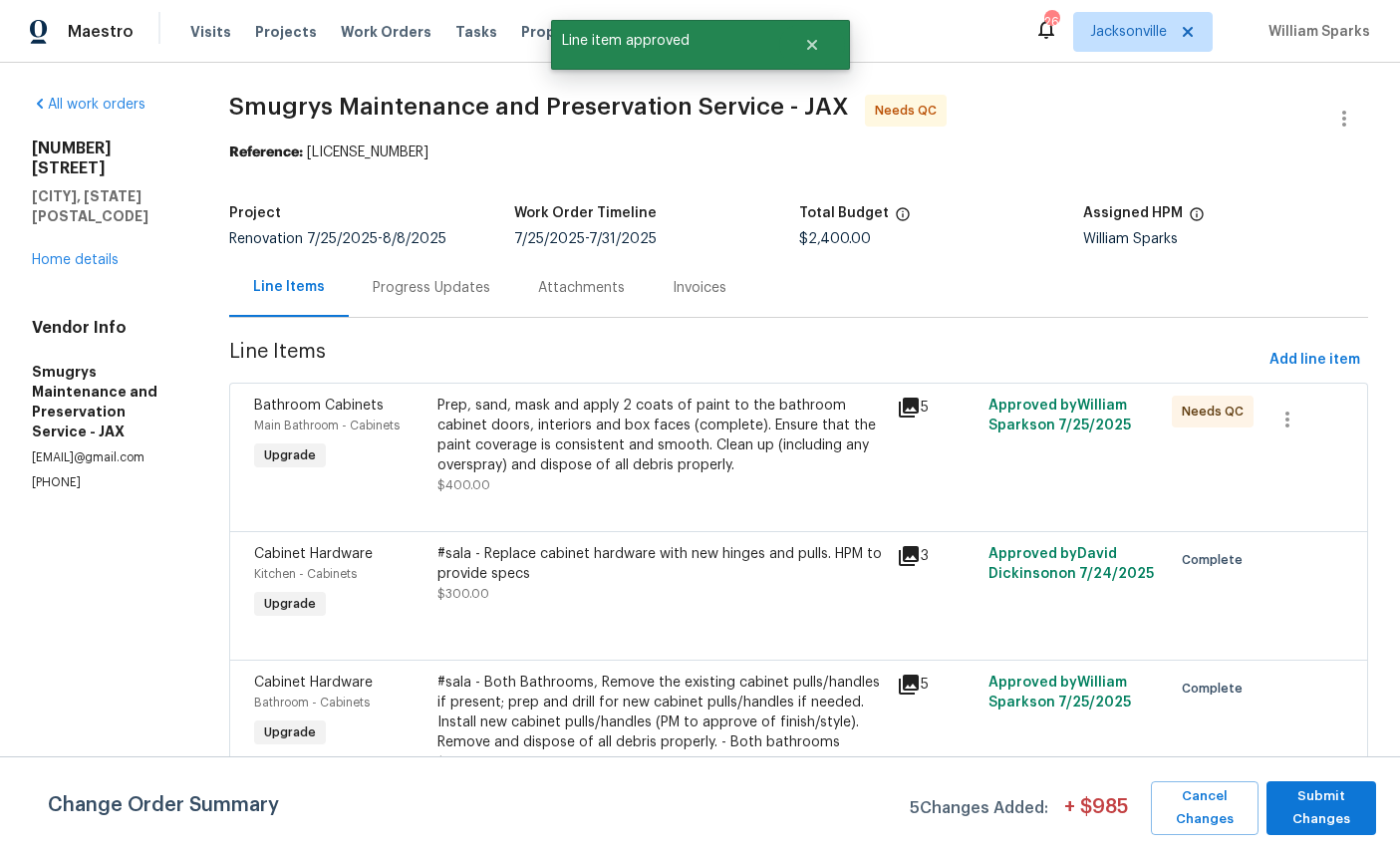 click on "Main Bathroom - Cabinets" at bounding box center [340, 426] 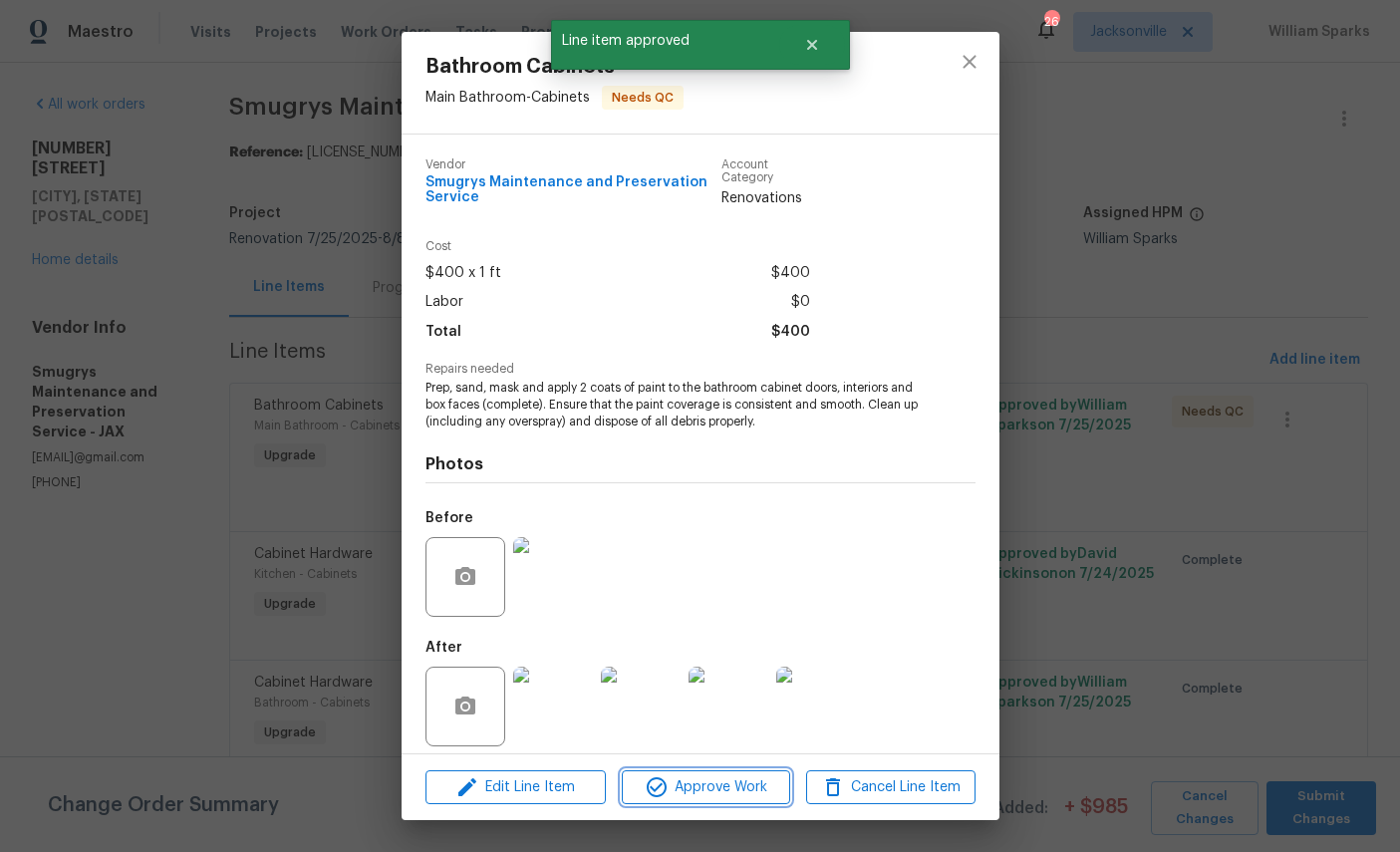 click on "Approve Work" at bounding box center (705, 787) 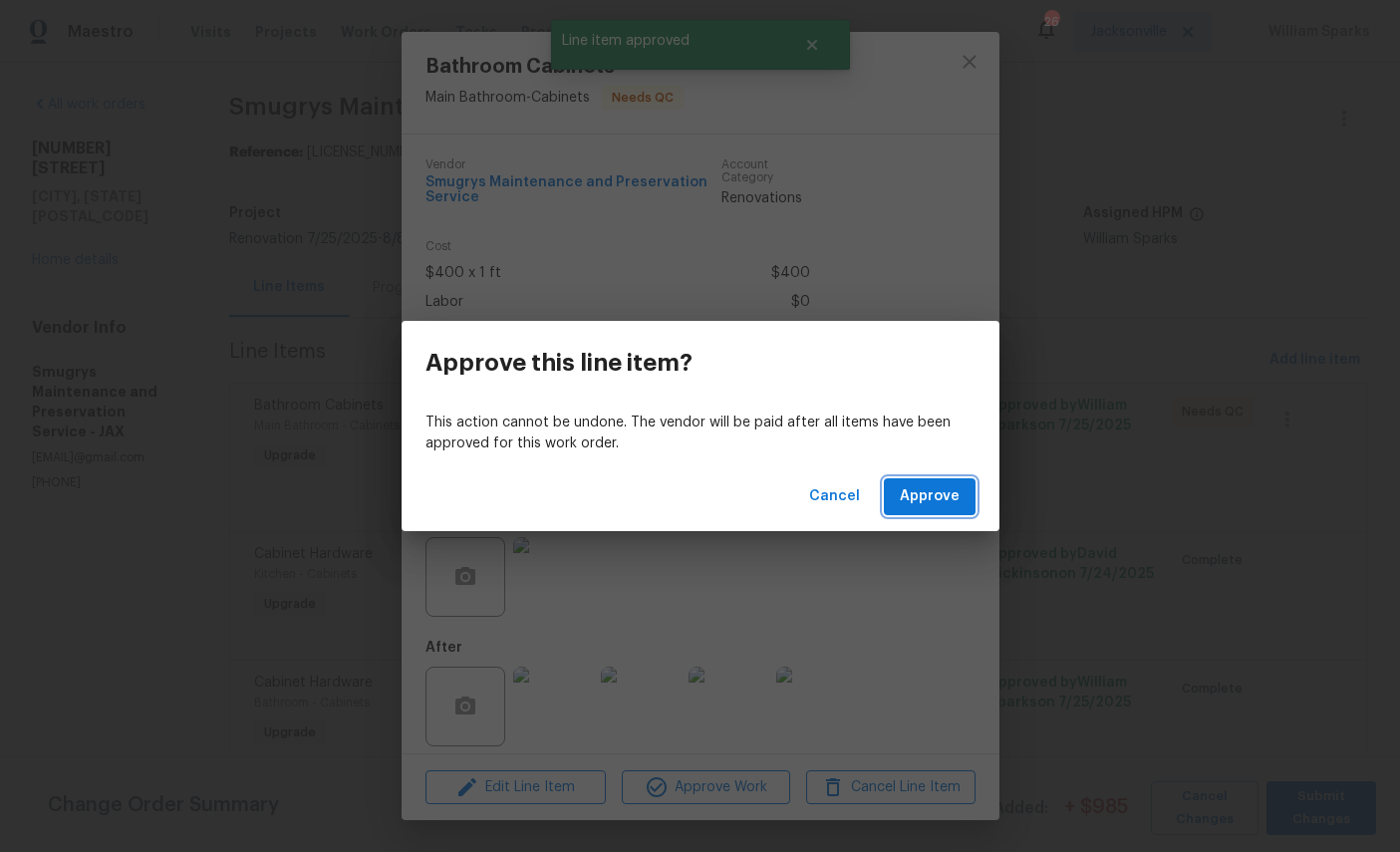 click on "Approve" at bounding box center [930, 496] 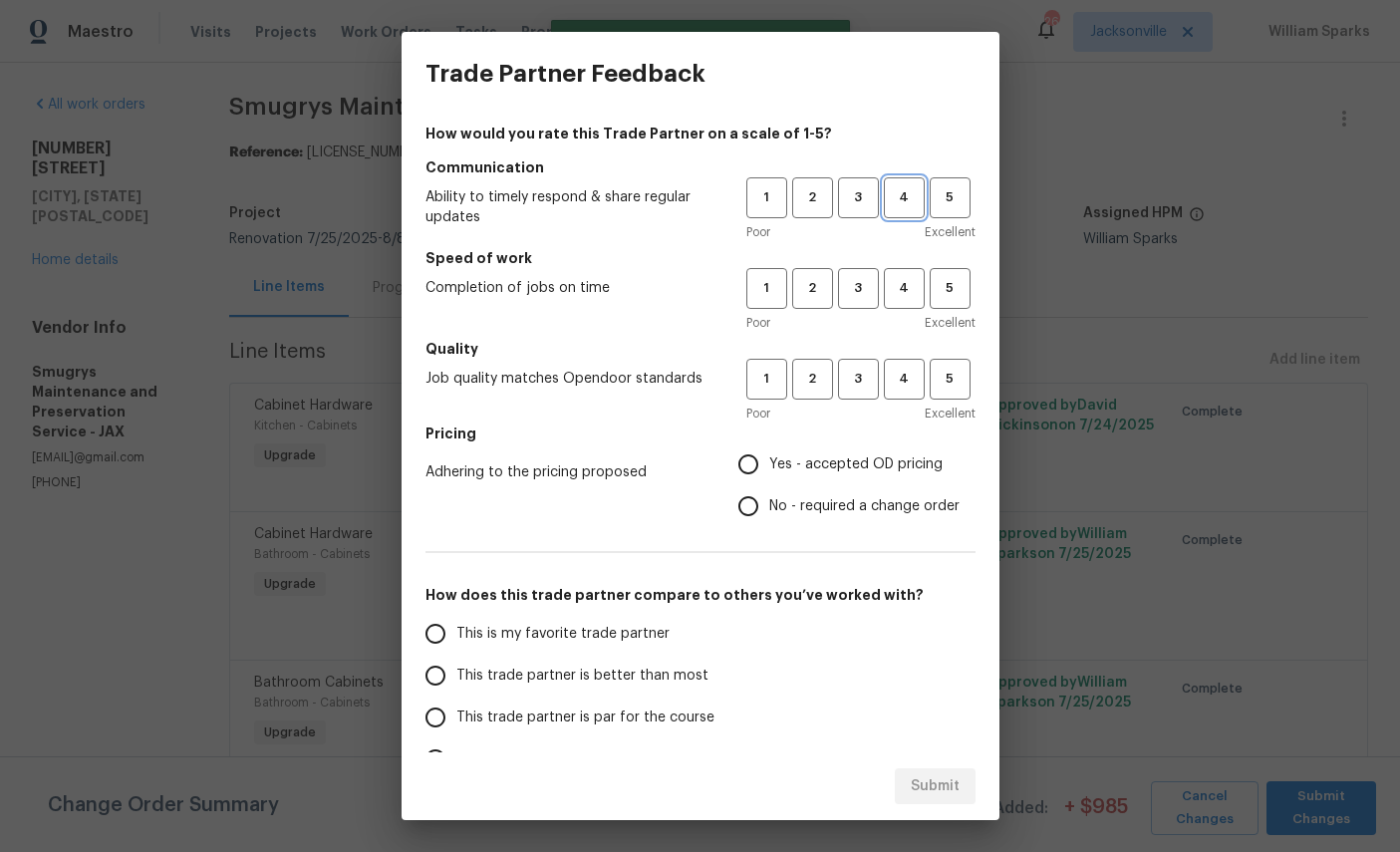 click on "4" at bounding box center (904, 197) 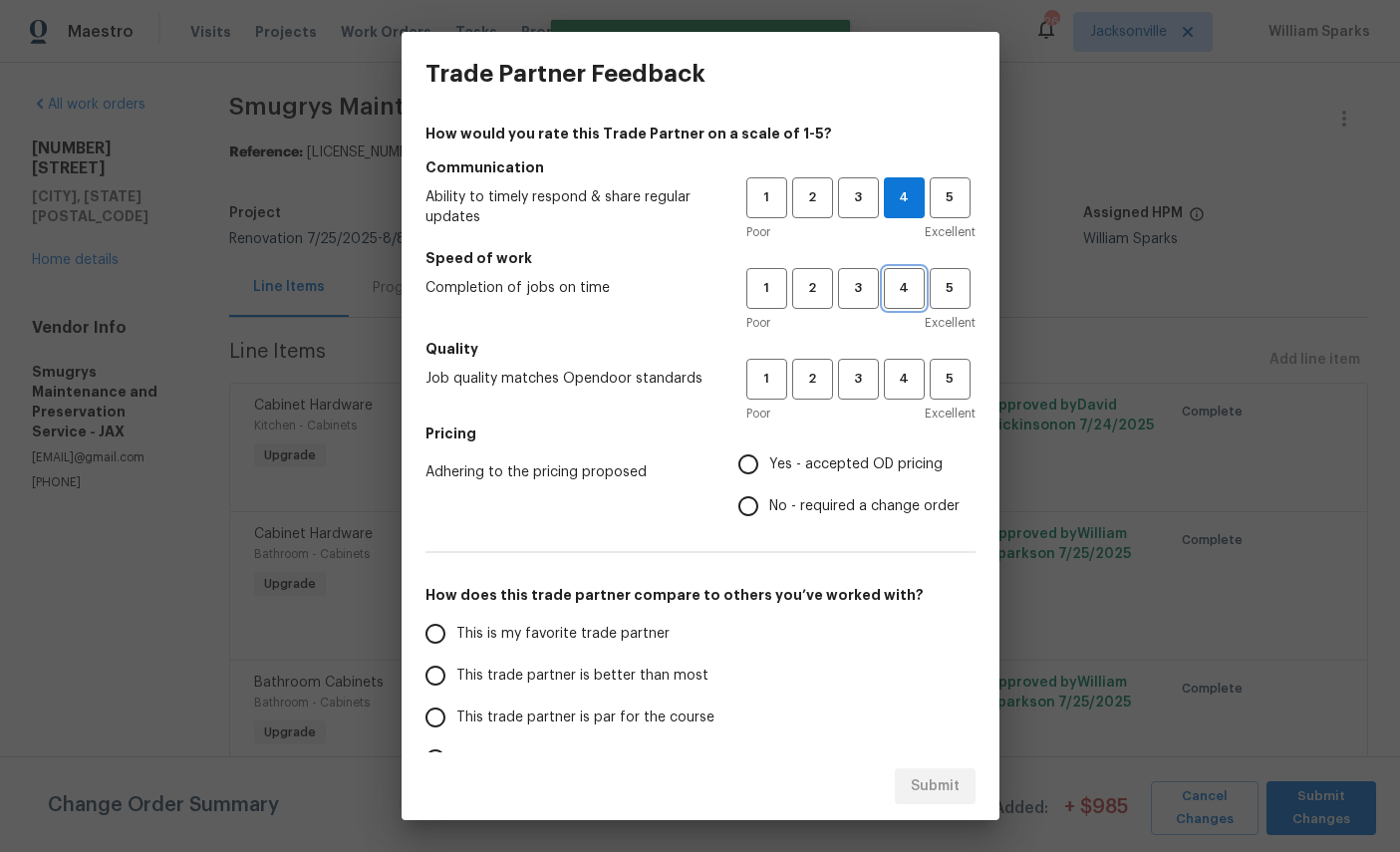click on "4" at bounding box center (904, 288) 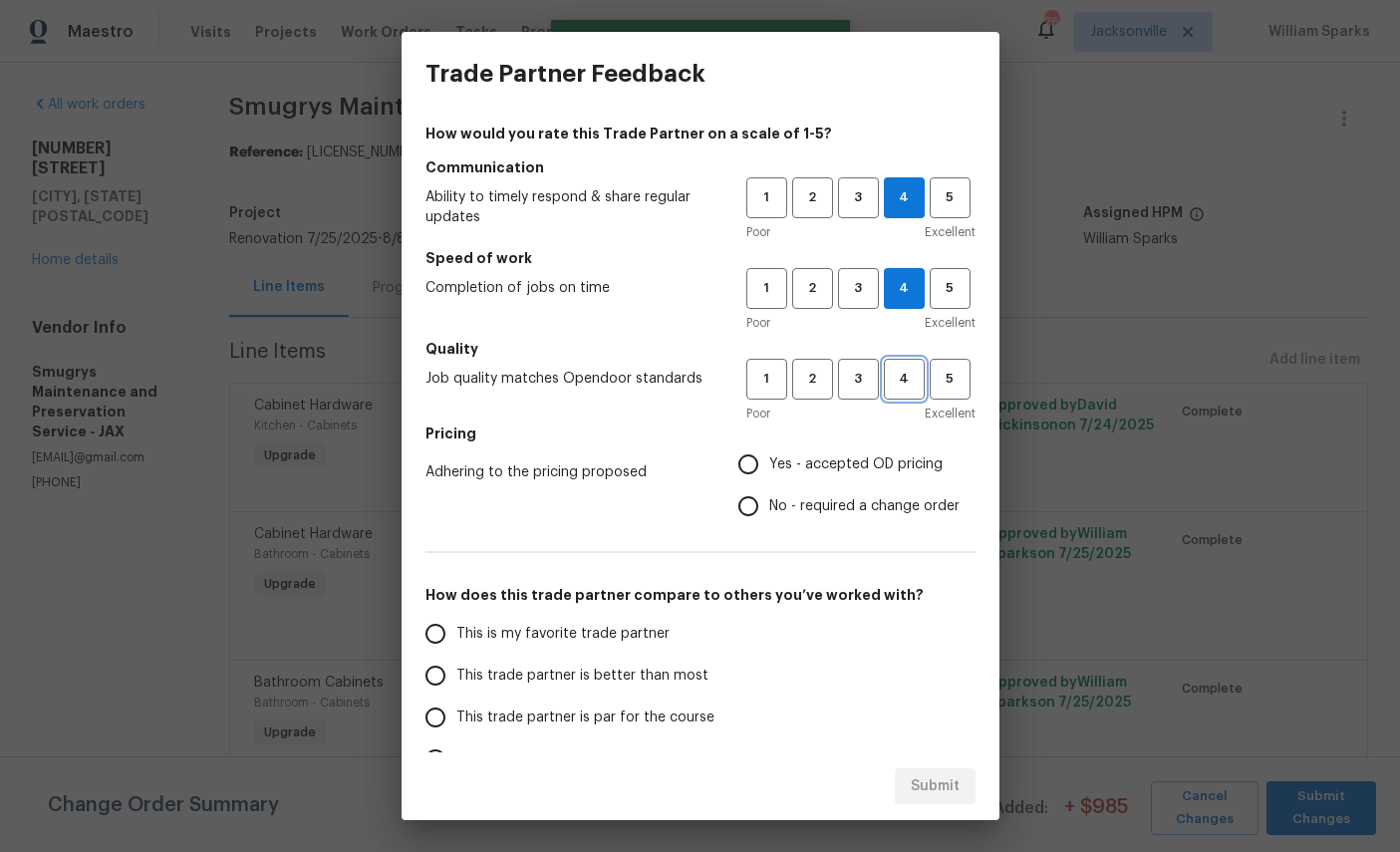 click on "4" at bounding box center [904, 379] 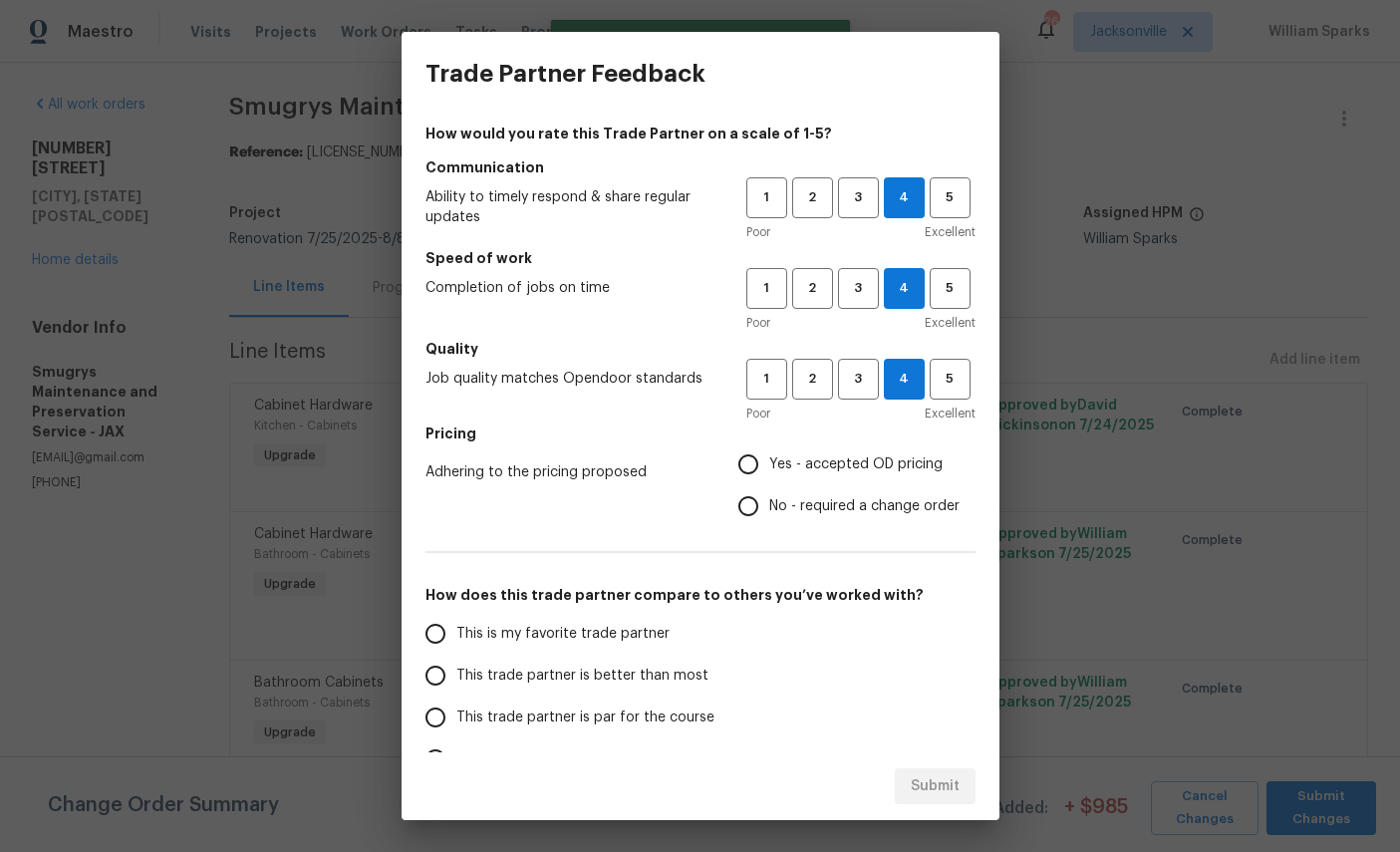 click on "Yes - accepted OD pricing" at bounding box center (843, 464) 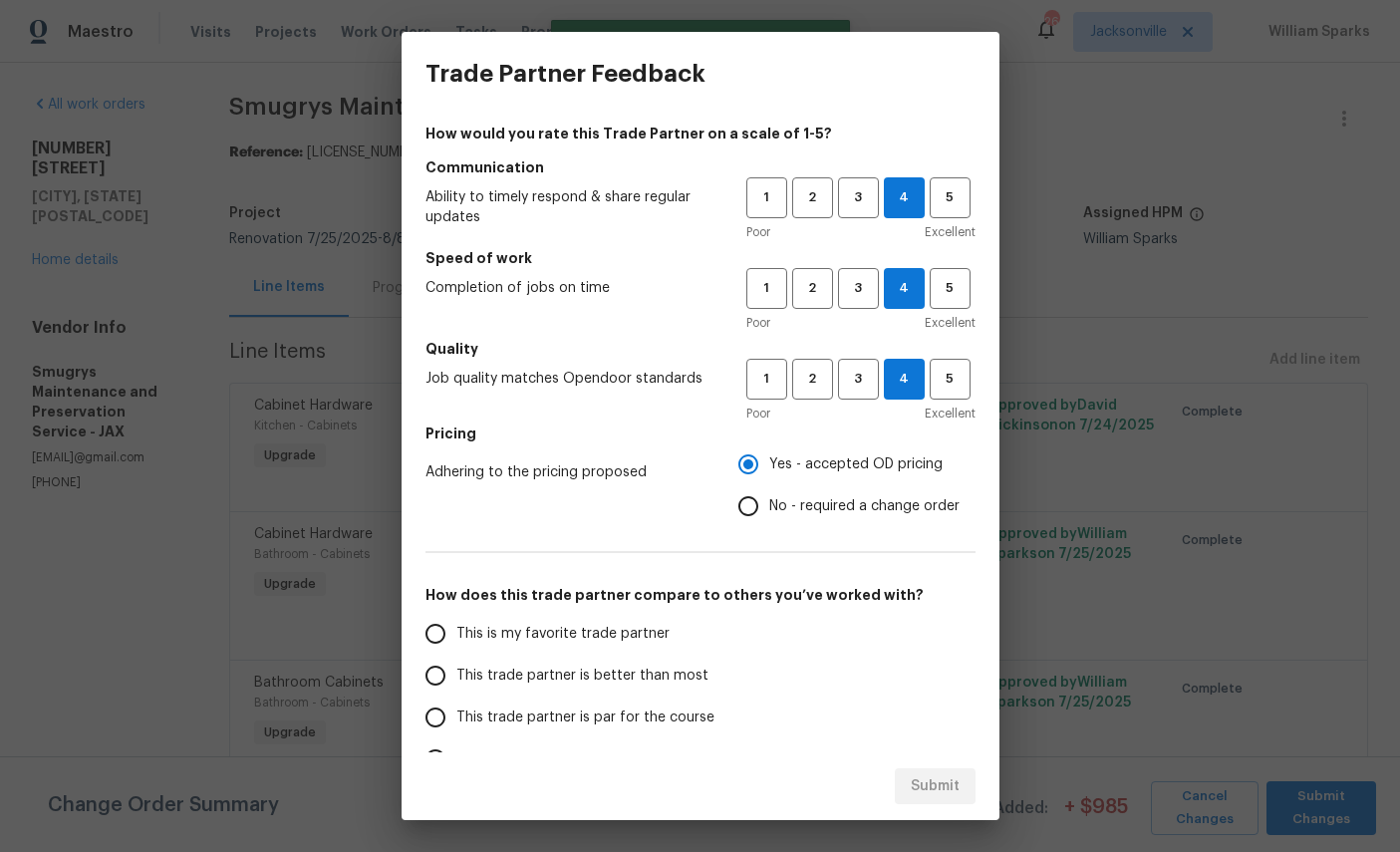 click on "This is my favorite trade partner" at bounding box center (563, 634) 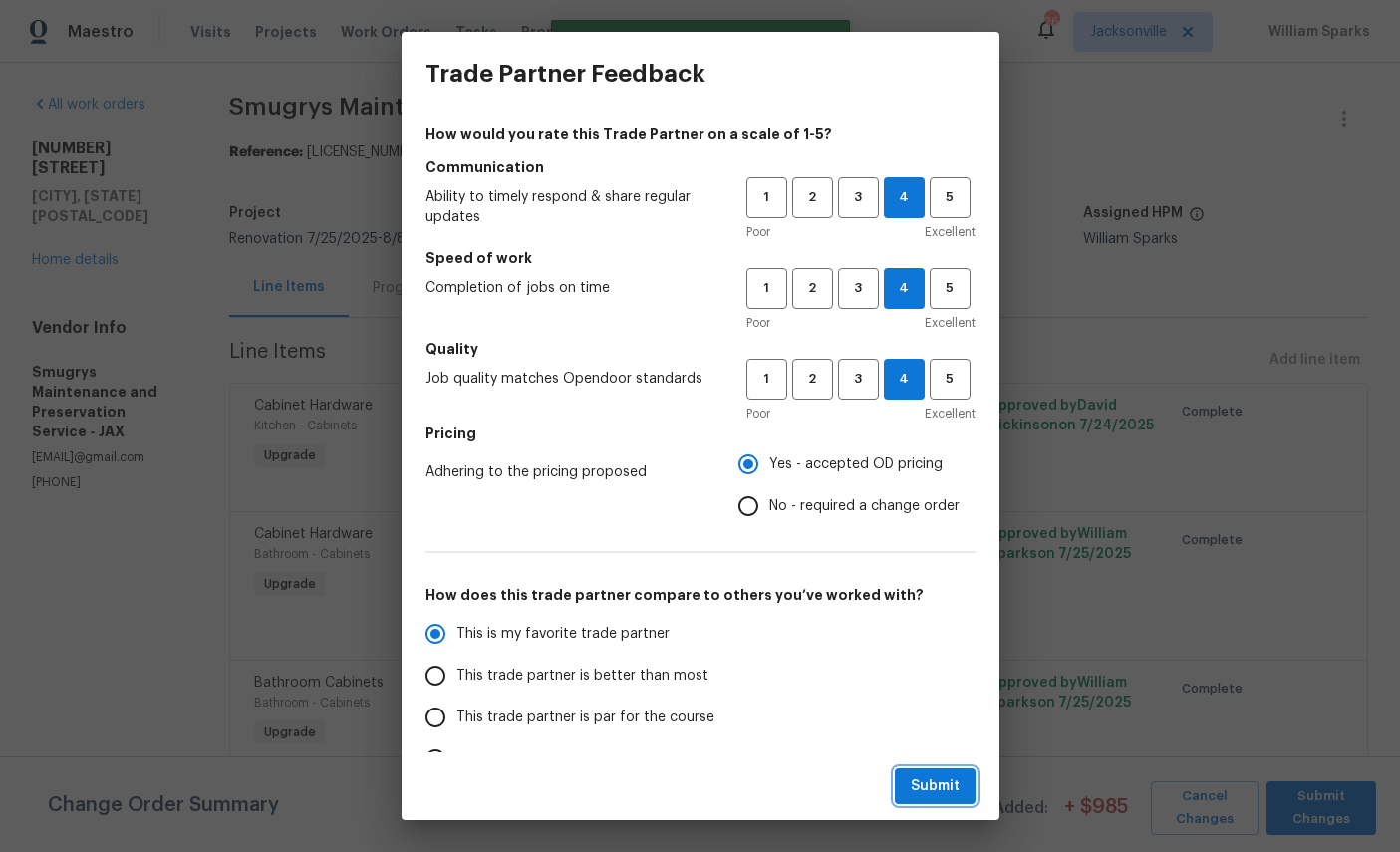click on "Submit" at bounding box center (935, 786) 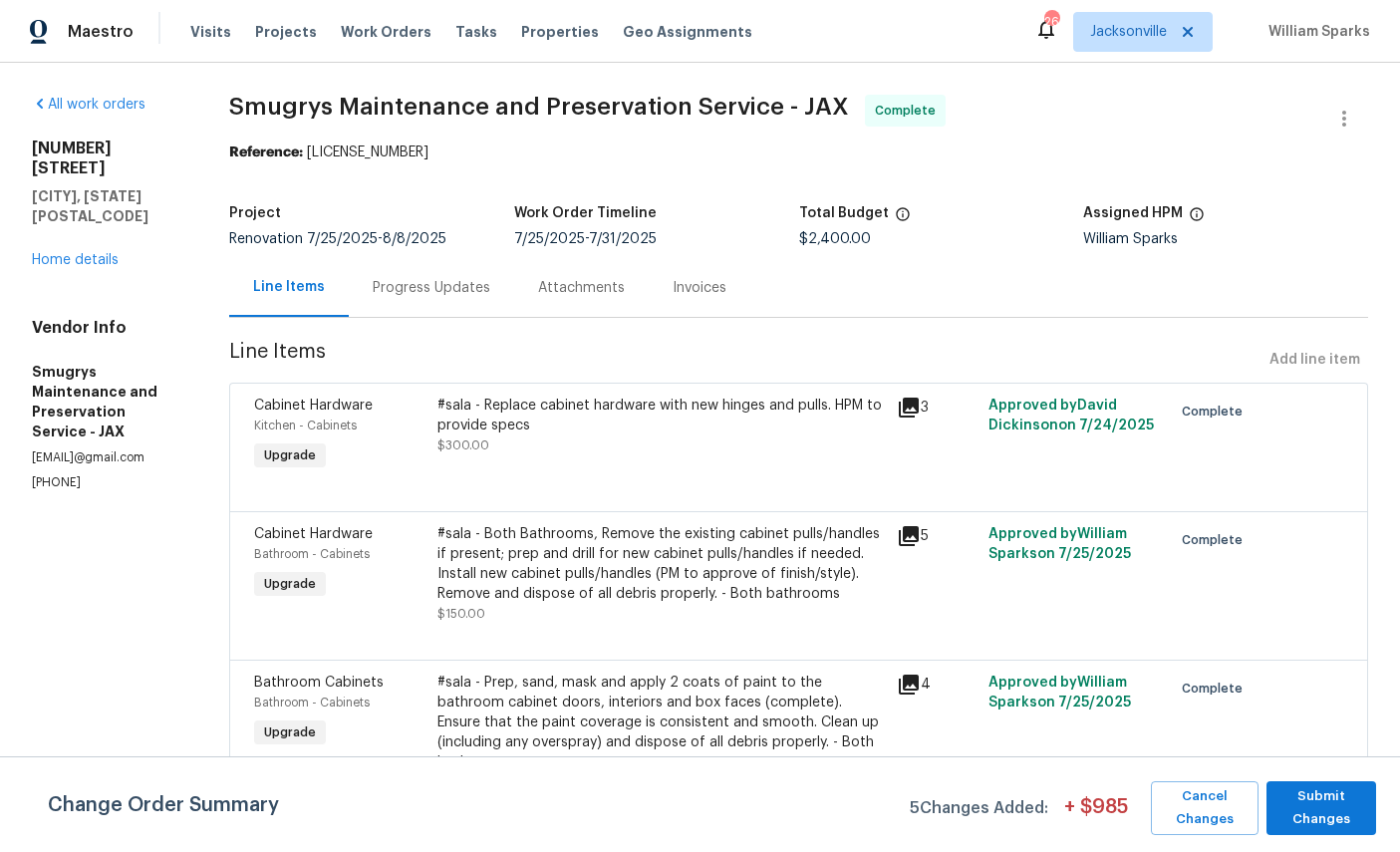radio on "false" 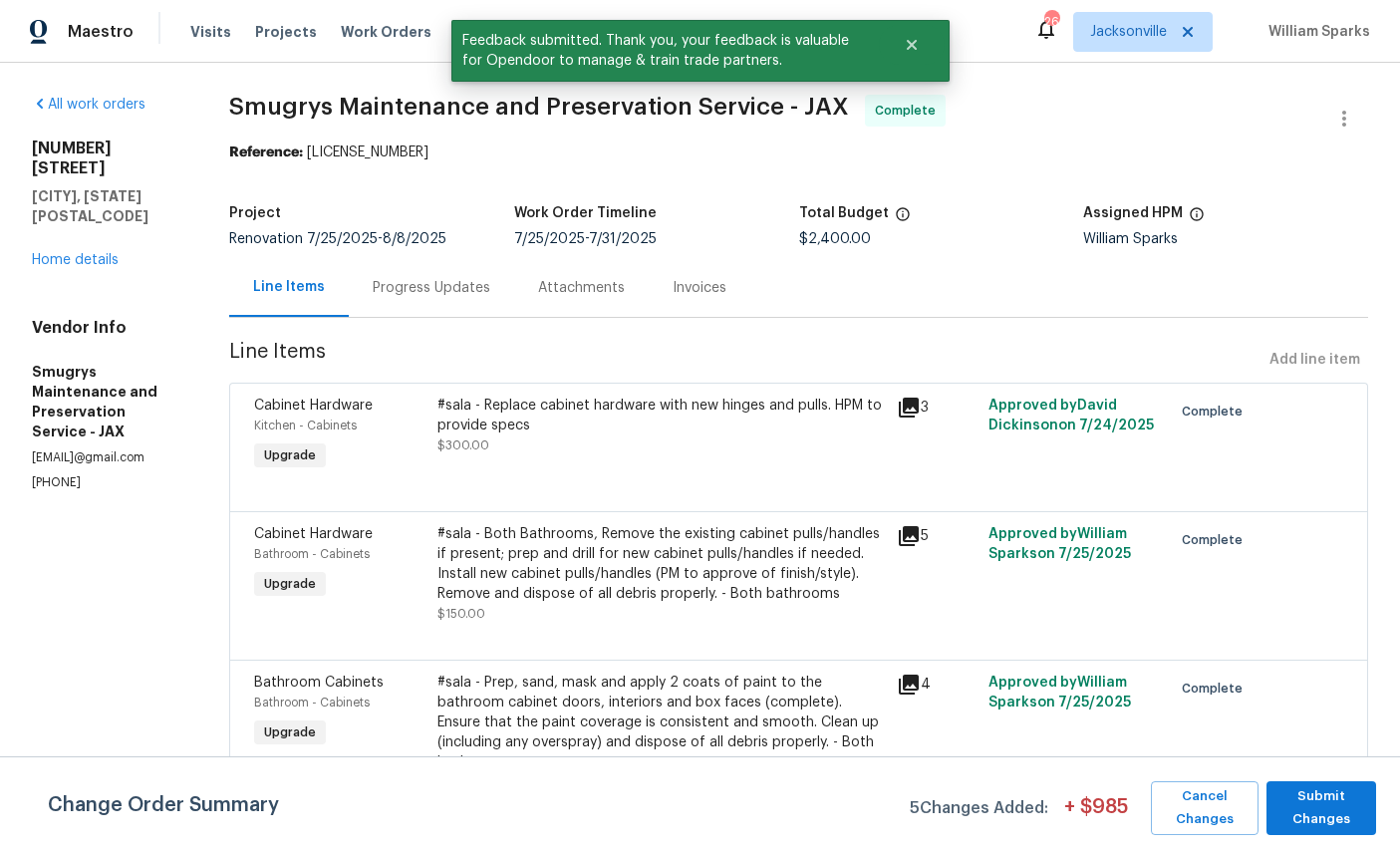 click on "Home details" at bounding box center (75, 260) 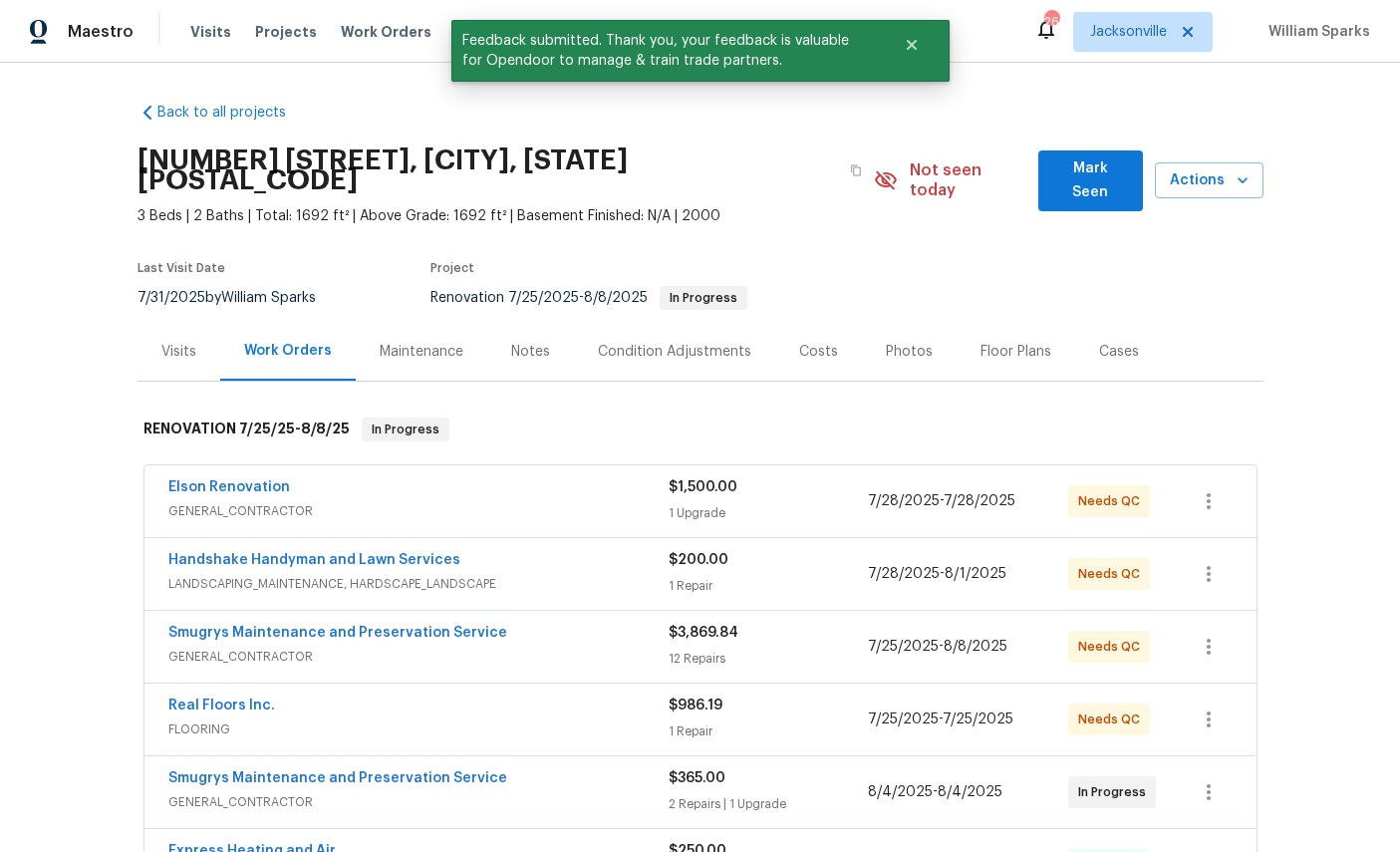 click on "Elson Renovation" at bounding box center [229, 487] 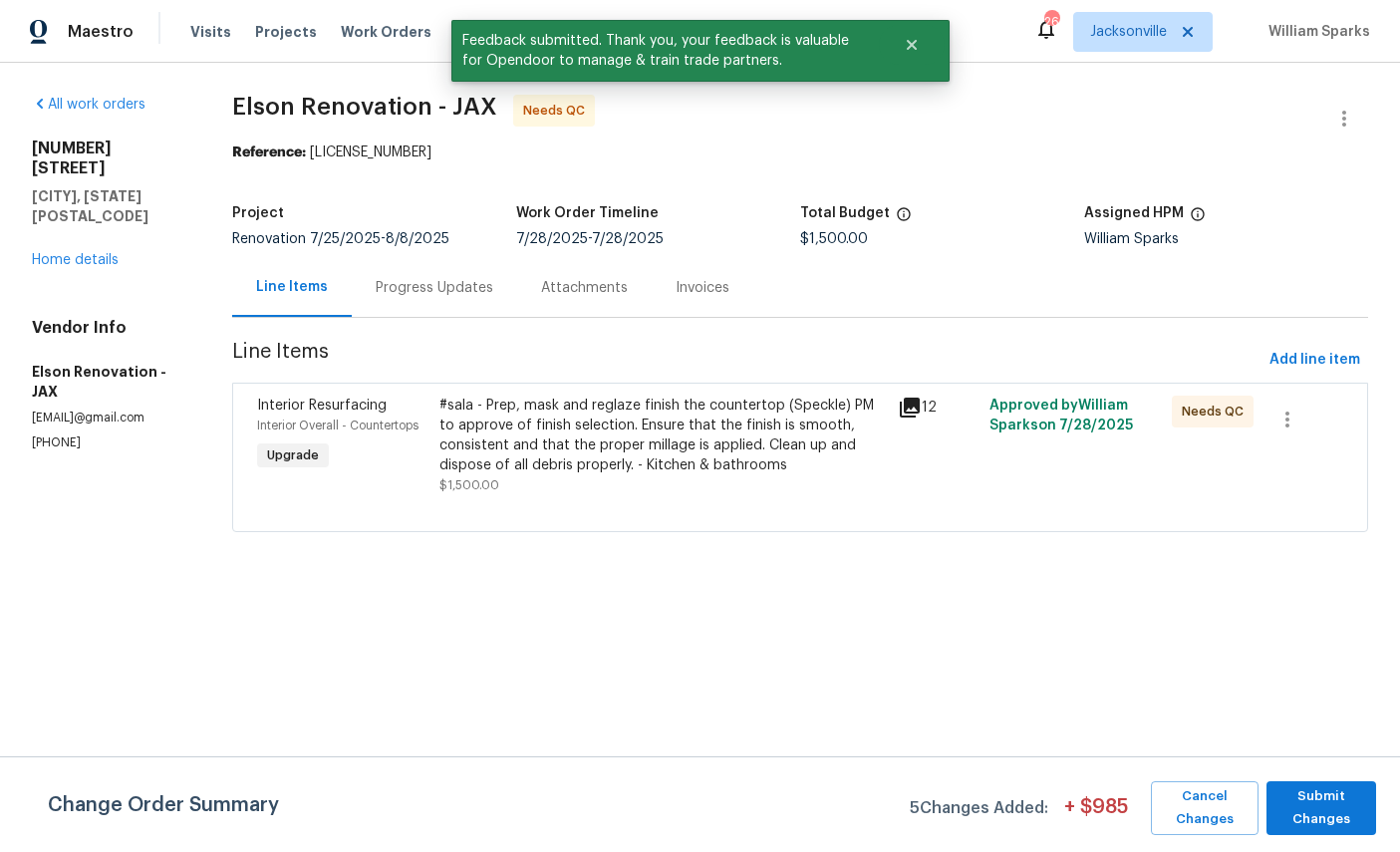 click on "Interior Overall - Countertops" at bounding box center [343, 426] 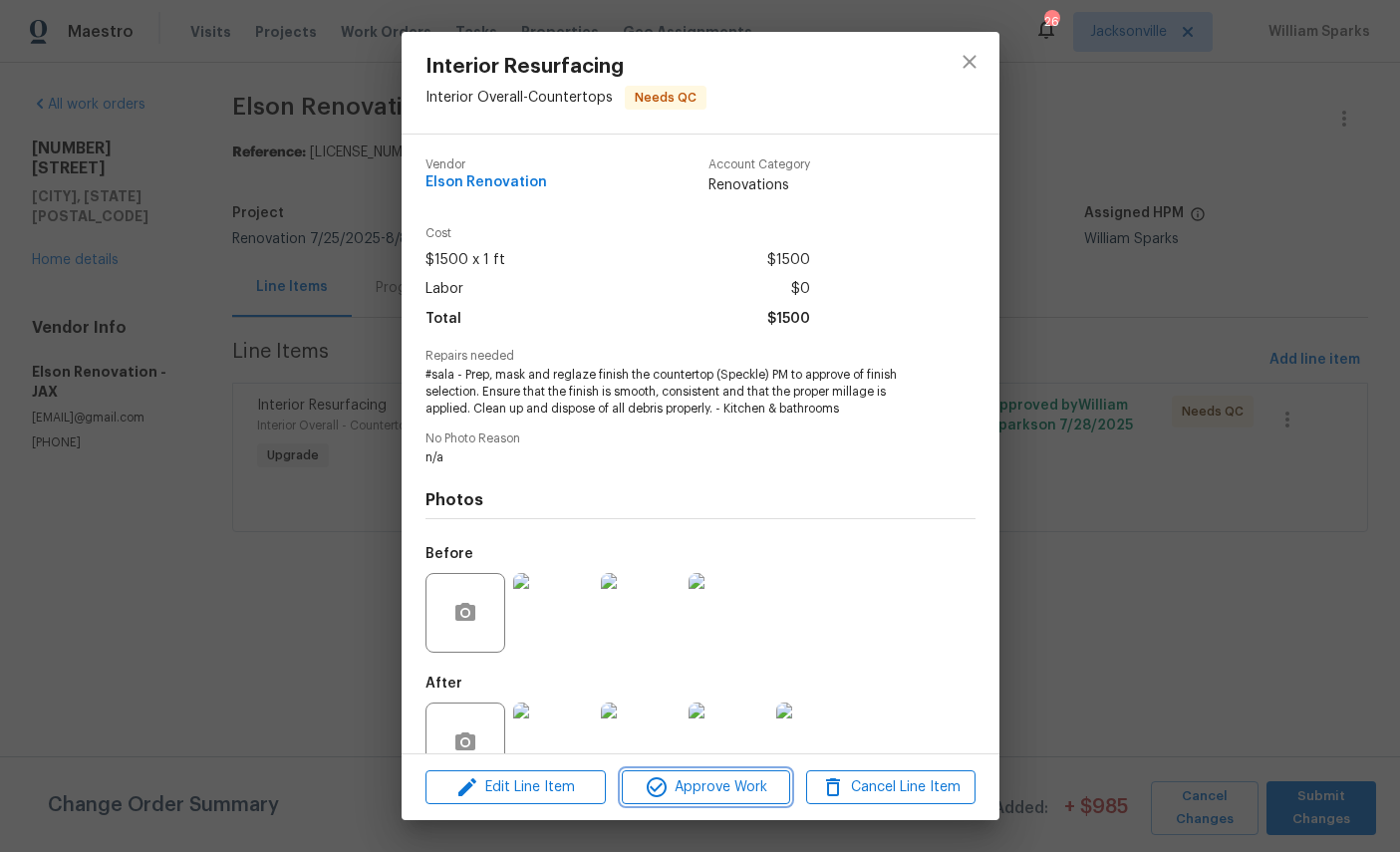 click on "Approve Work" at bounding box center (705, 787) 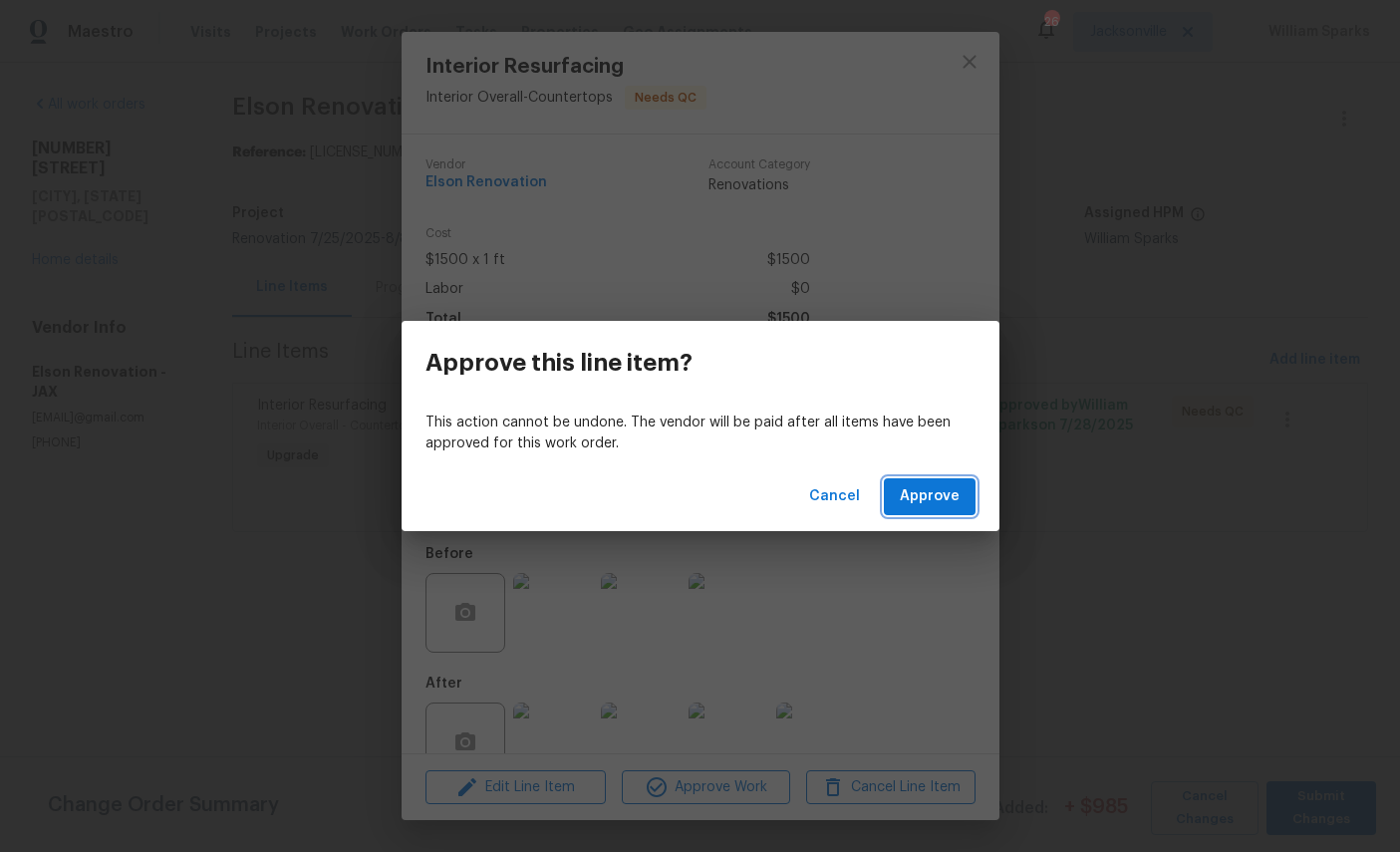 click on "Approve" at bounding box center [930, 496] 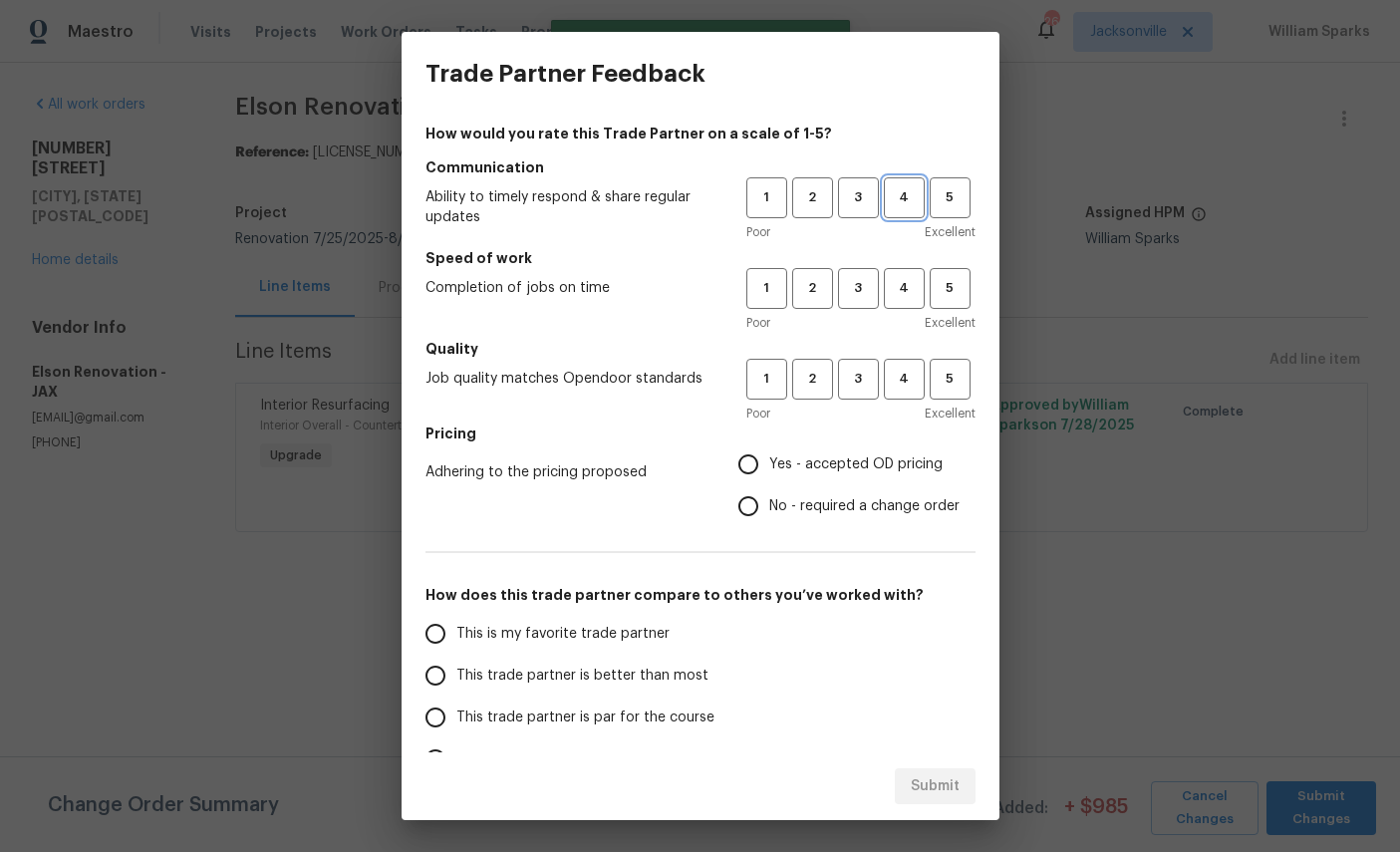 click on "4" at bounding box center [904, 197] 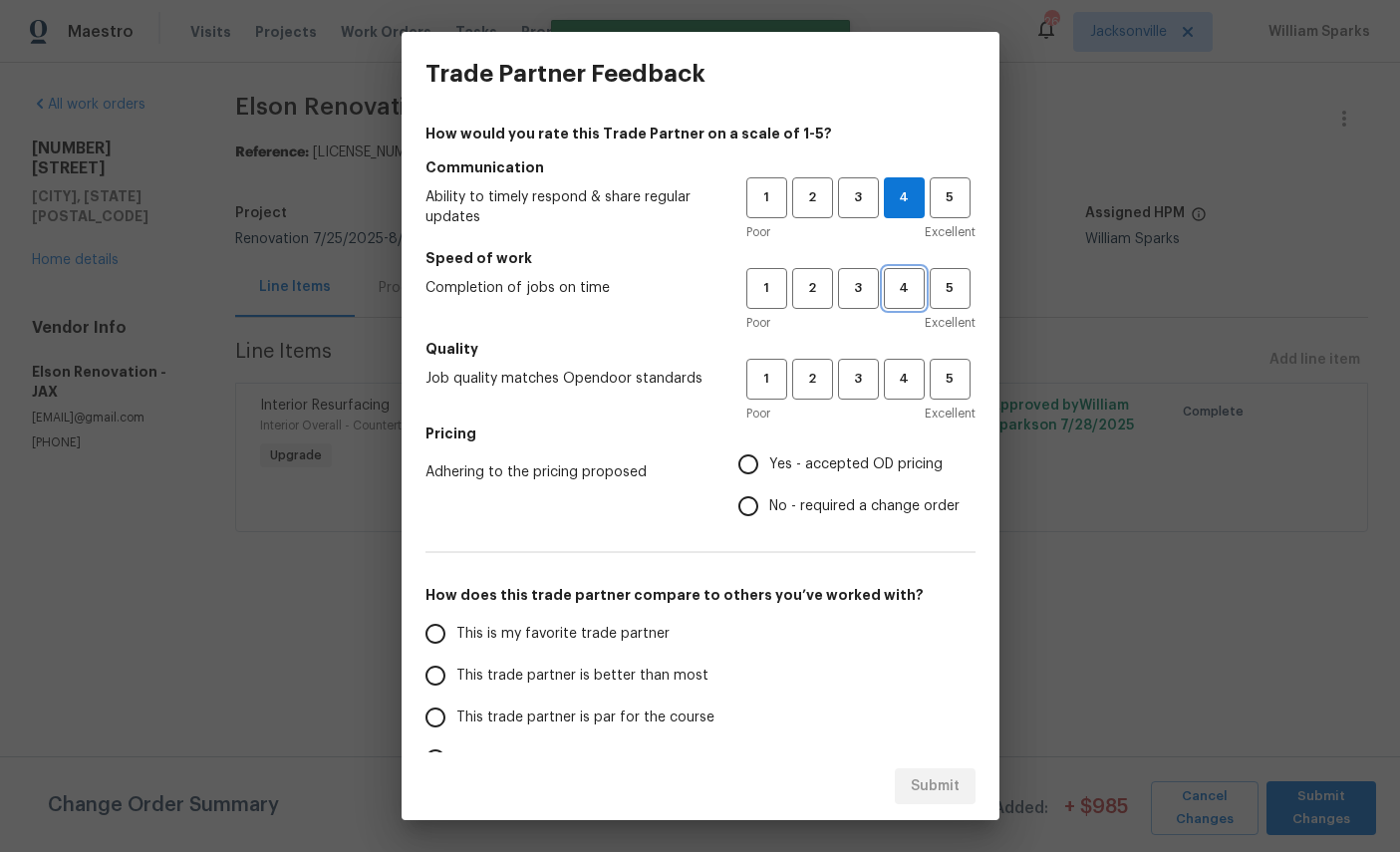 click on "4" at bounding box center [904, 288] 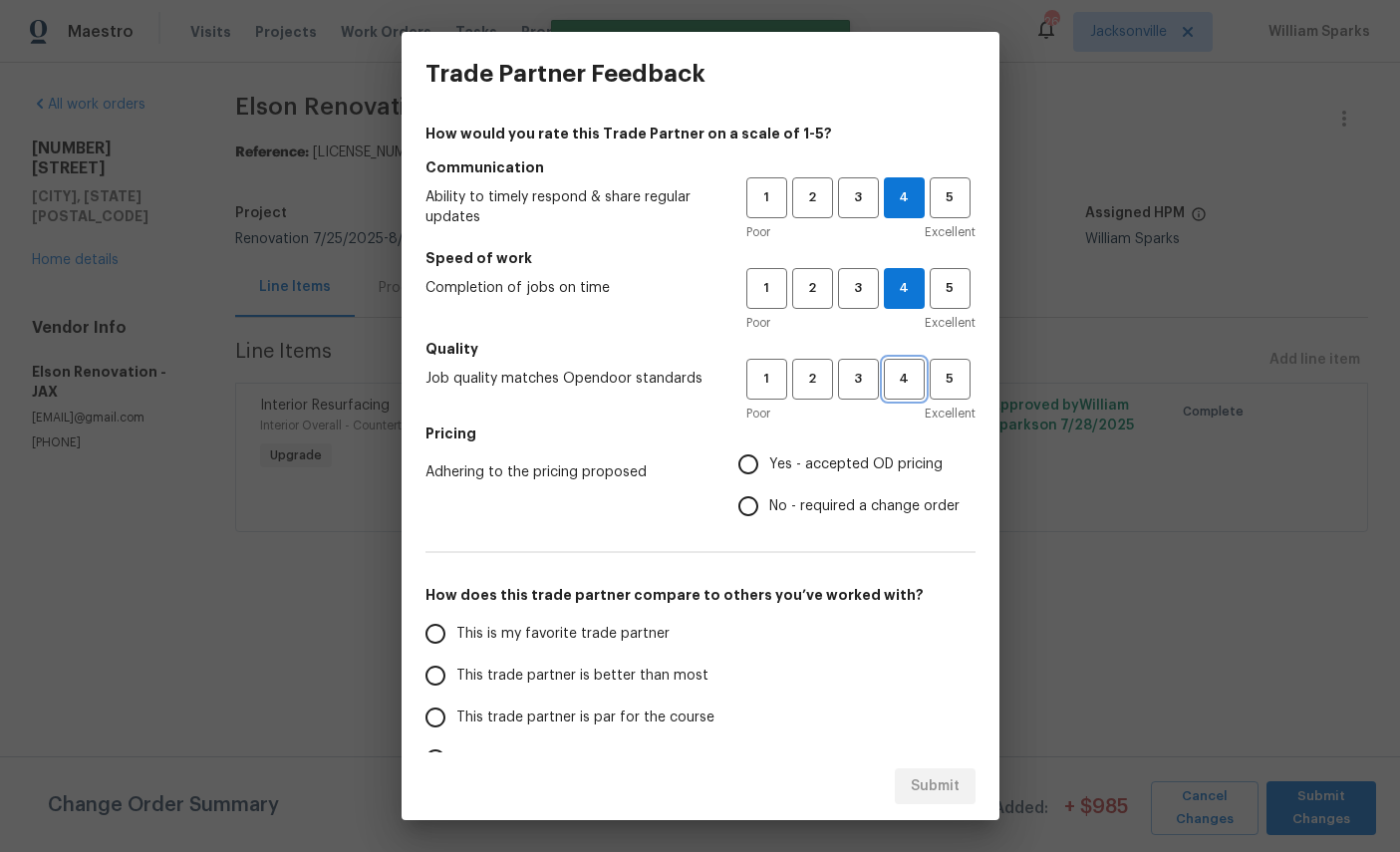 click on "4" at bounding box center (904, 379) 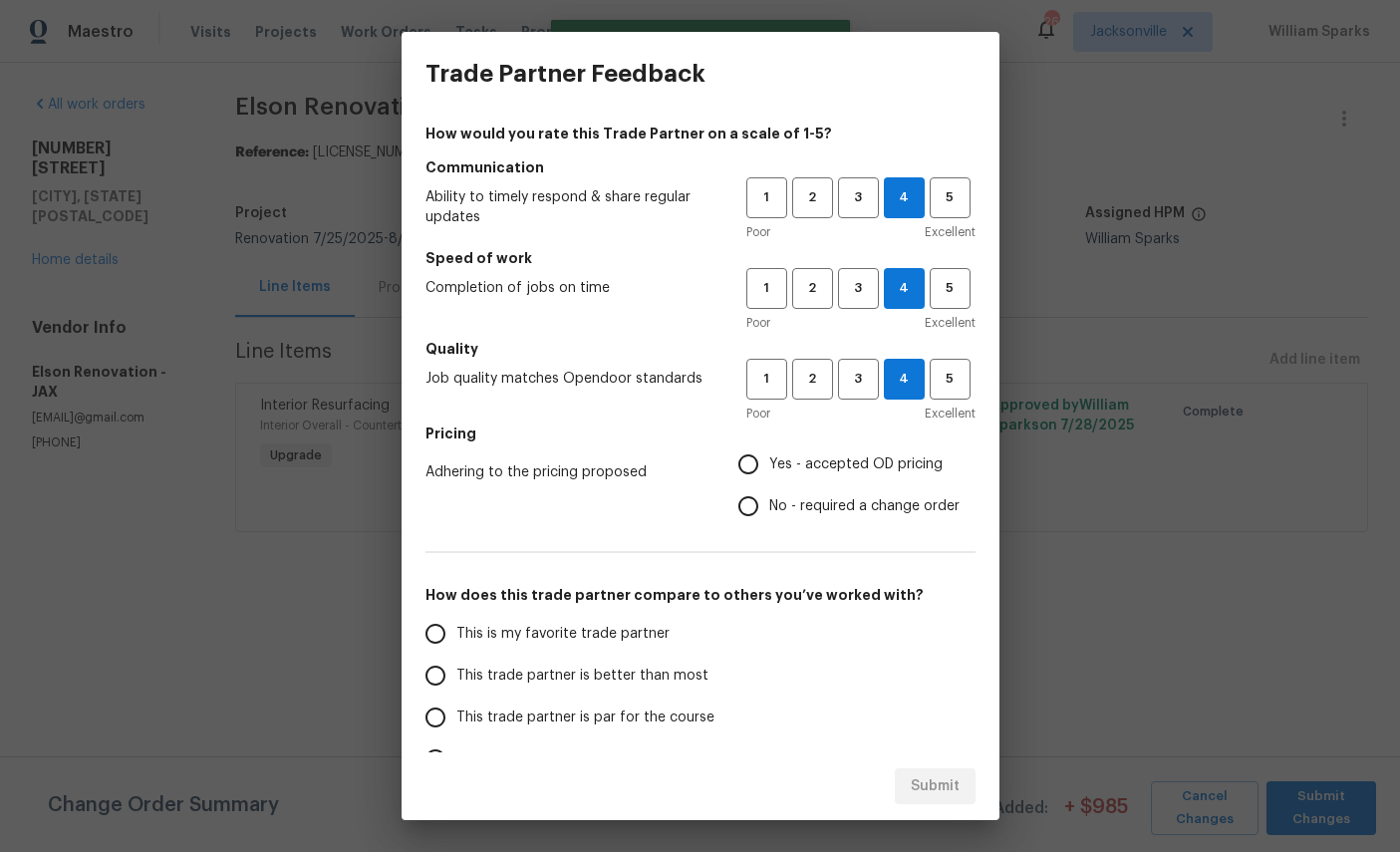 click on "Yes - accepted OD pricing" at bounding box center (856, 464) 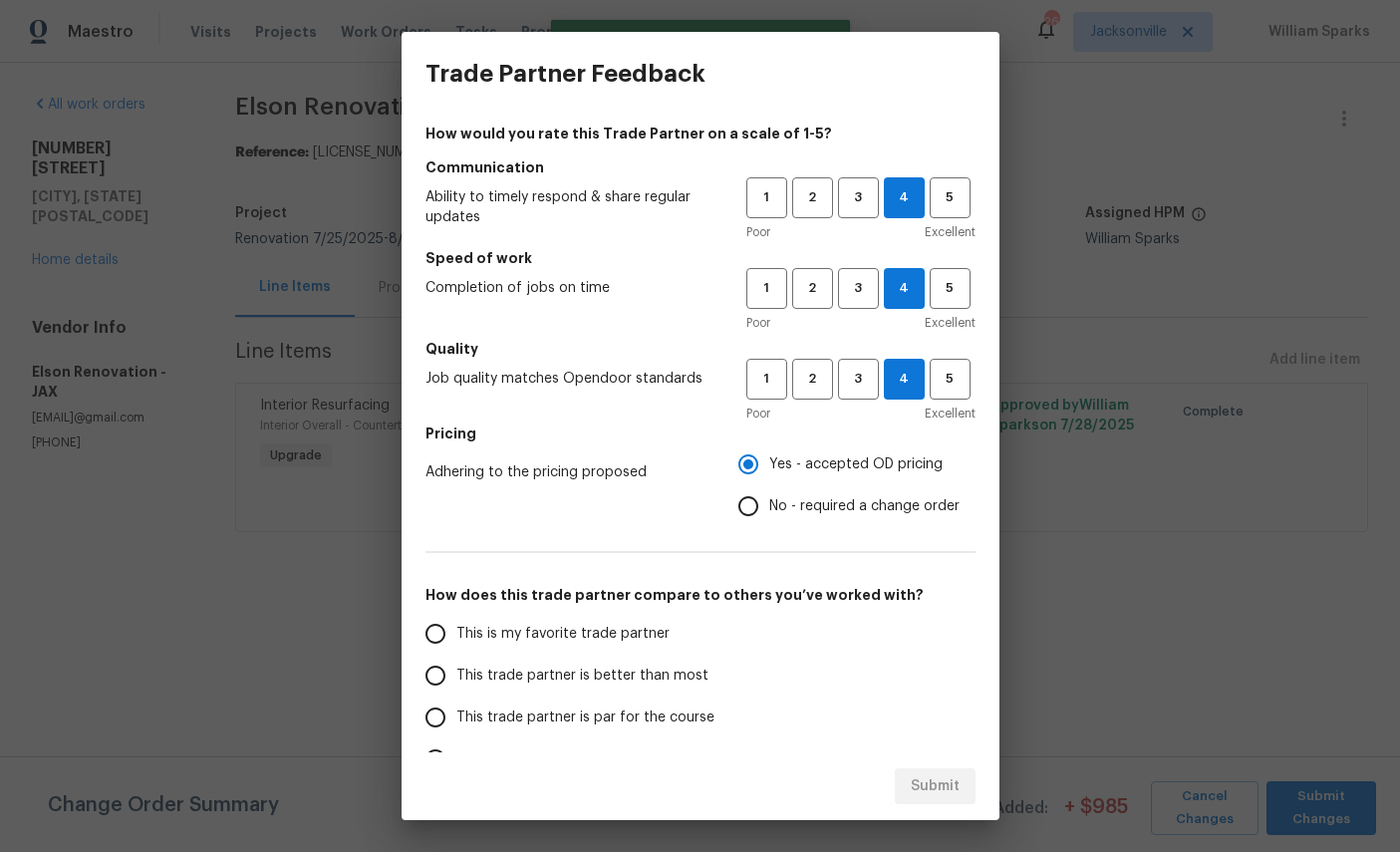 click on "This is my favorite trade partner" at bounding box center (563, 634) 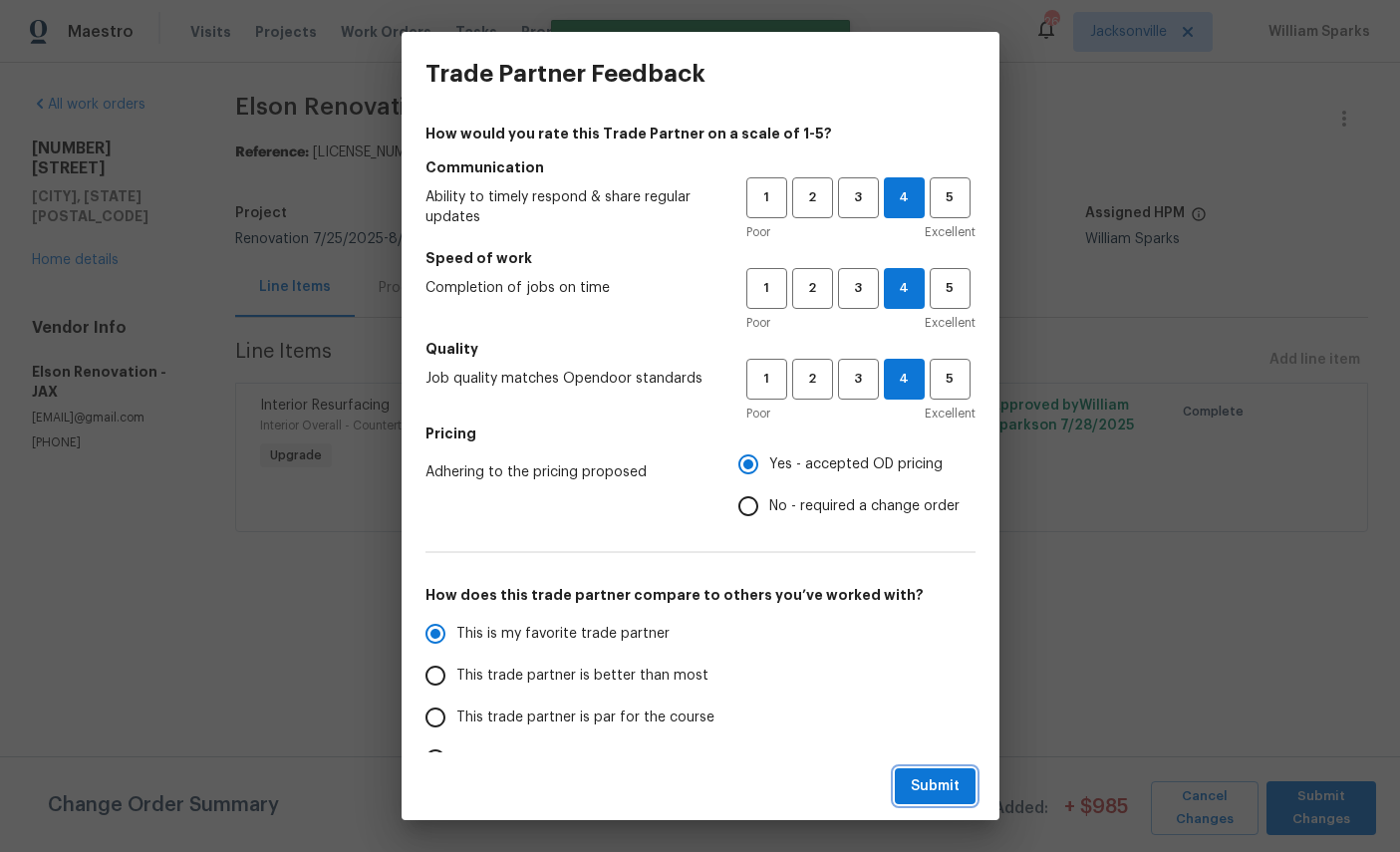 click on "Submit" at bounding box center [935, 786] 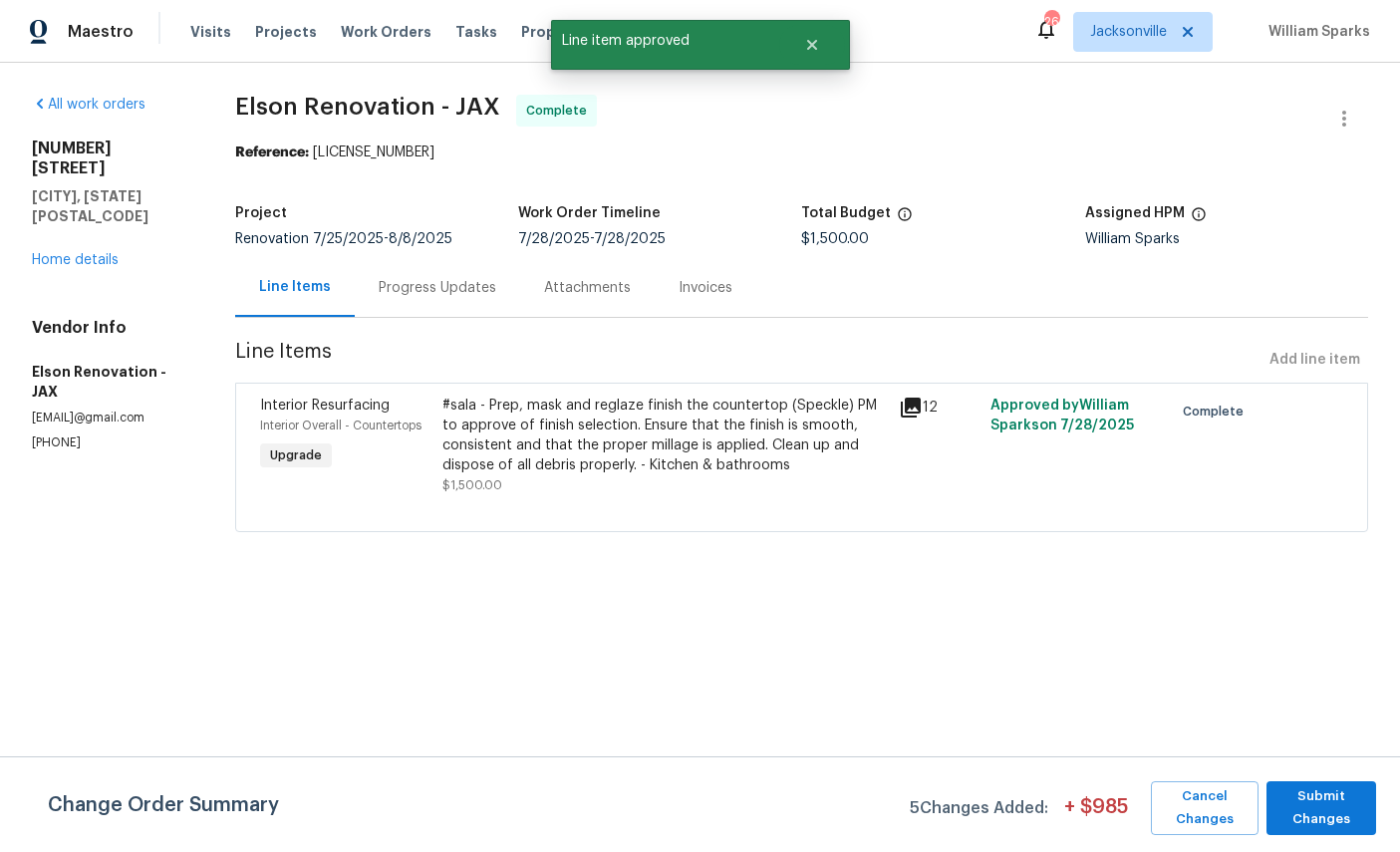 radio on "false" 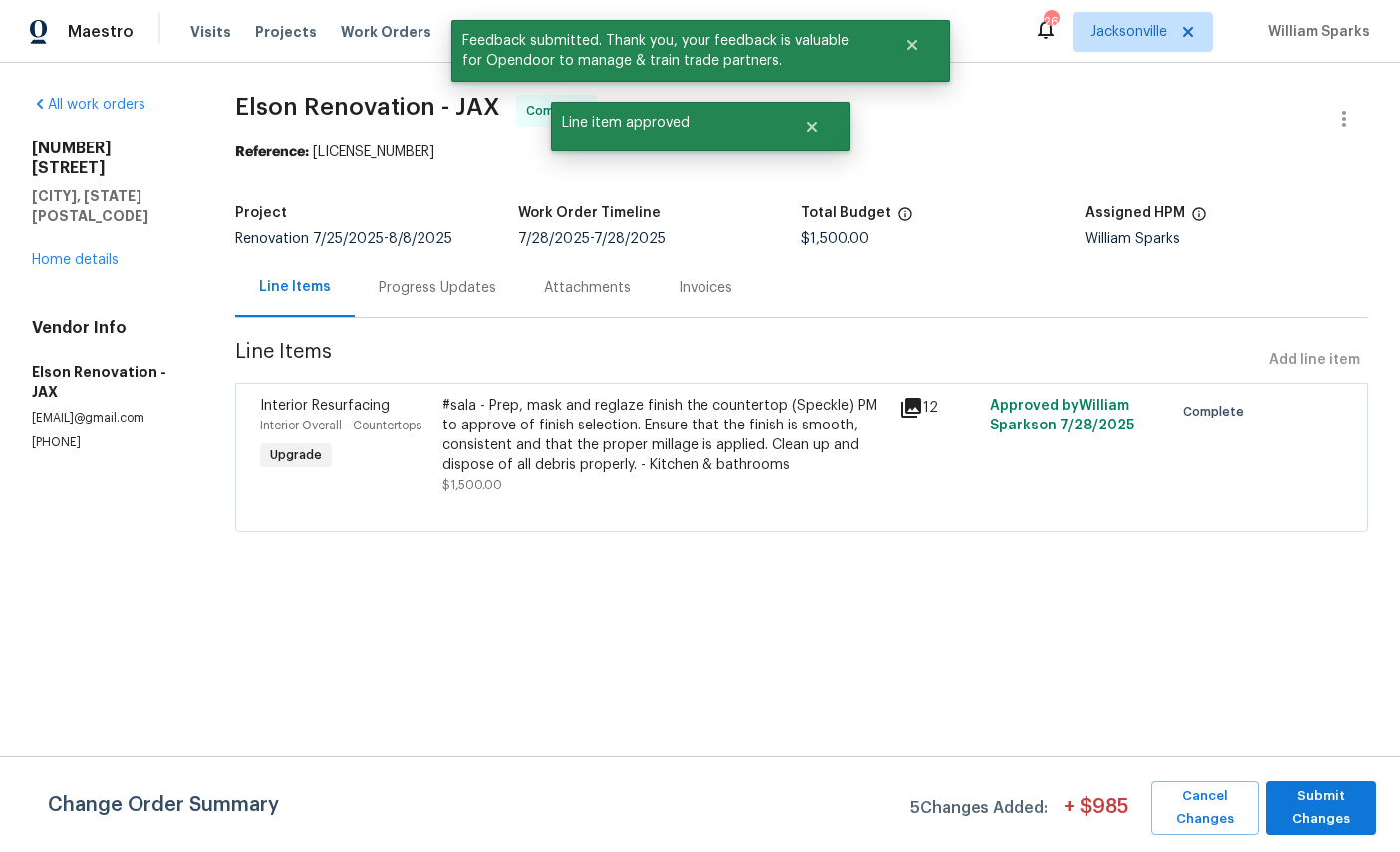 click on "Home details" at bounding box center [75, 260] 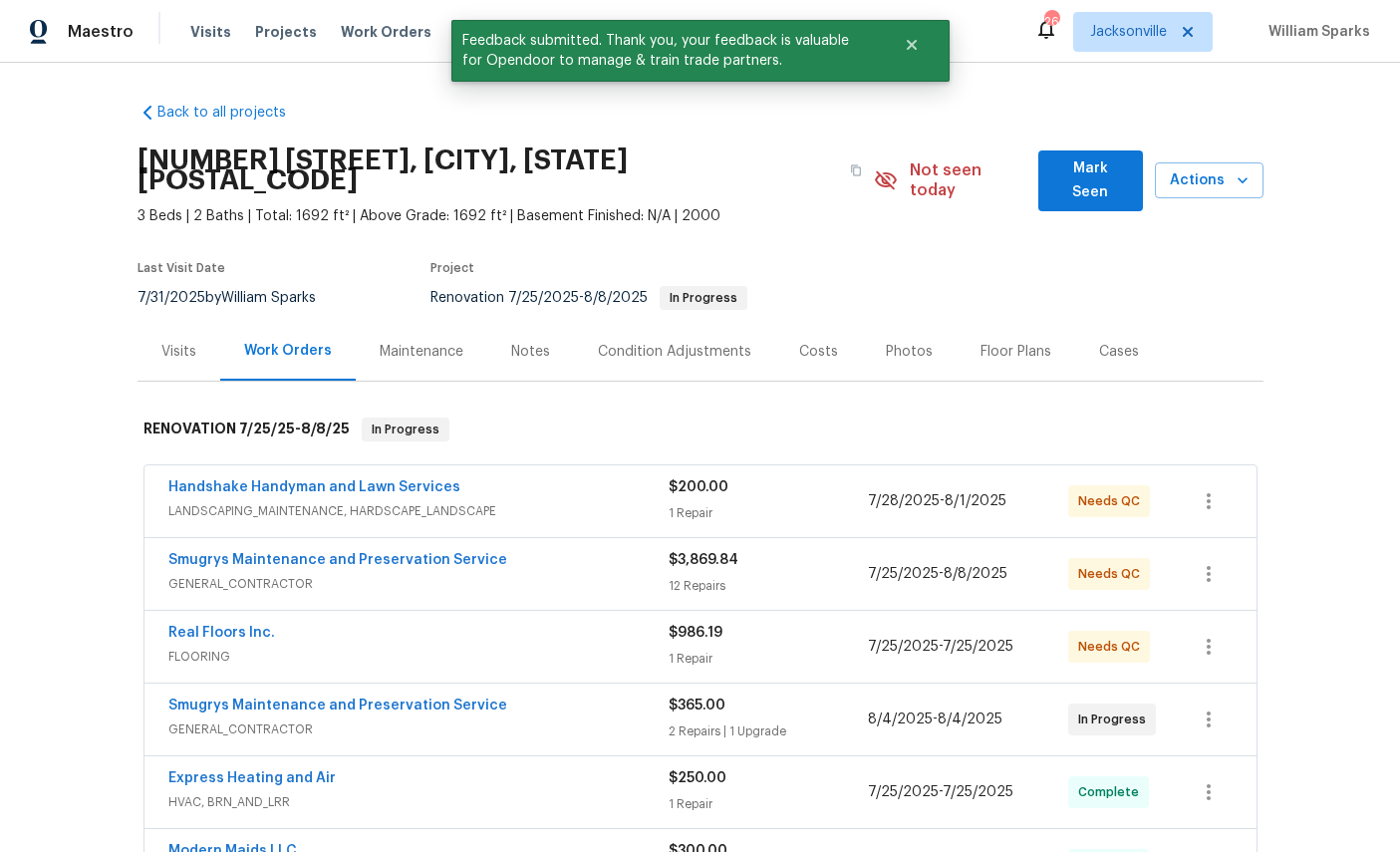 click on "Handshake Handyman and Lawn Services" at bounding box center [314, 487] 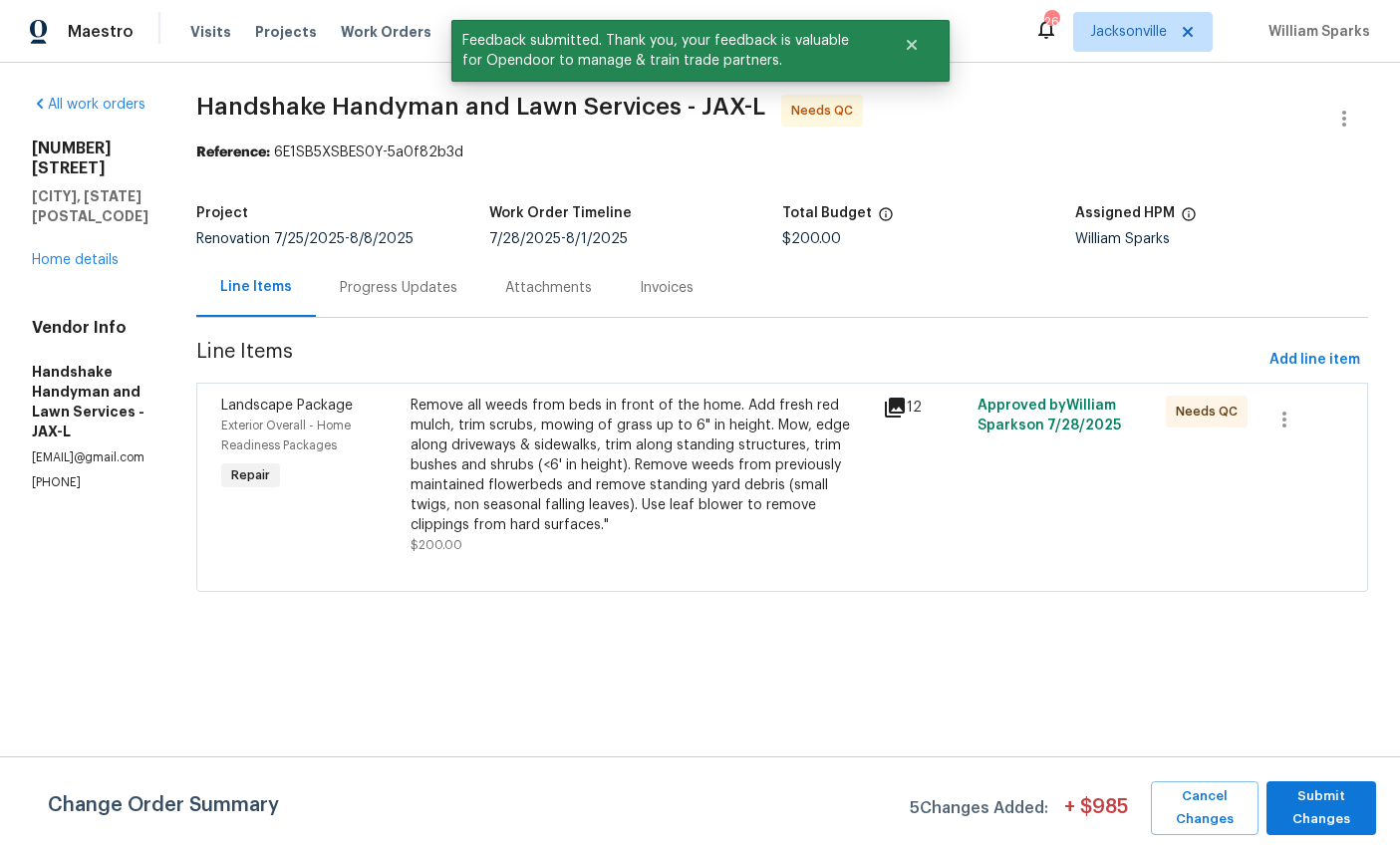 click on "Exterior Overall - Home Readiness Packages" at bounding box center [286, 435] 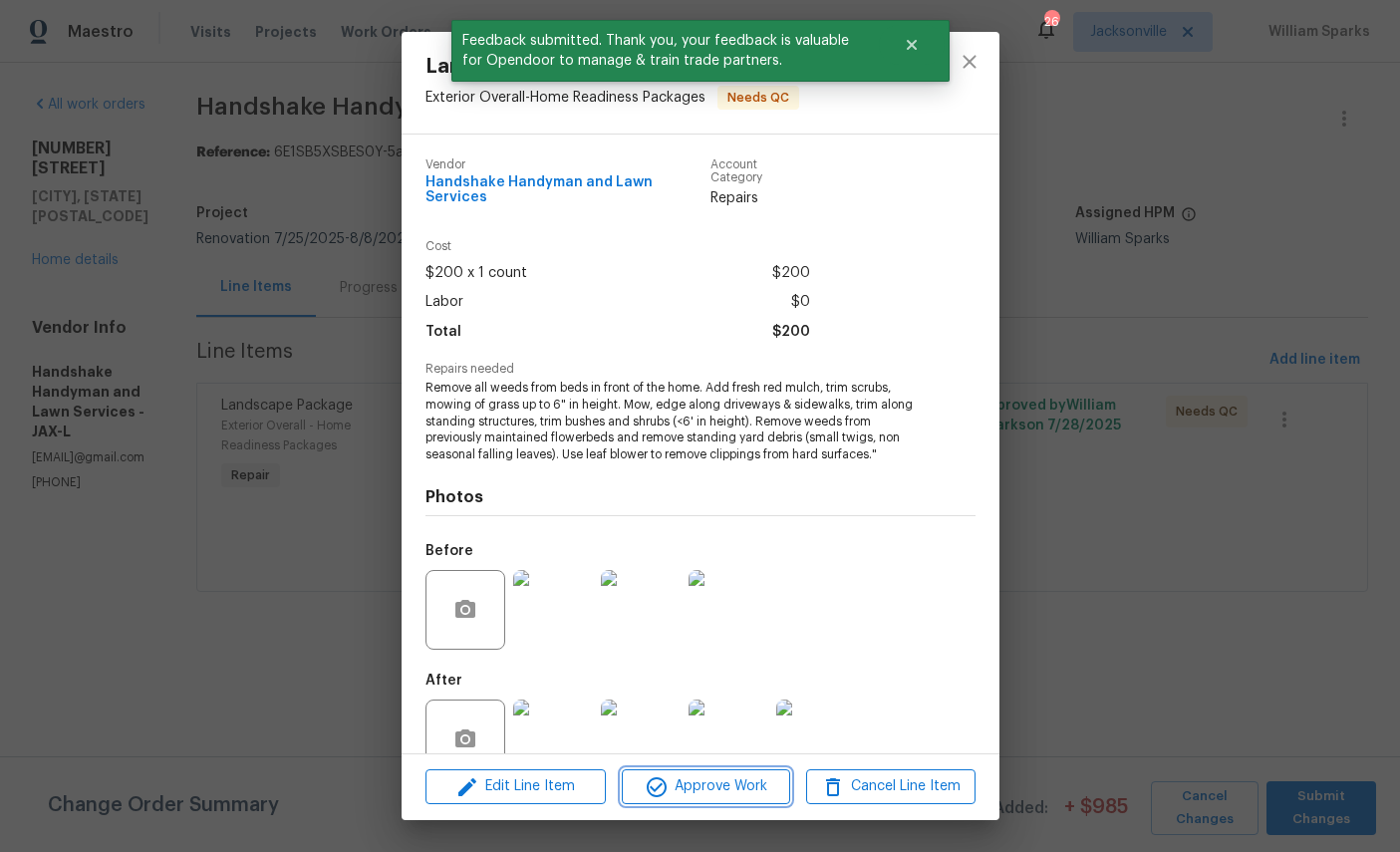 click on "Approve Work" at bounding box center [705, 786] 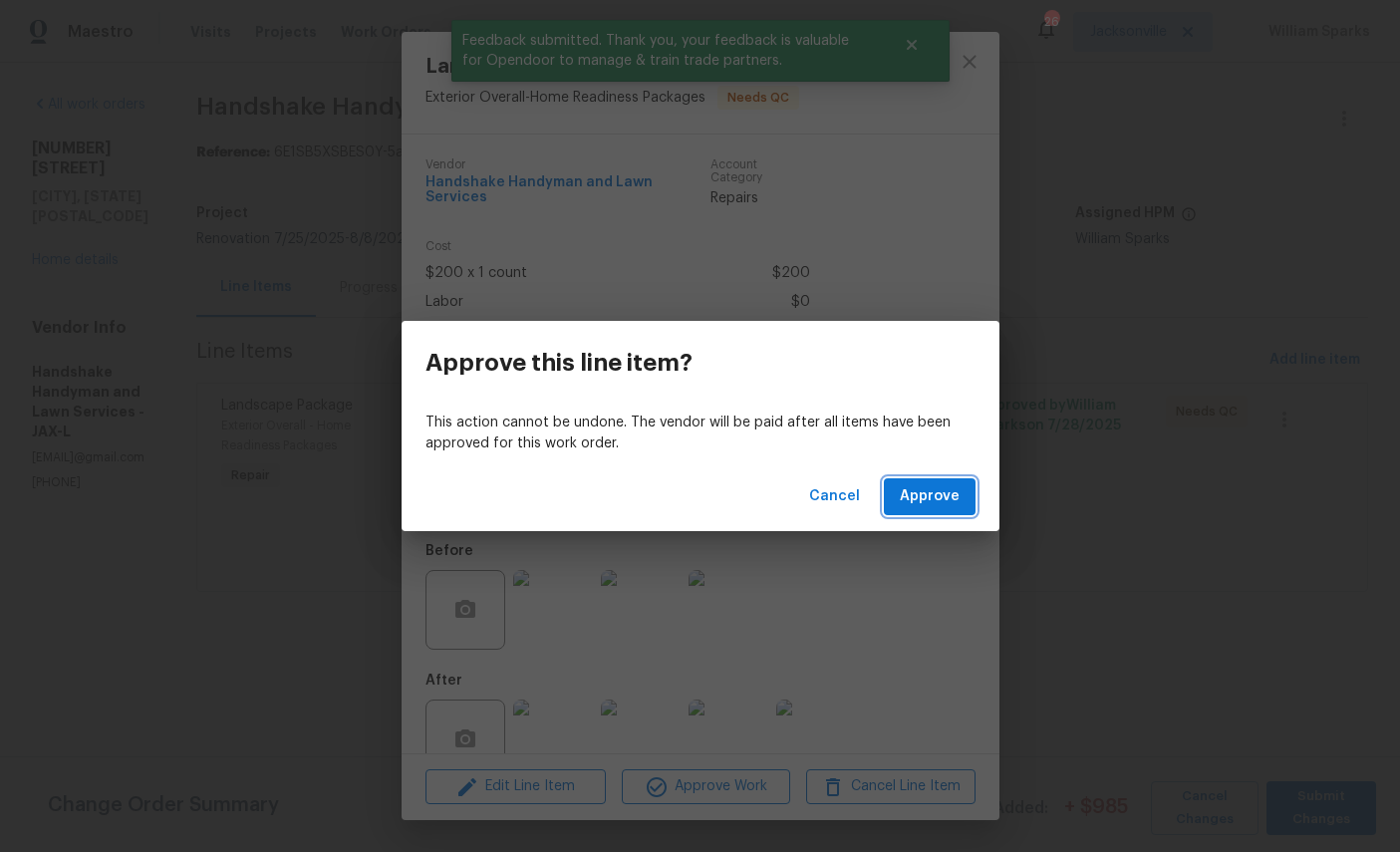 click on "Approve" at bounding box center [930, 496] 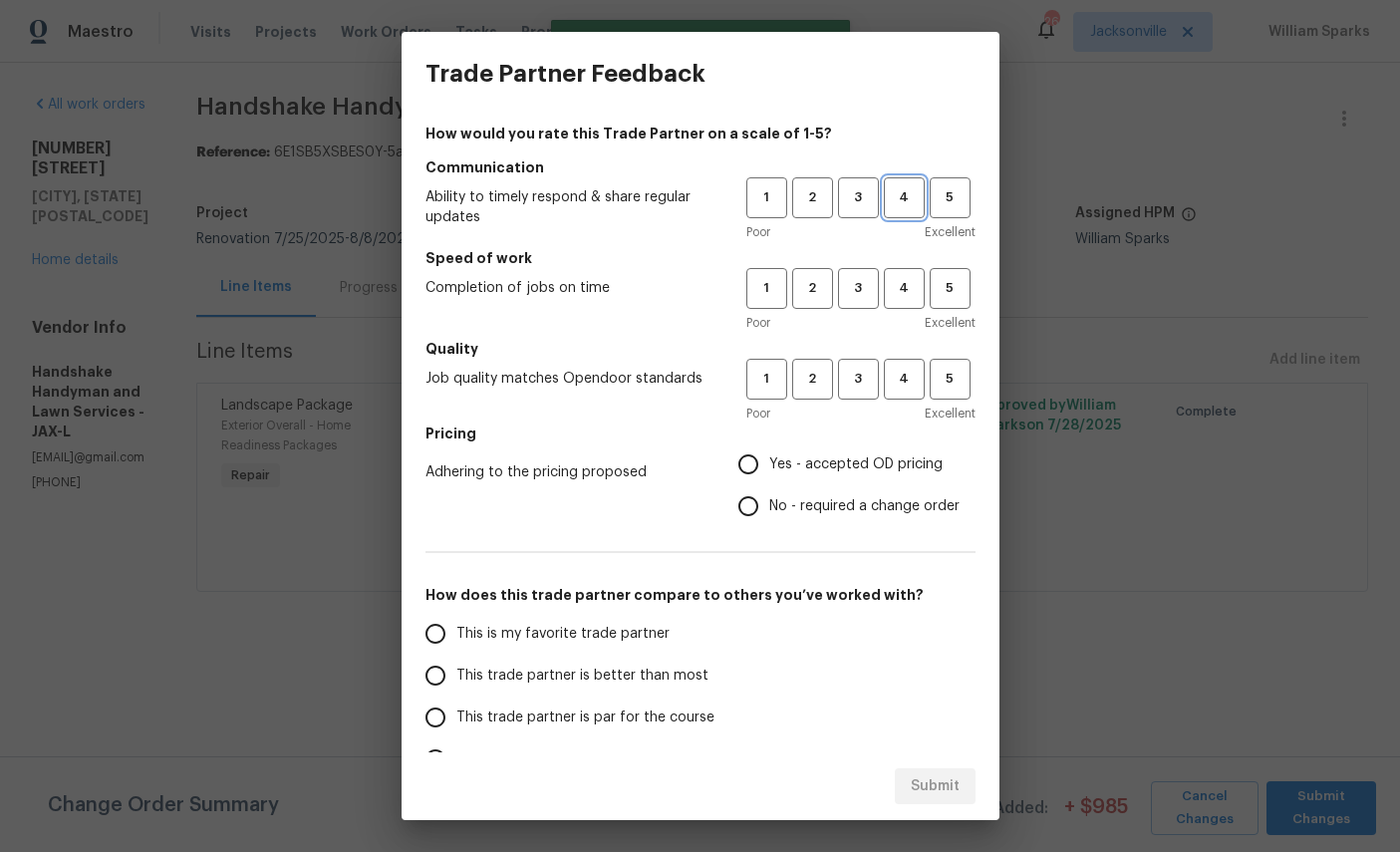 click on "4" at bounding box center [904, 197] 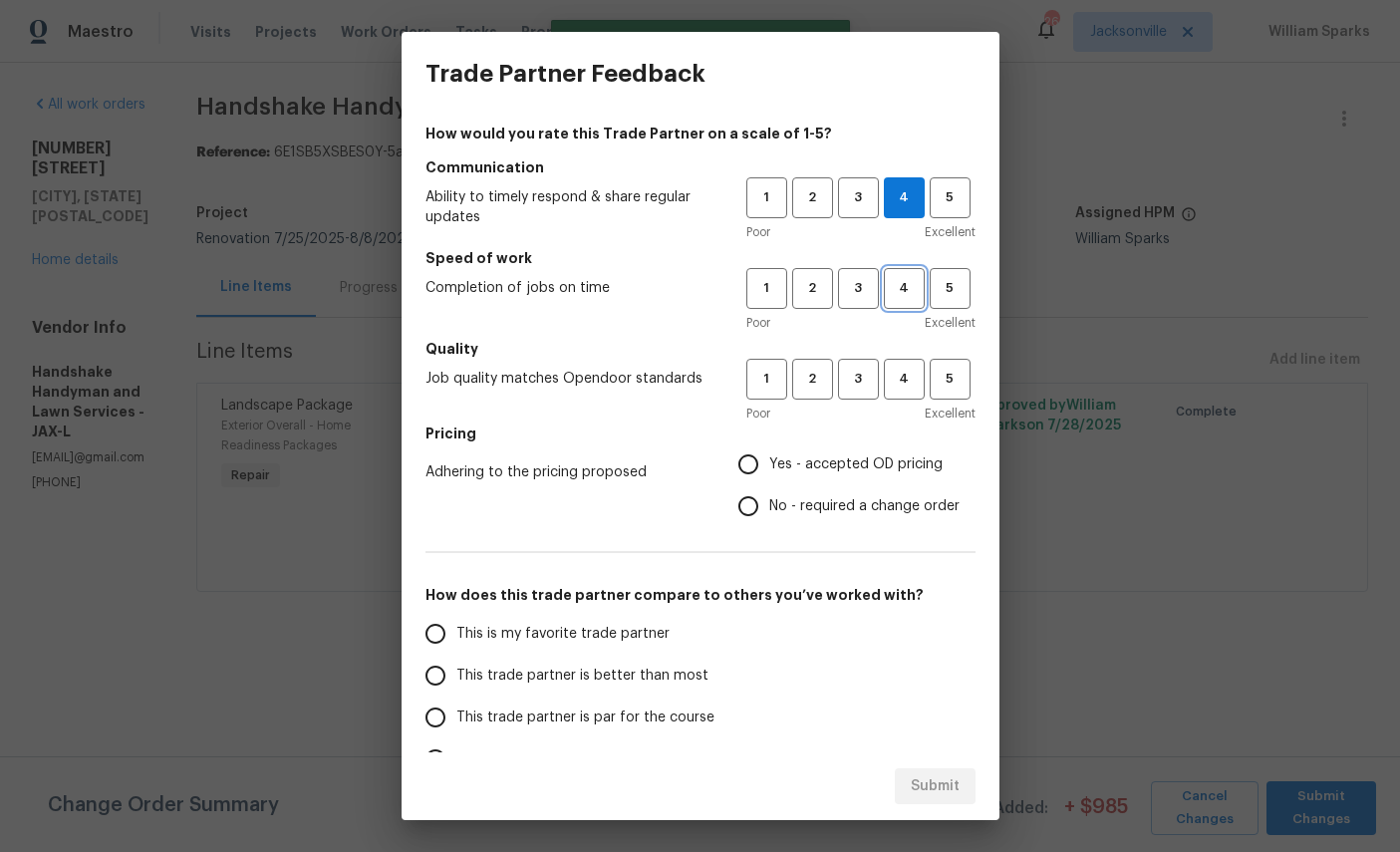 click on "4" at bounding box center [904, 288] 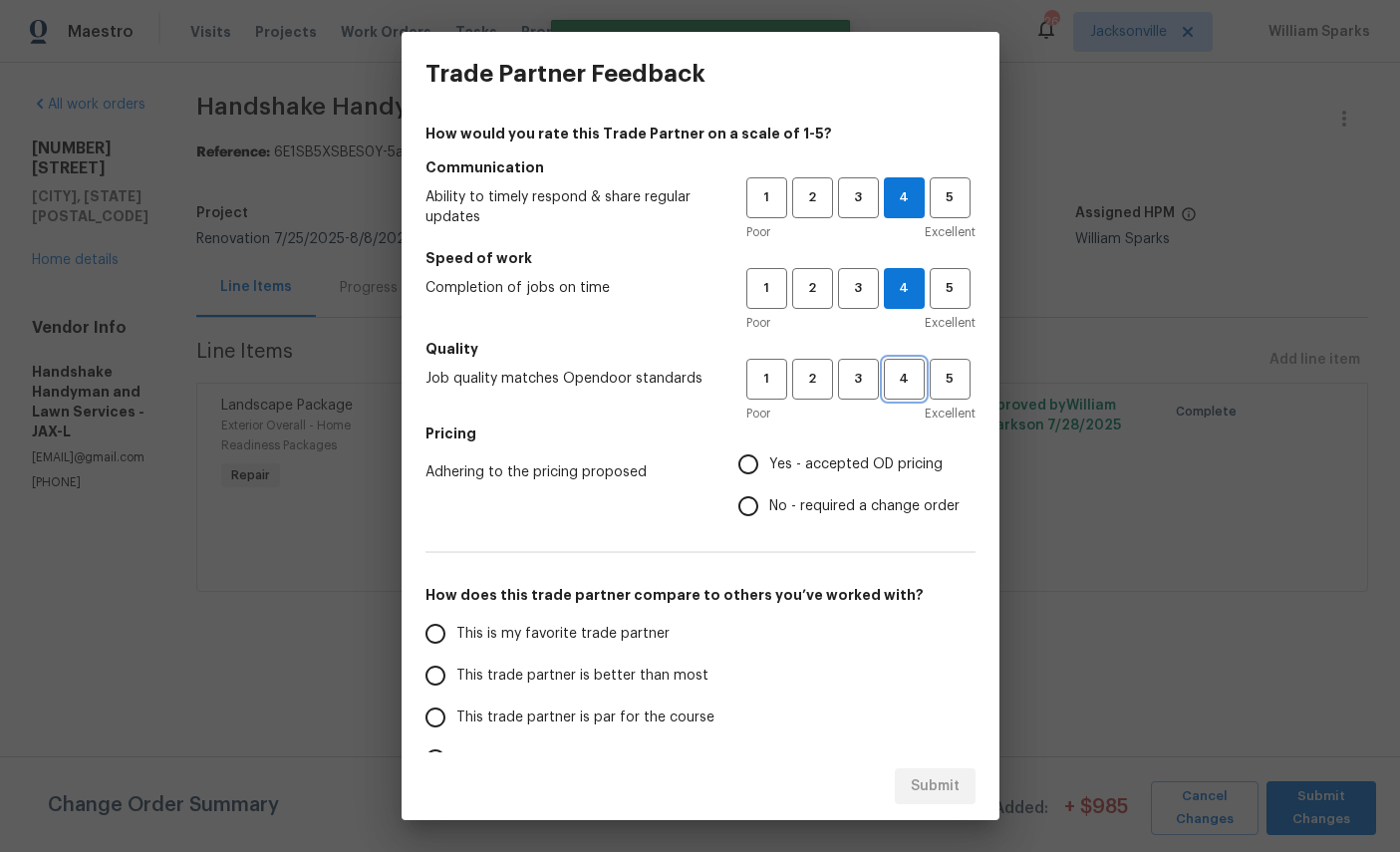 click on "4" at bounding box center [904, 379] 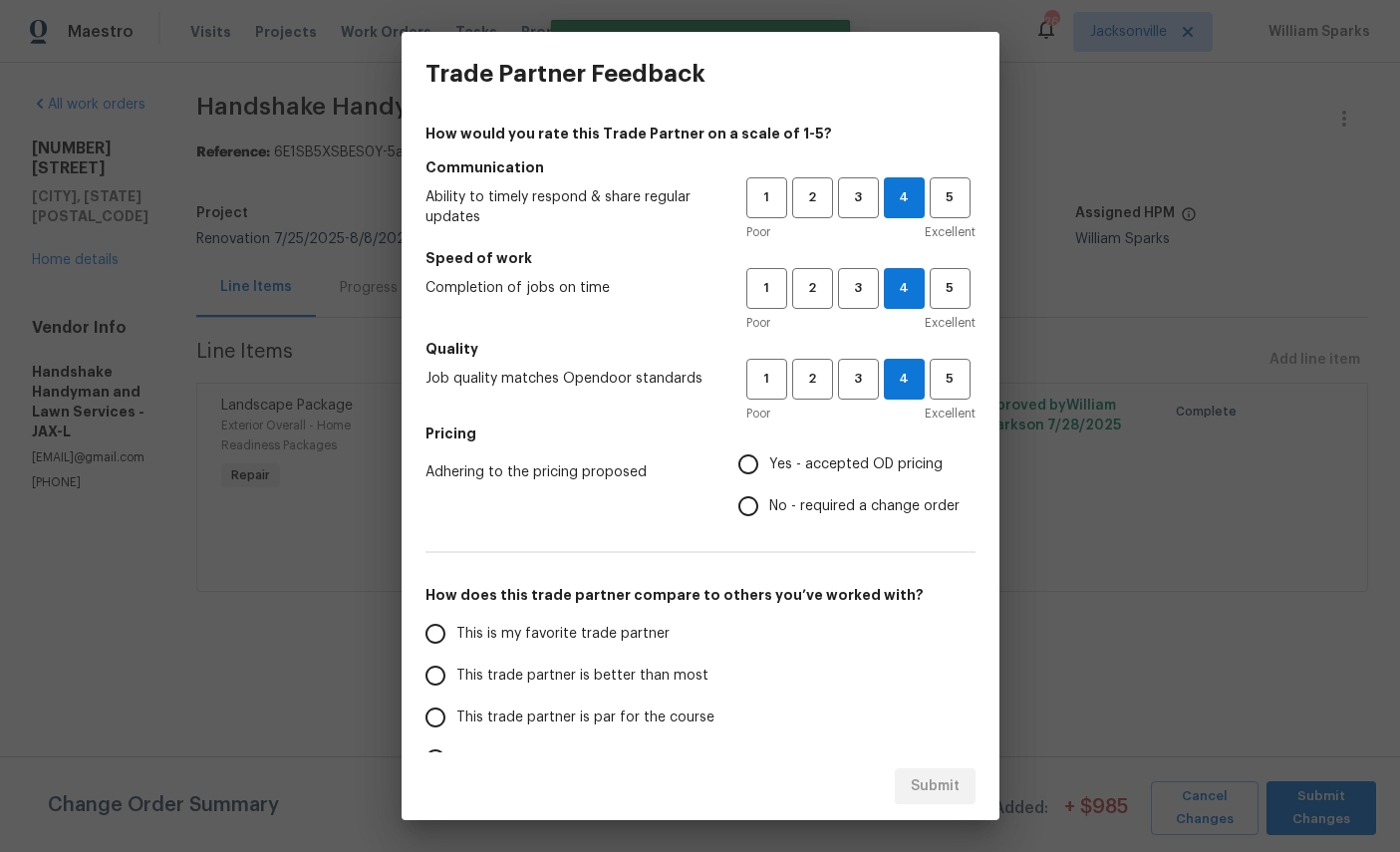 click on "No - required a change order" at bounding box center (843, 506) 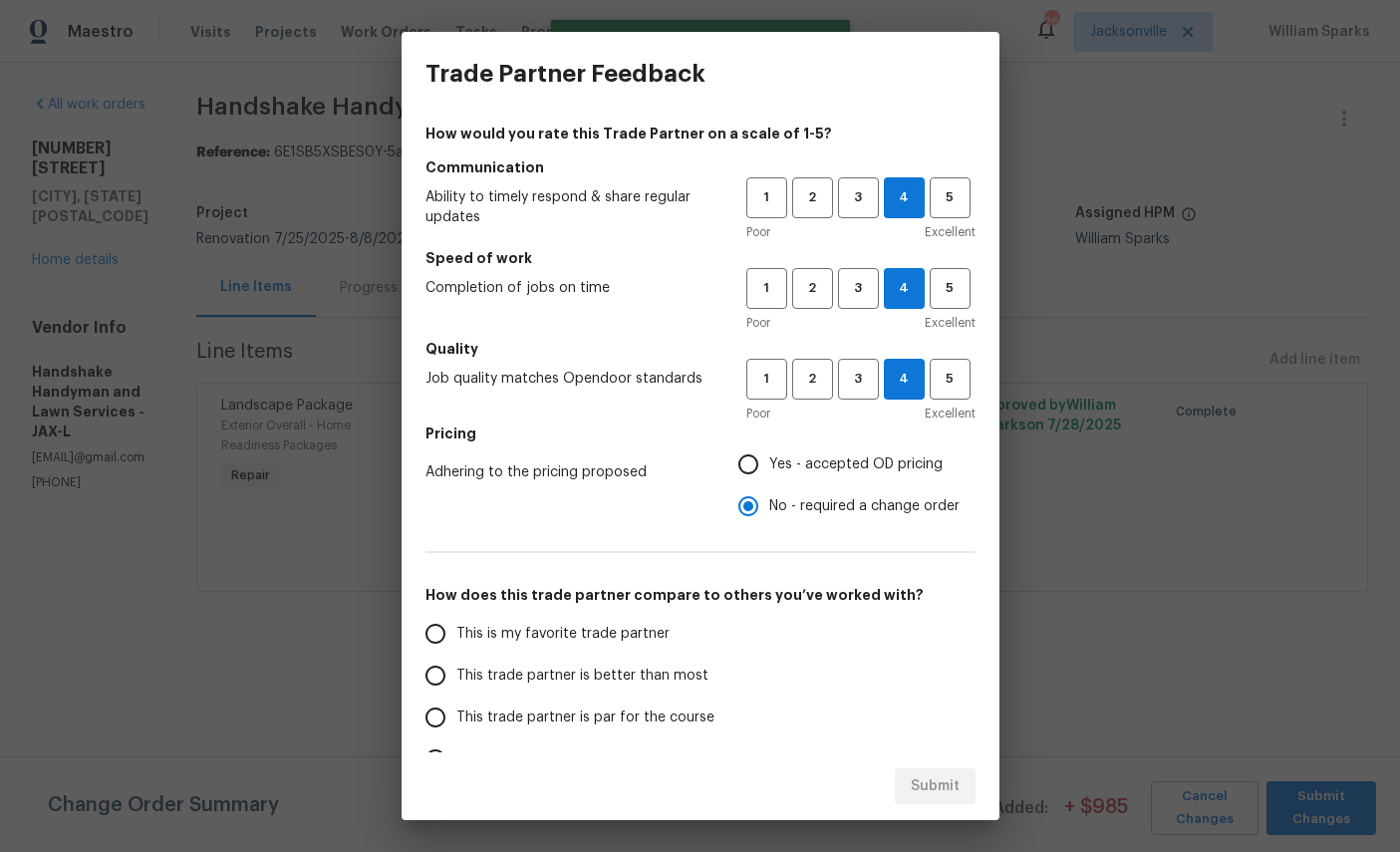 click on "This is my favorite trade partner" at bounding box center [563, 634] 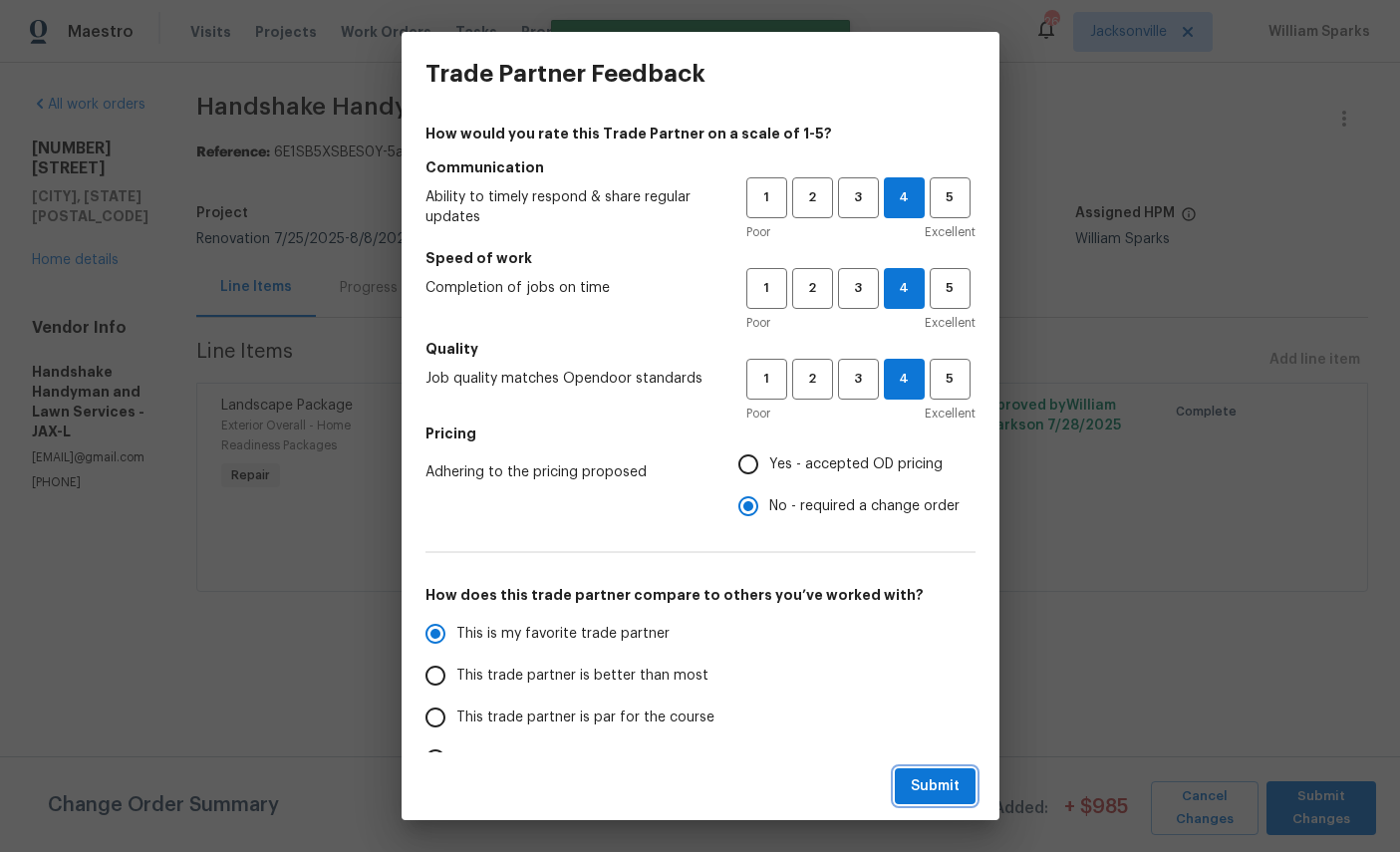 click on "Submit" at bounding box center (935, 786) 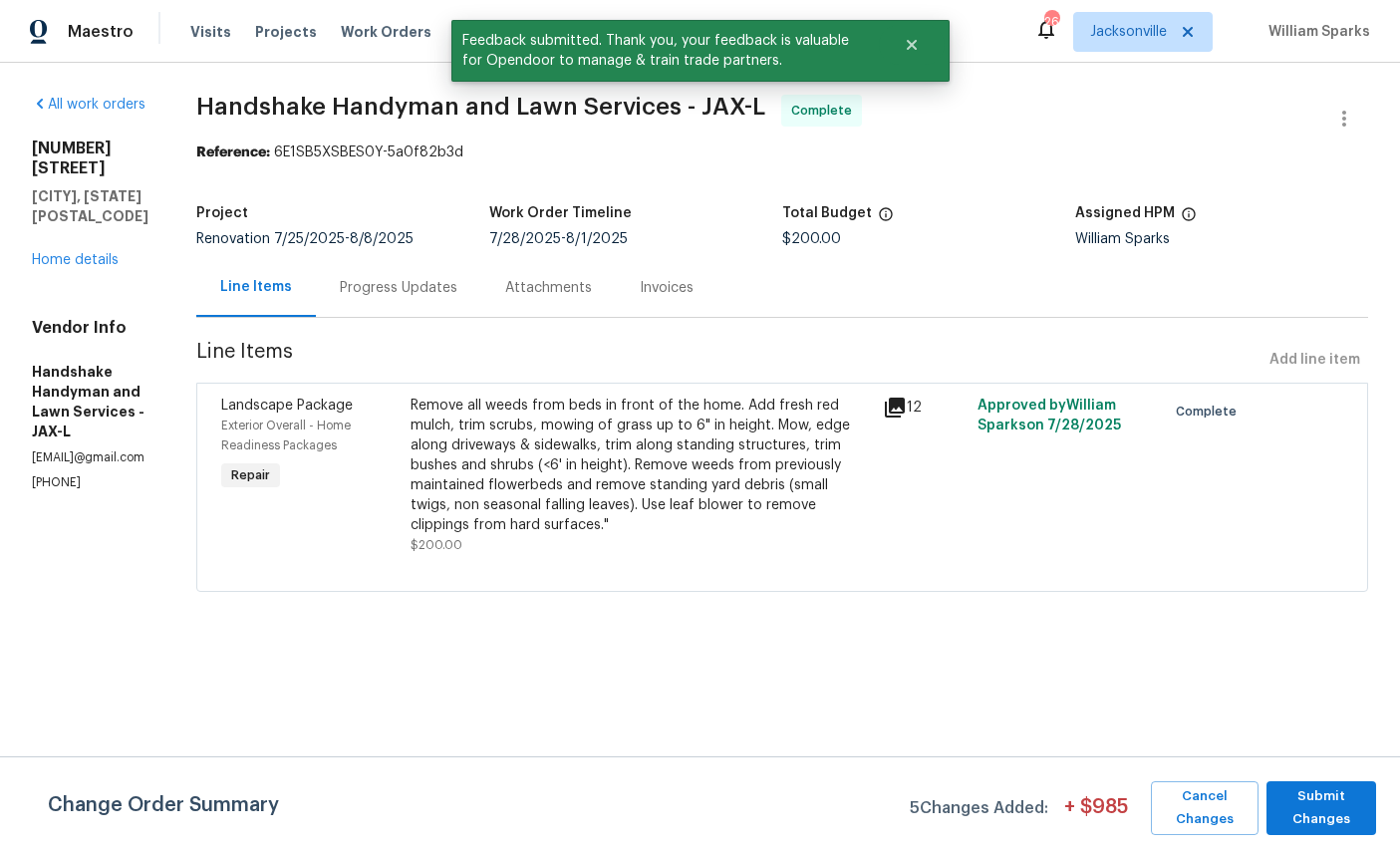 click on "Home details" at bounding box center (75, 260) 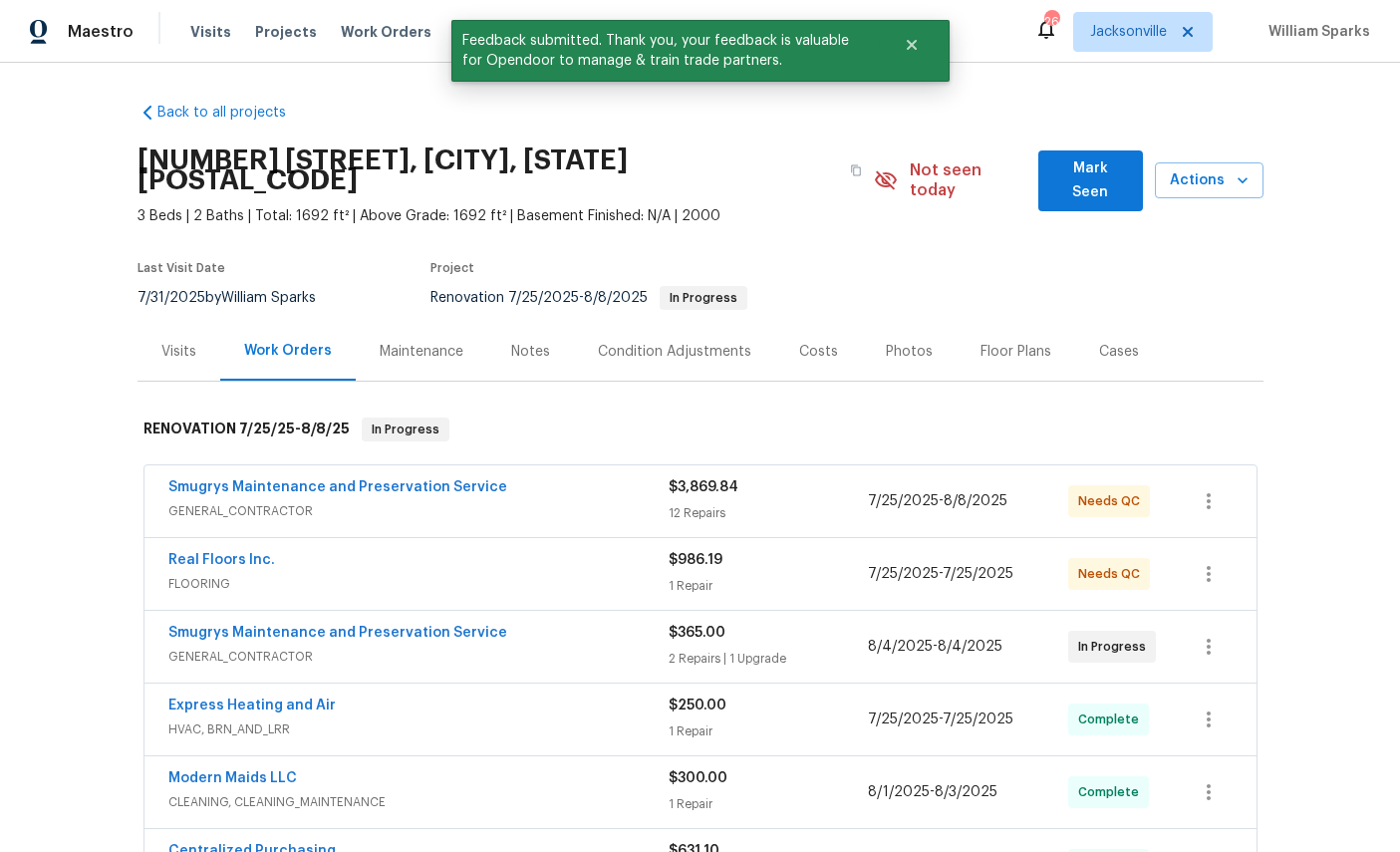 click on "Smugrys Maintenance and Preservation Service" at bounding box center [338, 487] 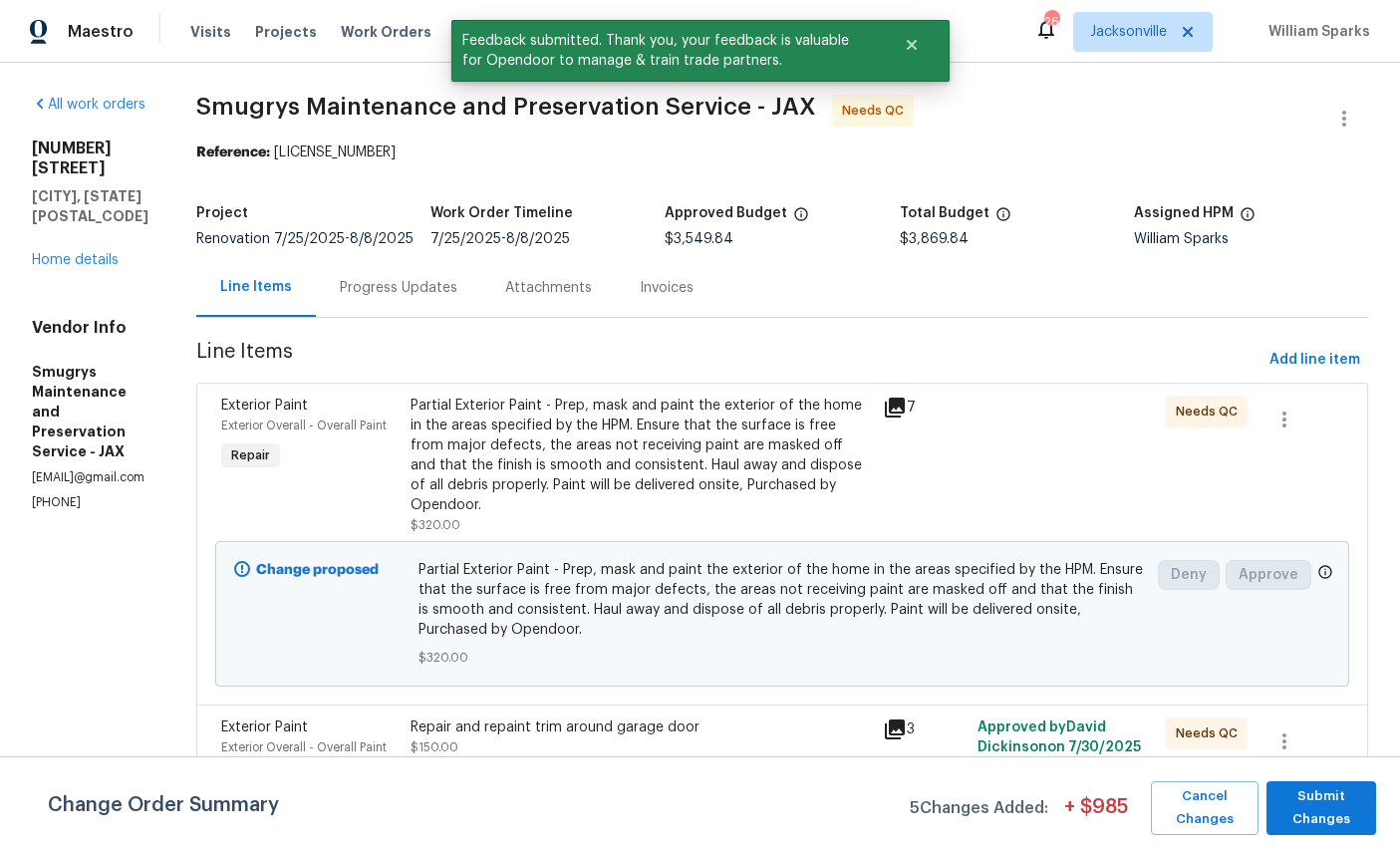 click on "Exterior Overall - Overall Paint" at bounding box center (304, 426) 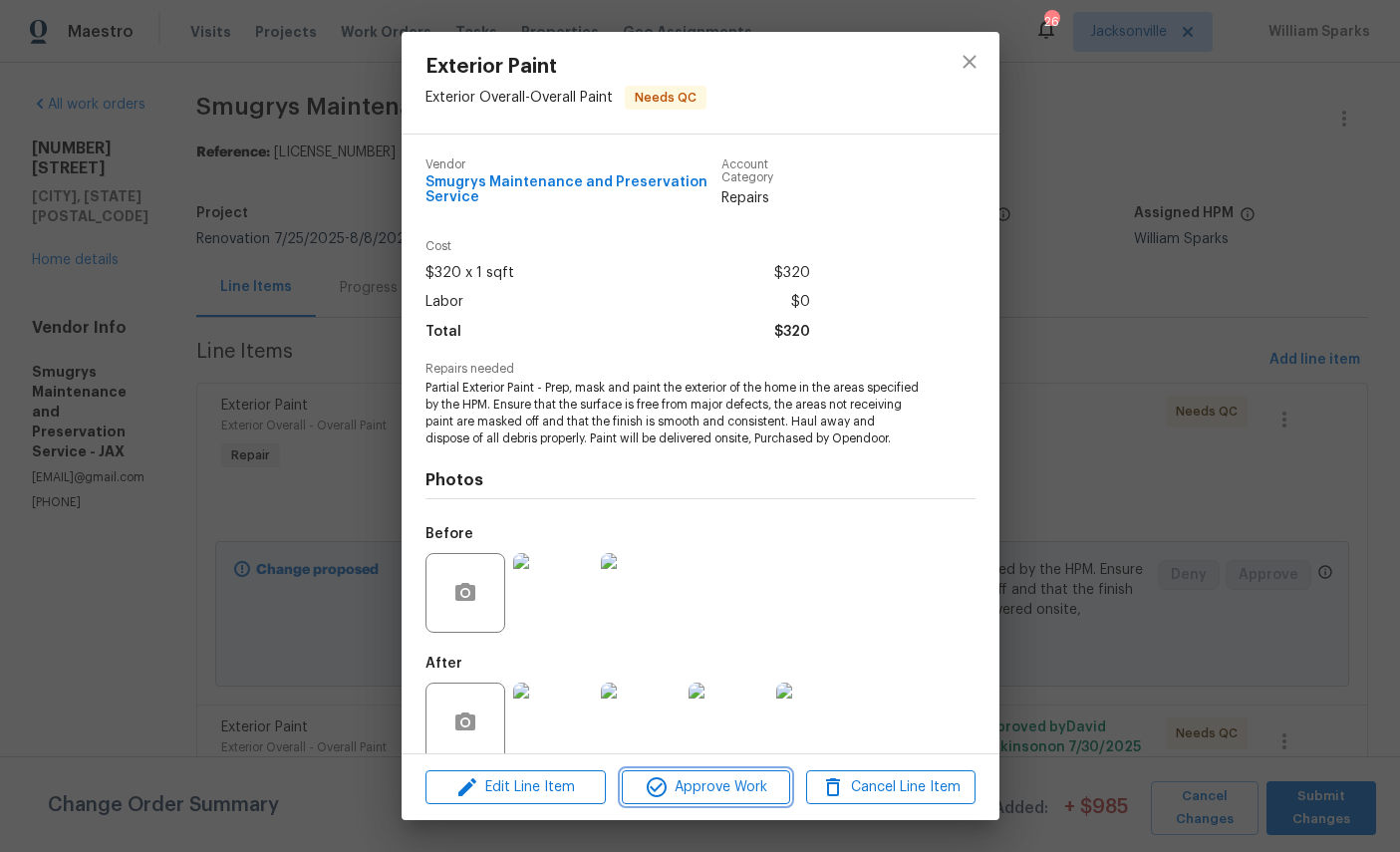 click on "Approve Work" at bounding box center [705, 787] 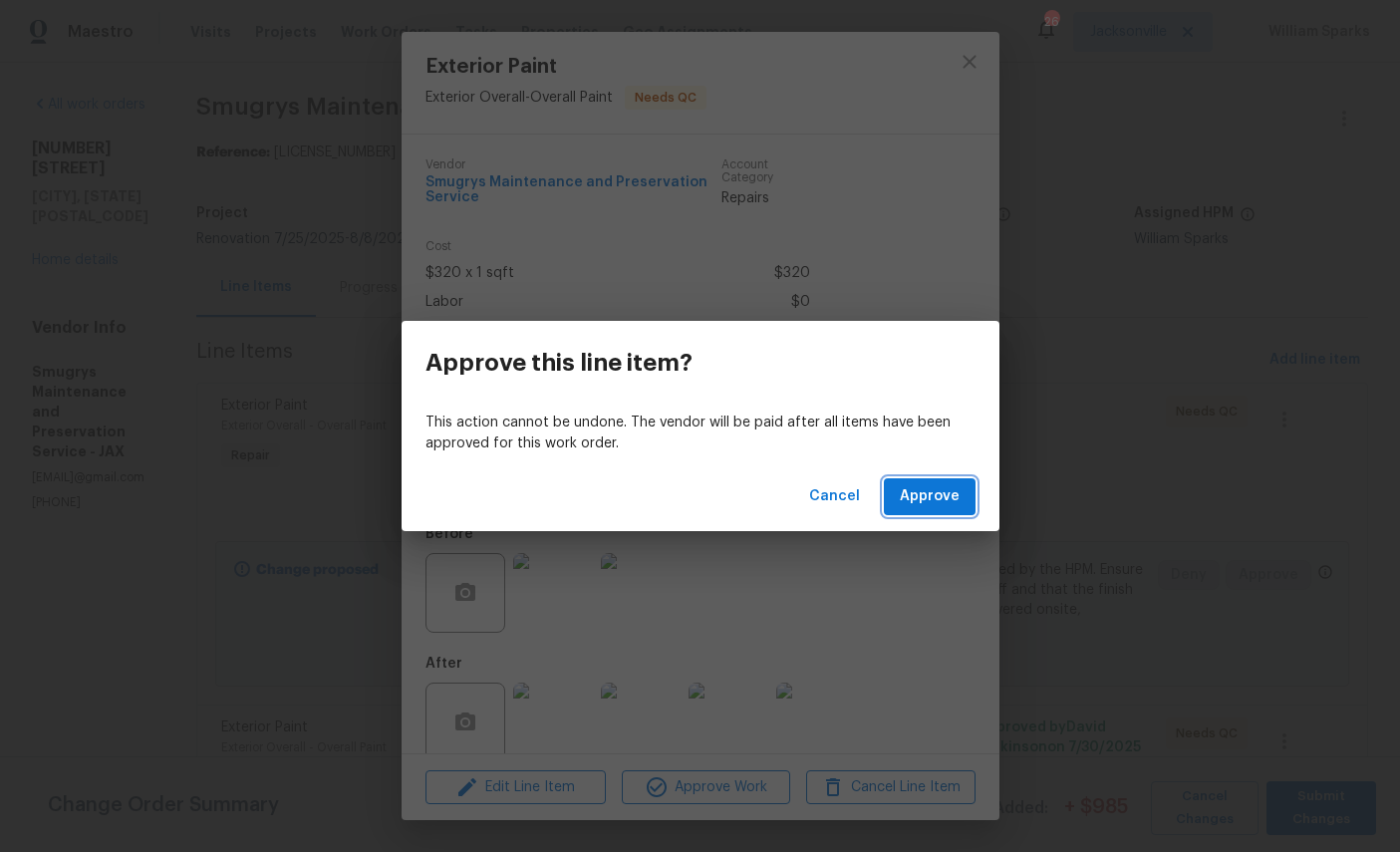 click on "Approve" at bounding box center (930, 496) 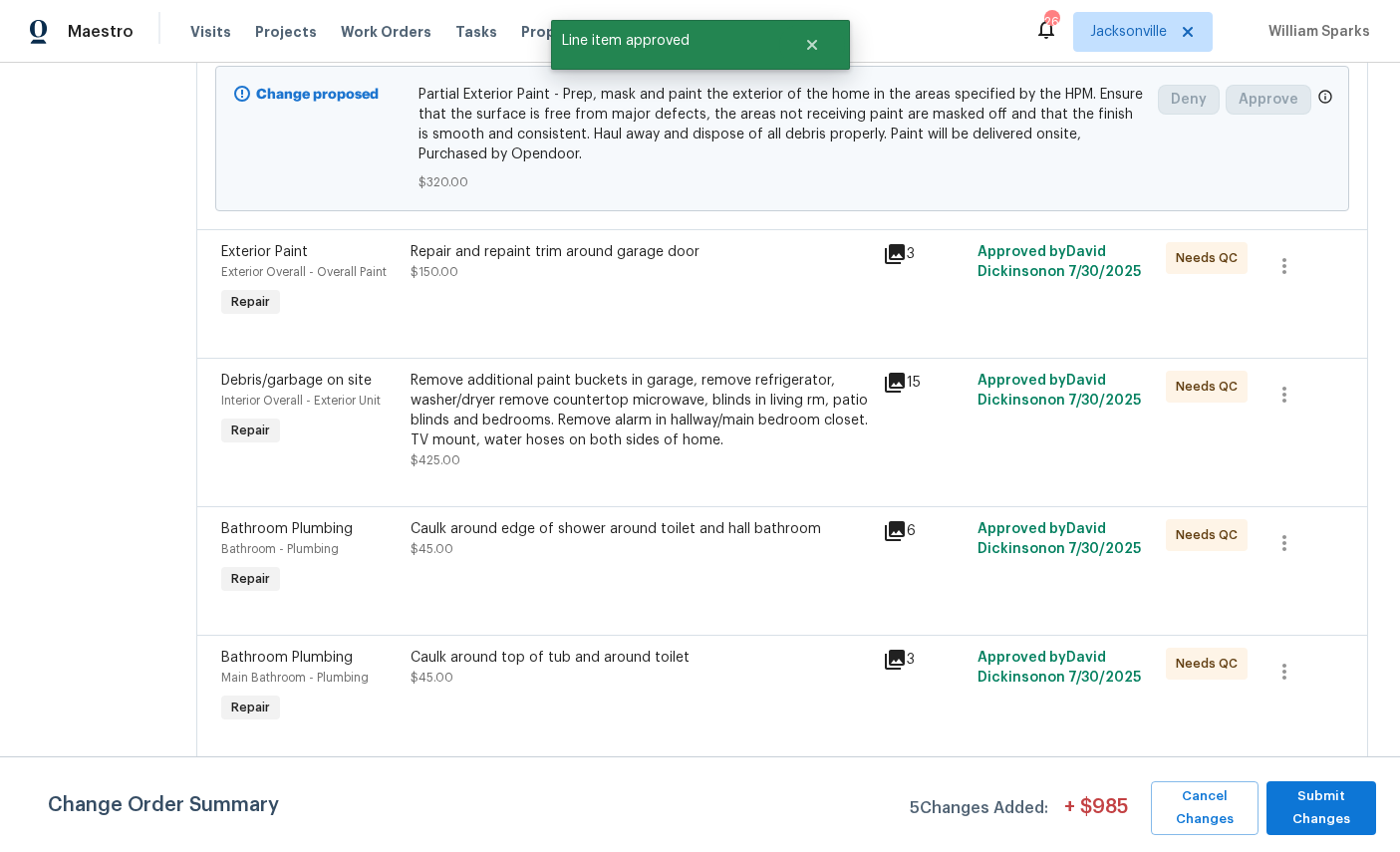 scroll, scrollTop: 474, scrollLeft: 0, axis: vertical 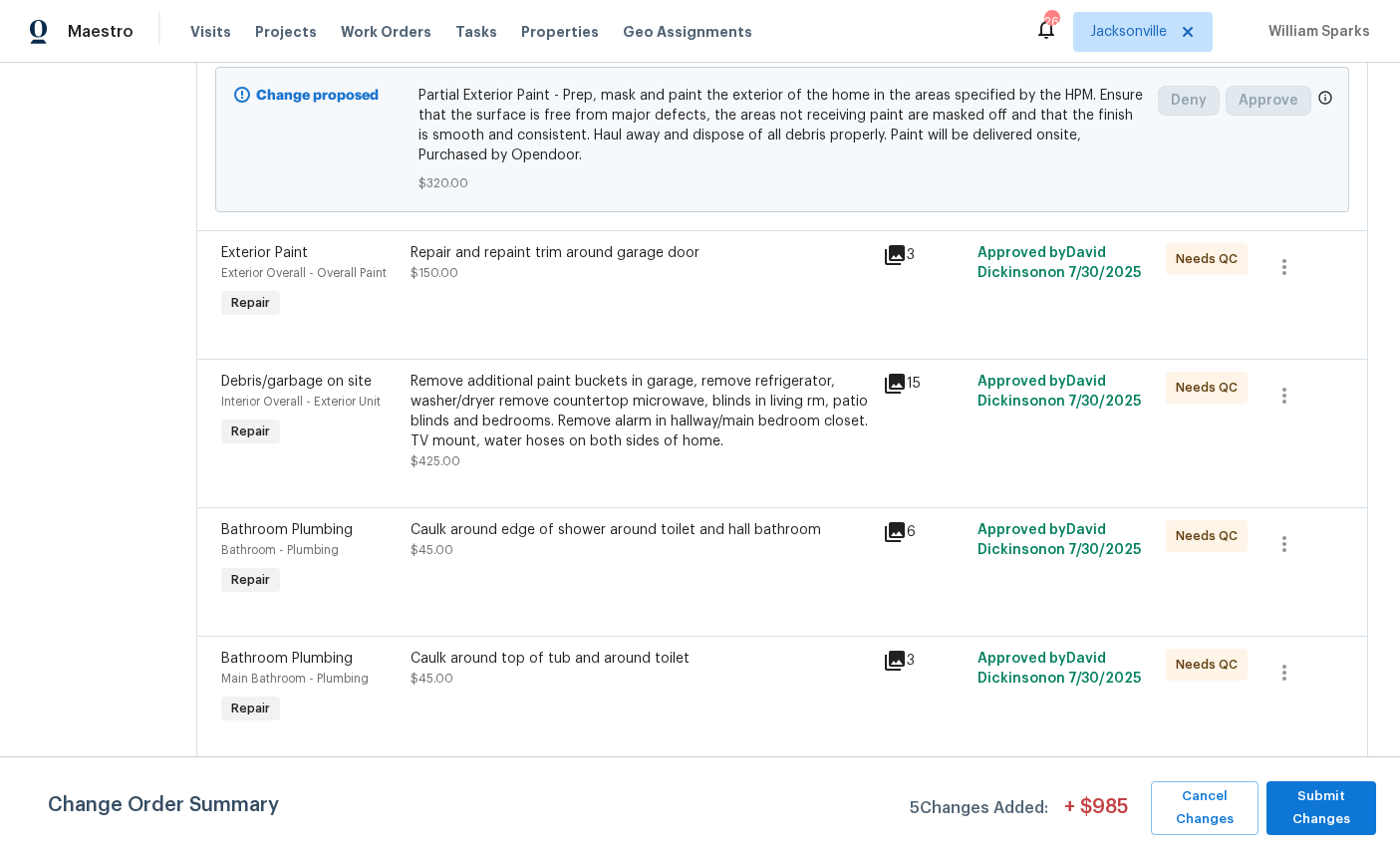click on "Exterior Paint" at bounding box center [264, 253] 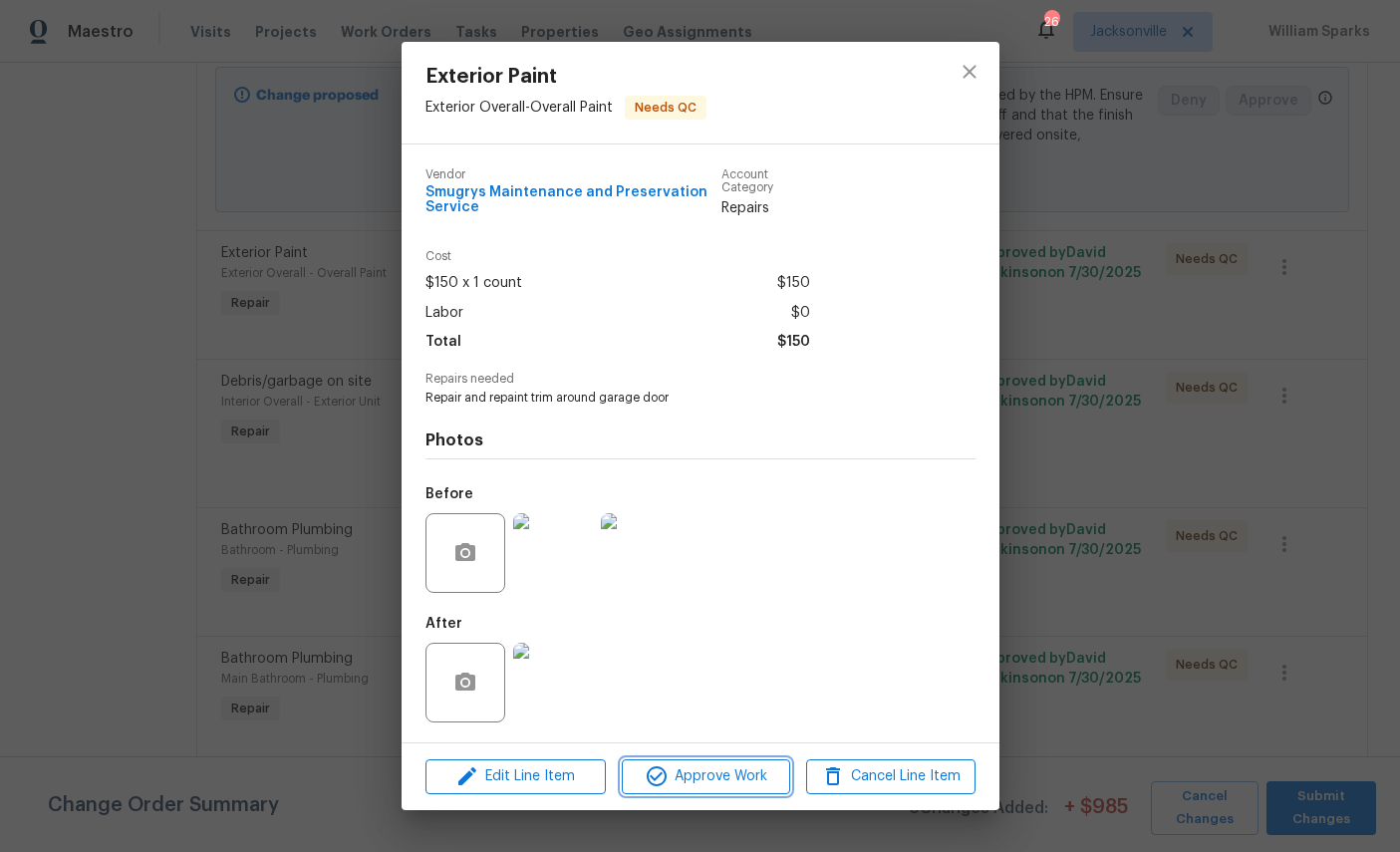 click on "Approve Work" at bounding box center [705, 776] 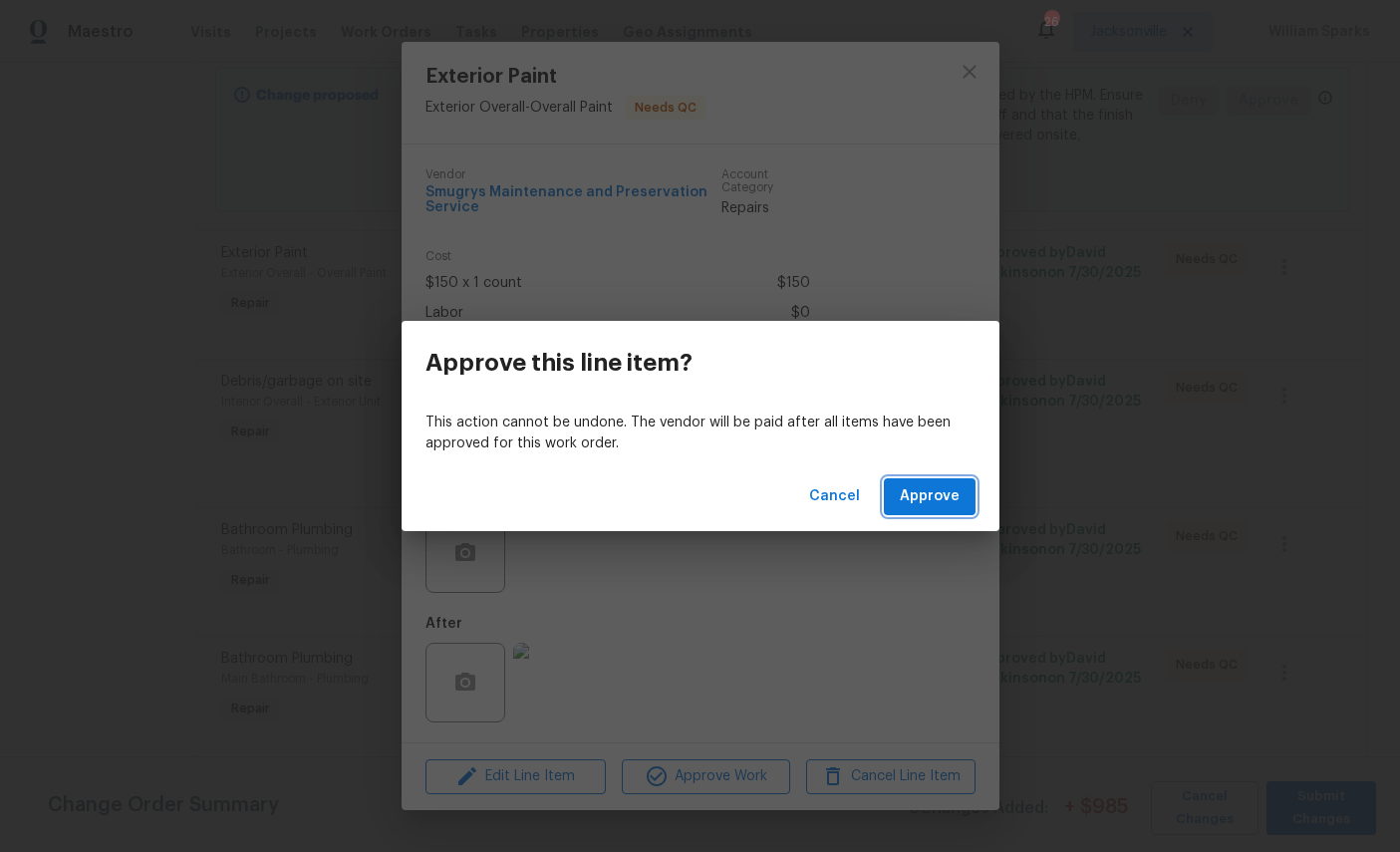 click on "Approve" at bounding box center (930, 496) 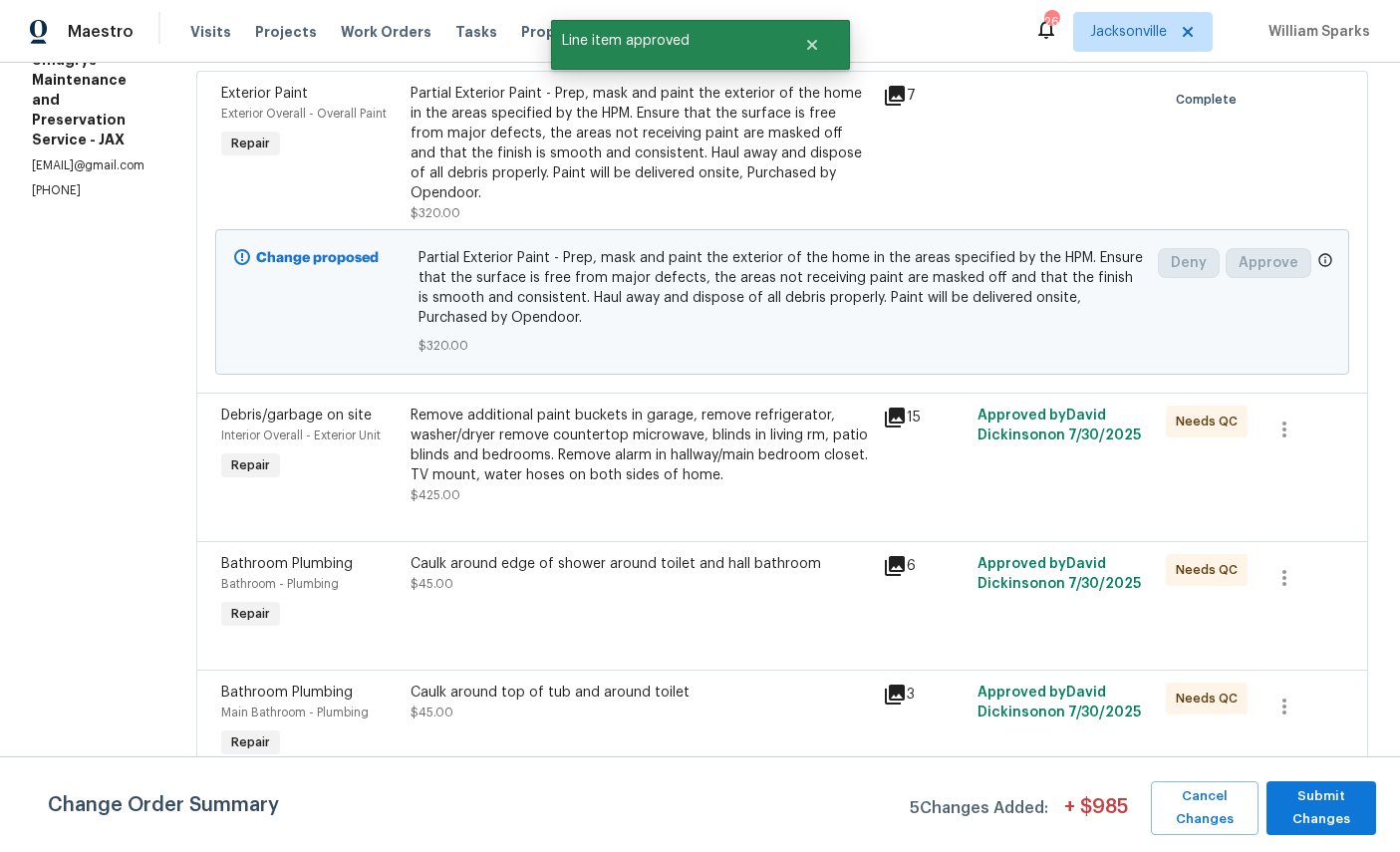 scroll, scrollTop: 324, scrollLeft: 0, axis: vertical 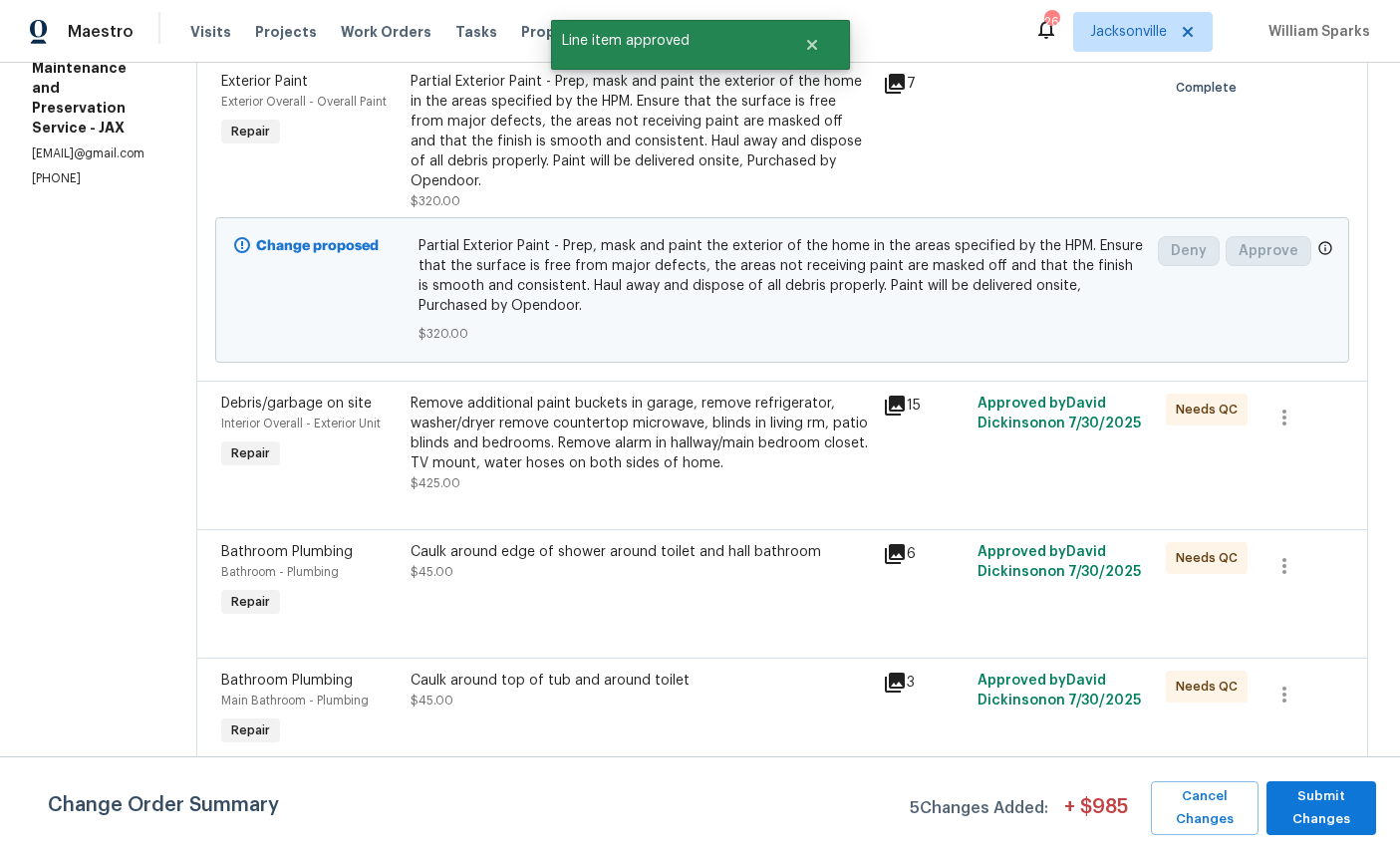 click on "Debris/garbage on site" at bounding box center (296, 404) 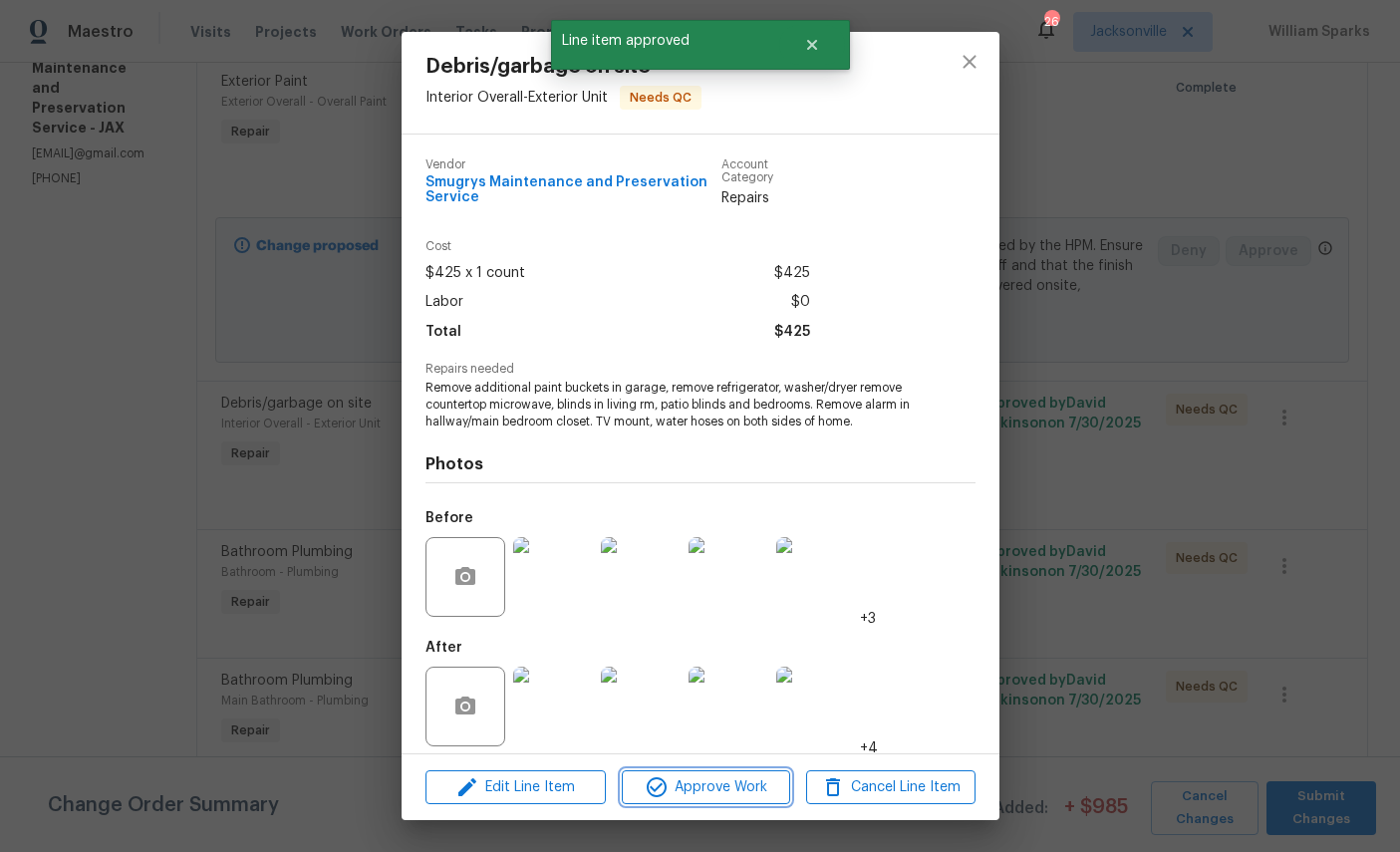 click on "Approve Work" at bounding box center (705, 787) 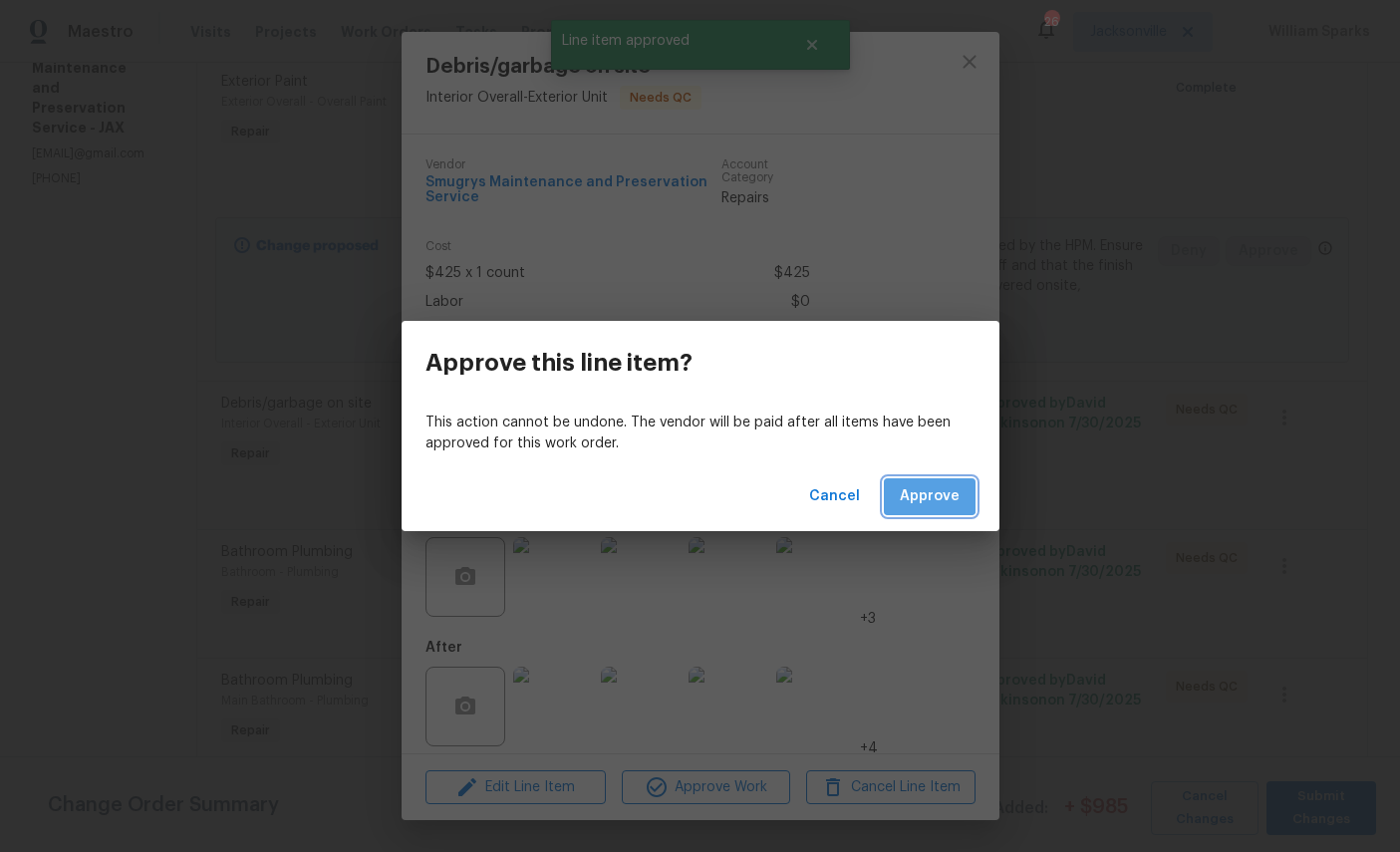 click on "Approve" at bounding box center [930, 496] 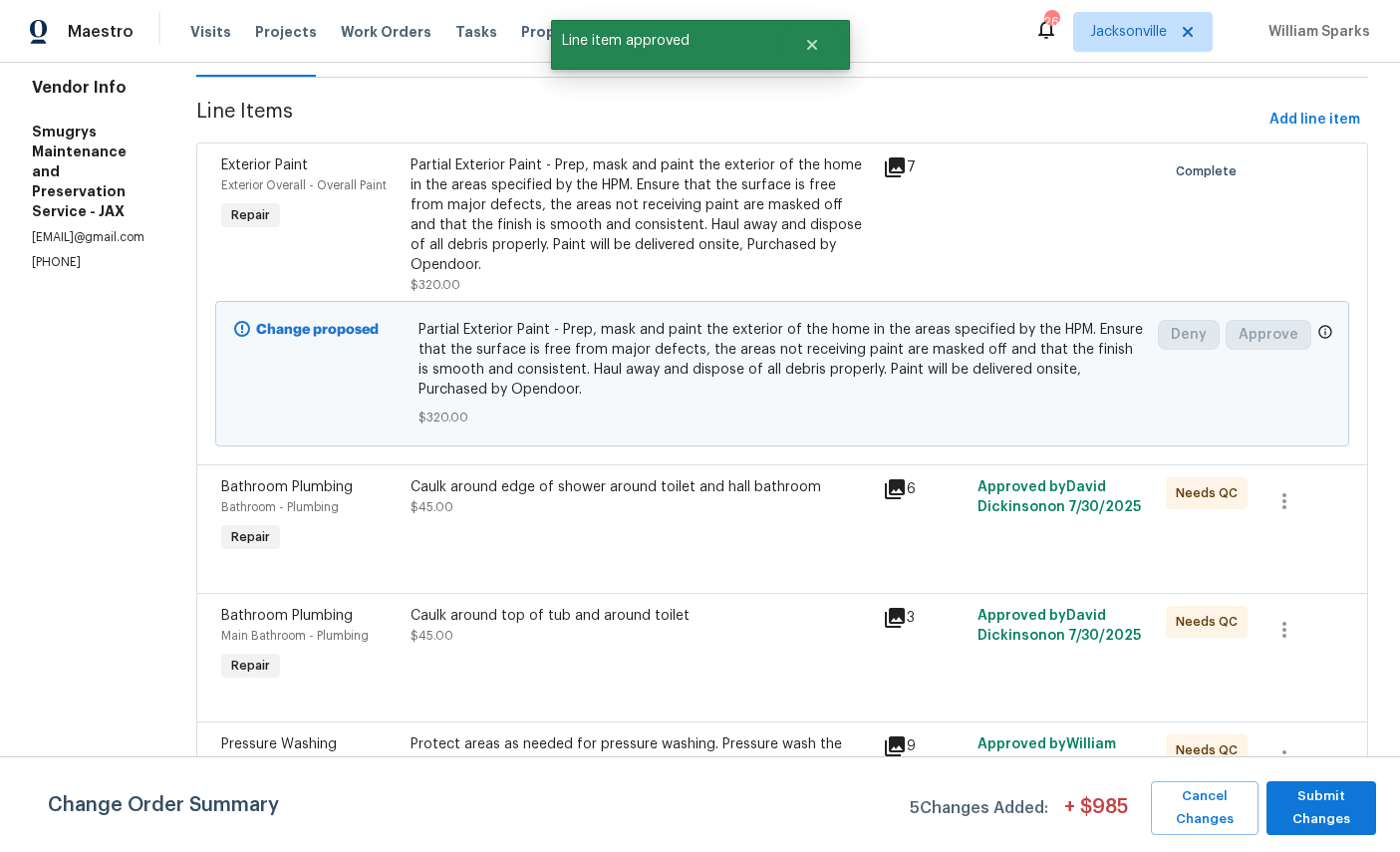 scroll, scrollTop: 277, scrollLeft: 0, axis: vertical 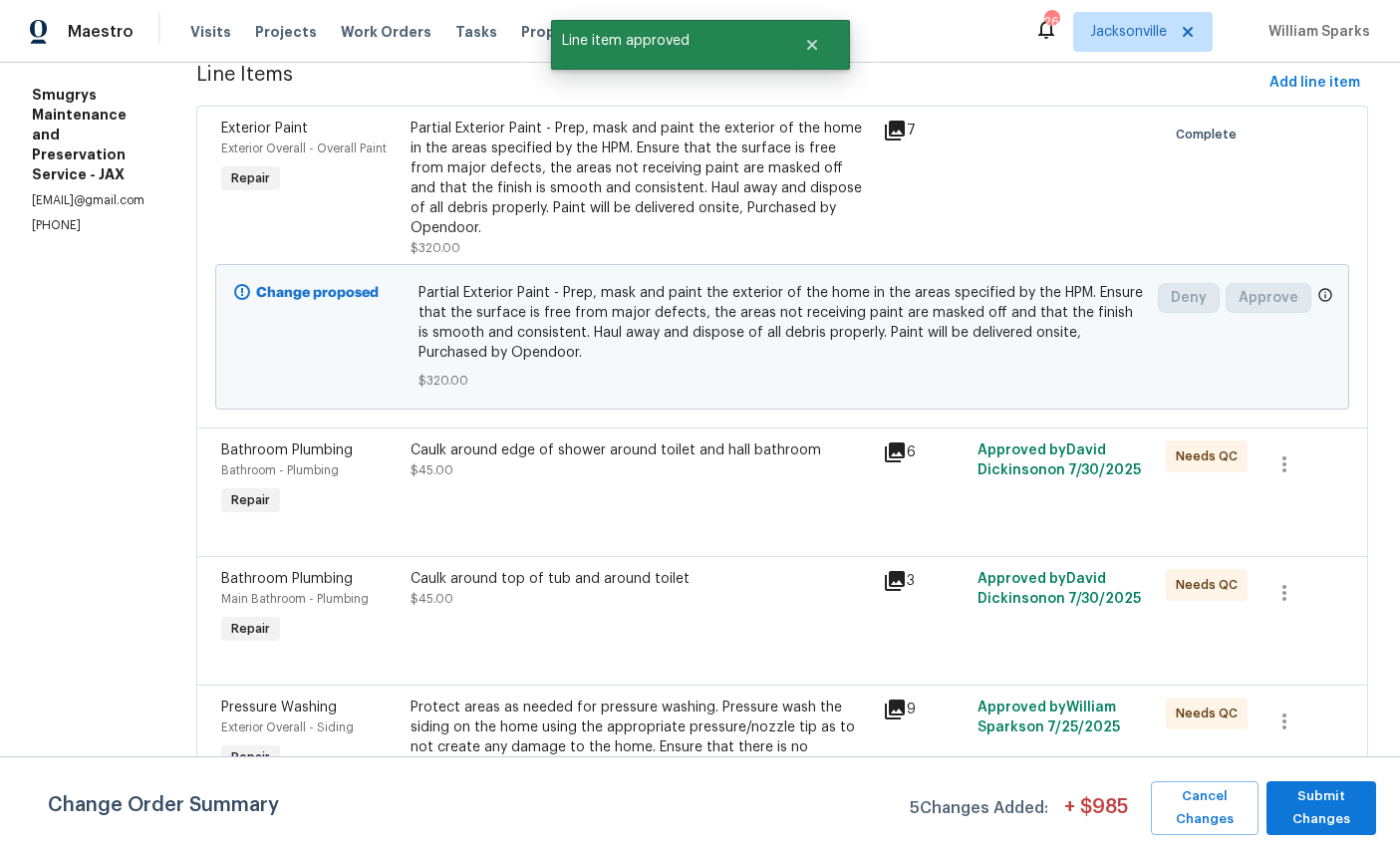 click on "Bathroom - Plumbing" at bounding box center (280, 470) 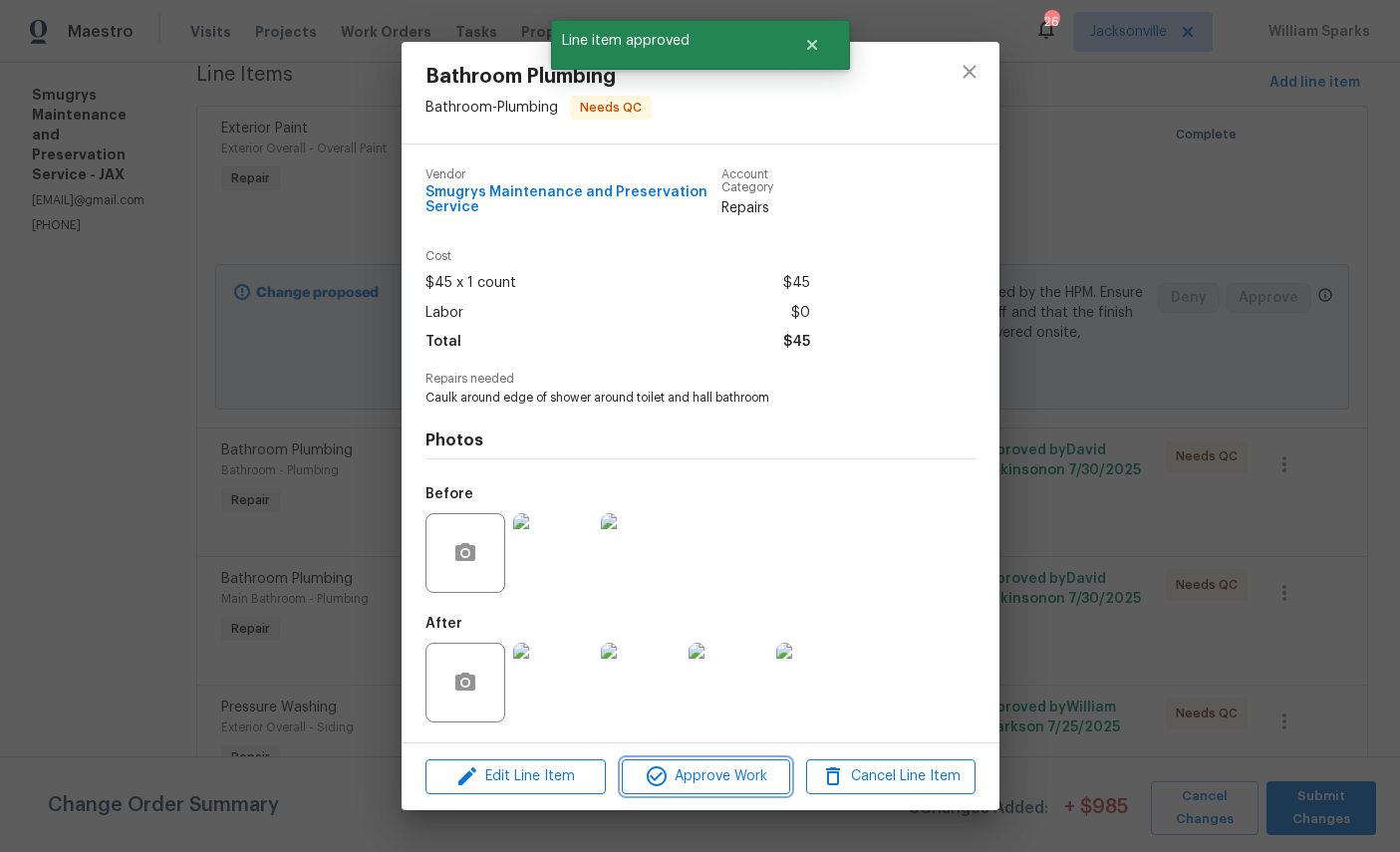 click on "Approve Work" at bounding box center (705, 776) 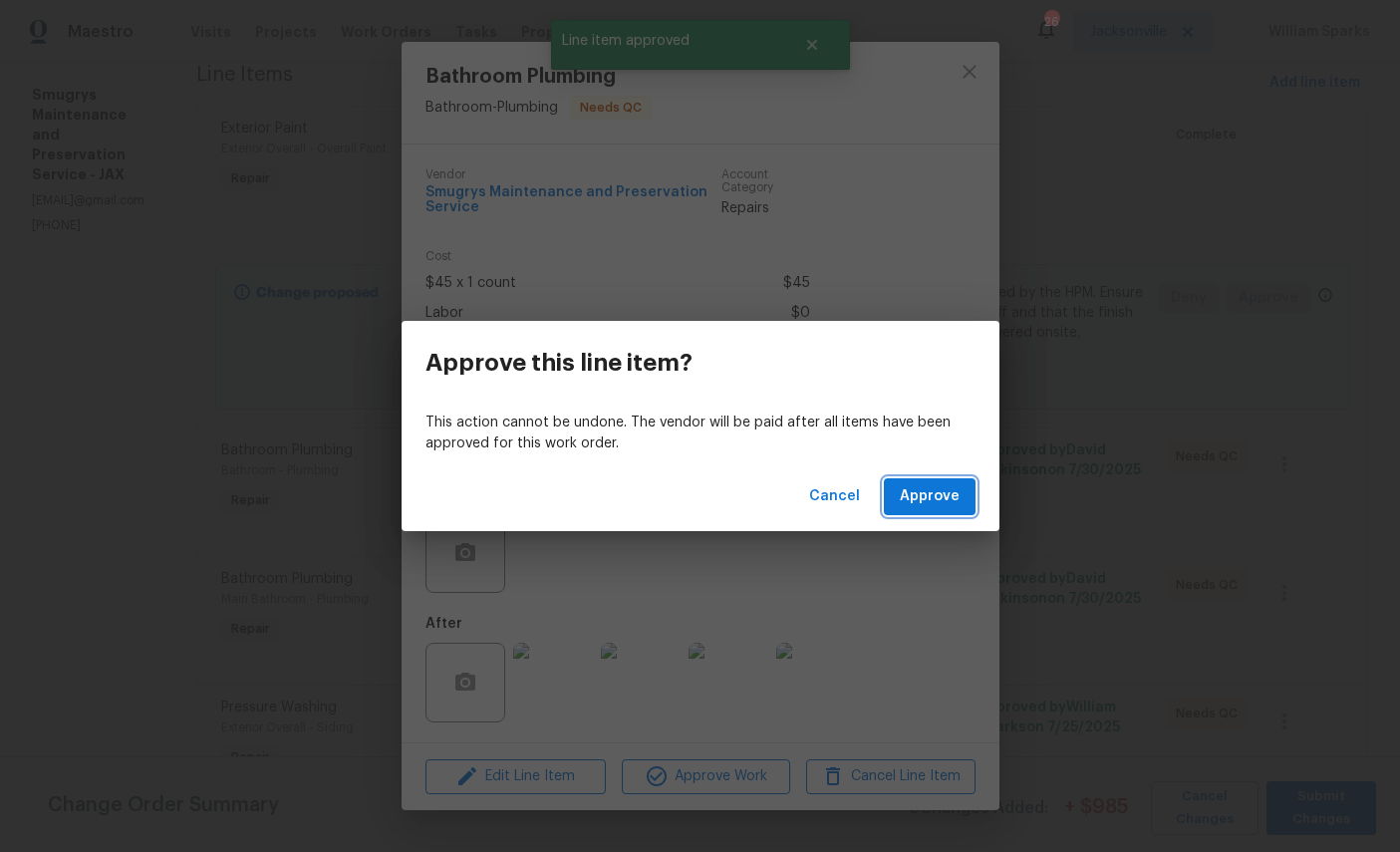 click on "Approve" at bounding box center [930, 496] 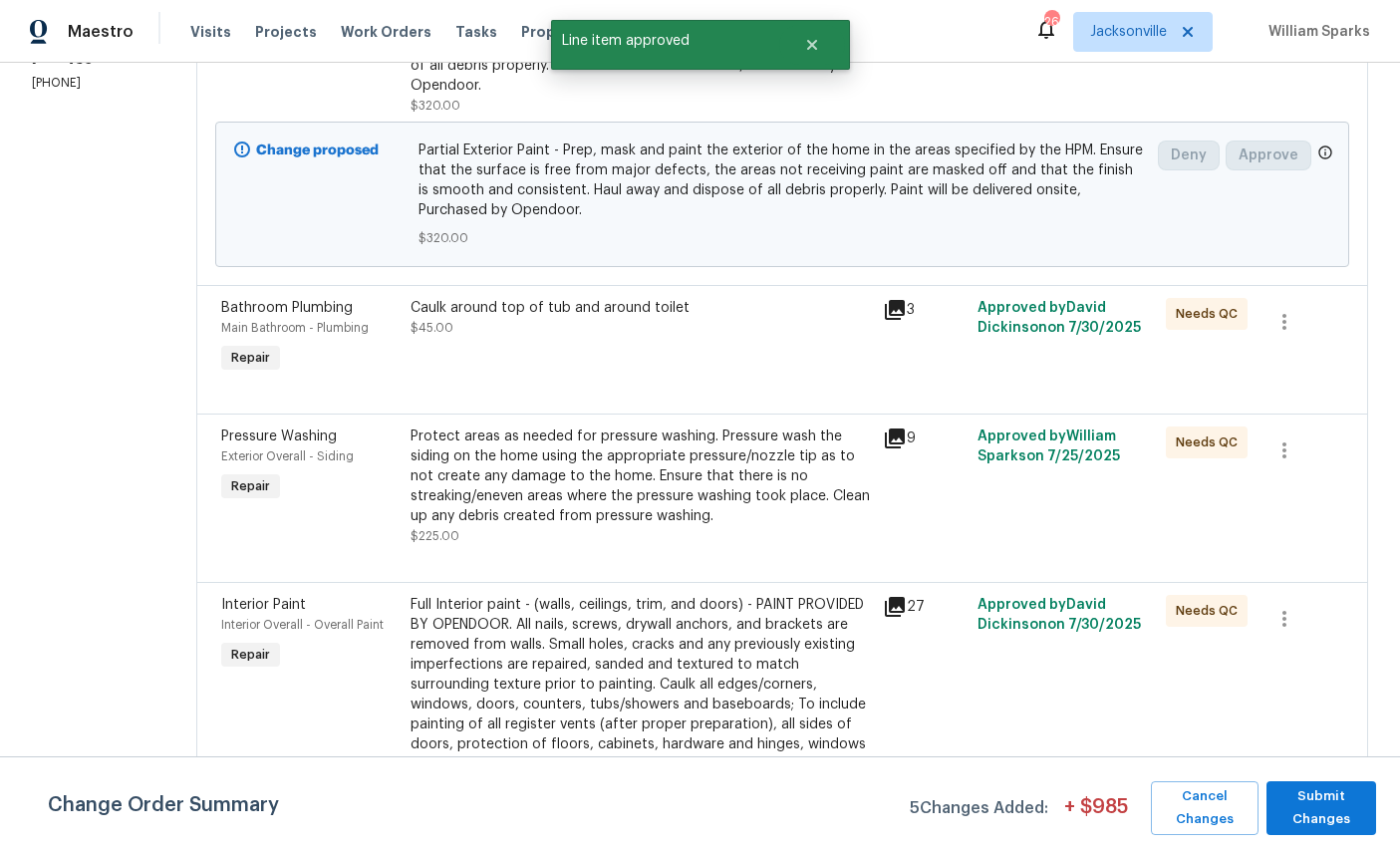 scroll, scrollTop: 493, scrollLeft: 0, axis: vertical 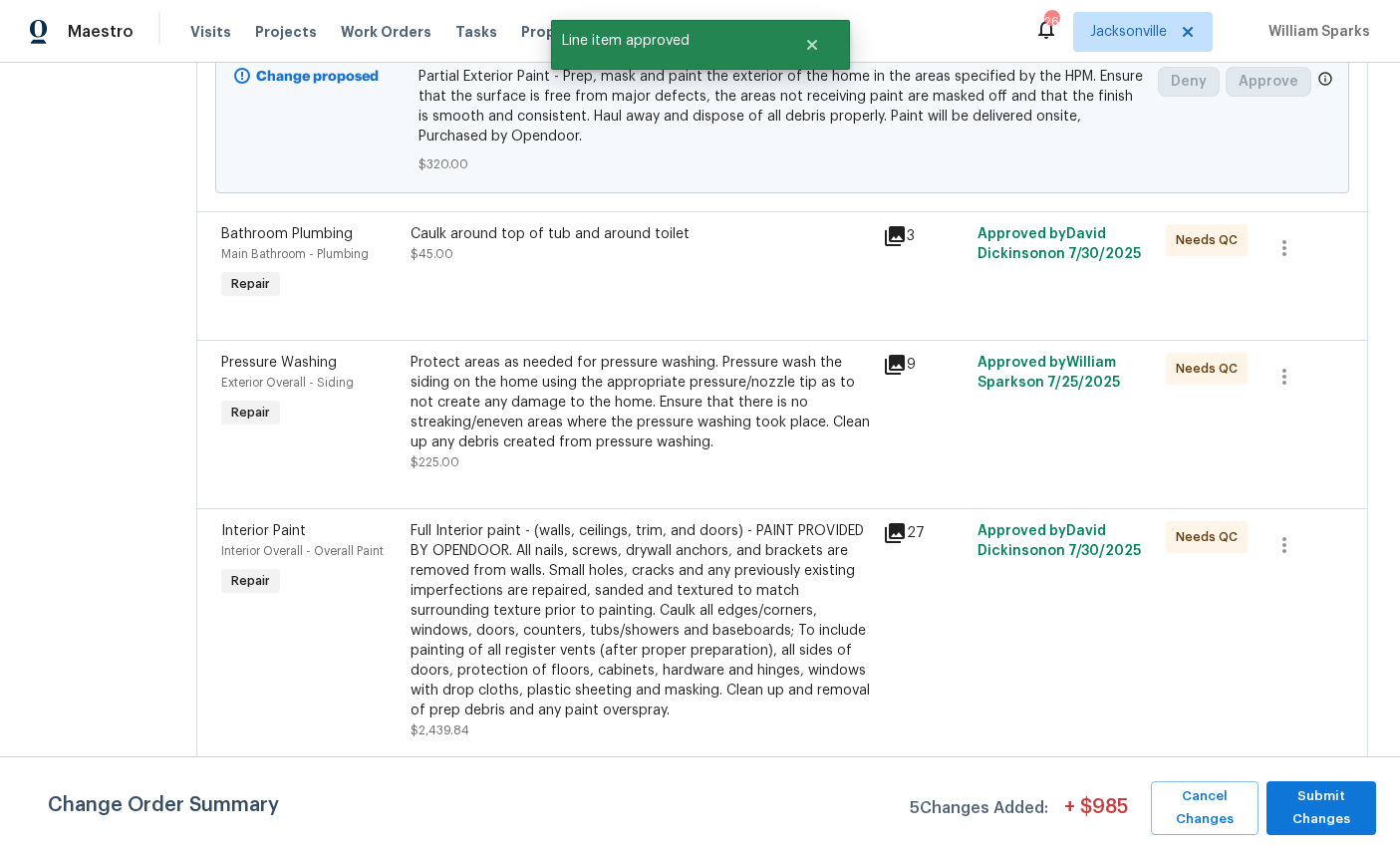 click on "Main Bathroom - Plumbing" at bounding box center (310, 254) 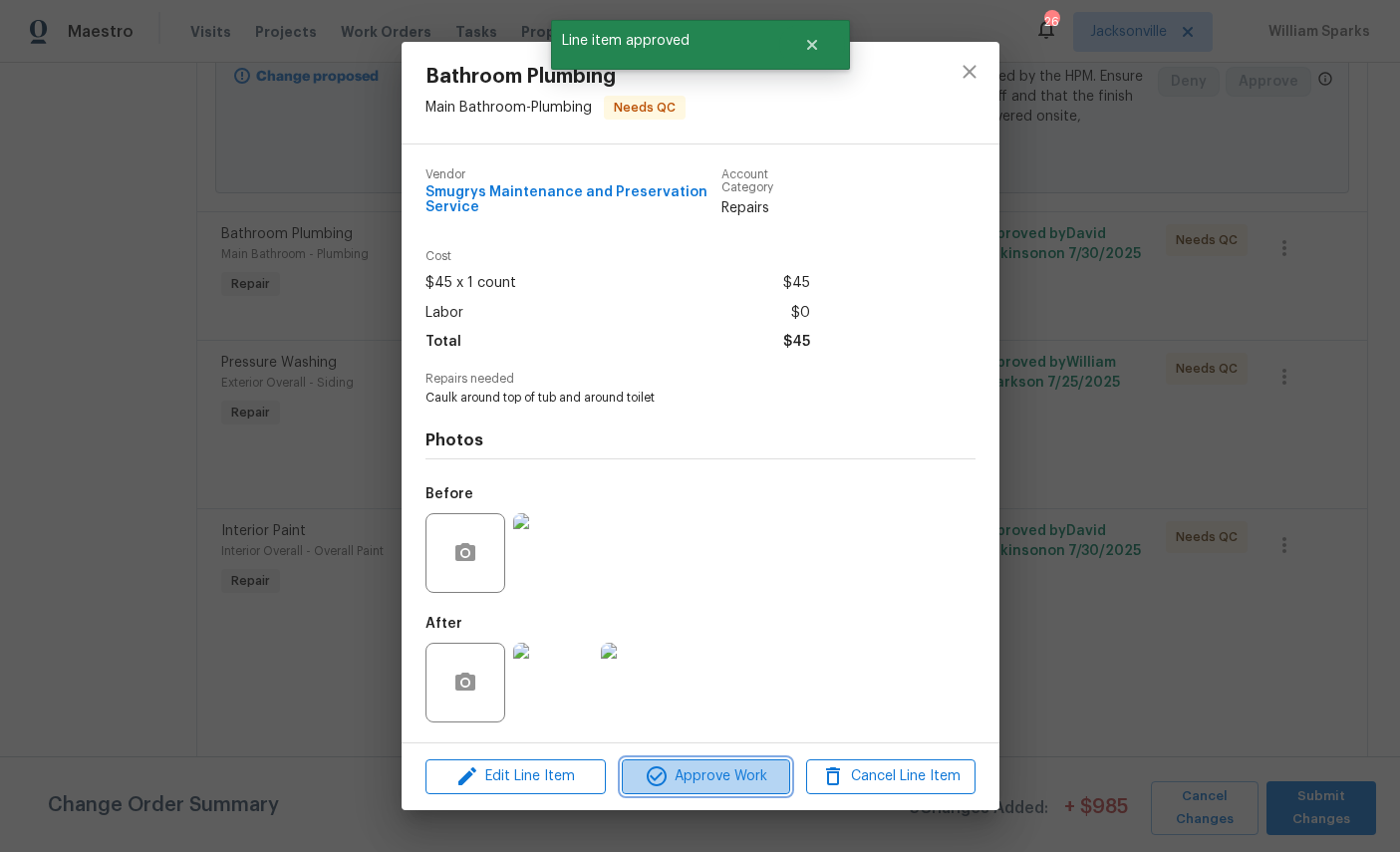 click on "Approve Work" at bounding box center [705, 776] 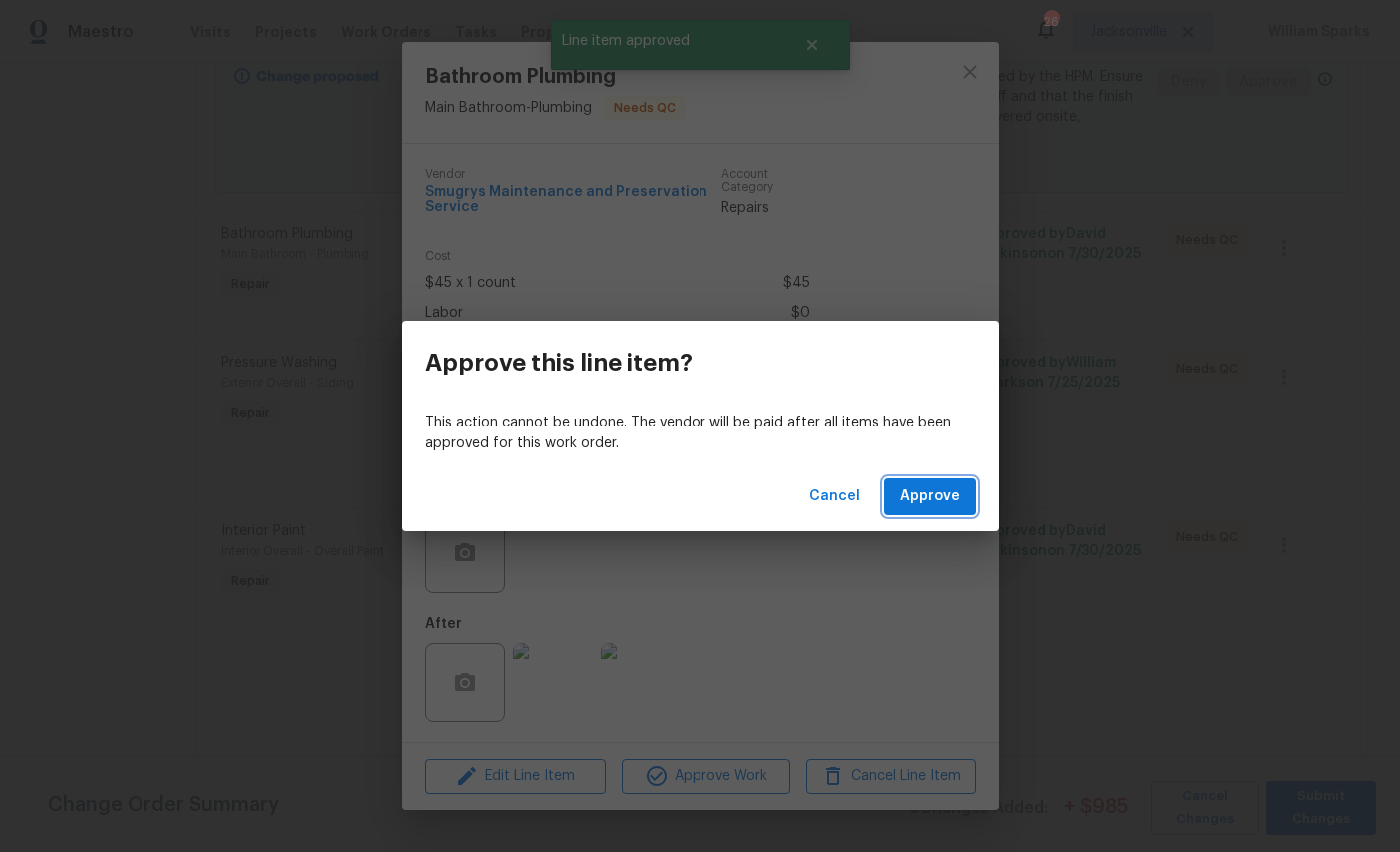 click on "Approve" at bounding box center [930, 496] 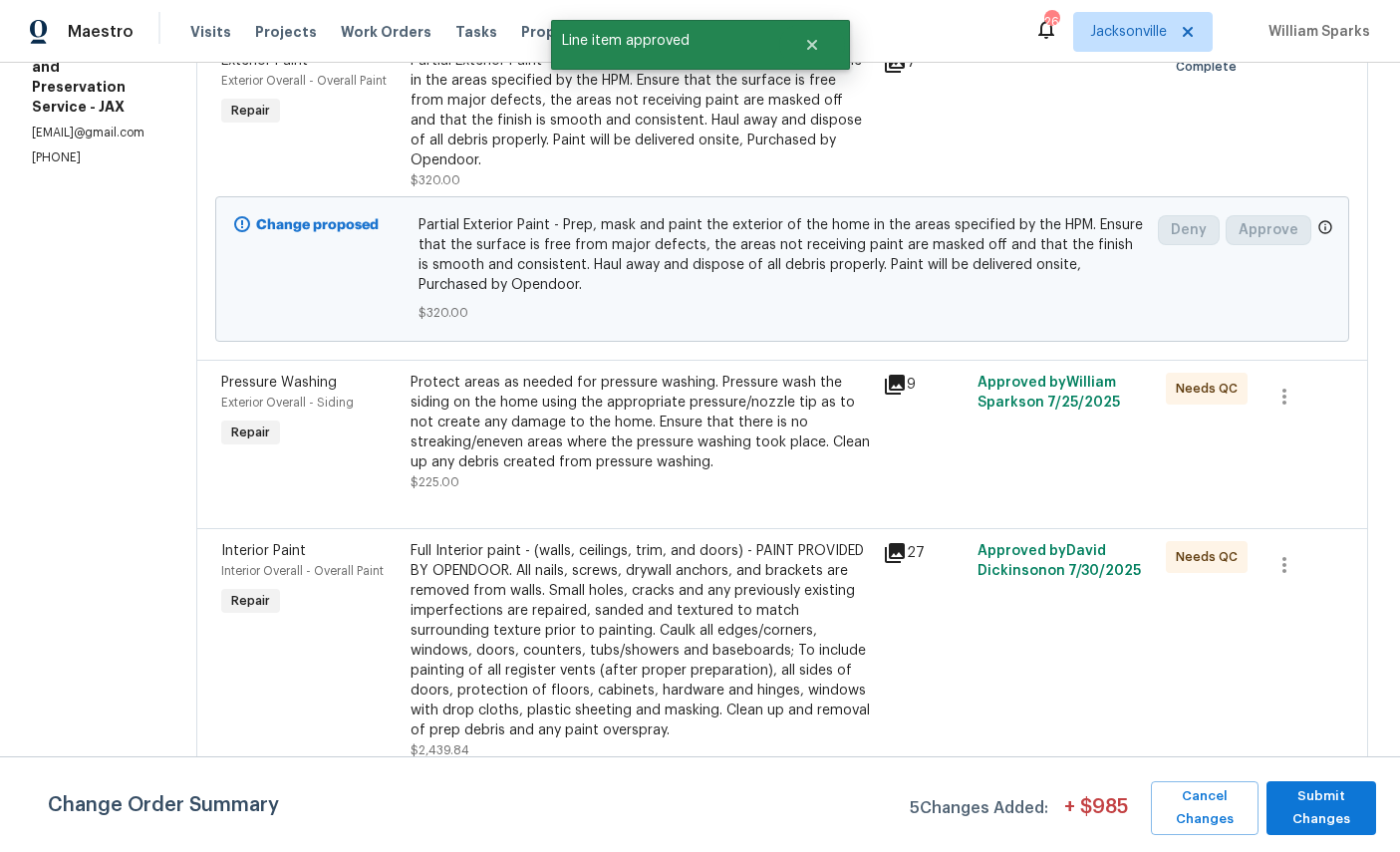 scroll, scrollTop: 398, scrollLeft: 0, axis: vertical 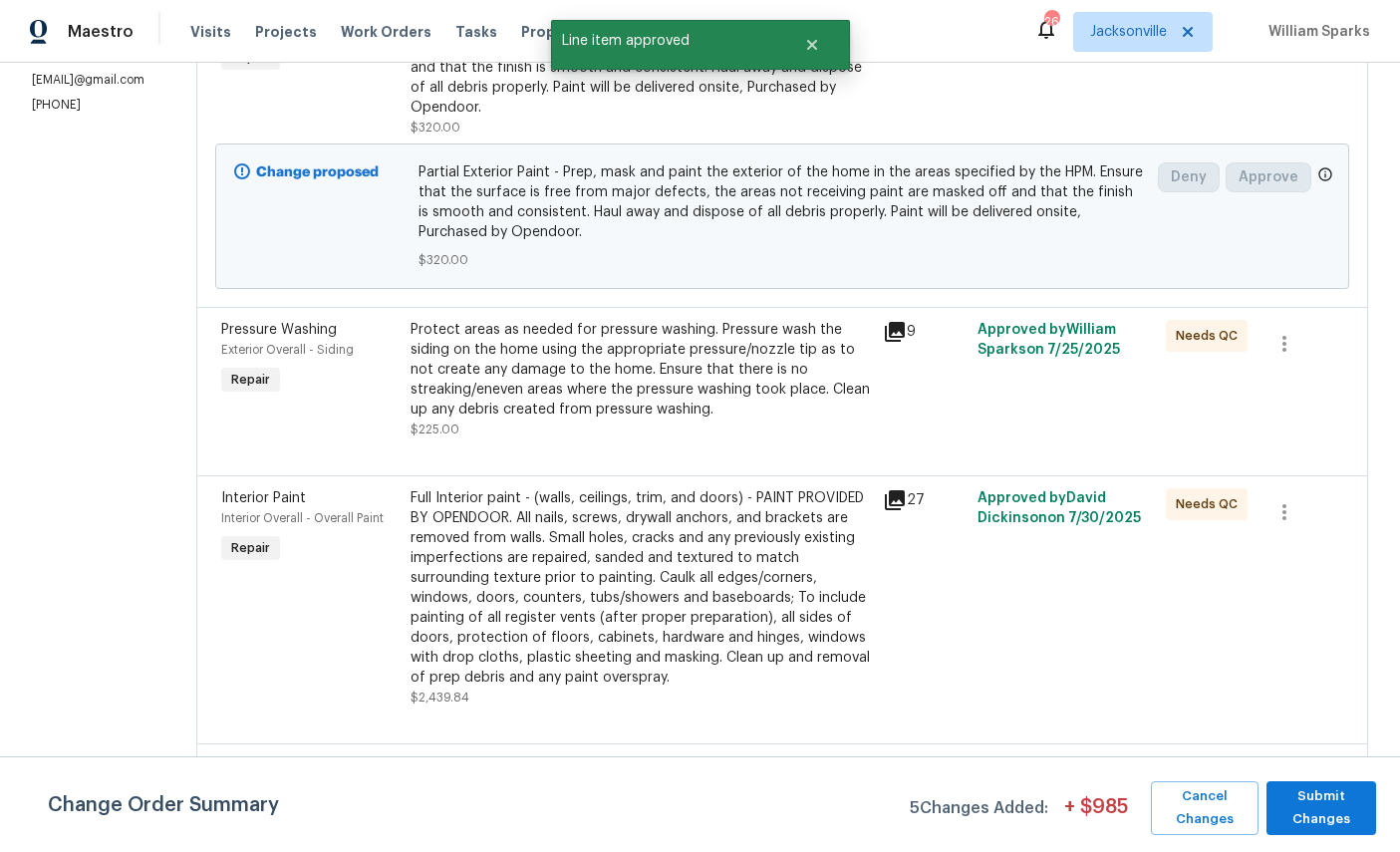 click on "Pressure Washing" at bounding box center [310, 330] 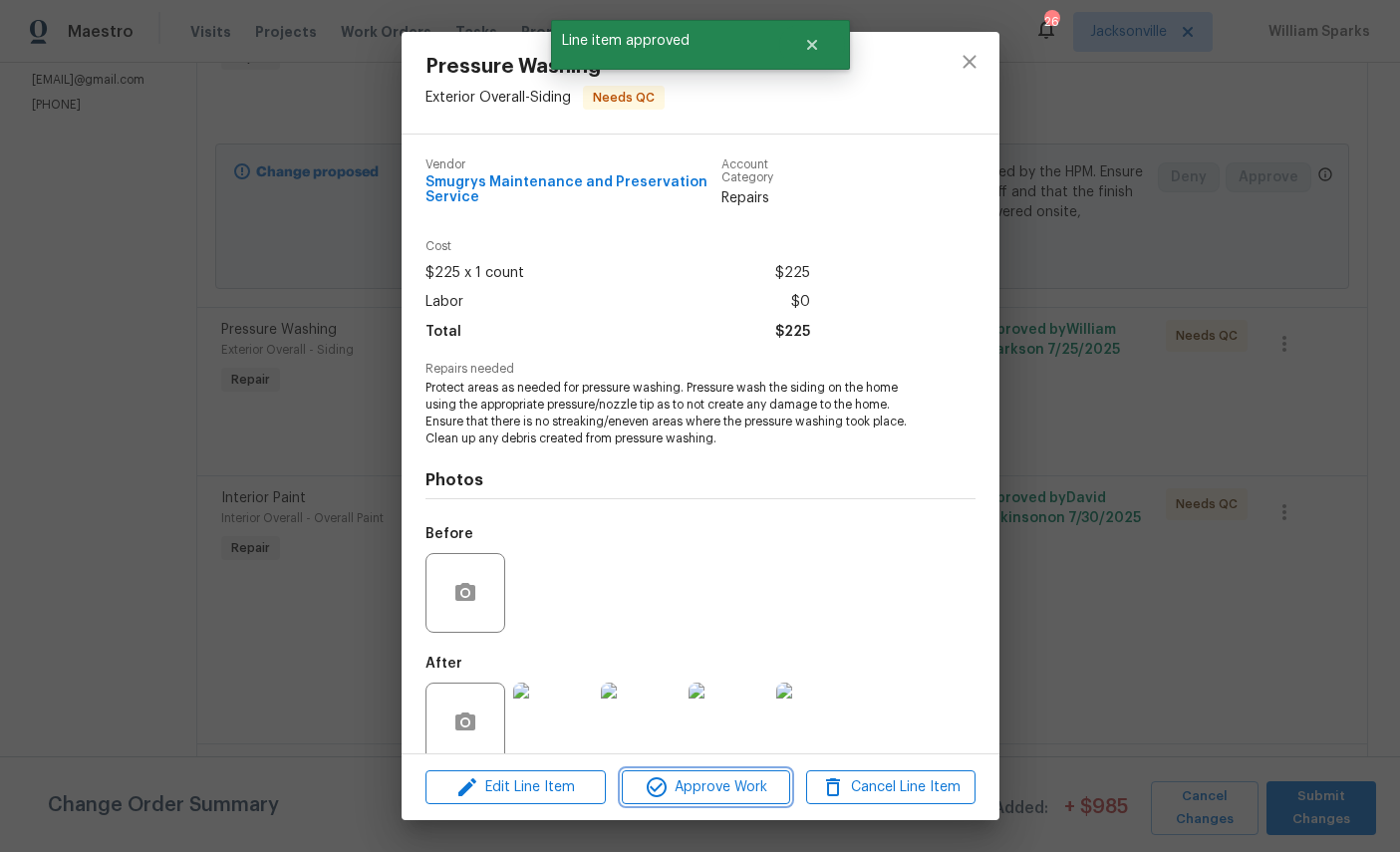 click on "Approve Work" at bounding box center (705, 787) 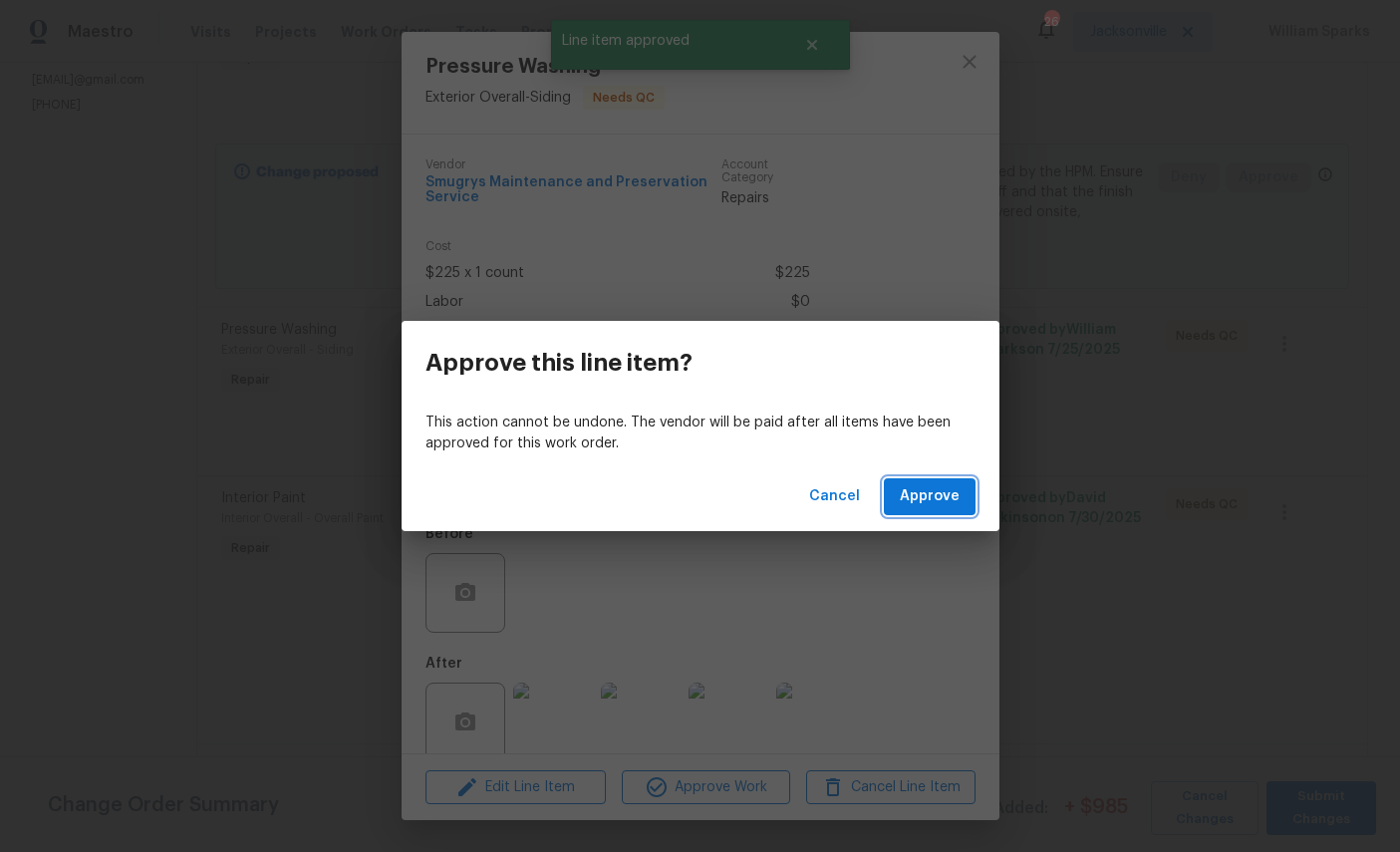 click on "Approve" at bounding box center [930, 496] 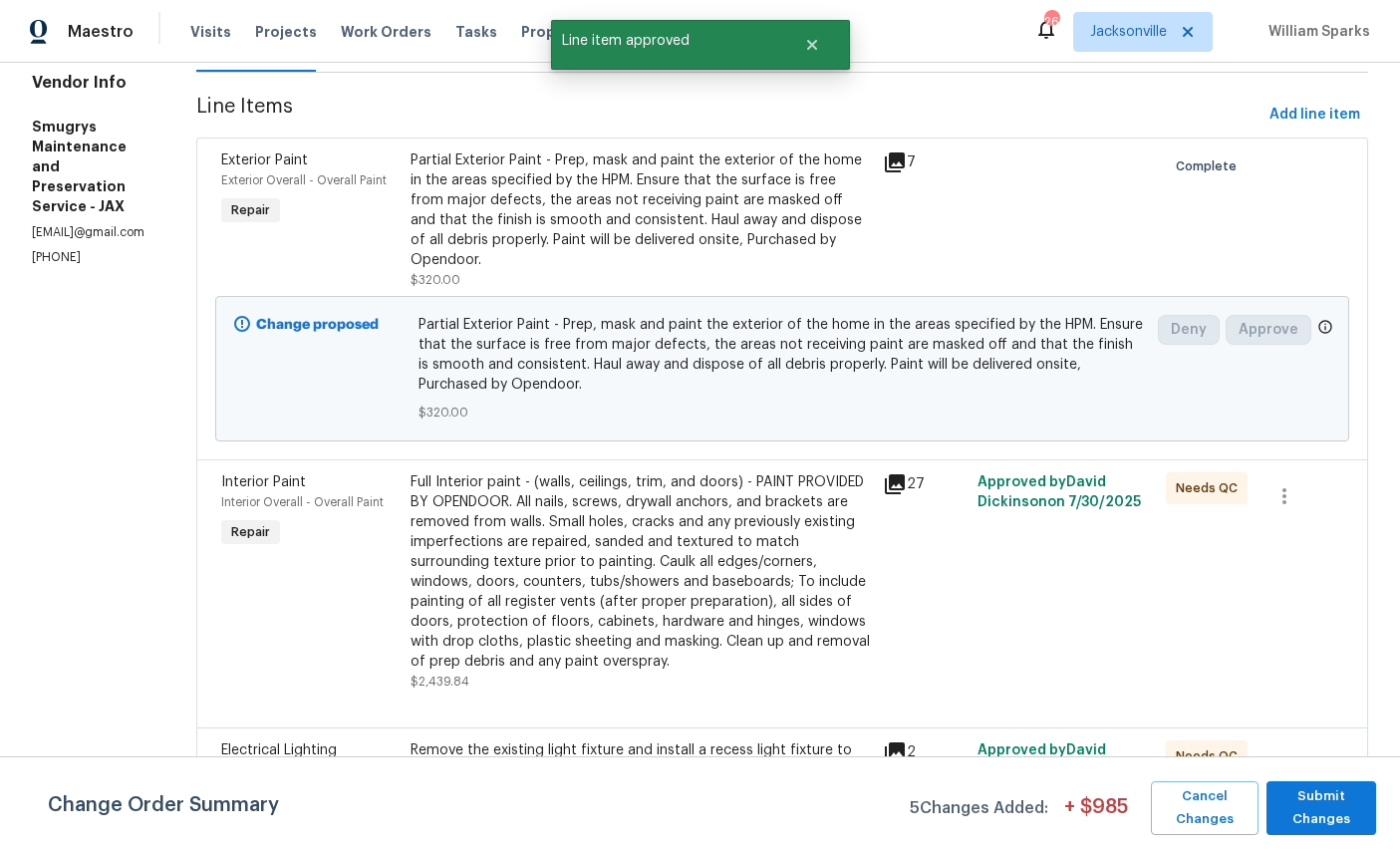 scroll, scrollTop: 246, scrollLeft: 0, axis: vertical 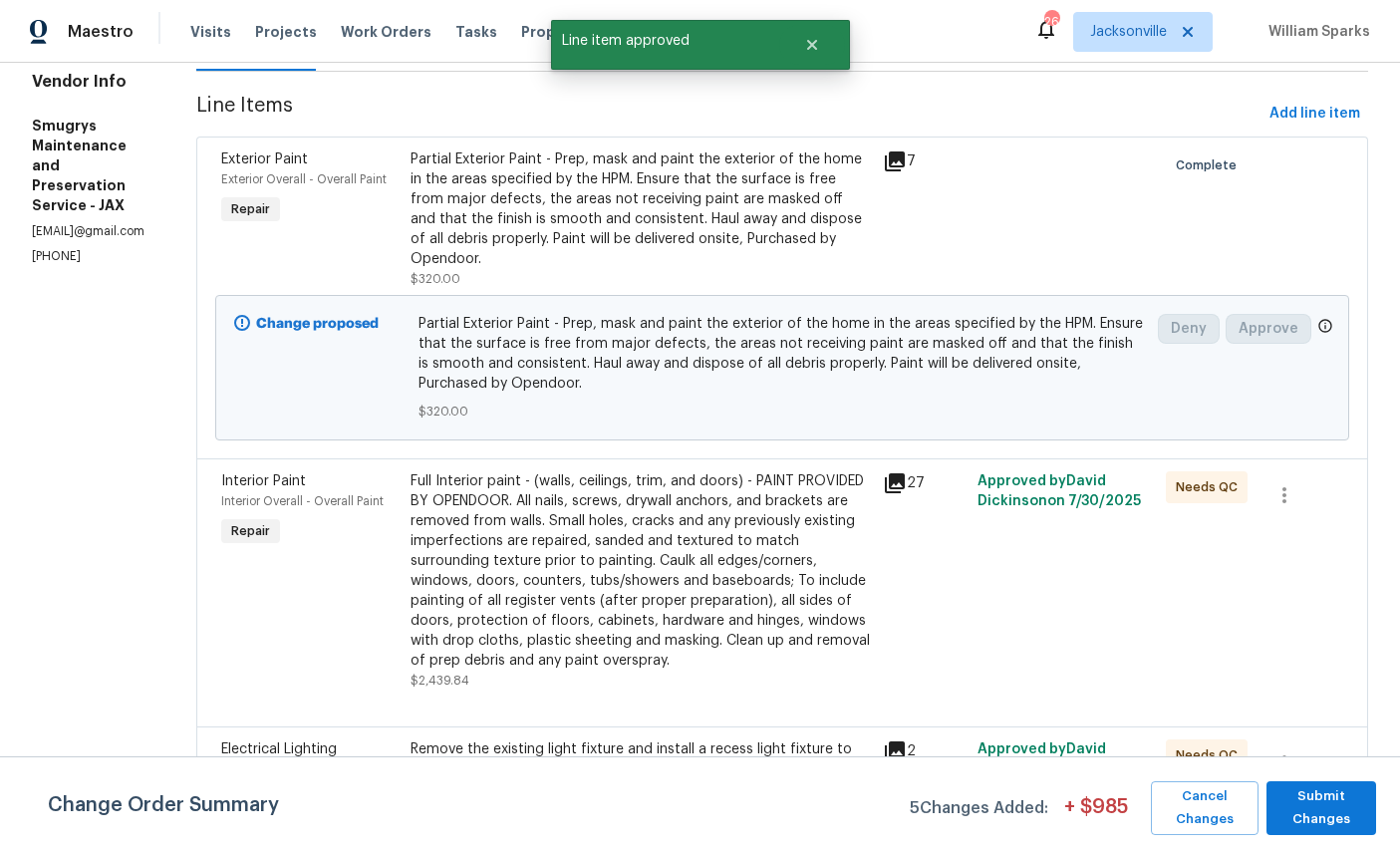 click on "Interior Paint" at bounding box center (263, 481) 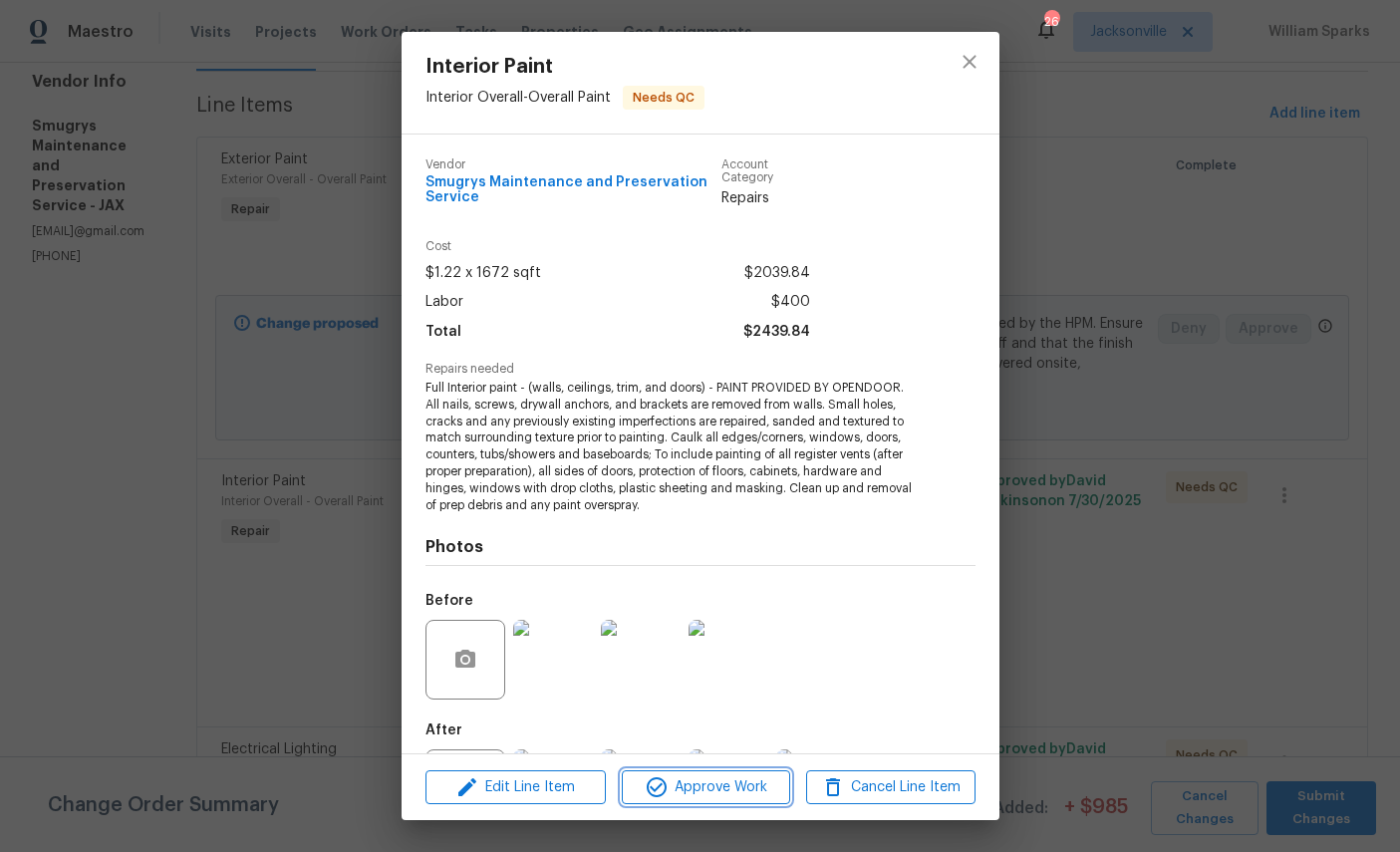 click on "Approve Work" at bounding box center [705, 787] 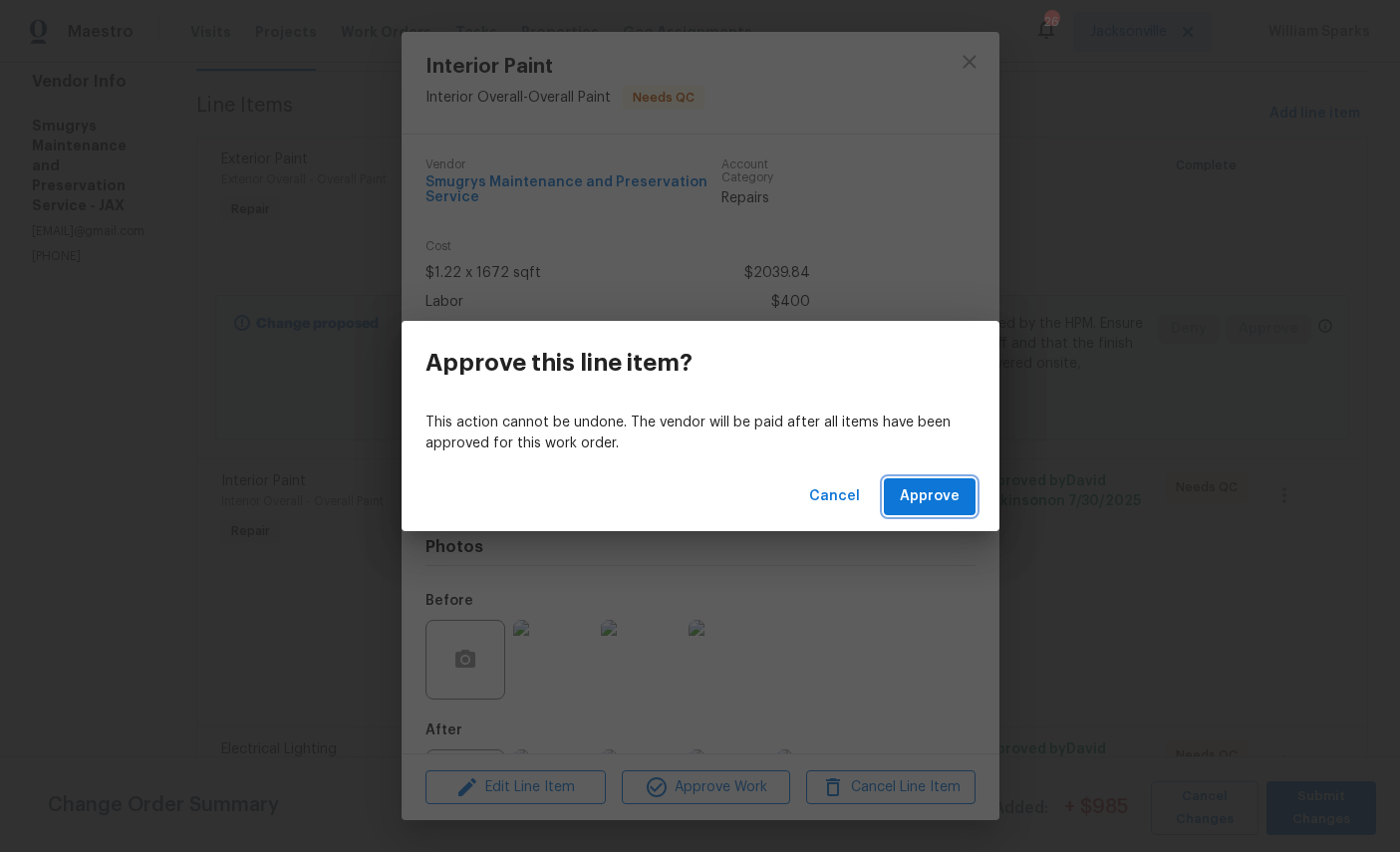 click on "Approve" at bounding box center [930, 496] 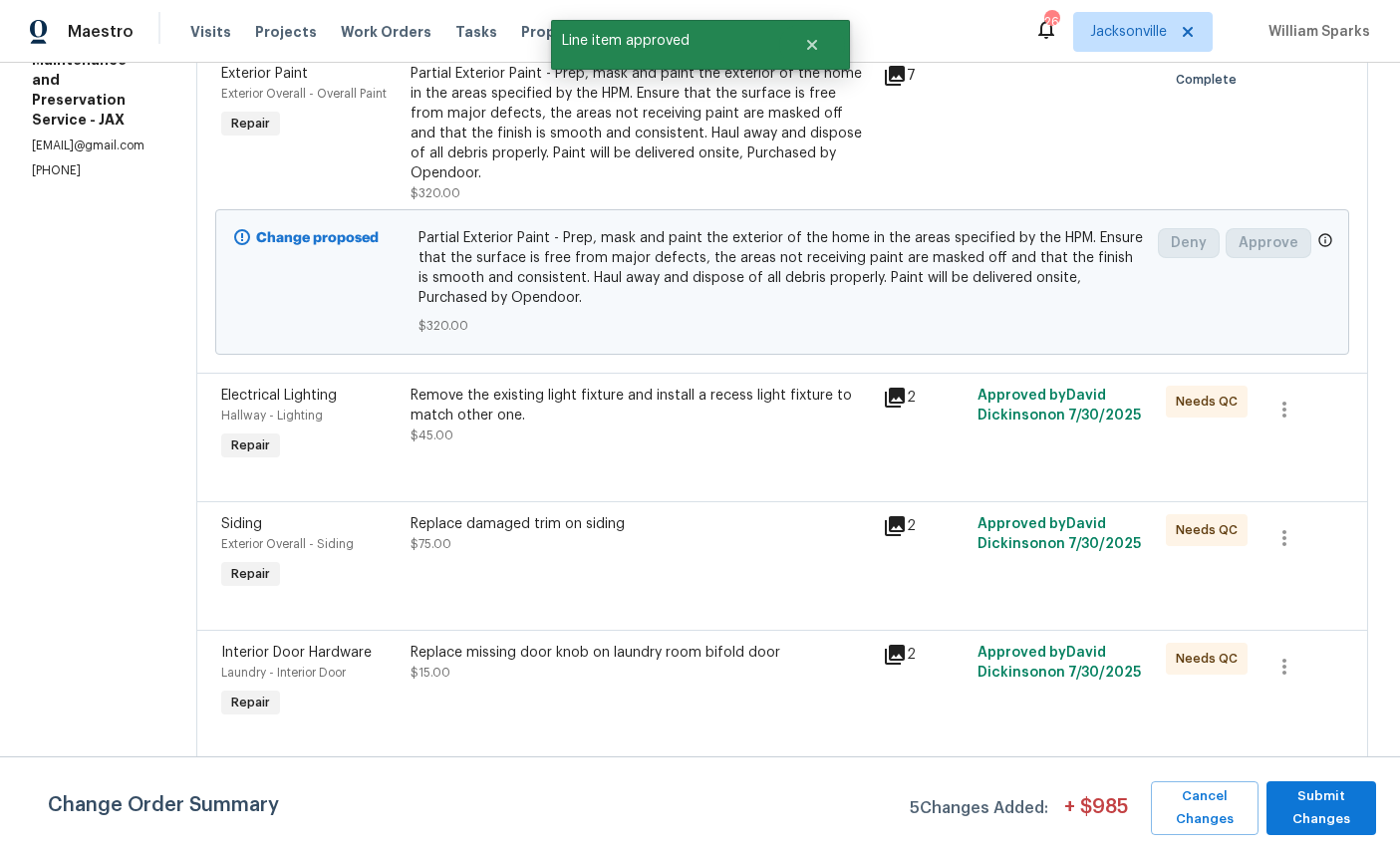 scroll, scrollTop: 348, scrollLeft: 0, axis: vertical 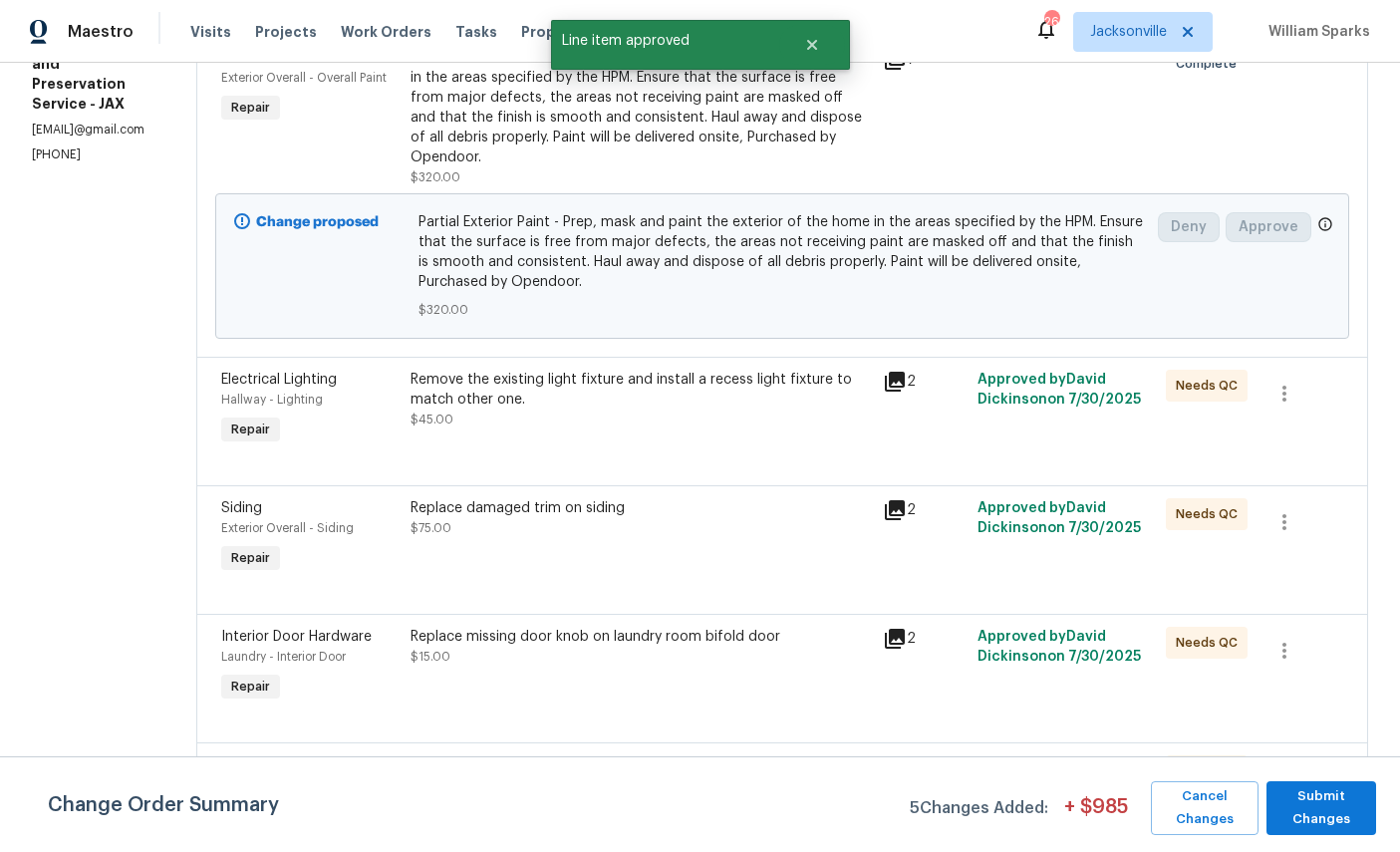 click on "Hallway - Lighting" at bounding box center [272, 400] 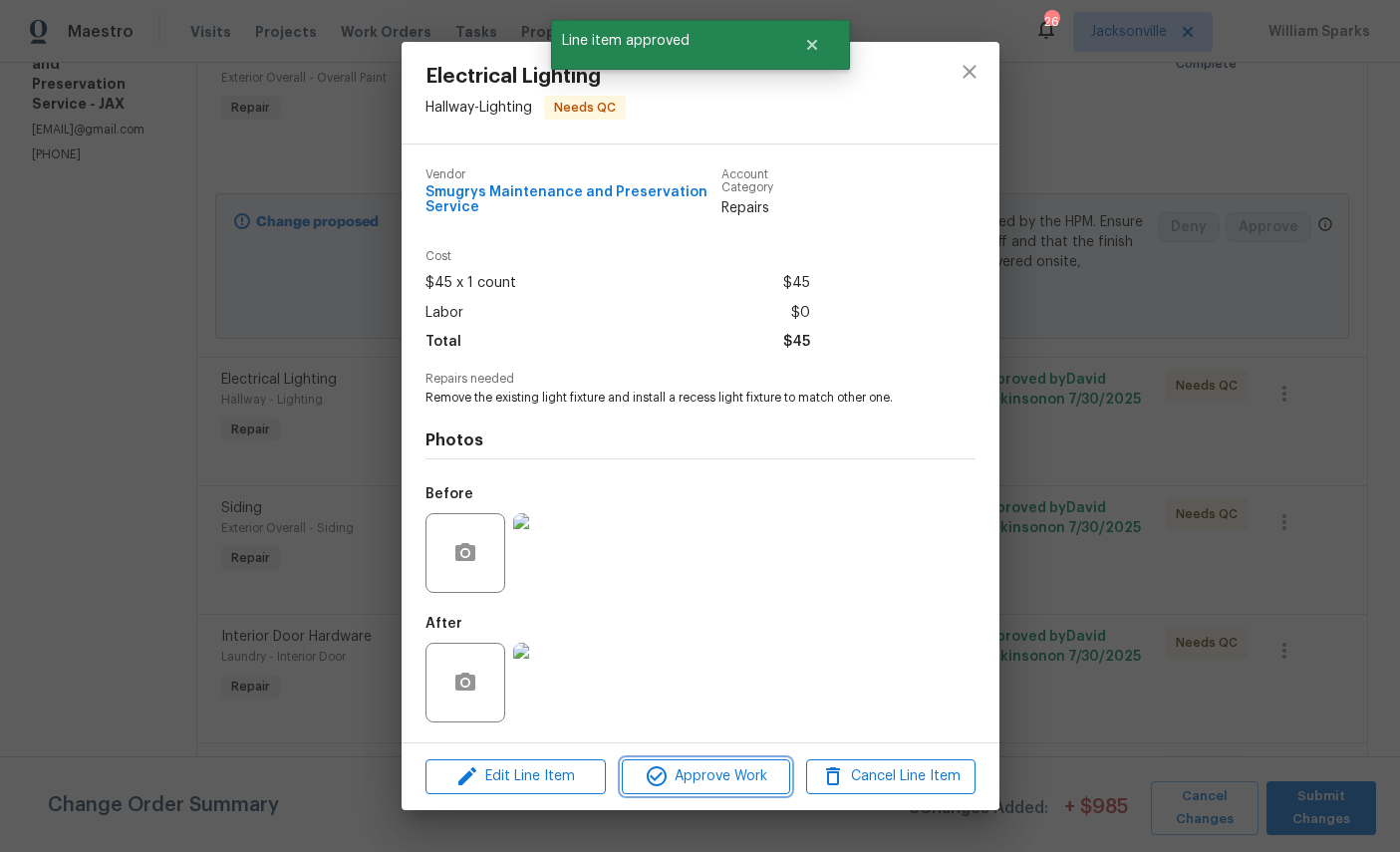 click on "Approve Work" at bounding box center (705, 776) 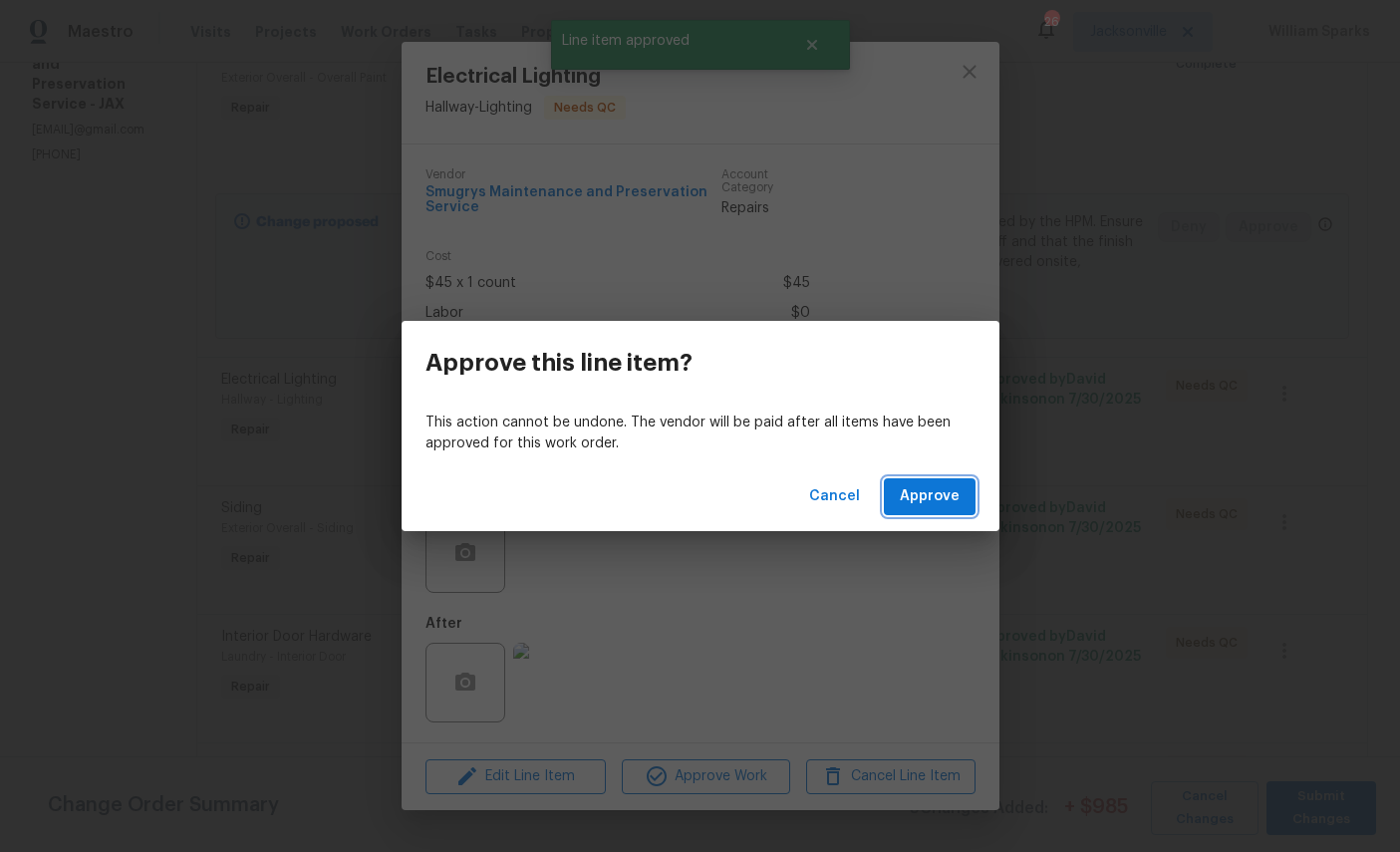 click on "Approve" at bounding box center (930, 496) 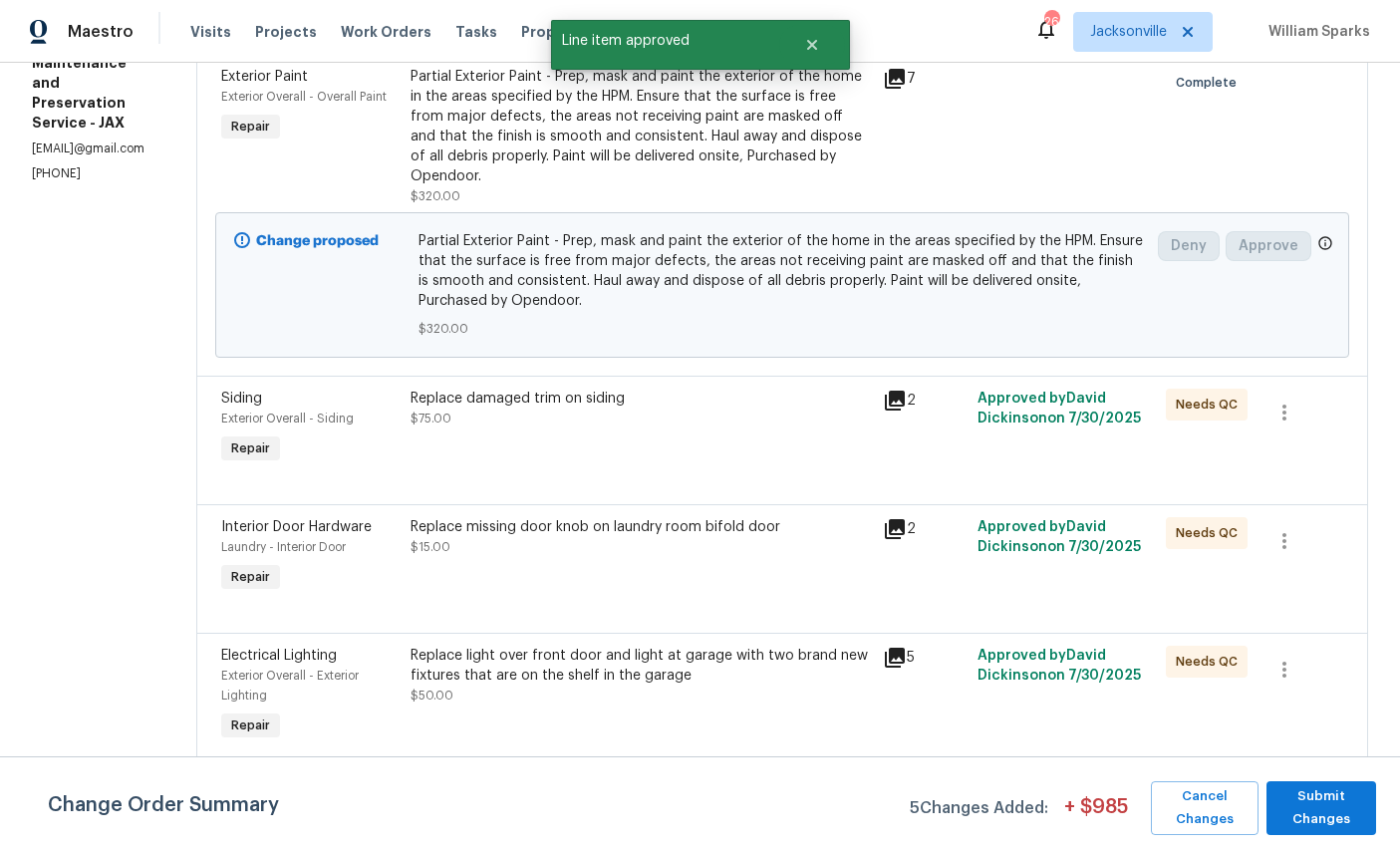 scroll, scrollTop: 394, scrollLeft: 0, axis: vertical 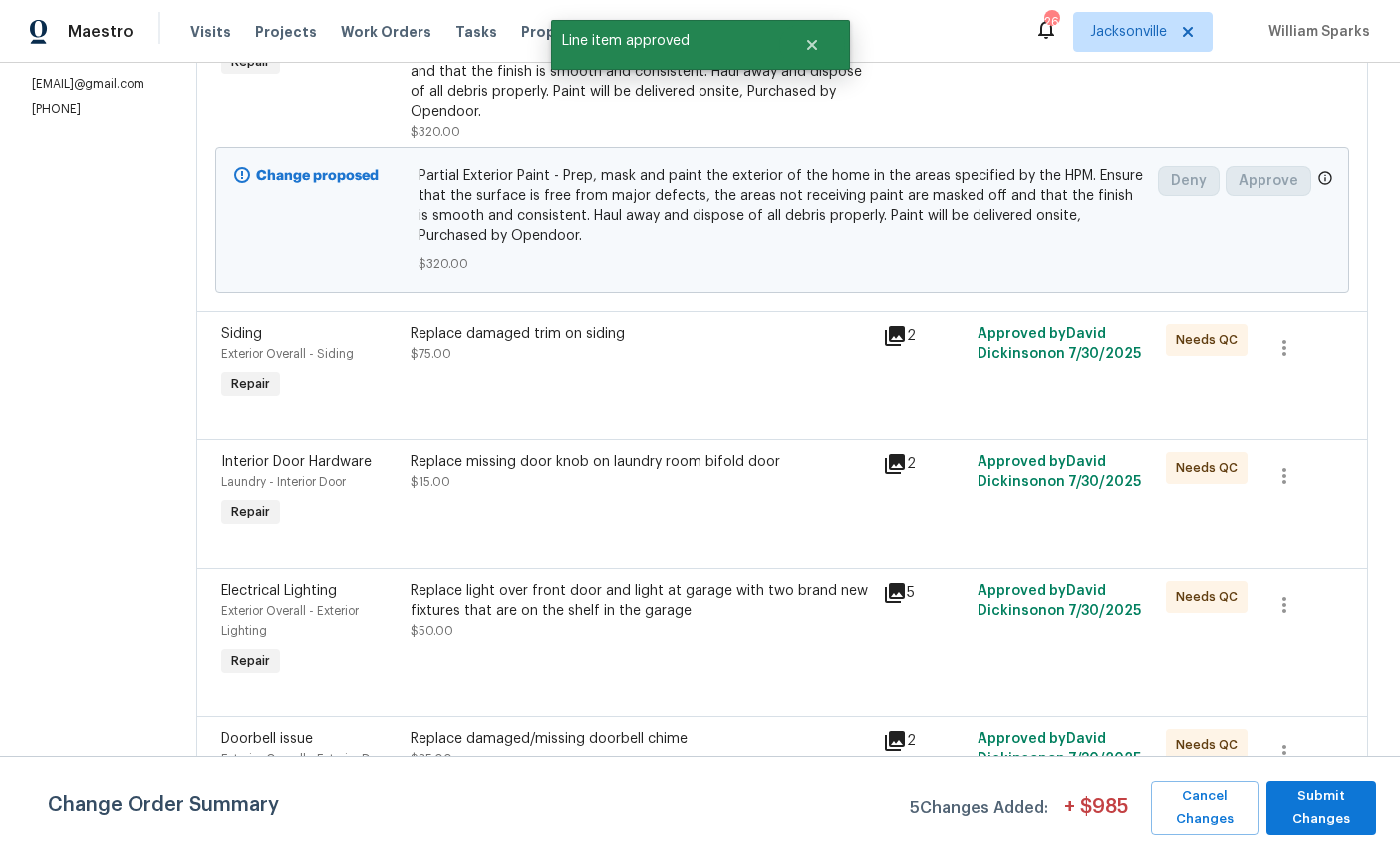 click on "Exterior Overall - Siding" at bounding box center (310, 354) 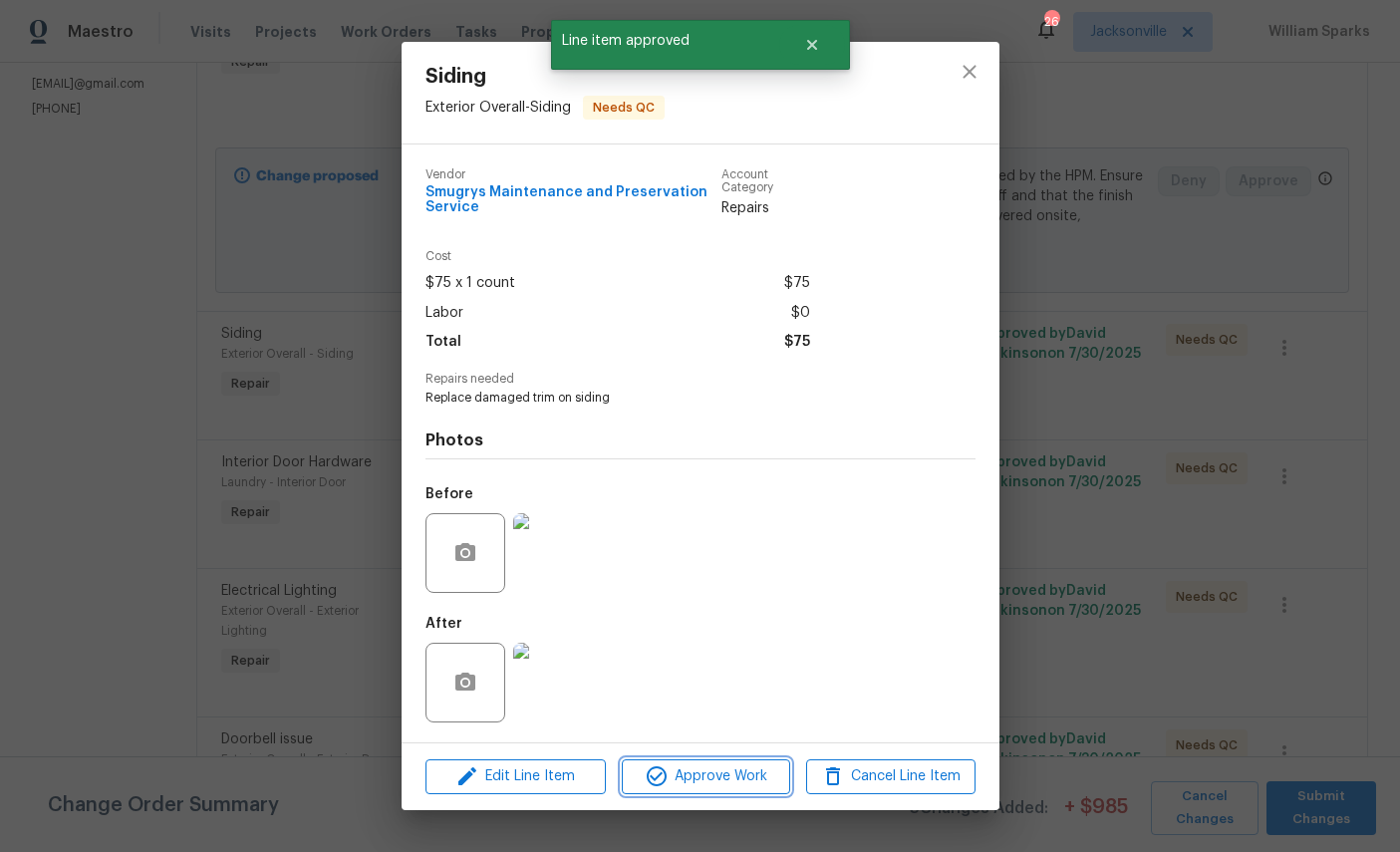 click on "Approve Work" at bounding box center [705, 776] 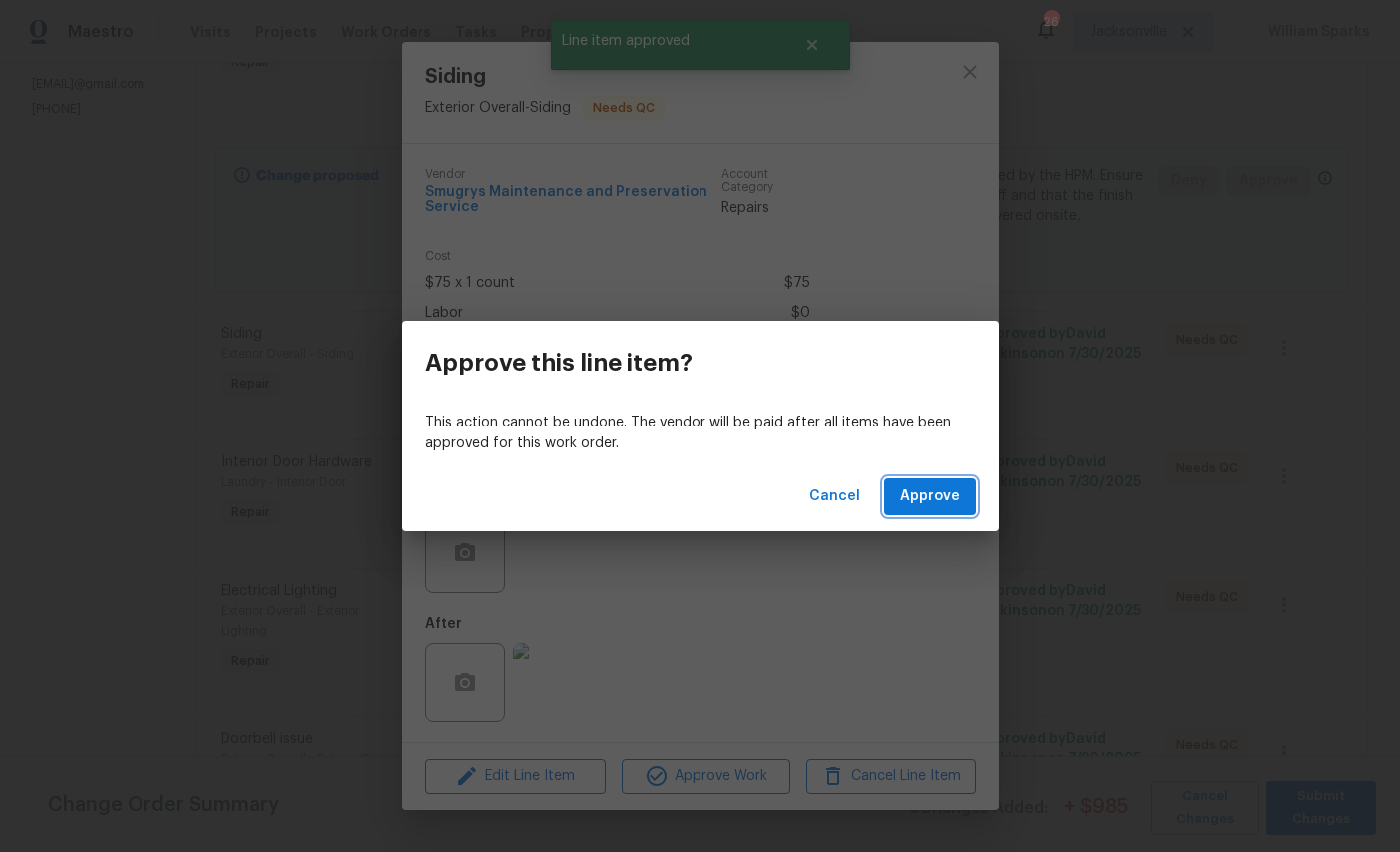 click on "Approve" at bounding box center (930, 496) 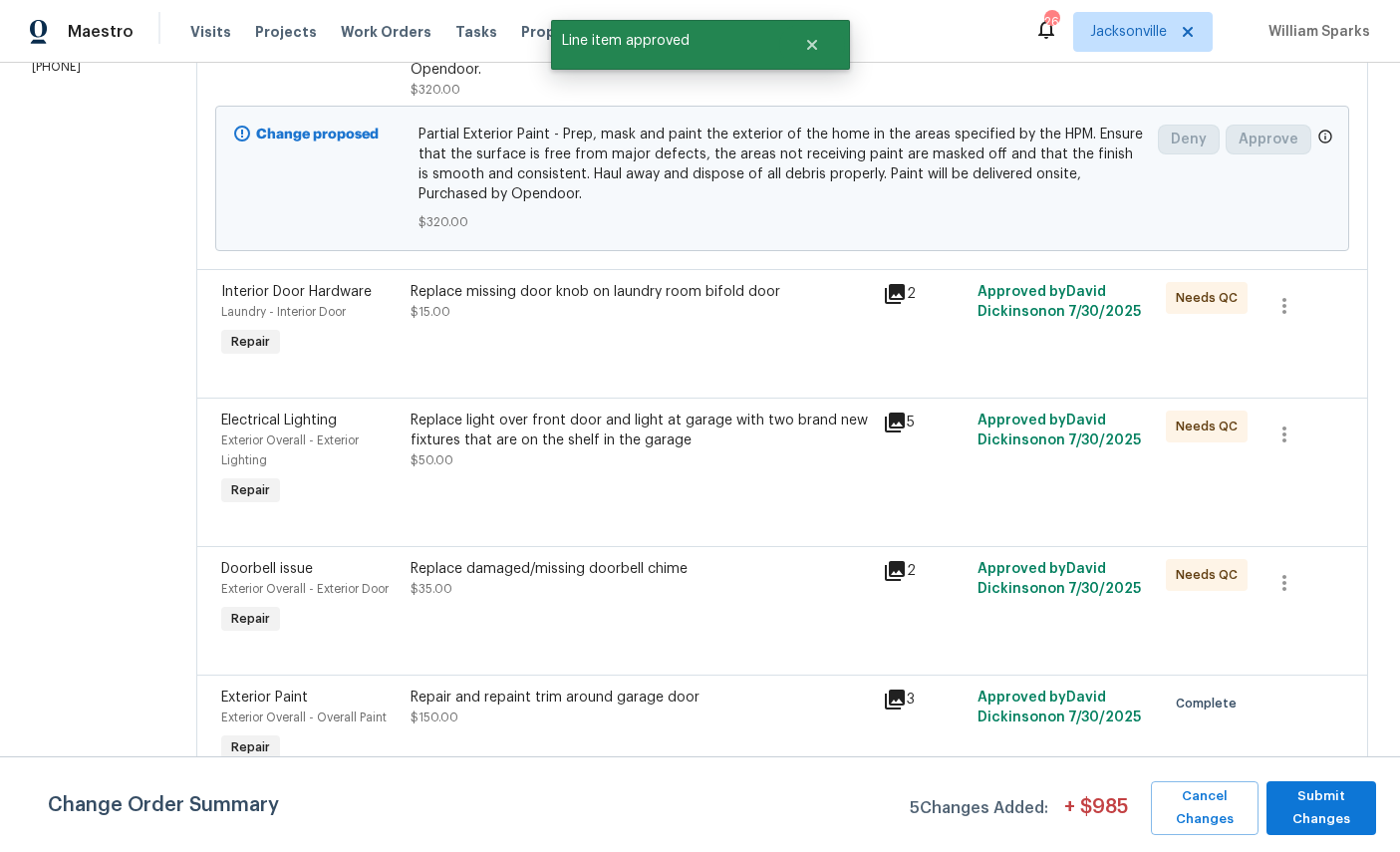 scroll, scrollTop: 478, scrollLeft: 0, axis: vertical 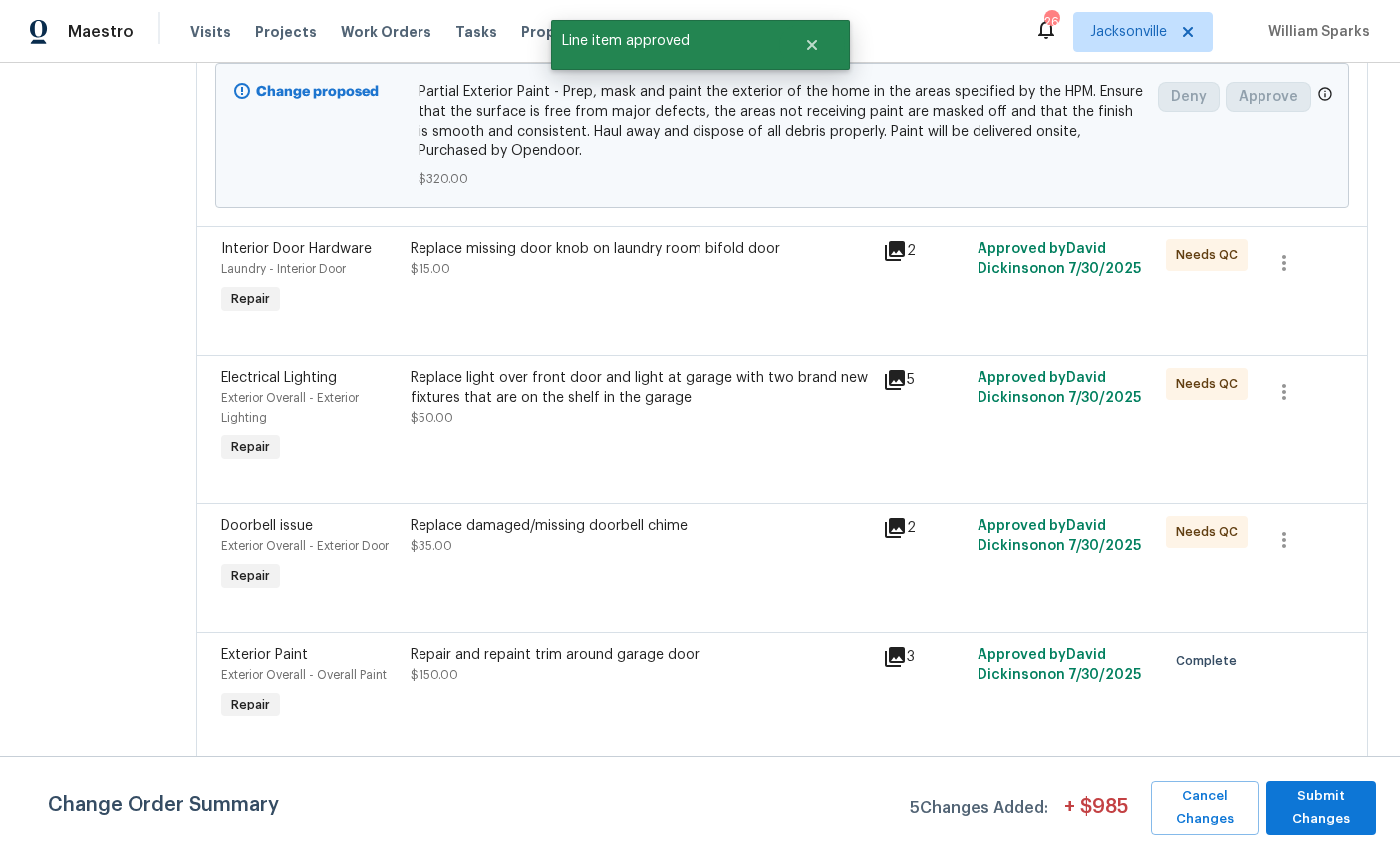 click on "Repair" at bounding box center [250, 299] 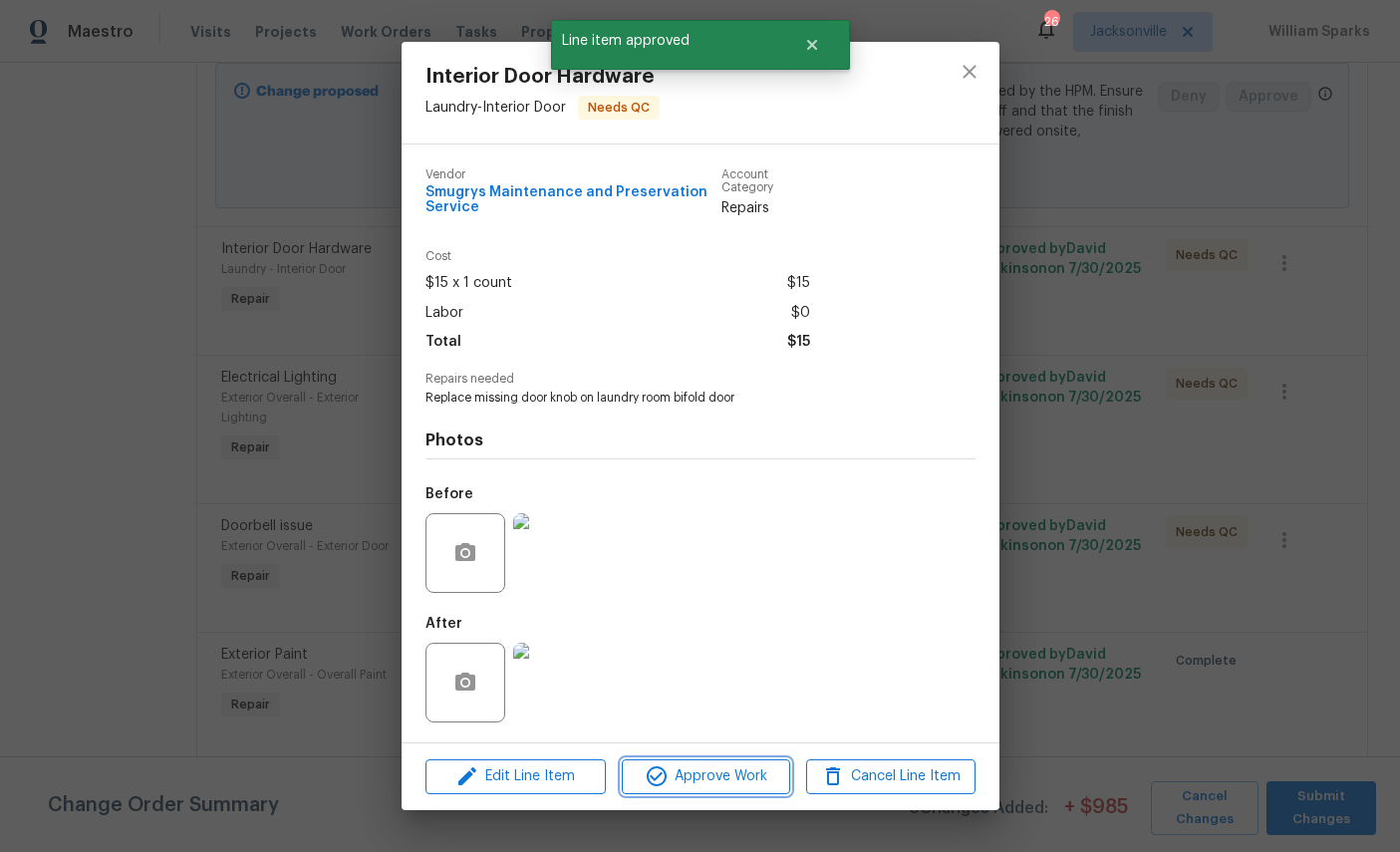 click on "Approve Work" at bounding box center [705, 776] 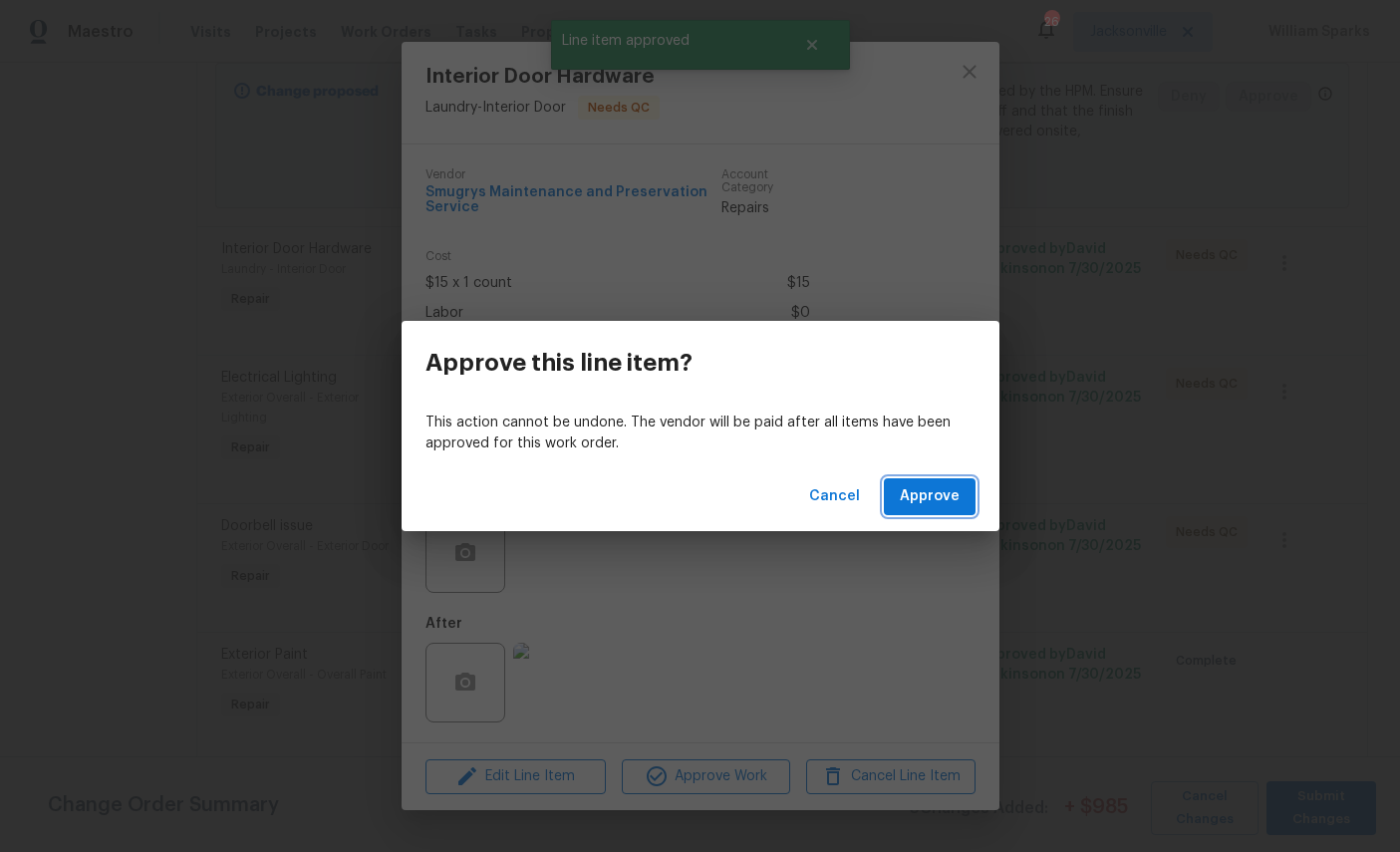 click on "Approve" at bounding box center (930, 496) 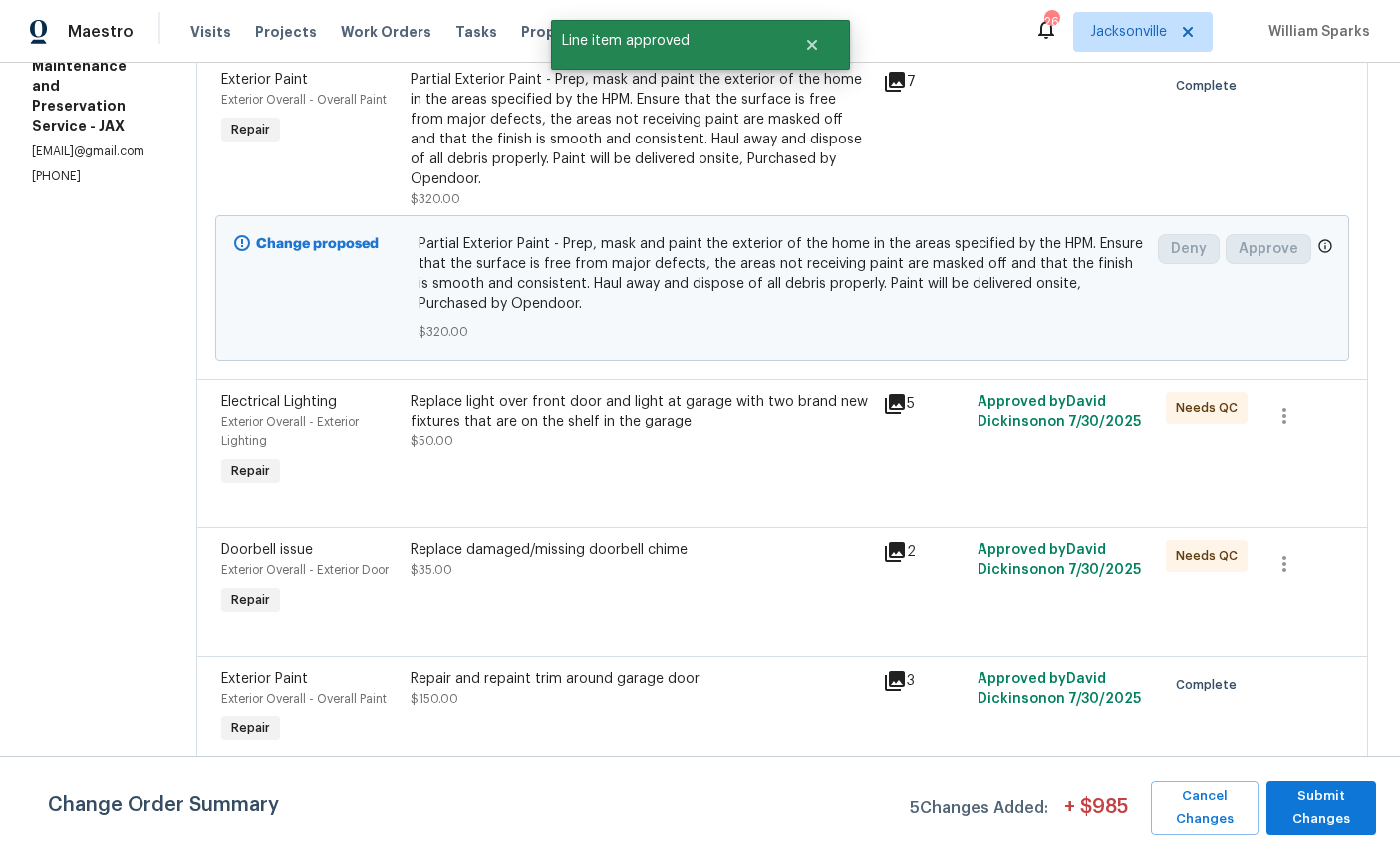 scroll, scrollTop: 333, scrollLeft: 0, axis: vertical 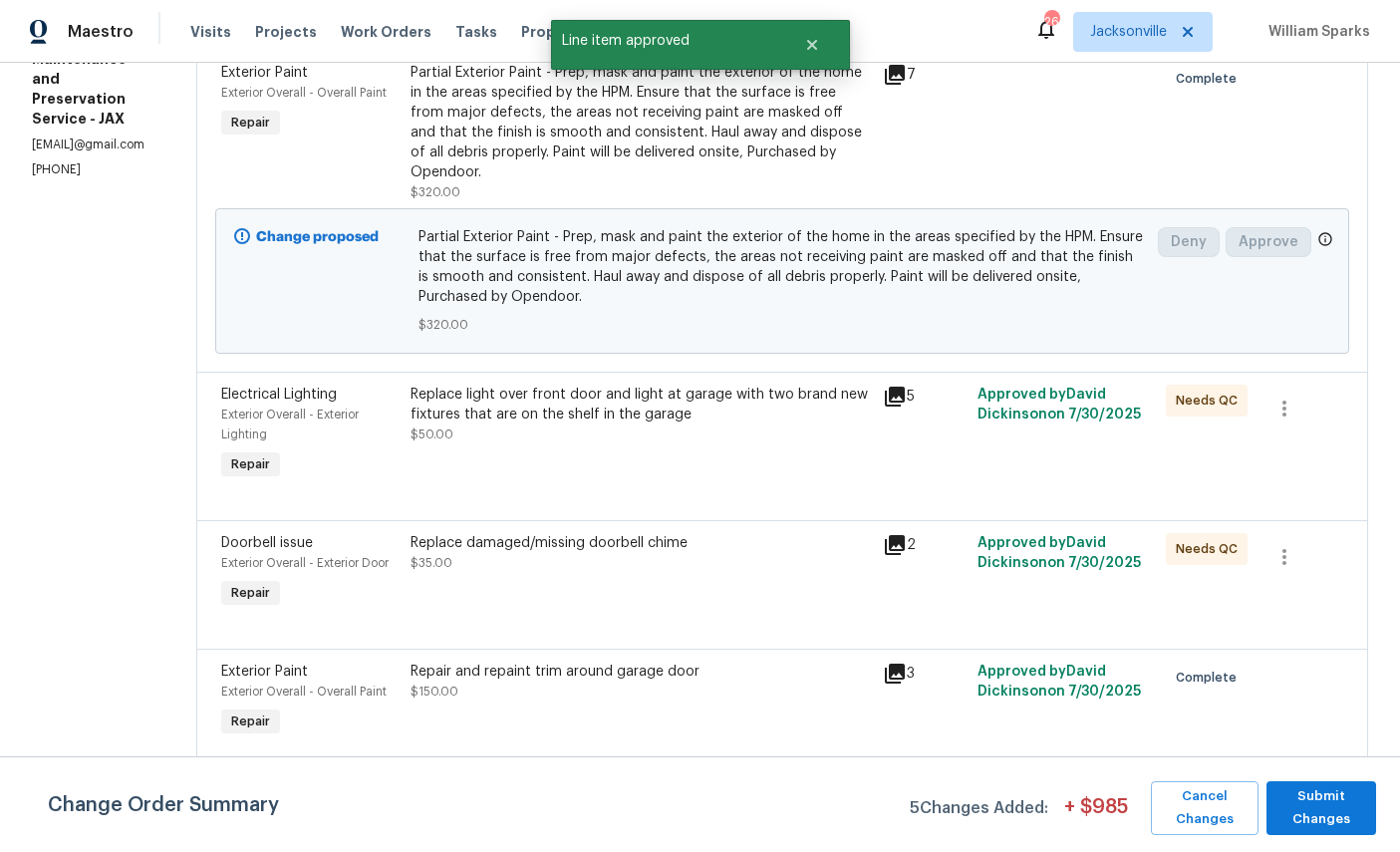 click on "Electrical Lighting" at bounding box center [279, 395] 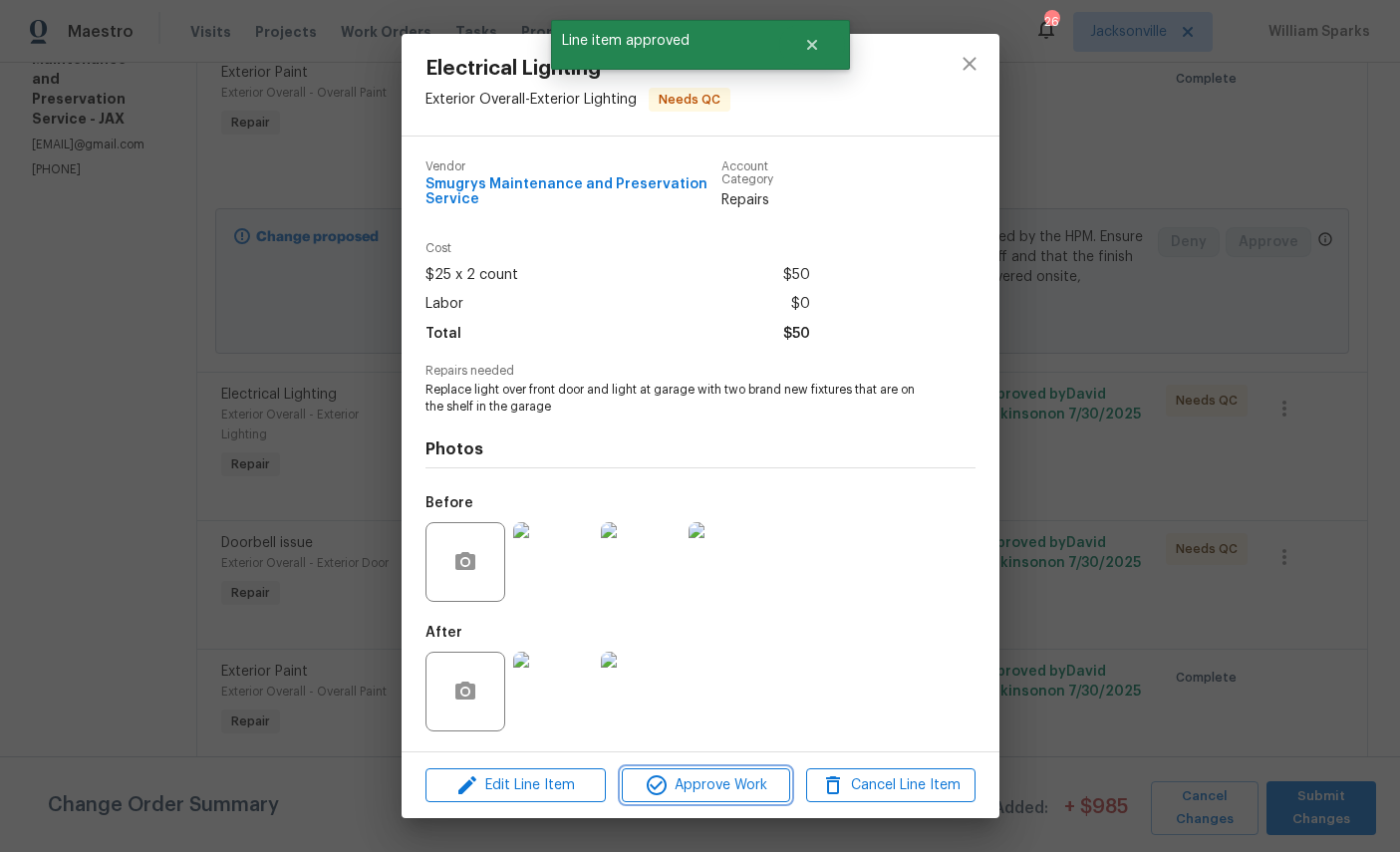 click on "Approve Work" at bounding box center (705, 785) 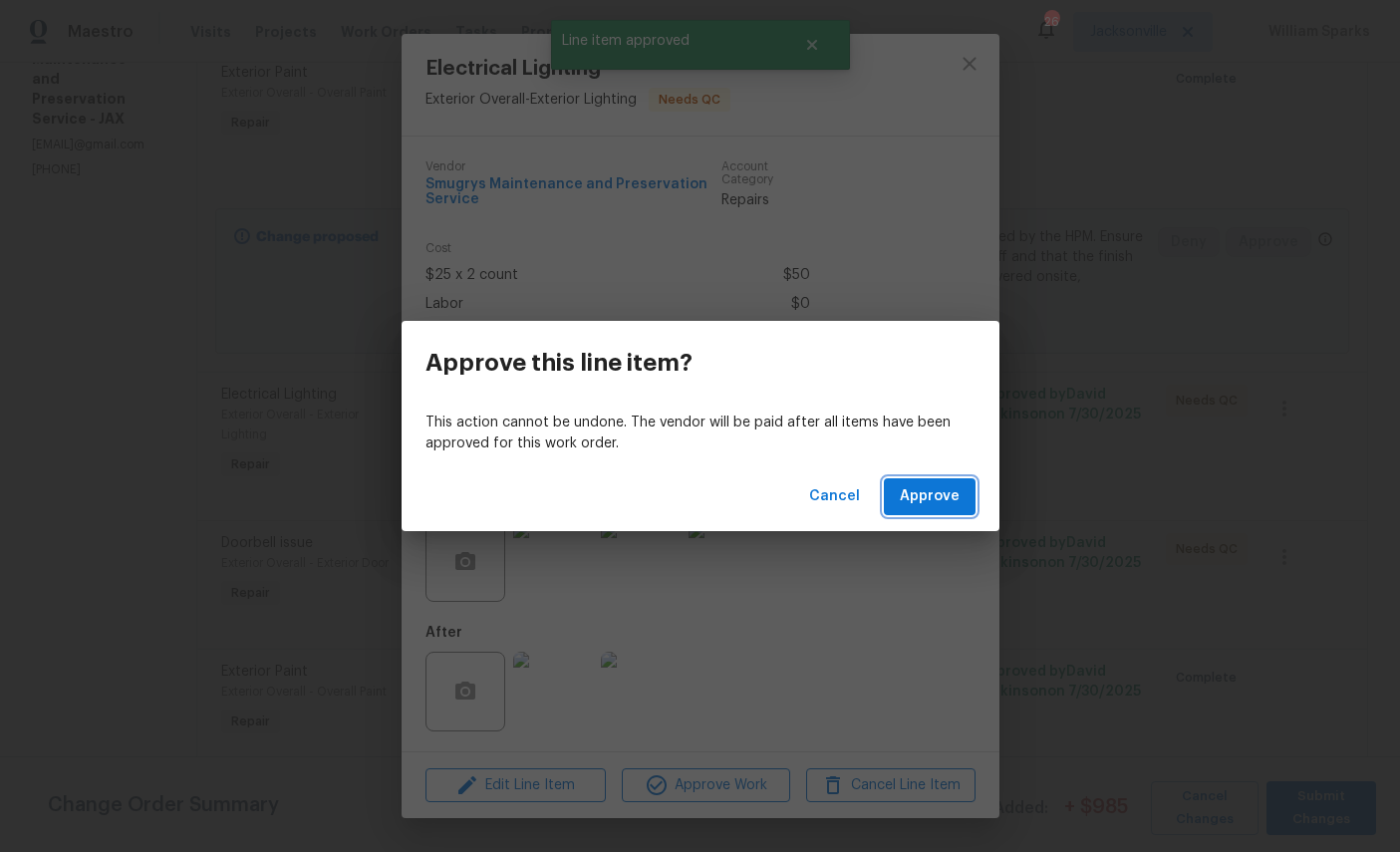 click on "Approve" at bounding box center (930, 496) 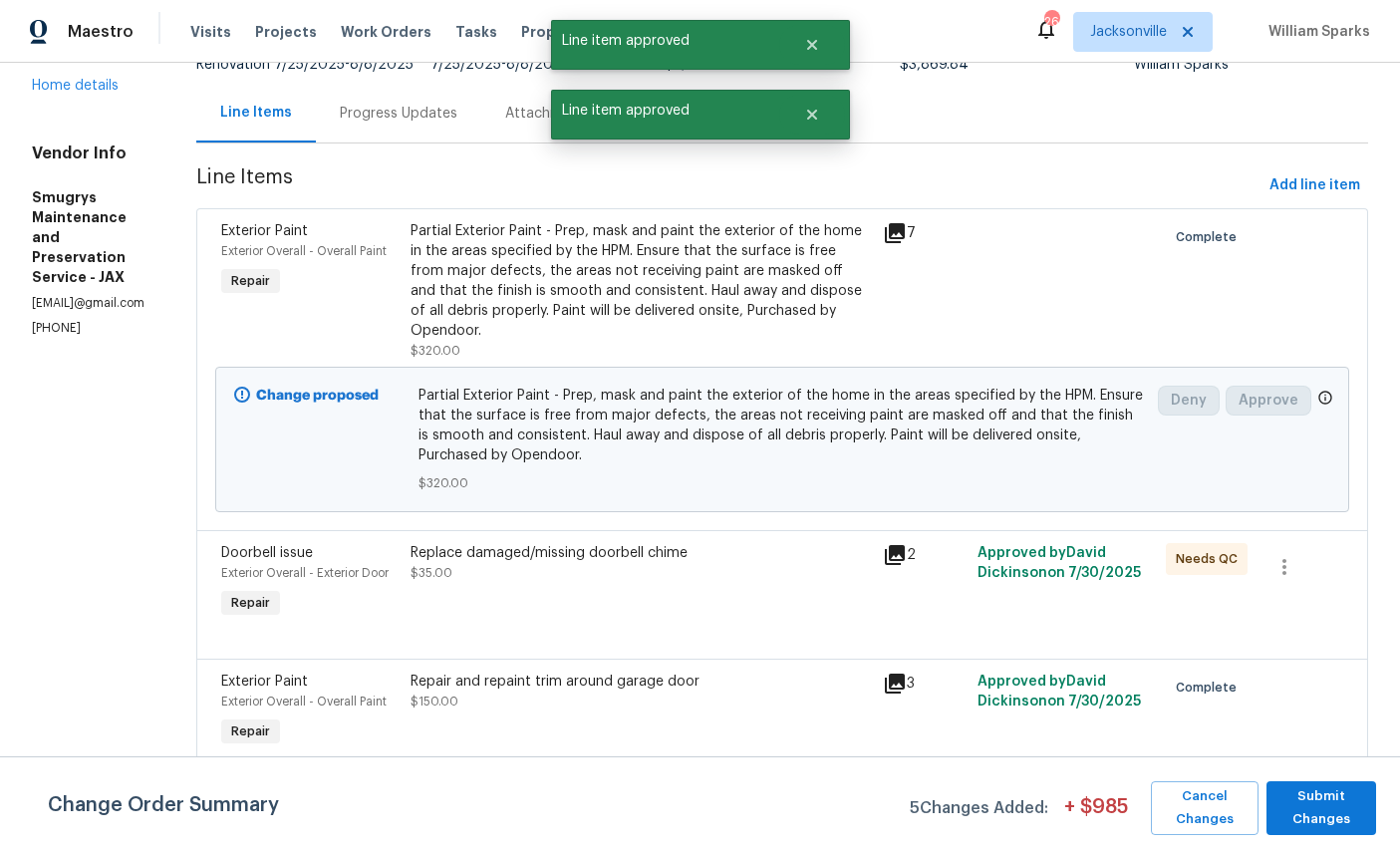 scroll, scrollTop: 215, scrollLeft: 0, axis: vertical 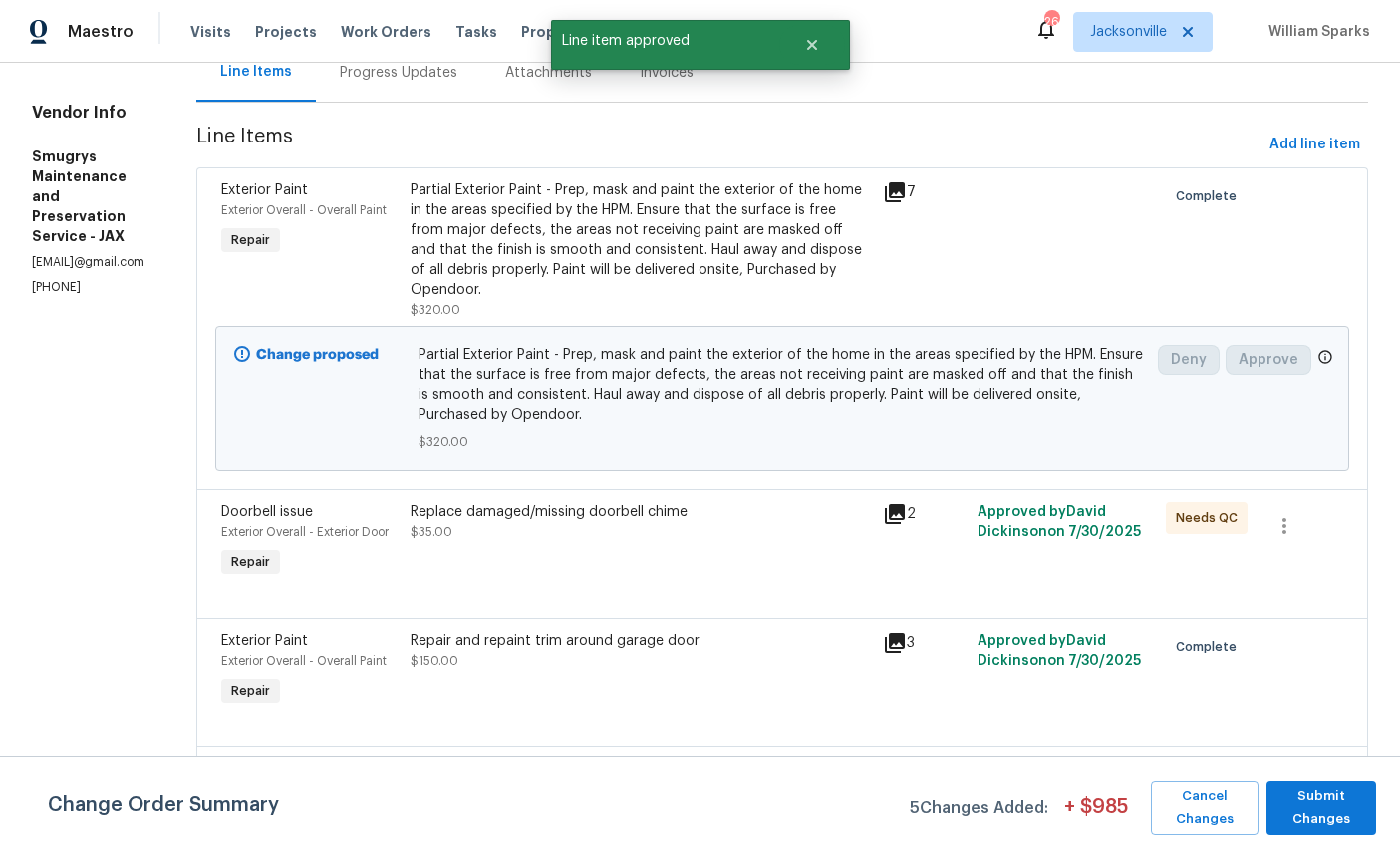 click on "Doorbell issue" at bounding box center [267, 512] 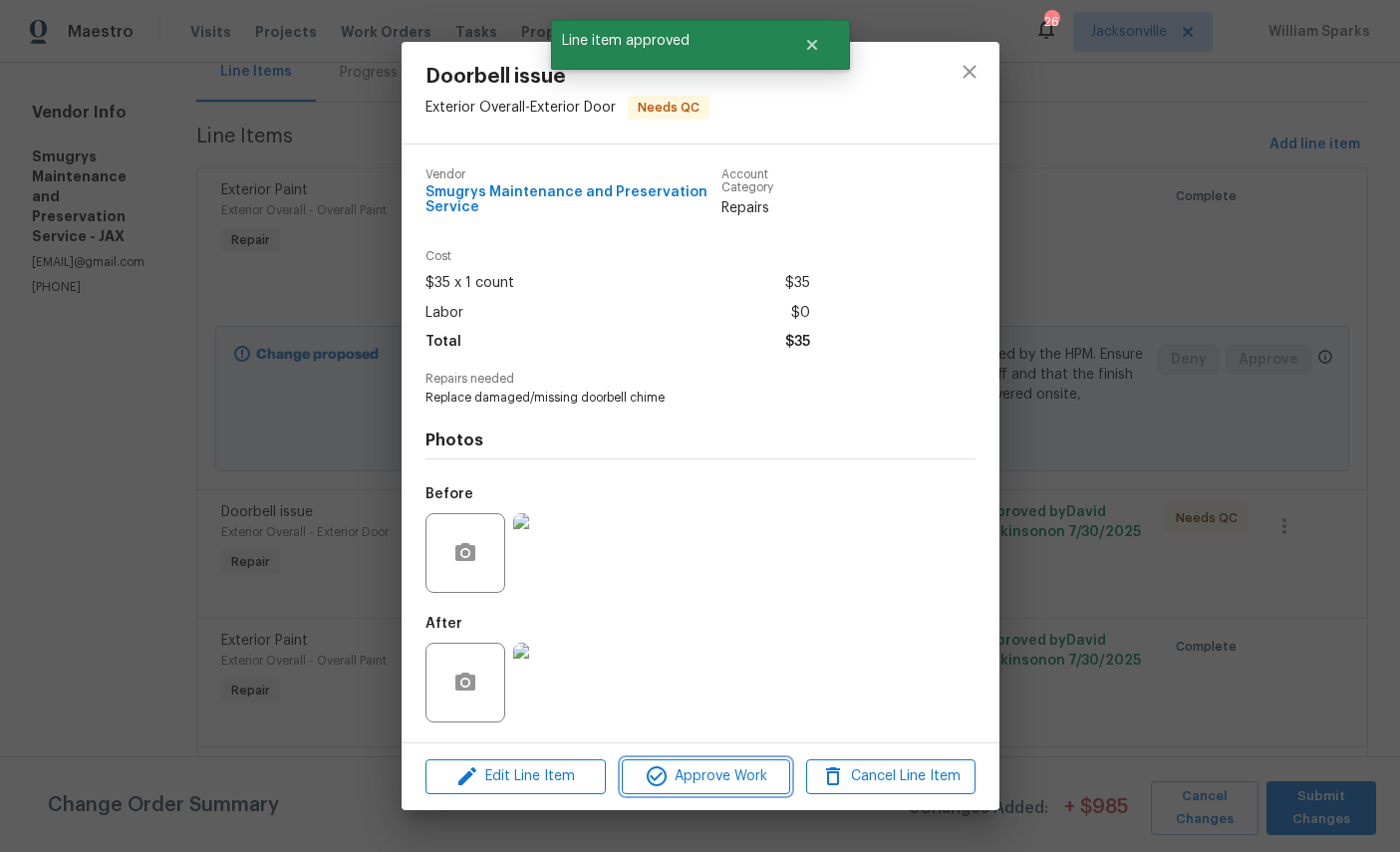 click on "Approve Work" at bounding box center [705, 776] 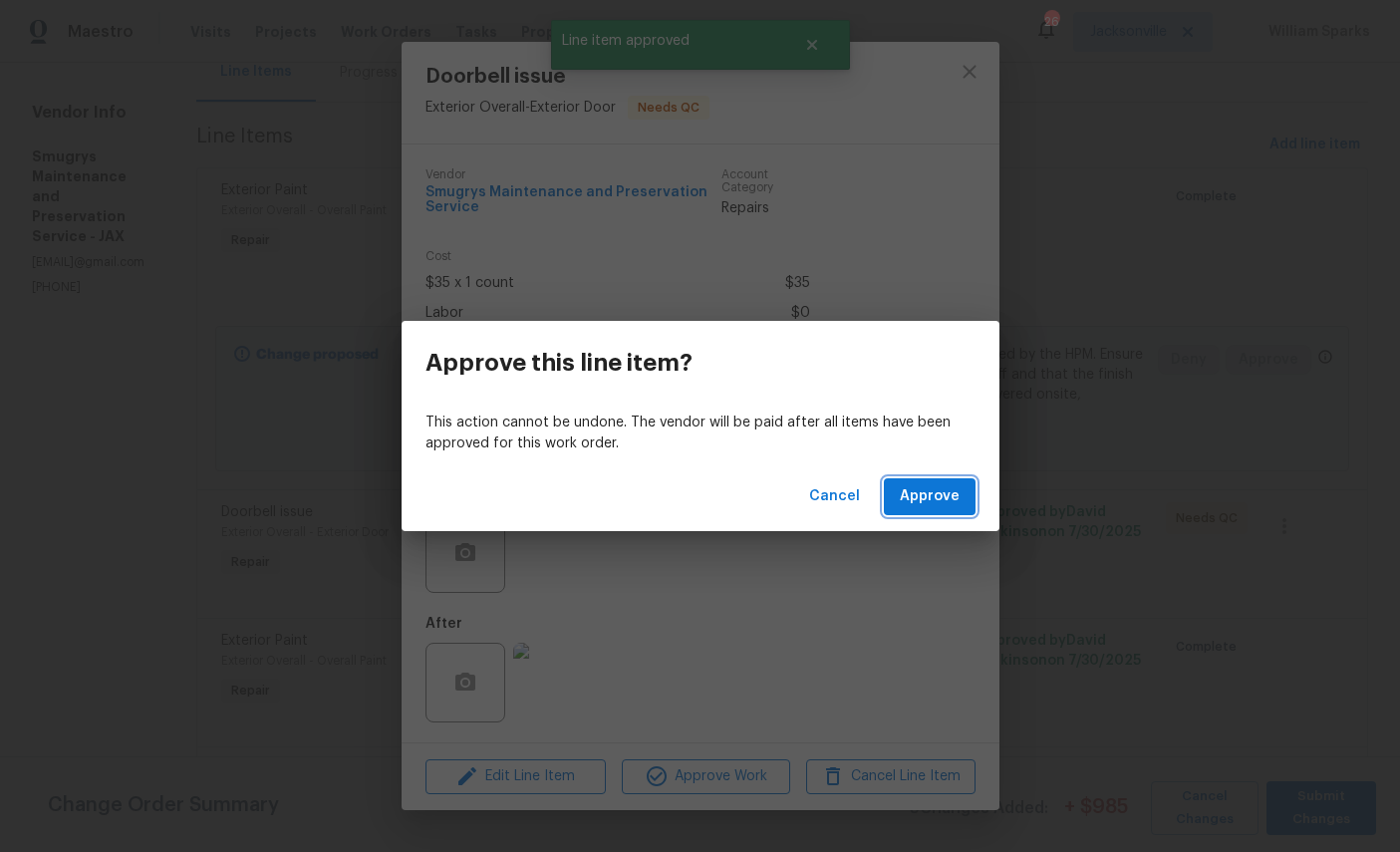 click on "Approve" at bounding box center (930, 496) 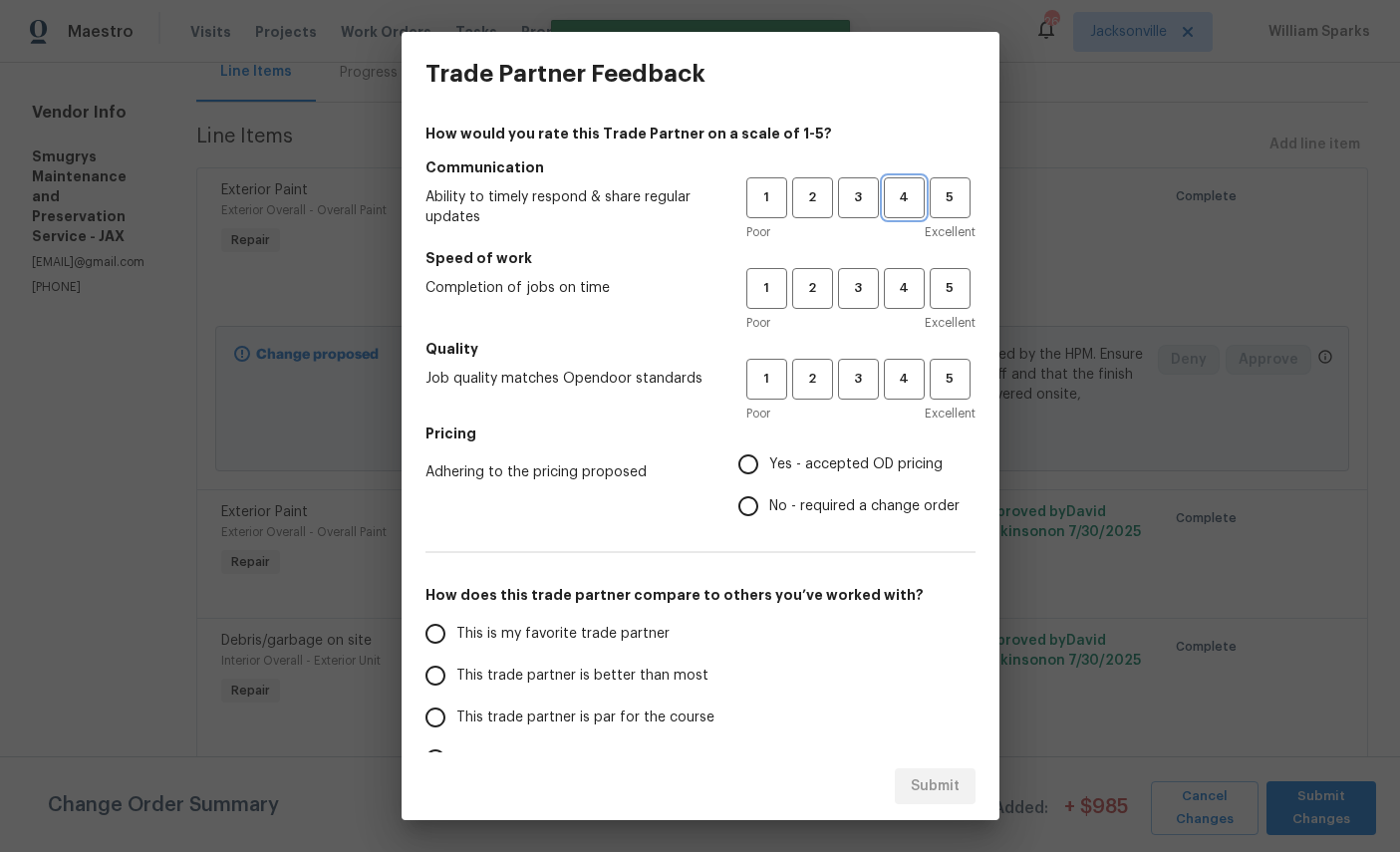click on "4" at bounding box center [904, 197] 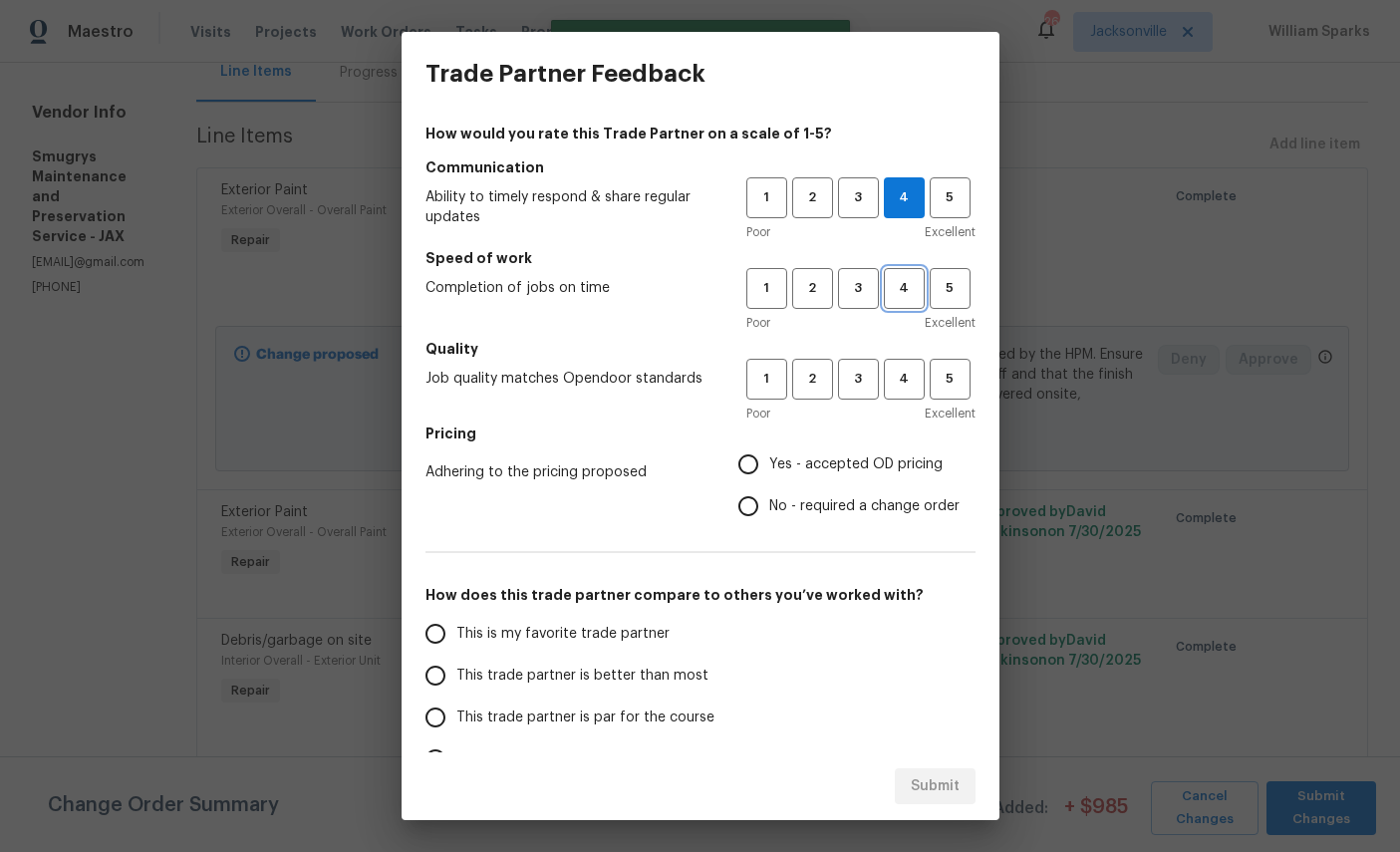 click on "4" at bounding box center (904, 288) 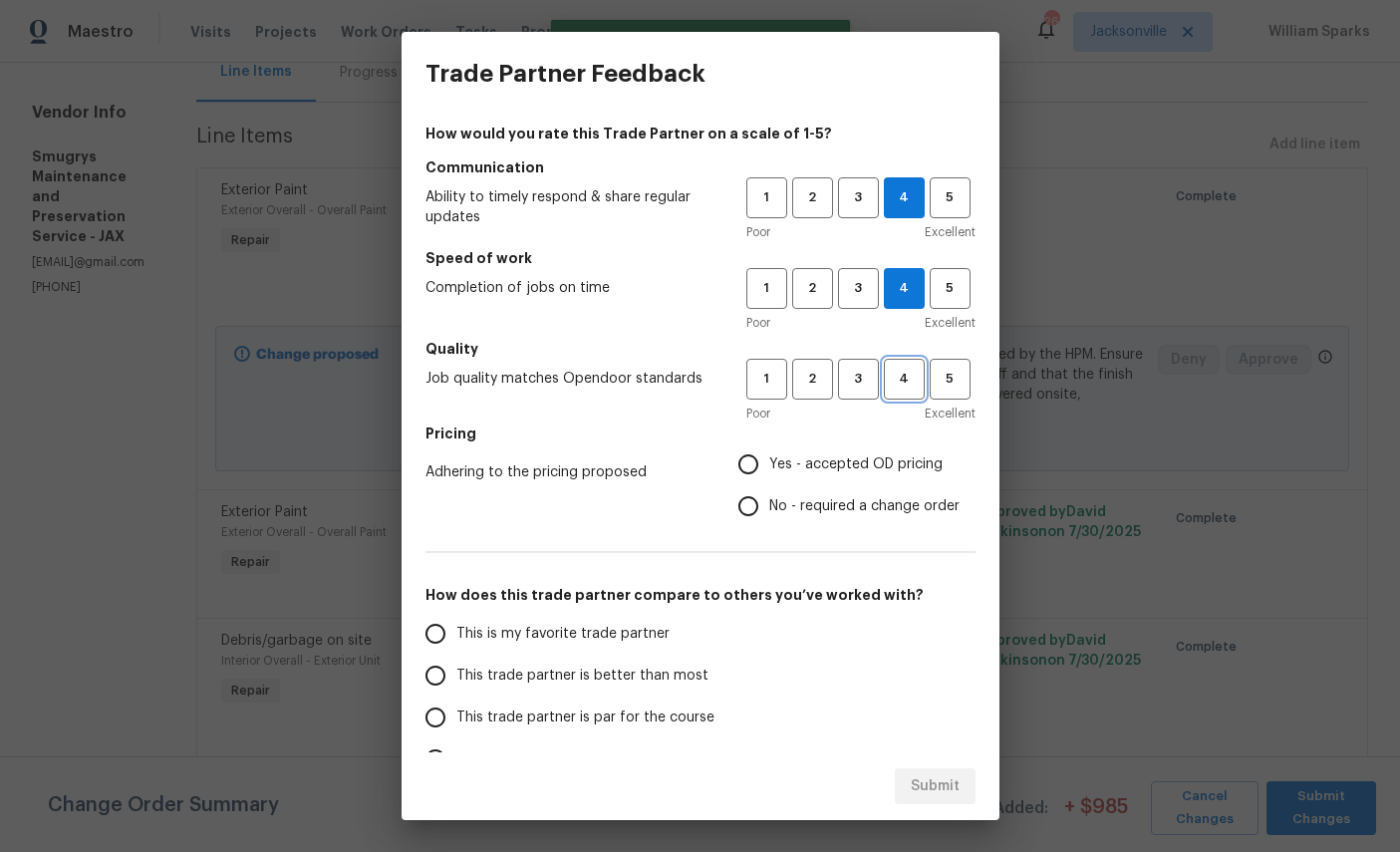 click on "4" at bounding box center [904, 379] 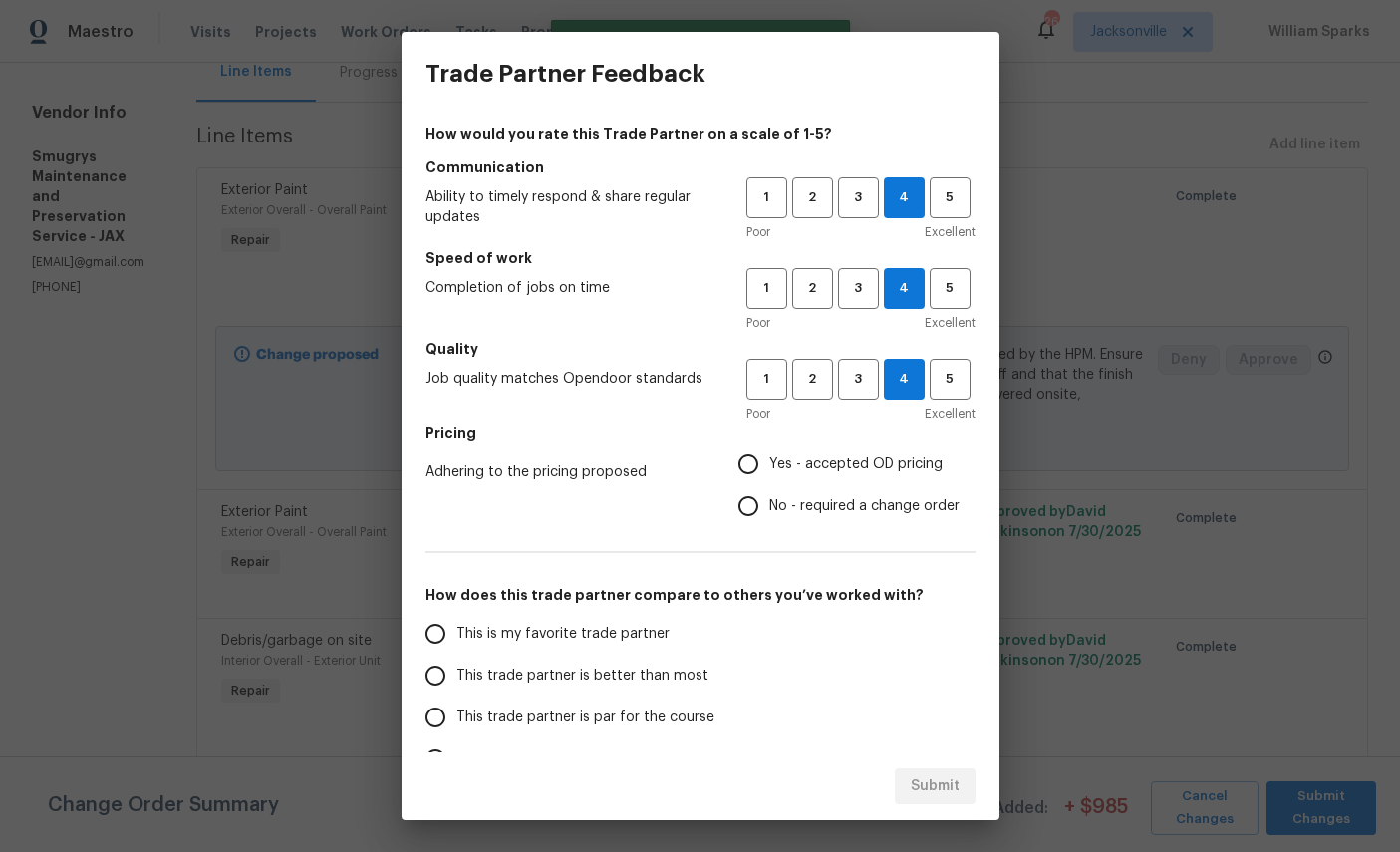 click on "Yes - accepted OD pricing" at bounding box center [843, 464] 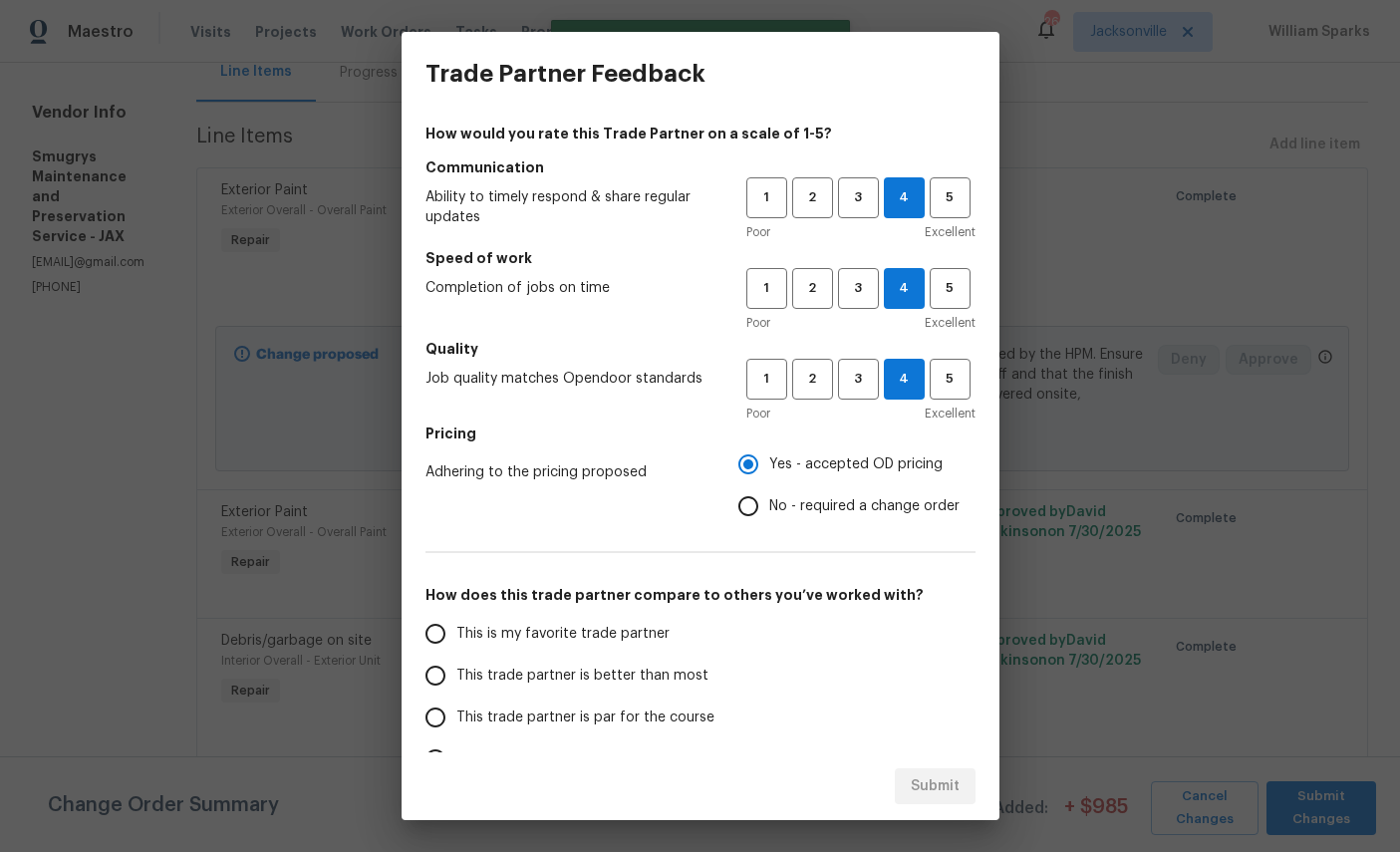 click on "This is my favorite trade partner" at bounding box center [563, 634] 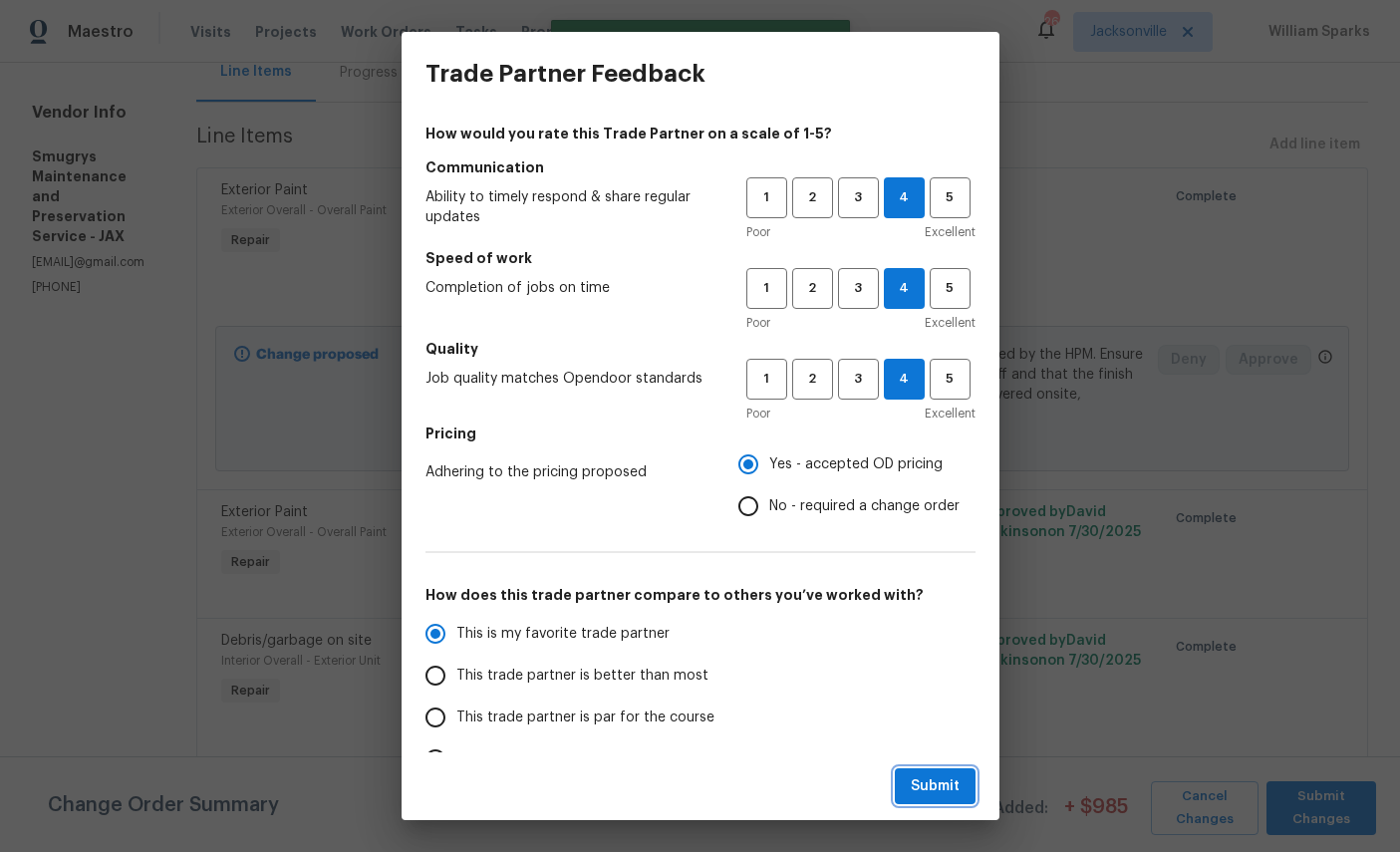 click on "Submit" at bounding box center [935, 786] 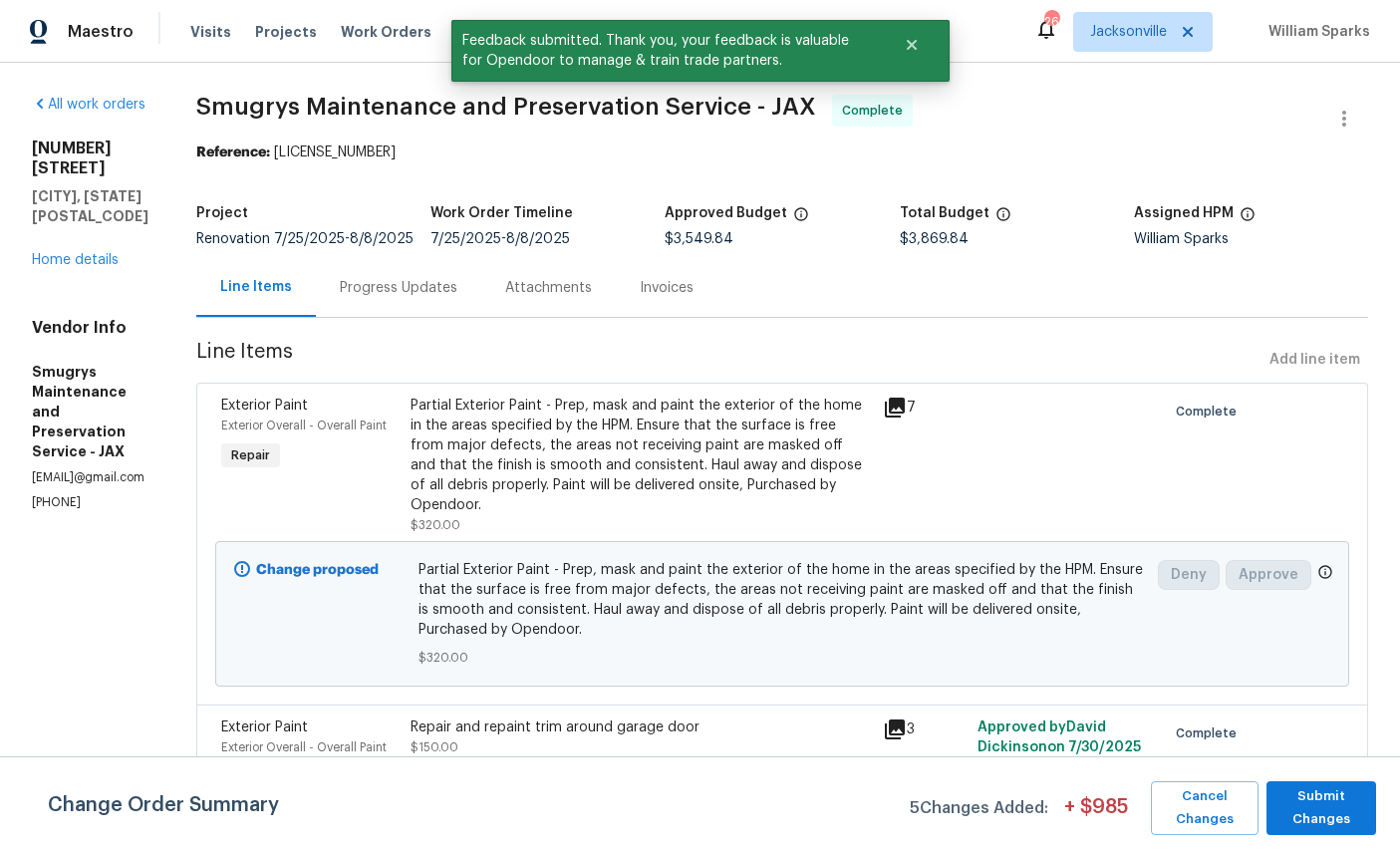 scroll, scrollTop: 0, scrollLeft: 0, axis: both 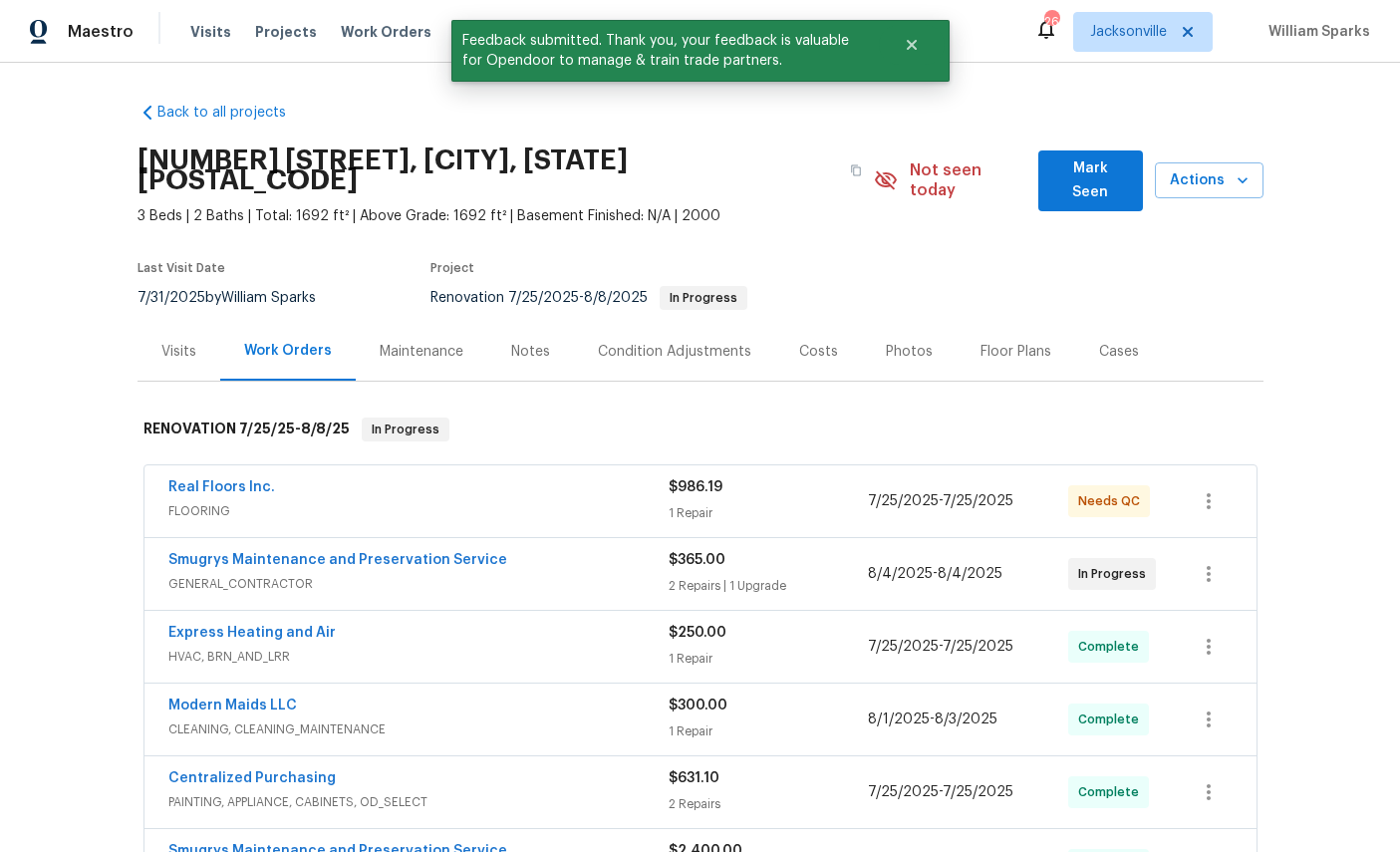 click on "Real Floors Inc." at bounding box center (221, 487) 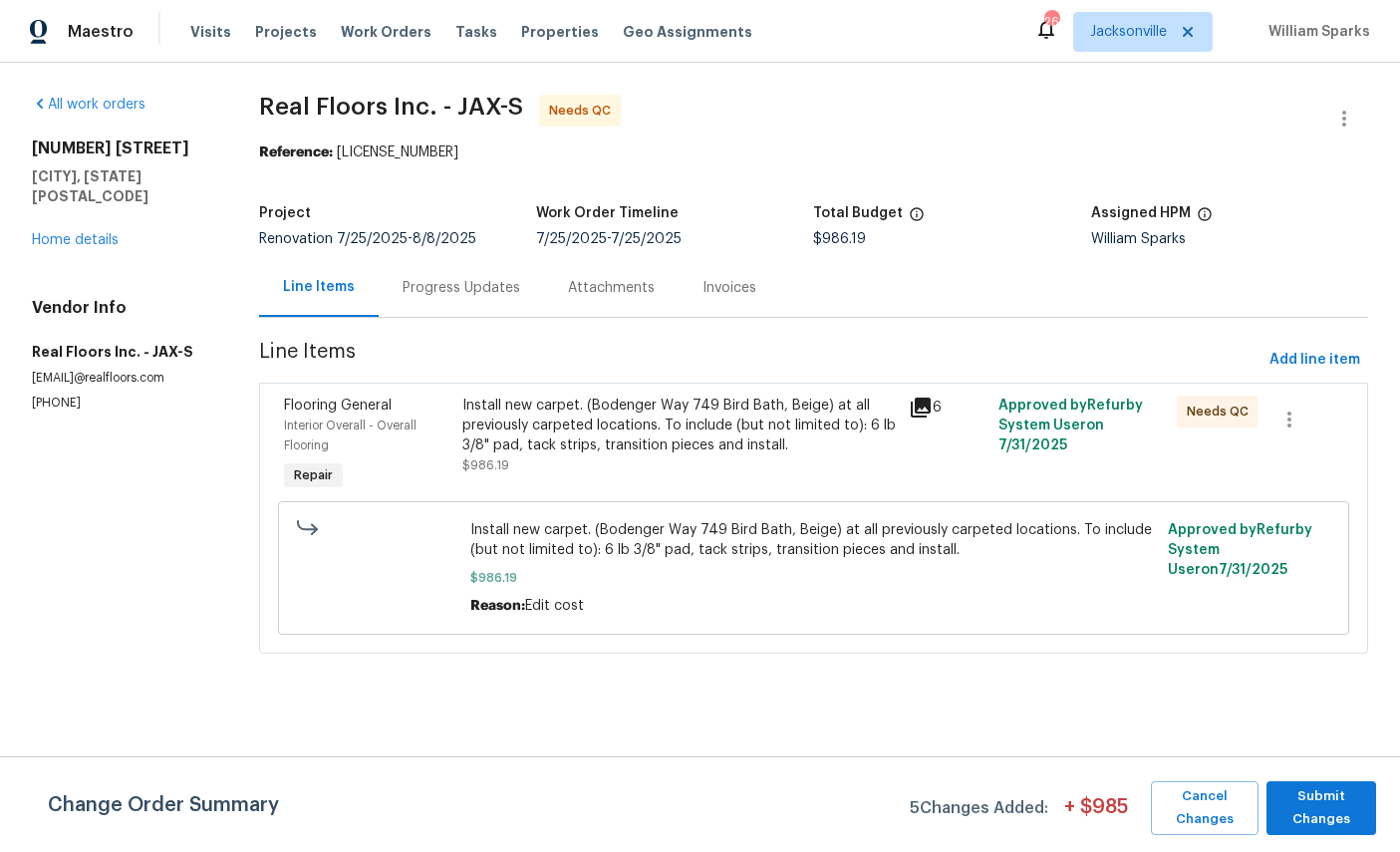 click on "Interior Overall - Overall Flooring" at bounding box center [350, 435] 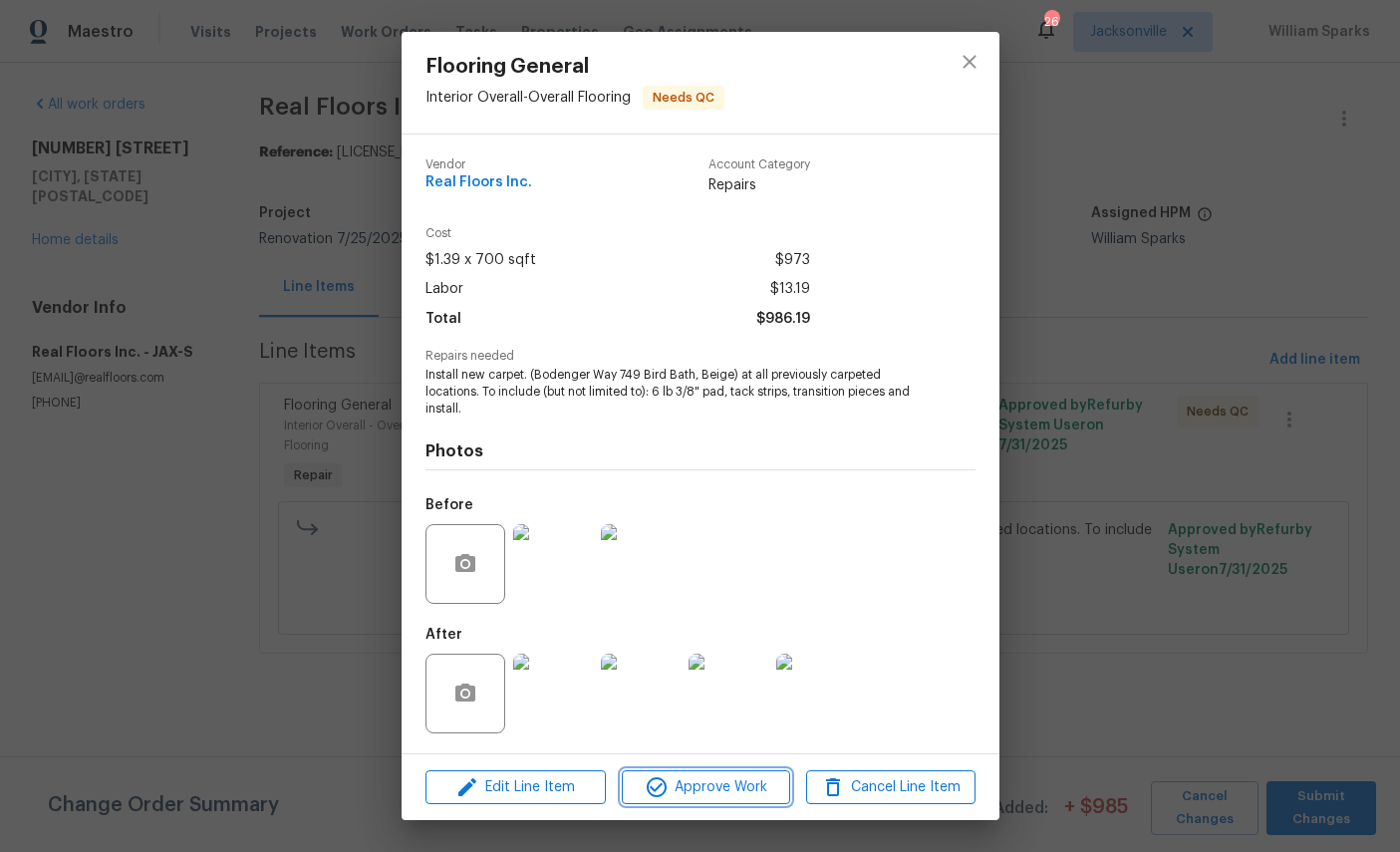 click on "Approve Work" at bounding box center (705, 787) 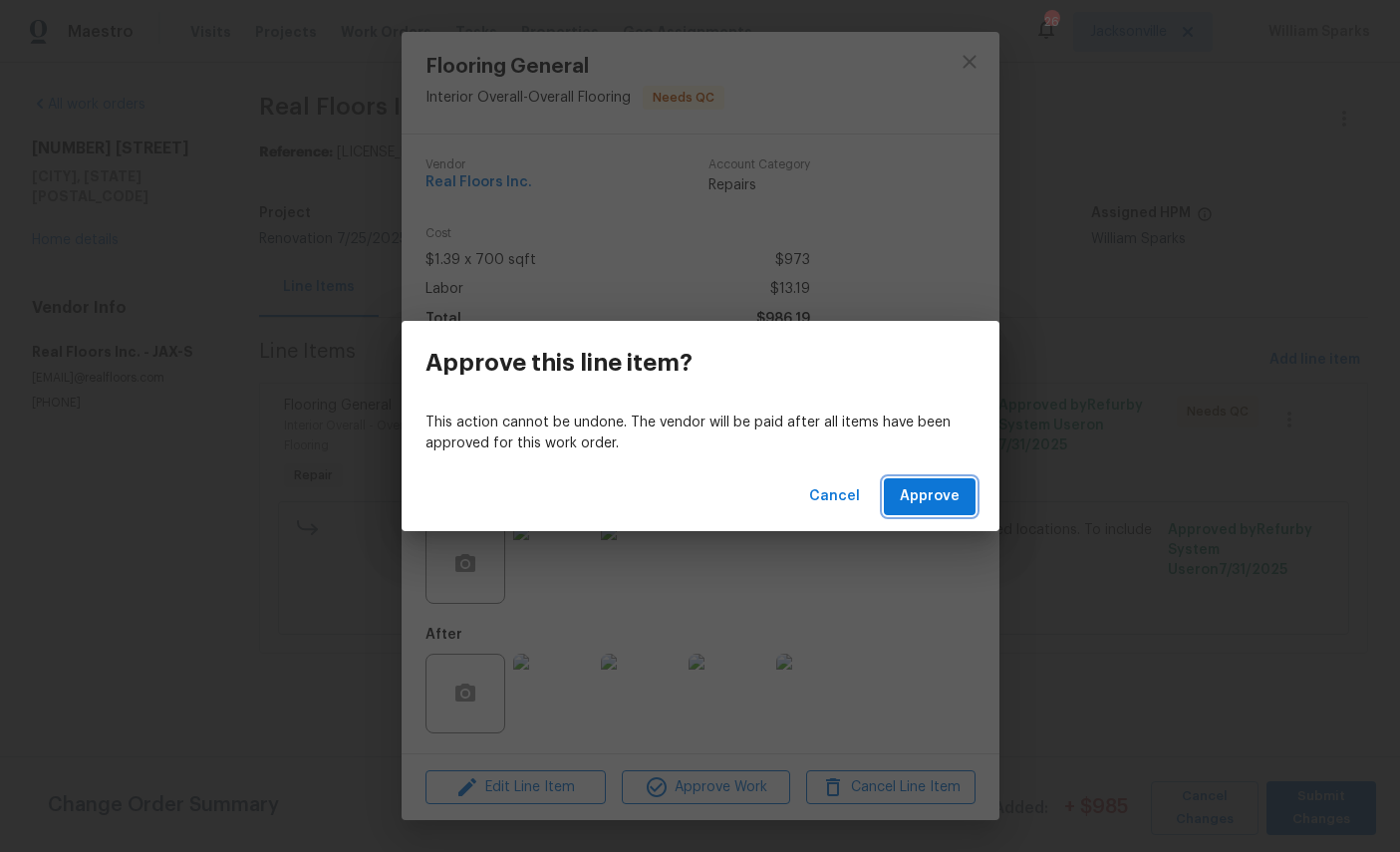 click on "Approve" at bounding box center (930, 496) 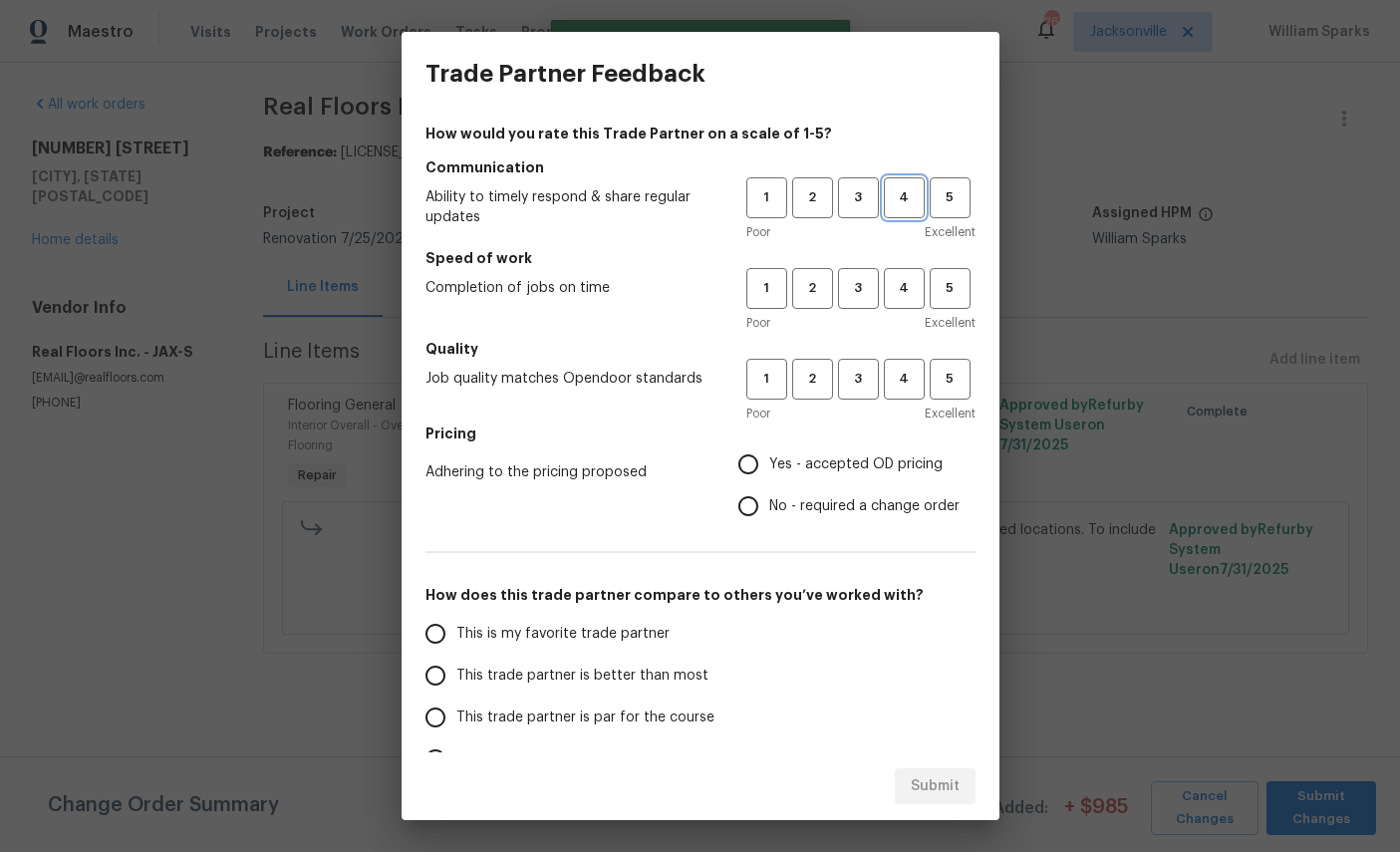 click on "4" at bounding box center [904, 197] 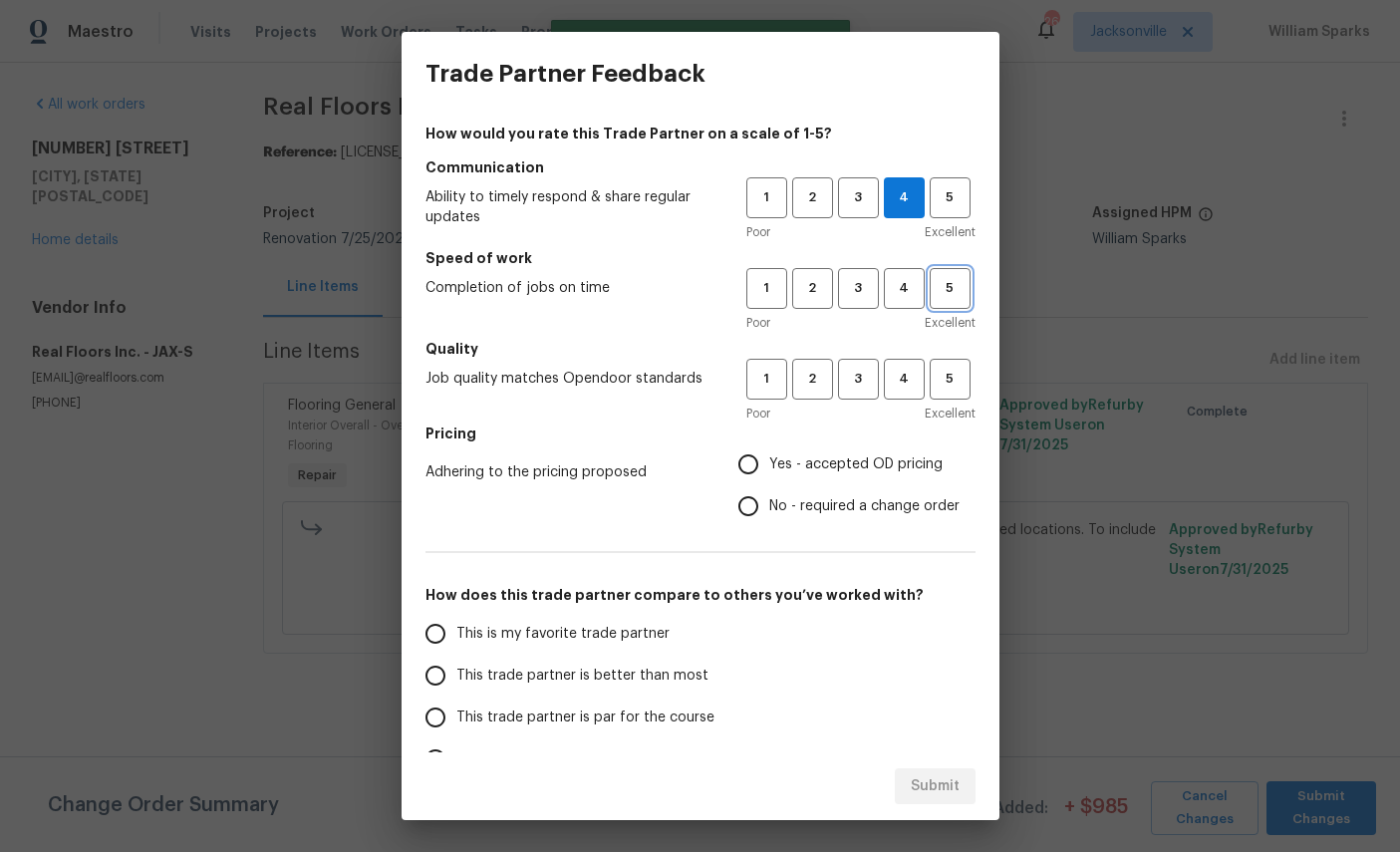 click on "5" at bounding box center [950, 288] 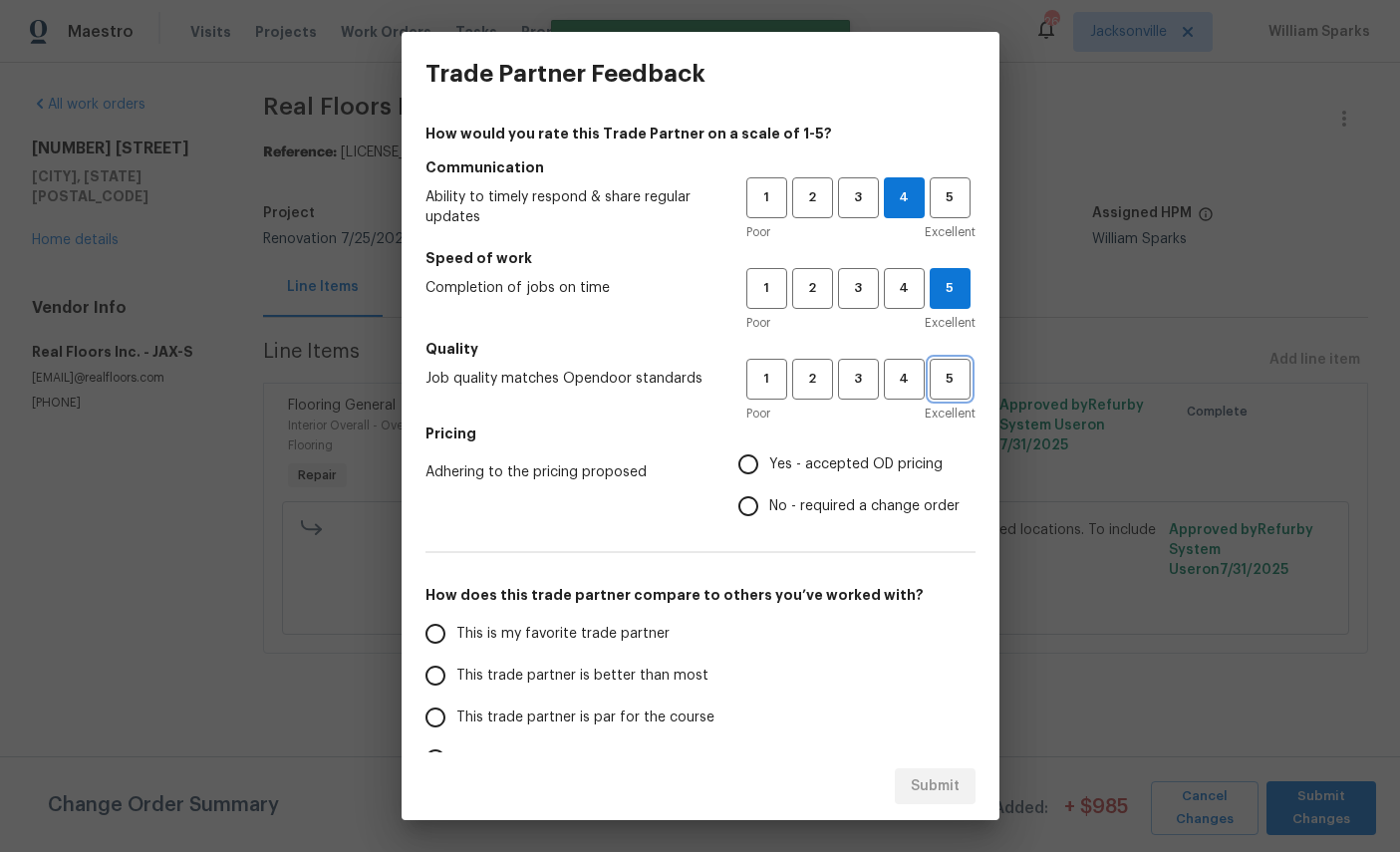 click on "5" at bounding box center [950, 379] 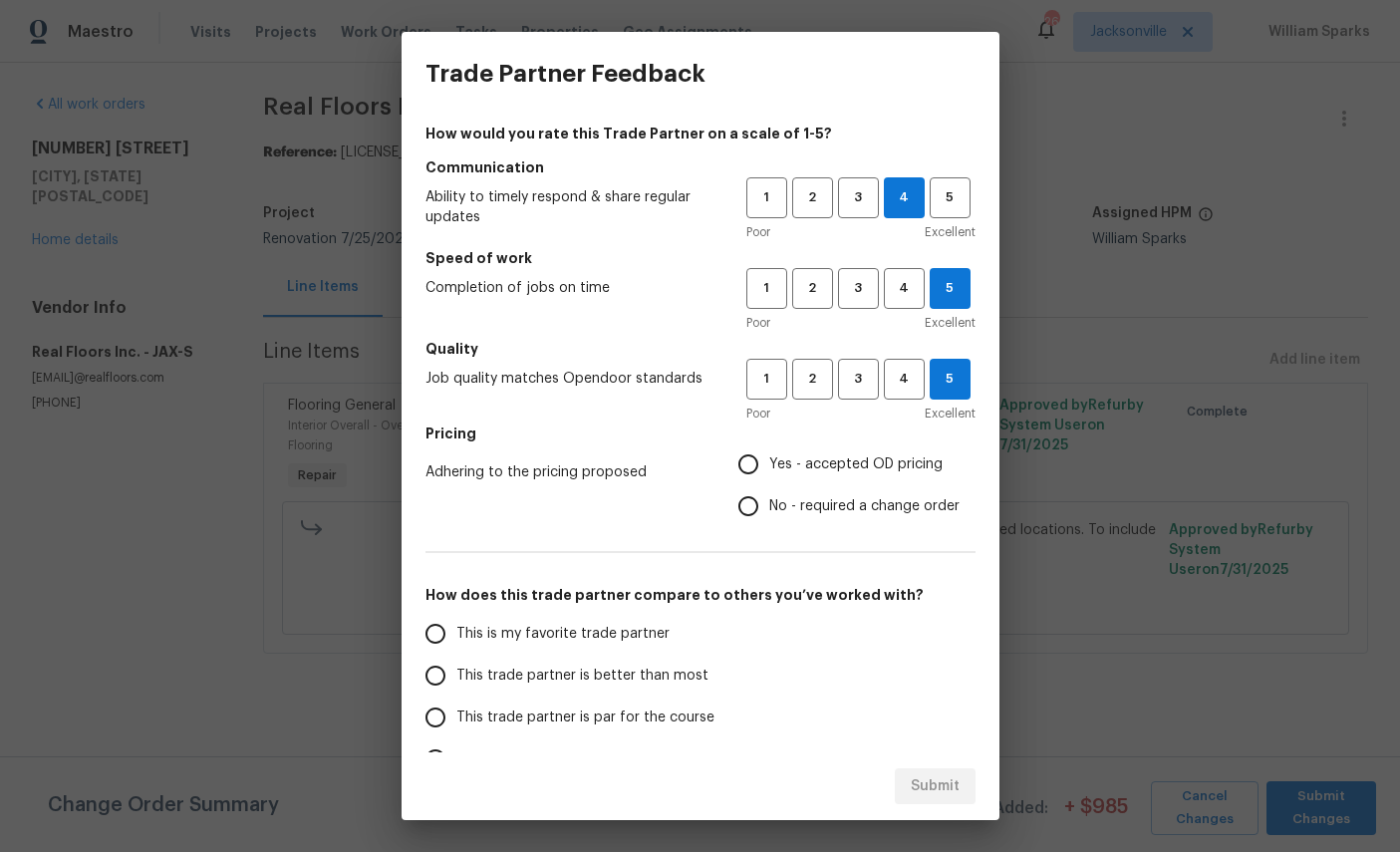 click on "Yes - accepted OD pricing" at bounding box center [856, 464] 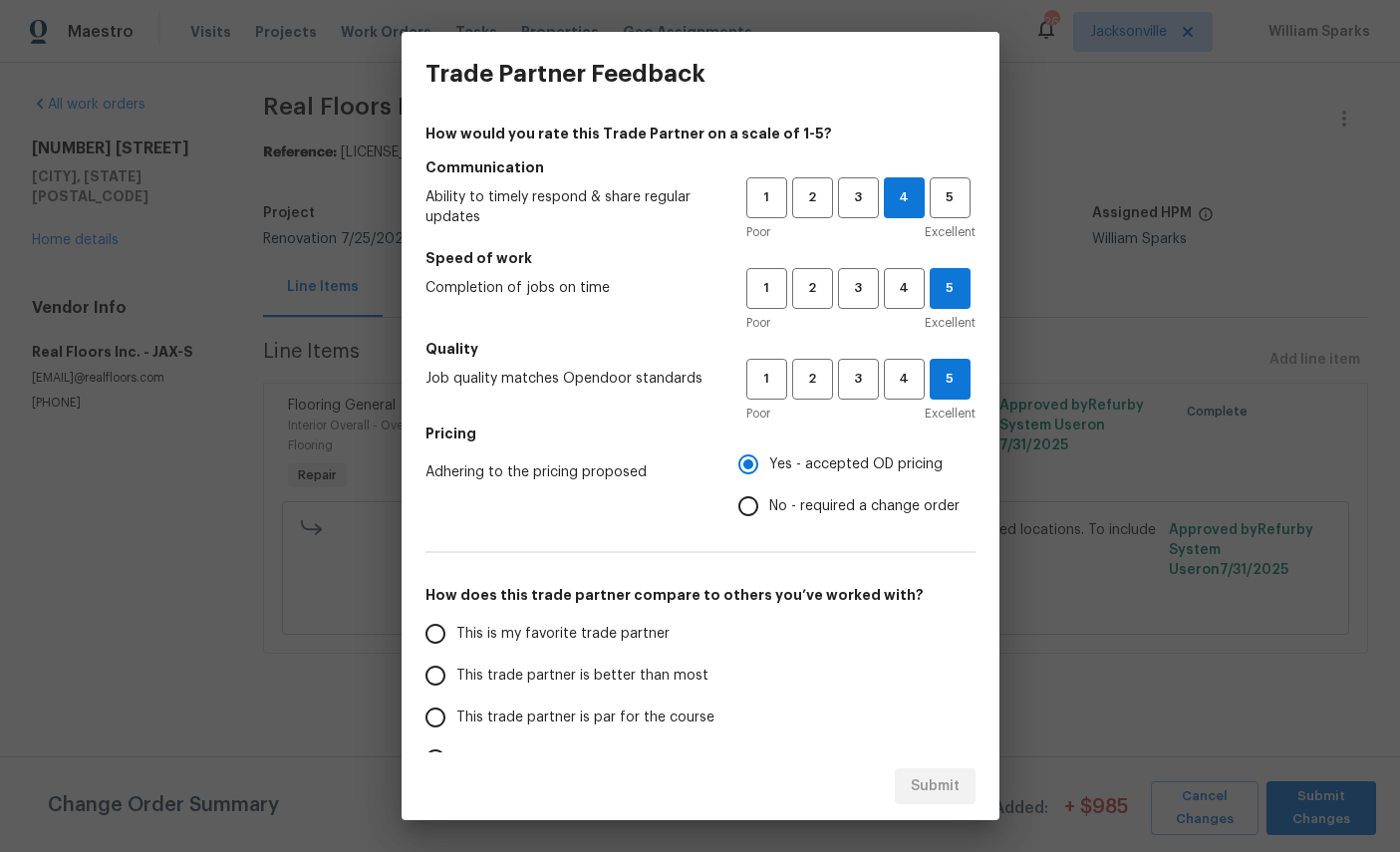 click on "This is my favorite trade partner" at bounding box center (563, 634) 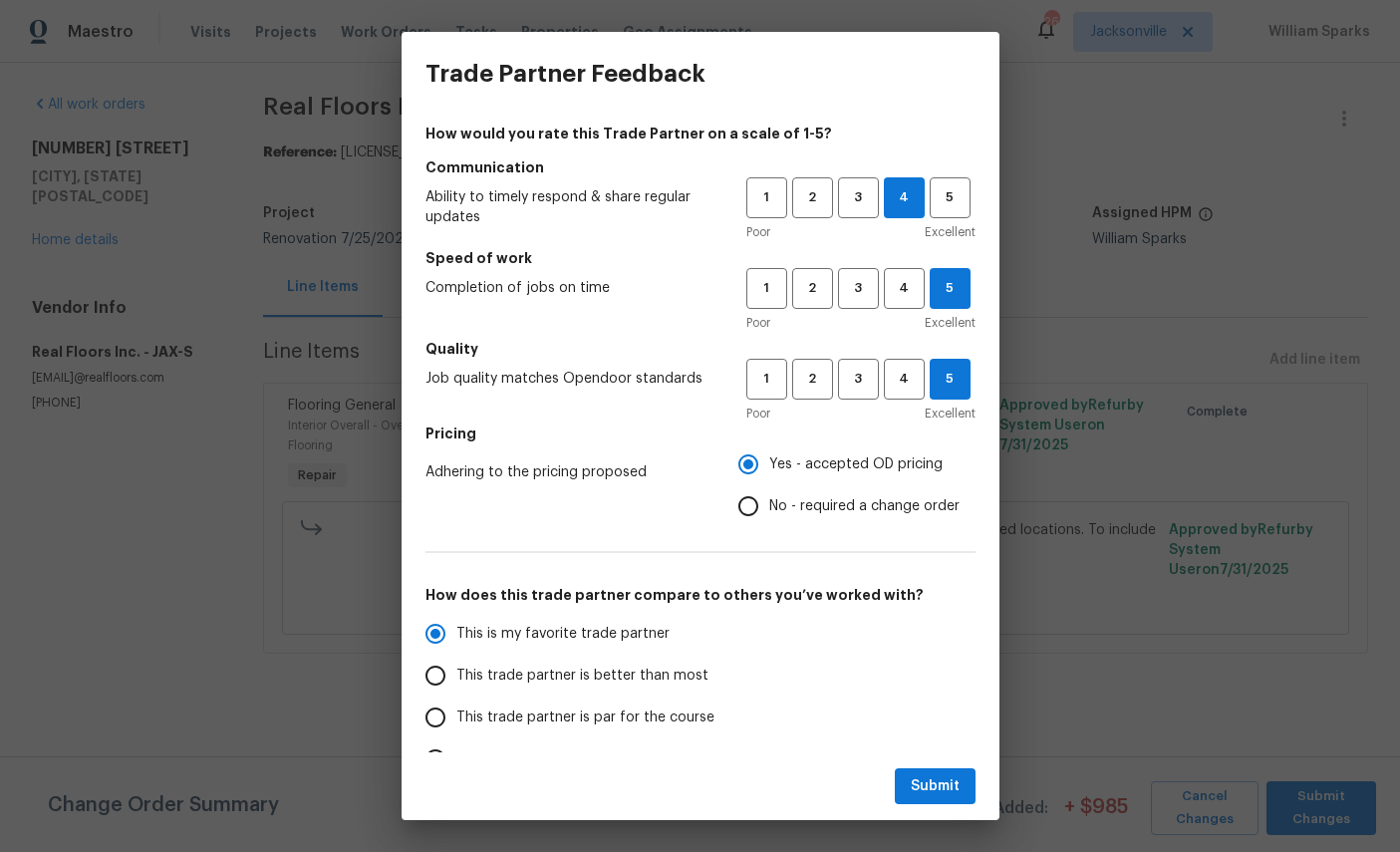 click on "Submit" at bounding box center [700, 786] 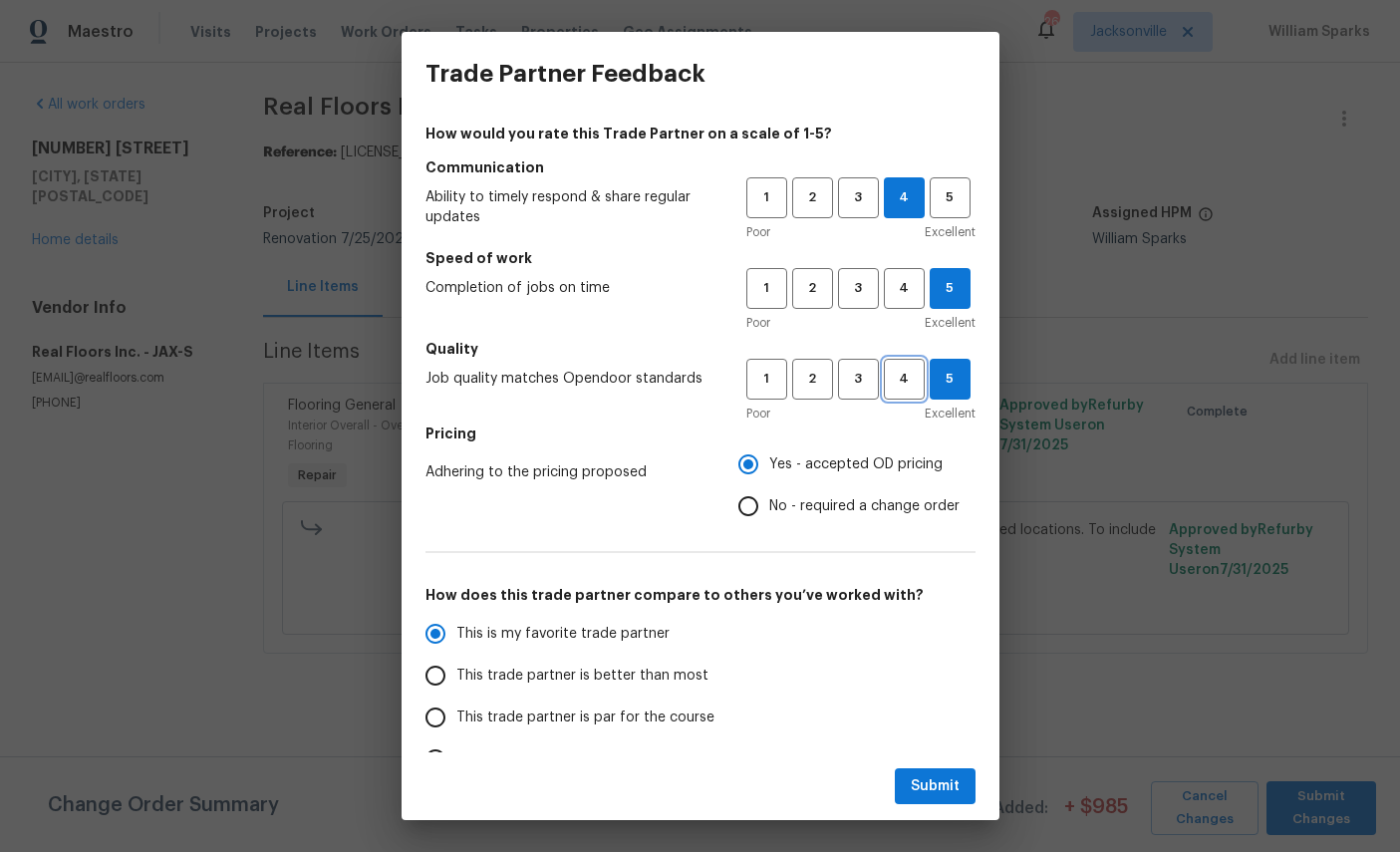 click on "4" at bounding box center (904, 379) 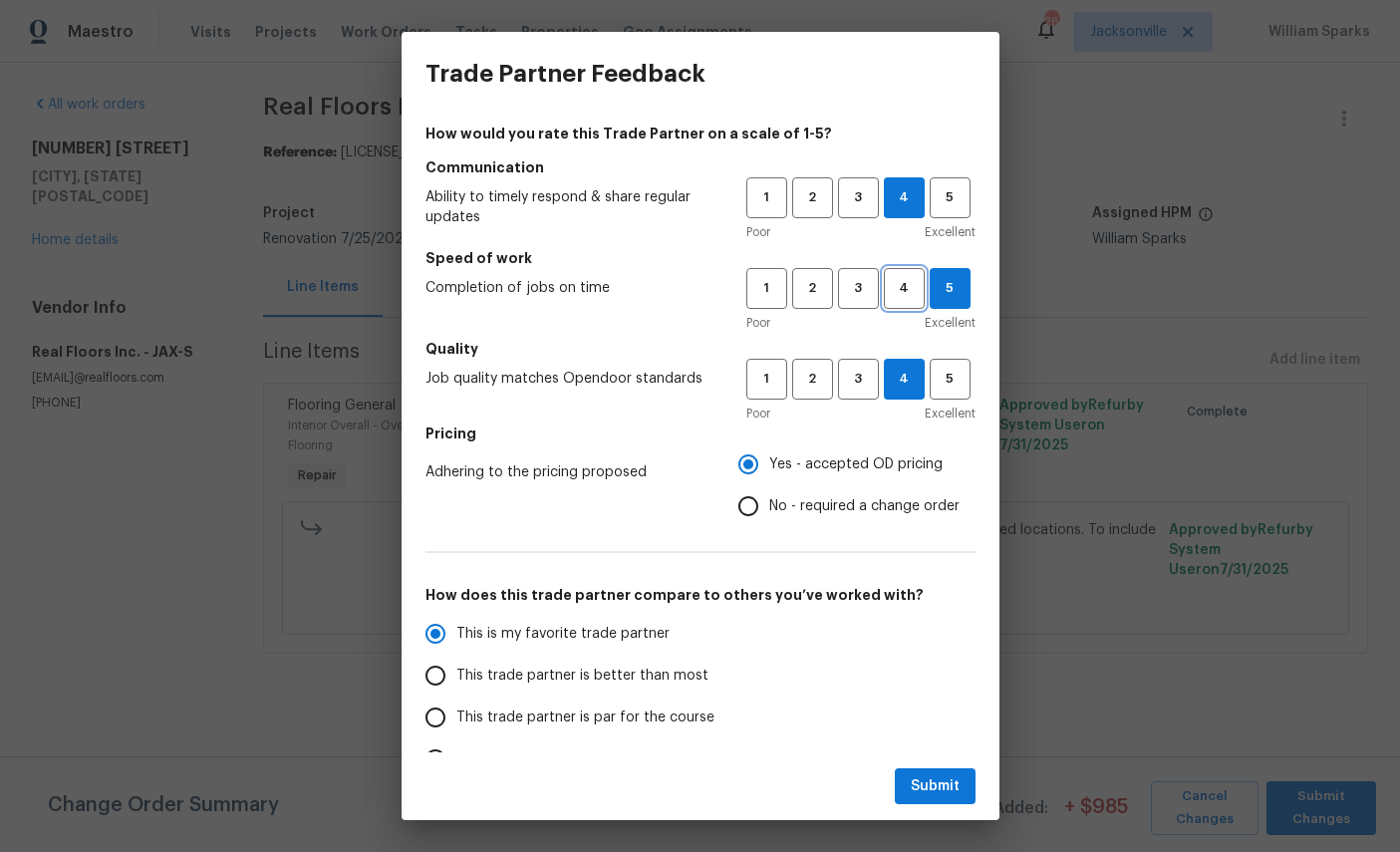 click on "4" at bounding box center [904, 288] 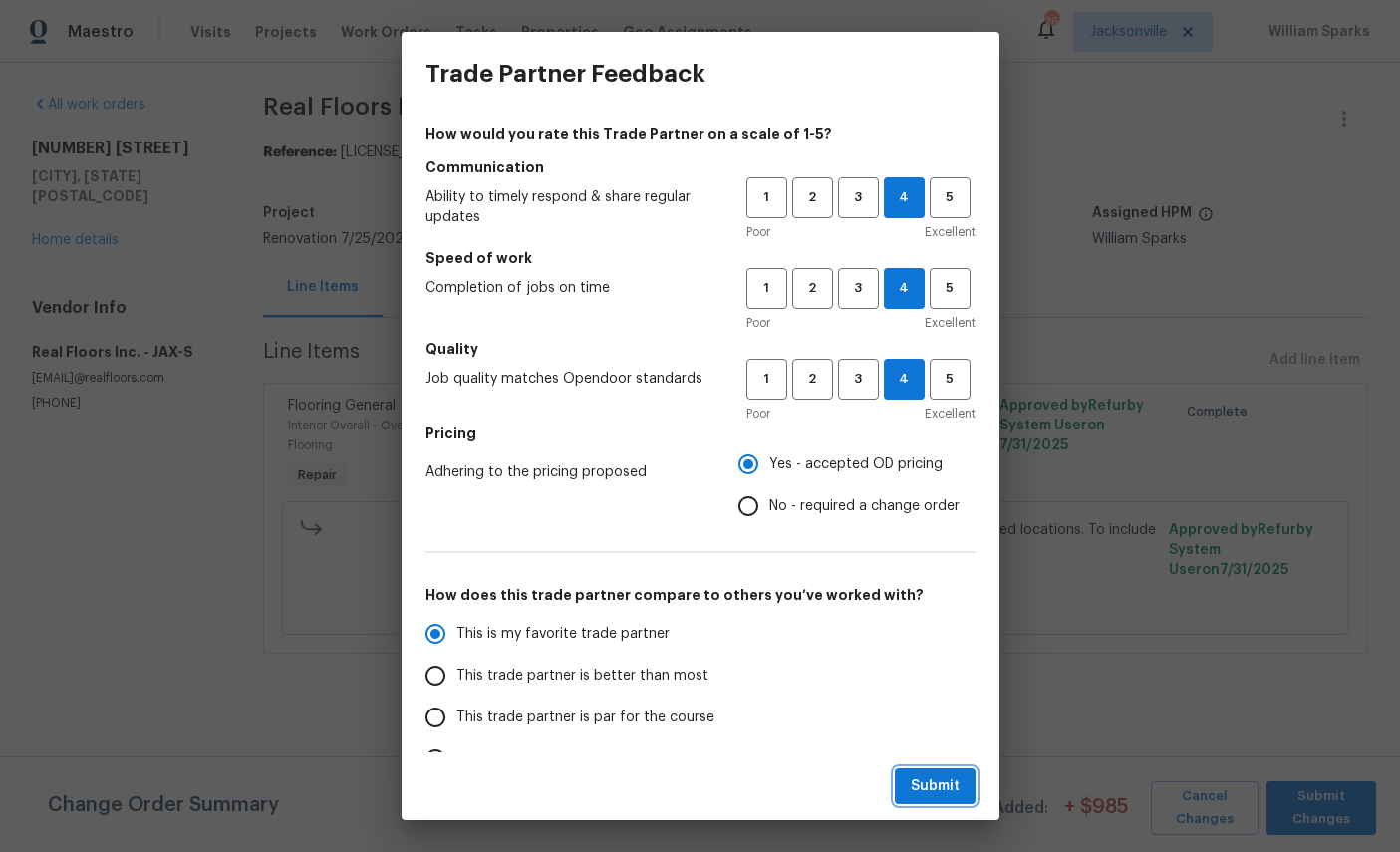 click on "Submit" at bounding box center [935, 786] 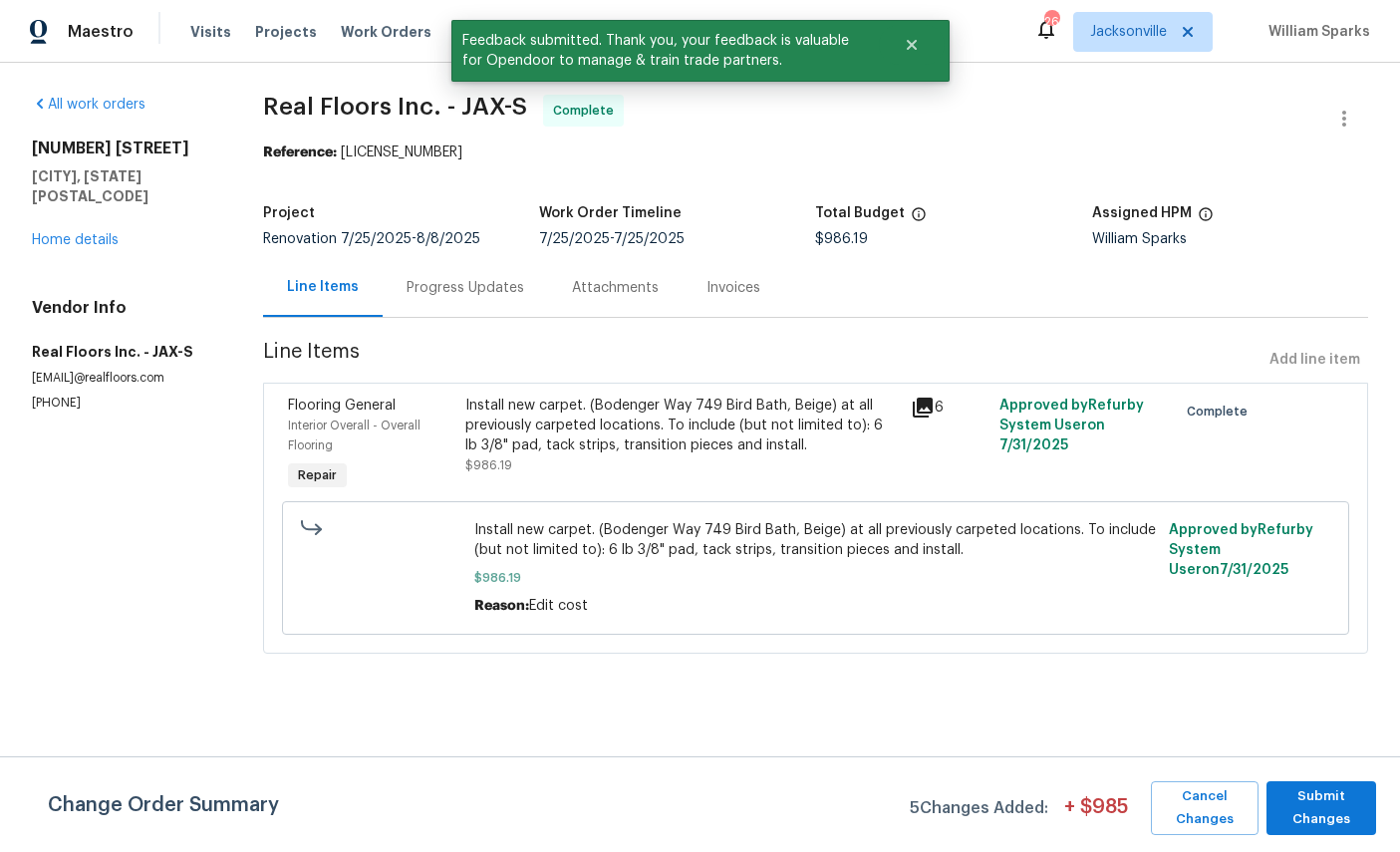 click on "3355 Millcrest Dr Jacksonville, FL 32277 Home details" at bounding box center (124, 194) 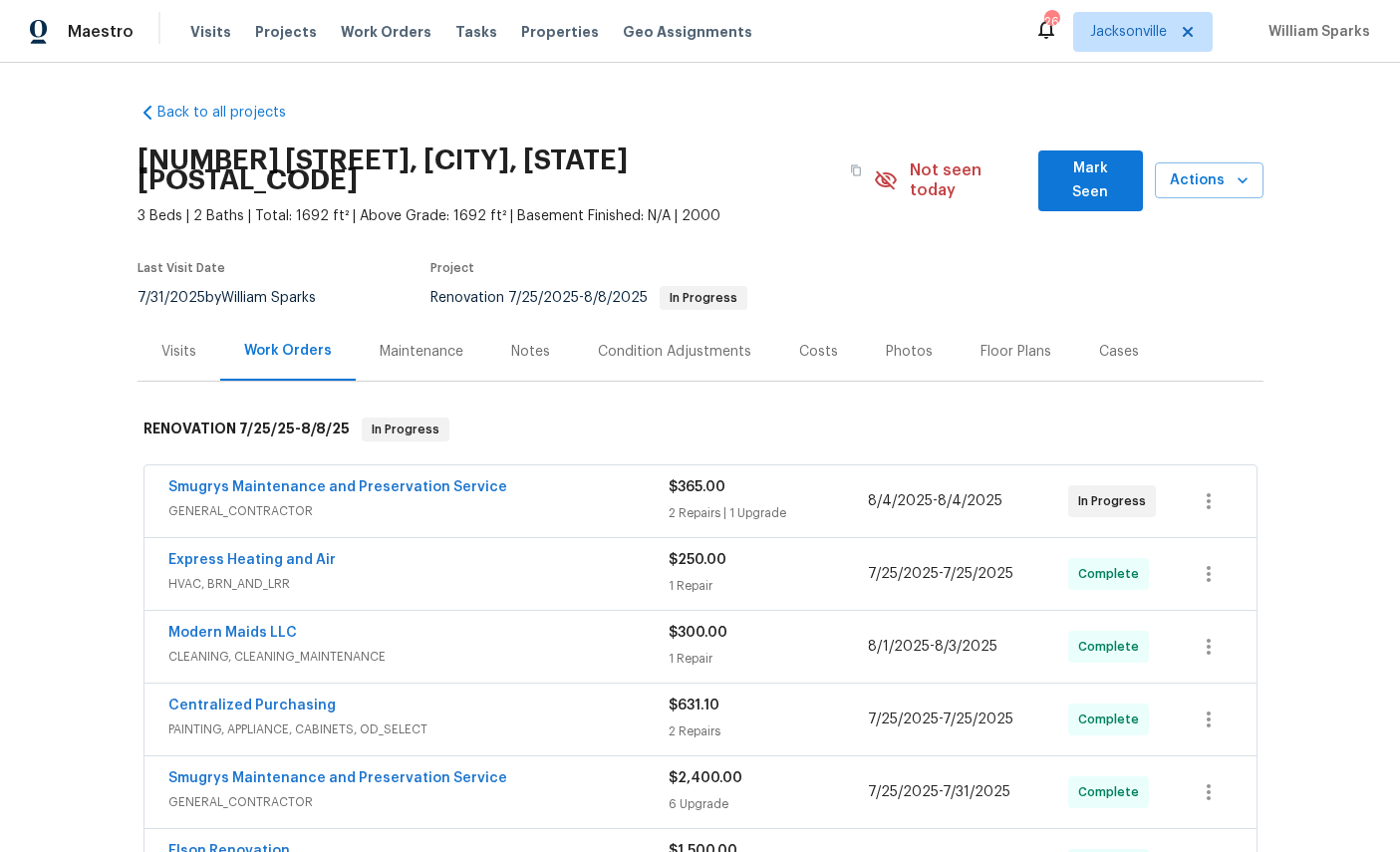 click on "Smugrys Maintenance and Preservation Service" at bounding box center (338, 487) 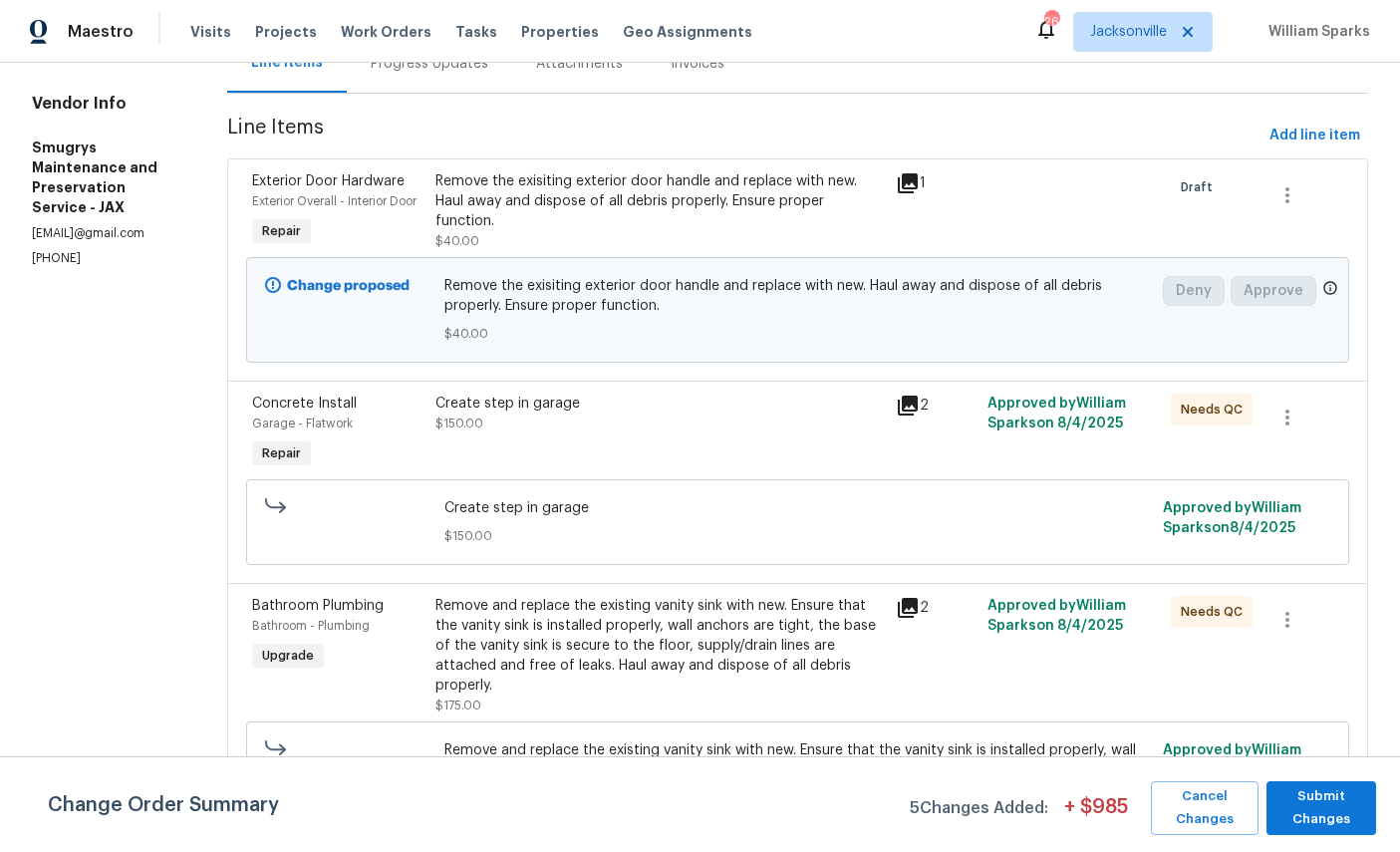 scroll, scrollTop: 196, scrollLeft: 0, axis: vertical 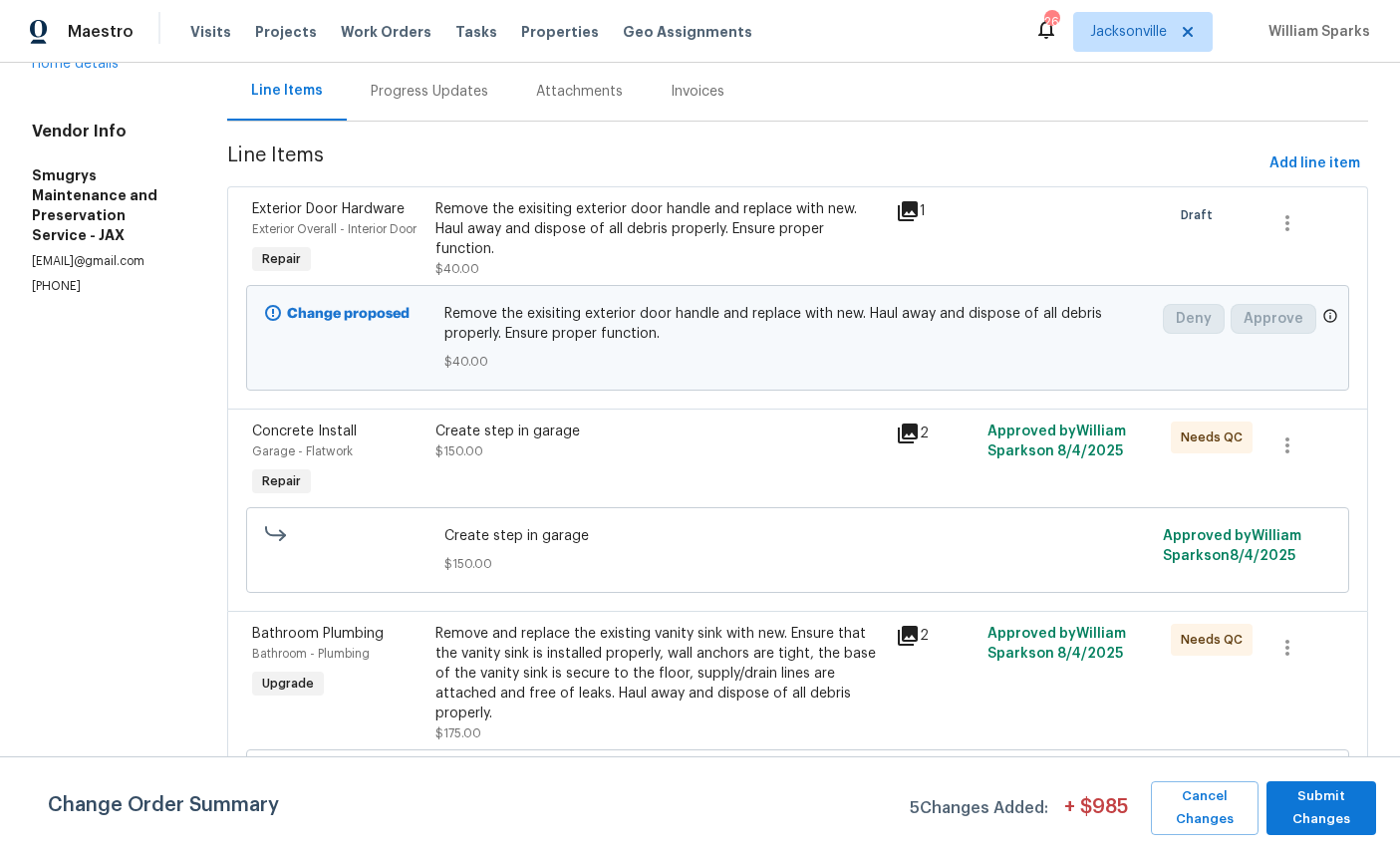click on "Garage - Flatwork" at bounding box center (302, 451) 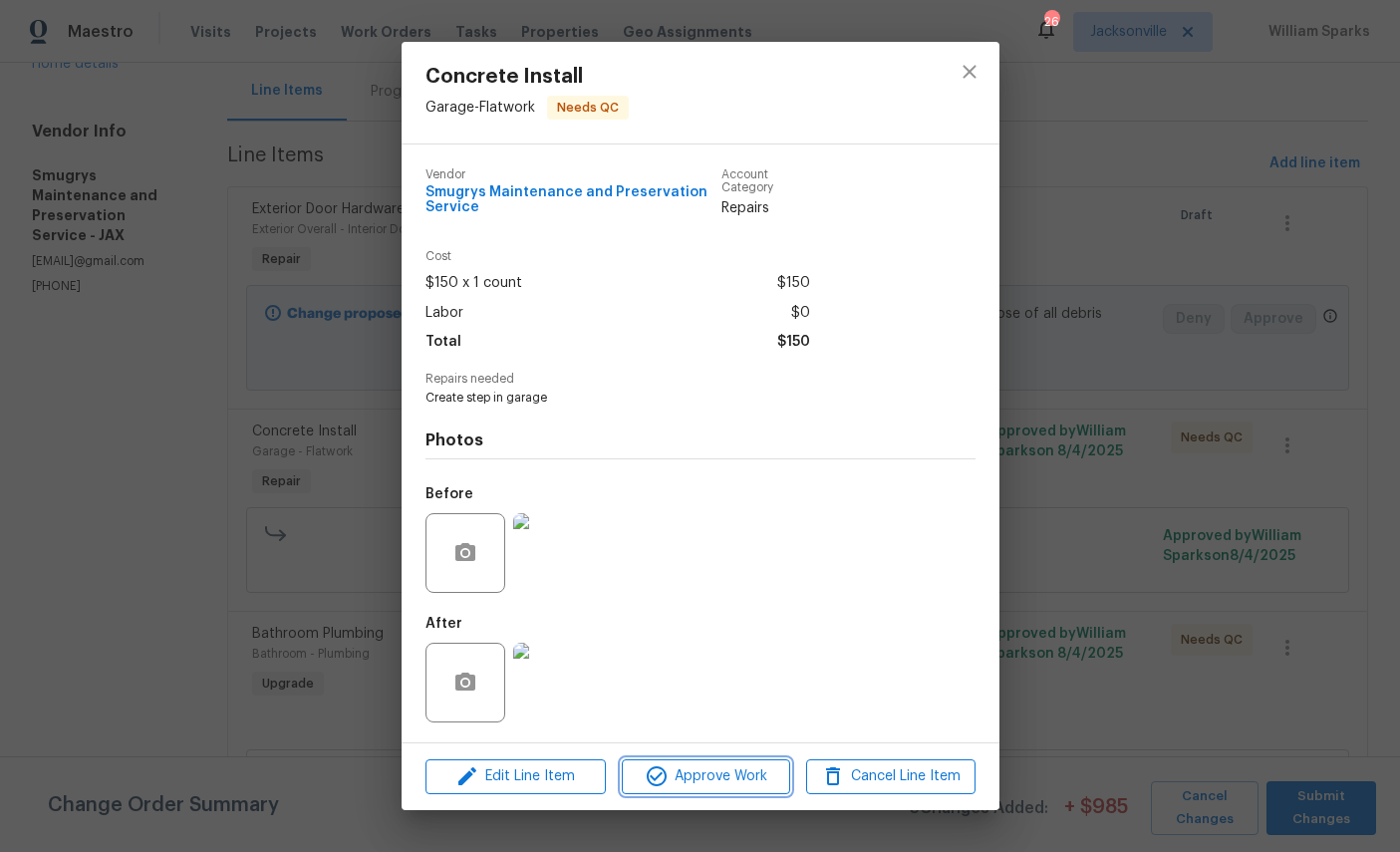 click on "Approve Work" at bounding box center (705, 776) 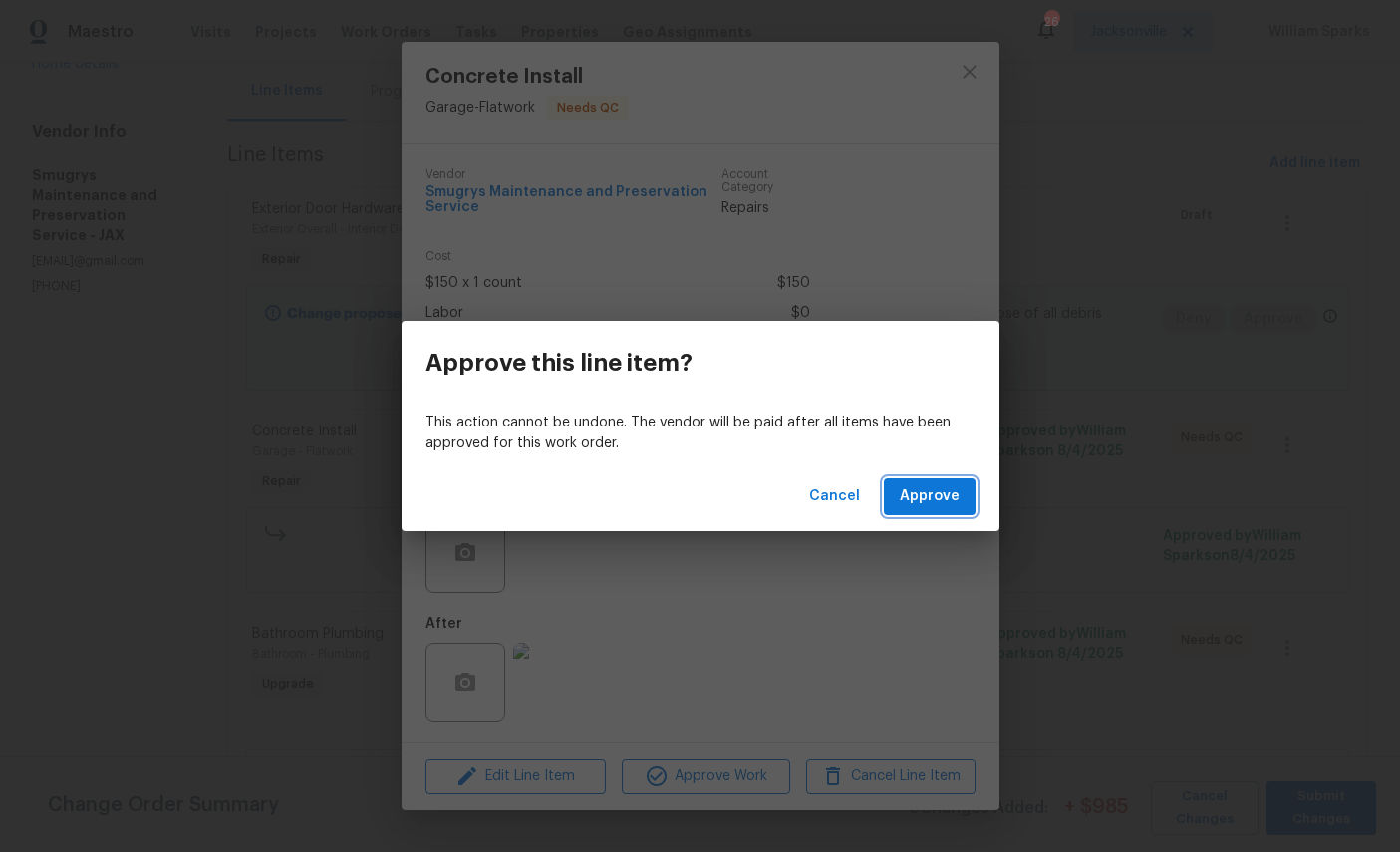 click on "Approve" at bounding box center (930, 496) 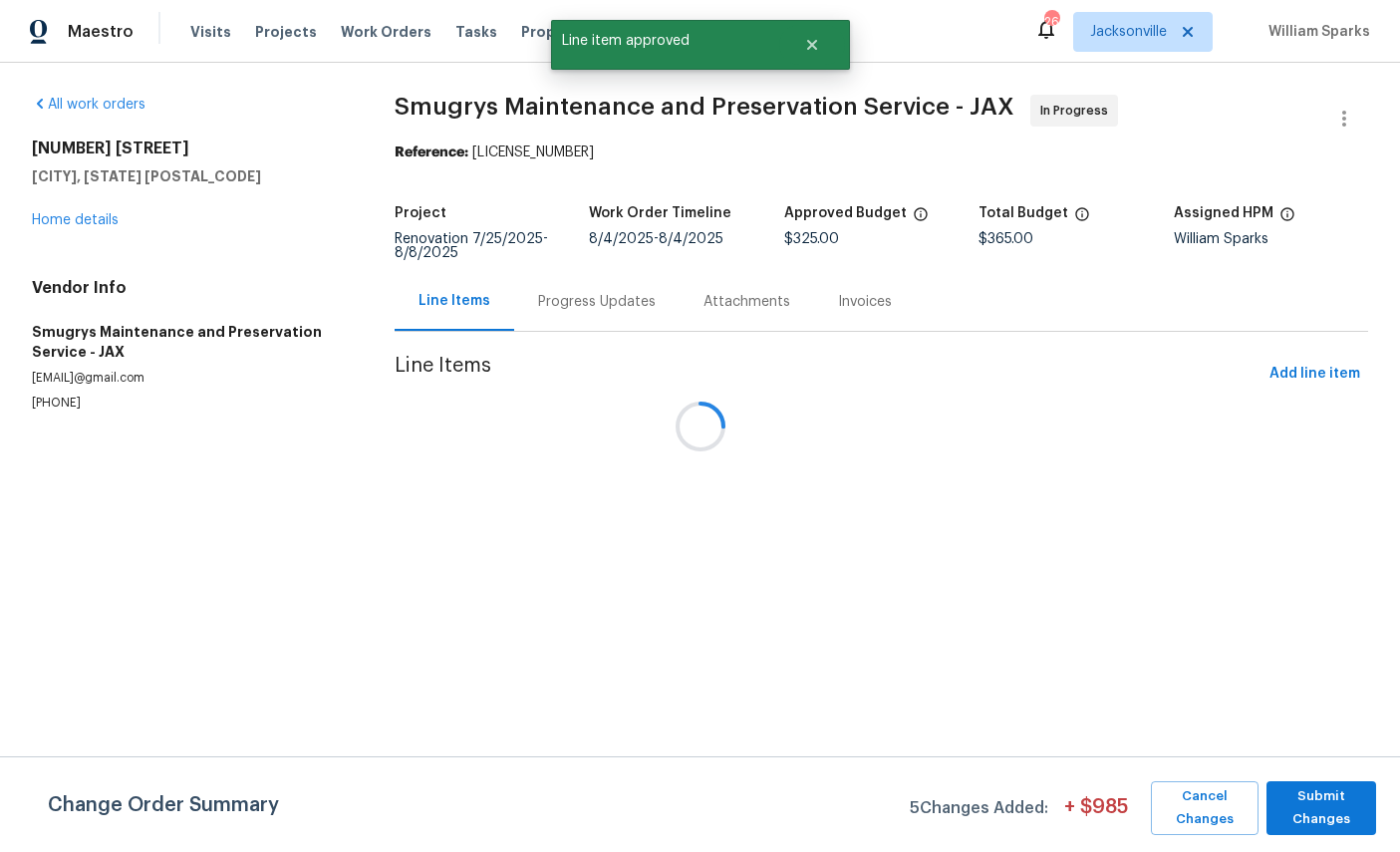 scroll, scrollTop: 0, scrollLeft: 0, axis: both 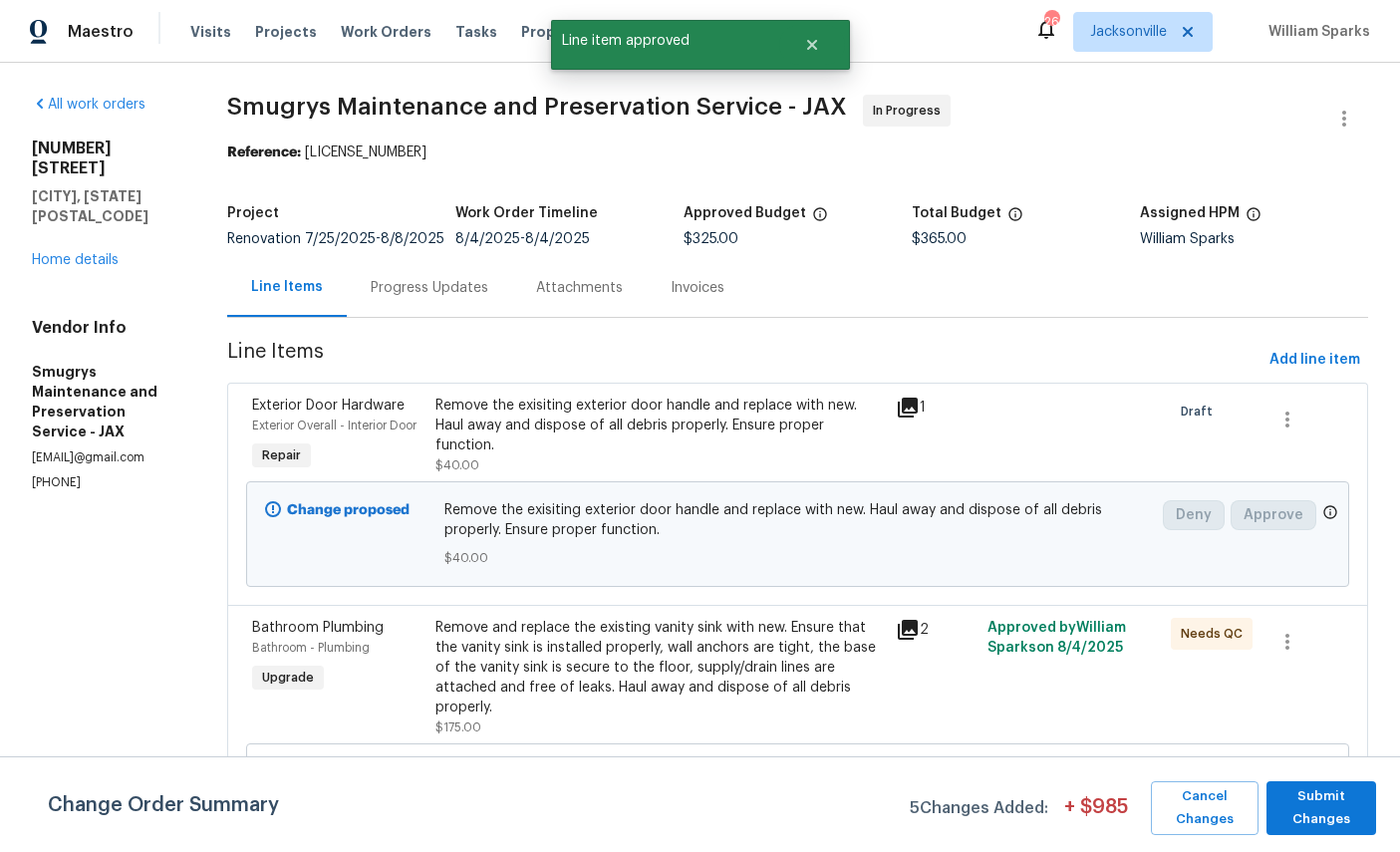 click on "Bathroom Plumbing" at bounding box center [318, 628] 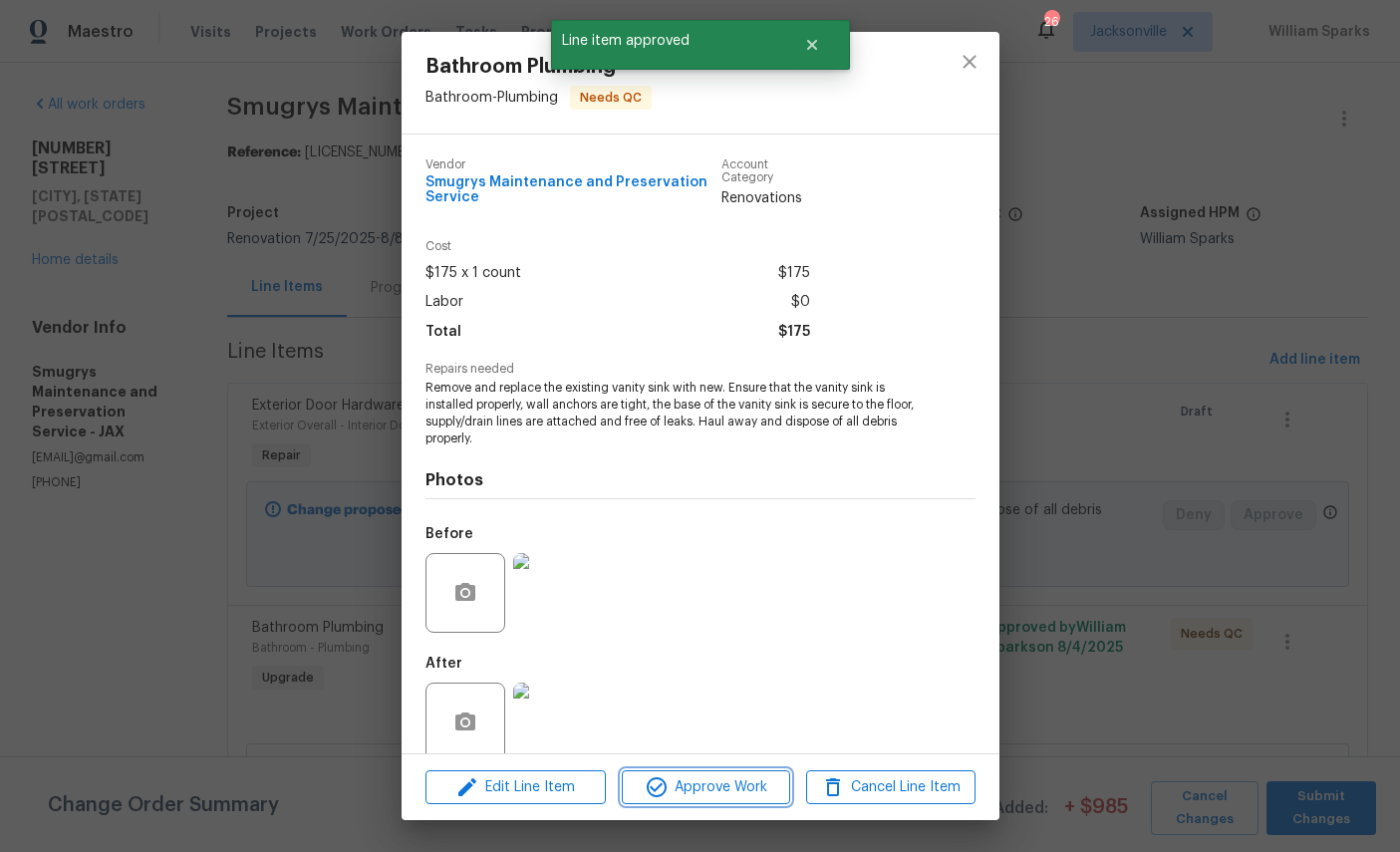 click on "Approve Work" at bounding box center (705, 787) 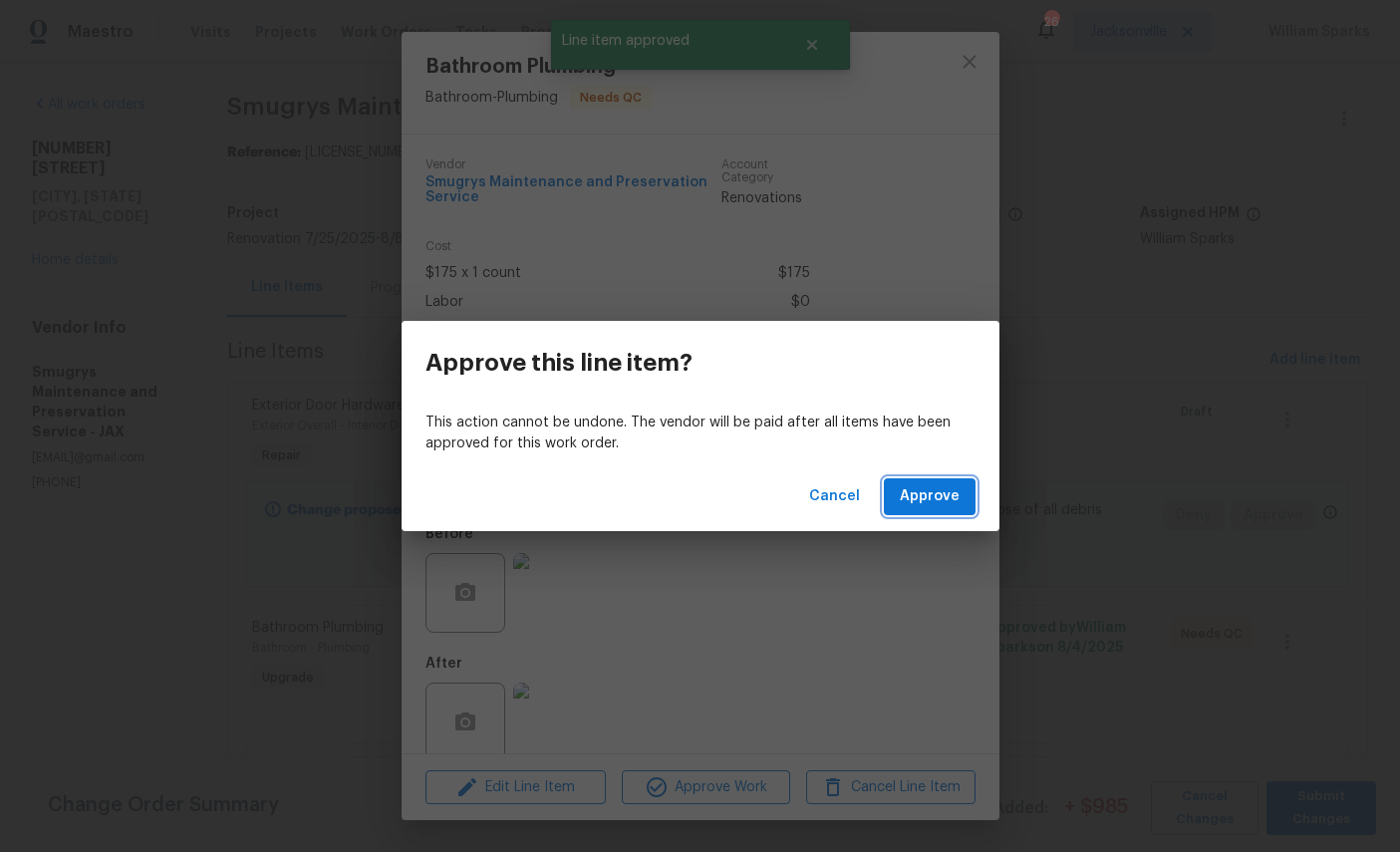 click on "Approve" at bounding box center (930, 496) 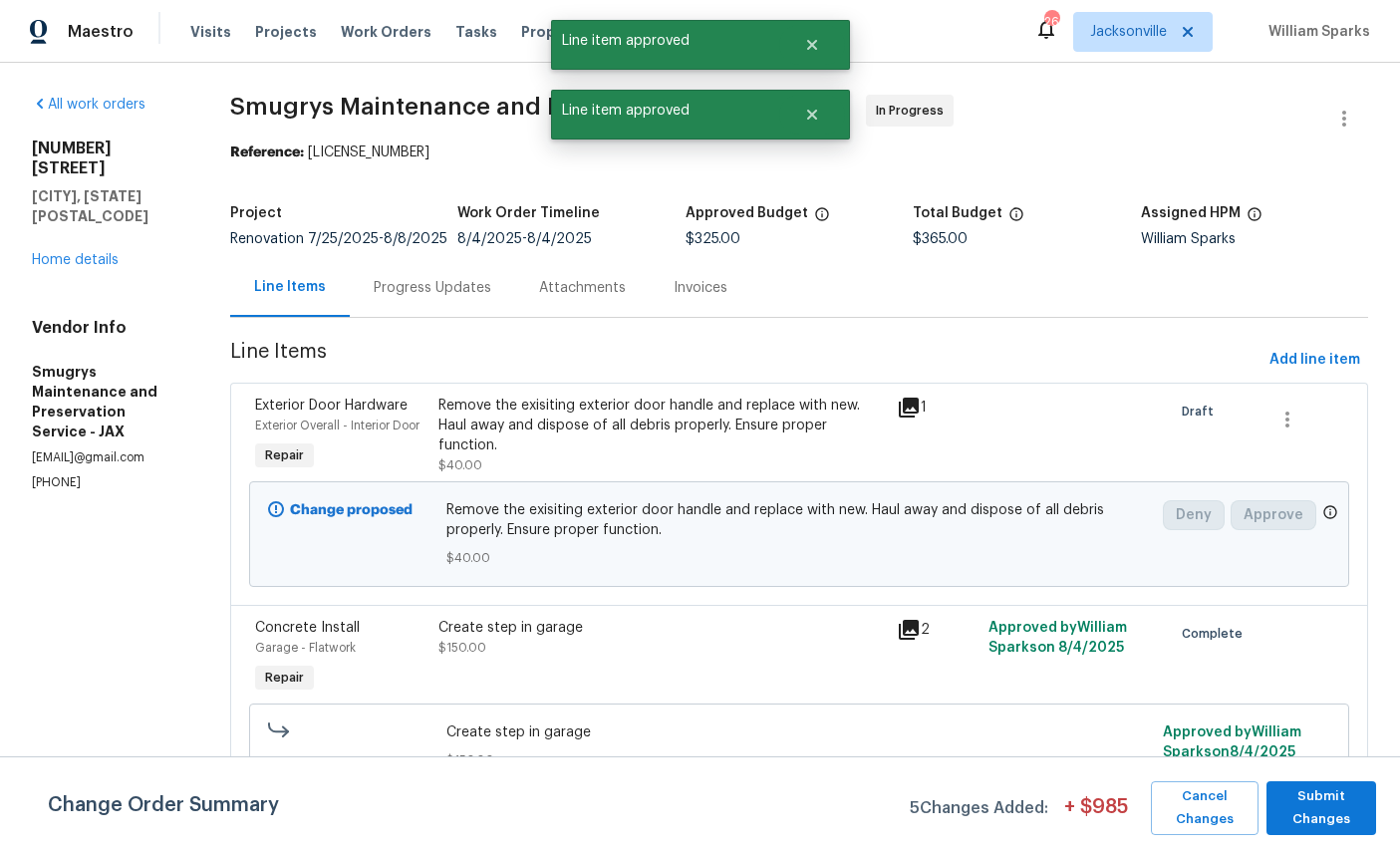 click on "Home details" at bounding box center [75, 260] 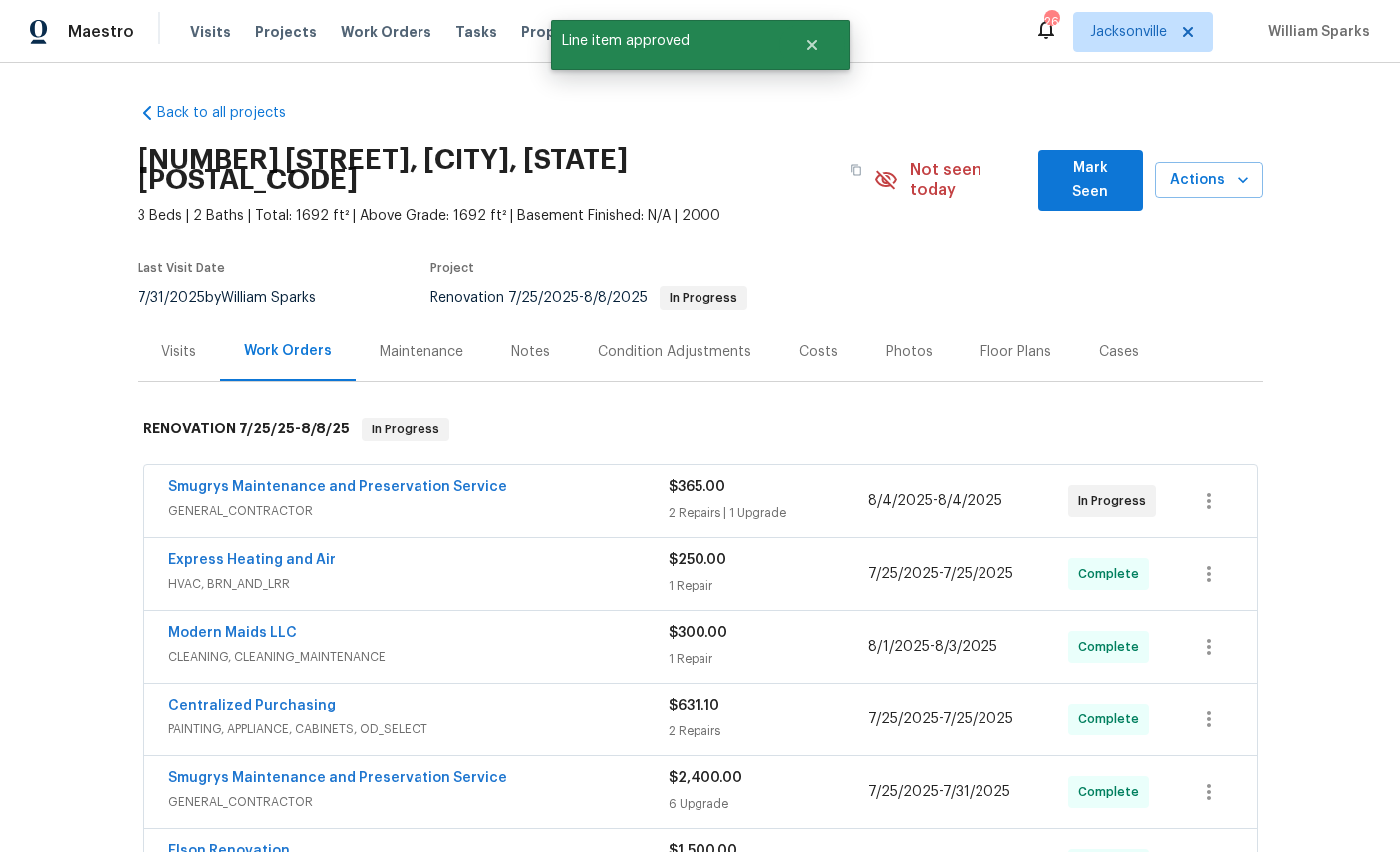 click on "Mark Seen" at bounding box center (1090, 180) 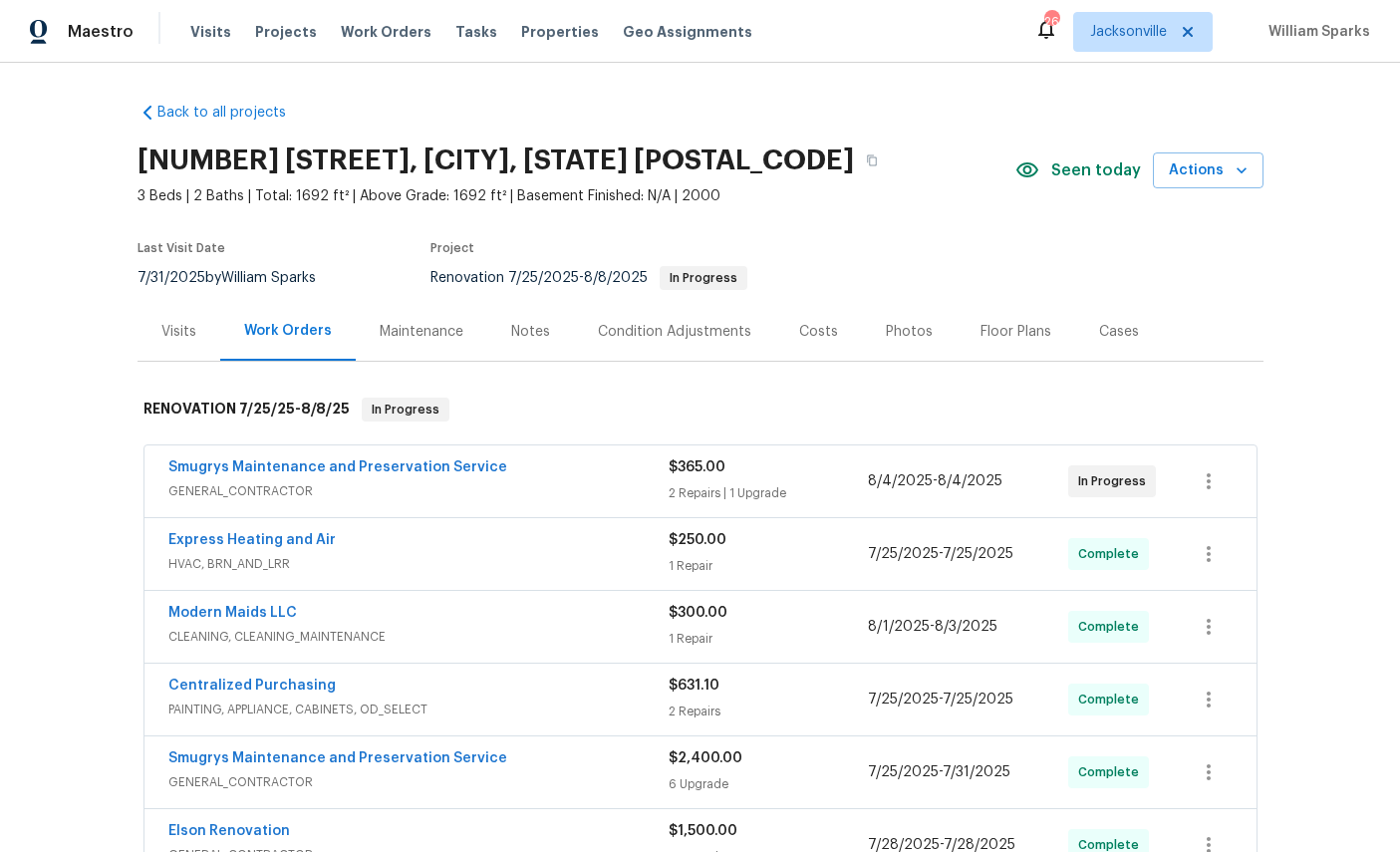 click on "Visits" at bounding box center [178, 332] 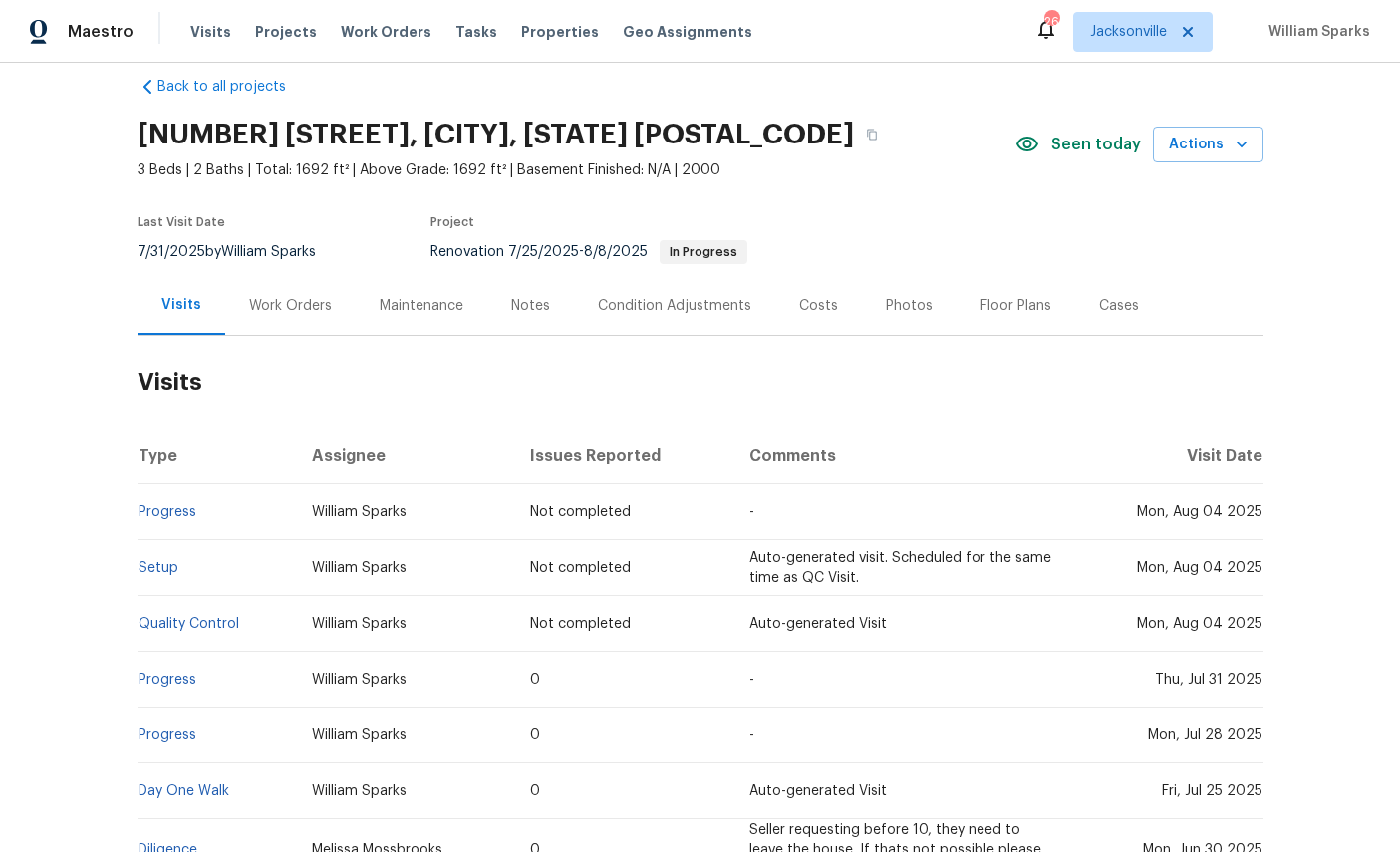 scroll, scrollTop: 31, scrollLeft: 0, axis: vertical 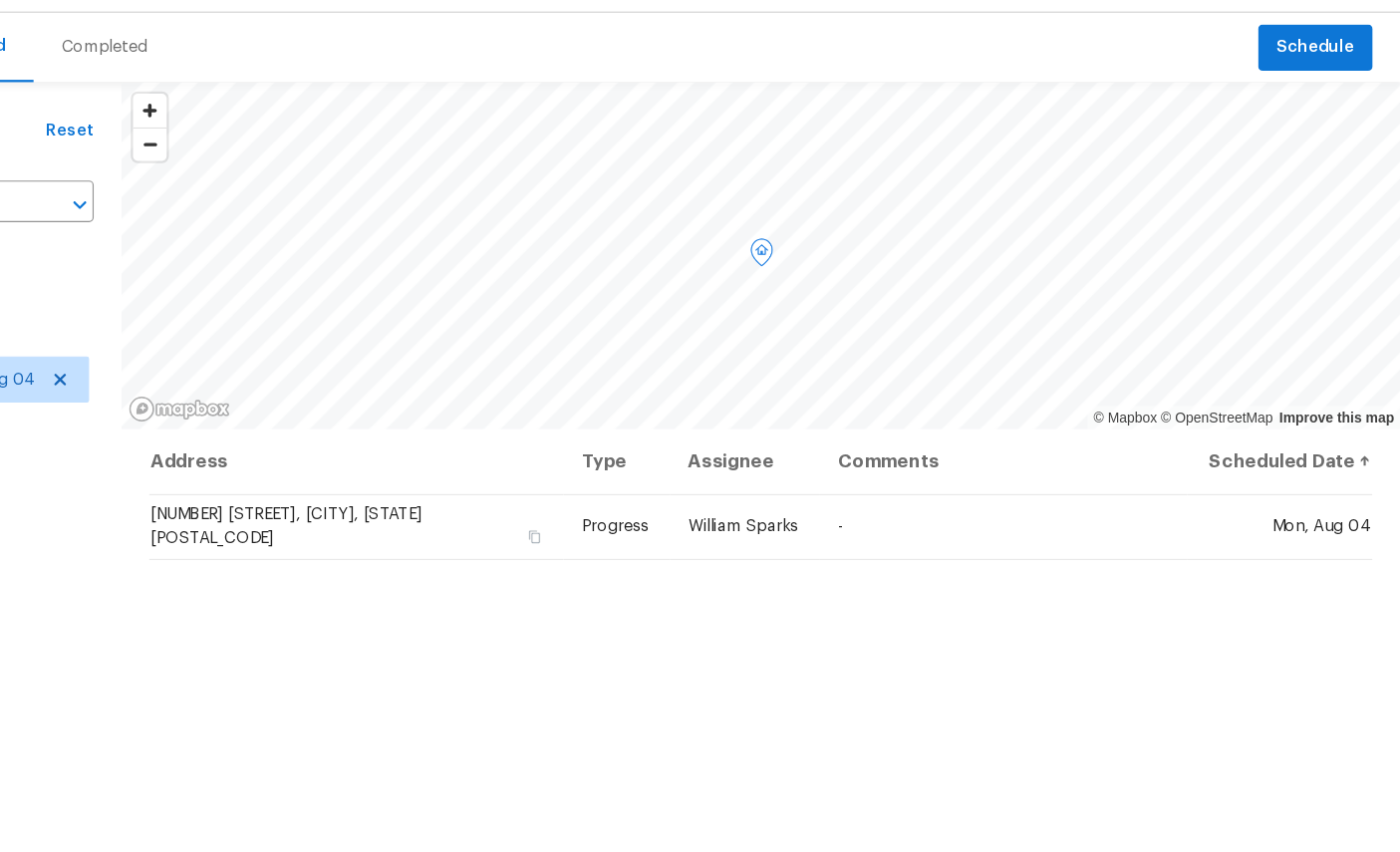 click 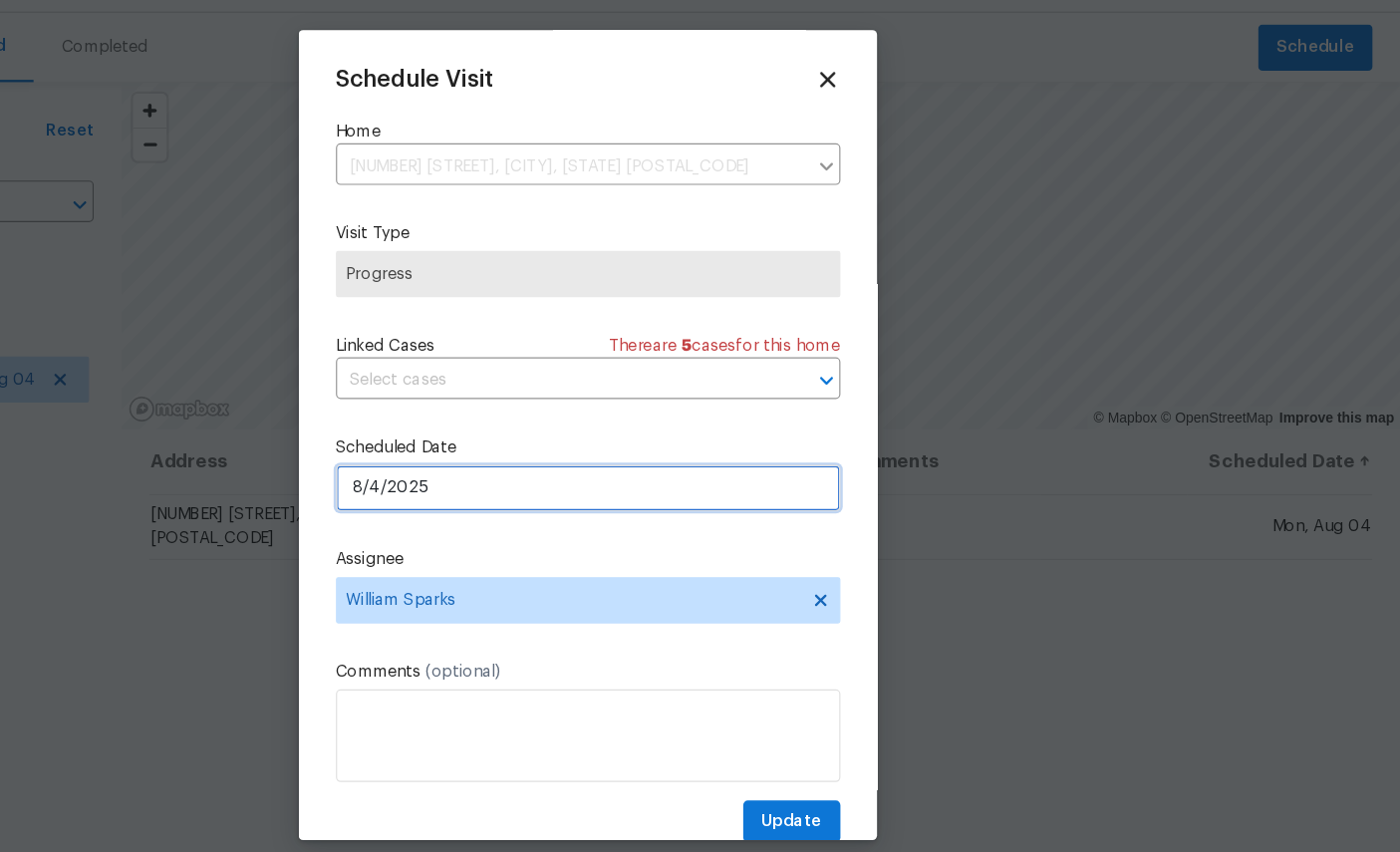 click on "8/4/2025" at bounding box center [700, 472] 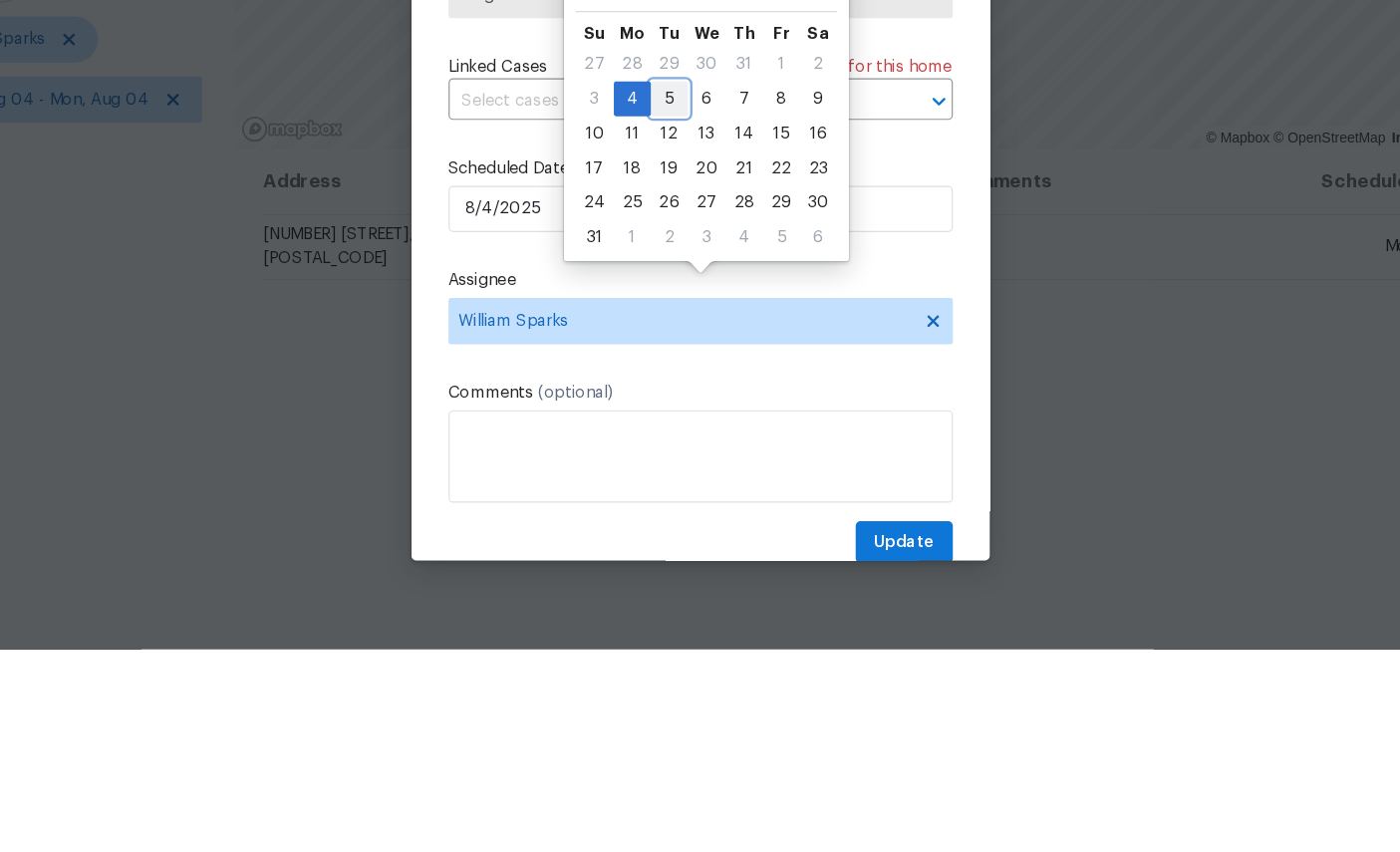 click on "5" at bounding box center [674, 378] 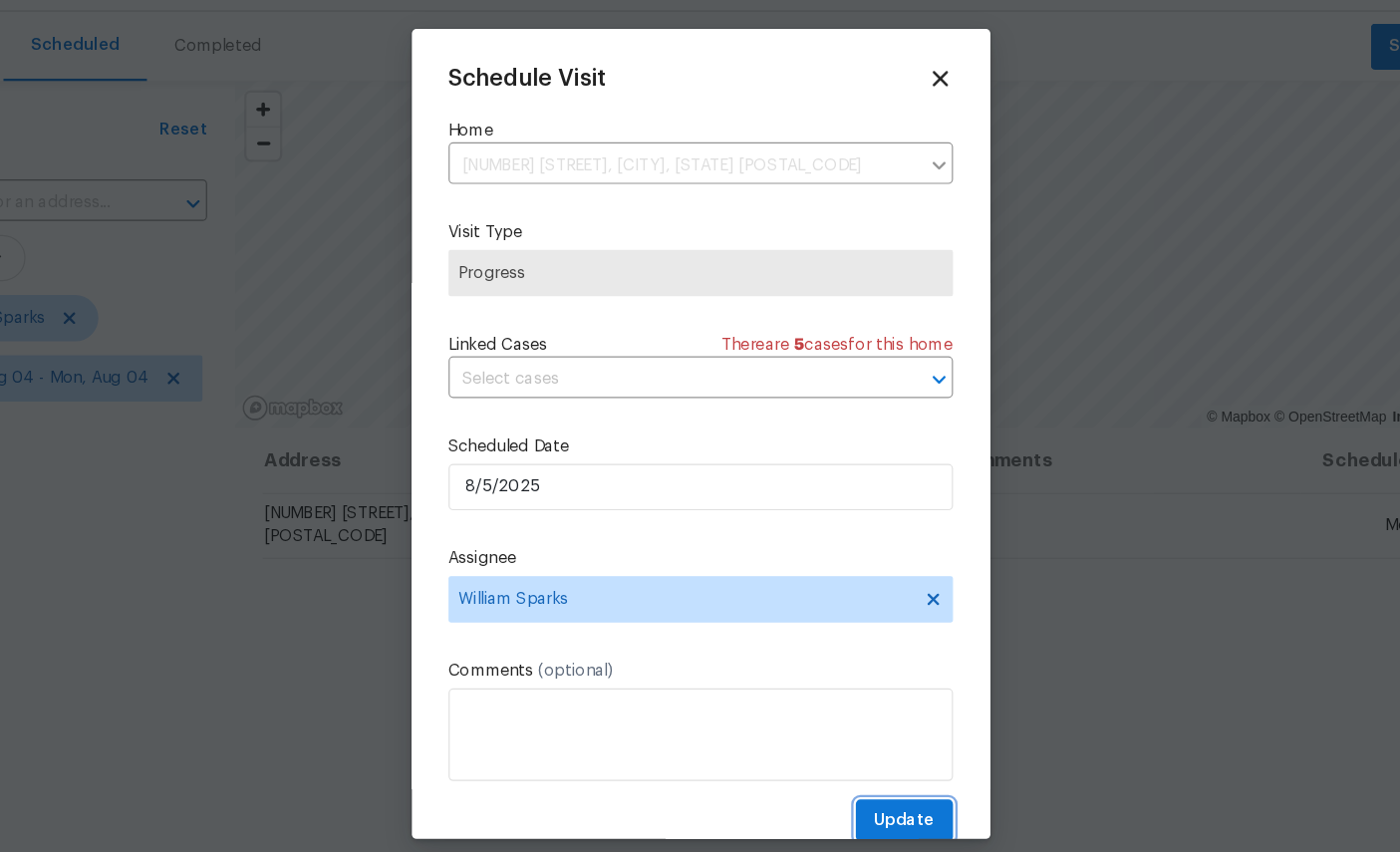 click on "Update" at bounding box center [876, 759] 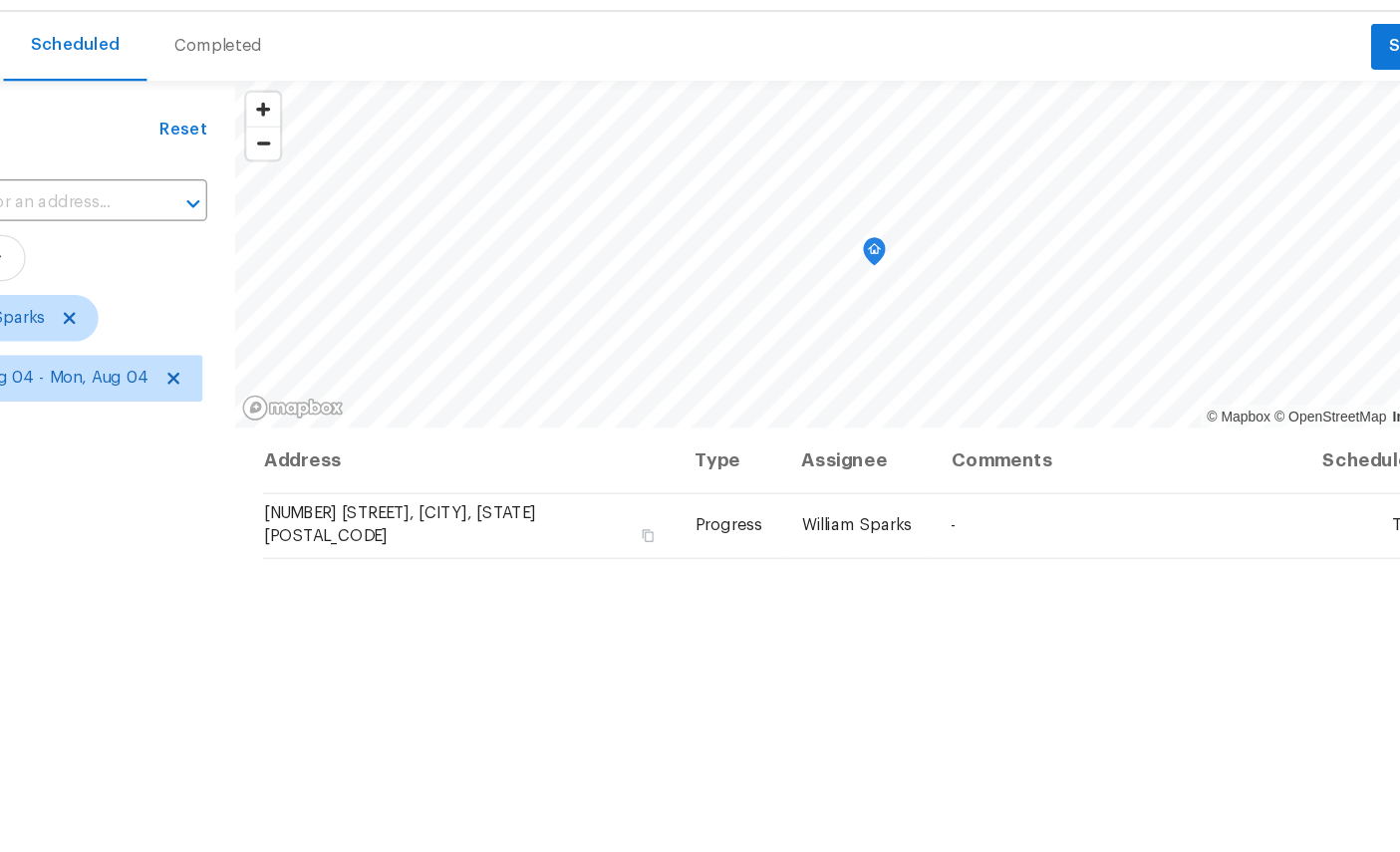 scroll, scrollTop: 0, scrollLeft: 0, axis: both 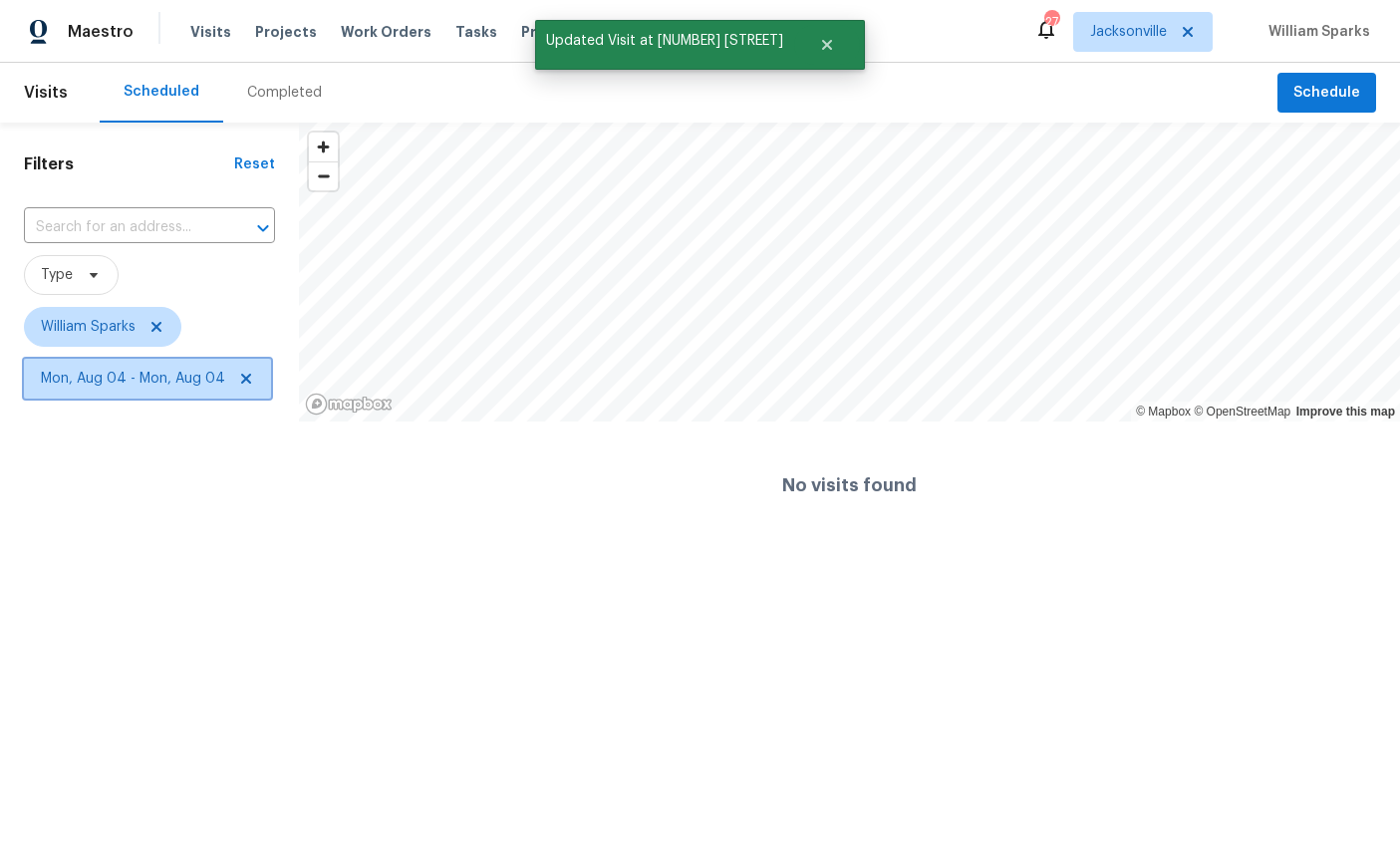 click on "Mon, Aug 04 - Mon, Aug 04" at bounding box center (133, 379) 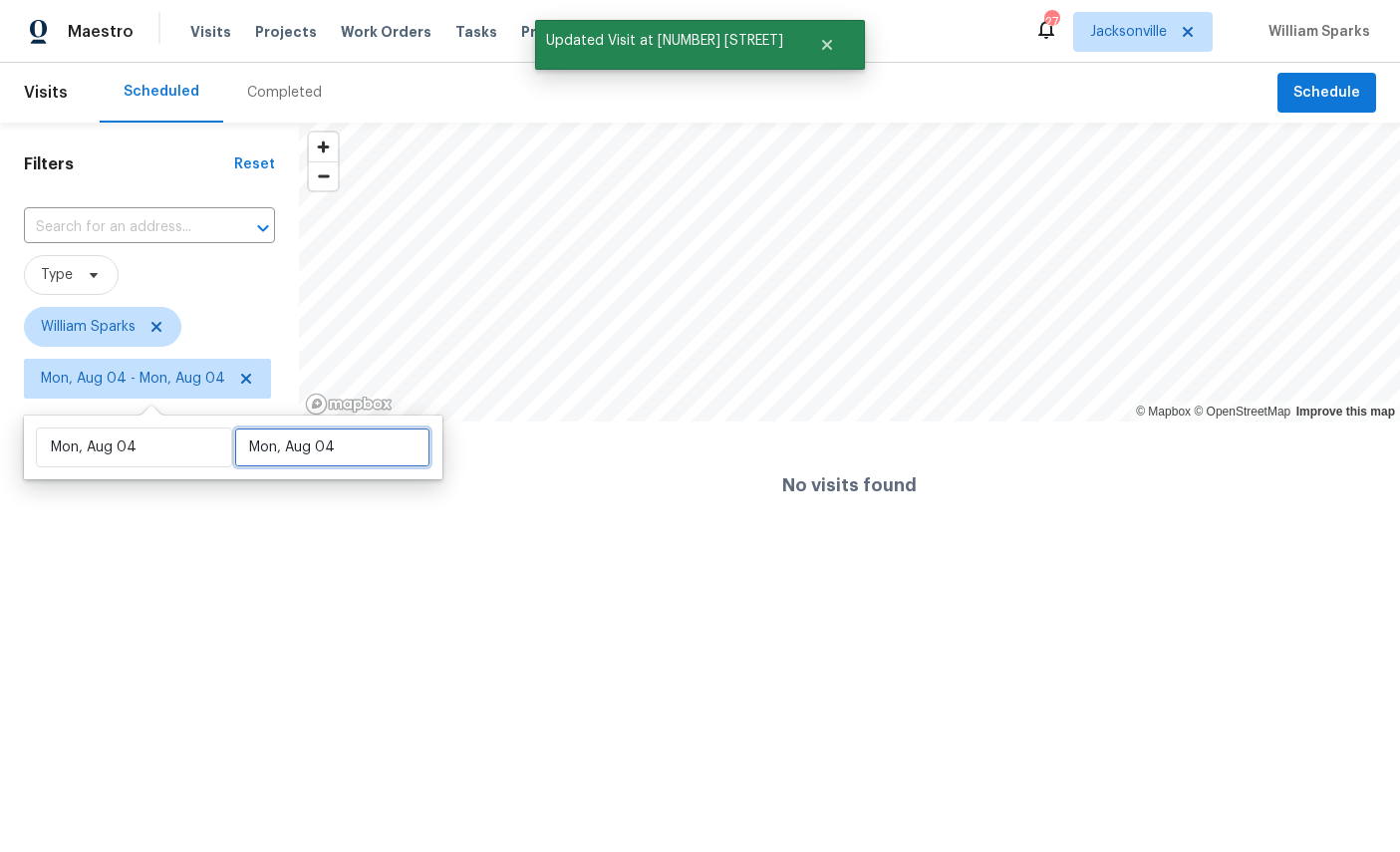 click on "Mon, Aug 04" at bounding box center (332, 447) 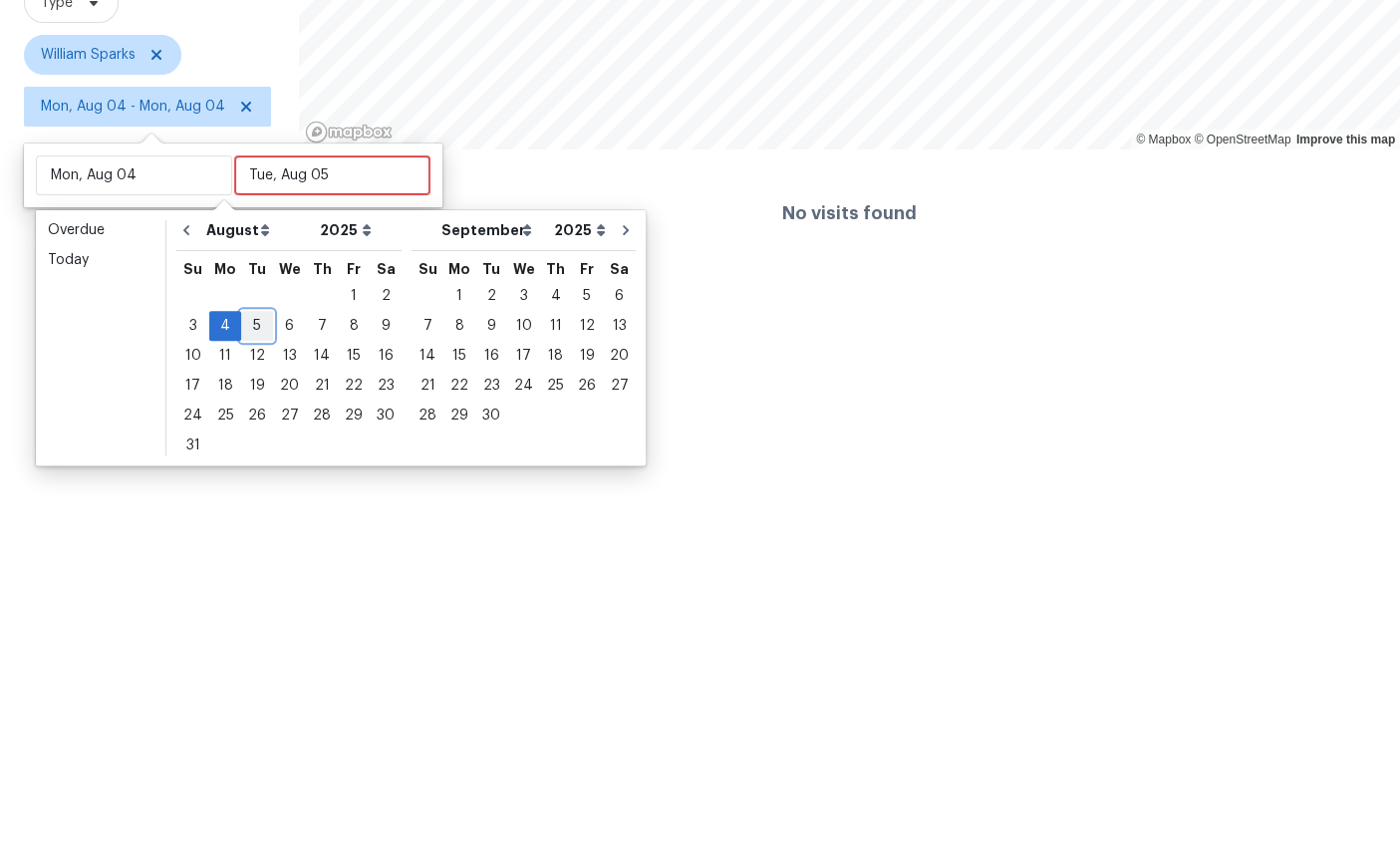 click on "5" at bounding box center [257, 598] 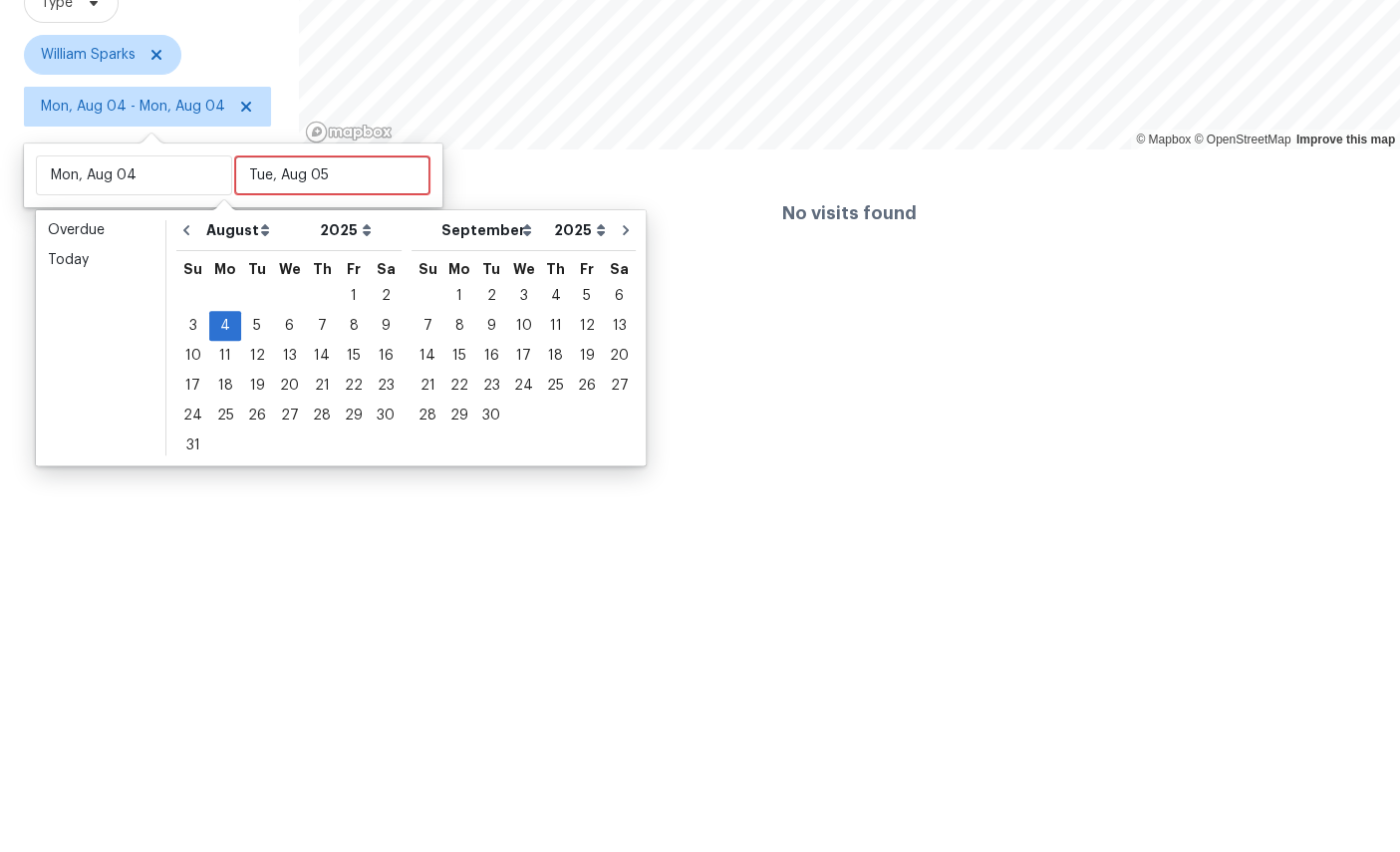 type on "Tue, Aug 05" 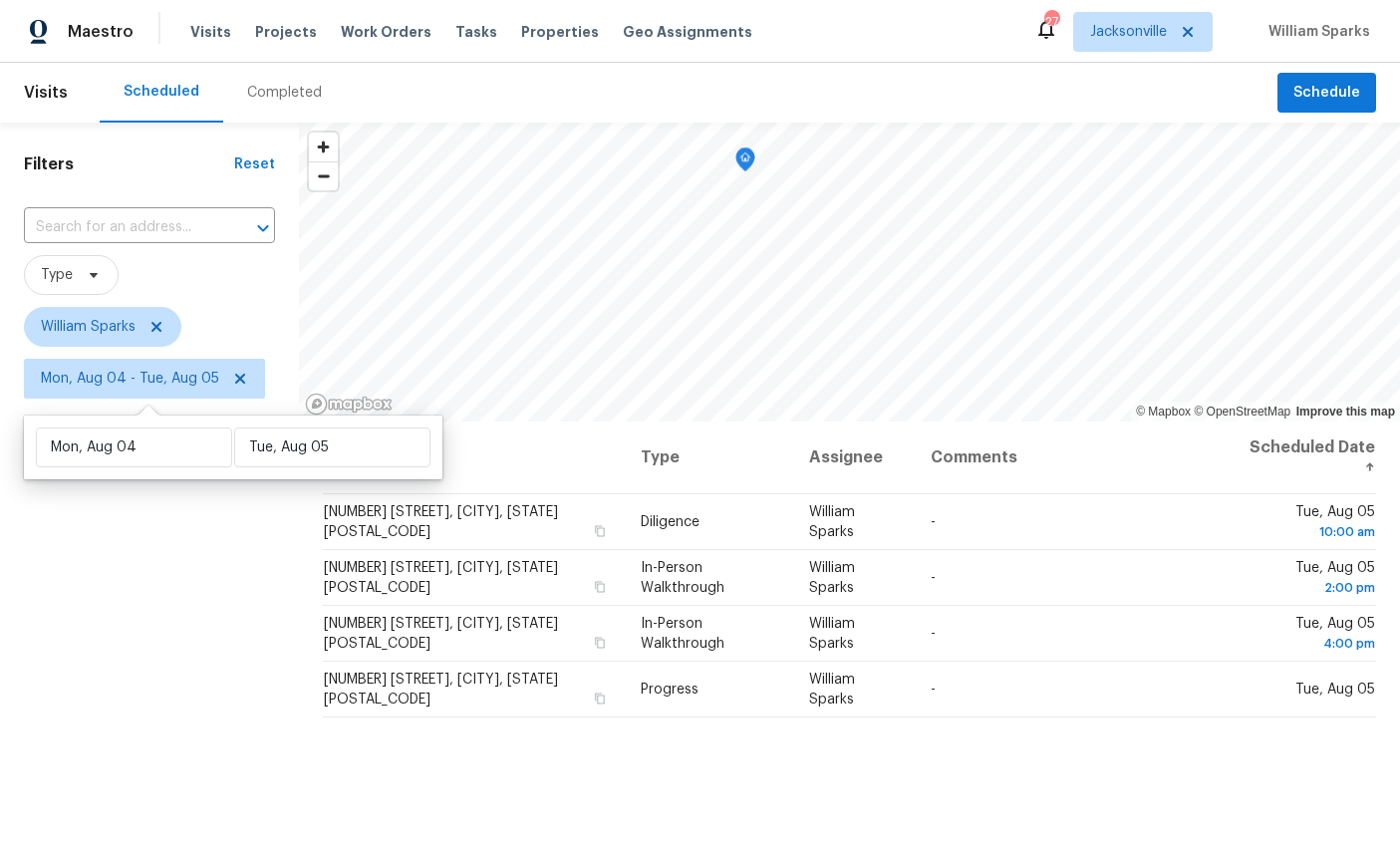 click on "Filters Reset ​ Type William Sparks Mon, Aug 04 - Tue, Aug 05" at bounding box center [149, 613] 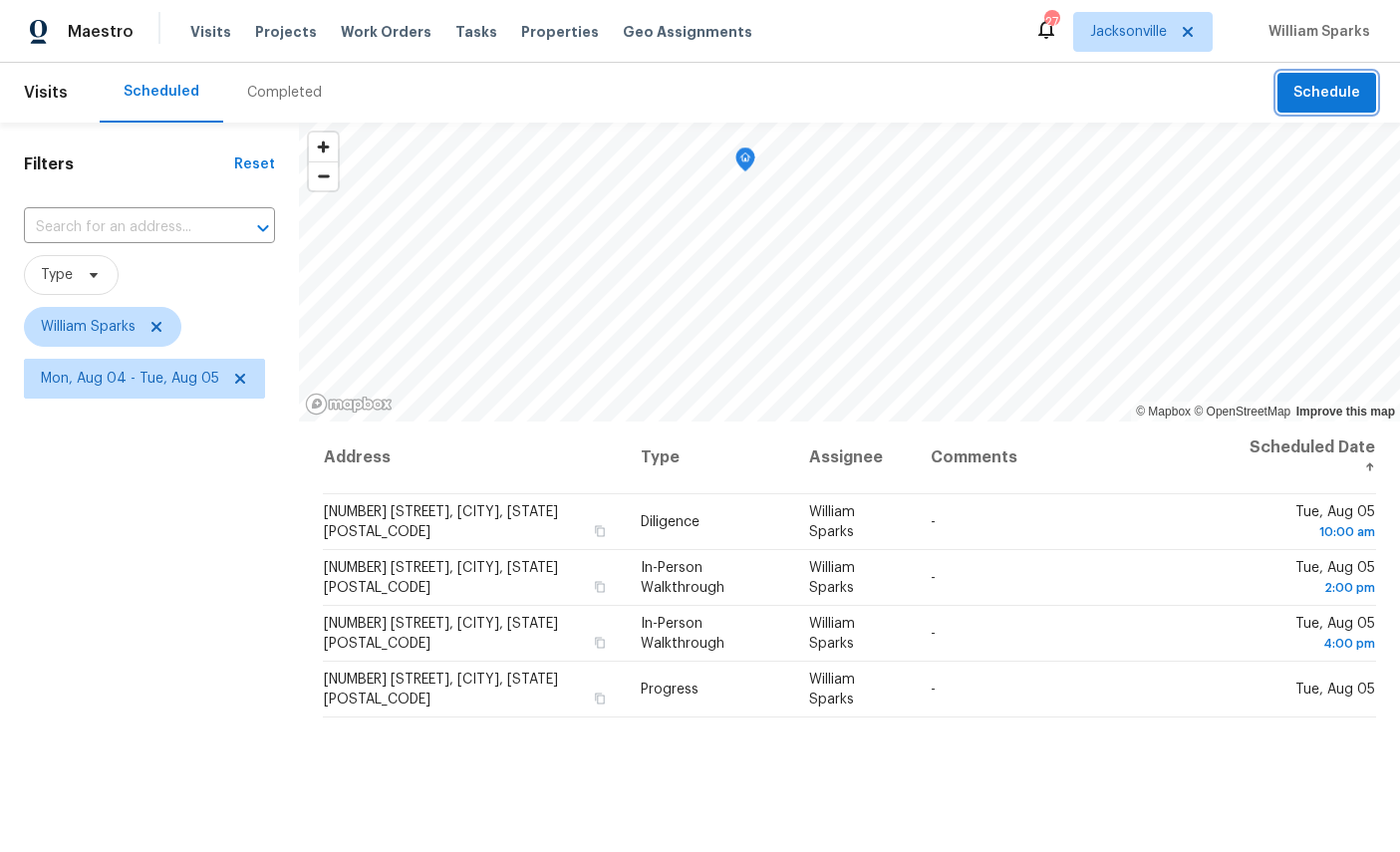 click on "Schedule" at bounding box center [1326, 93] 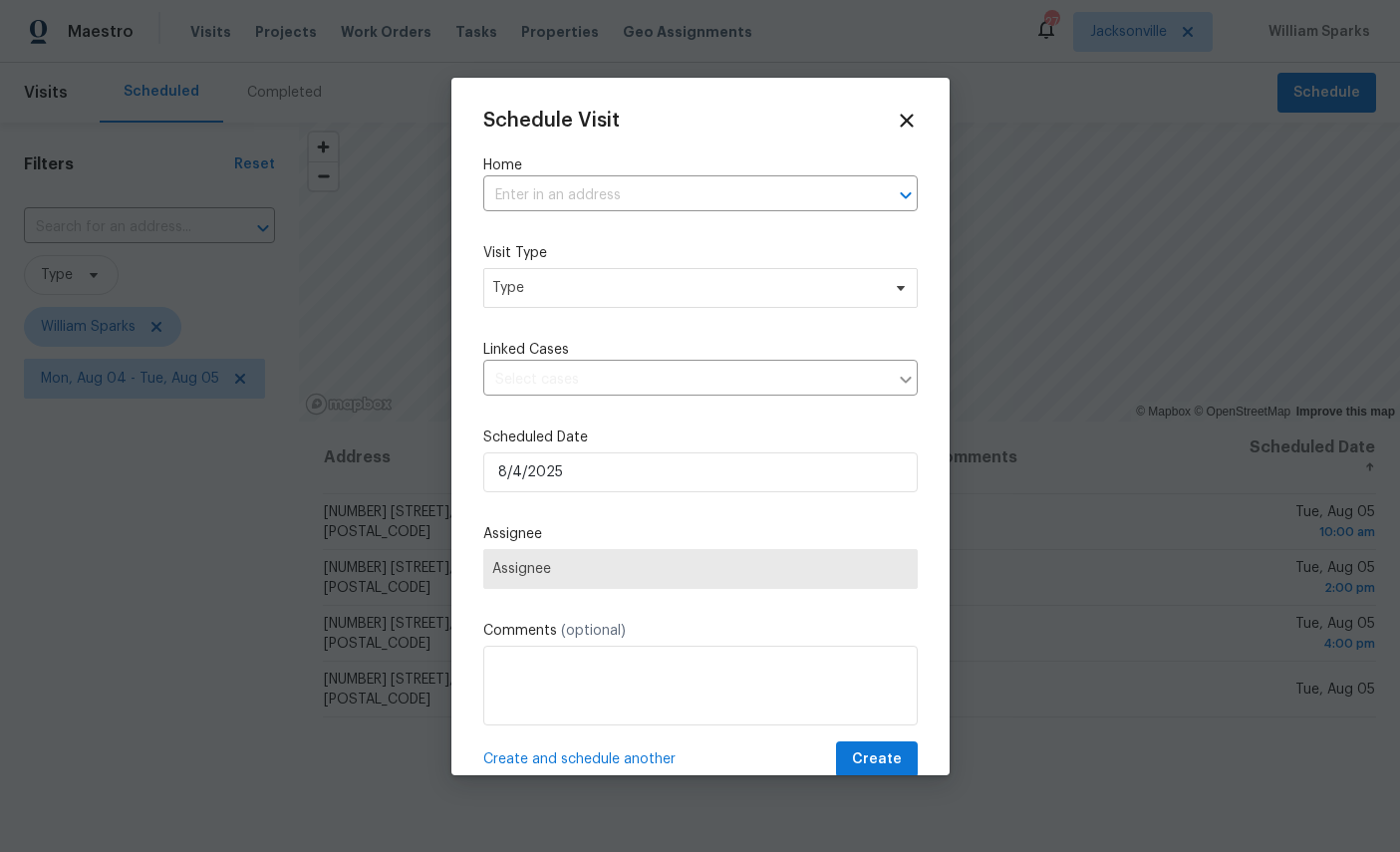 click at bounding box center [673, 195] 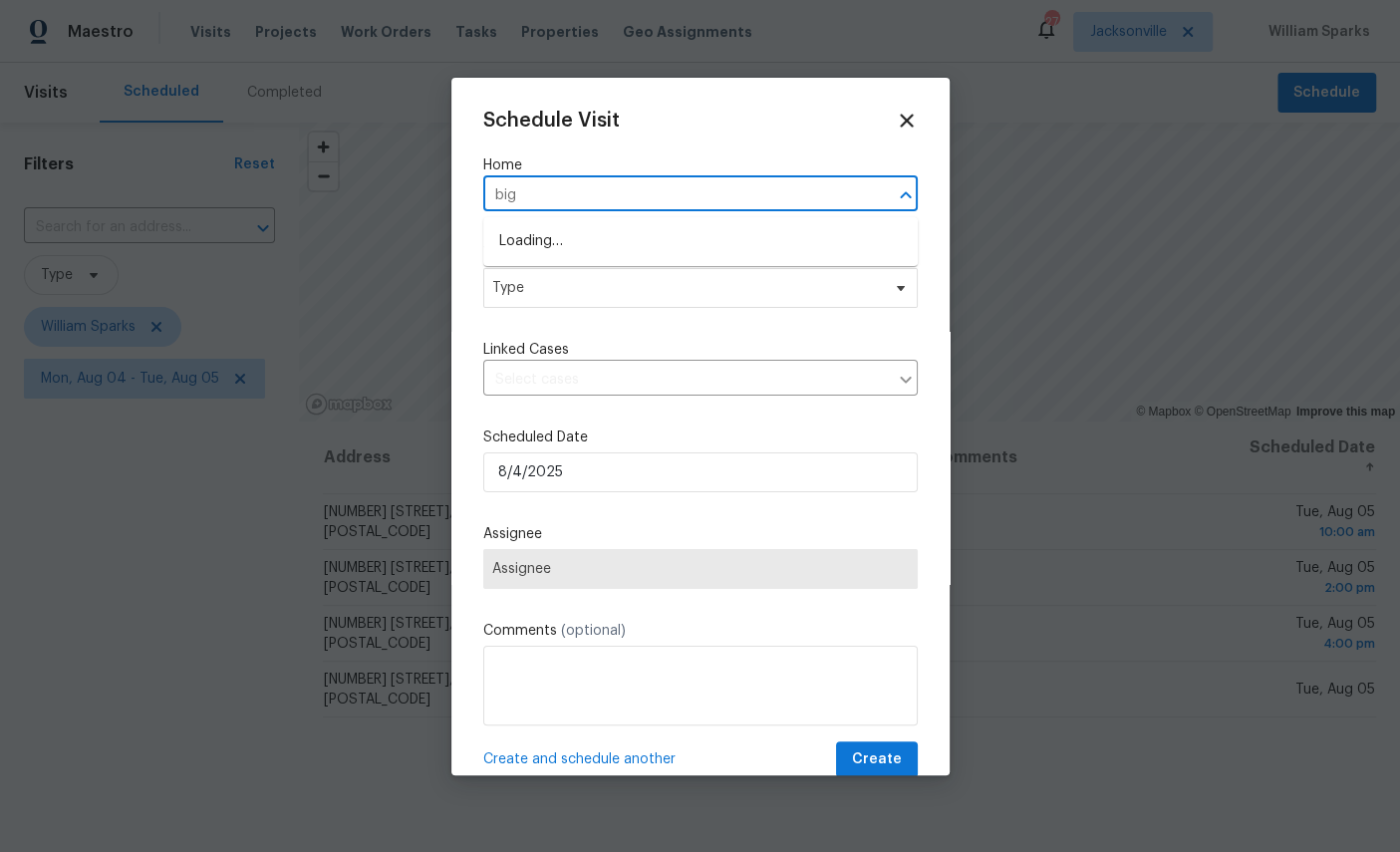 type on "bigg" 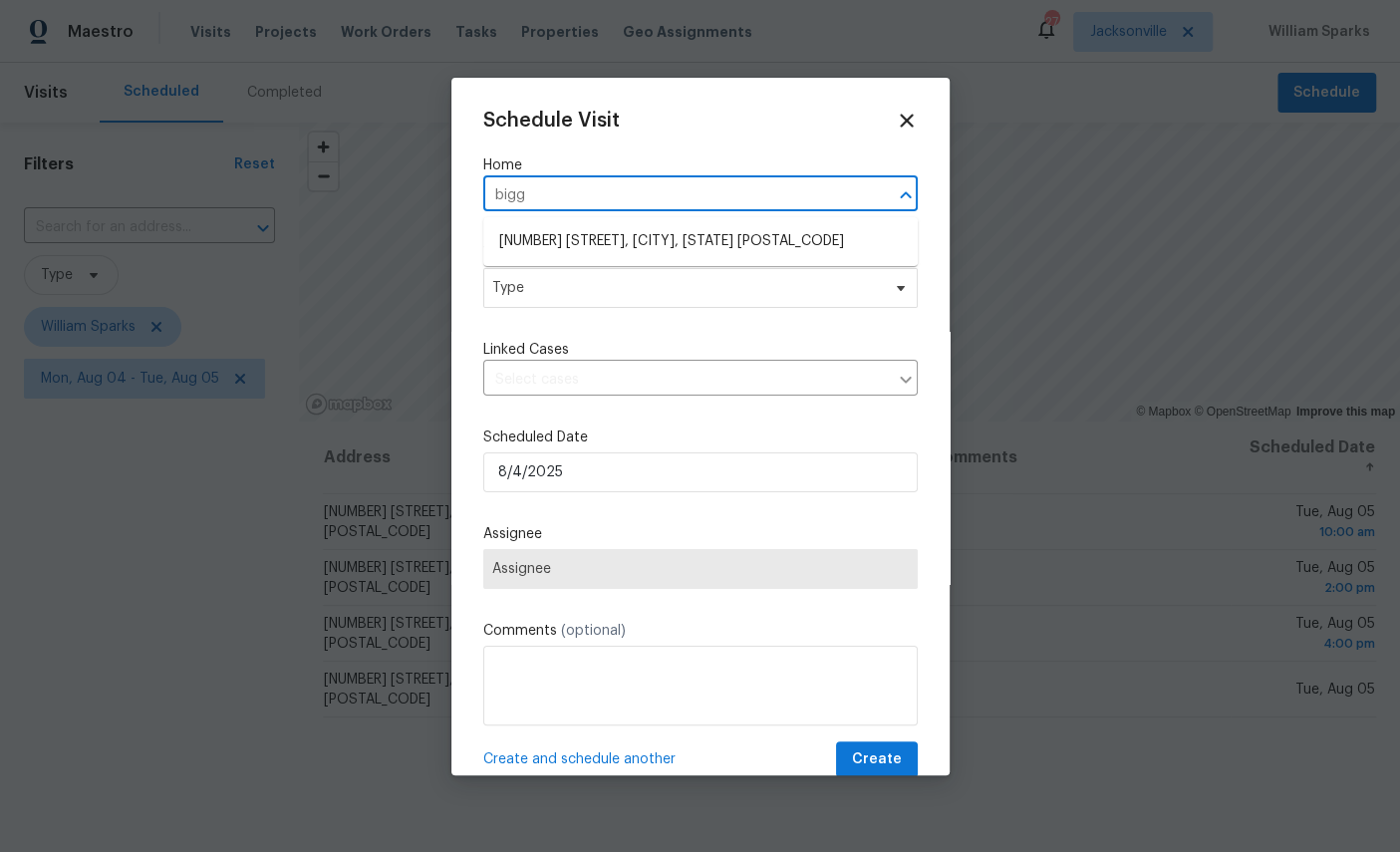click on "12882 Biggin Church Rd S, Jacksonville, FL 32224" at bounding box center [700, 241] 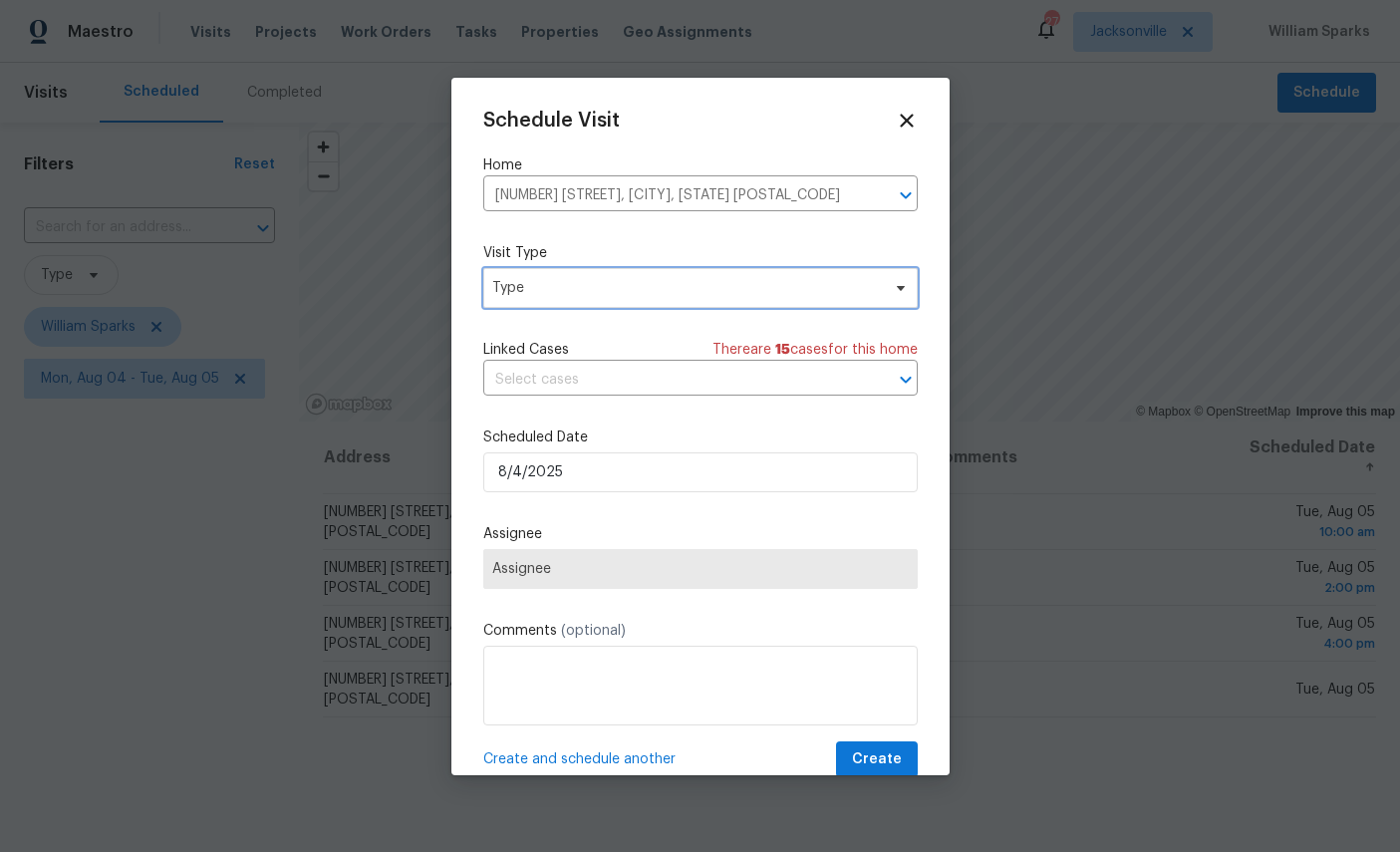 click on "Type" at bounding box center [700, 288] 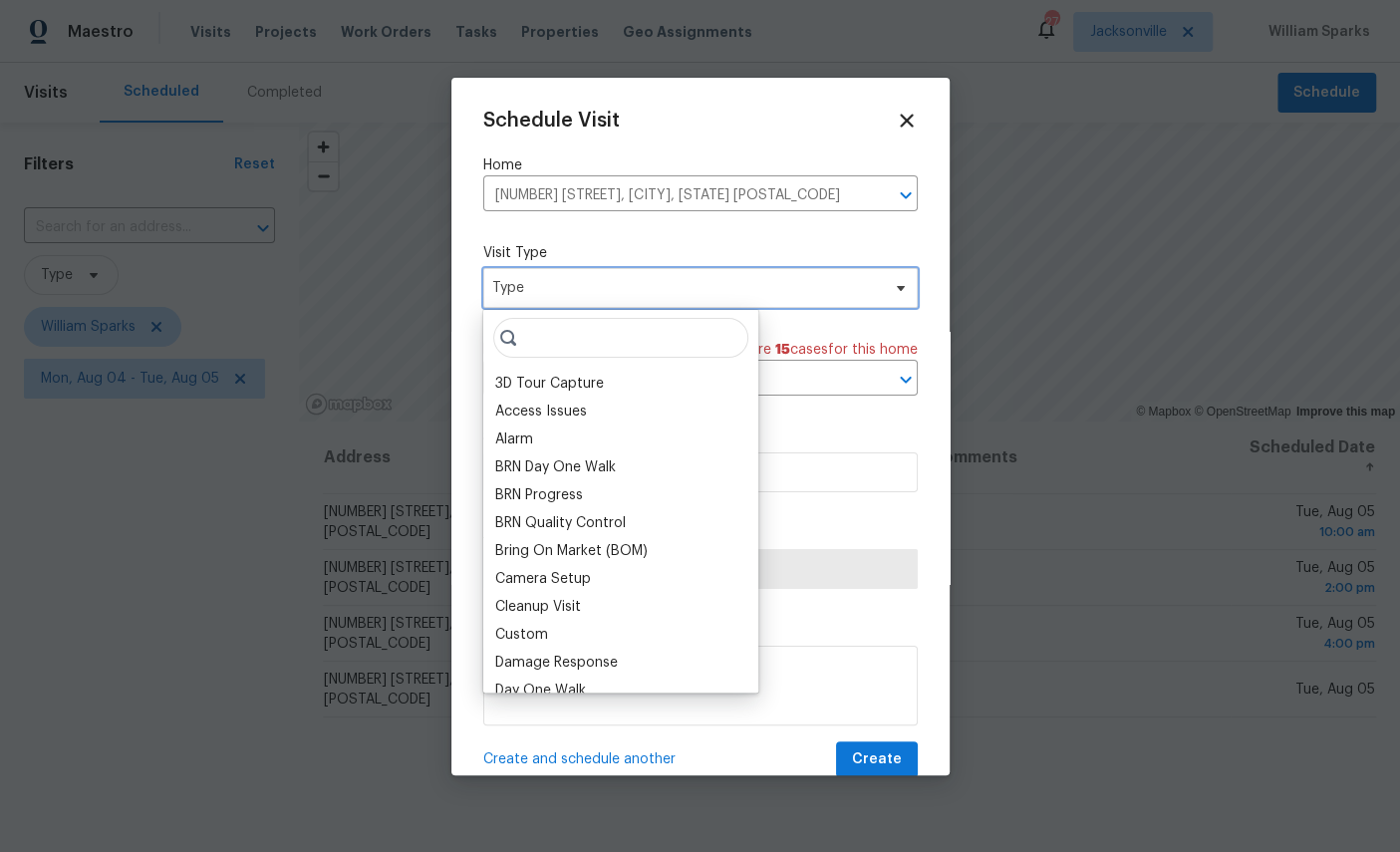 click on "Type" at bounding box center (686, 288) 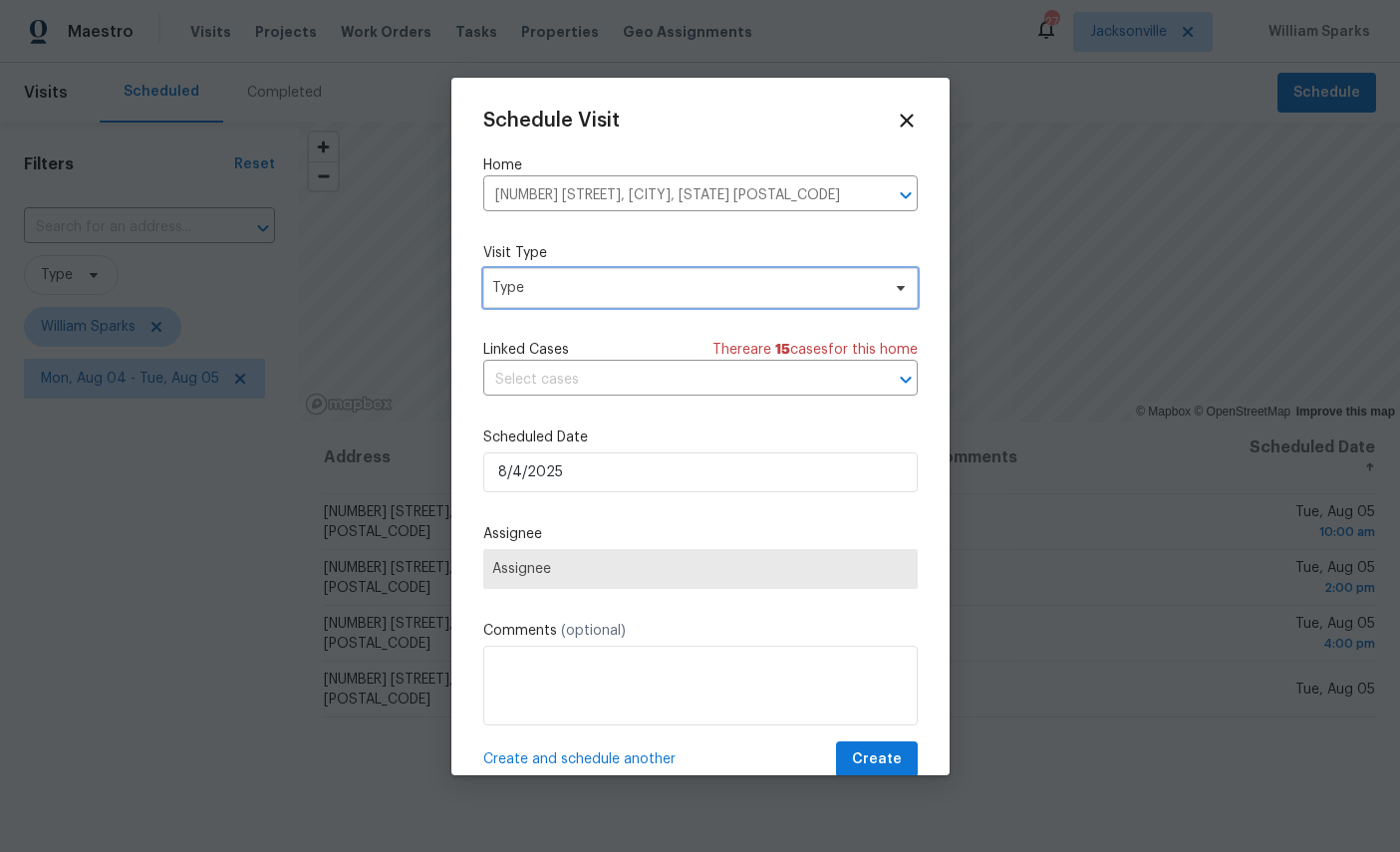 click on "Type" at bounding box center (686, 288) 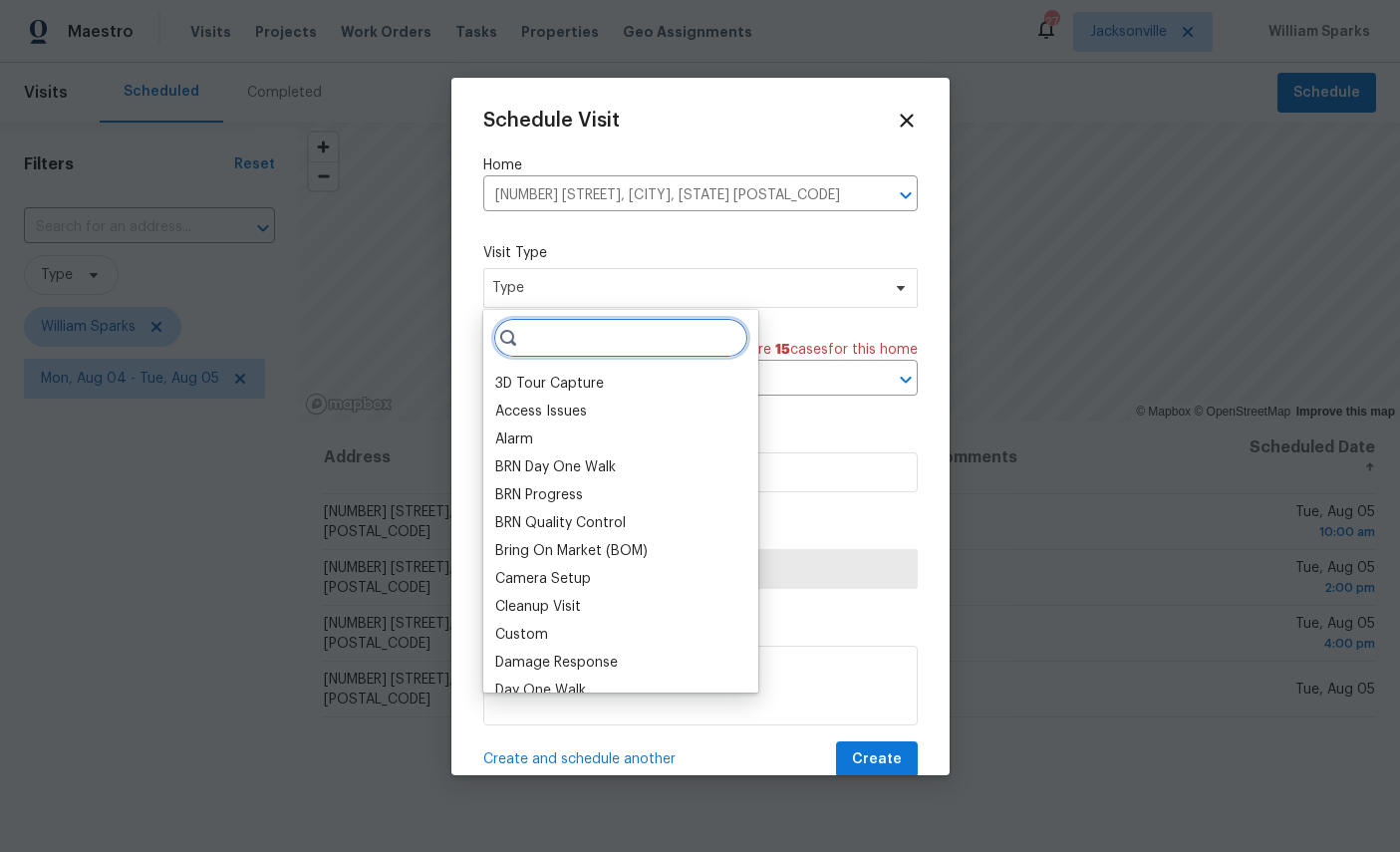 click at bounding box center [621, 338] 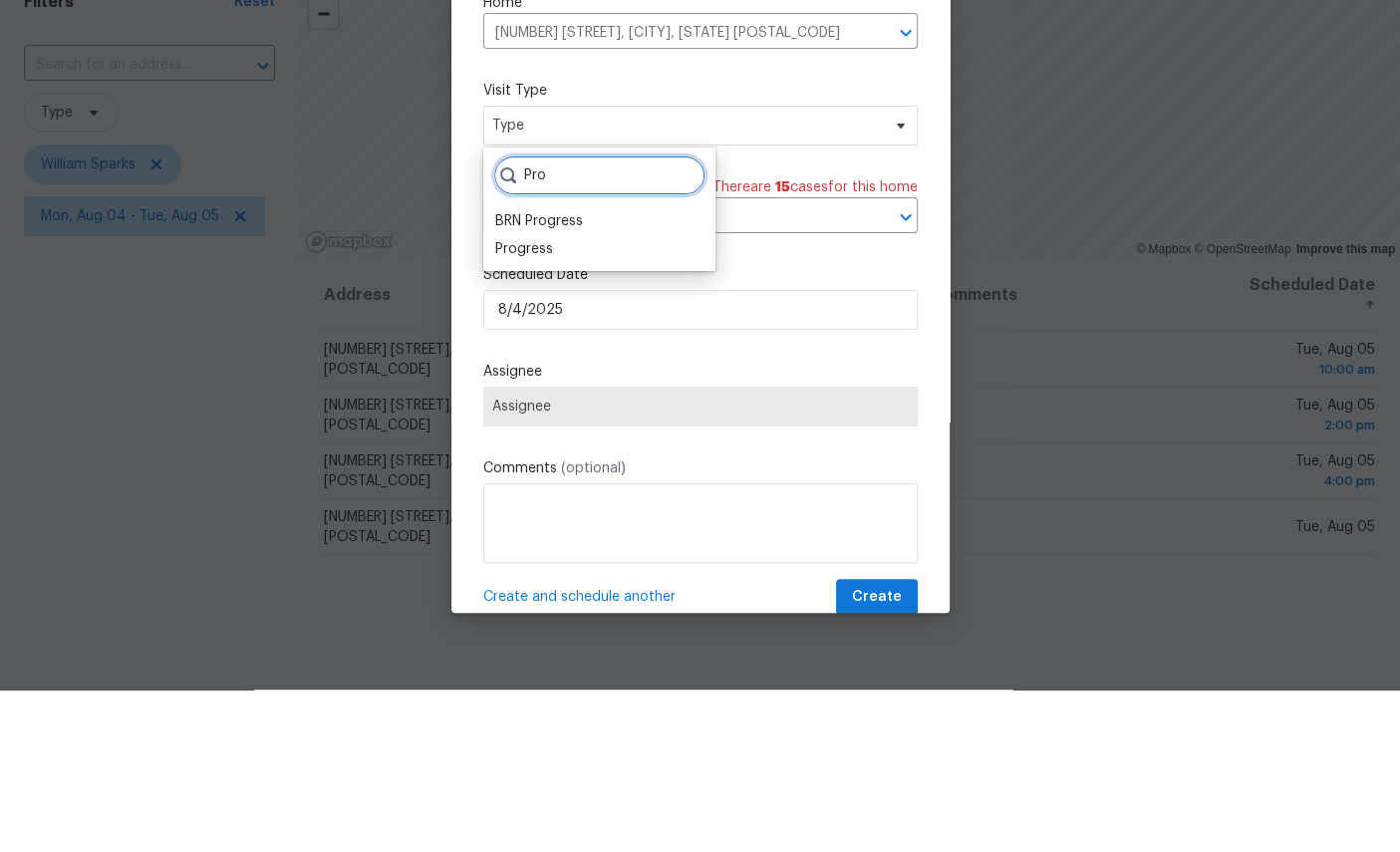 type on "Pro" 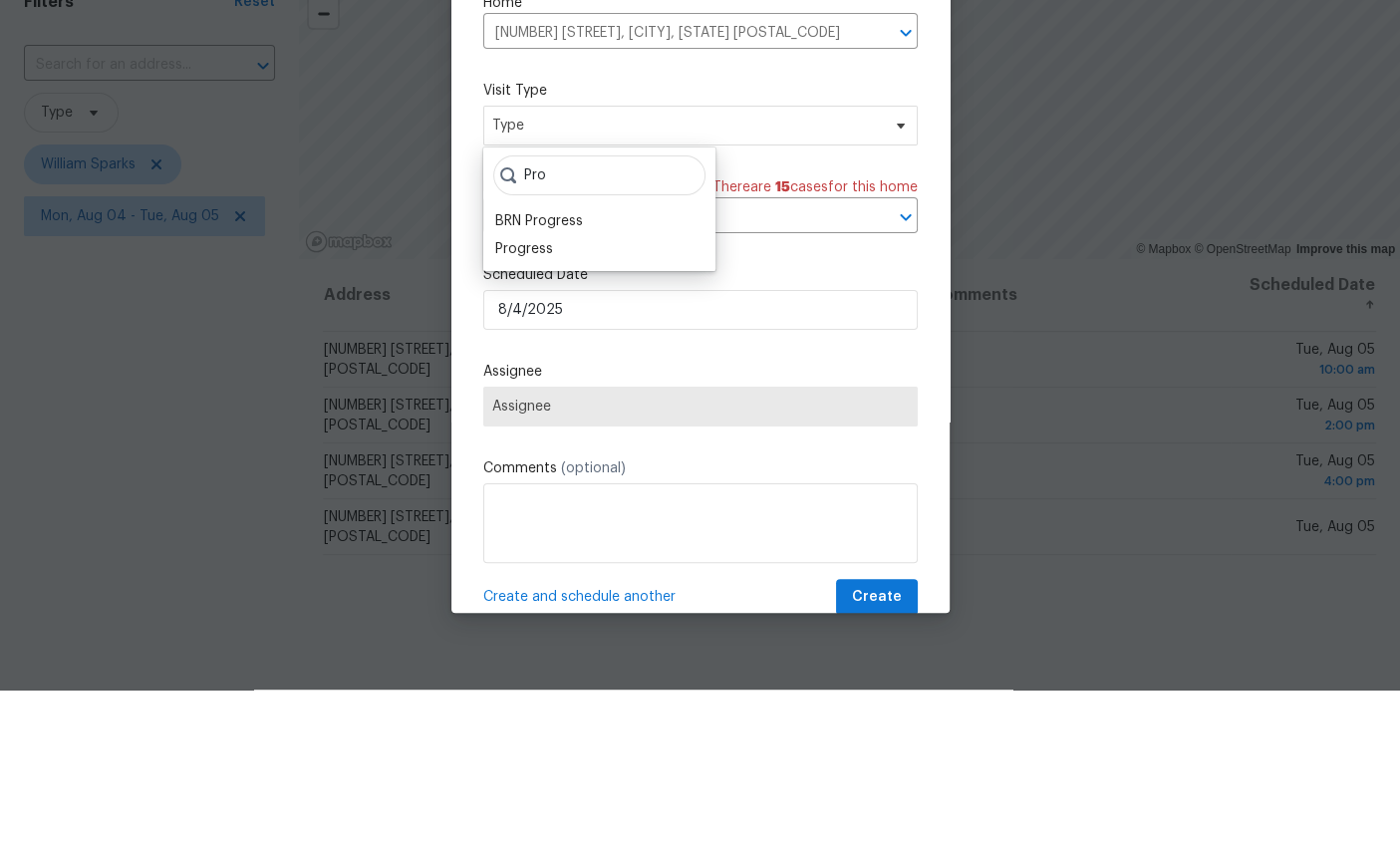 click on "Progress" at bounding box center (524, 412) 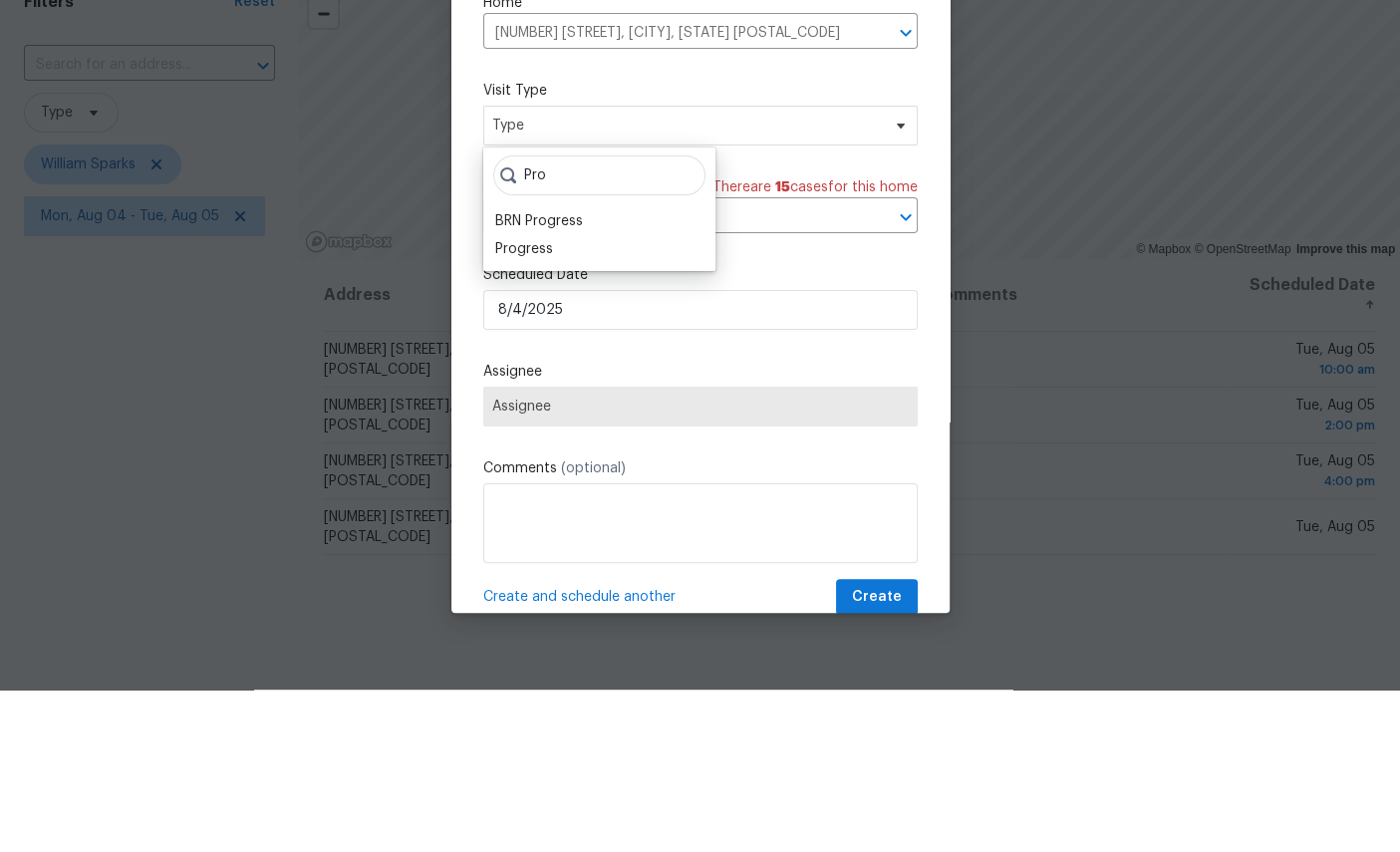 scroll, scrollTop: 75, scrollLeft: 0, axis: vertical 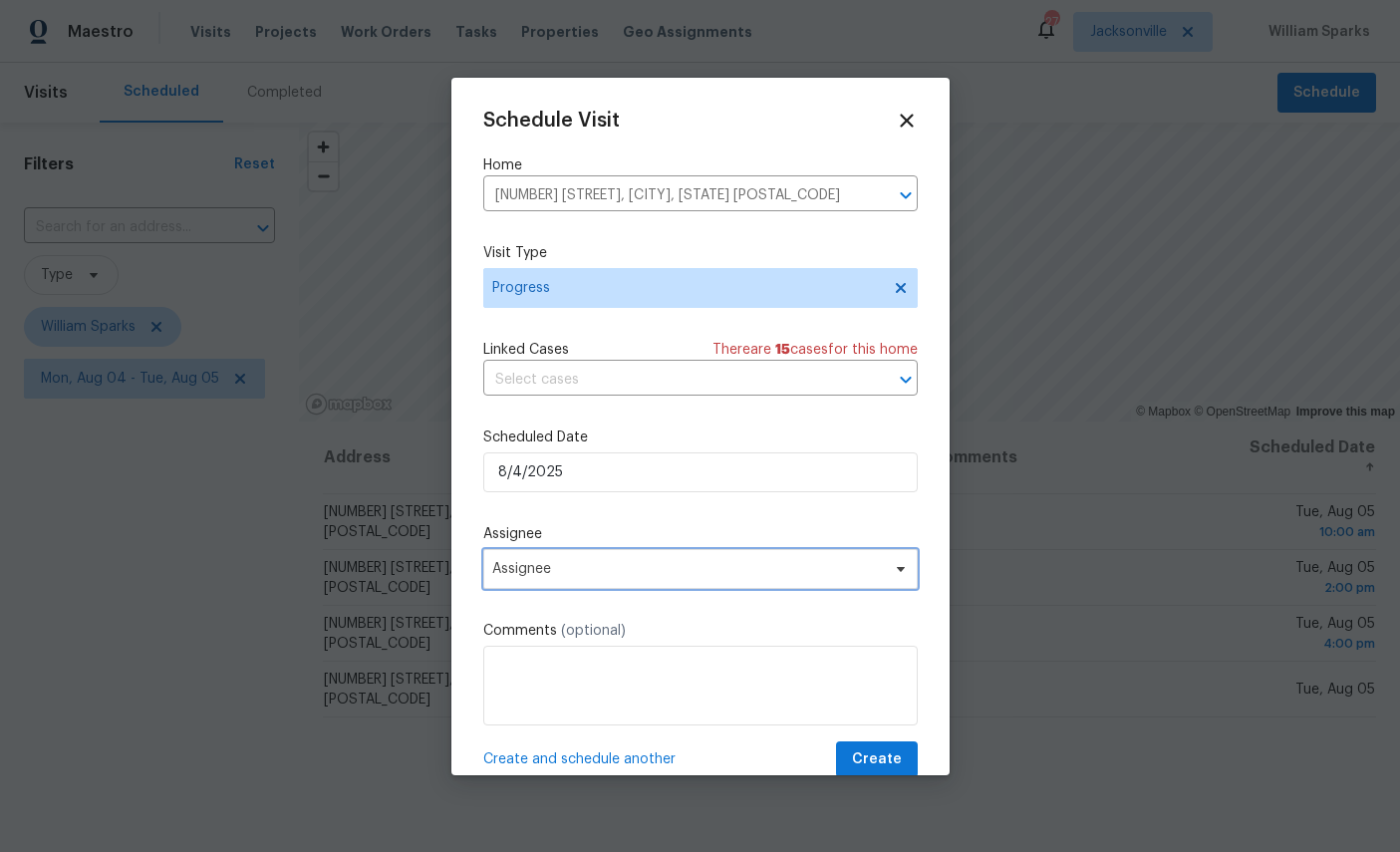click on "Assignee" at bounding box center (688, 569) 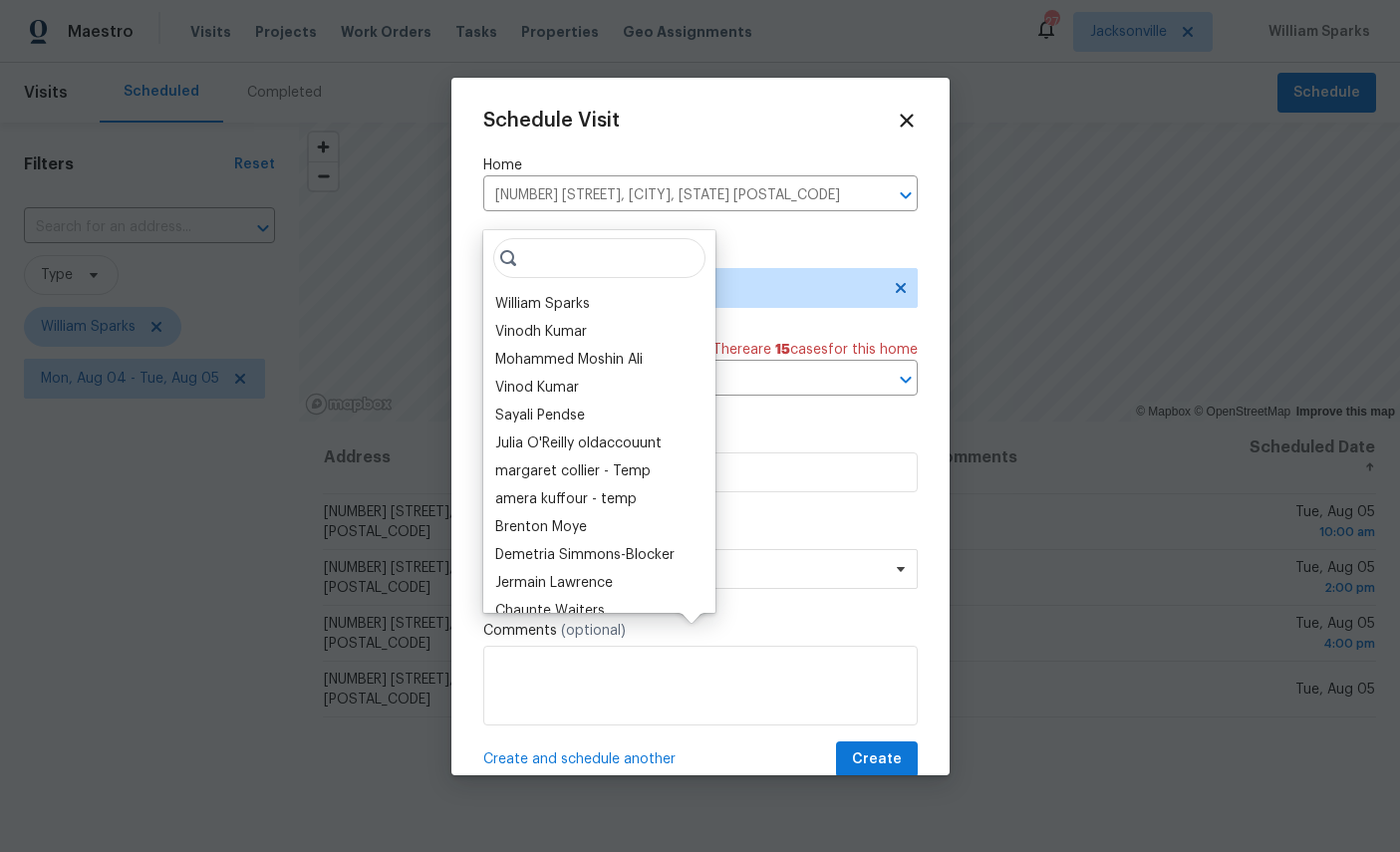 scroll, scrollTop: 75, scrollLeft: 0, axis: vertical 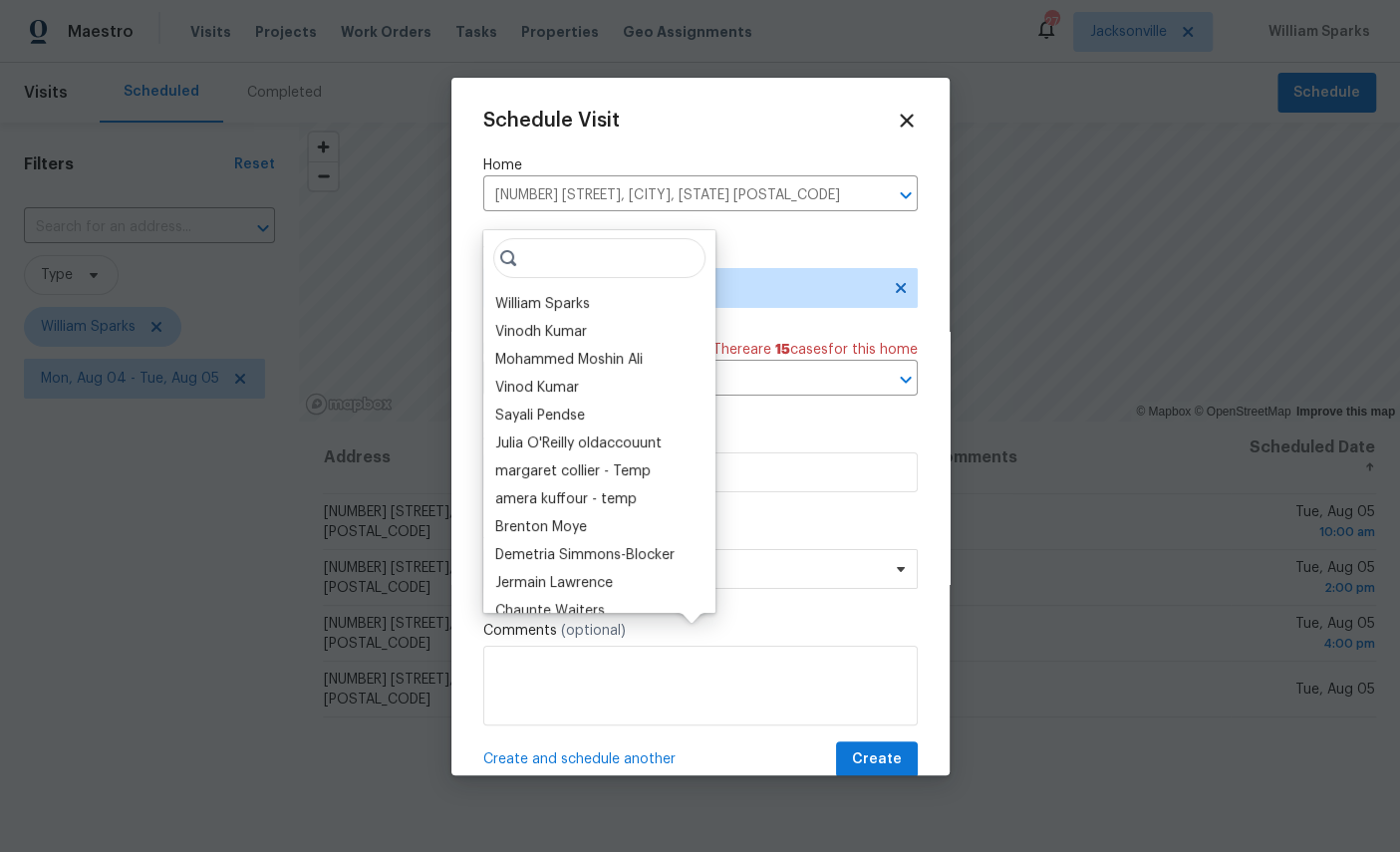 click on "William Sparks" at bounding box center [542, 304] 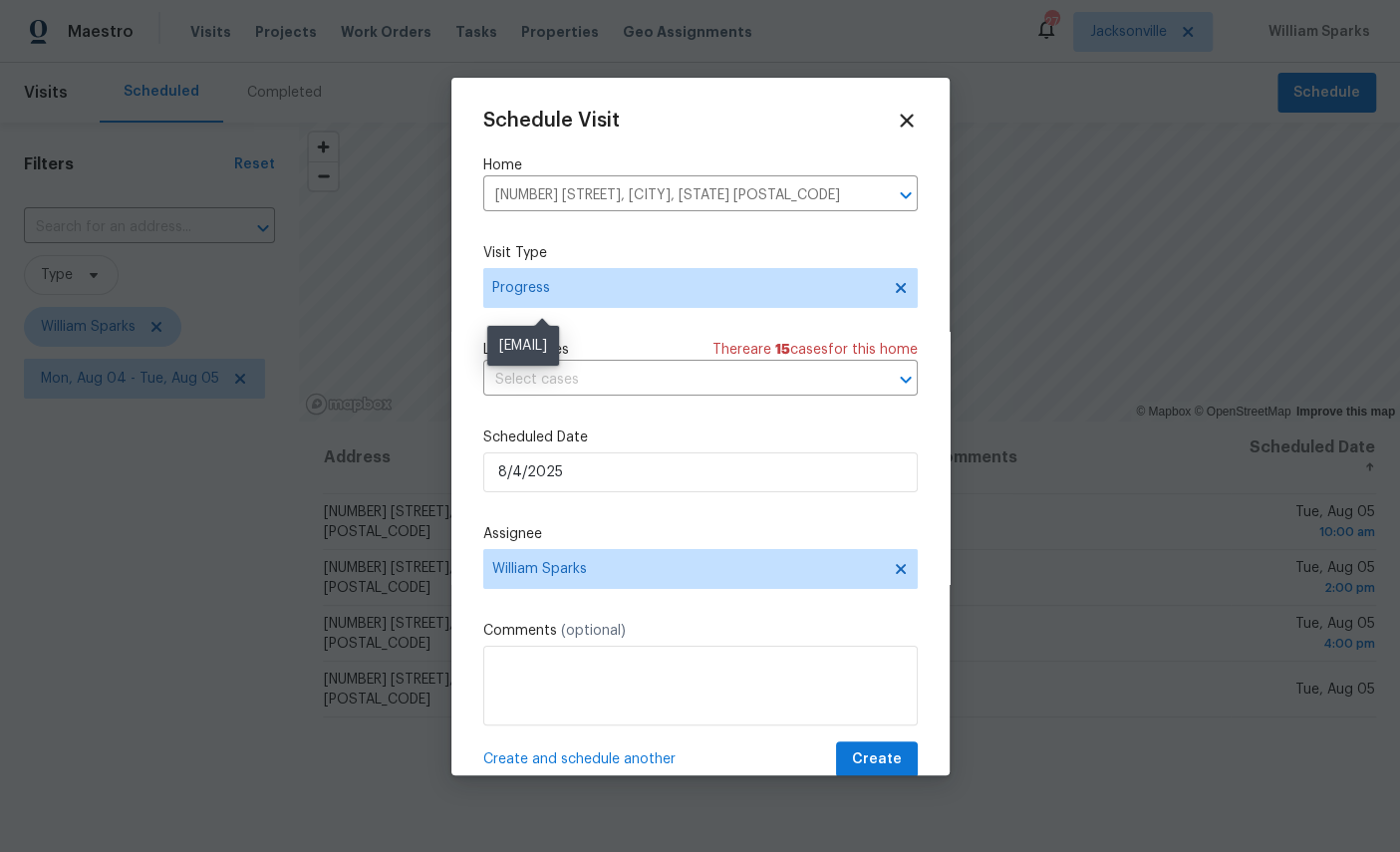scroll, scrollTop: 75, scrollLeft: 0, axis: vertical 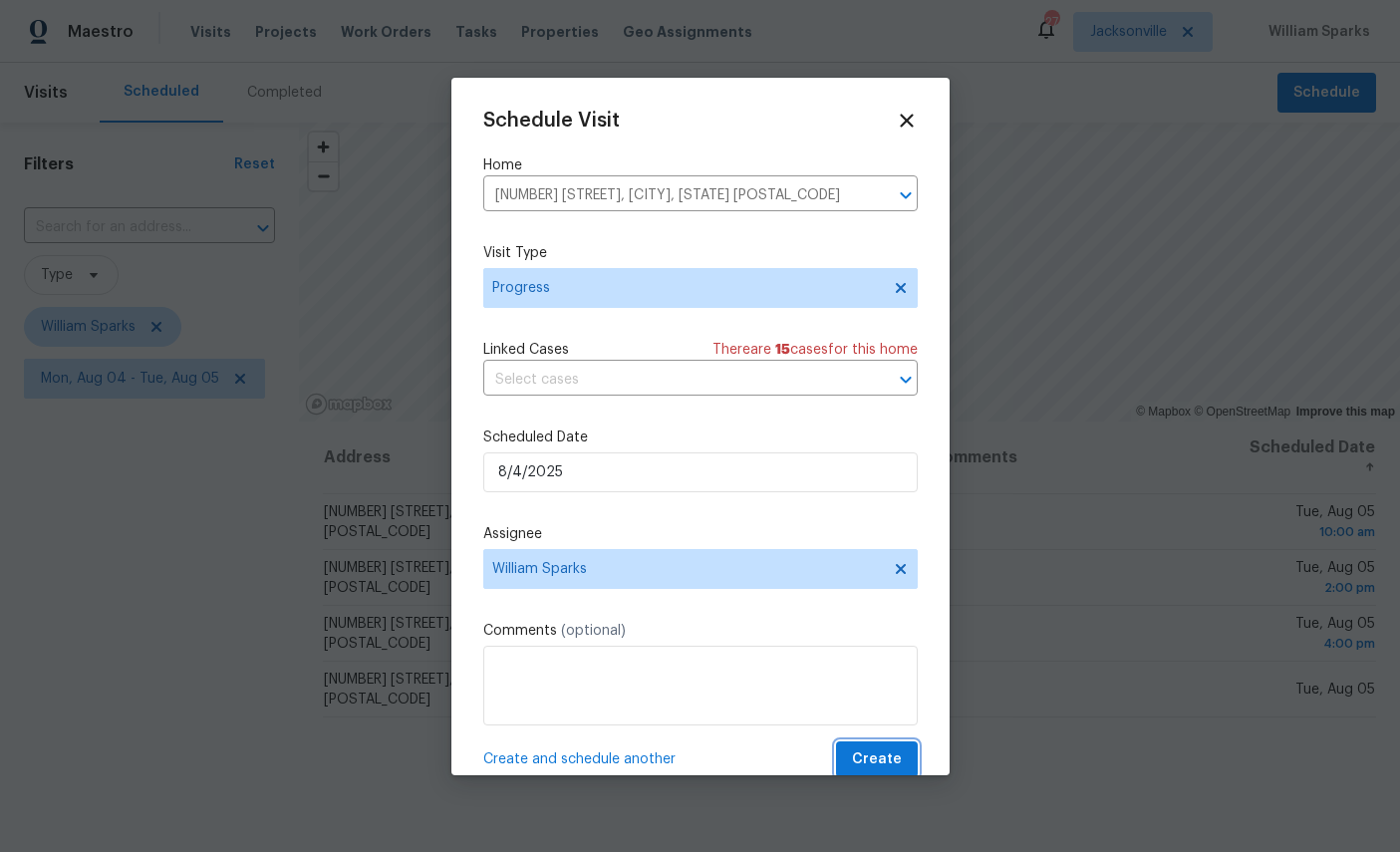 click on "Create" at bounding box center (877, 759) 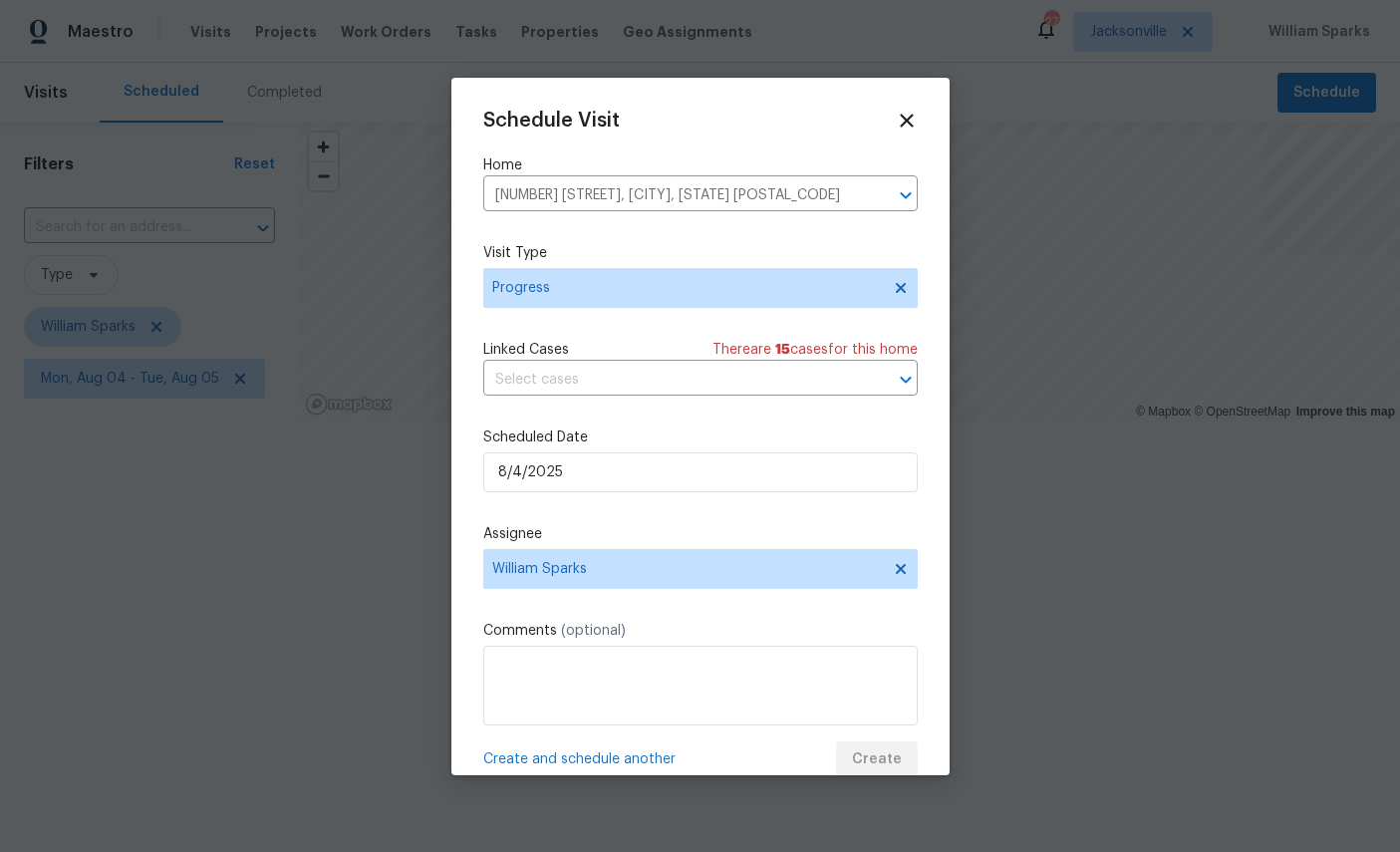 scroll, scrollTop: 0, scrollLeft: 0, axis: both 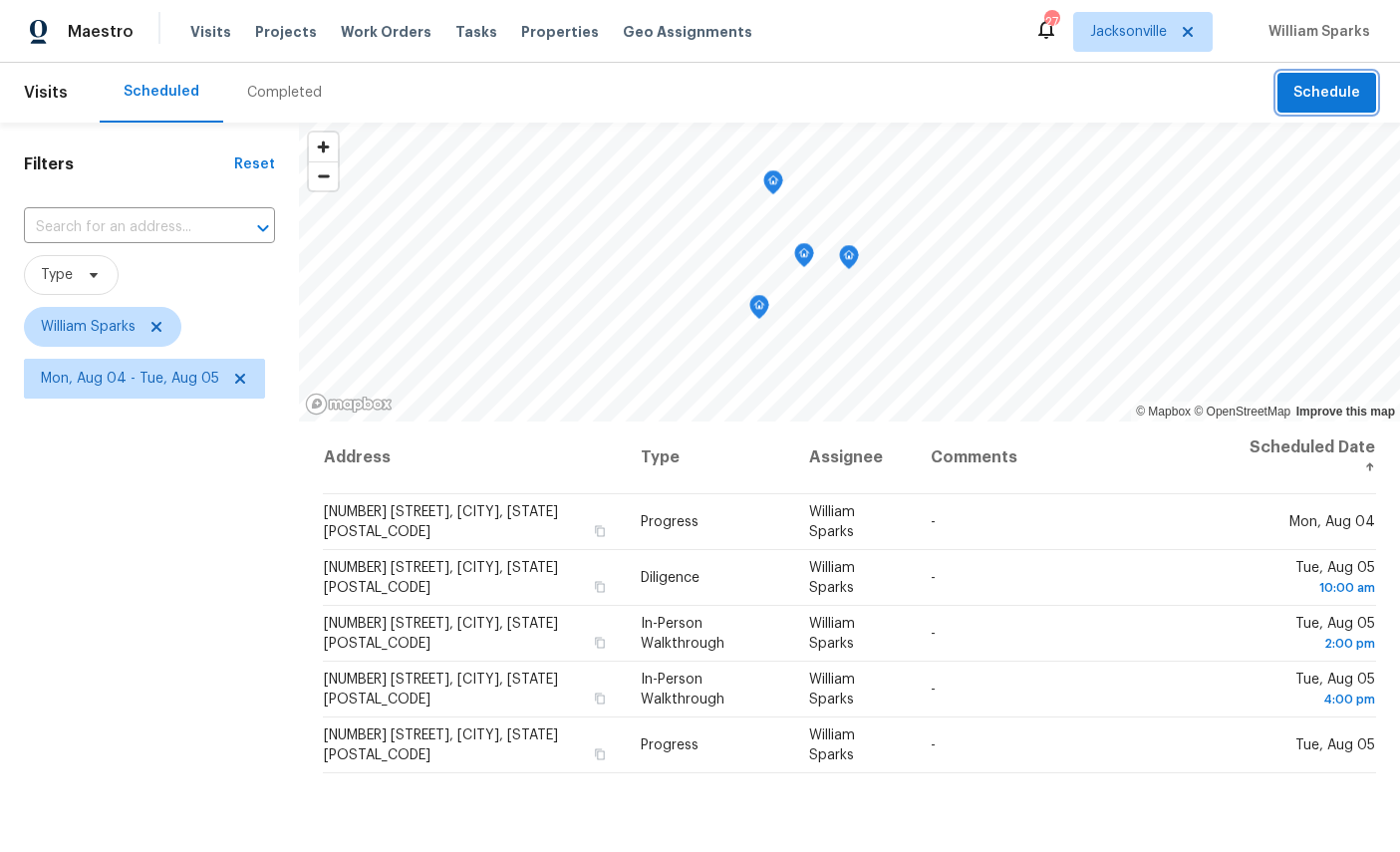 click 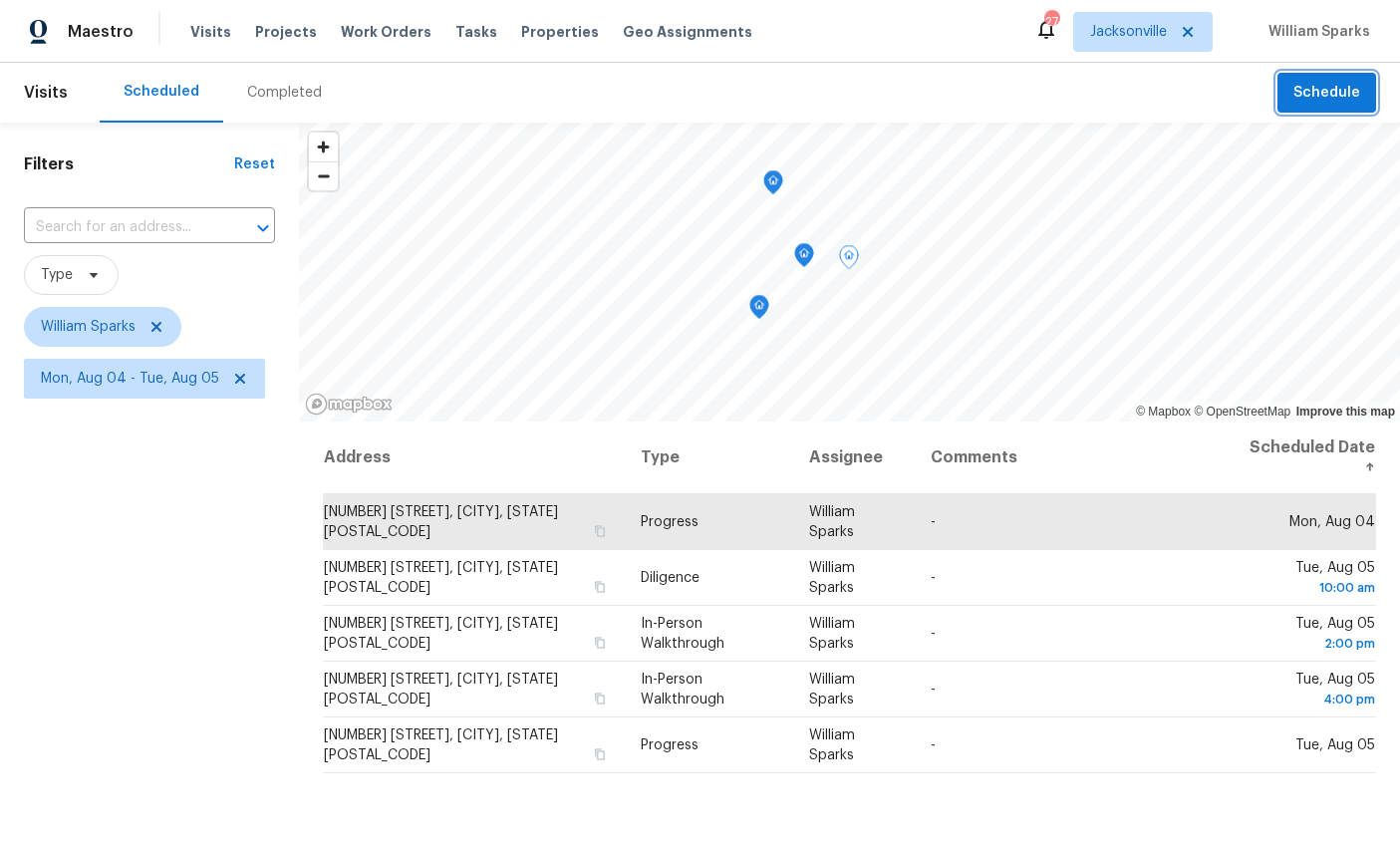 click 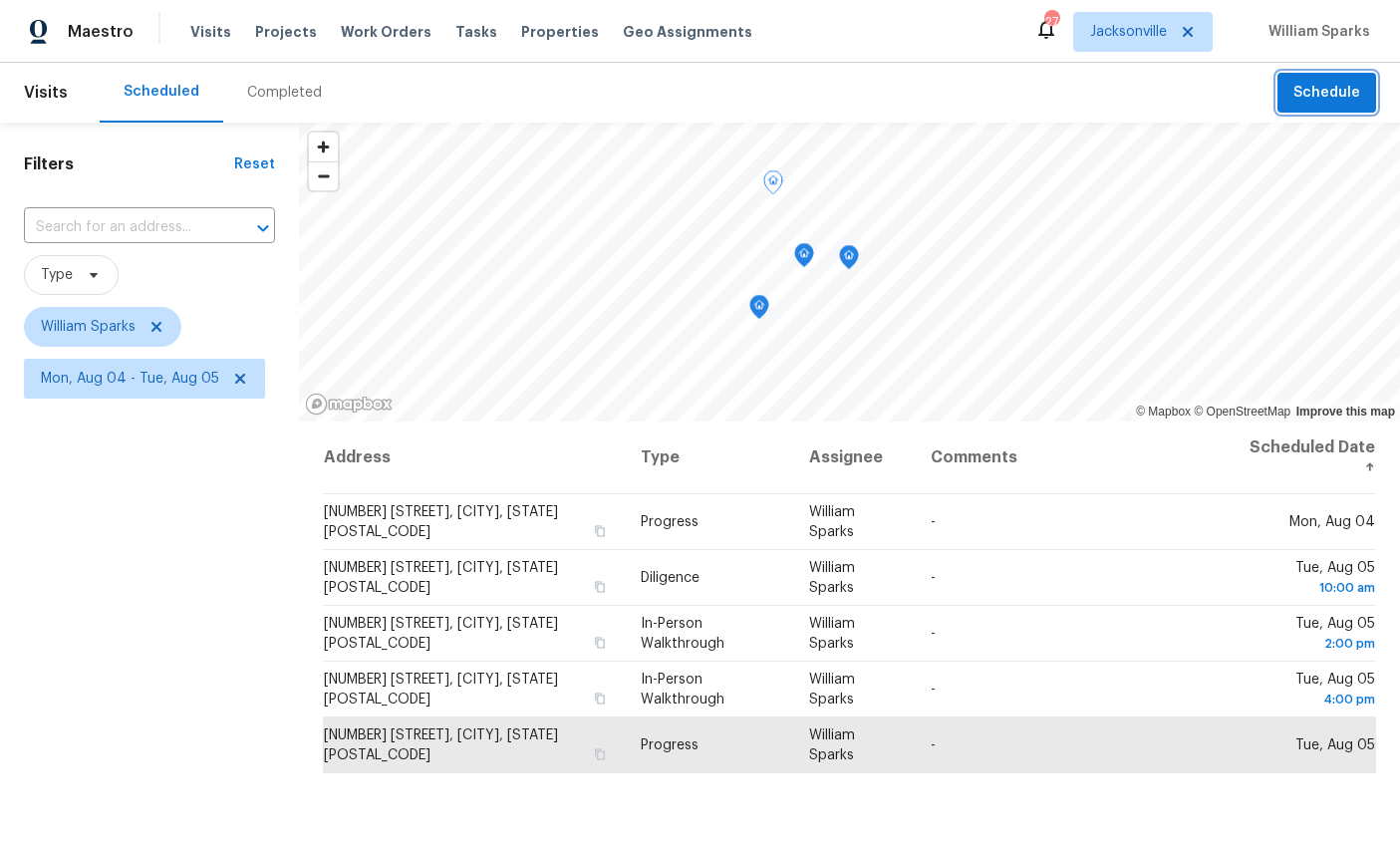 click 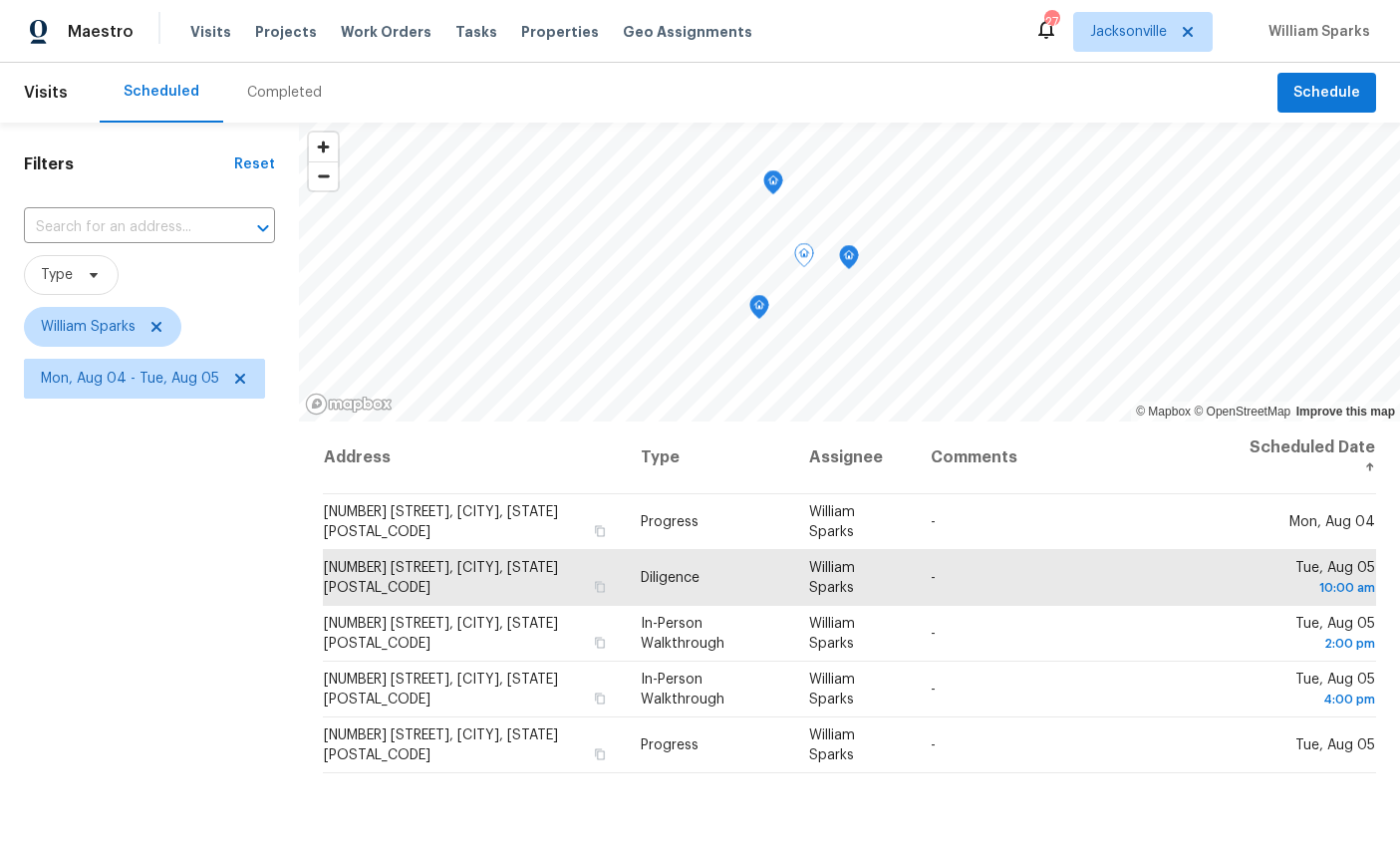 click 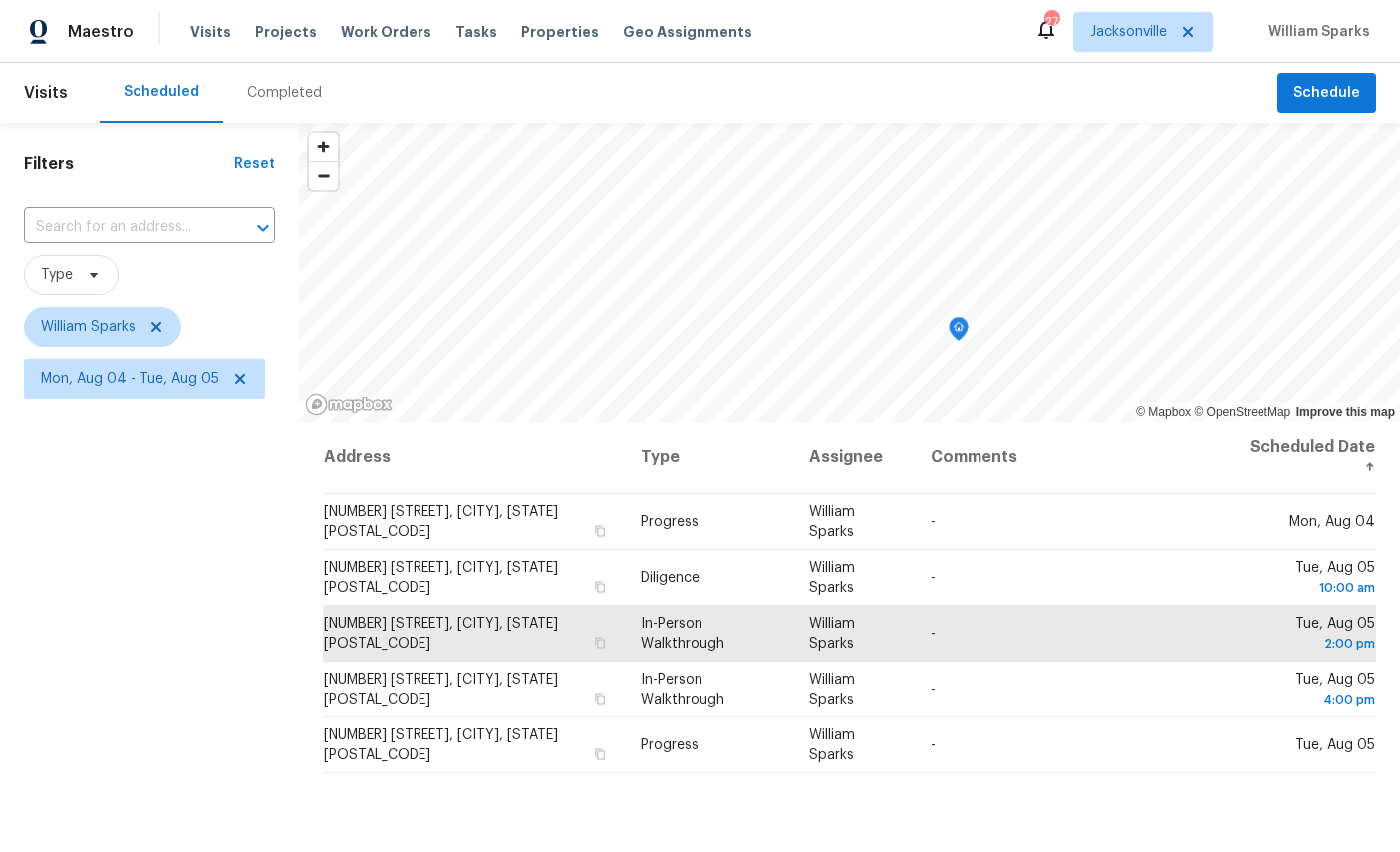 click 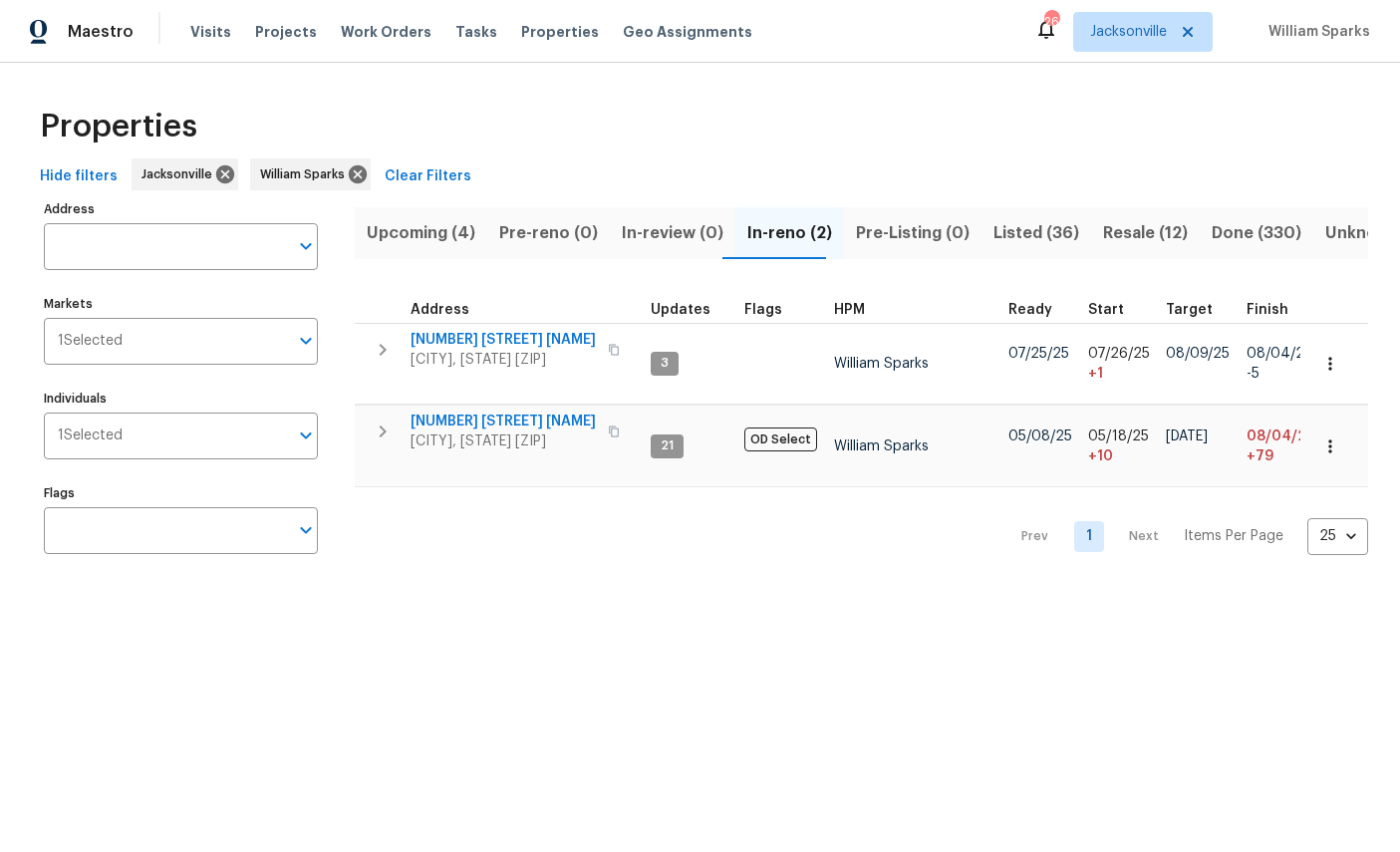 scroll, scrollTop: 9, scrollLeft: 0, axis: vertical 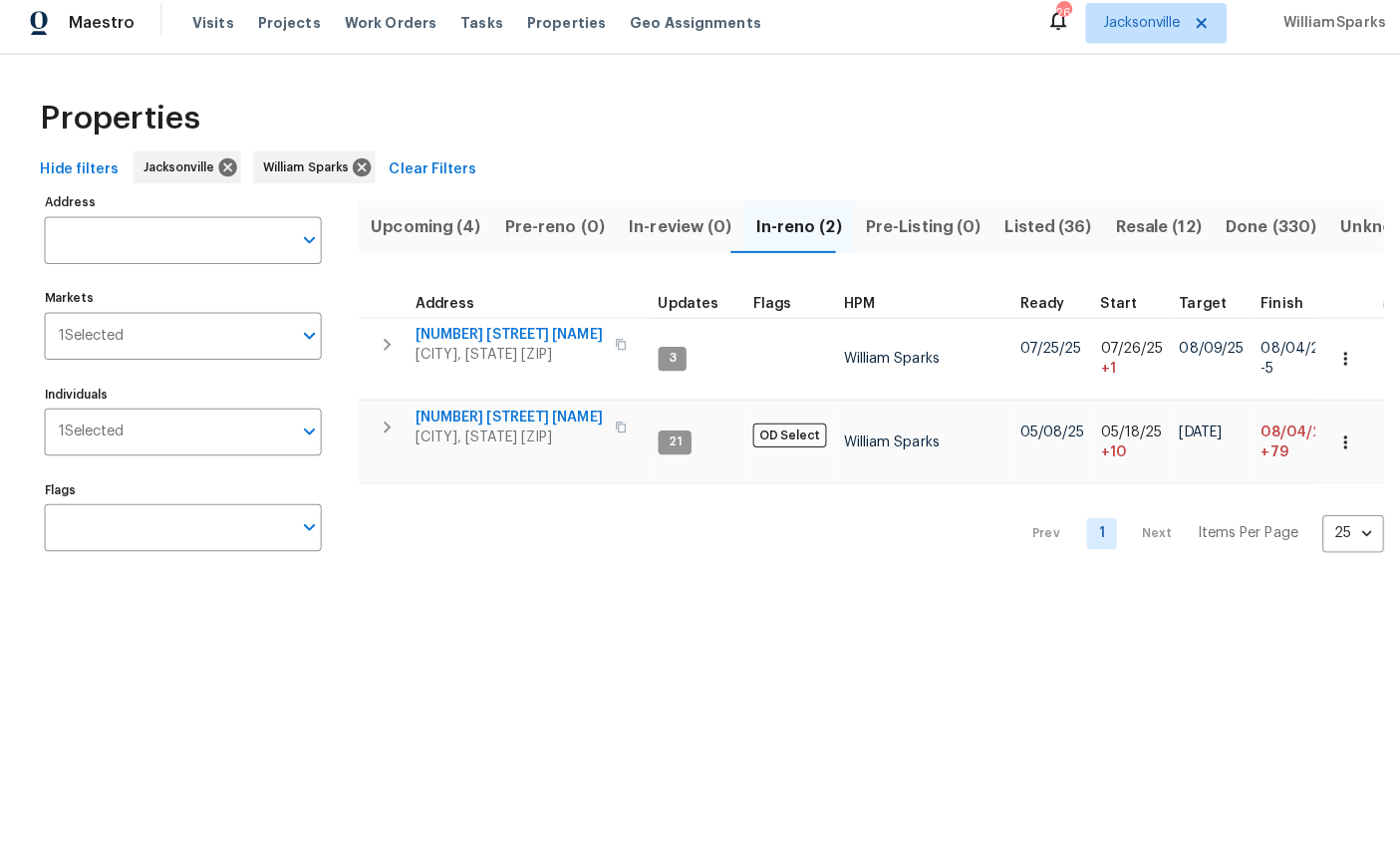 click on "1  Selected" at bounding box center (90, 435) 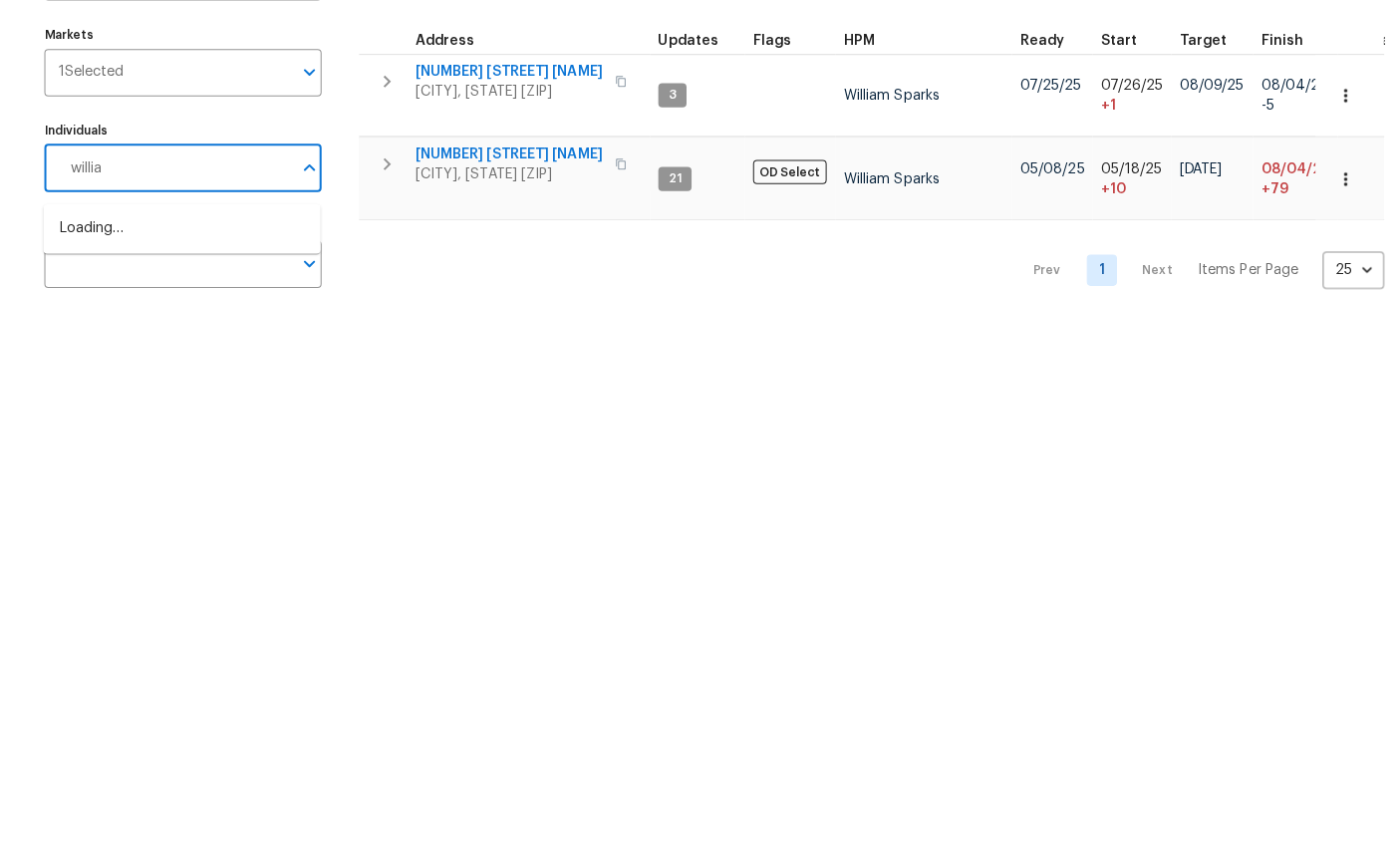 type on "william" 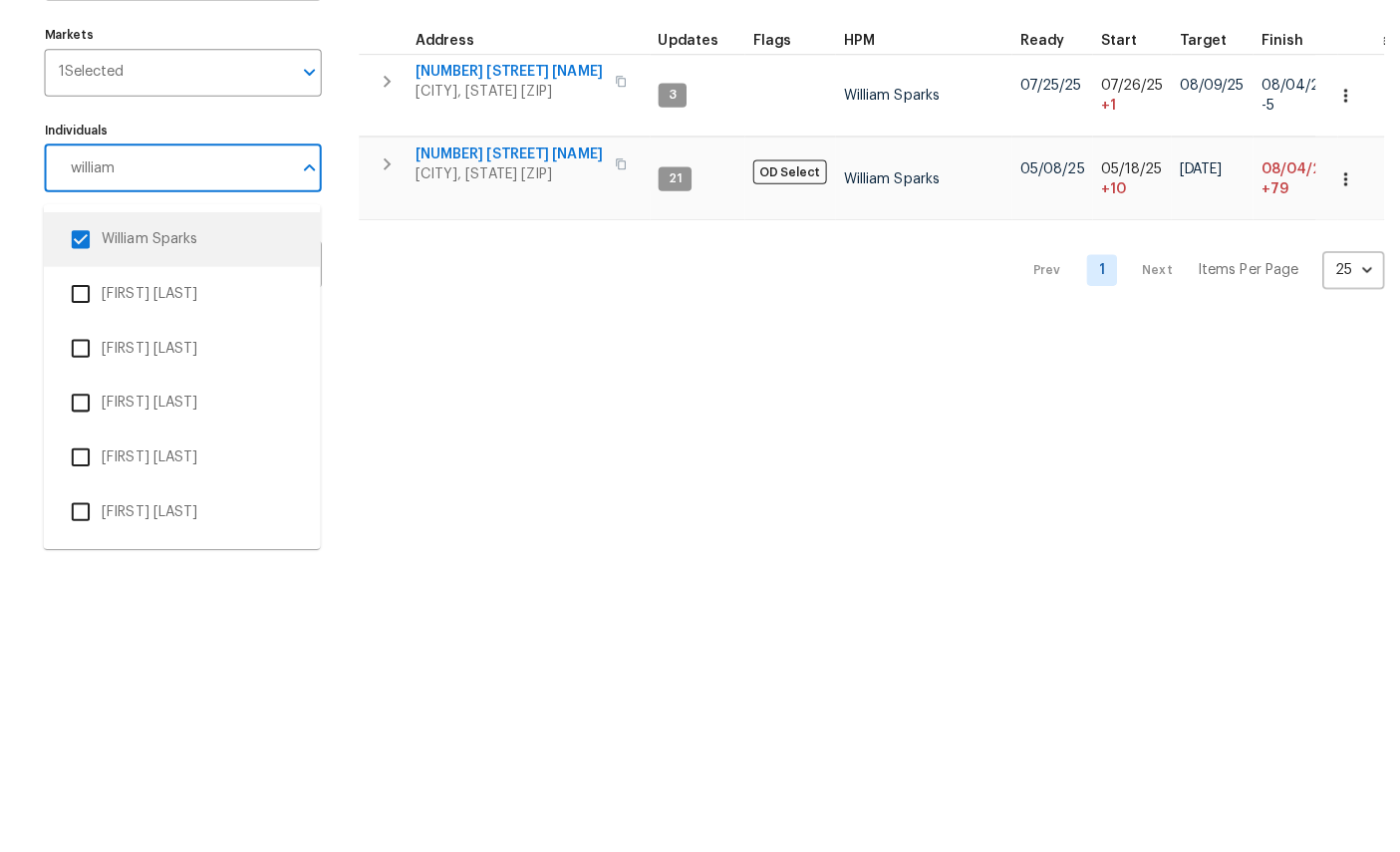 click on "William Sparks" at bounding box center (179, 506) 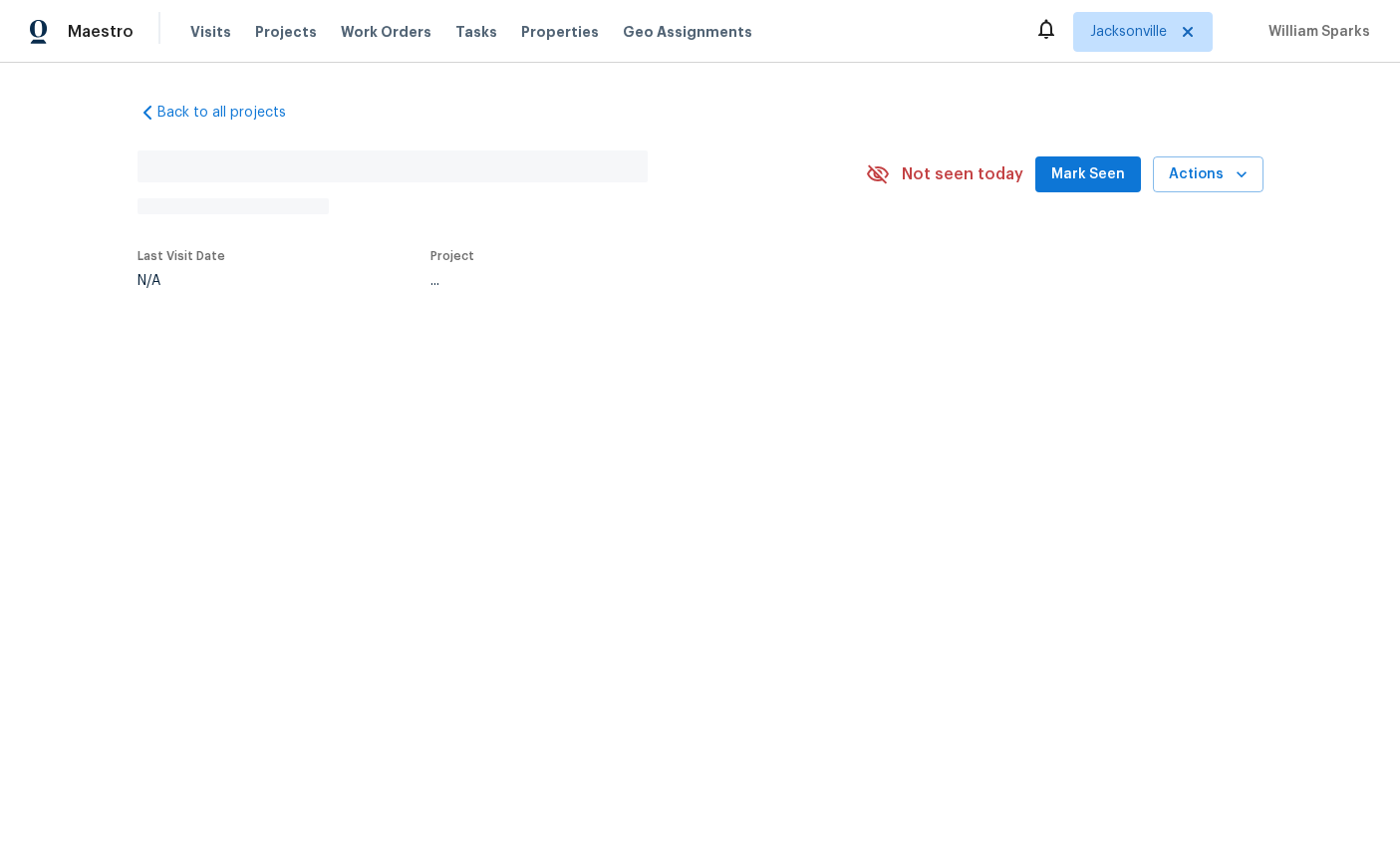 scroll, scrollTop: 0, scrollLeft: 0, axis: both 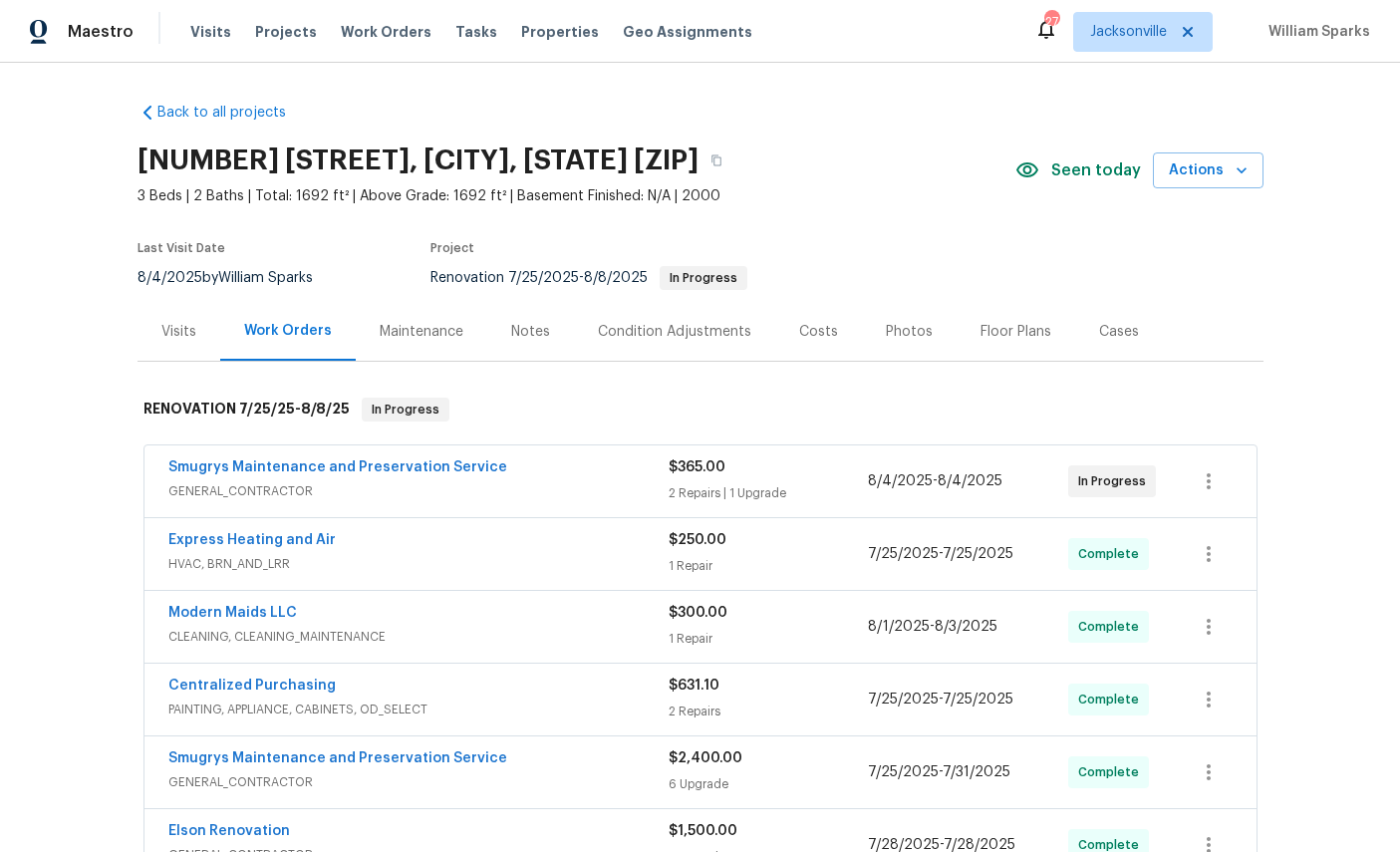 click on "Actions" at bounding box center [1208, 170] 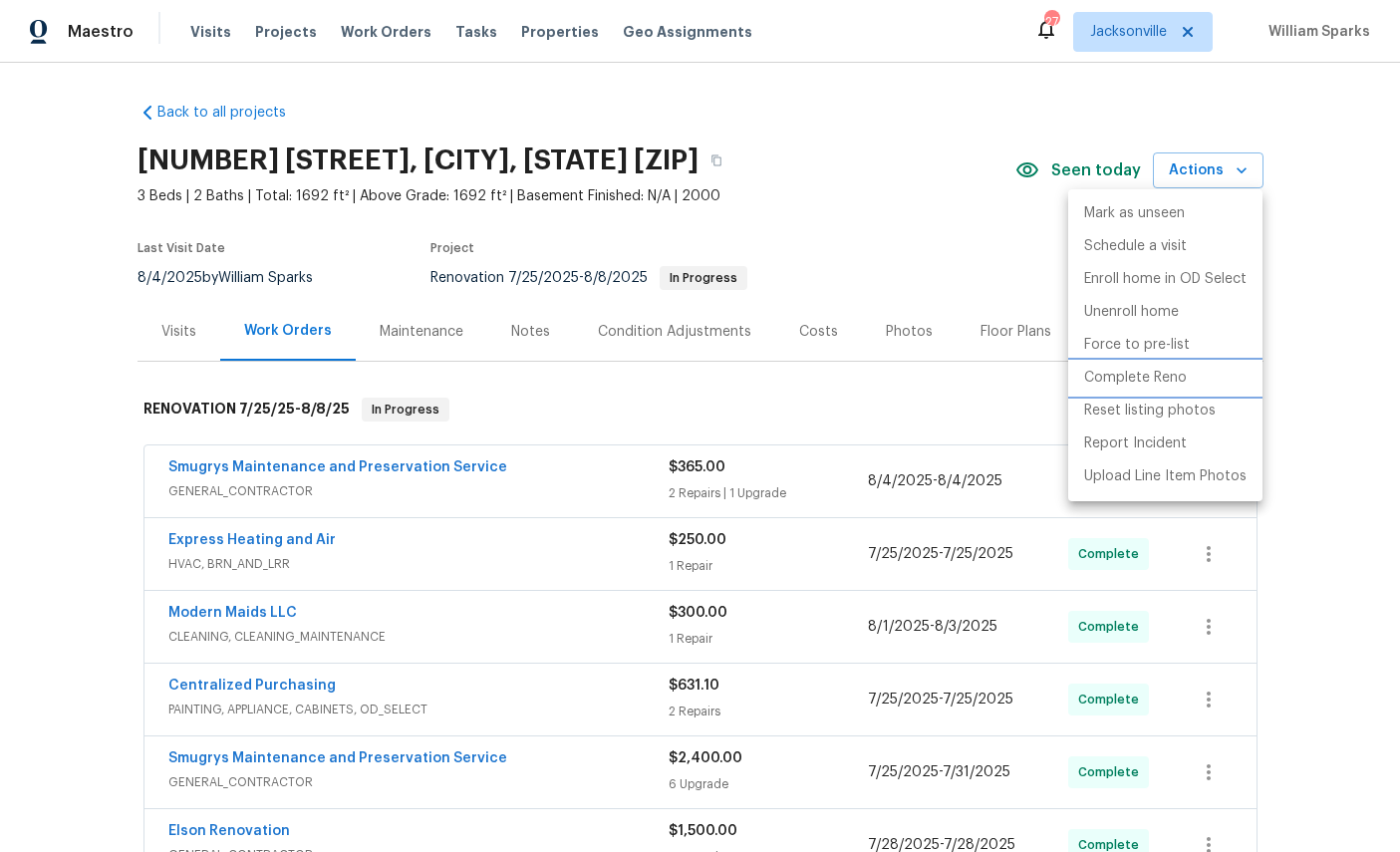click on "Complete Reno" at bounding box center [1135, 378] 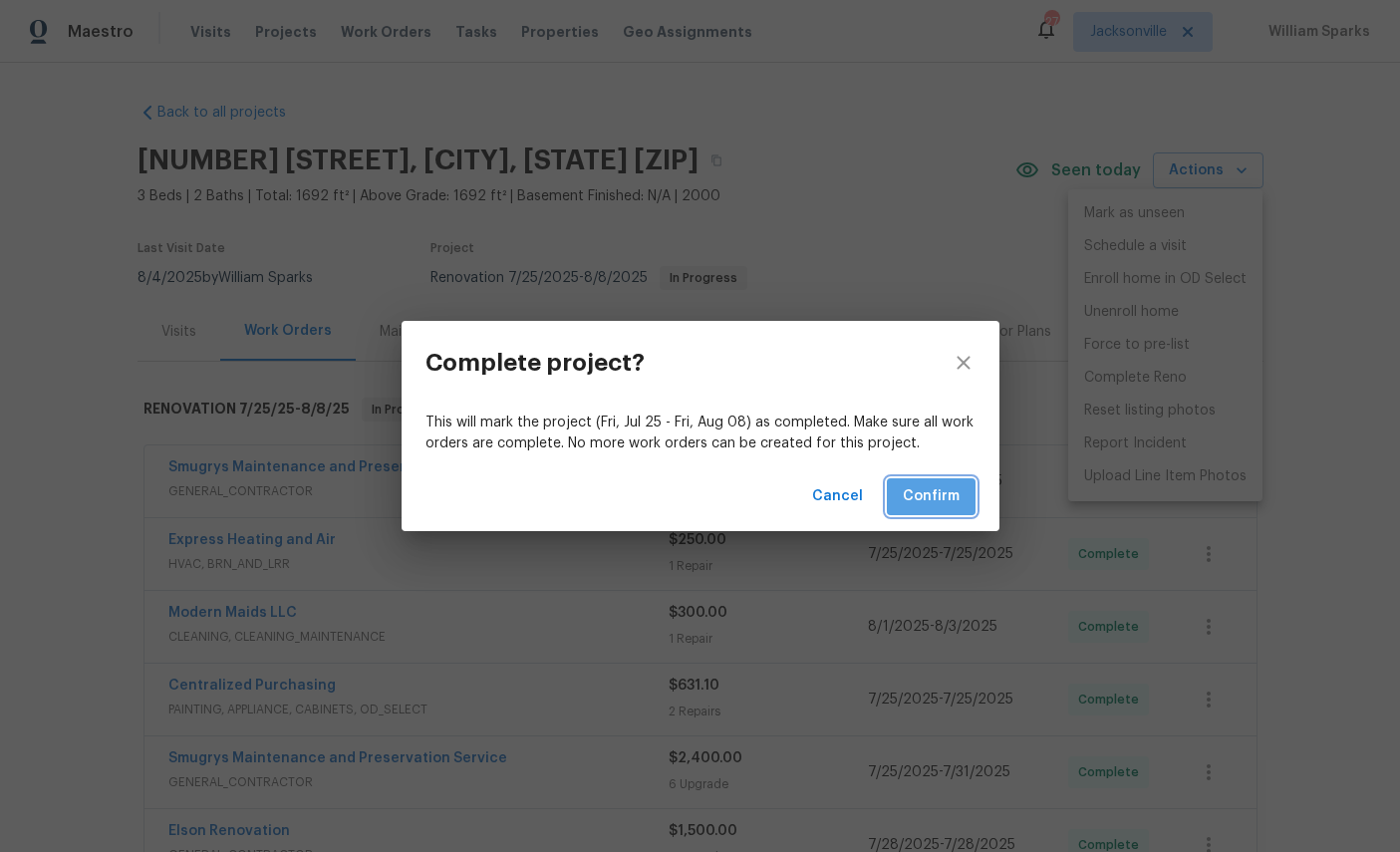 click on "Confirm" at bounding box center (931, 496) 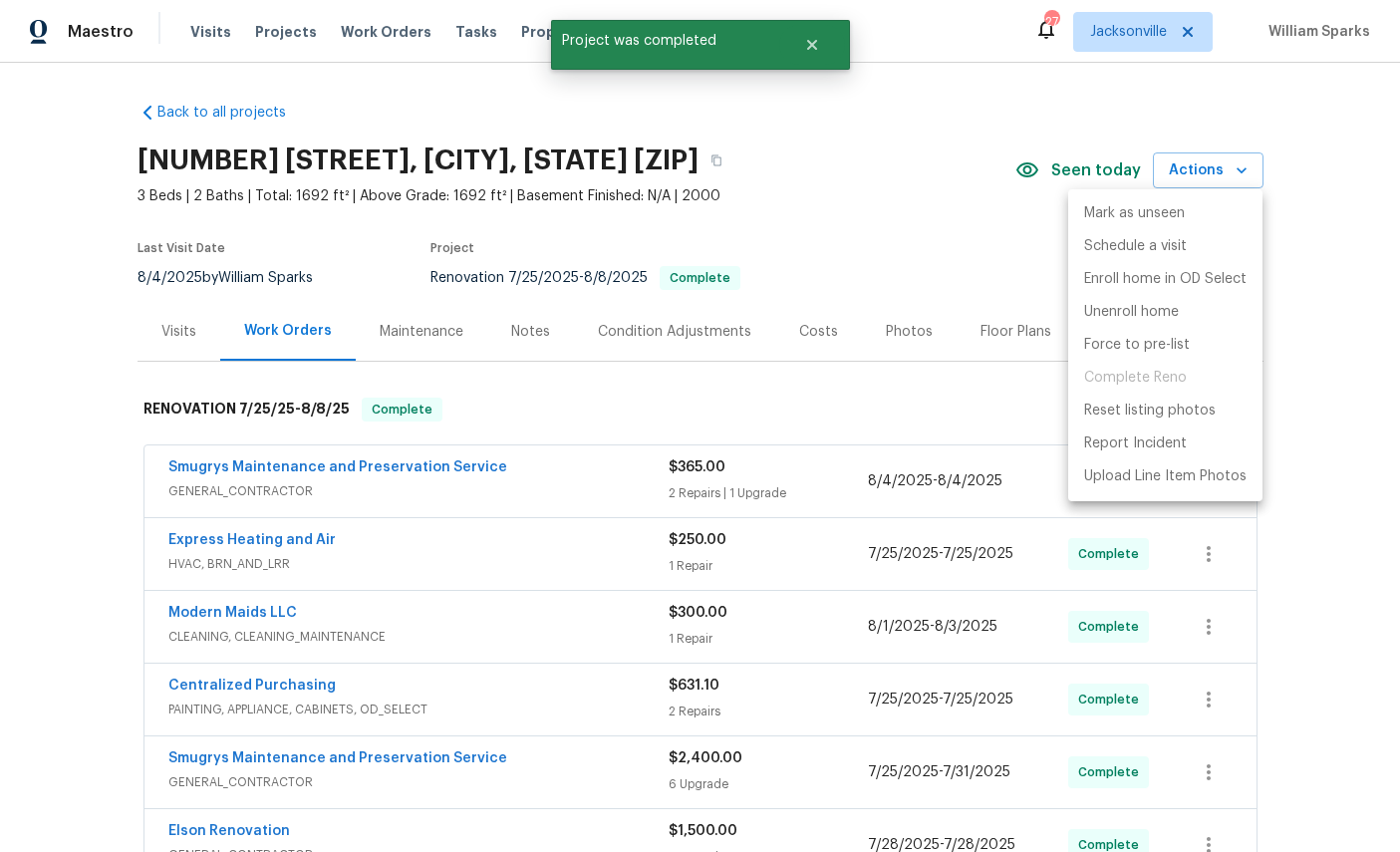 click at bounding box center (700, 426) 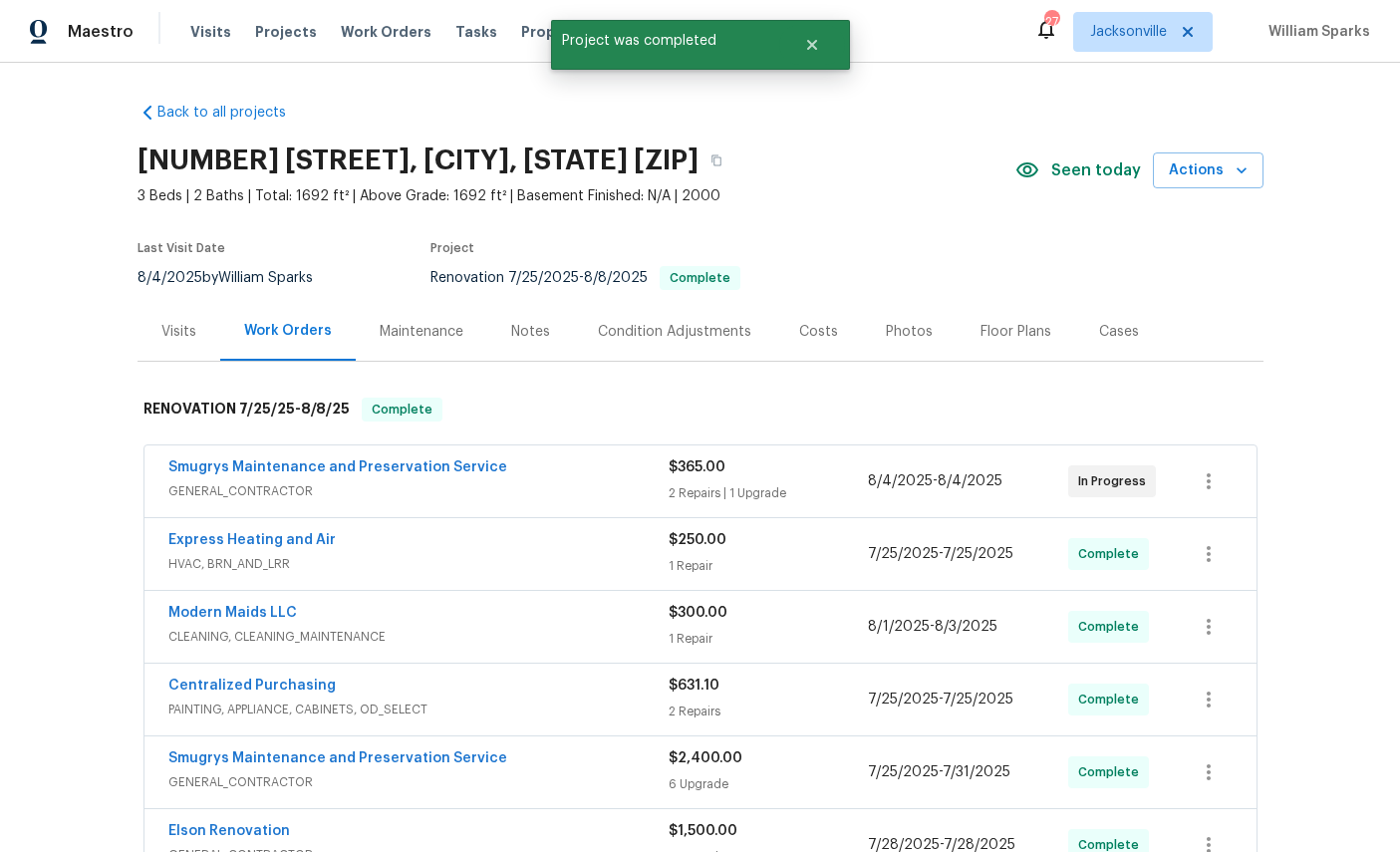click on "Back to all projects [NUMBER] [STREET], [CITY], [STATE] [ZIP] [NUMBER] Beds | [NUMBER] Baths | Total: [NUMBER] ft² | Above Grade: [NUMBER] ft² | Basement Finished: N/A | [DATE] Seen today Actions Last Visit Date [DATE]  by  [FIRST] [LAST]   Project Renovation   [DATE]  -  [DATE] Complete Visits Work Orders Maintenance Notes Condition Adjustments Costs Photos Floor Plans Cases RENOVATION   [DATE]  -  [DATE] Complete Smugrys Maintenance and Preservation Service GENERAL_CONTRACTOR $[NUMBER] [NUMBER] Repairs | [NUMBER] Upgrade [DATE]  - [DATE] In Progress Express Heating and Air HVAC, BRN_AND_LRR $[NUMBER] [NUMBER] Repair [DATE]  - [DATE] Complete Modern Maids LLC CLEANING, CLEANING_MAINTENANCE $[NUMBER] [NUMBER] Repair [DATE]  - [DATE] Complete Centralized Purchasing PAINTING, APPLIANCE, CABINETS, OD_SELECT $[NUMBER] [NUMBER] Repairs [DATE]  - [DATE] Complete Smugrys Maintenance and Preservation Service GENERAL_CONTRACTOR $[NUMBER] [NUMBER] Upgrade [DATE]  - [DATE] Complete Elson Renovation GENERAL_CONTRACTOR $[NUMBER] [NUMBER] Upgrade [DATE]  -" at bounding box center (700, 457) 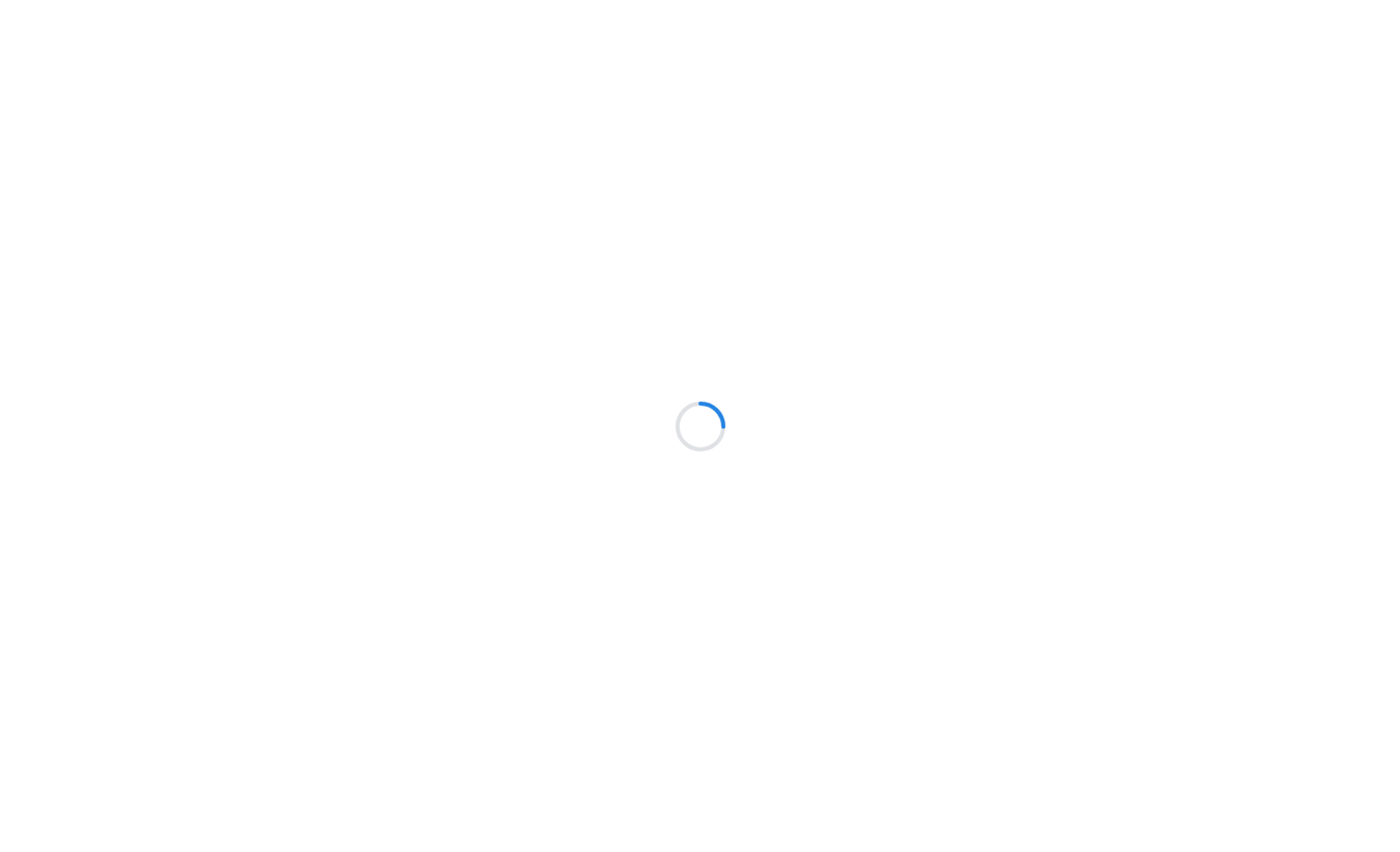 scroll, scrollTop: 0, scrollLeft: 0, axis: both 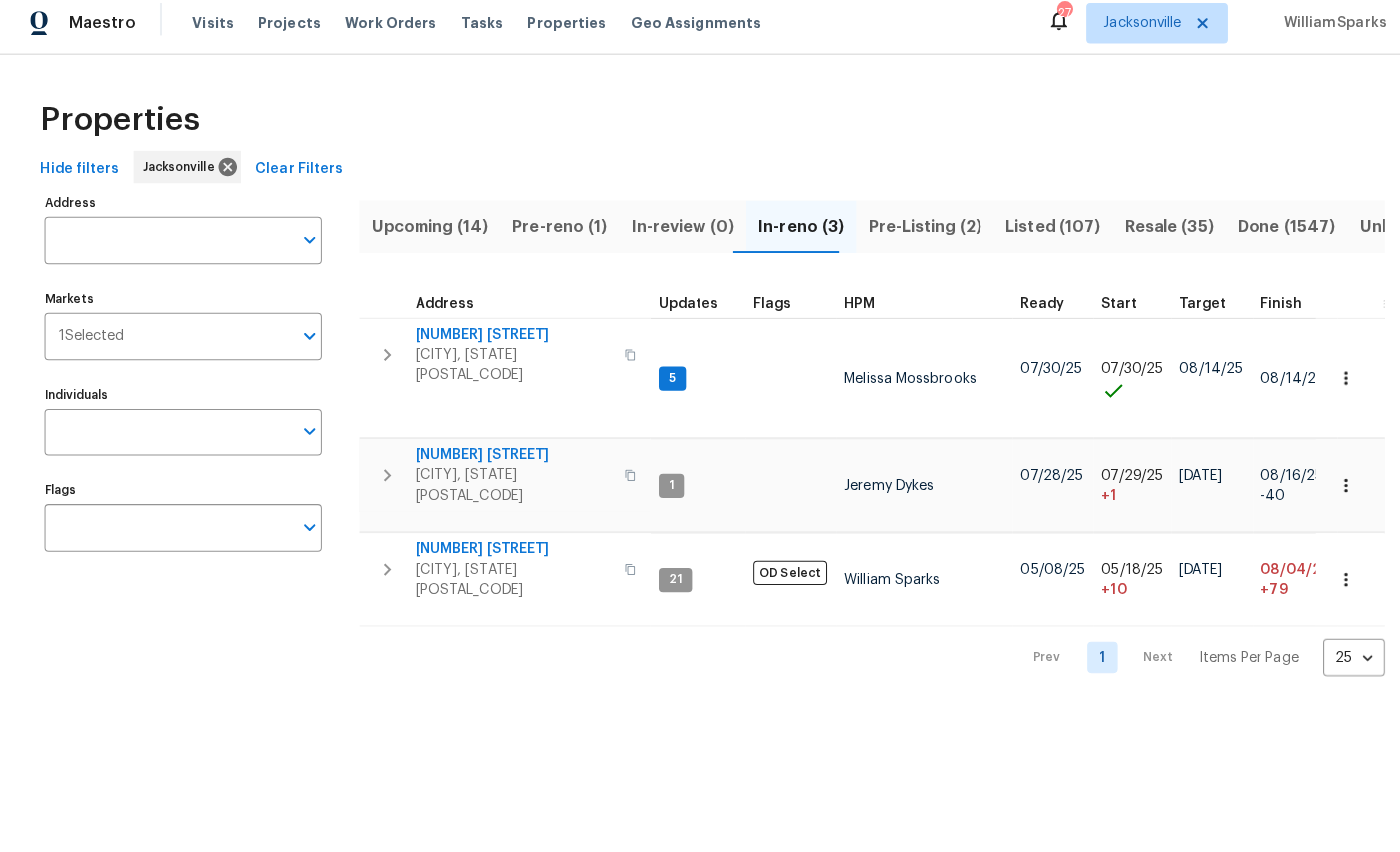 click on "Pre-Listing (2)" at bounding box center (914, 233) 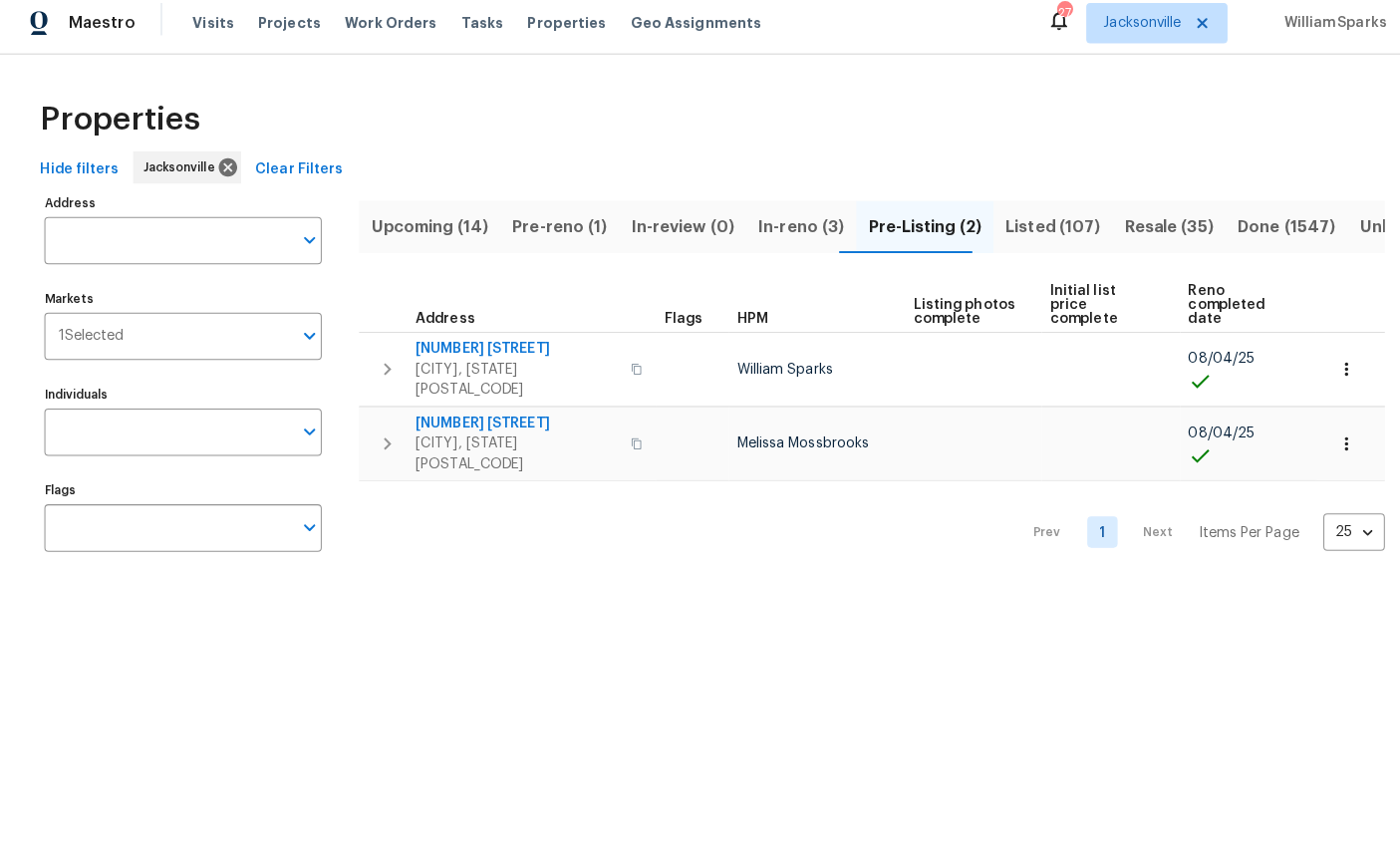 click on "In-reno (3)" at bounding box center (791, 233) 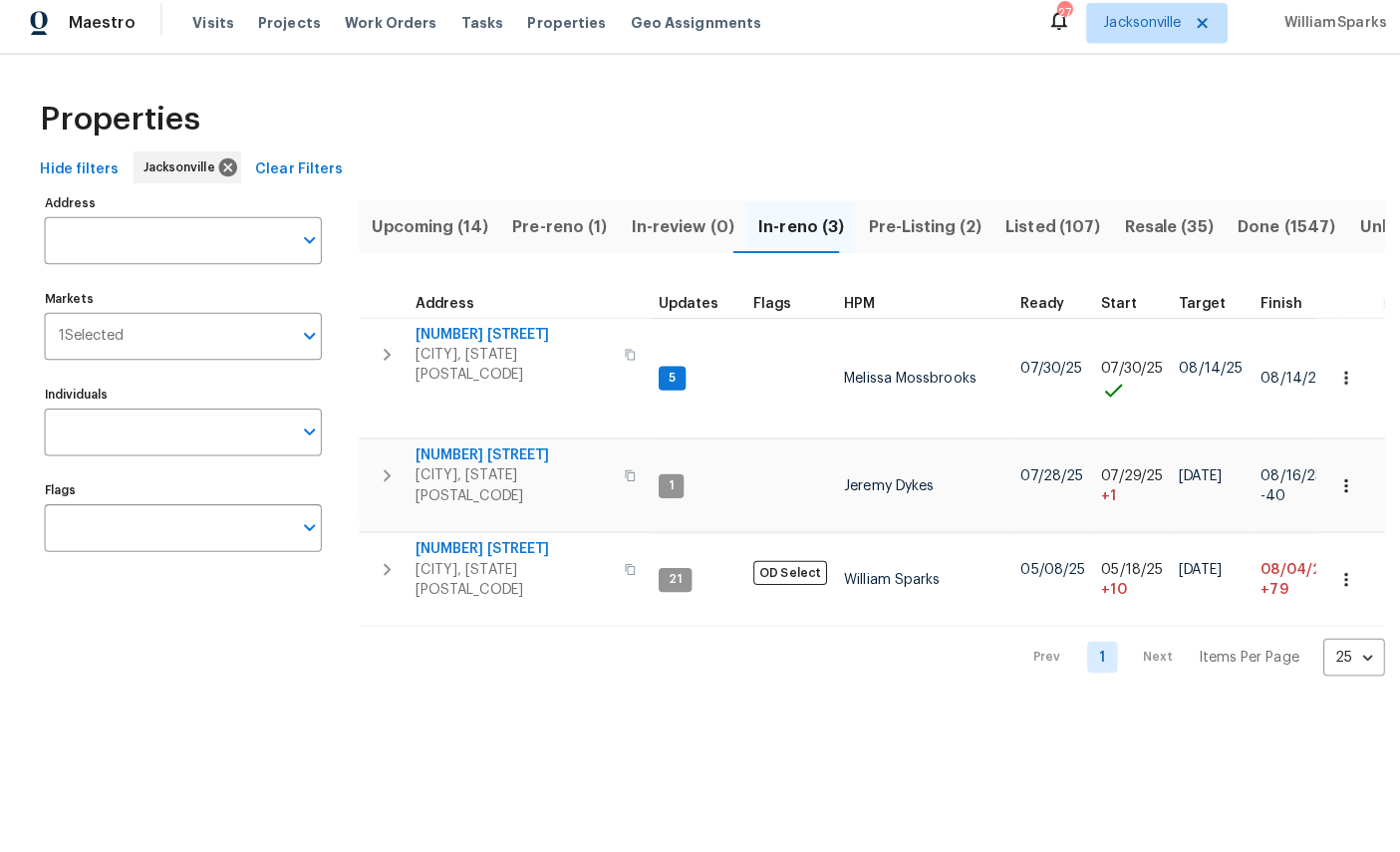 click on "Pre-reno (1)" at bounding box center (553, 233) 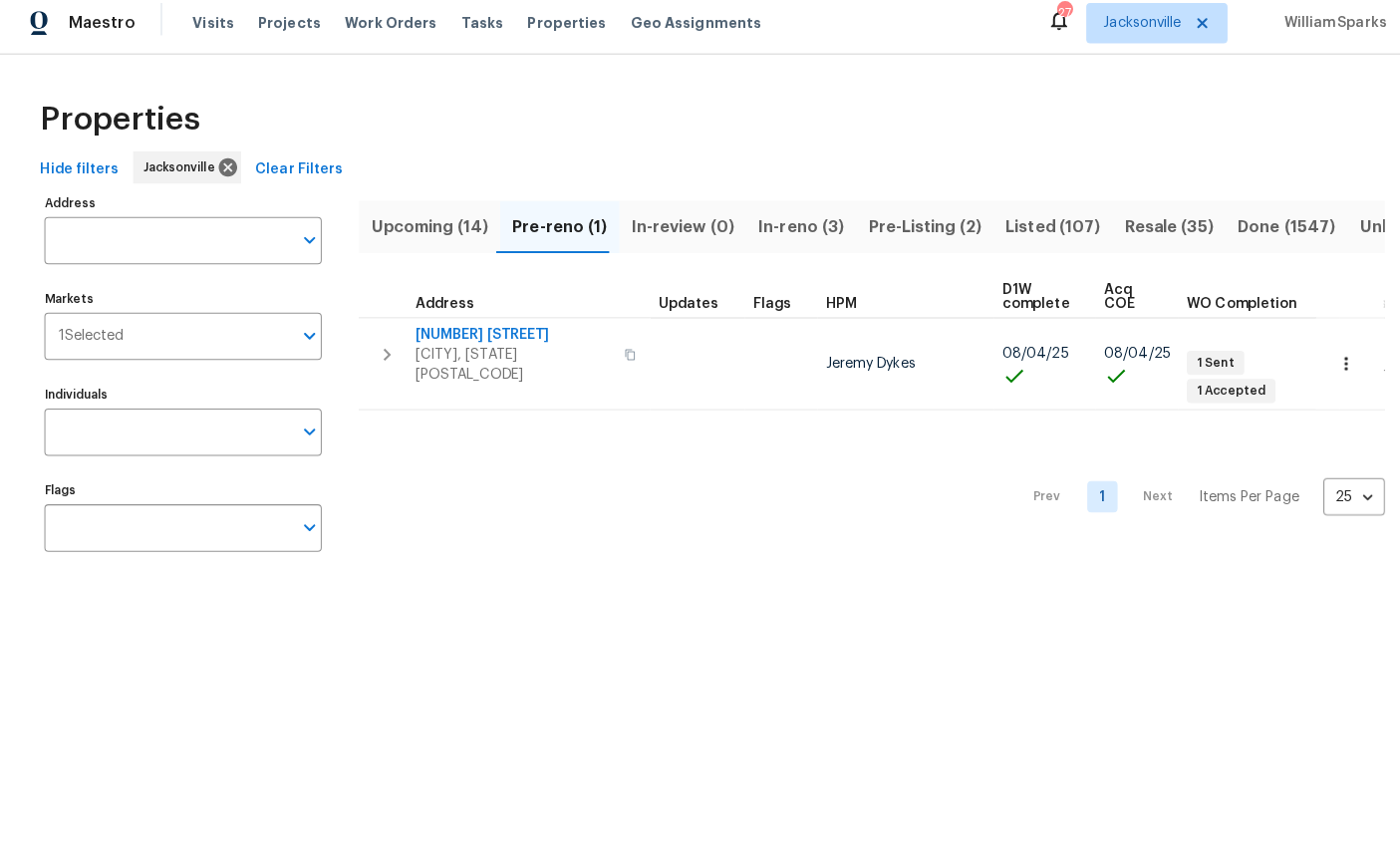 click on "Upcoming (14)" at bounding box center [424, 233] 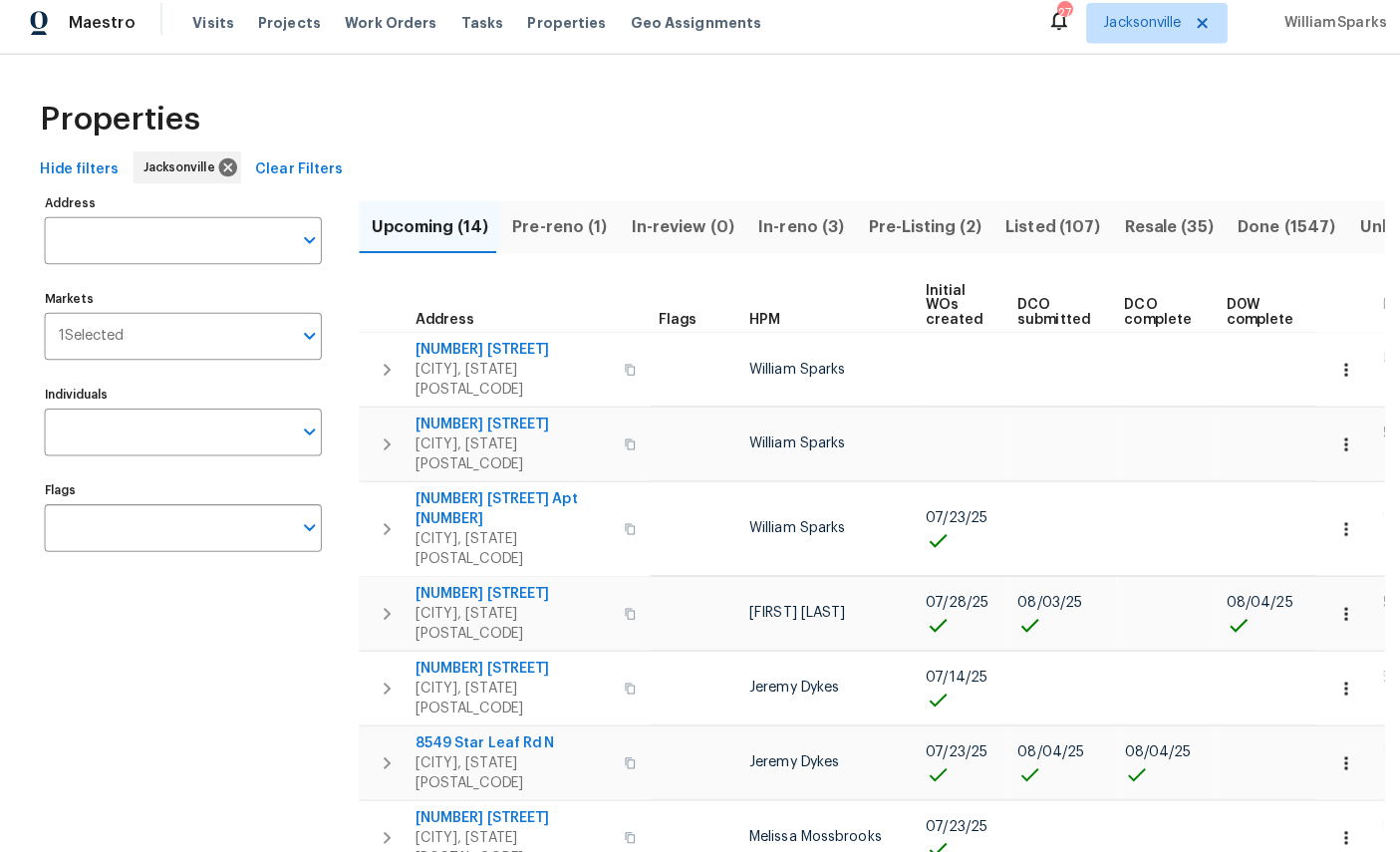 click on "HPM" at bounding box center [755, 324] 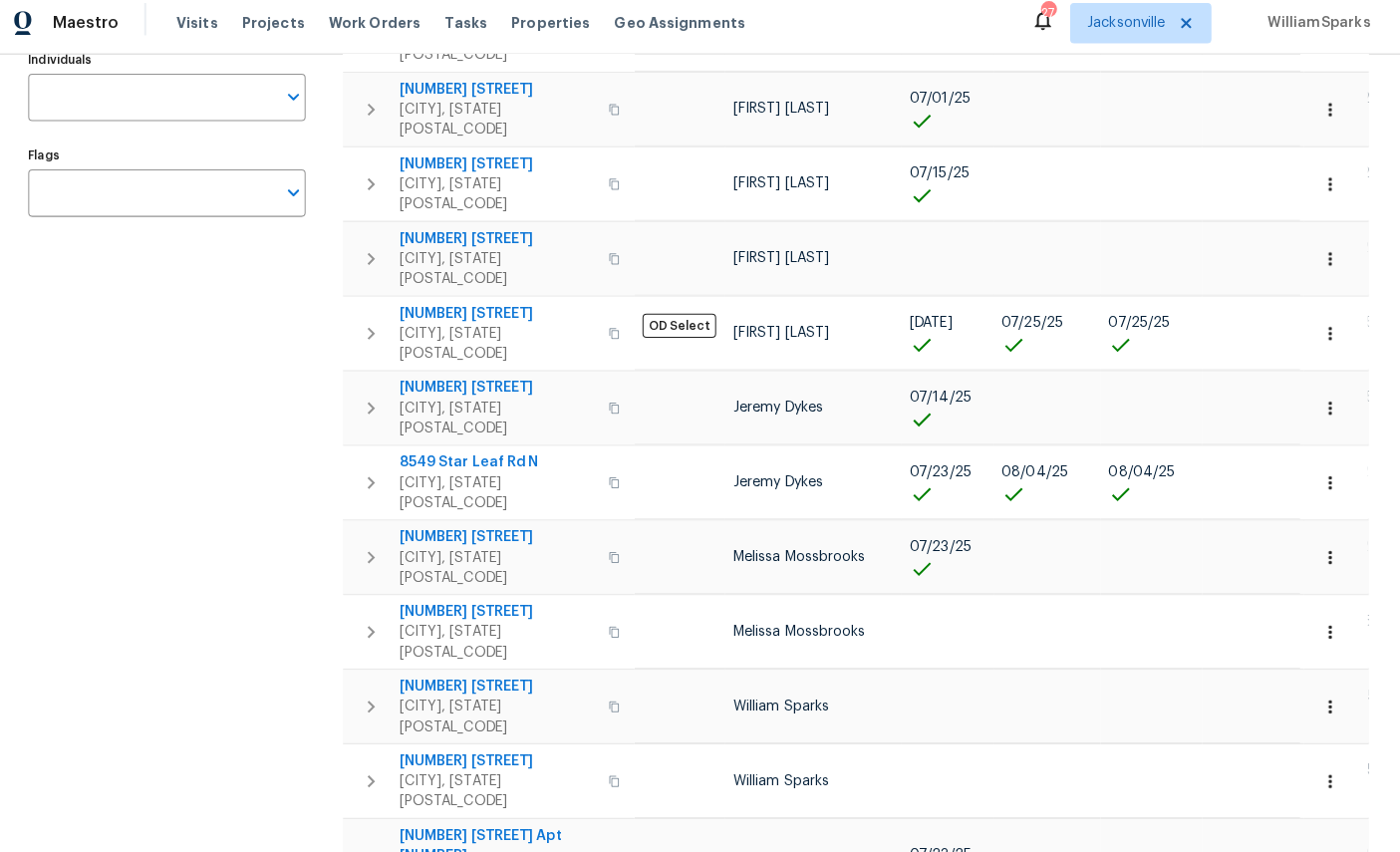 scroll, scrollTop: 330, scrollLeft: 0, axis: vertical 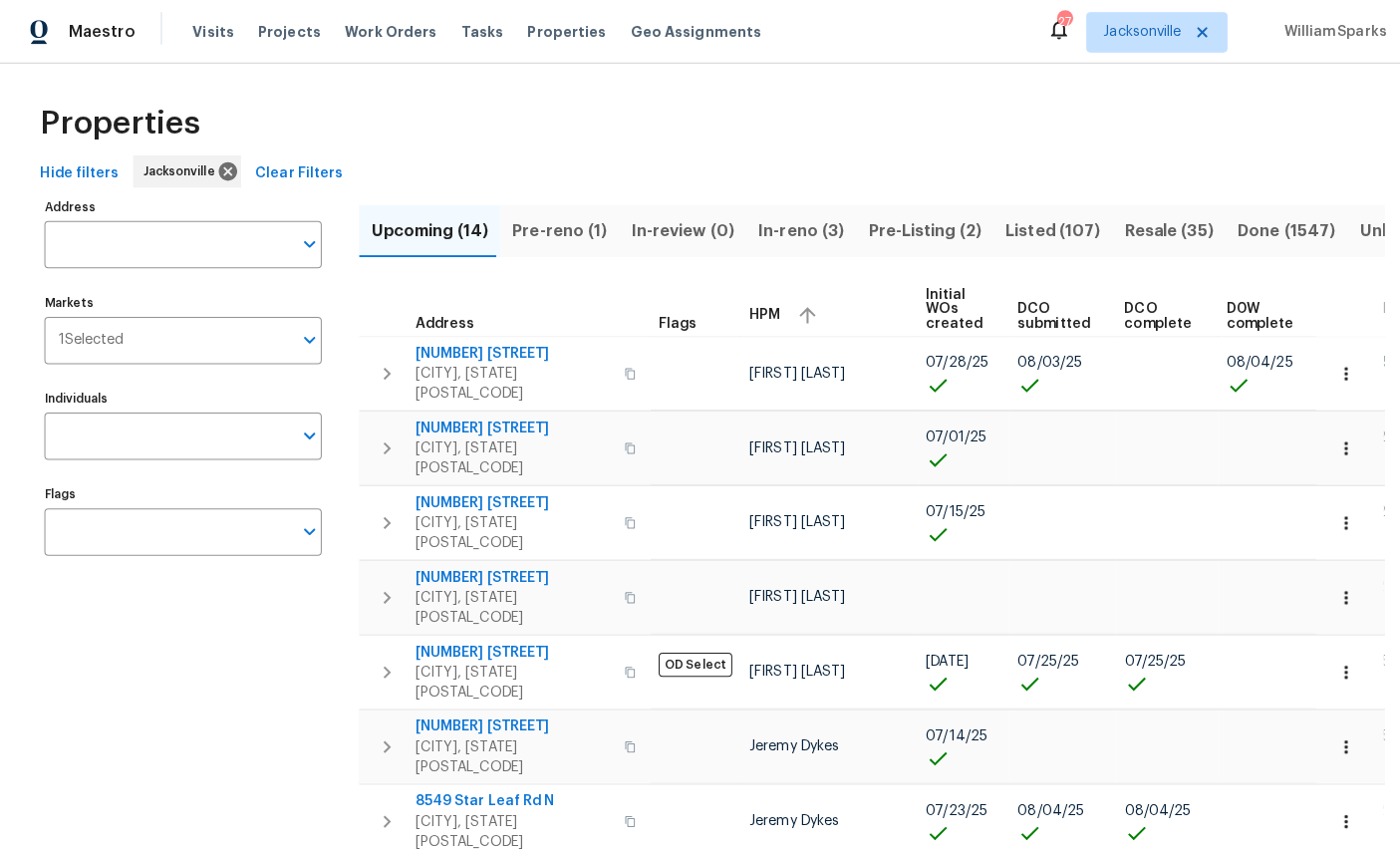 click on "Individuals" at bounding box center [165, 430] 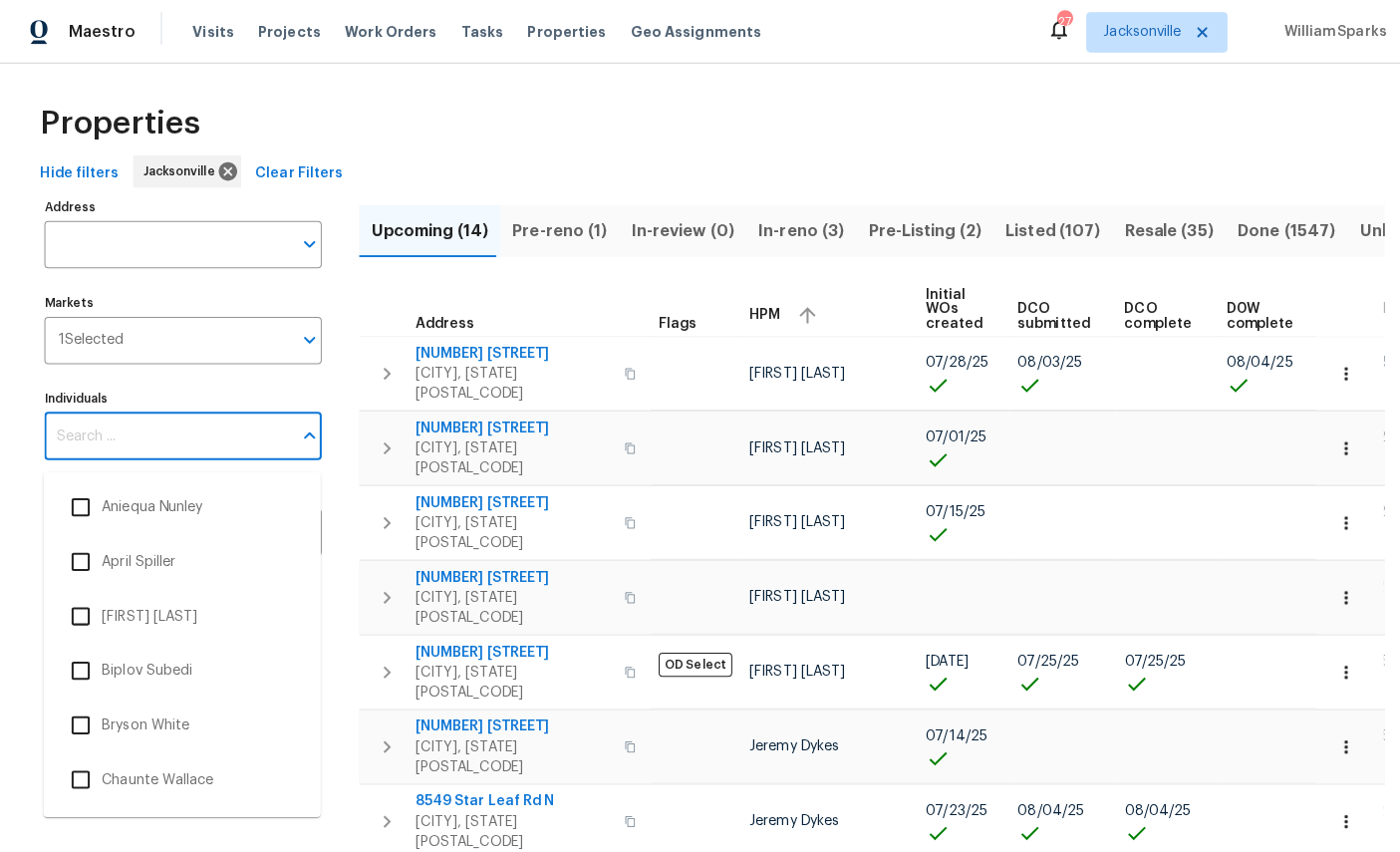 scroll, scrollTop: 11, scrollLeft: 0, axis: vertical 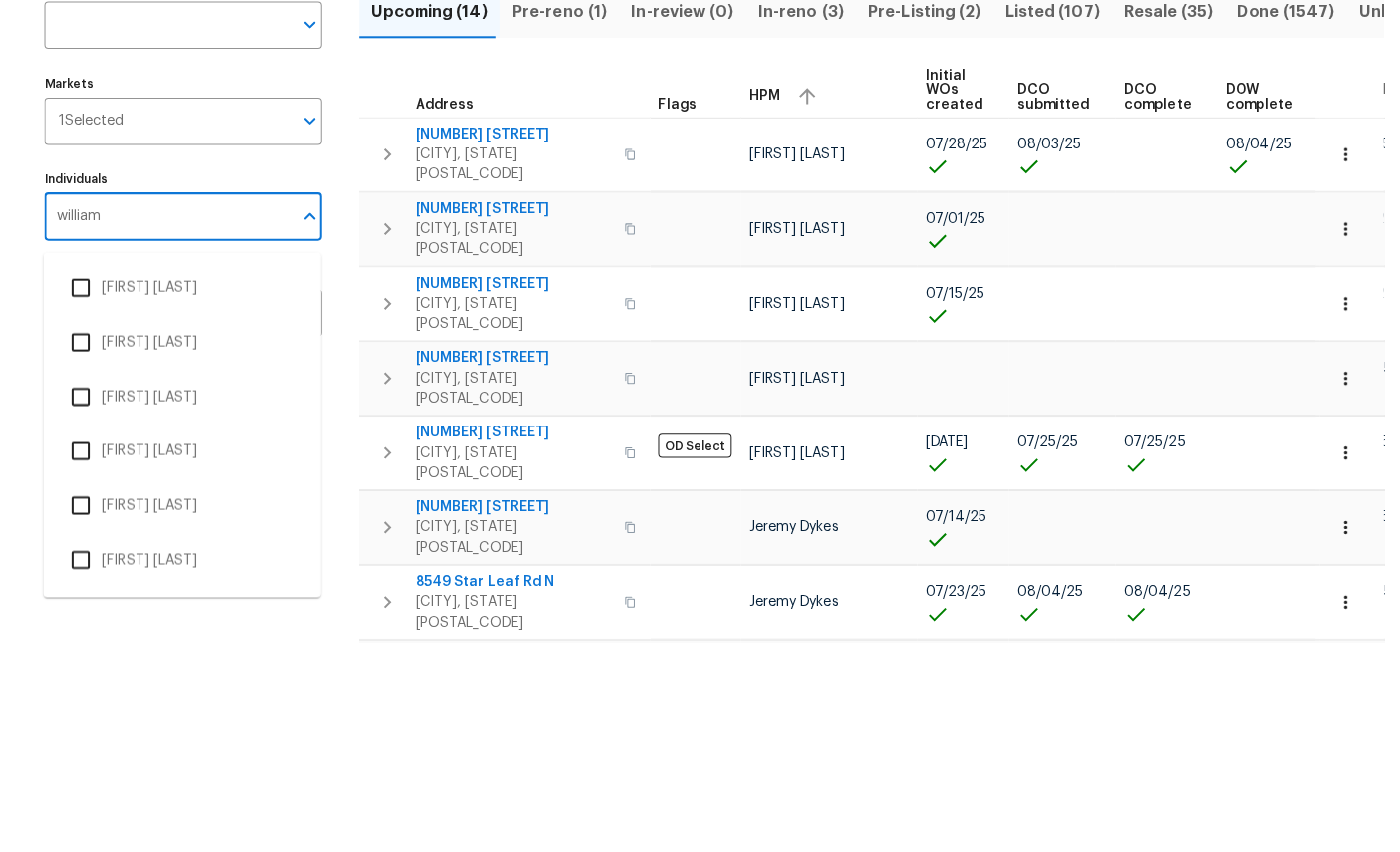 type on "William" 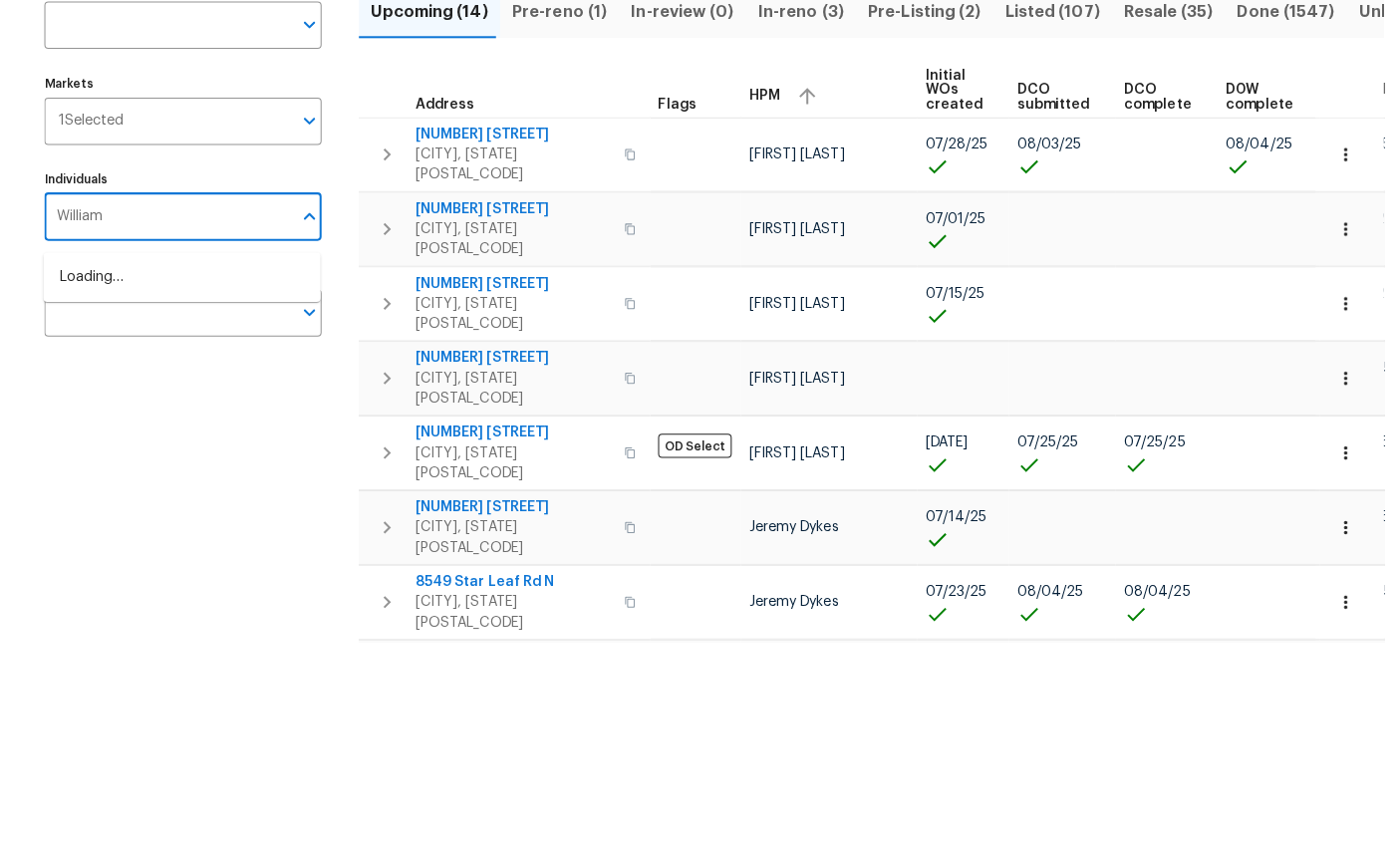 scroll, scrollTop: 10, scrollLeft: 0, axis: vertical 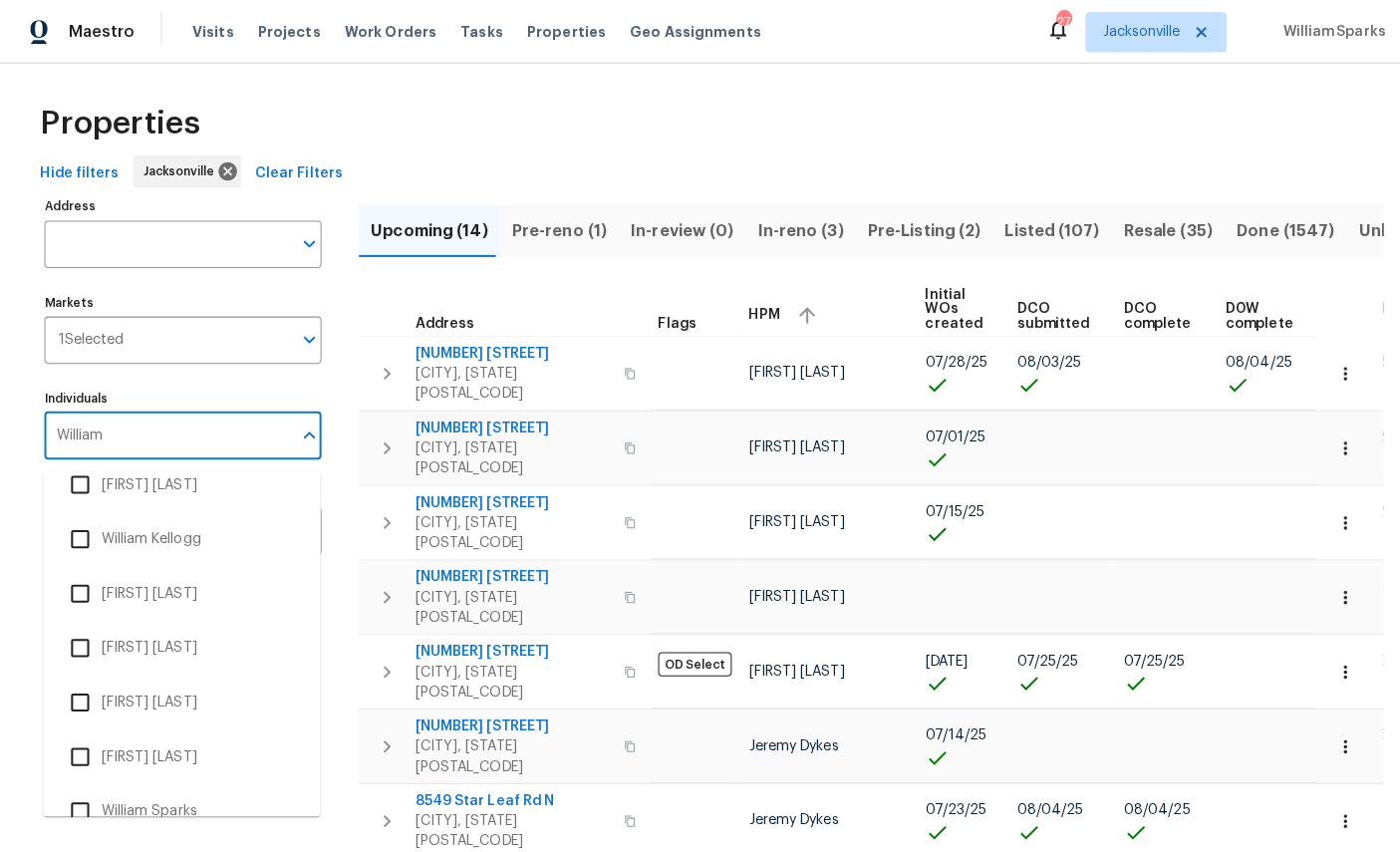 click on "William Sparks" at bounding box center [179, 802] 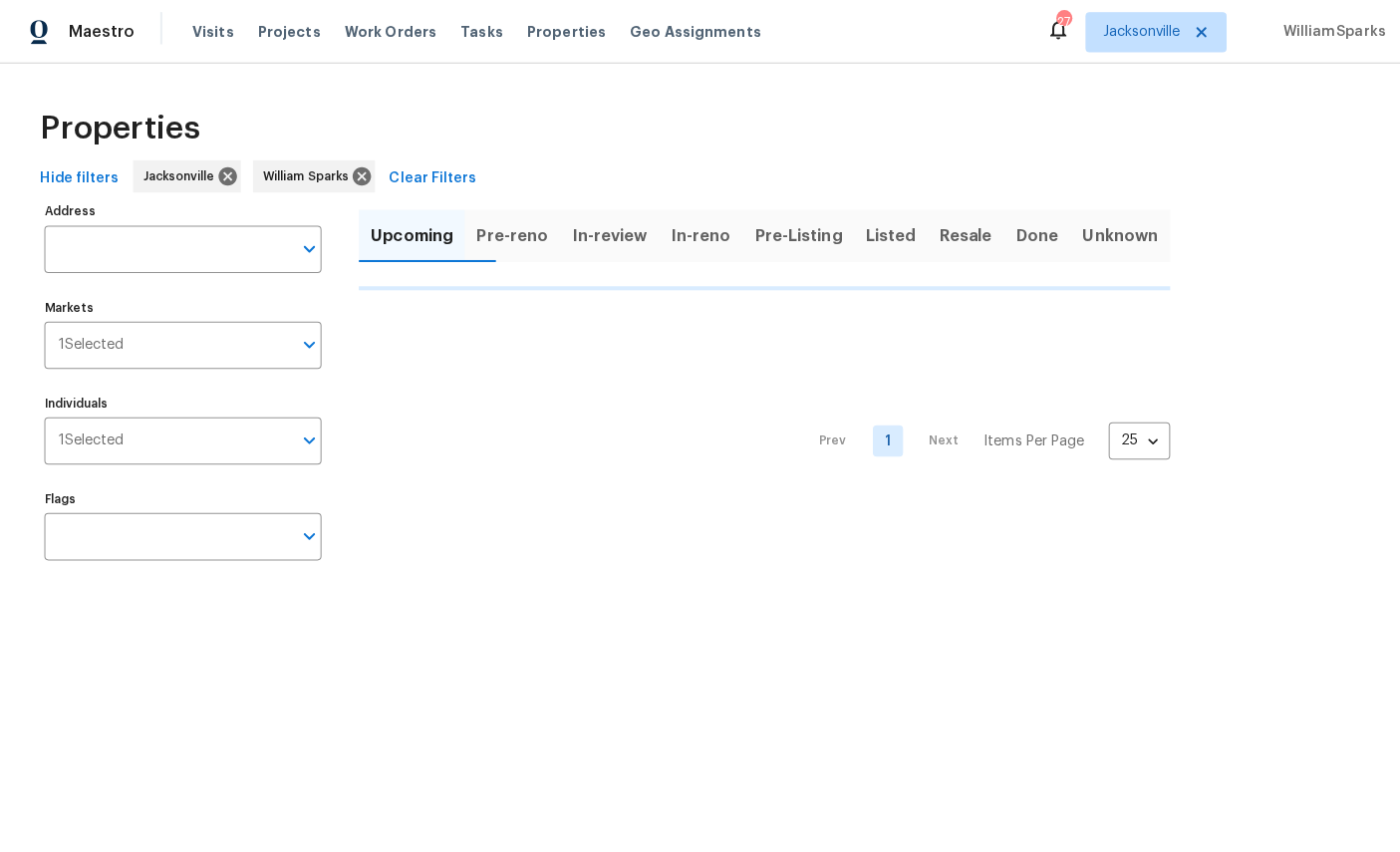 scroll, scrollTop: 0, scrollLeft: 0, axis: both 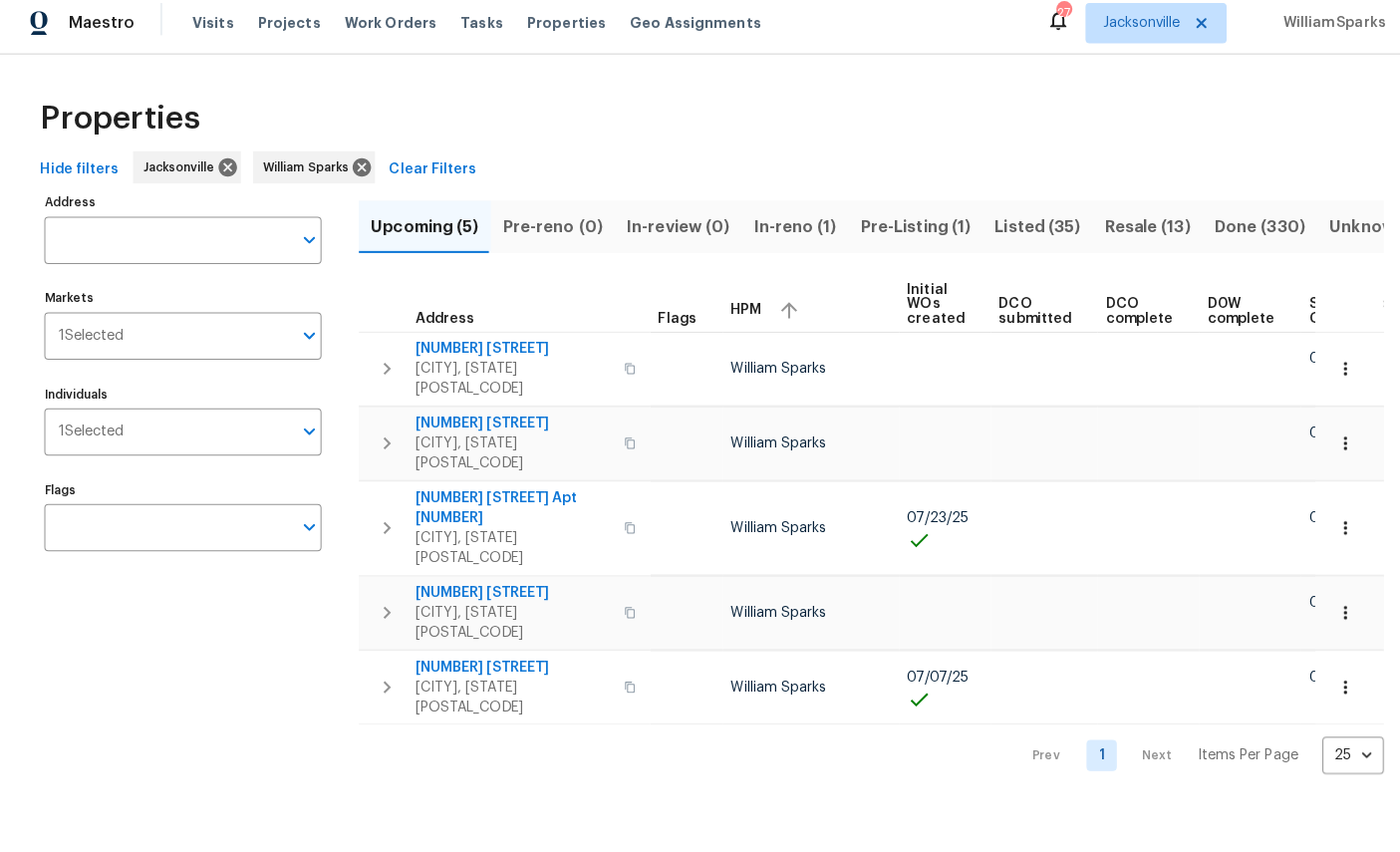 click on "Resale (13)" at bounding box center [1134, 233] 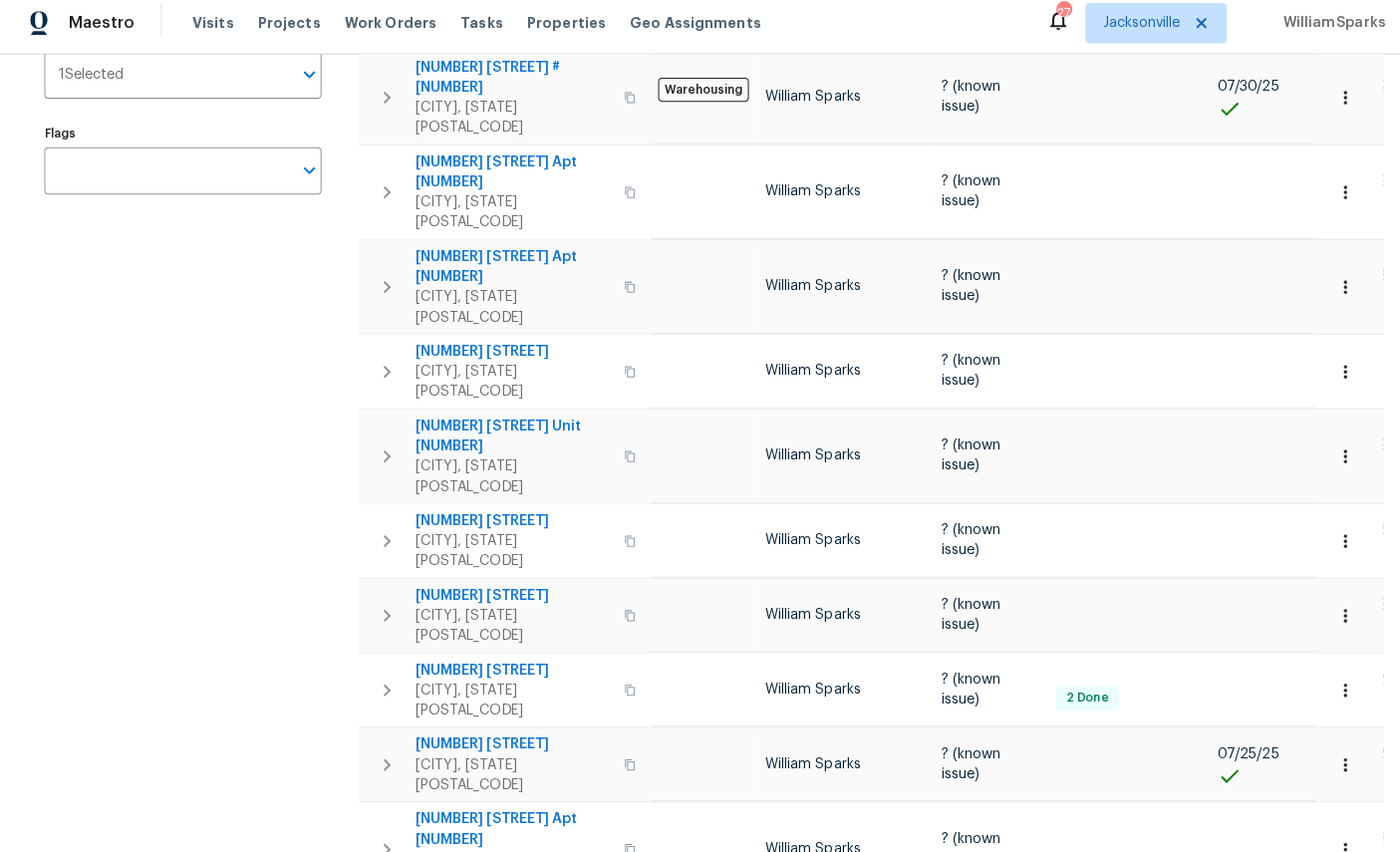 scroll, scrollTop: 352, scrollLeft: 0, axis: vertical 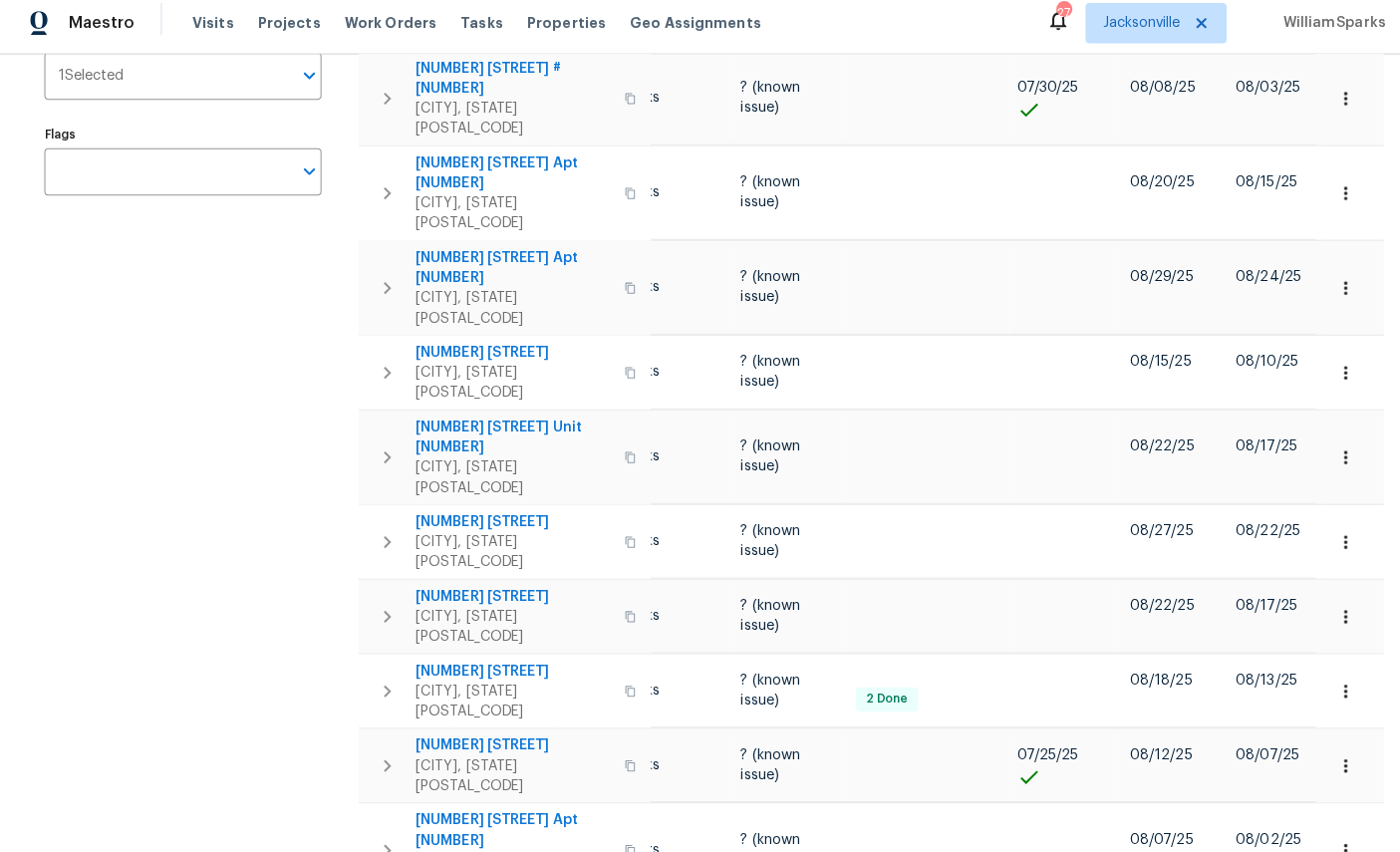 click 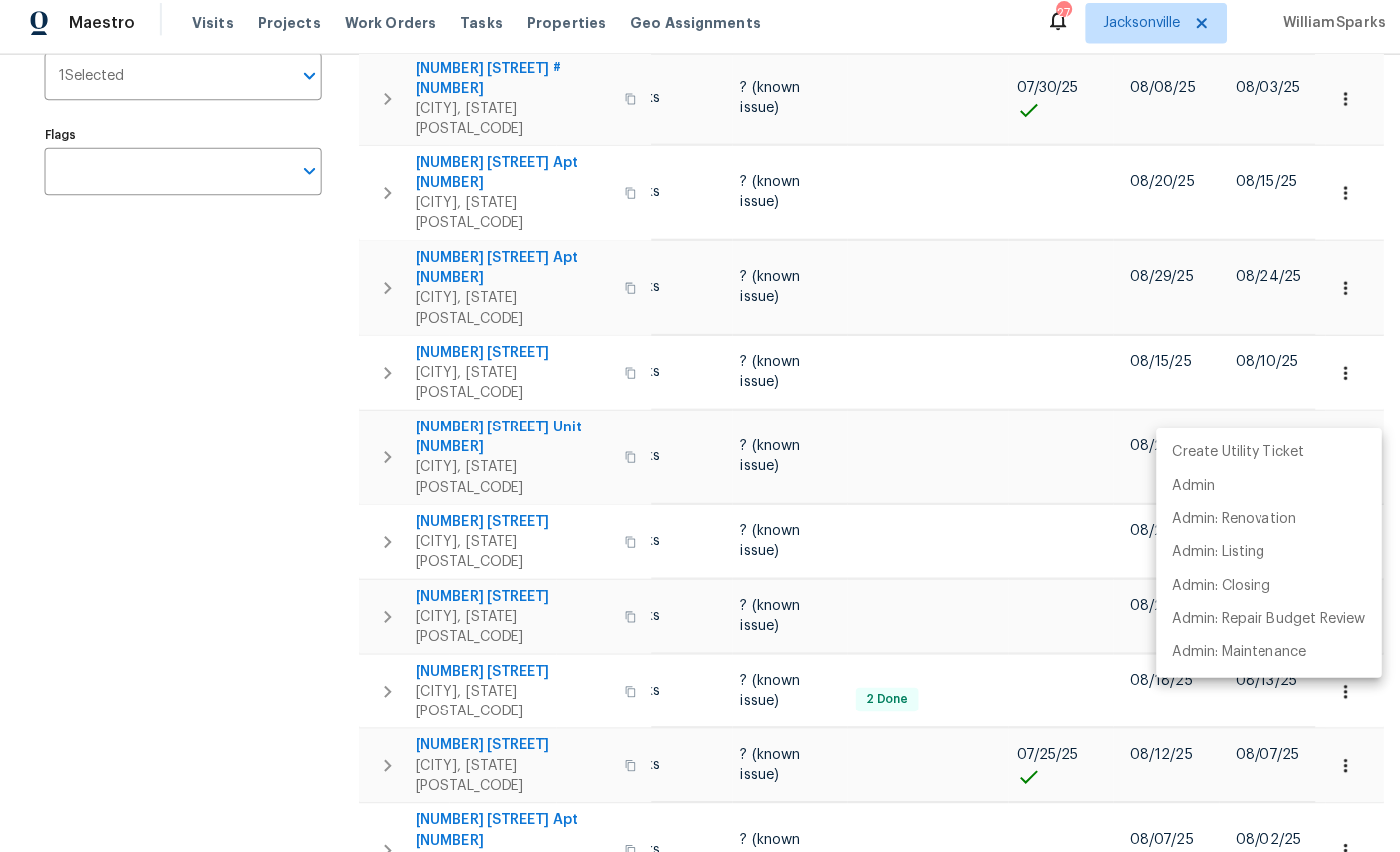 click at bounding box center (700, 426) 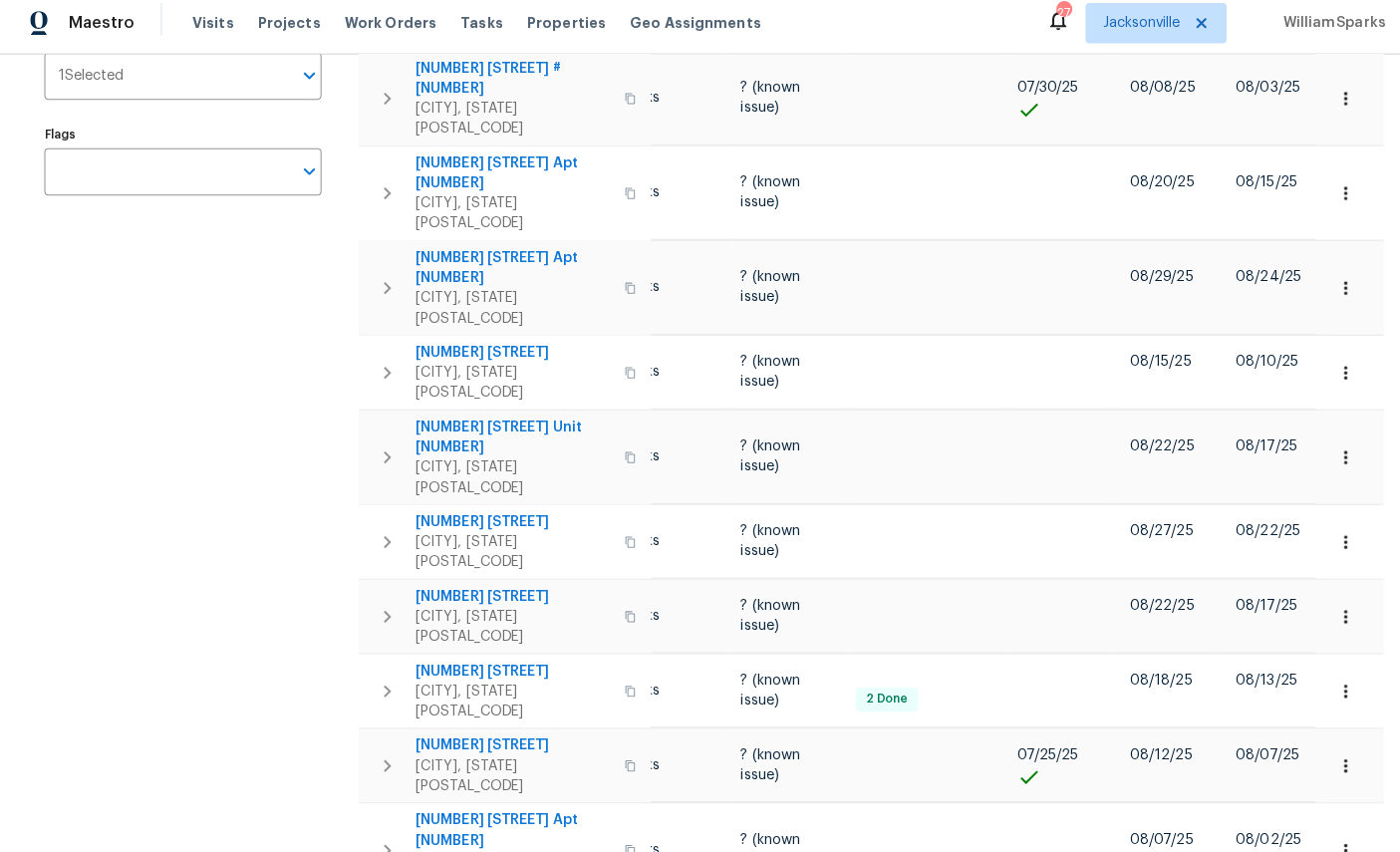 click at bounding box center [1049, 691] 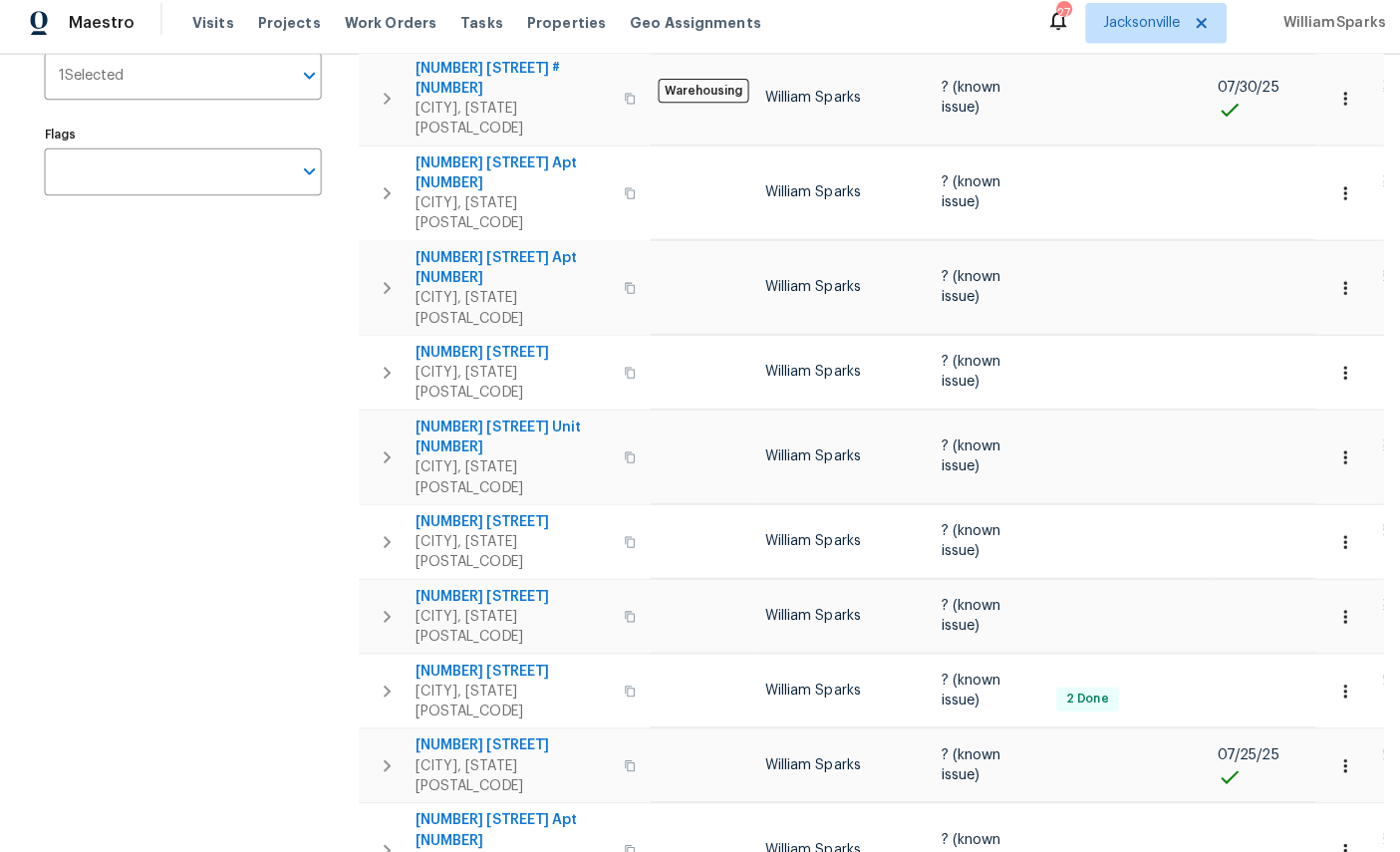 scroll, scrollTop: 0, scrollLeft: 0, axis: both 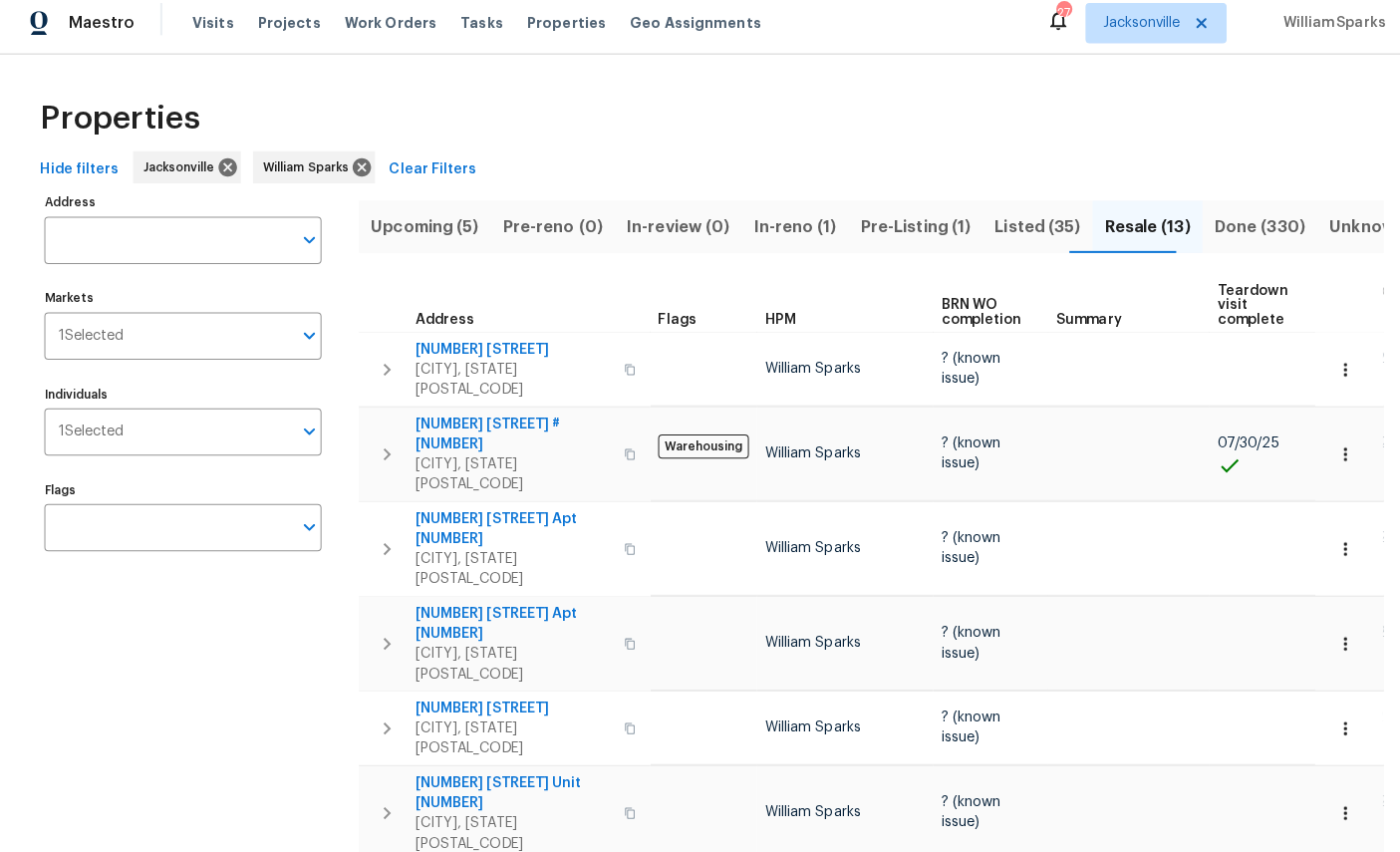 click on "Work Orders" at bounding box center [386, 32] 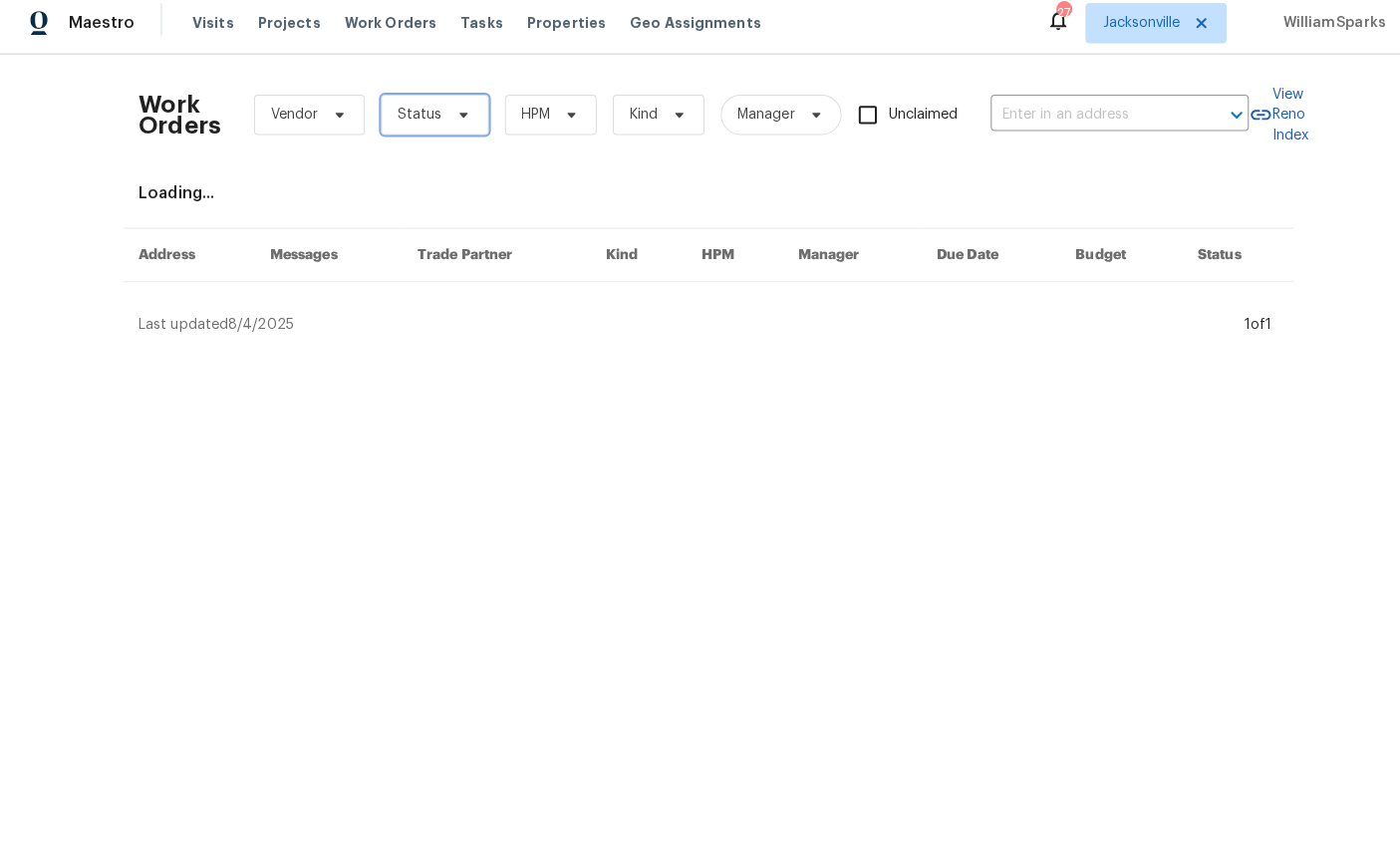 click on "Status" at bounding box center [429, 123] 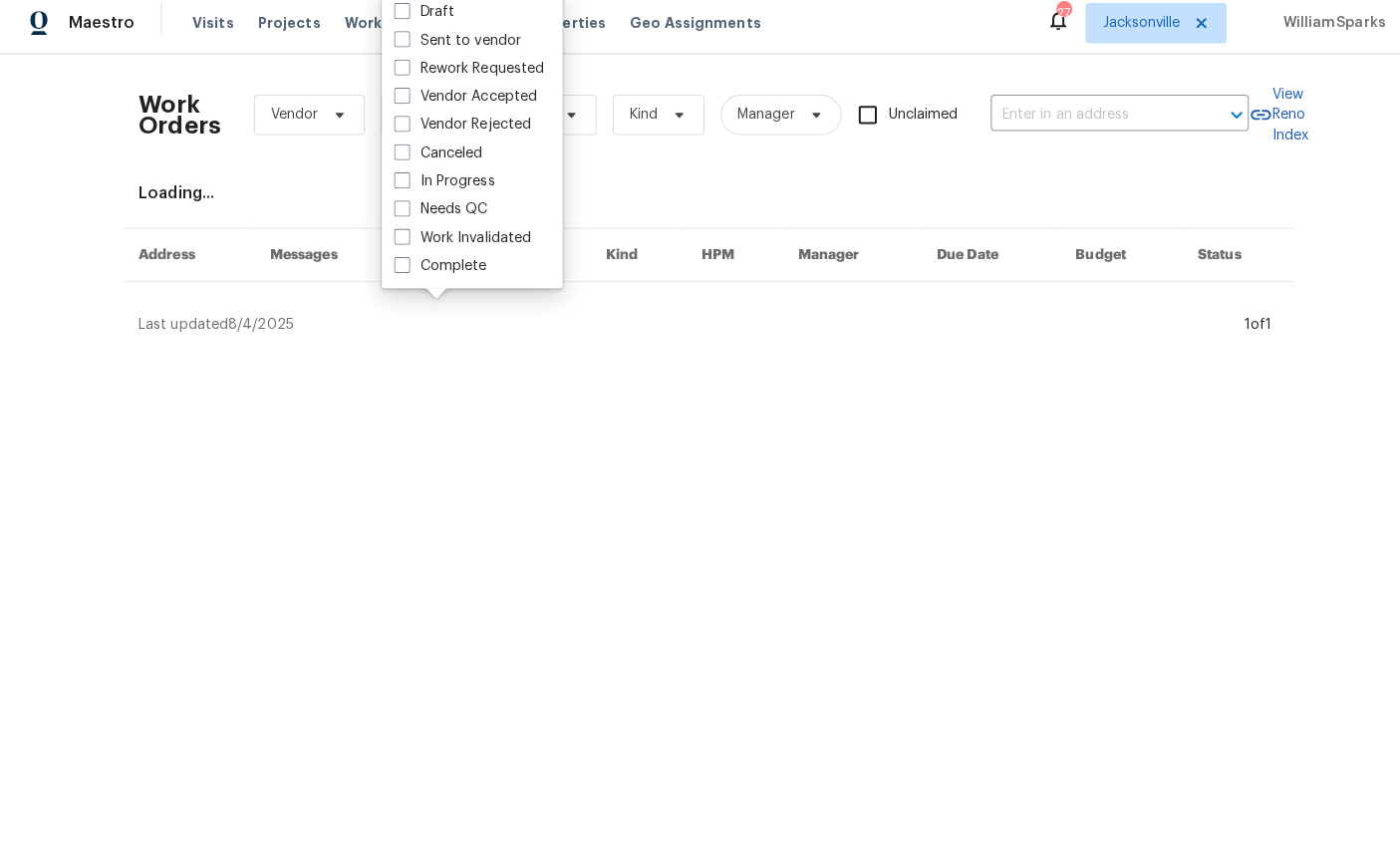 click on "Needs QC" at bounding box center [435, 216] 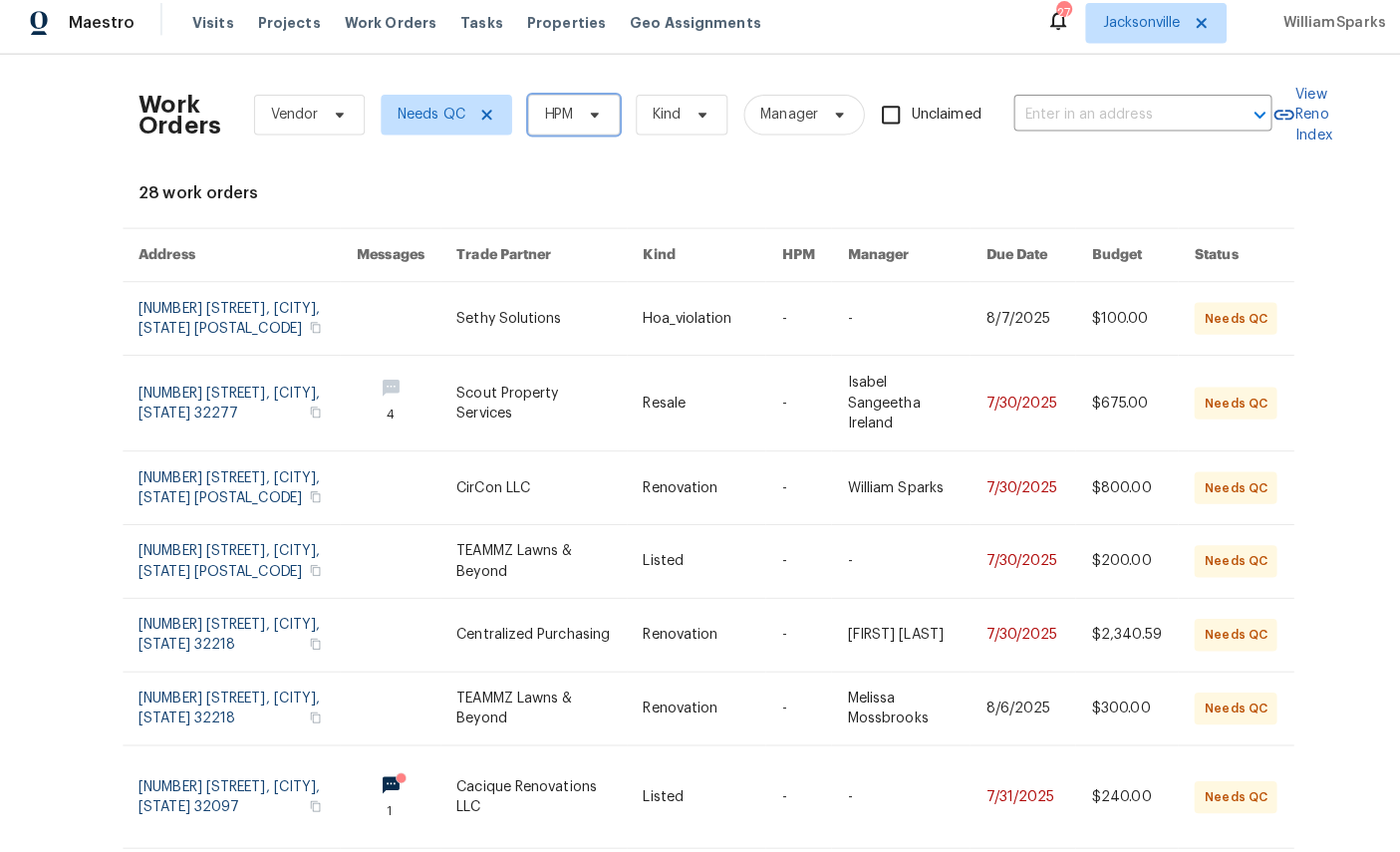 click at bounding box center (585, 123) 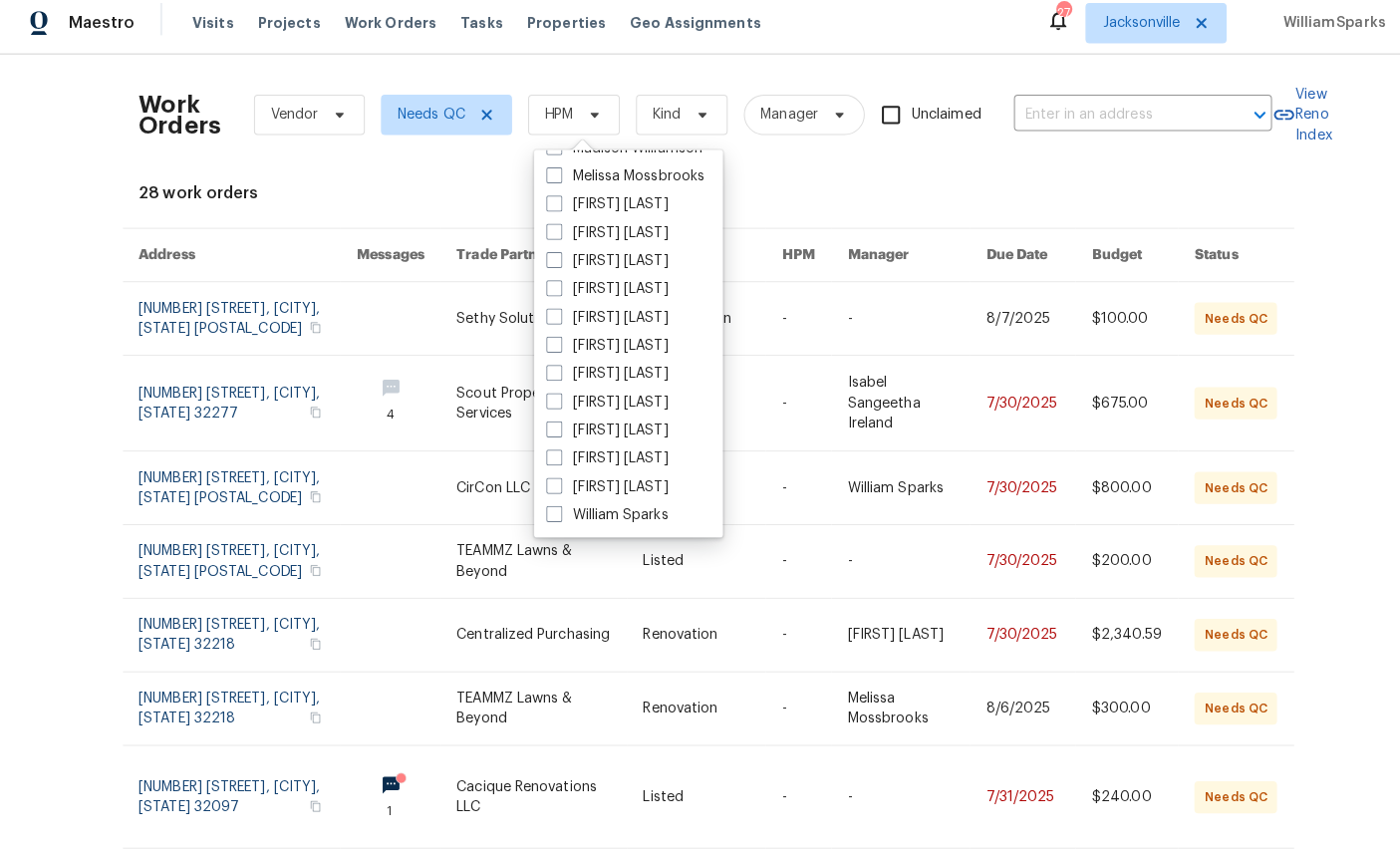 scroll, scrollTop: 387, scrollLeft: 0, axis: vertical 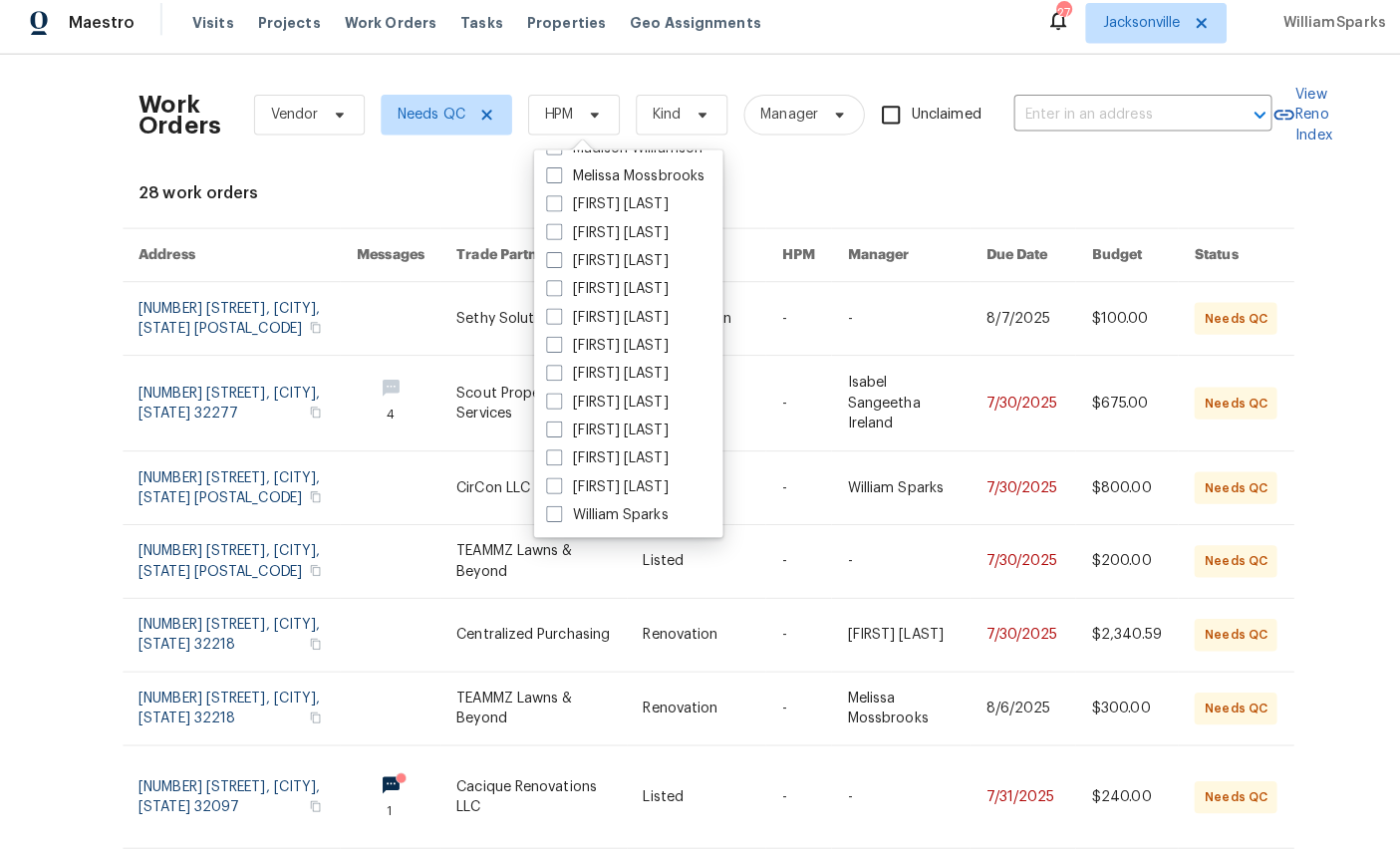 click on "William Sparks" at bounding box center (600, 518) 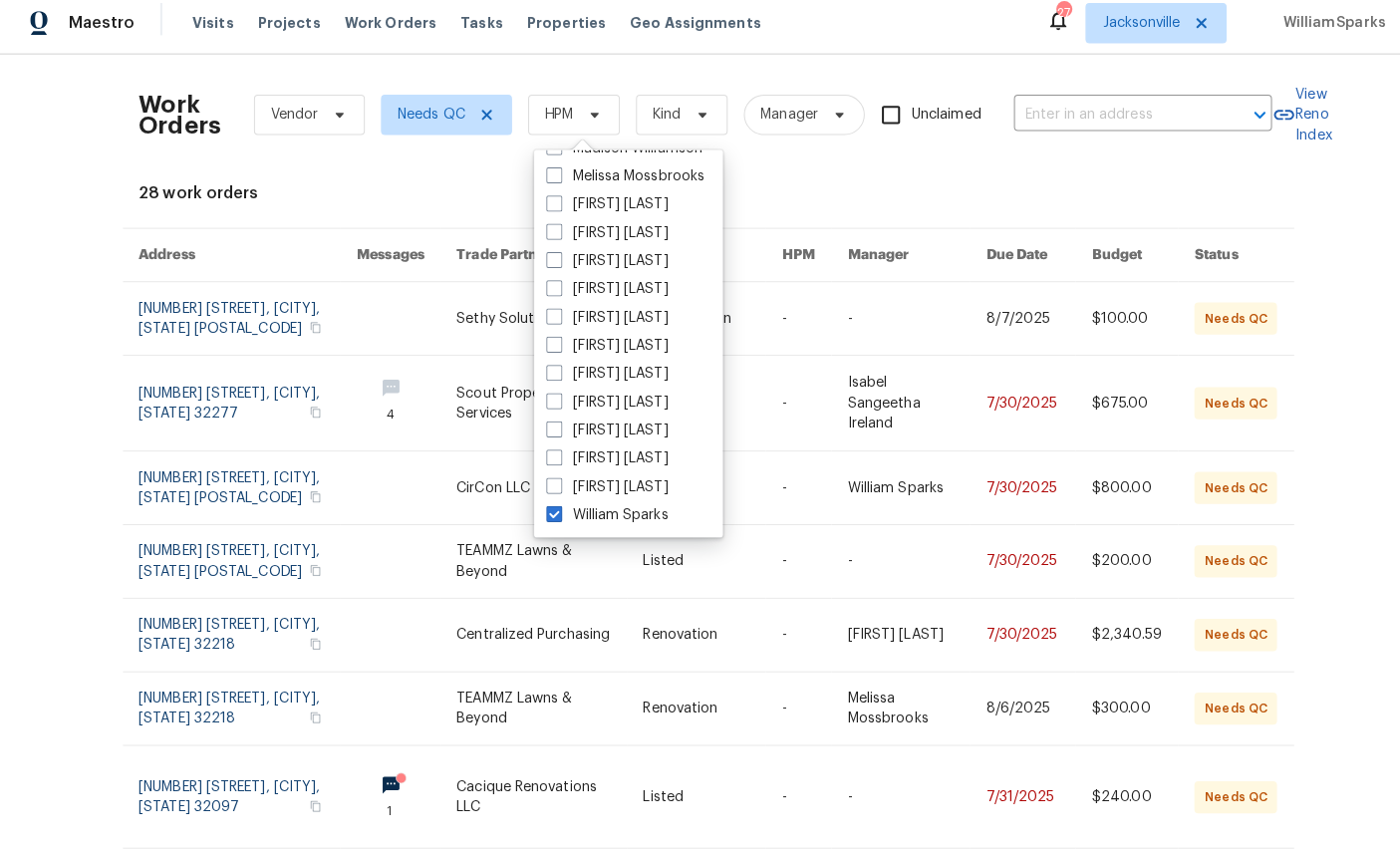 checkbox on "true" 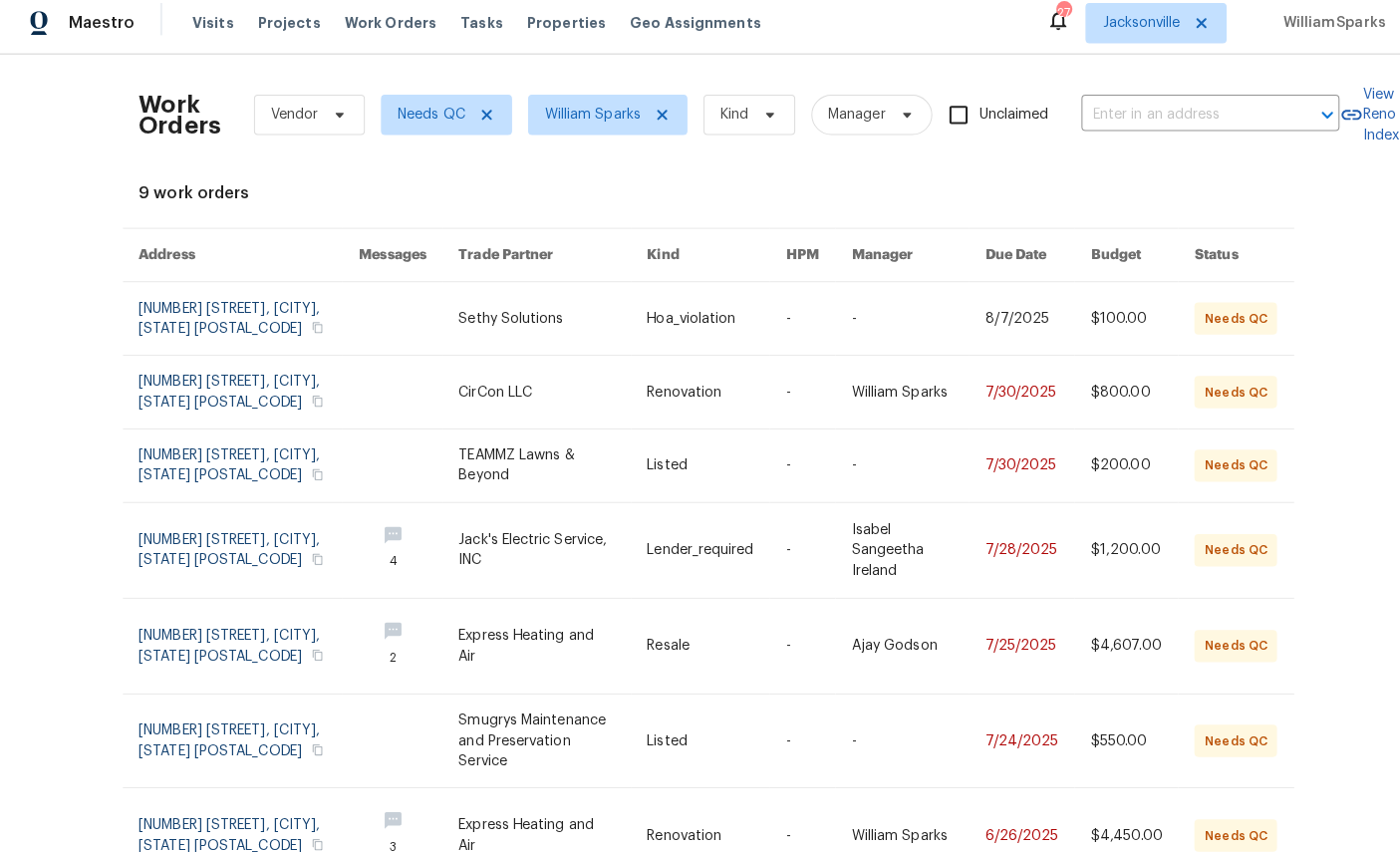 click at bounding box center [246, 324] 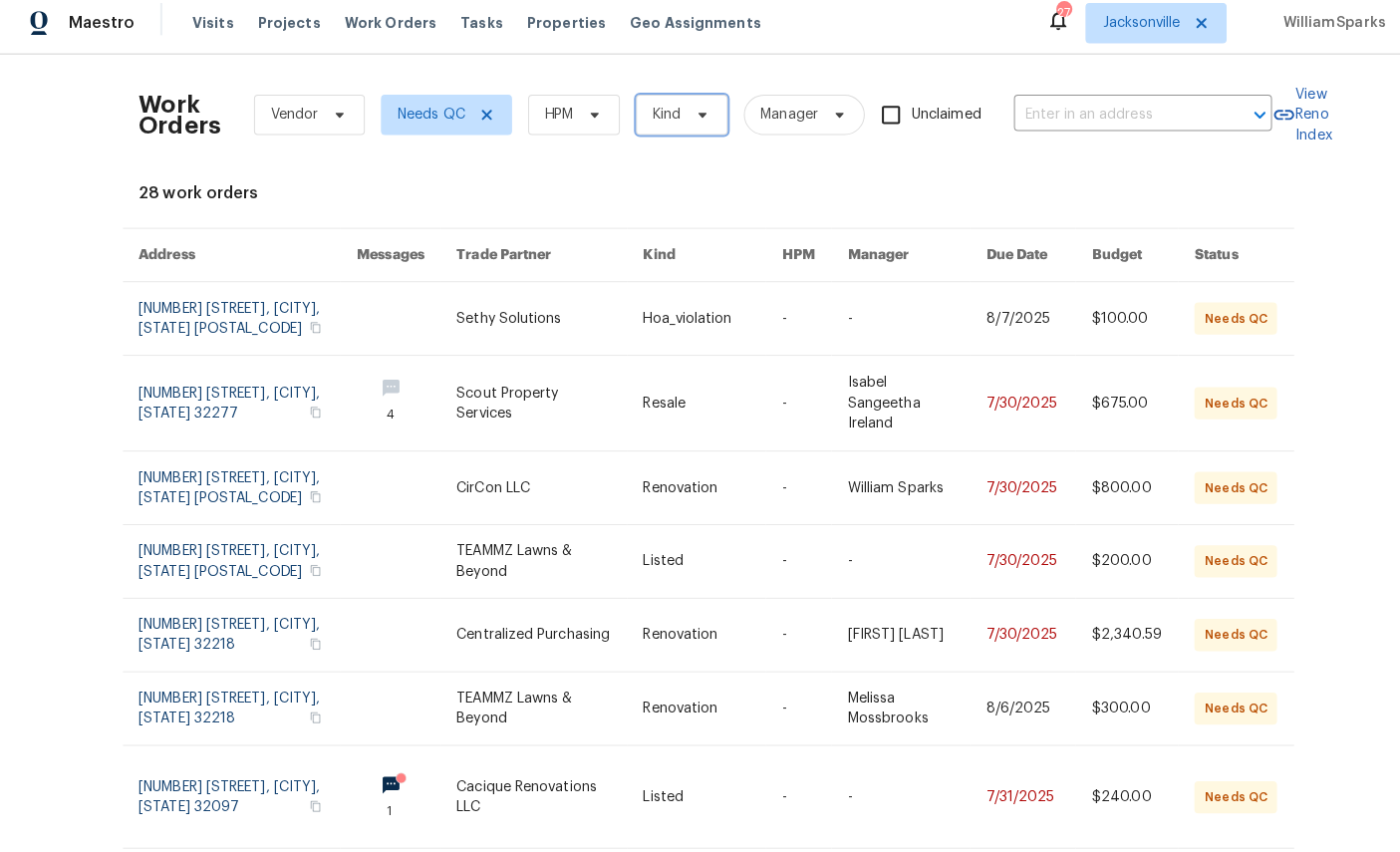 click on "Kind" at bounding box center (660, 123) 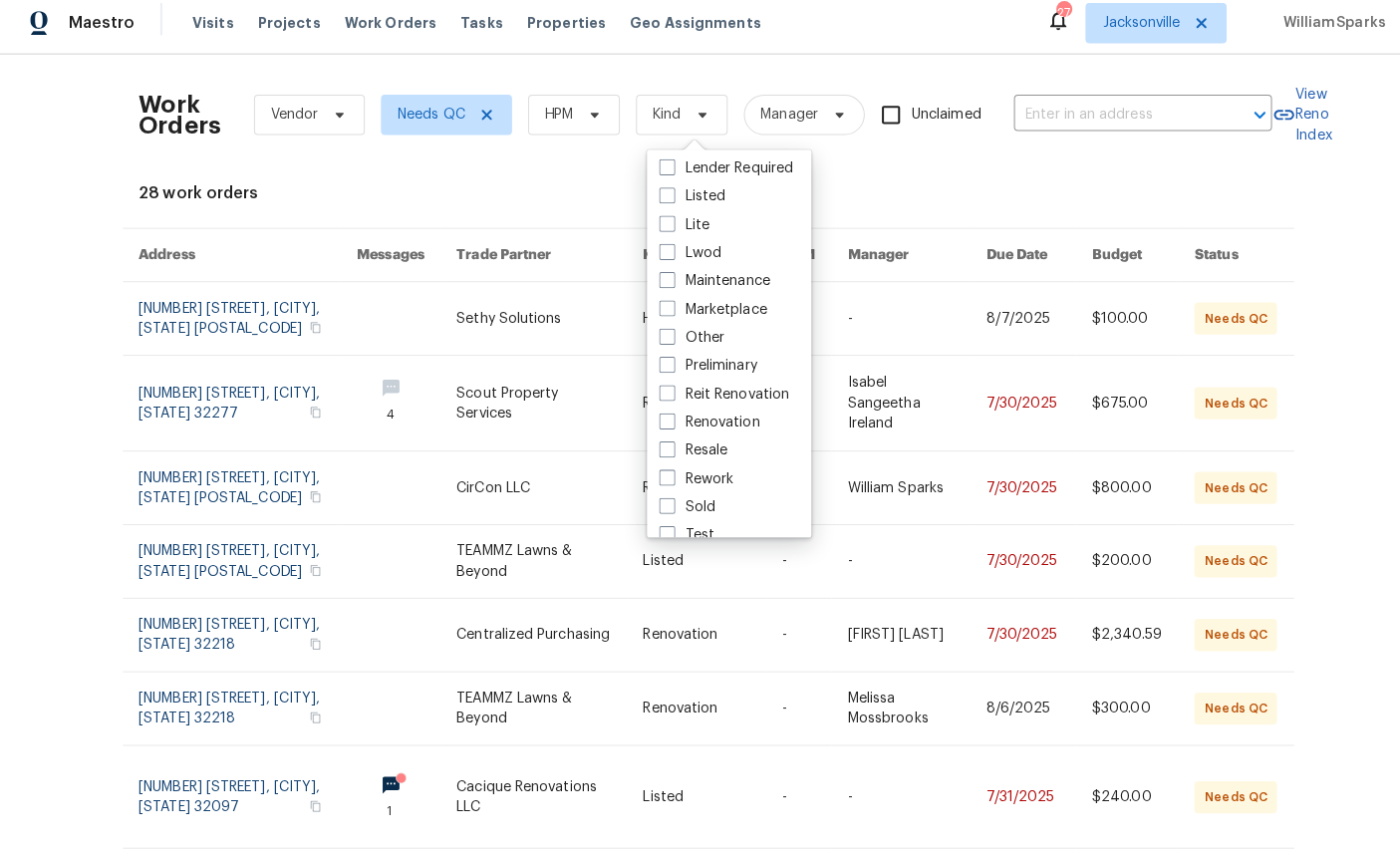 scroll, scrollTop: 155, scrollLeft: 0, axis: vertical 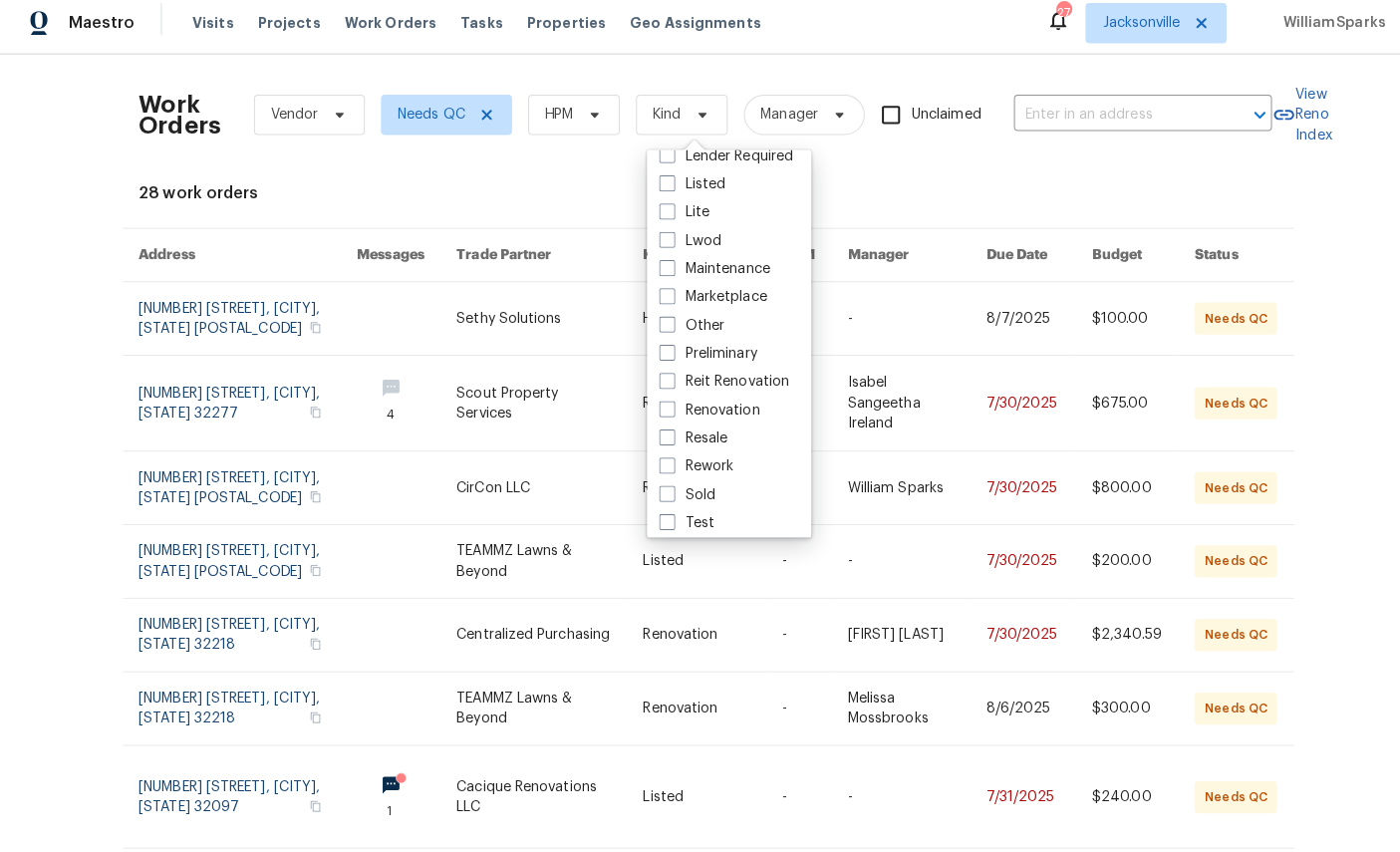 click on "Renovation" at bounding box center [701, 415] 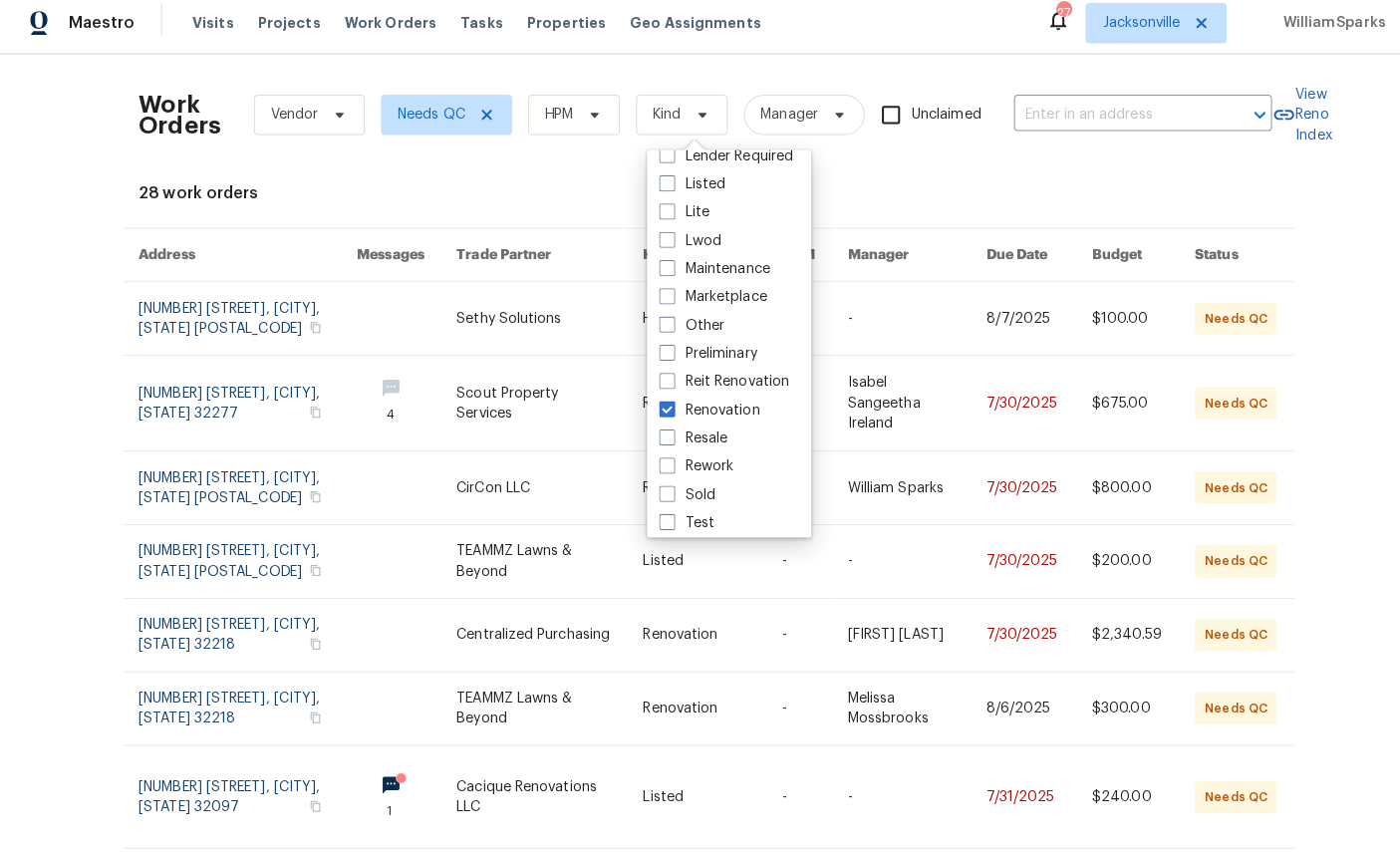 checkbox on "true" 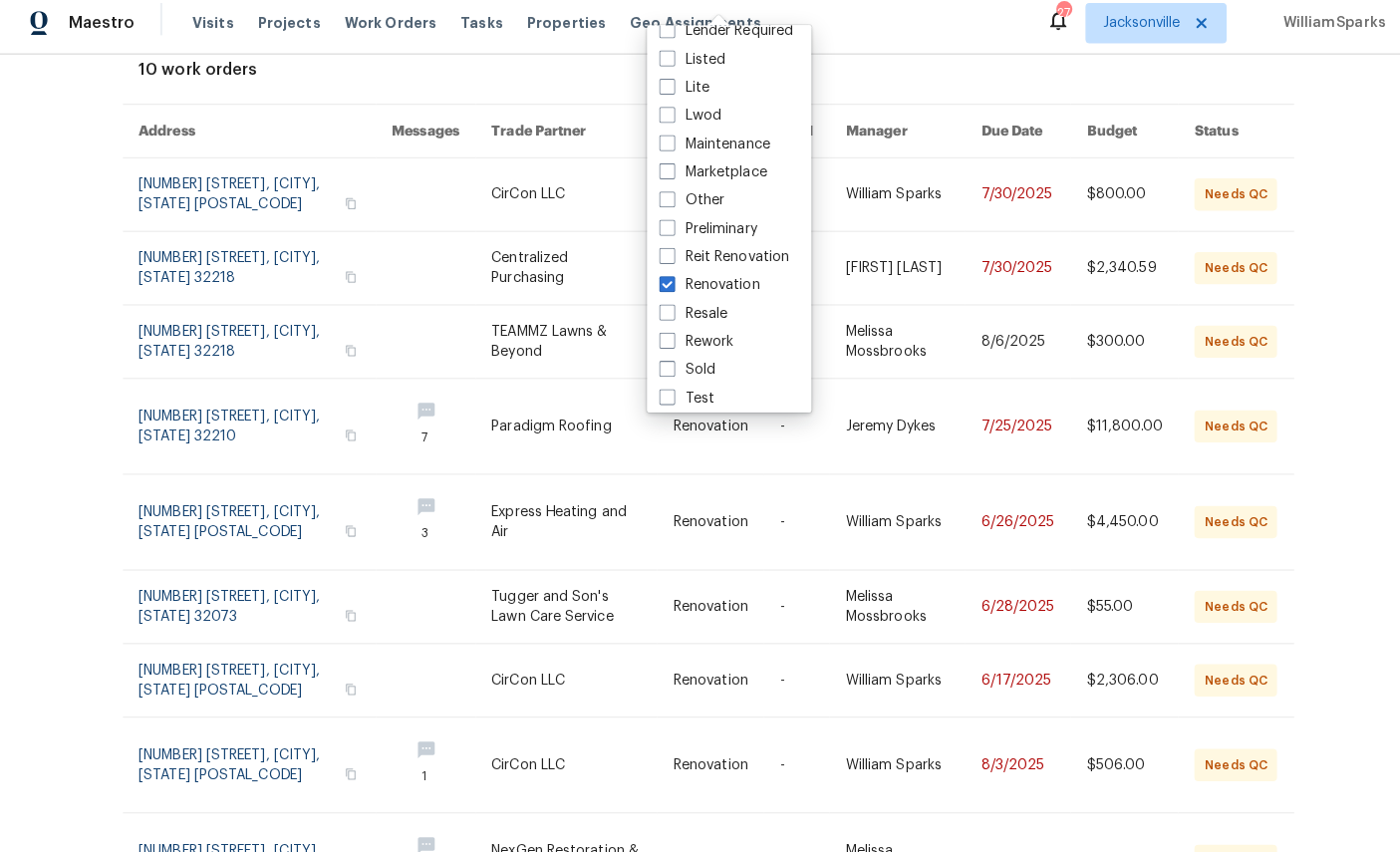 scroll, scrollTop: 137, scrollLeft: 0, axis: vertical 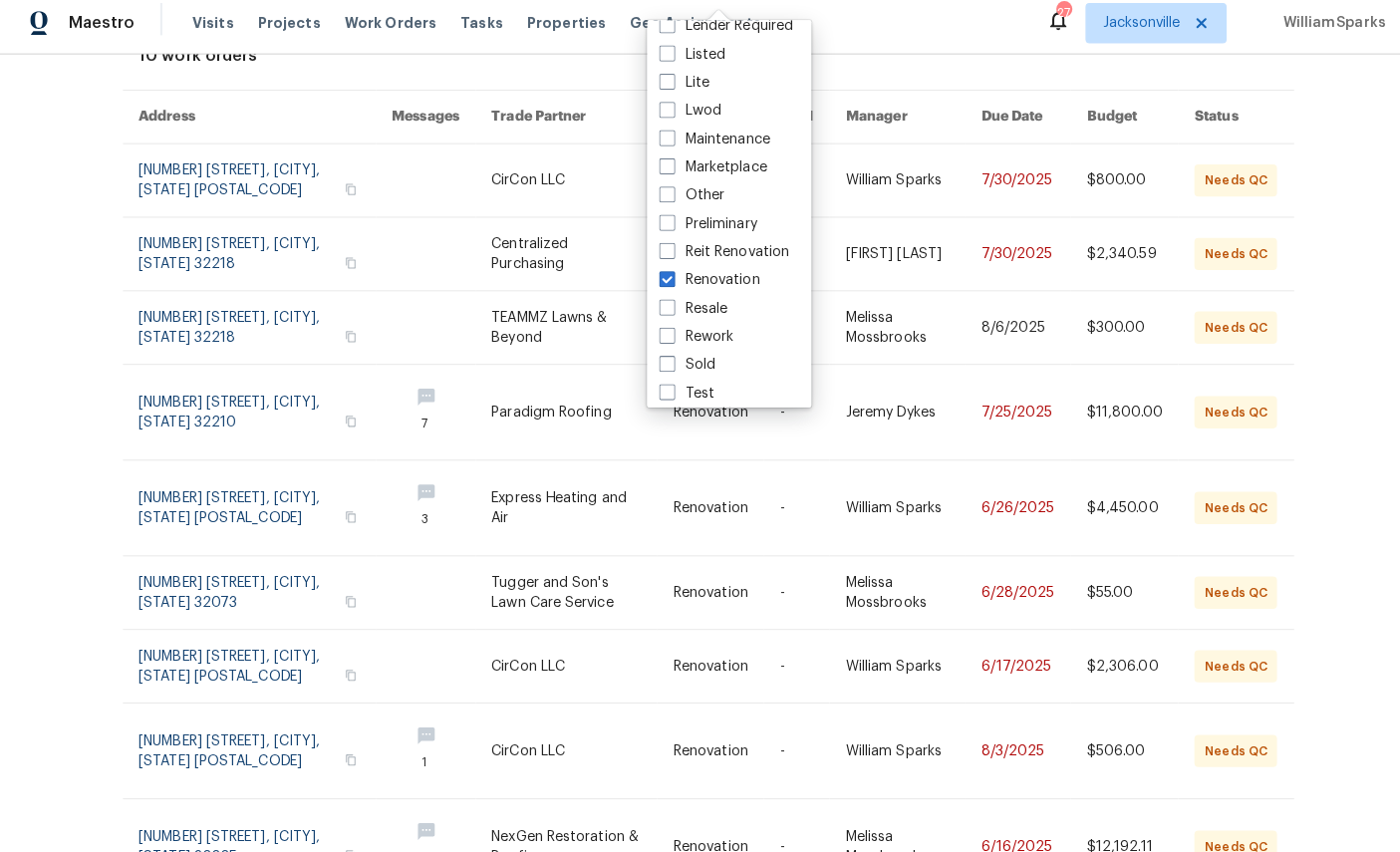 click on "Work Orders Vendor Needs QC HPM Renovation Manager Unclaimed ​ View Reno Index 10 work orders Address Messages Trade Partner Kind HPM Manager Due Date Budget Status [NUMBER] [STREET], [CITY], [STATE]   [POSTAL_CODE] [COMPANY] Renovation - [FIRST] [LAST] [DATE] $[PRICE] Needs QC [NUMBER] [STREET], [CITY], [STATE]   [POSTAL_CODE] [COMPANY] Renovation - [FIRST] [LAST] [DATE] $[PRICE] Needs QC [NUMBER] [STREET], [CITY], [STATE]   [POSTAL_CODE] [COMPANY] Renovation - [FIRST] [LAST] [DATE] $[PRICE] Needs QC [NUMBER] [STREET], [CITY], [STATE]   [POSTAL_CODE] [COMPANY] Renovation - [FIRST] [LAST] [DATE] $[PRICE] Needs QC [NUMBER] [STREET], [CITY], [STATE]   [POSTAL_CODE] [COMPANY] Renovation - [FIRST] [LAST] [DATE] $[PRICE] Needs QC [NUMBER] [STREET], [STATE]   [POSTAL_CODE] [COMPANY] Renovation - [FIRST] [LAST] [DATE] $[PRICE] Needs QC [NUMBER] [STREET], [STATE]   [POSTAL_CODE] [COMPANY] Renovation - [FIRST] [LAST]" at bounding box center [700, 457] 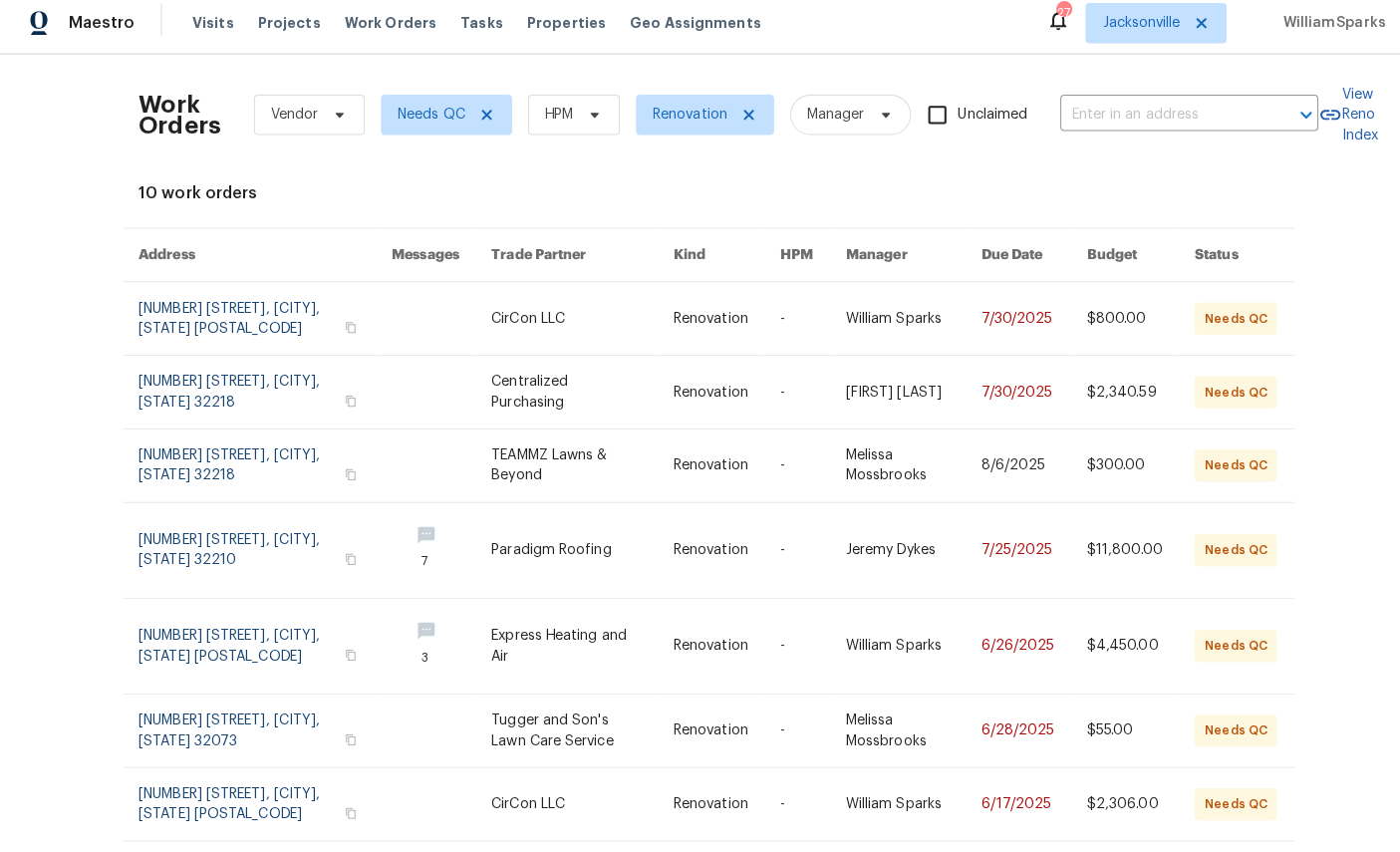 scroll, scrollTop: 0, scrollLeft: 0, axis: both 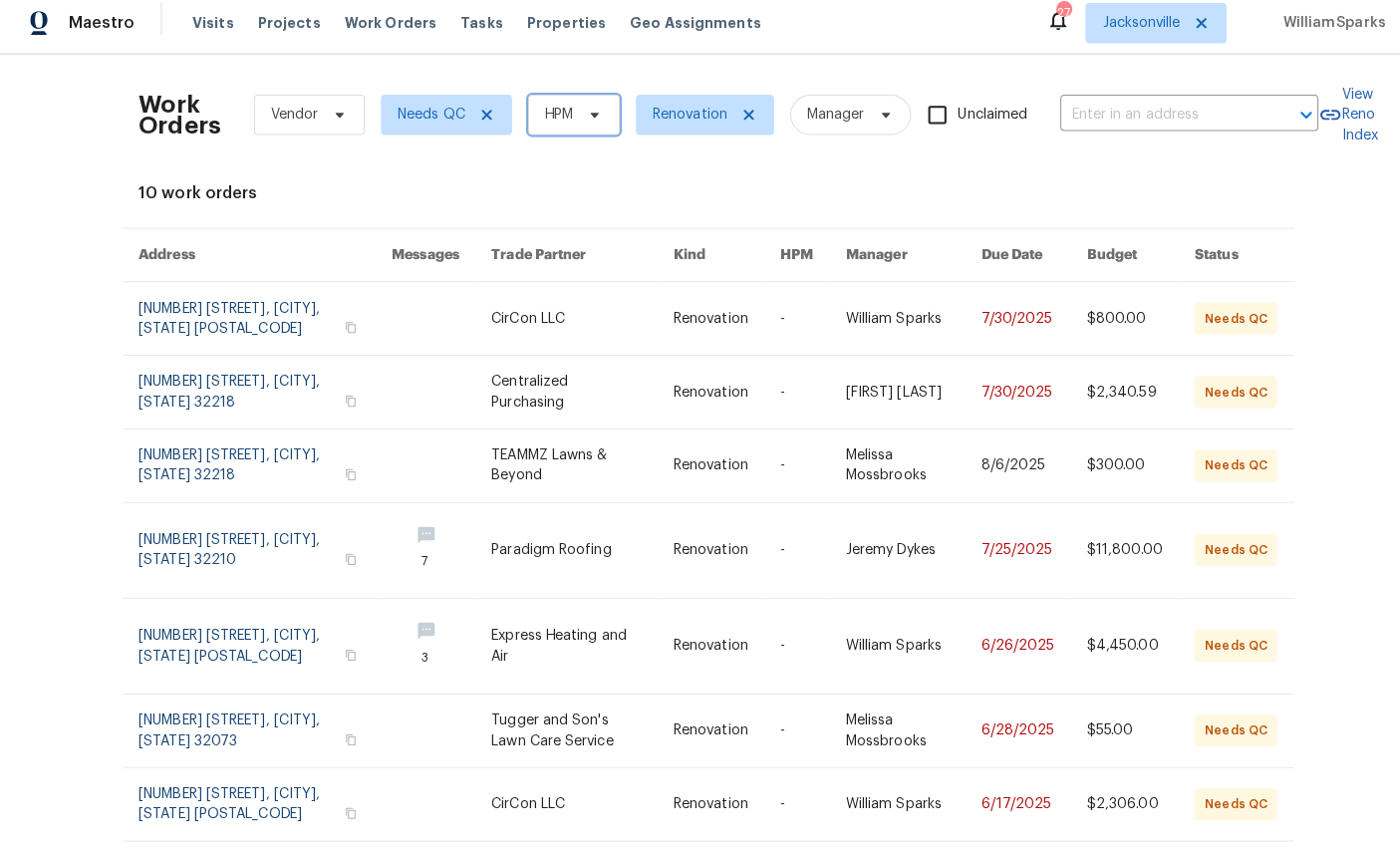 click on "HPM" at bounding box center (553, 123) 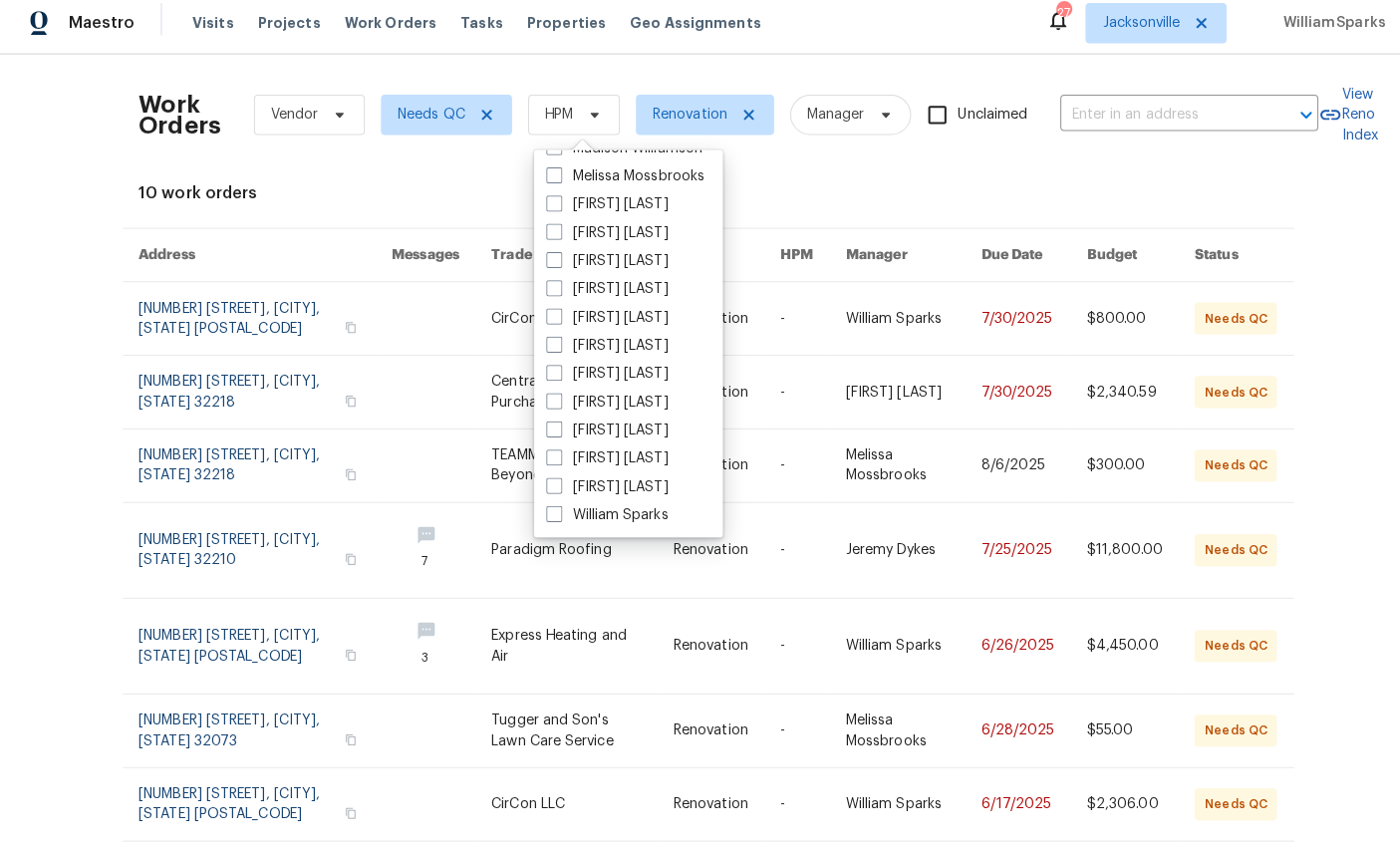 scroll, scrollTop: 387, scrollLeft: 0, axis: vertical 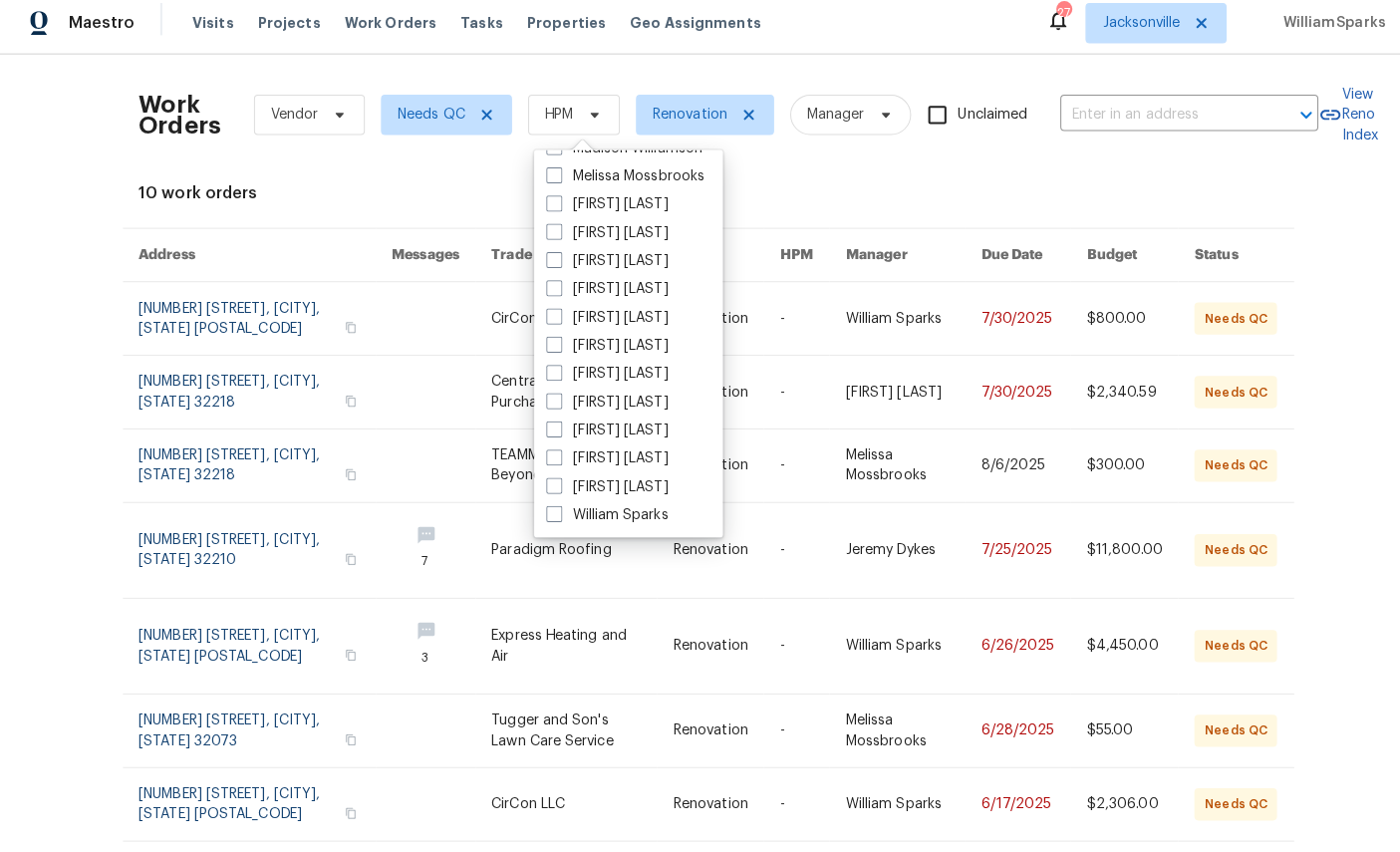 click on "William Sparks" at bounding box center [600, 518] 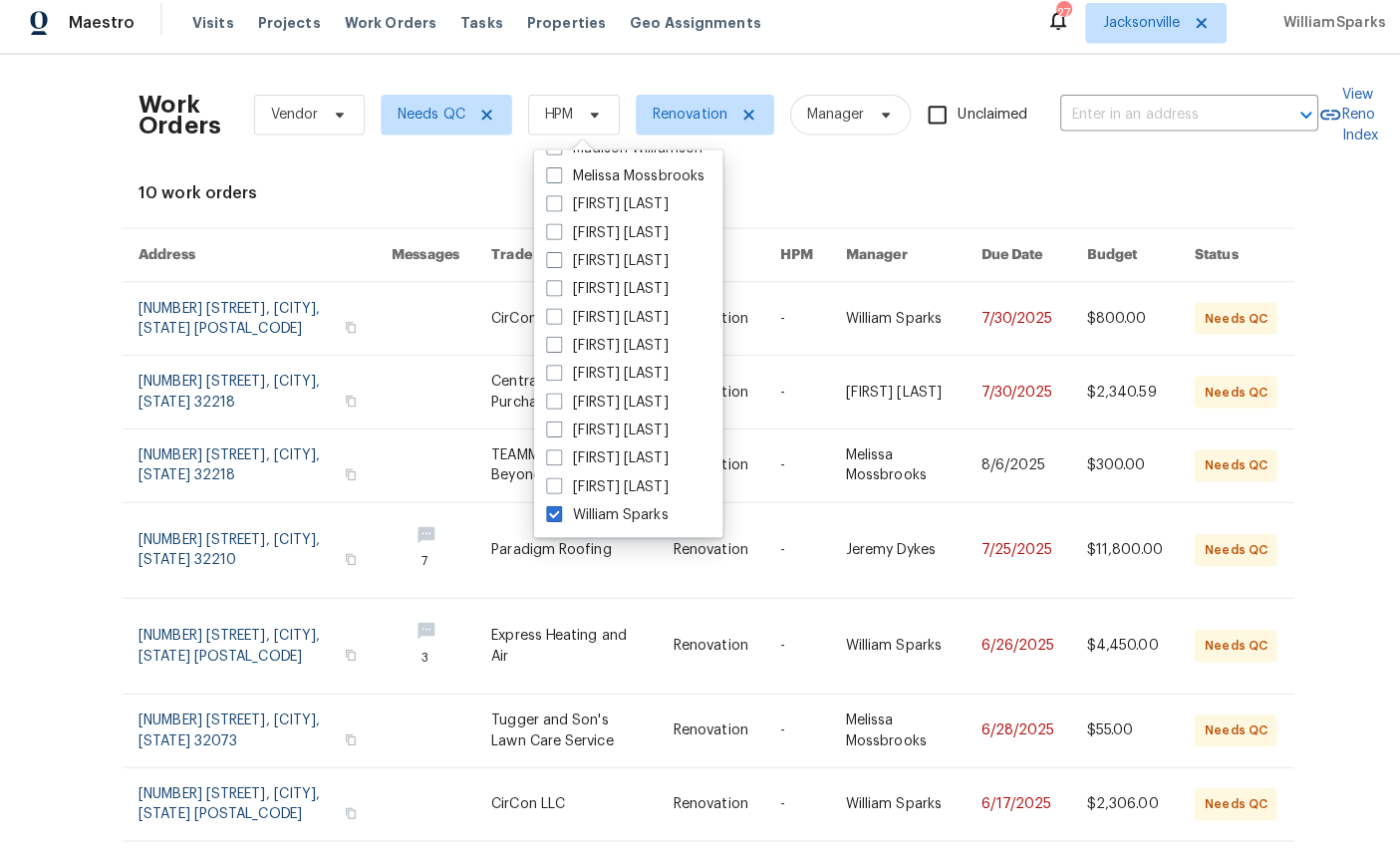 checkbox on "true" 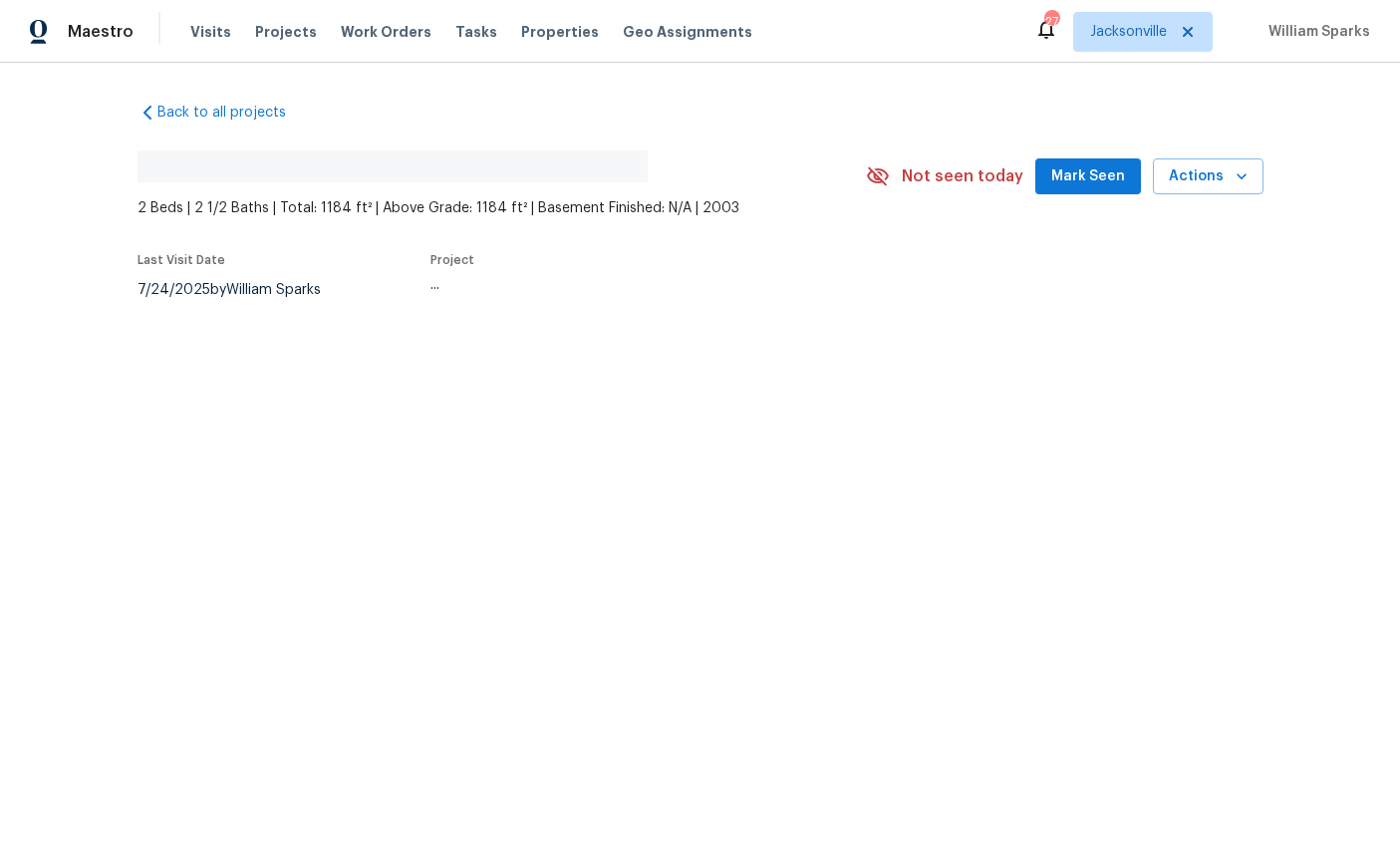 scroll, scrollTop: 0, scrollLeft: 0, axis: both 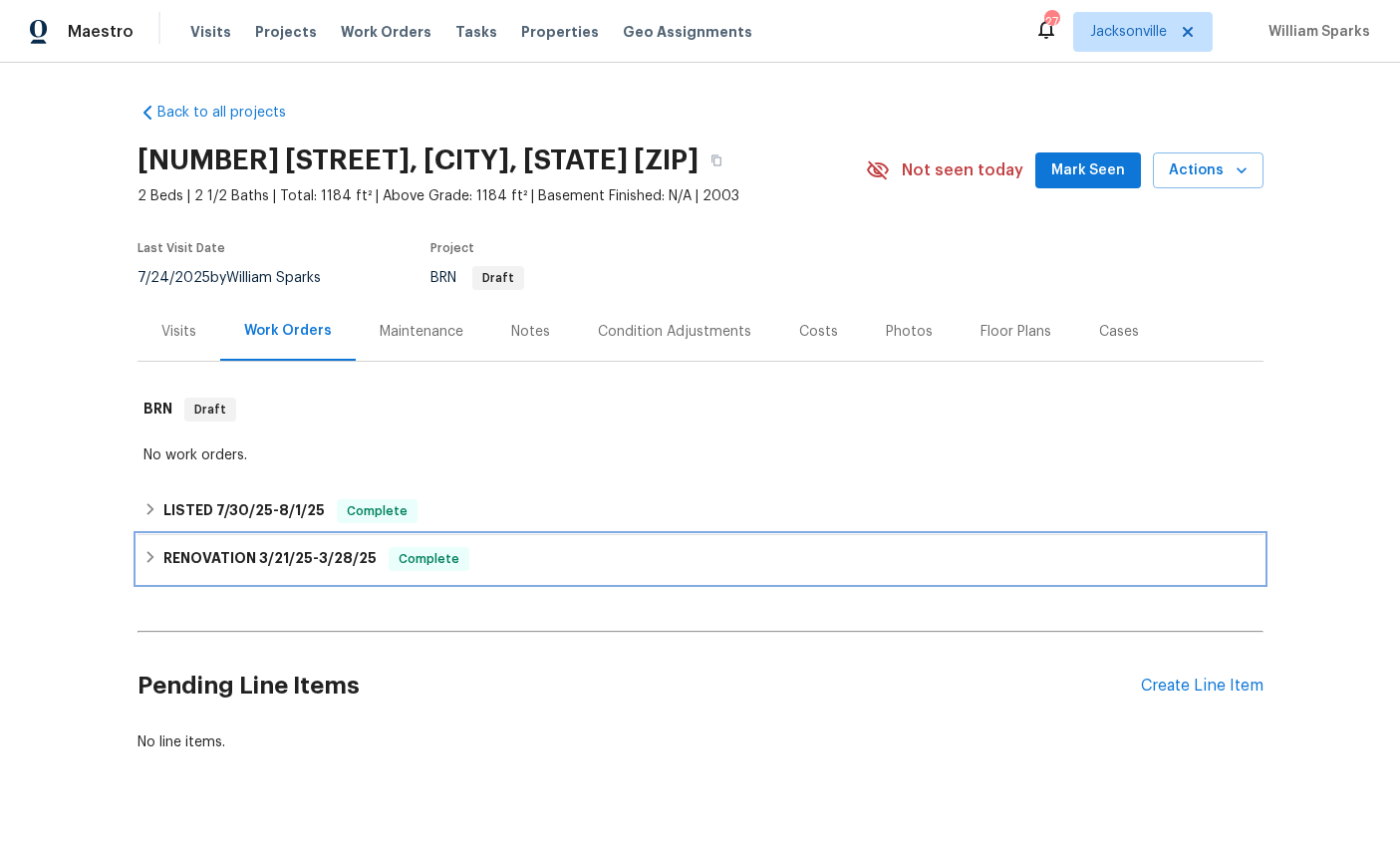 click on "RENOVATION   [DATE]  -  [DATE]" at bounding box center [270, 559] 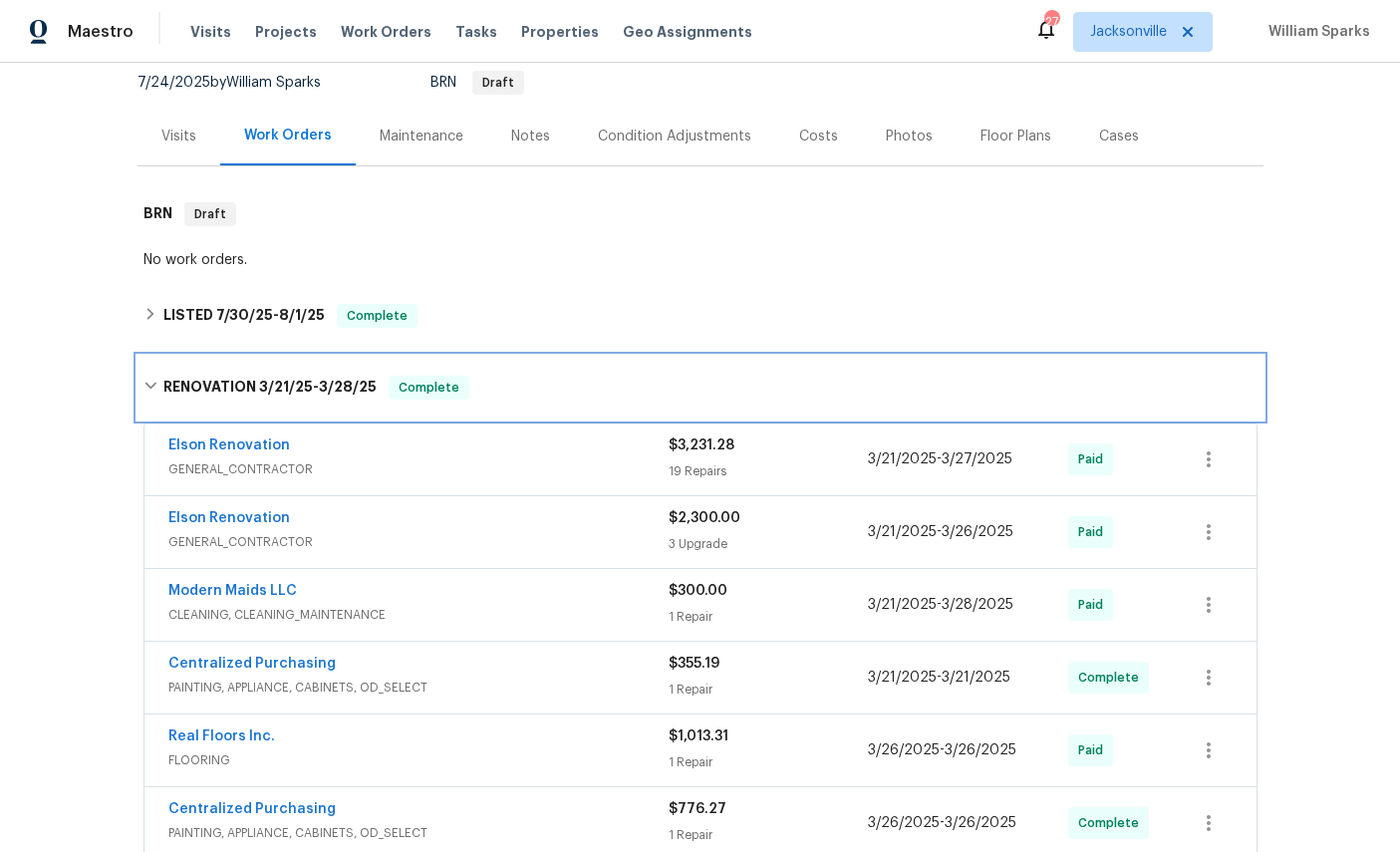 scroll, scrollTop: 218, scrollLeft: 0, axis: vertical 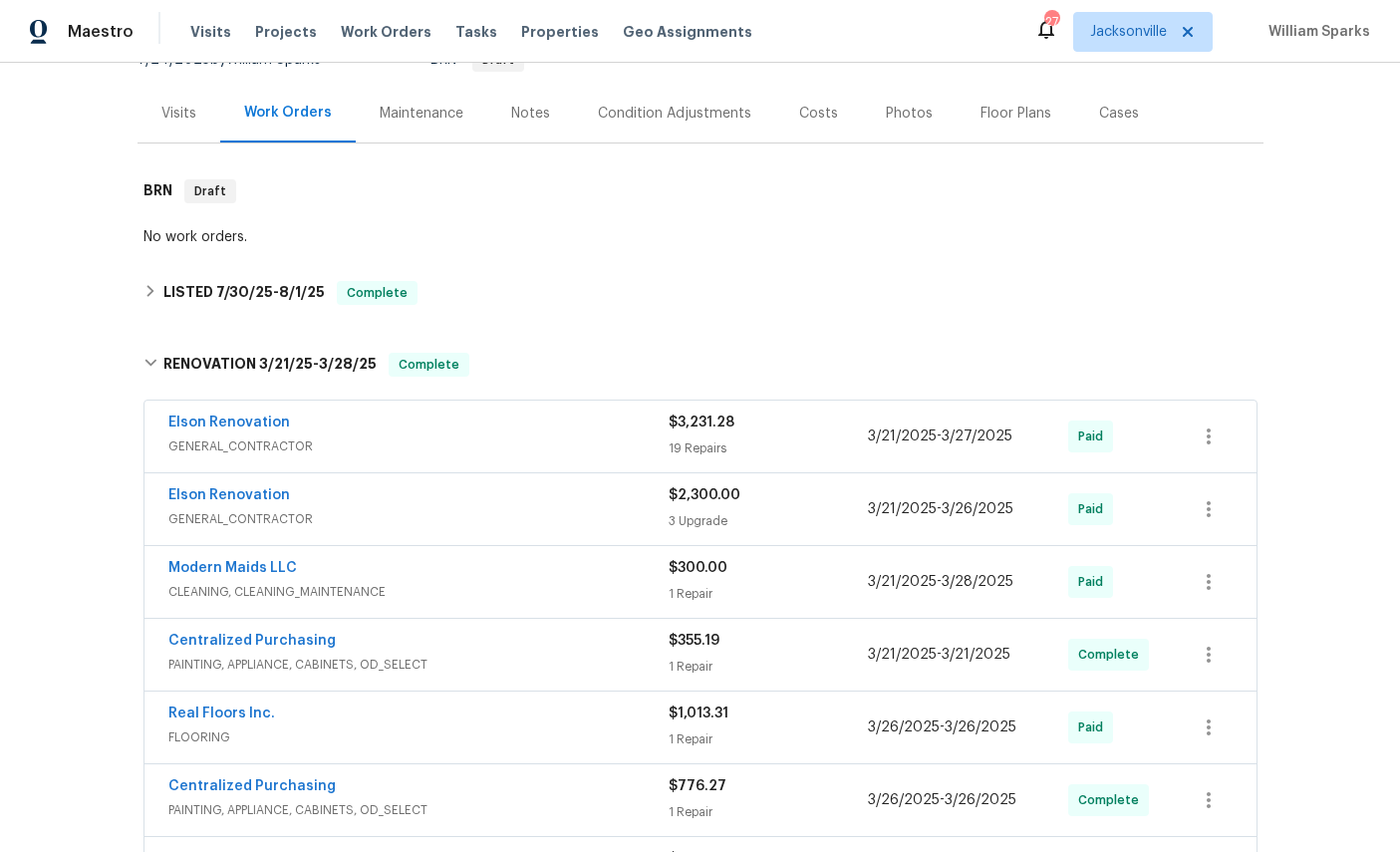 click on "Elson Renovation" at bounding box center [229, 495] 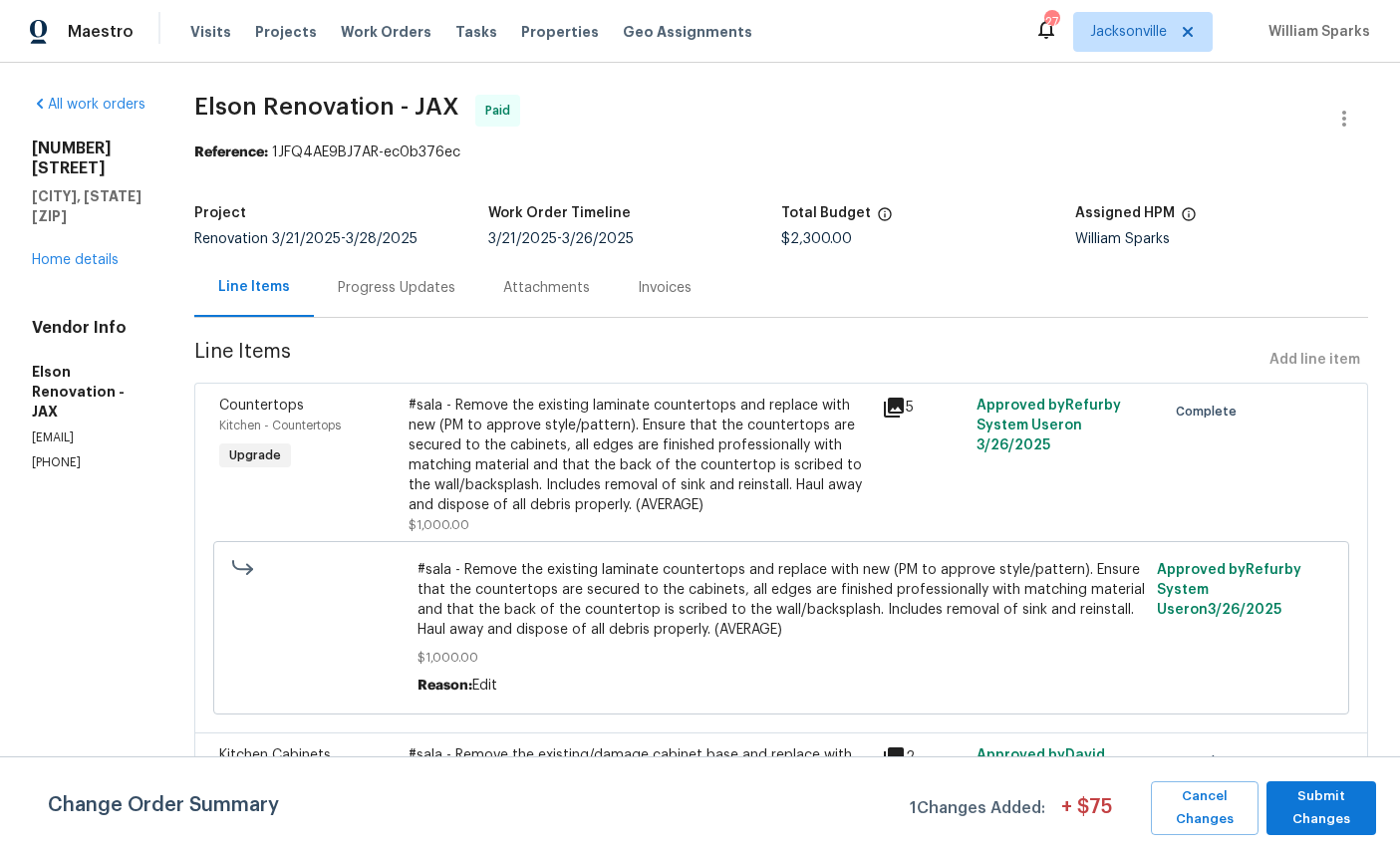 click on "Kitchen - Countertops" at bounding box center (308, 426) 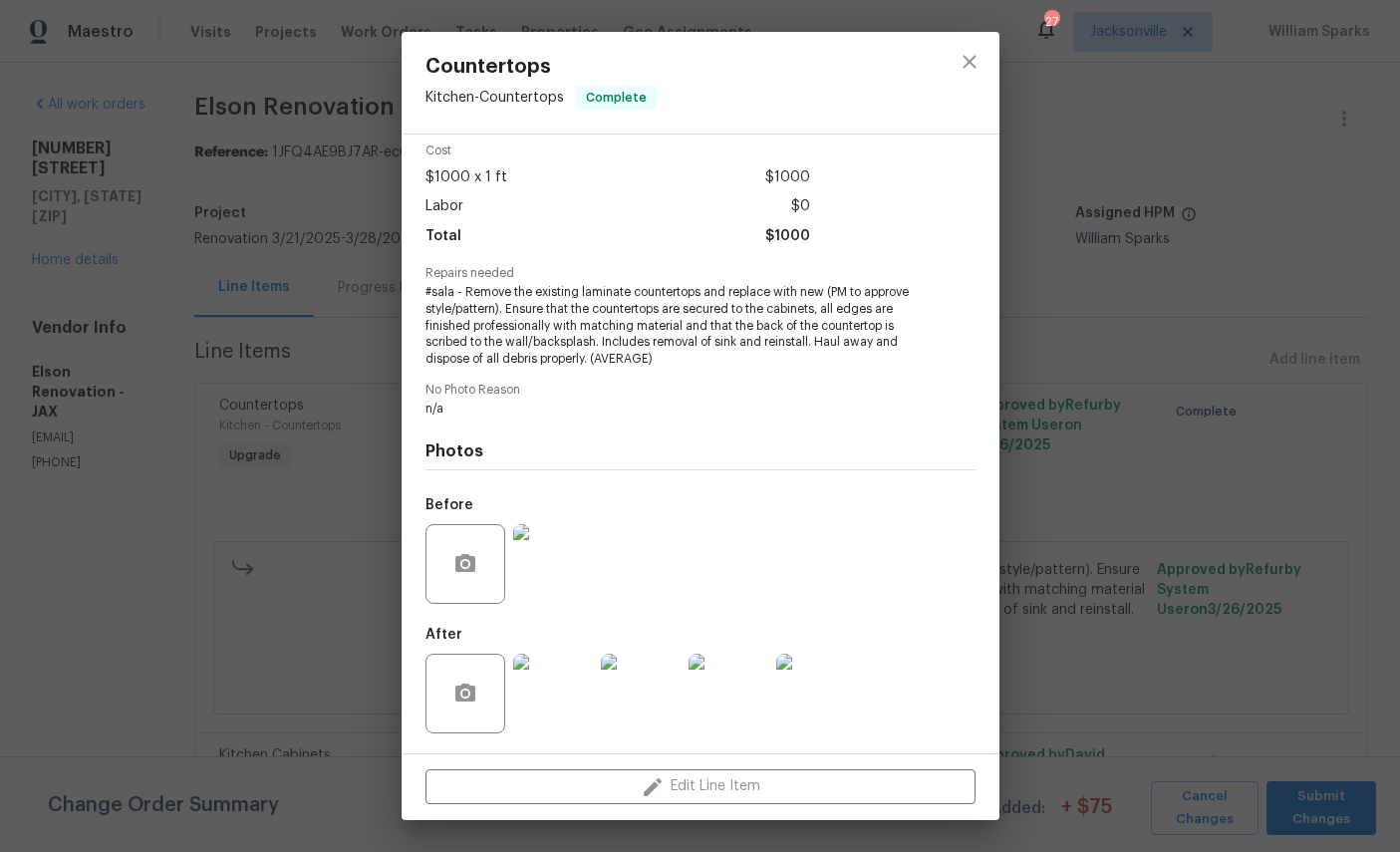 scroll, scrollTop: 109, scrollLeft: 0, axis: vertical 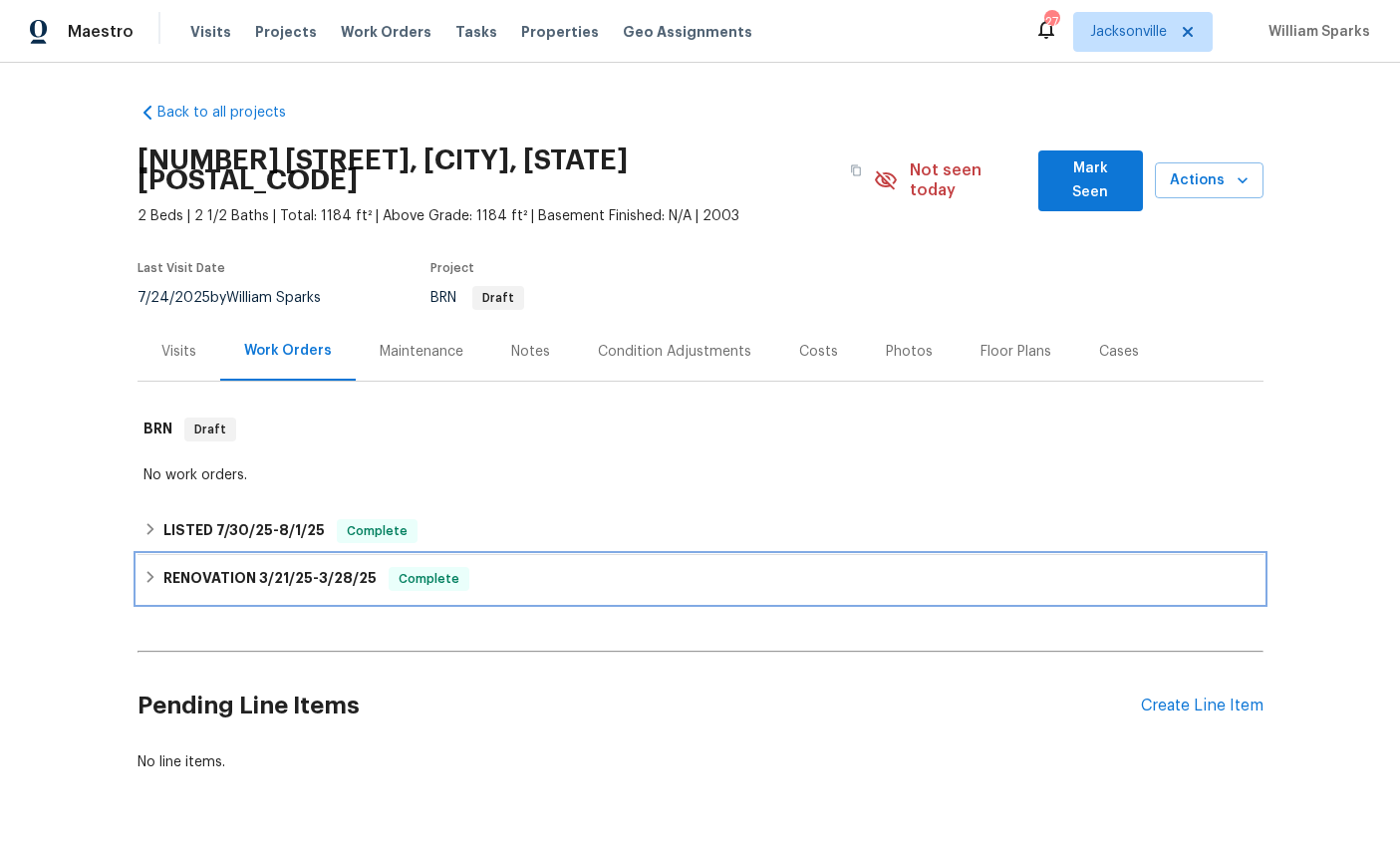 click on "RENOVATION   [DATE]  -  [DATE]" at bounding box center [270, 579] 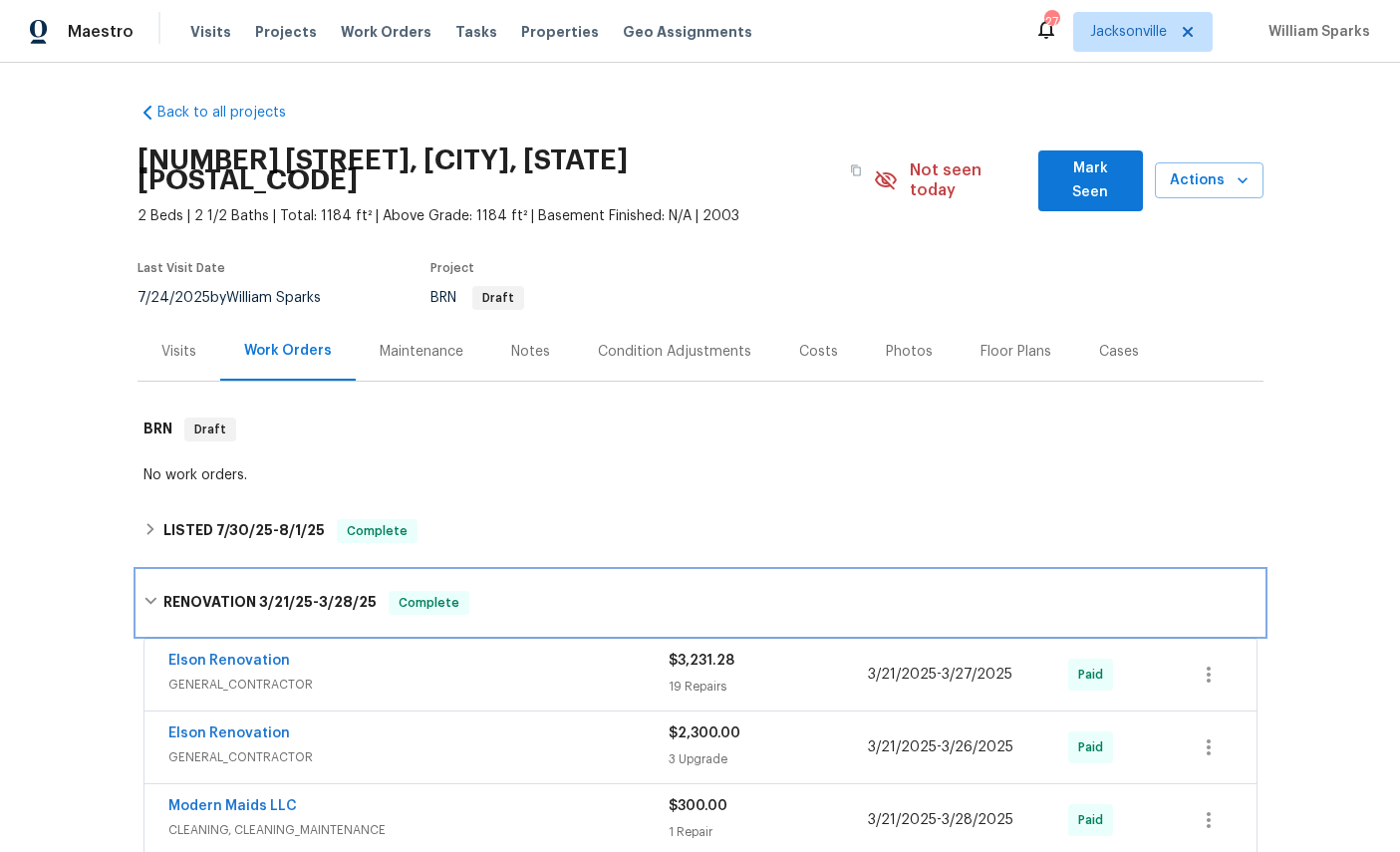 scroll, scrollTop: 0, scrollLeft: 0, axis: both 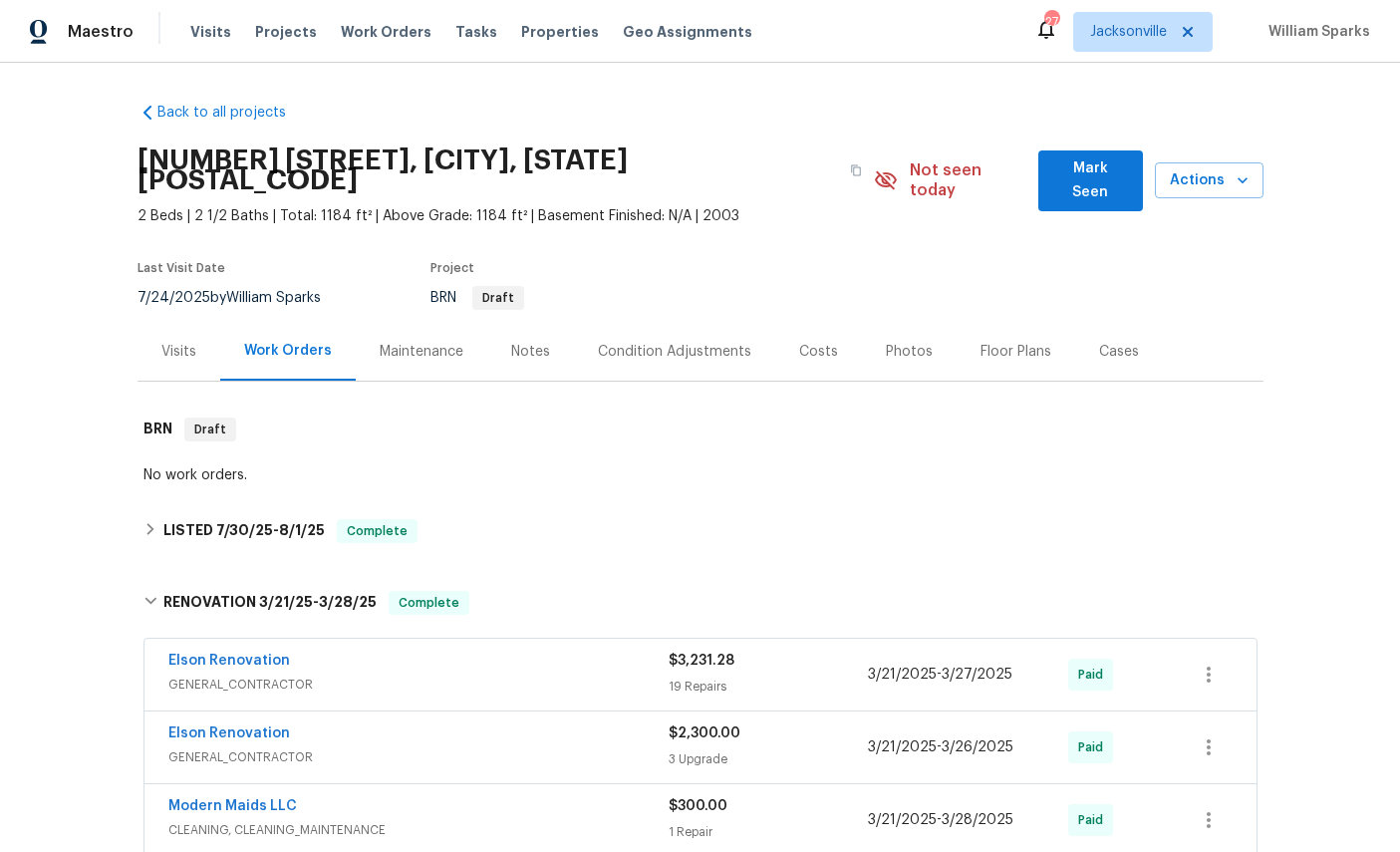 click on "Photos" at bounding box center [909, 351] 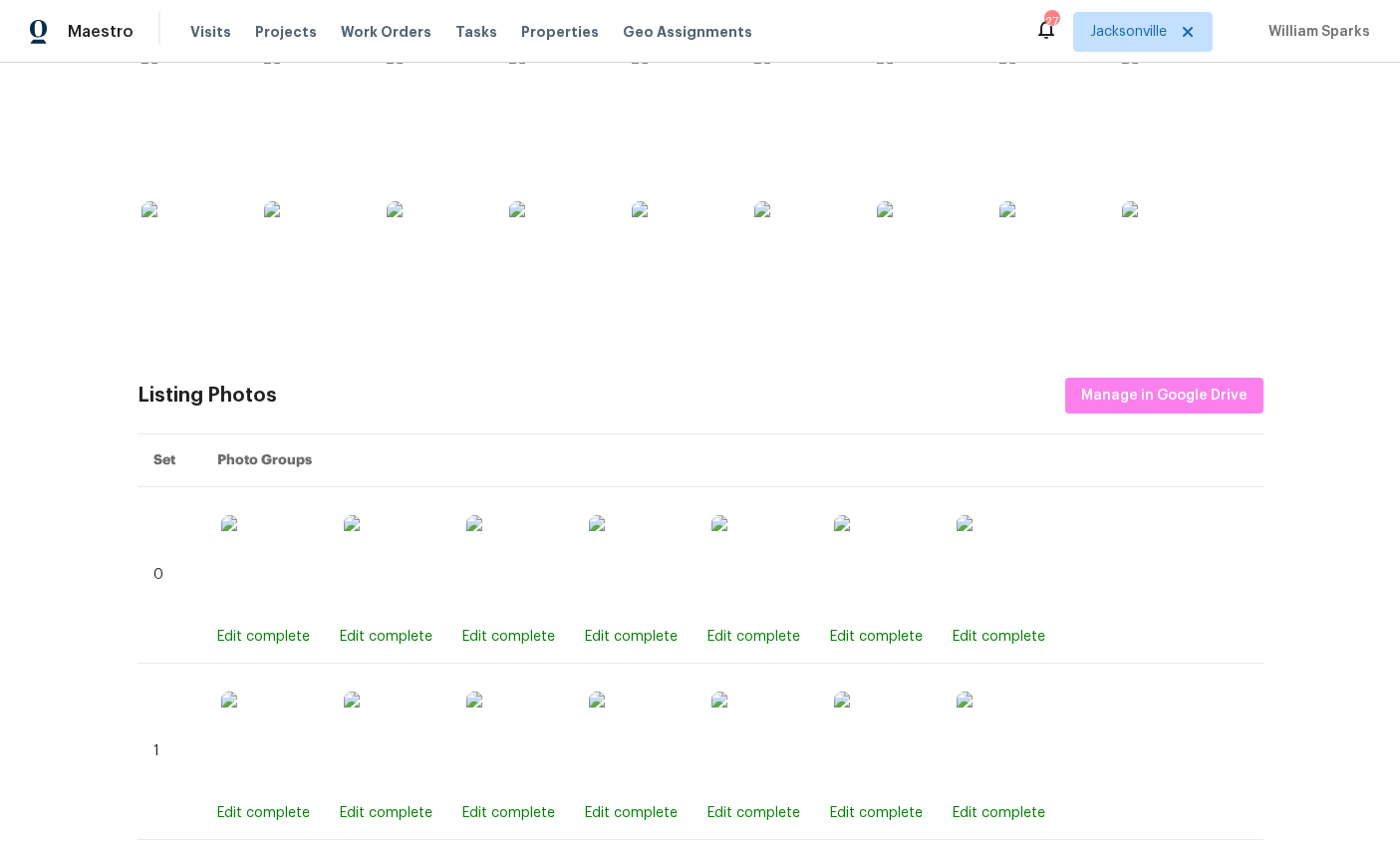 scroll, scrollTop: 326, scrollLeft: 0, axis: vertical 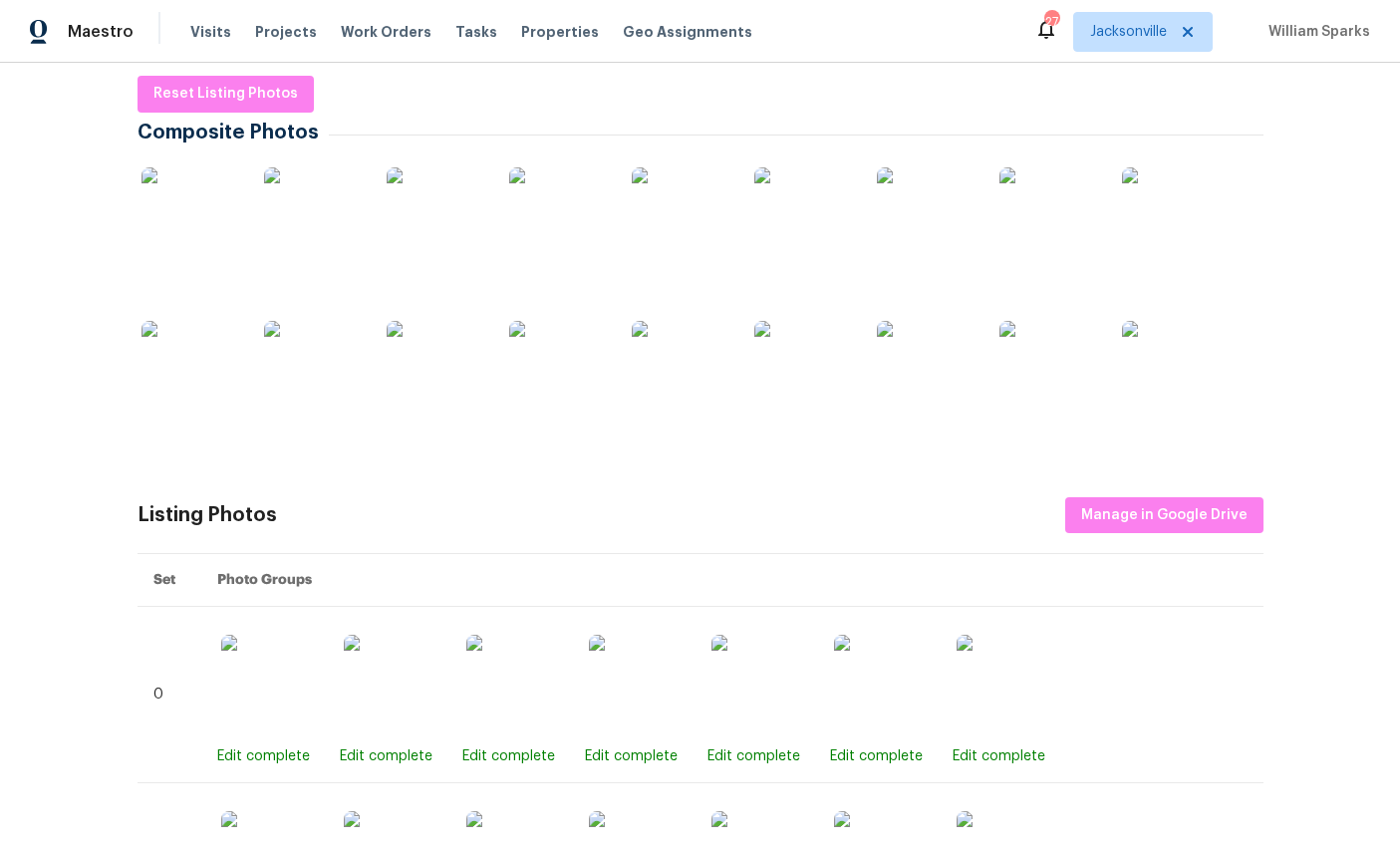 click at bounding box center [927, 217] 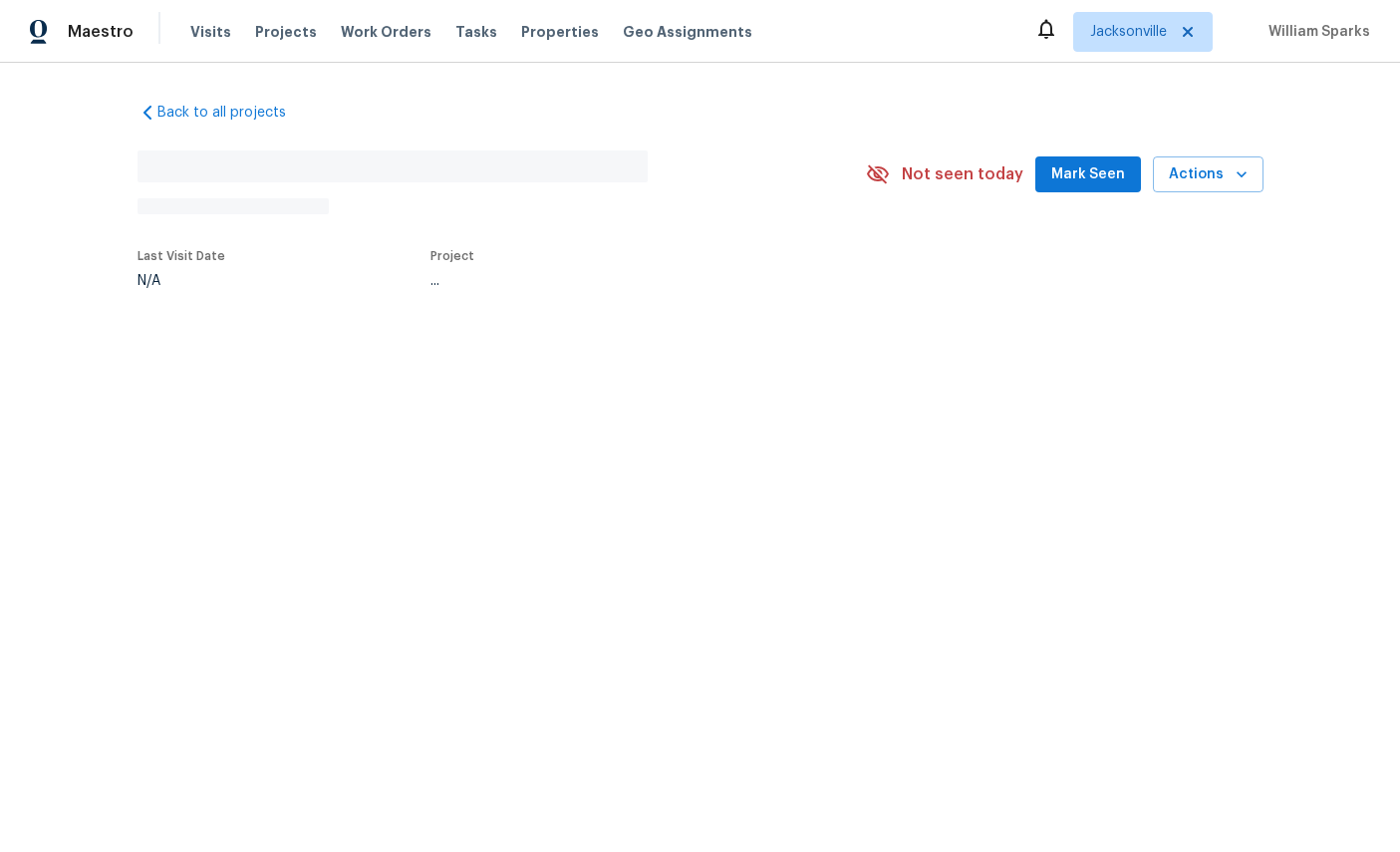 scroll, scrollTop: 0, scrollLeft: 0, axis: both 